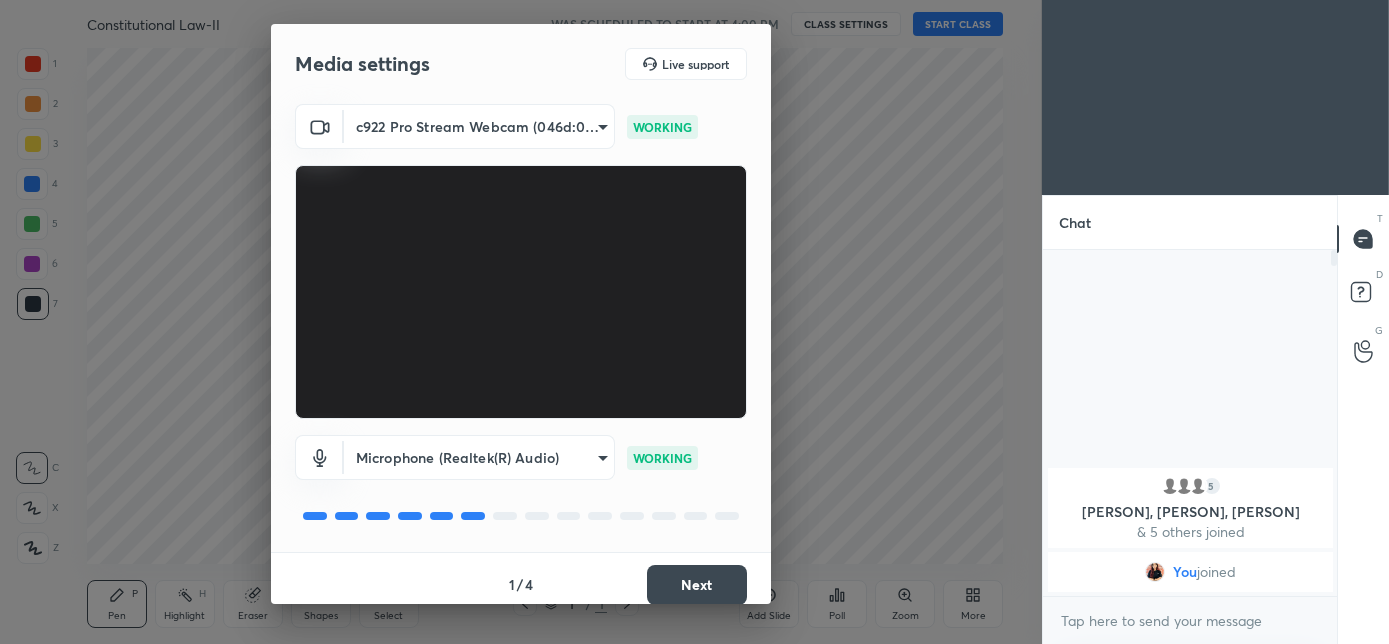 scroll, scrollTop: 0, scrollLeft: 0, axis: both 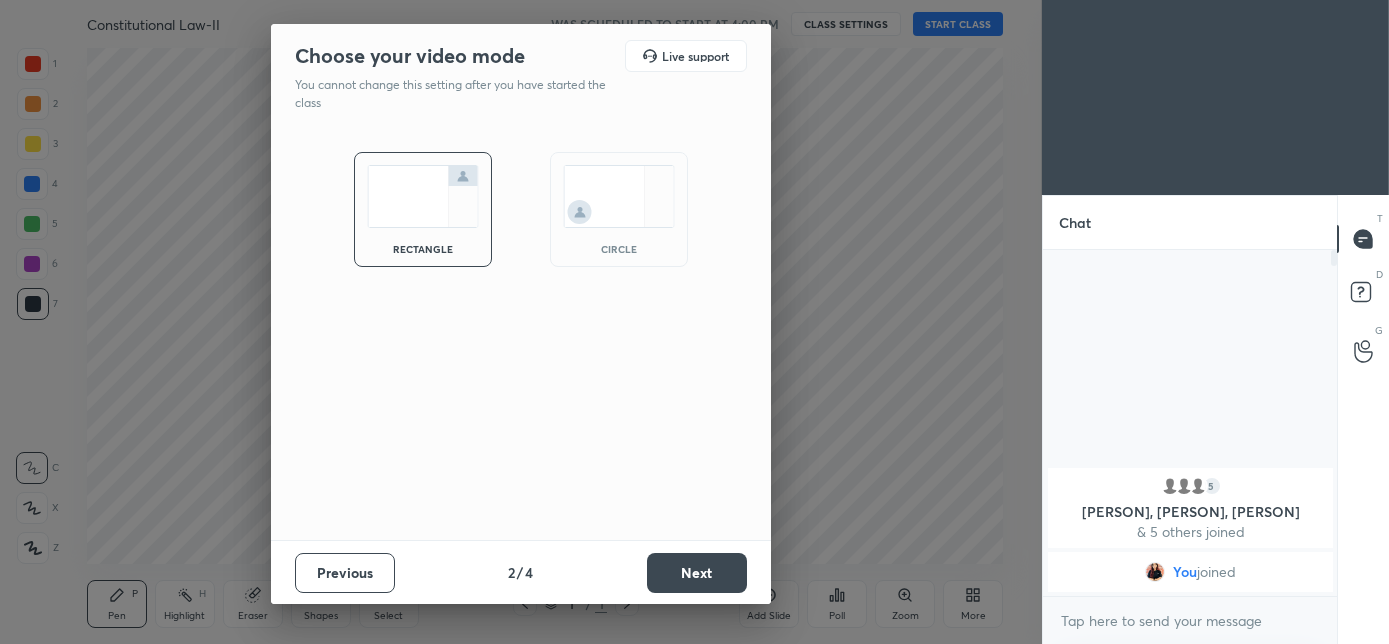click on "circle" at bounding box center (619, 249) 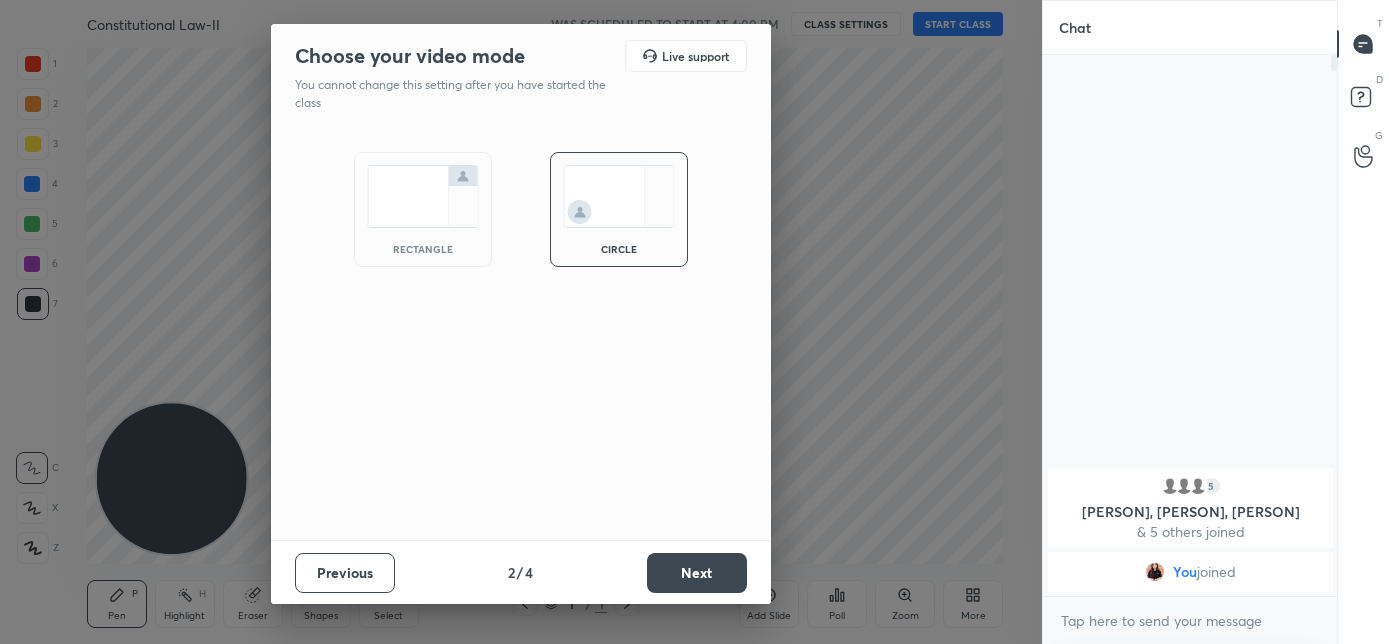 click on "Next" at bounding box center [697, 573] 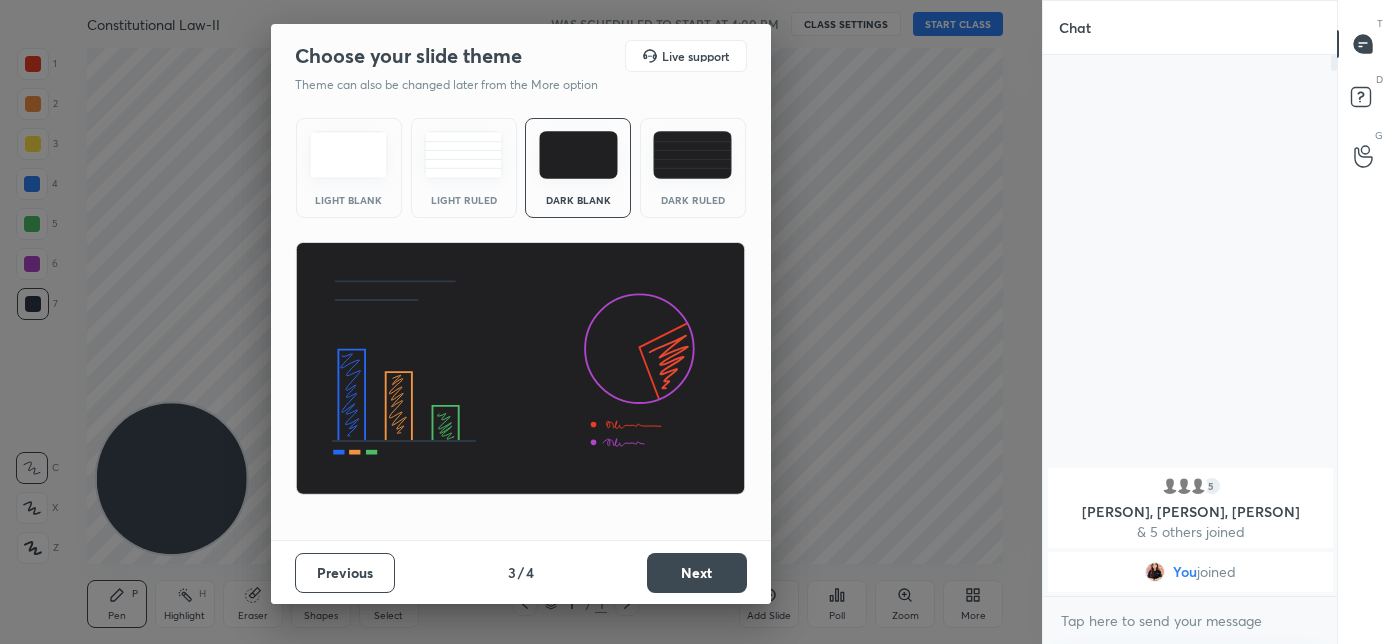 click on "Next" at bounding box center (697, 573) 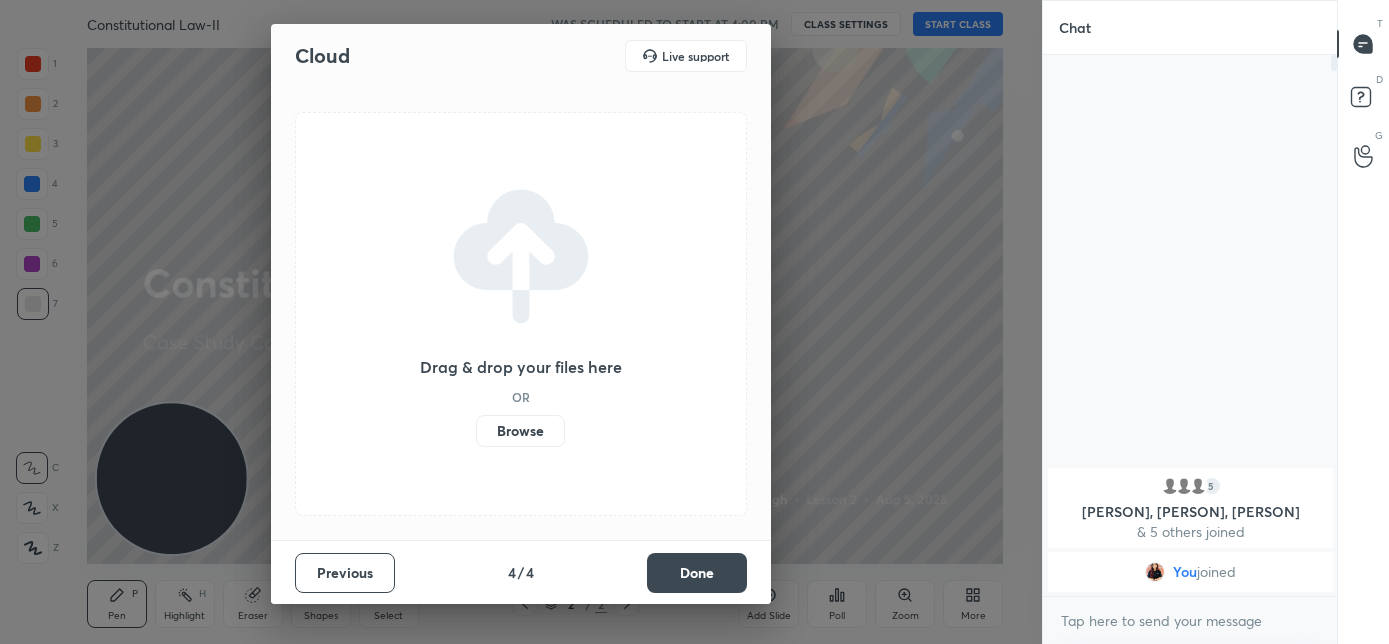 click on "Done" at bounding box center (697, 573) 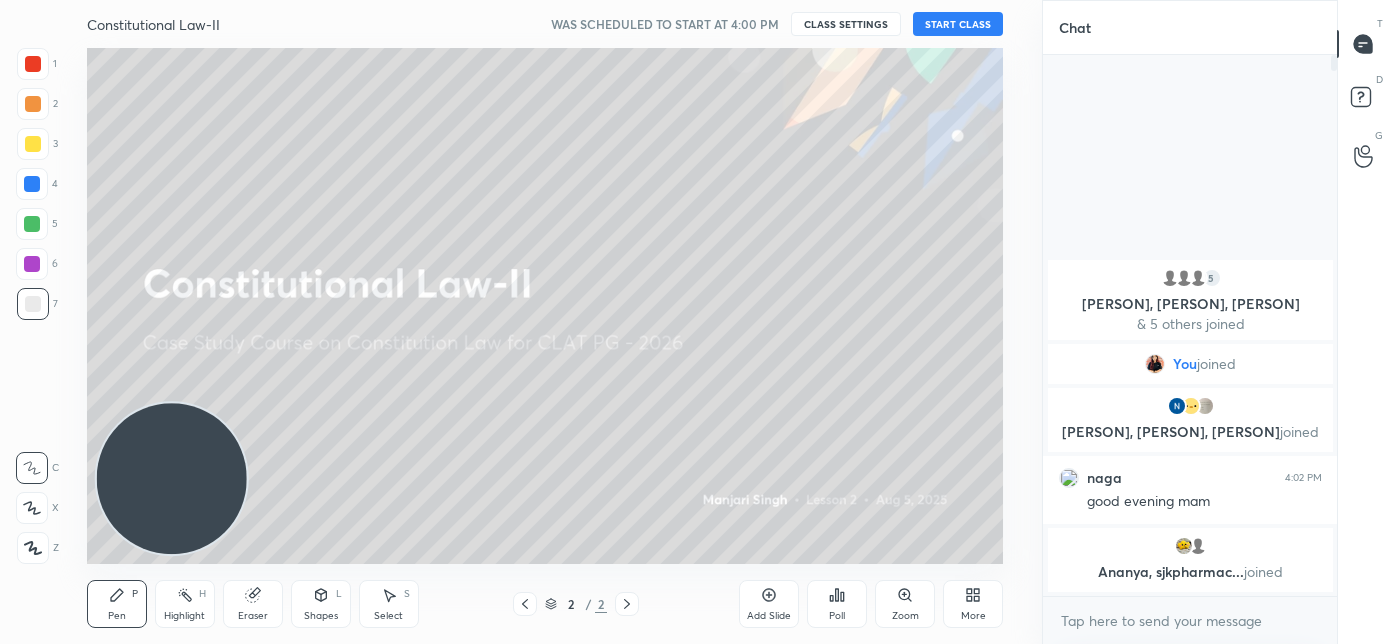 click on "START CLASS" at bounding box center [958, 24] 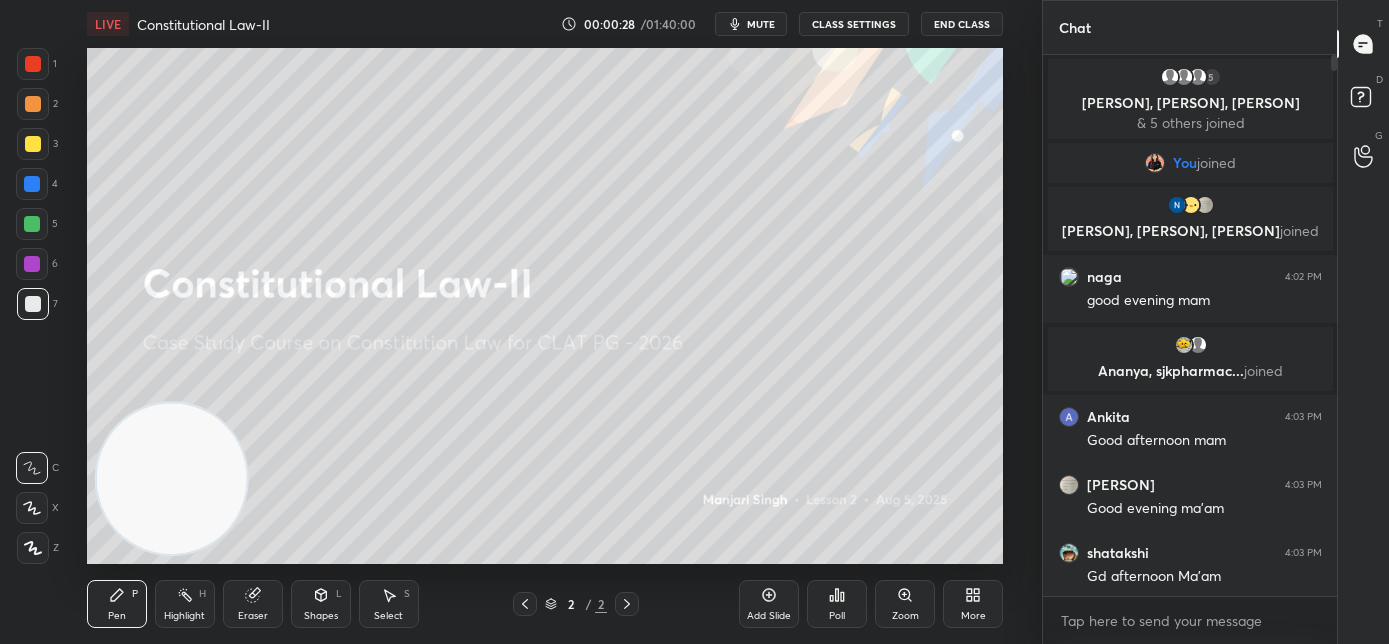 click on "More" at bounding box center (973, 616) 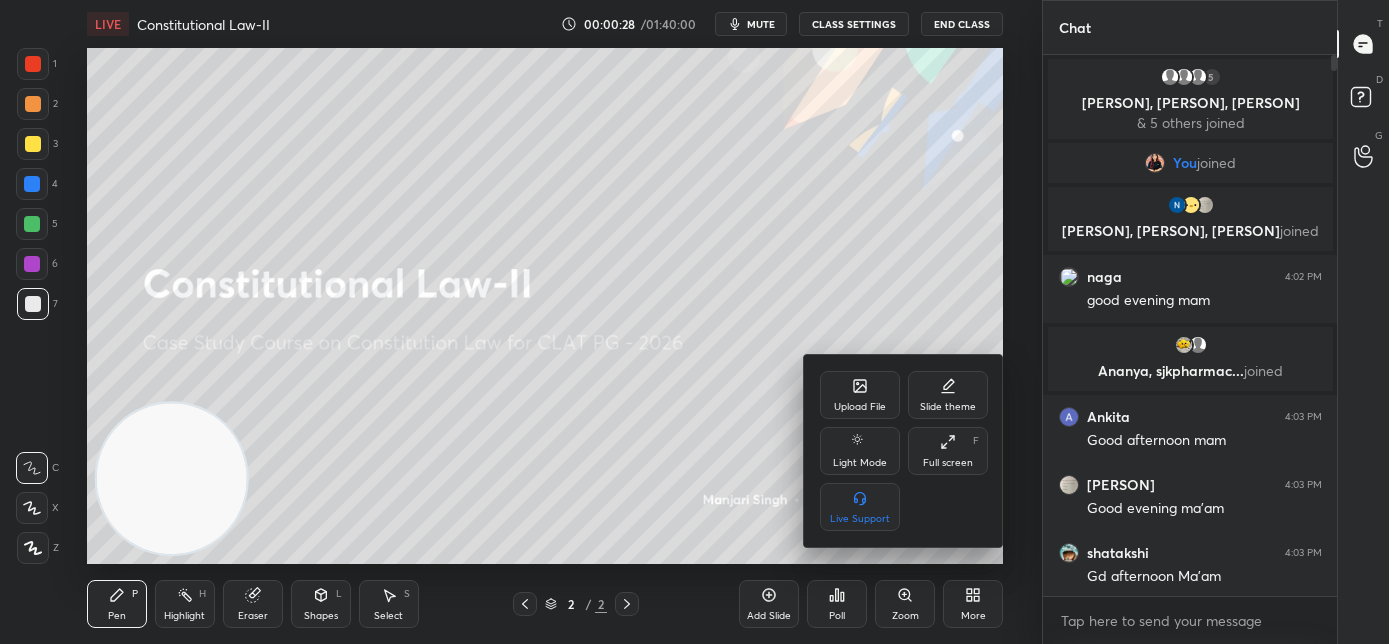 click on "Upload File" at bounding box center [860, 395] 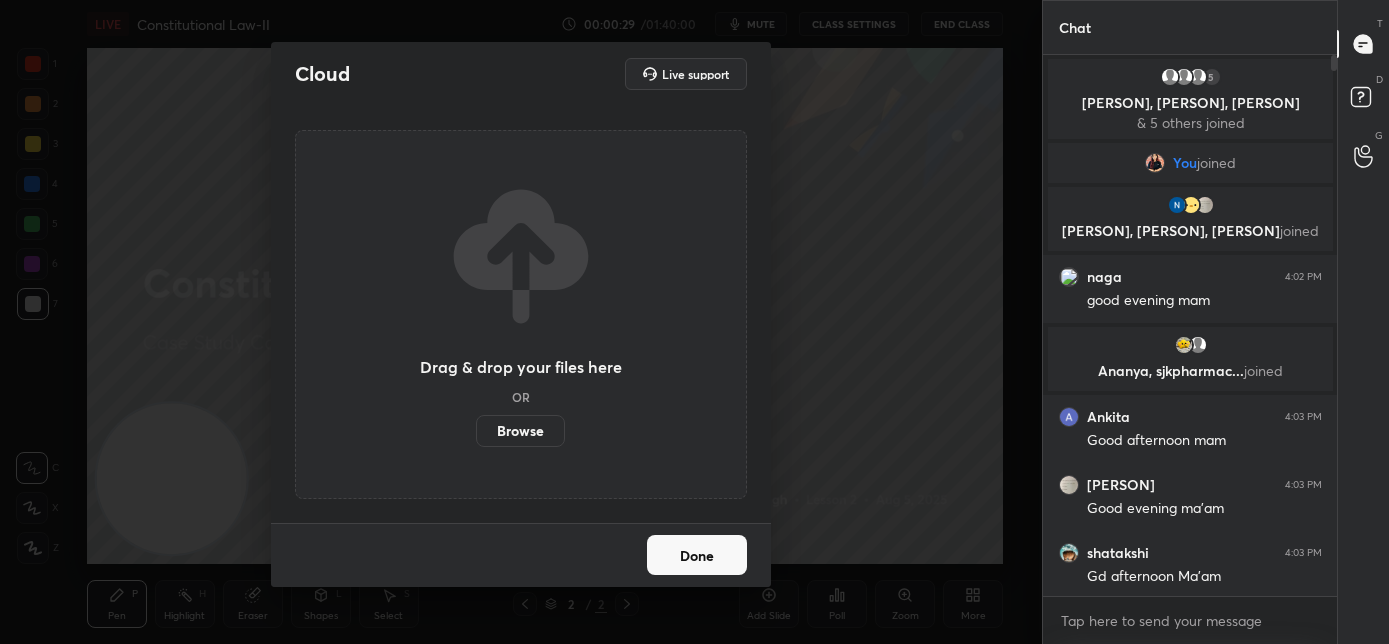 click on "Browse" at bounding box center (520, 431) 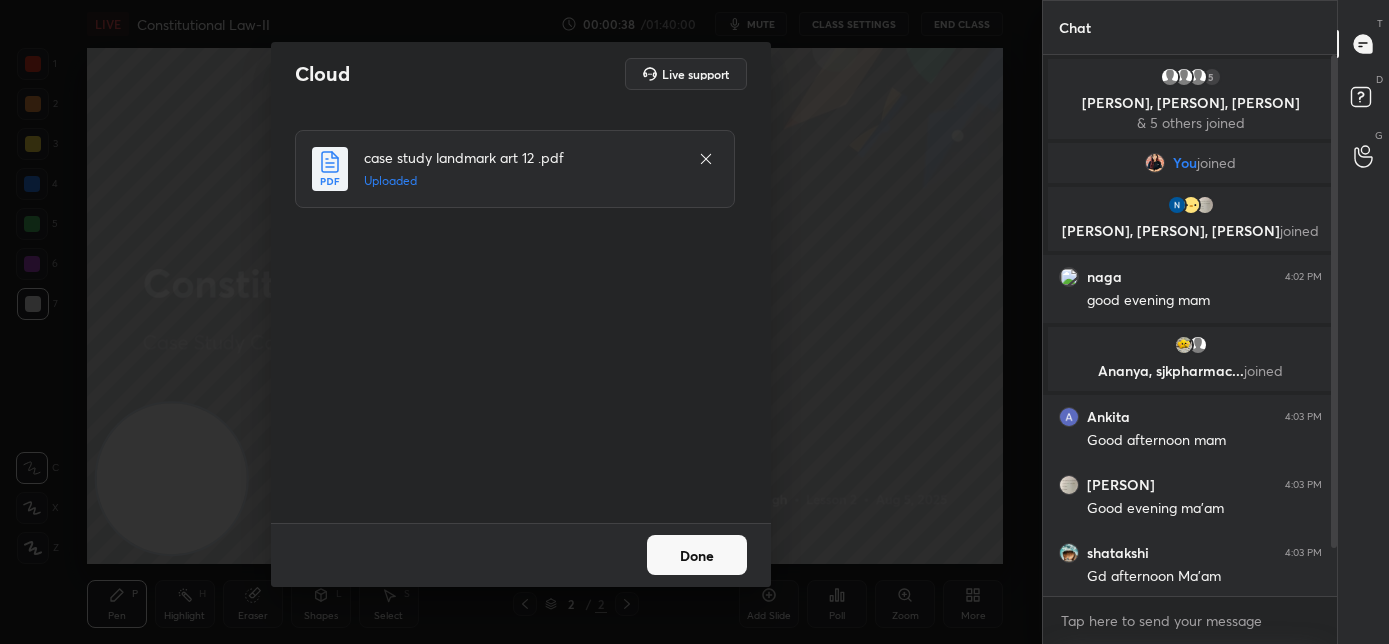 click on "Done" at bounding box center [697, 555] 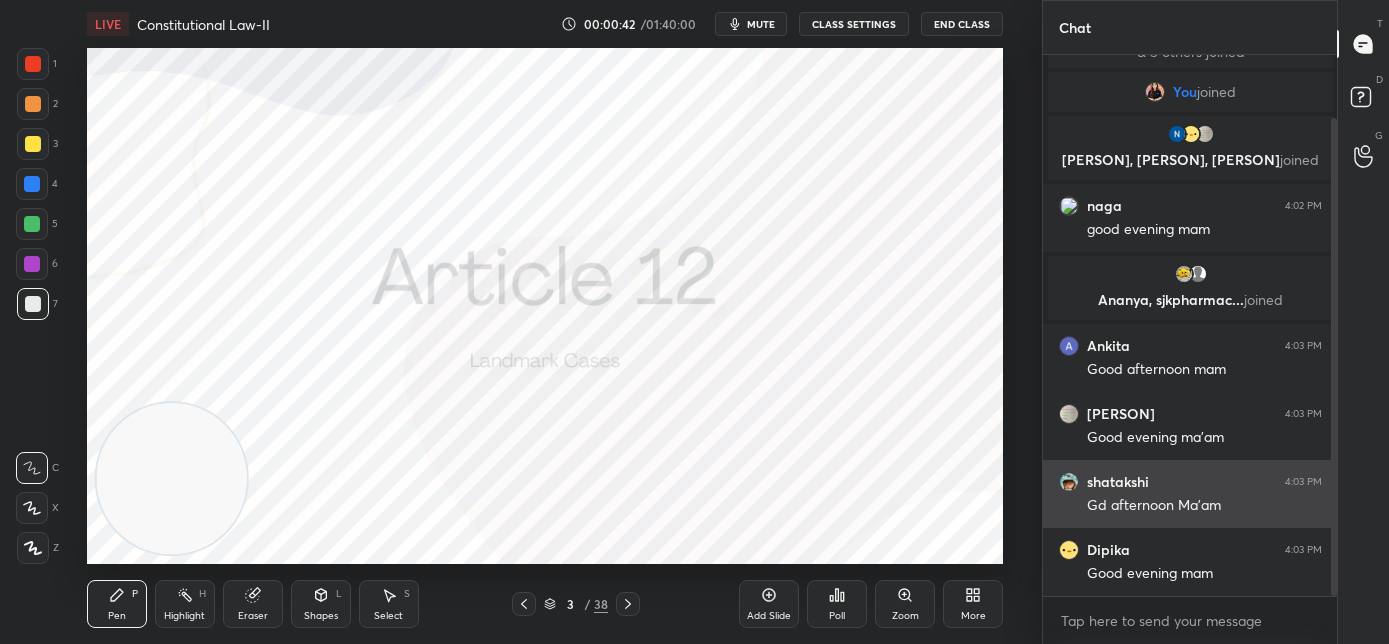 scroll, scrollTop: 138, scrollLeft: 0, axis: vertical 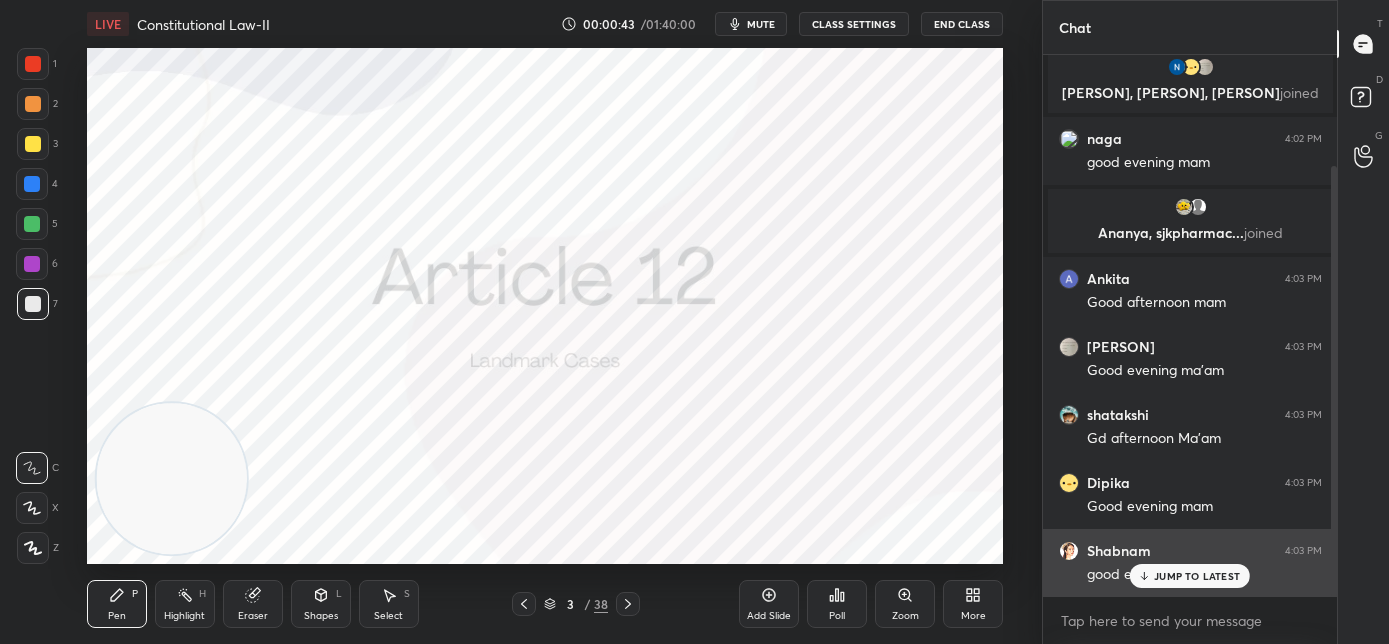 click on "JUMP TO LATEST" at bounding box center [1197, 576] 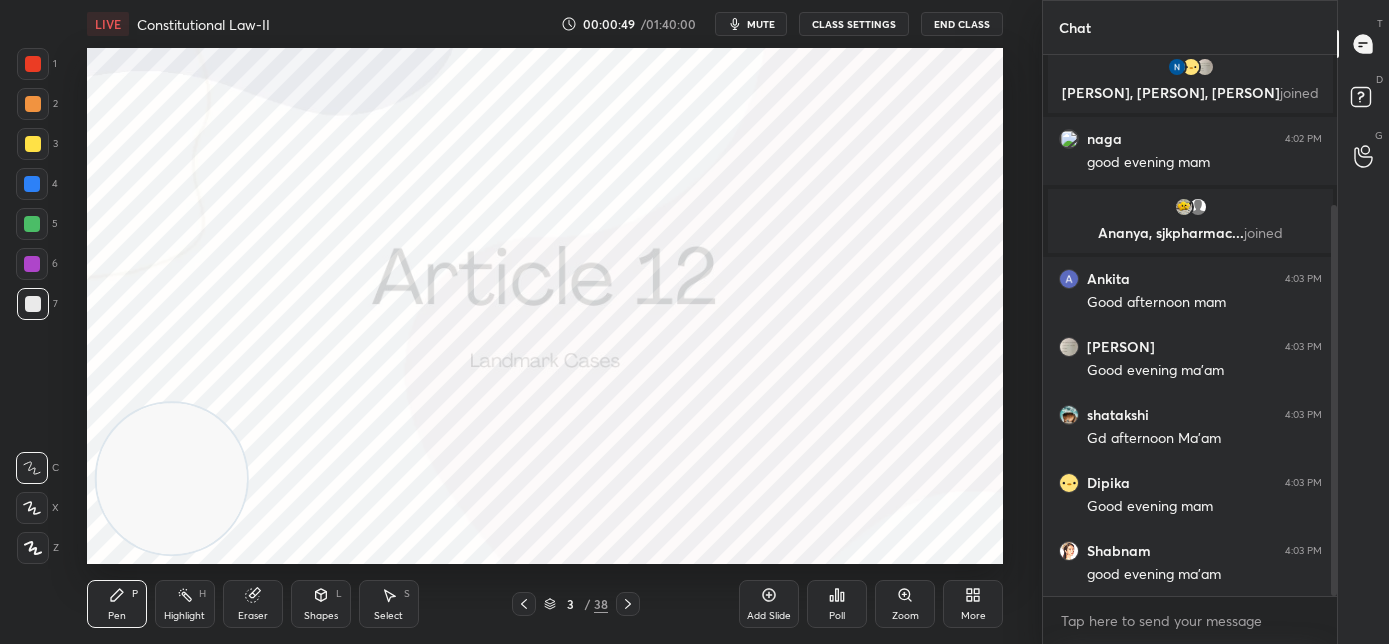 scroll, scrollTop: 207, scrollLeft: 0, axis: vertical 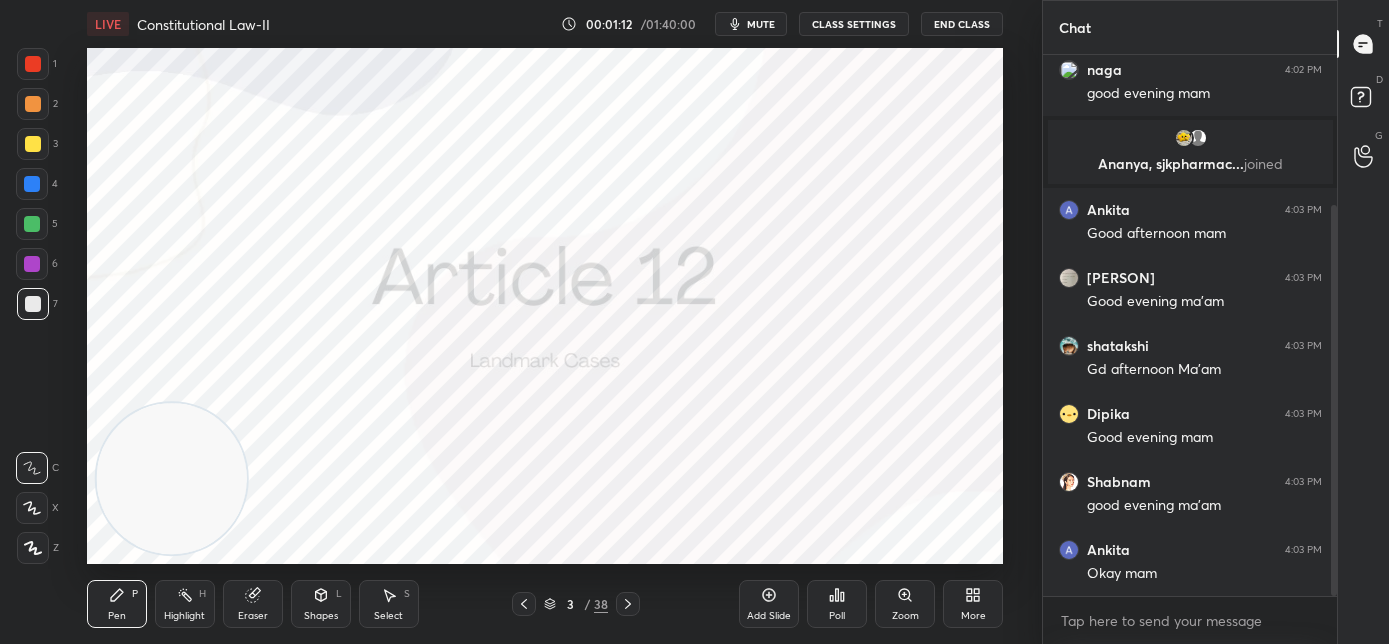 click at bounding box center (33, 64) 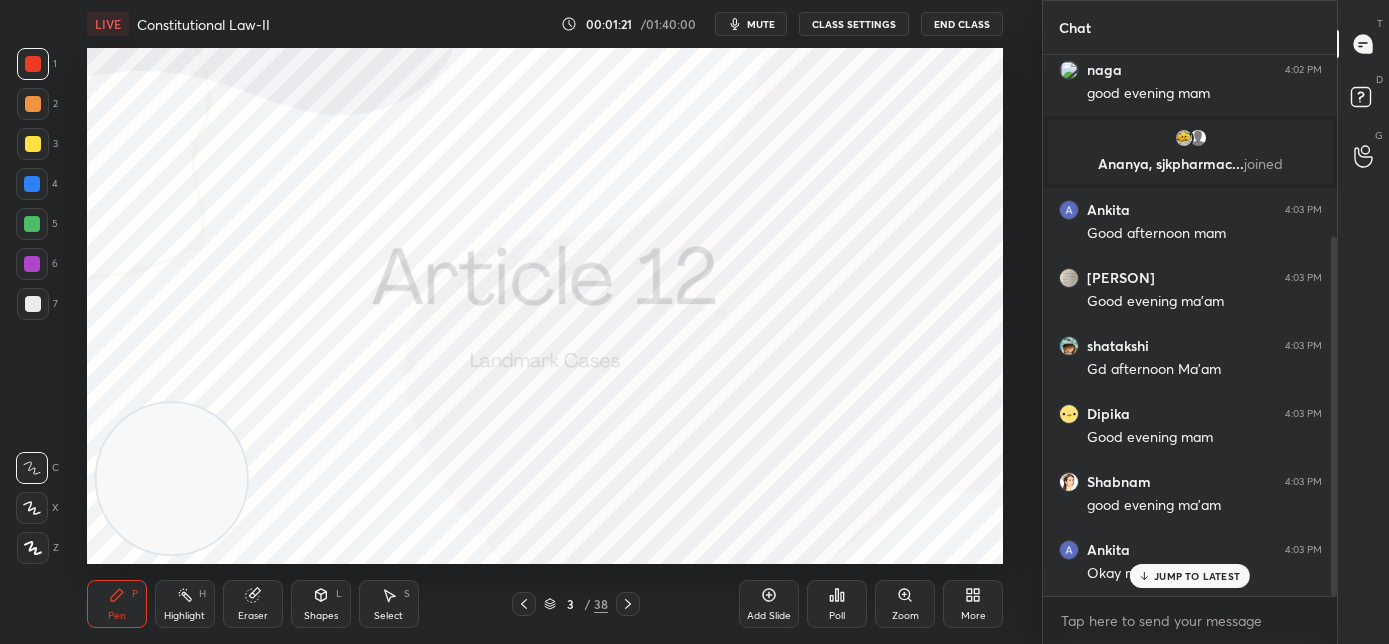 scroll, scrollTop: 274, scrollLeft: 0, axis: vertical 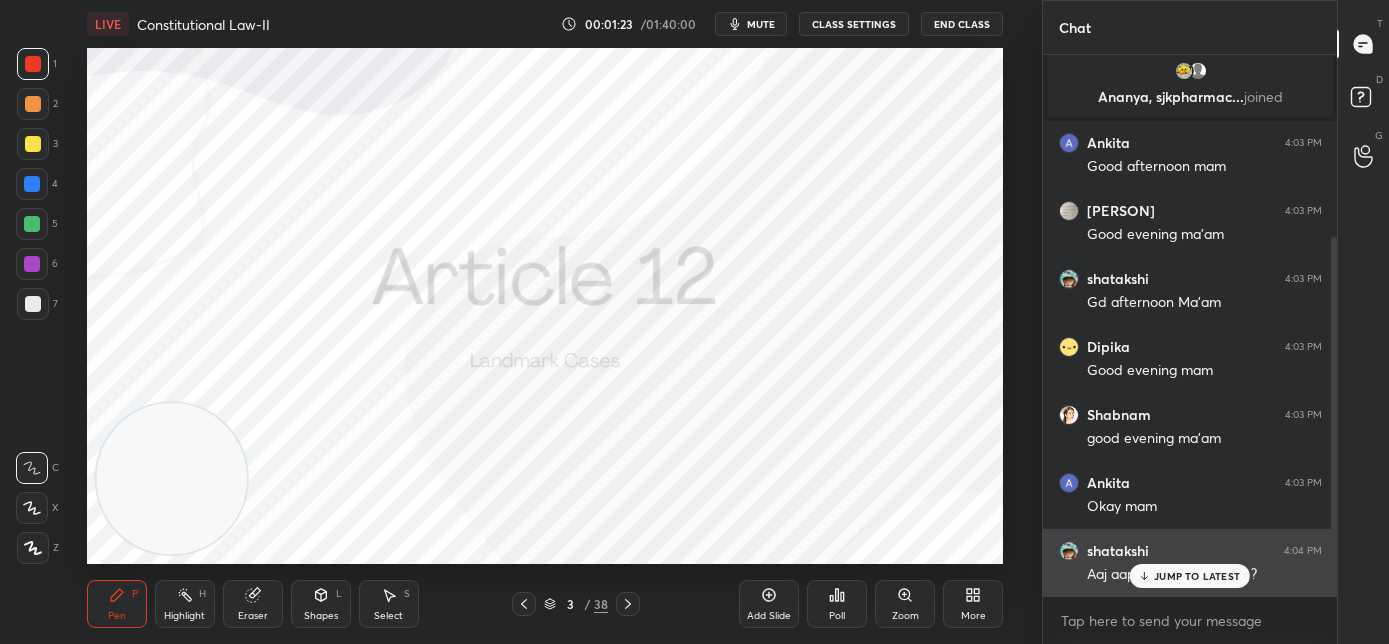click on "JUMP TO LATEST" at bounding box center (1190, 576) 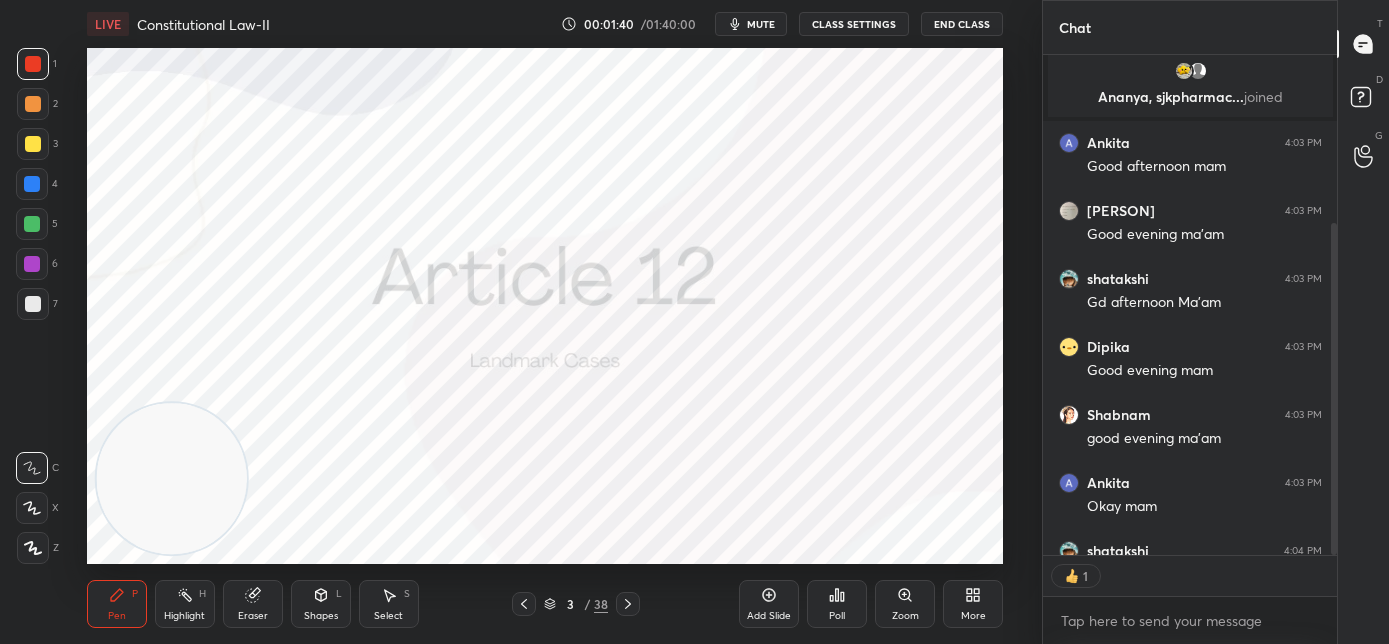 scroll, scrollTop: 494, scrollLeft: 288, axis: both 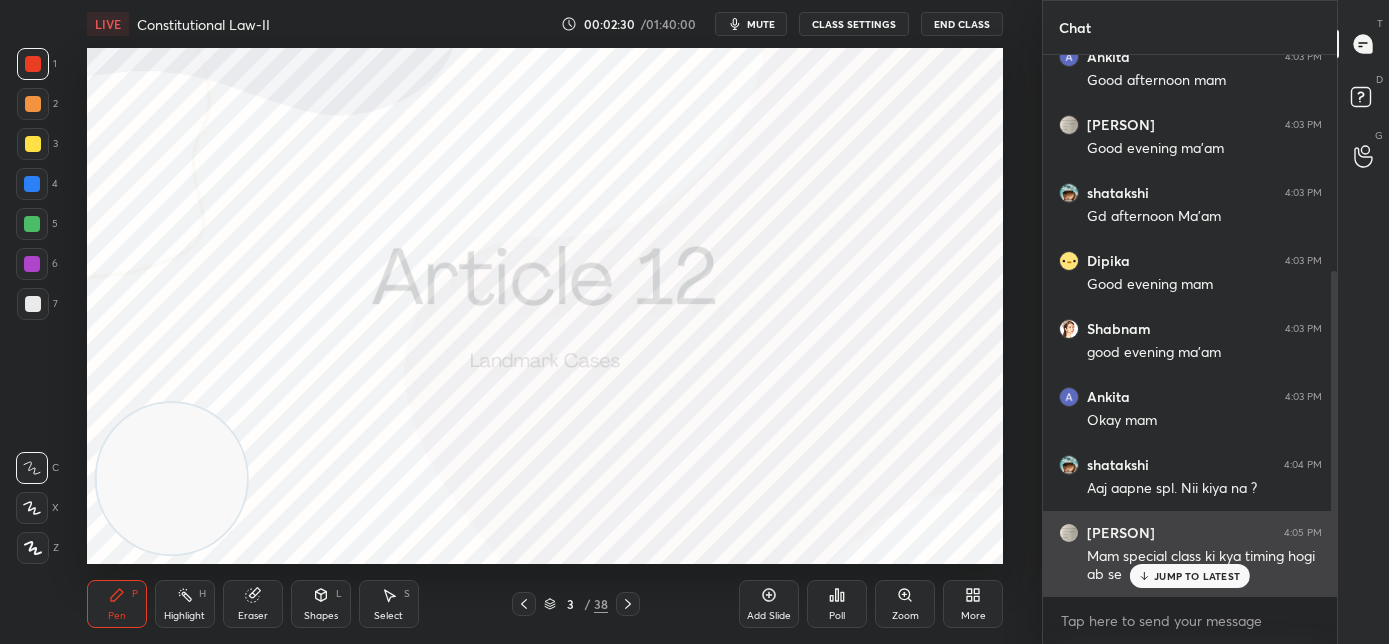 click on "JUMP TO LATEST" at bounding box center (1197, 576) 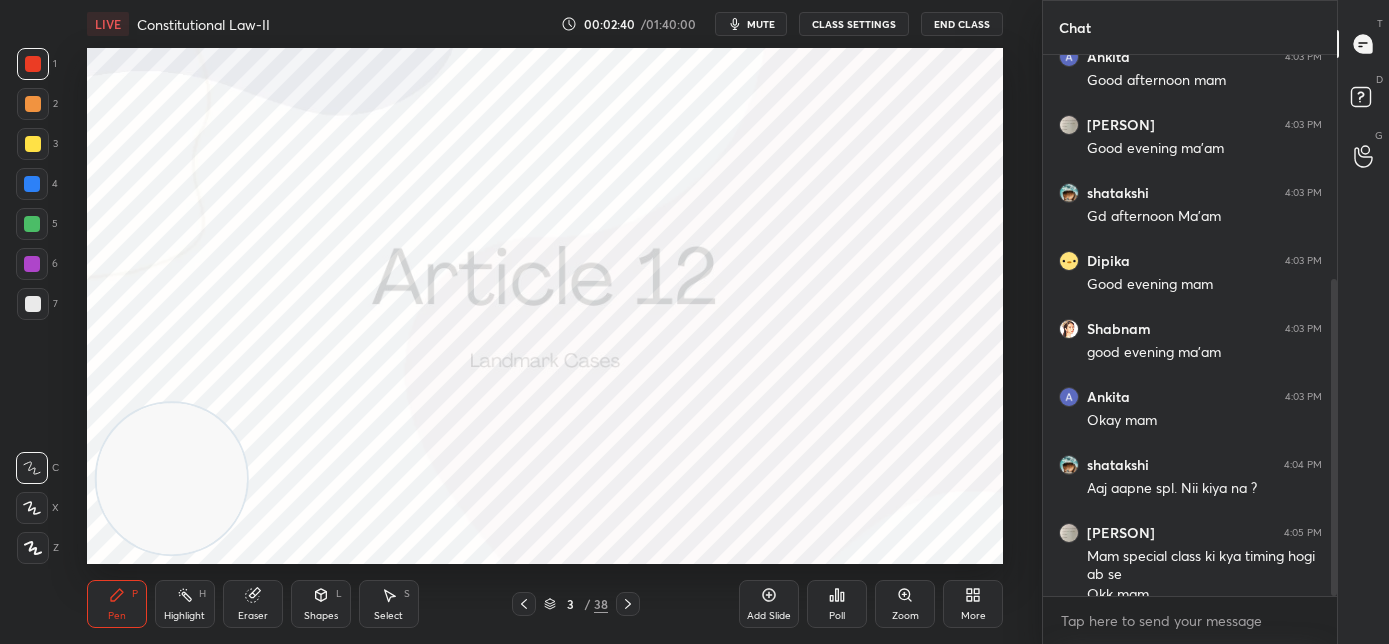 scroll, scrollTop: 381, scrollLeft: 0, axis: vertical 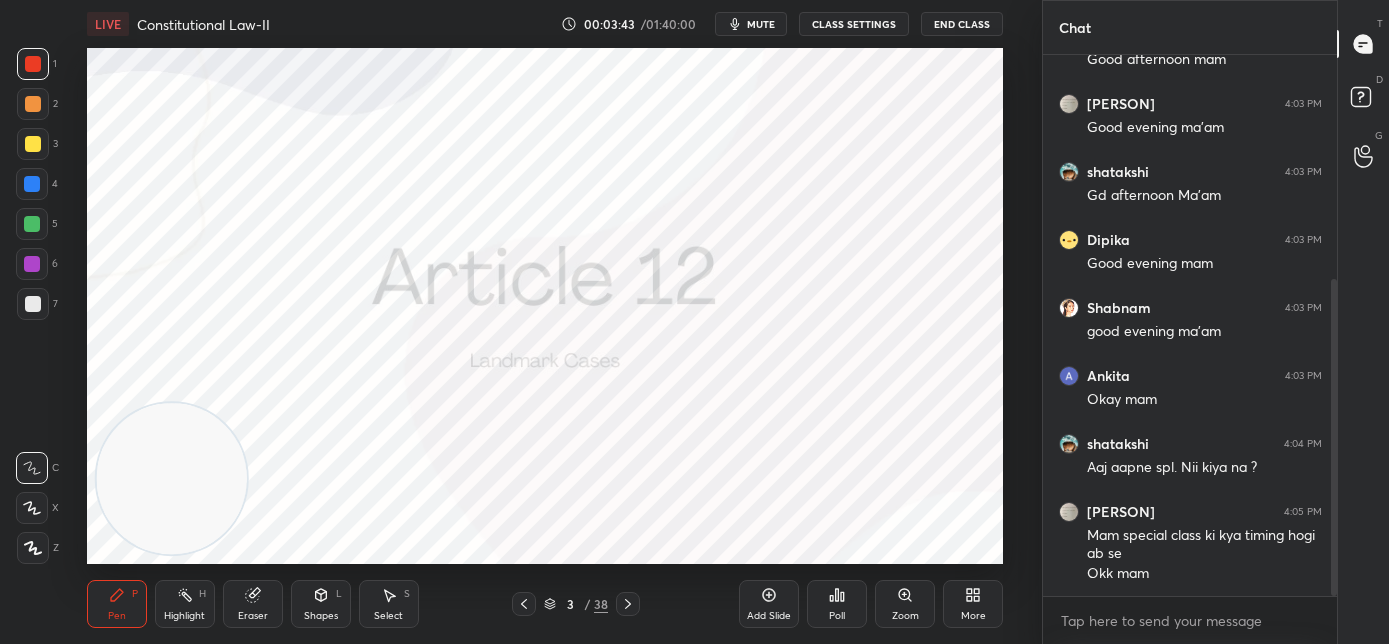 click 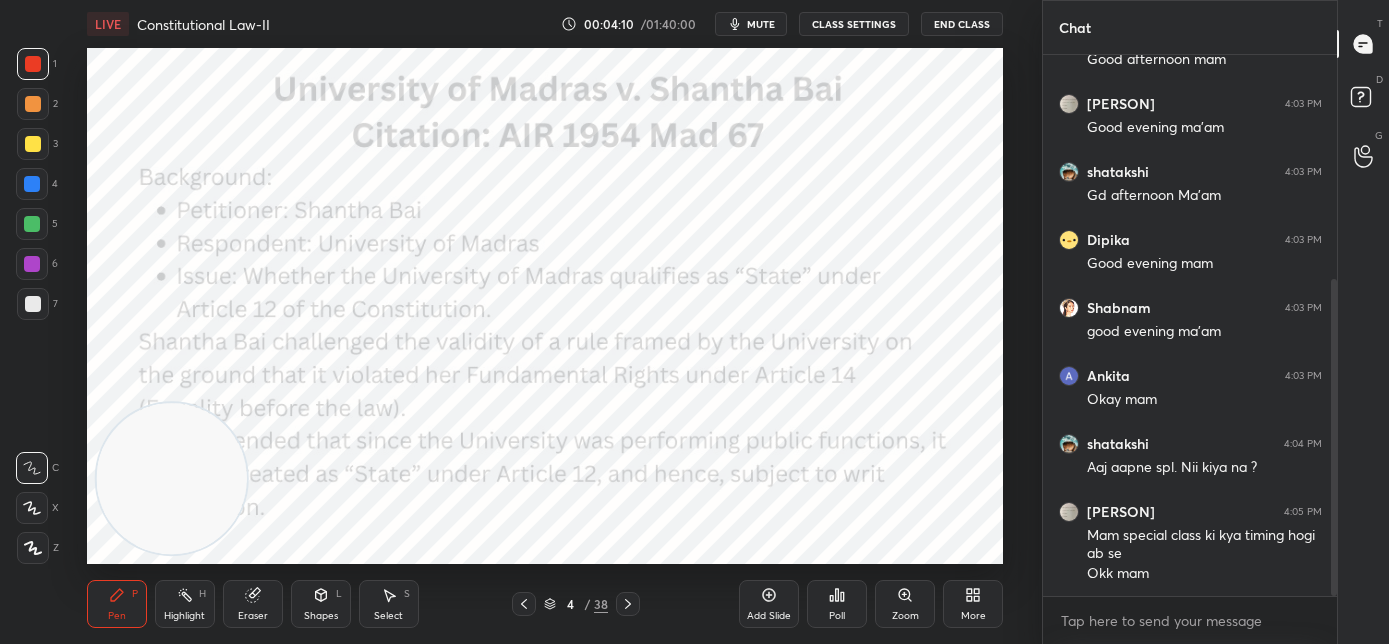 scroll, scrollTop: 448, scrollLeft: 0, axis: vertical 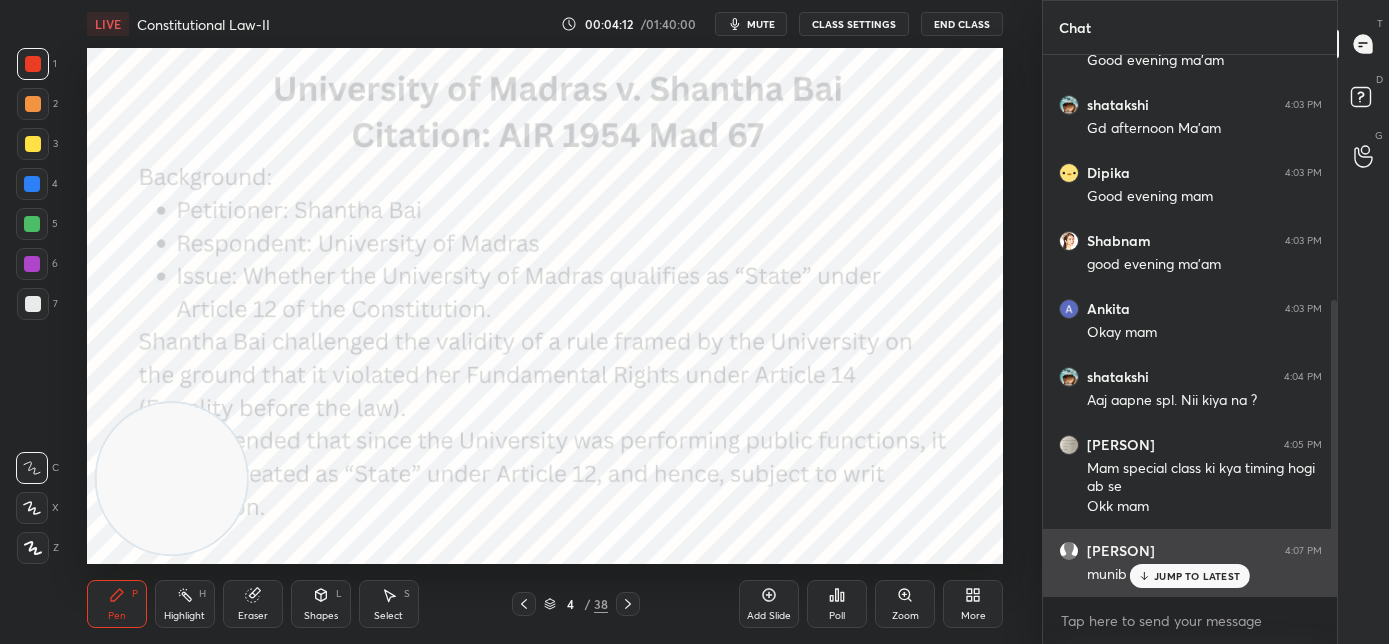 click 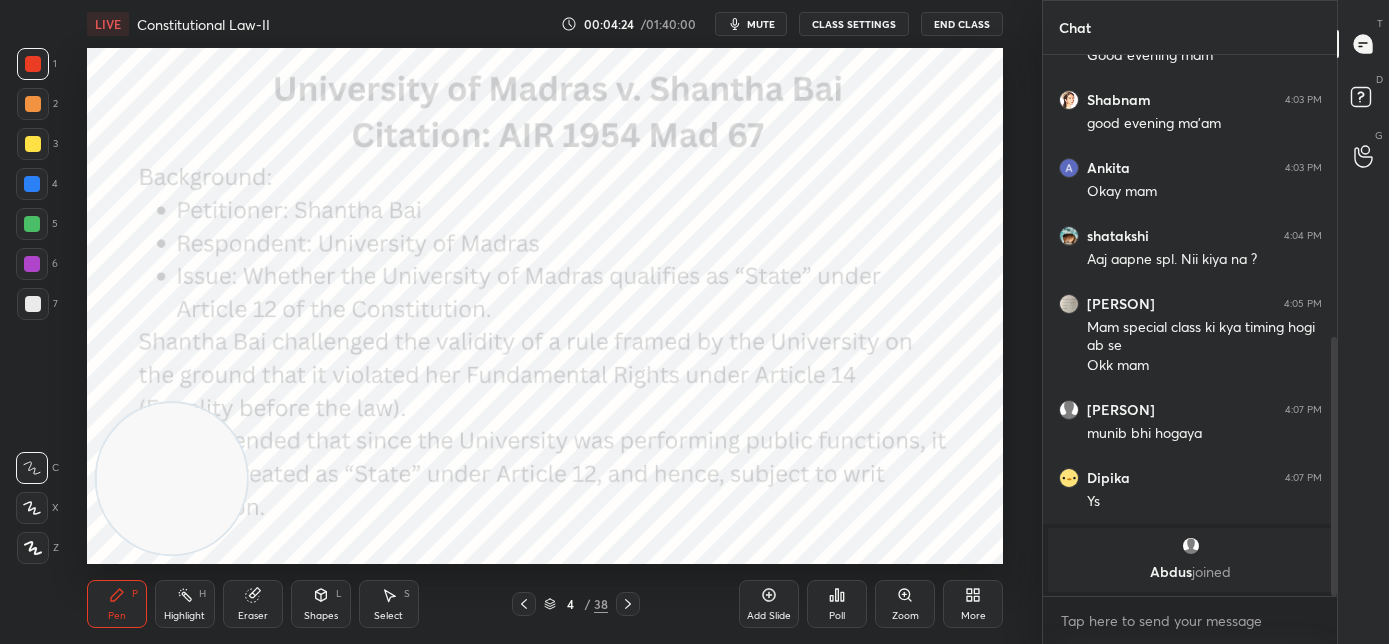 scroll, scrollTop: 656, scrollLeft: 0, axis: vertical 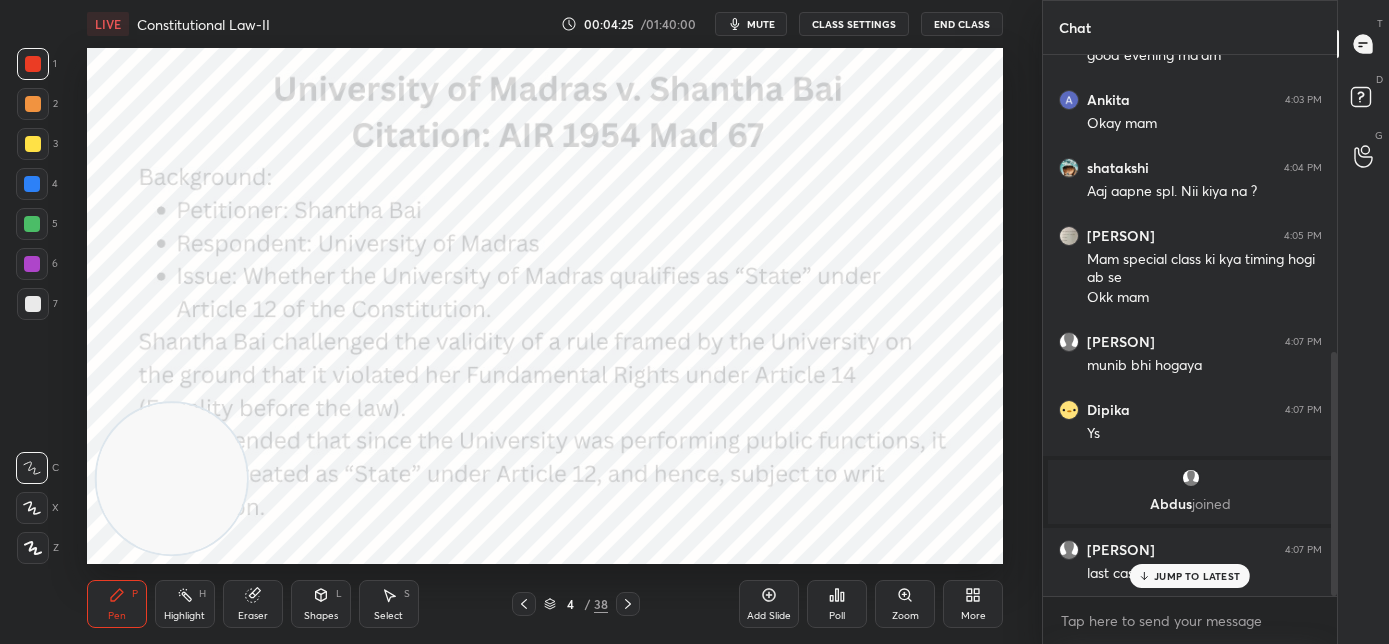 click on "5 Sudeshna, saiyyada, Suhani &  5 others  joined You  joined naga, Dipika, Yukta  joined naga 4:02 PM good evening mam Ananya, sjkpharmac...  joined Ankita 4:03 PM Good afternoon mam Yukta 4:03 PM Good evening ma'am shatakshi 4:03 PM Gd afternoon Ma'am Dipika 4:03 PM Good evening mam Shabnam 4:03 PM good evening ma'am Ankita 4:03 PM Okay mam shatakshi 4:04 PM Aaj aapne spl. Nii kiya na ? Yukta 4:05 PM Mam special class ki kya timing hogi ab se Okk mam saiyyada 4:07 PM munib bhi hogaya Dipika 4:07 PM Ys Abdus  joined saiyyada 4:07 PM last case" at bounding box center (1190, 325) 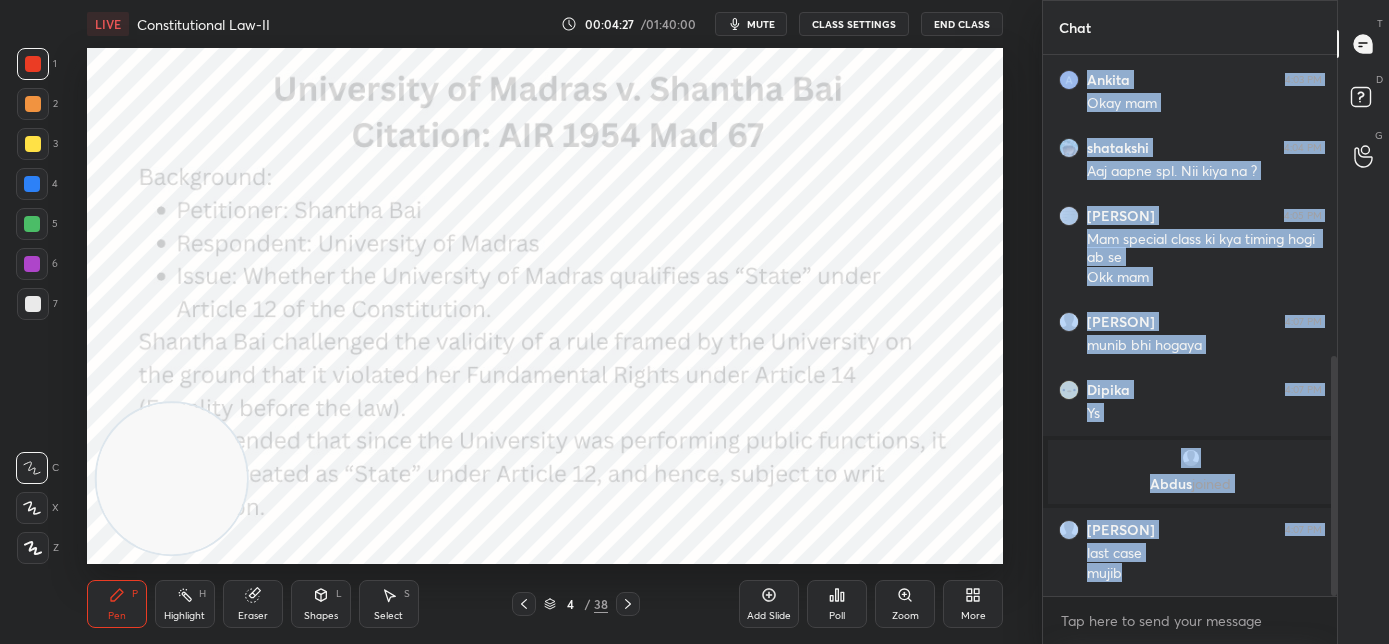 click on "4 / 38" at bounding box center (576, 604) 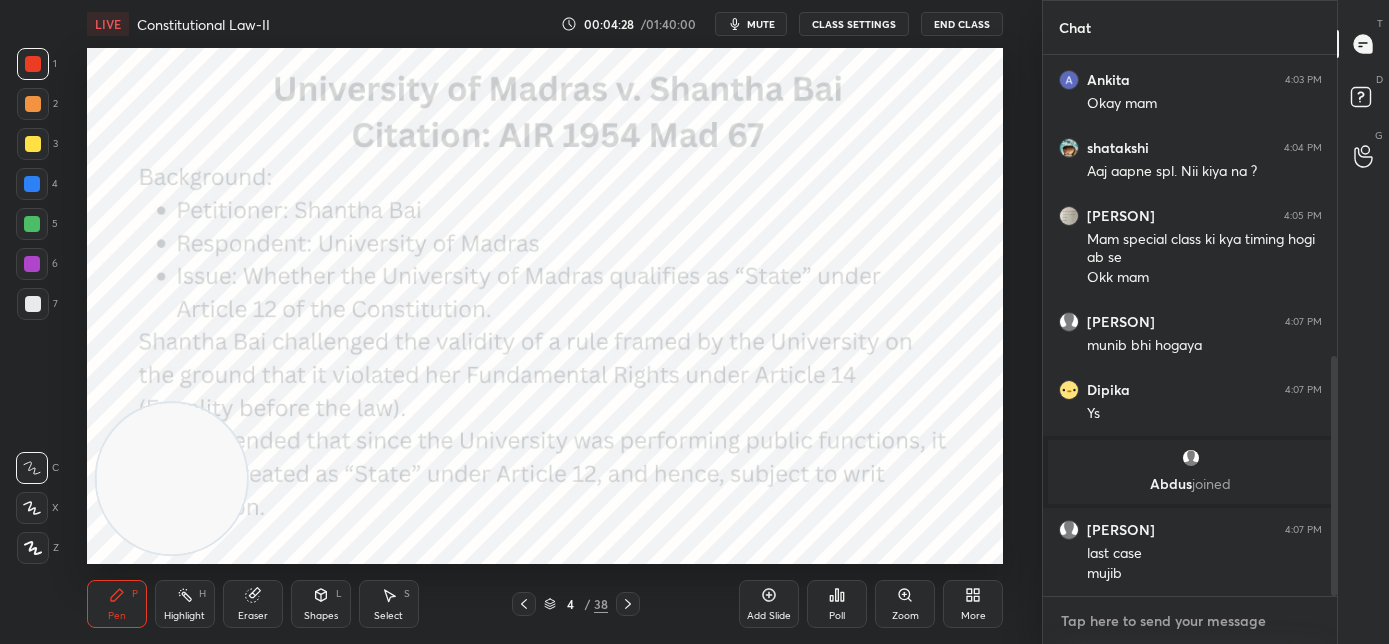 drag, startPoint x: 1090, startPoint y: 617, endPoint x: 928, endPoint y: 603, distance: 162.6038 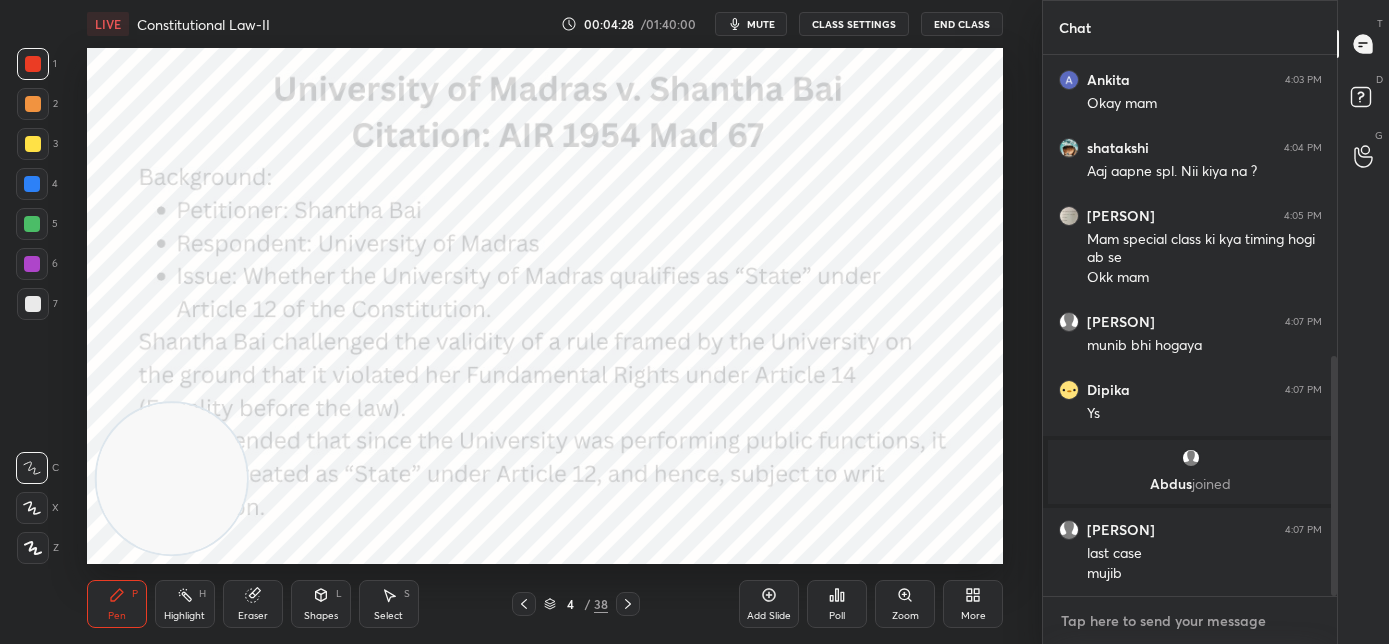 click at bounding box center [1190, 621] 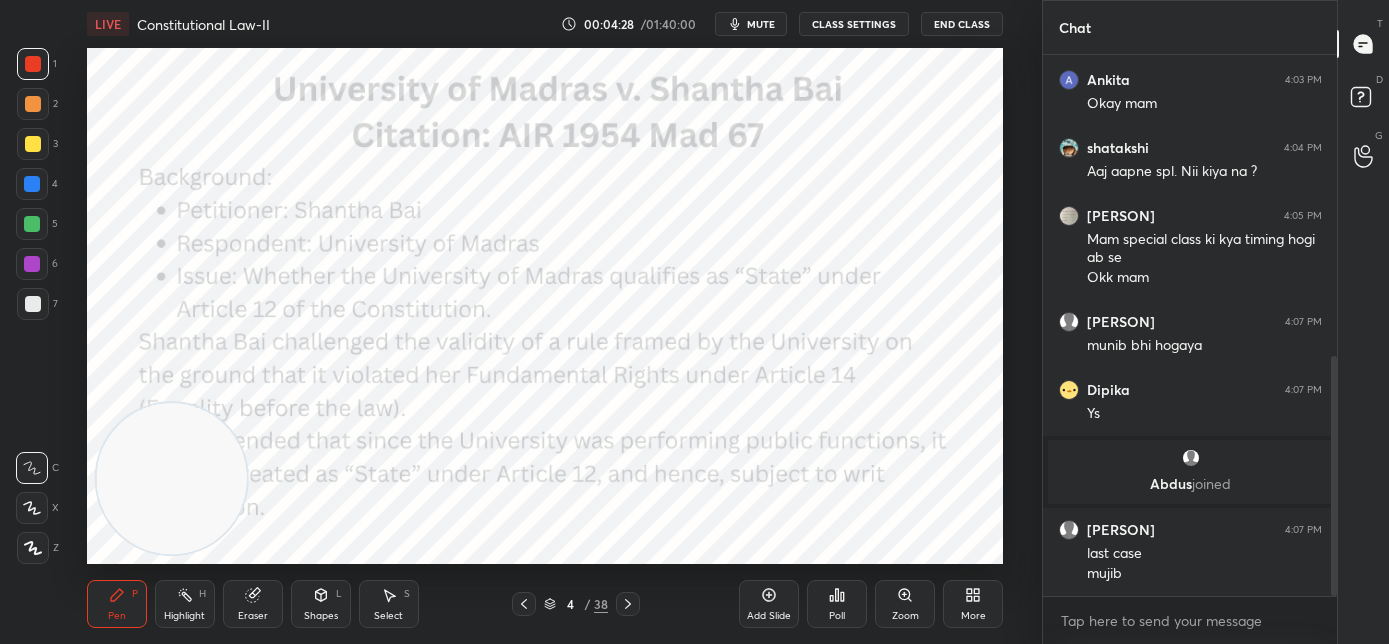 click on "4 / 38" at bounding box center (576, 604) 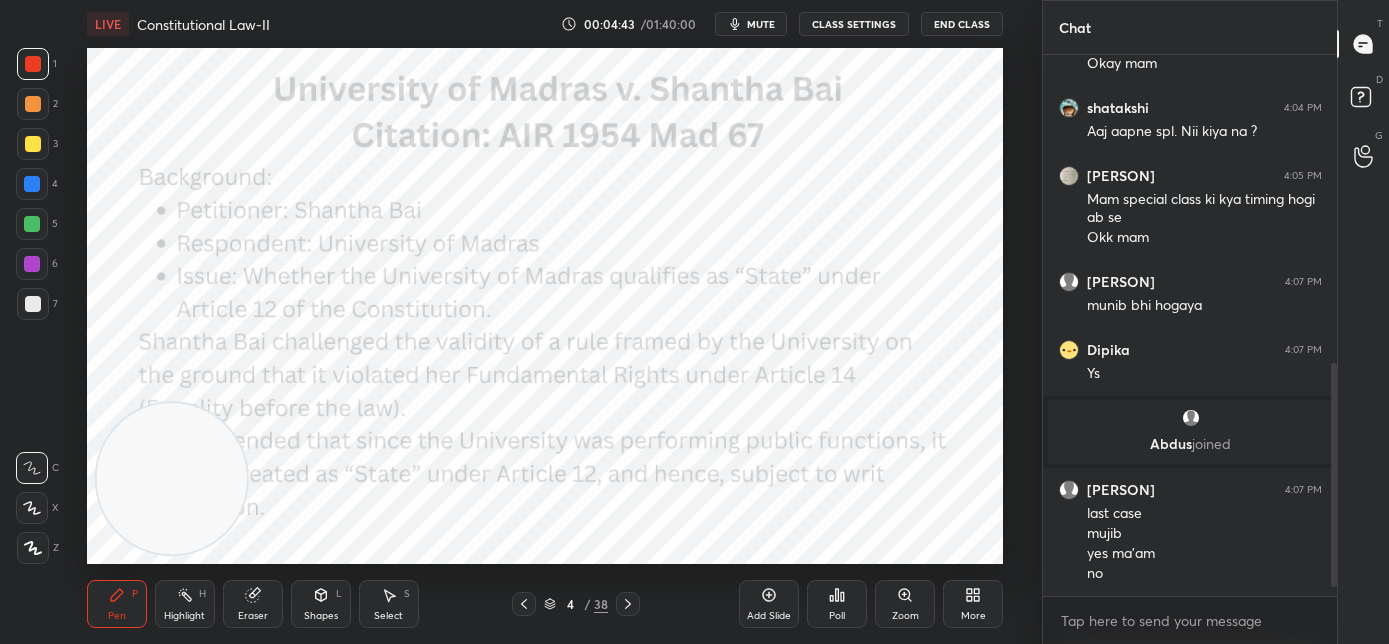 scroll, scrollTop: 789, scrollLeft: 0, axis: vertical 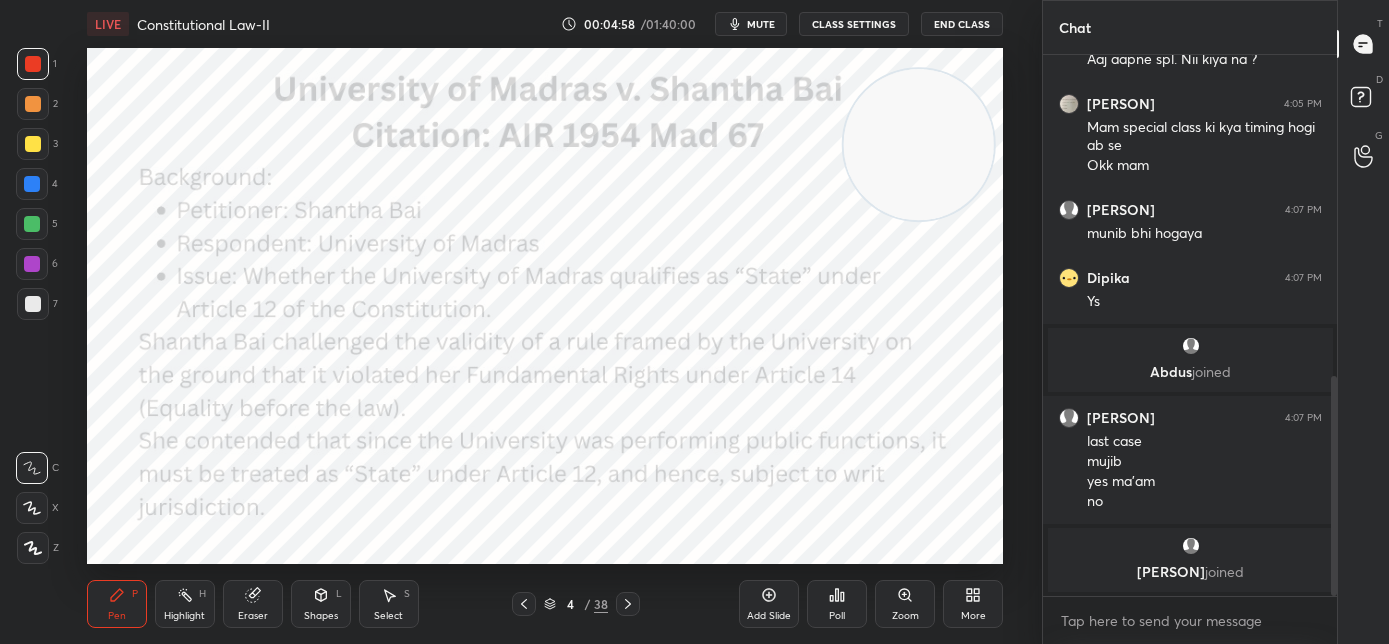 drag, startPoint x: 163, startPoint y: 506, endPoint x: 900, endPoint y: 176, distance: 807.5079 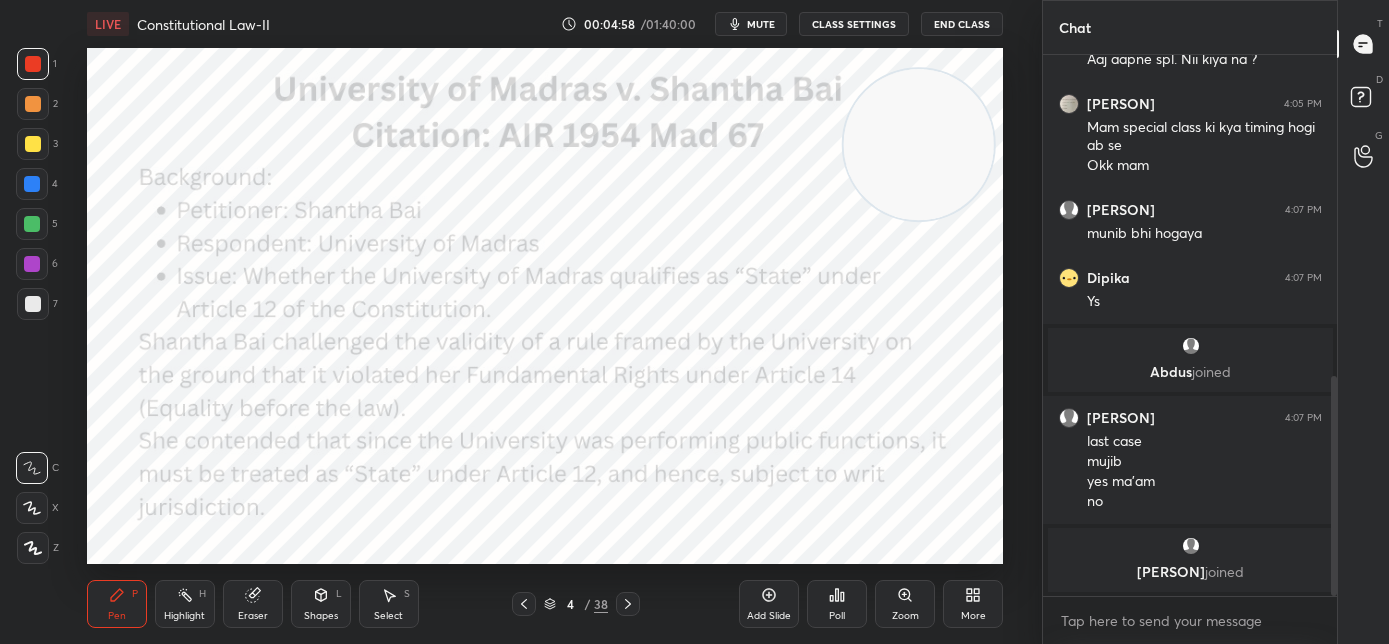 click at bounding box center [918, 144] 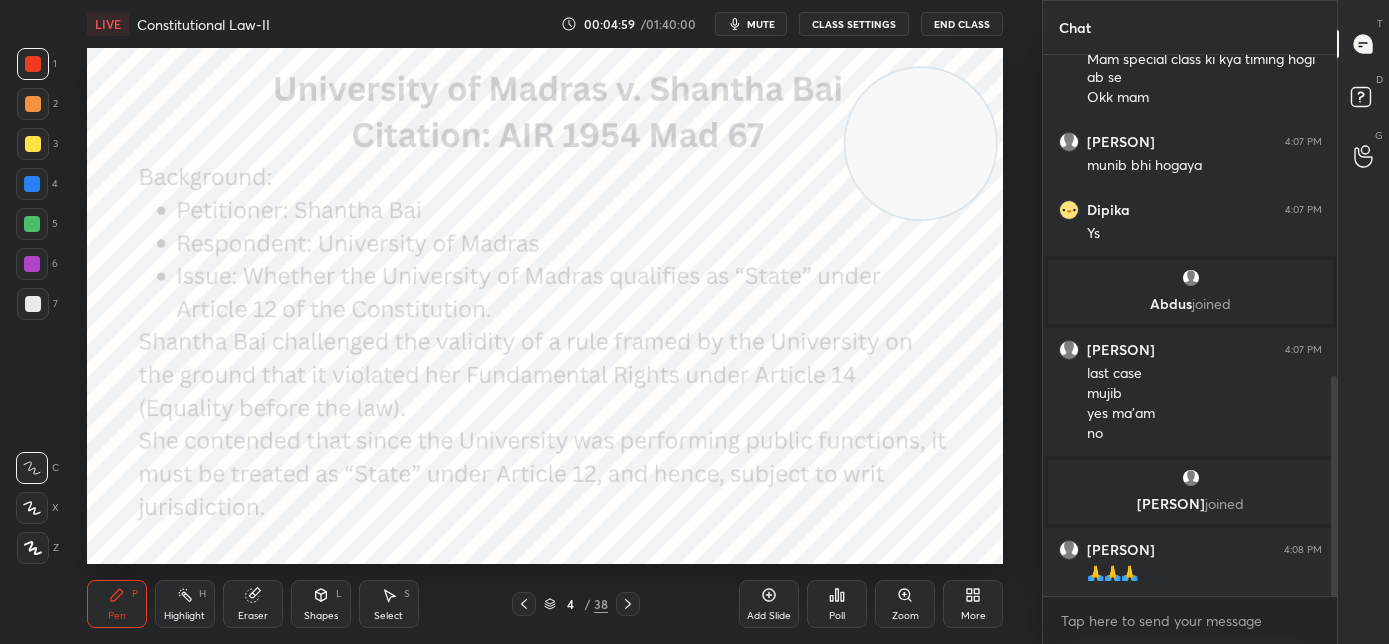 scroll, scrollTop: 856, scrollLeft: 0, axis: vertical 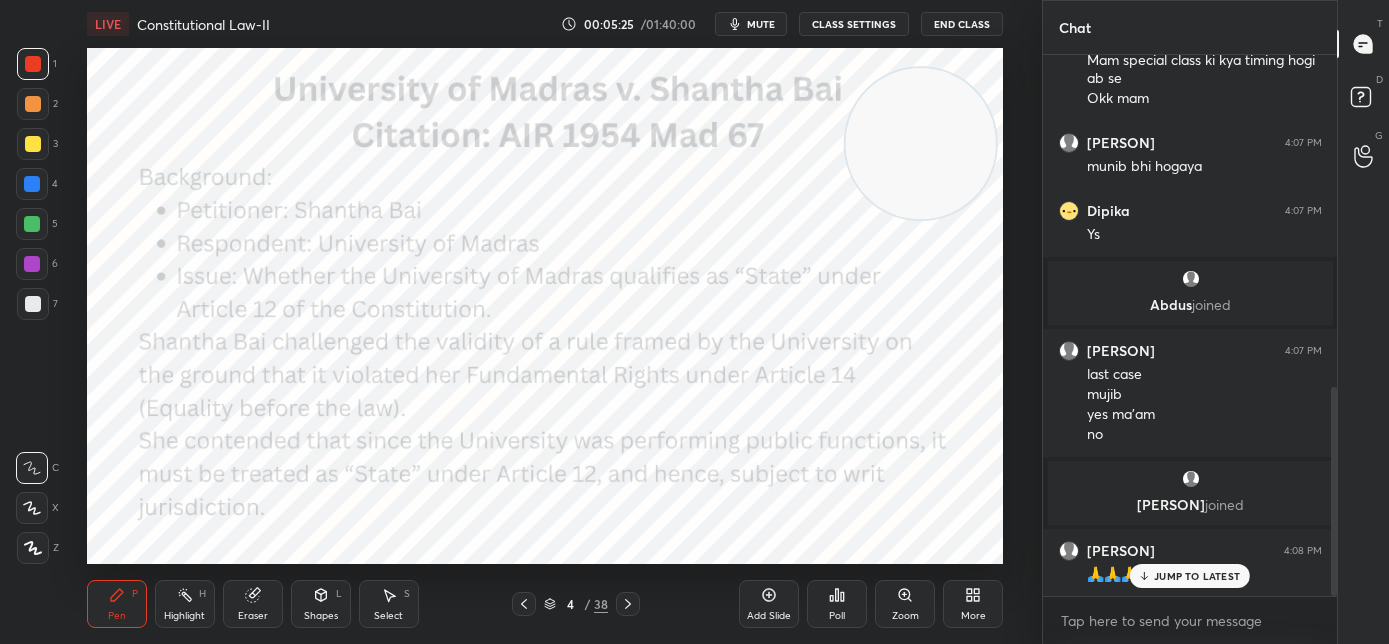 drag, startPoint x: 27, startPoint y: 542, endPoint x: 37, endPoint y: 537, distance: 11.18034 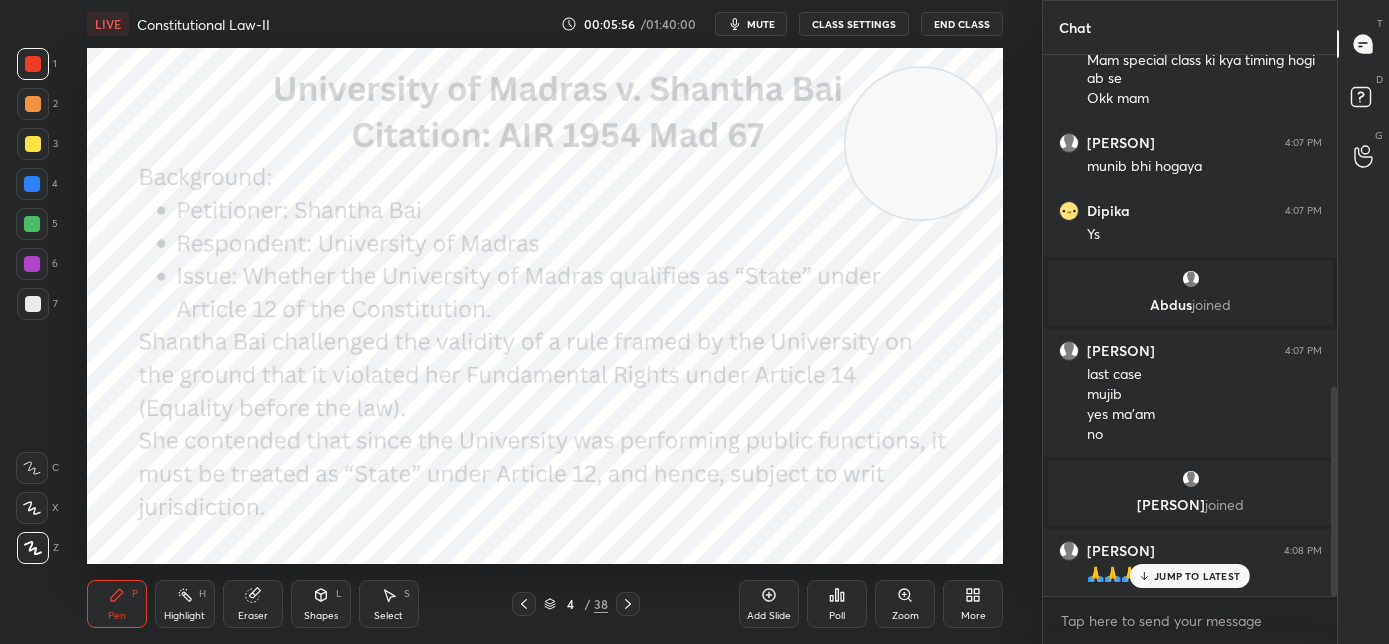 click 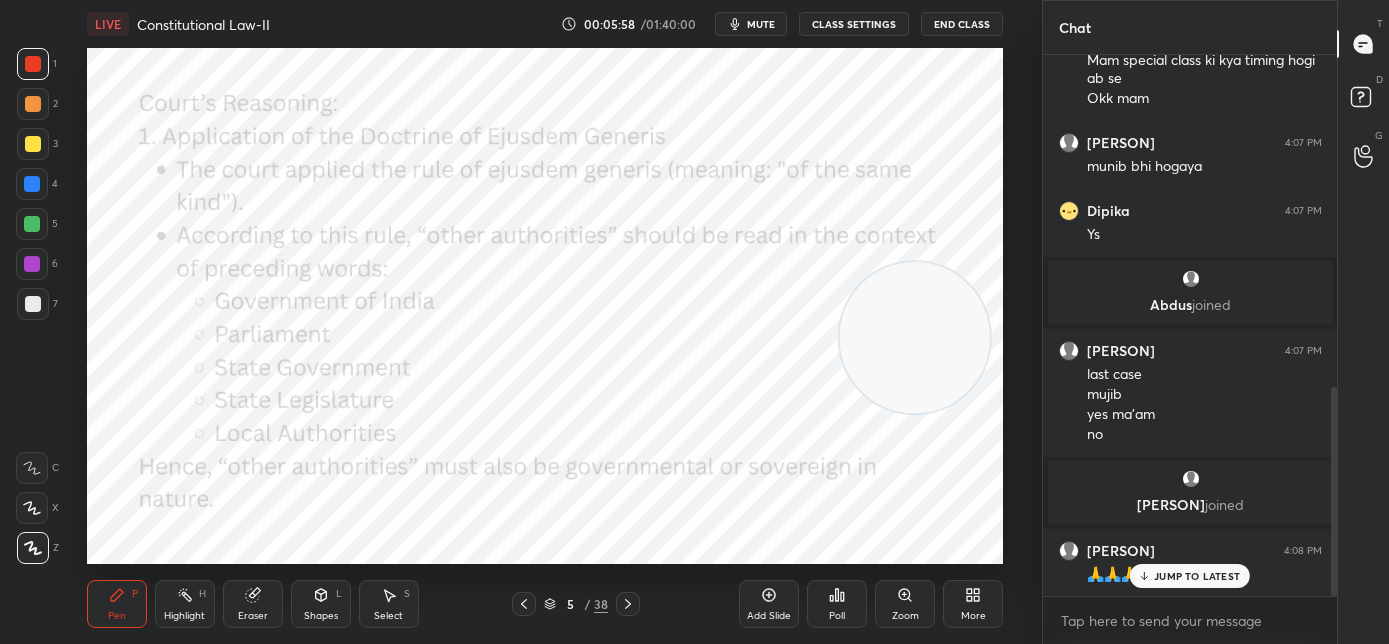 drag, startPoint x: 913, startPoint y: 152, endPoint x: 909, endPoint y: 352, distance: 200.04 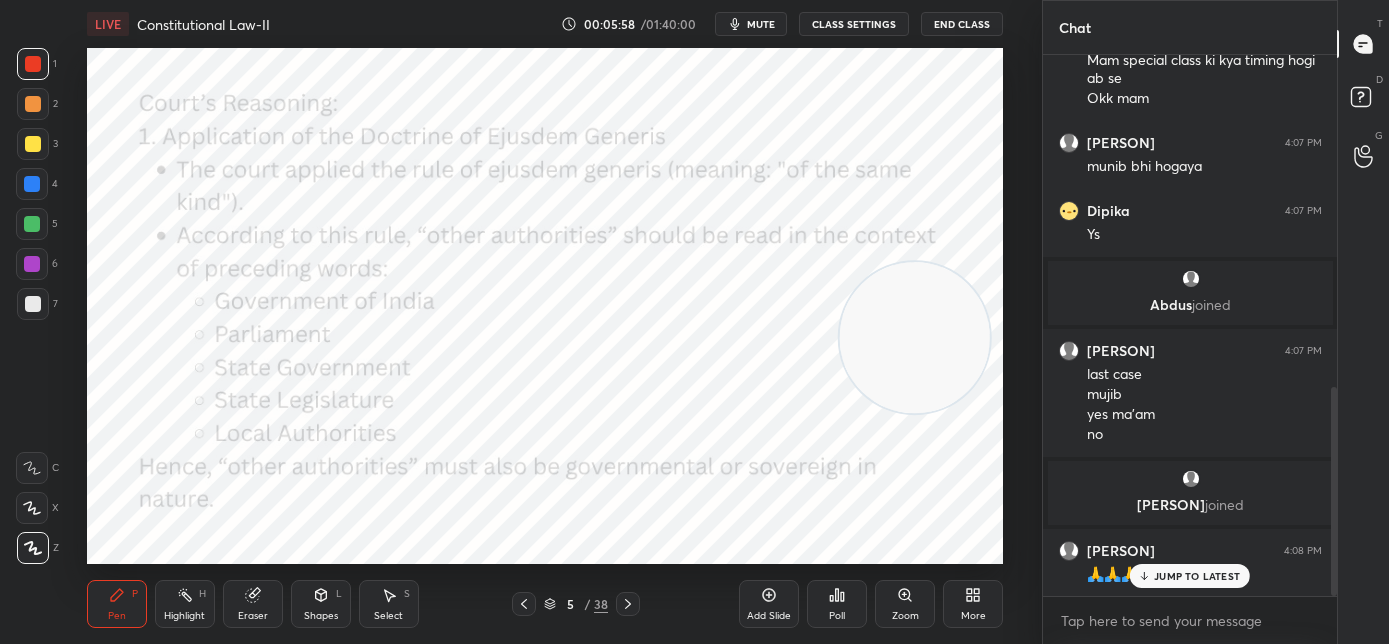 click at bounding box center [914, 337] 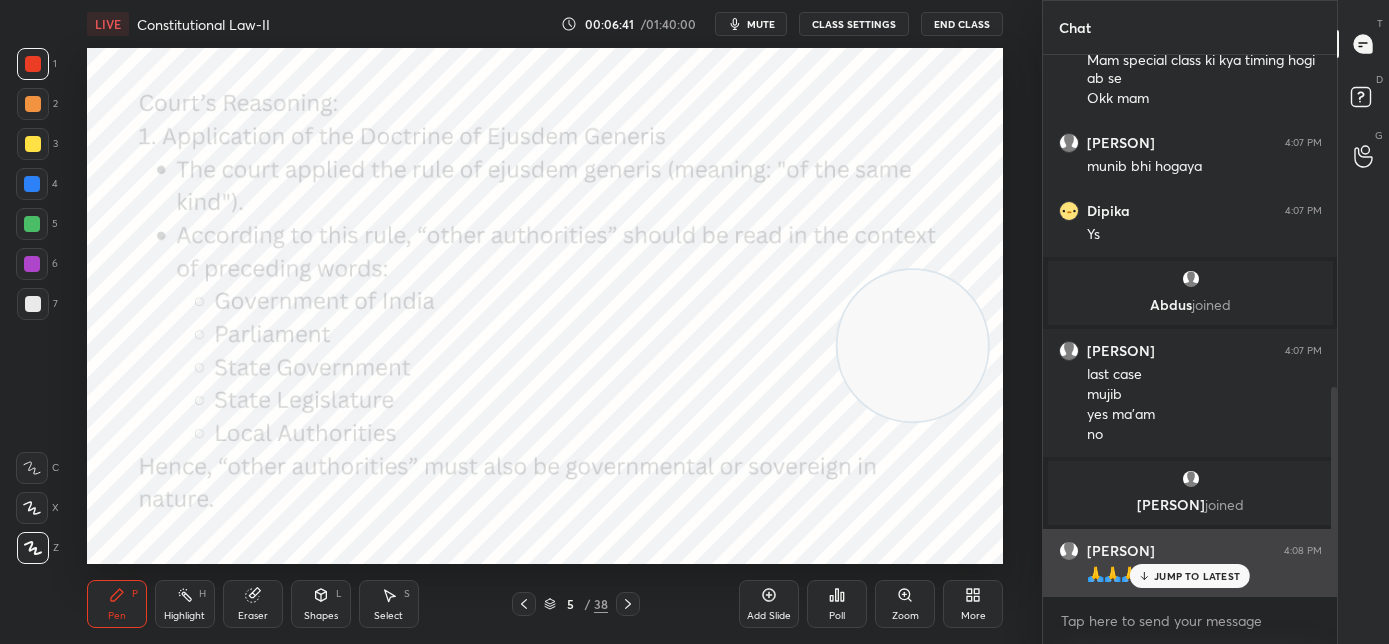 click 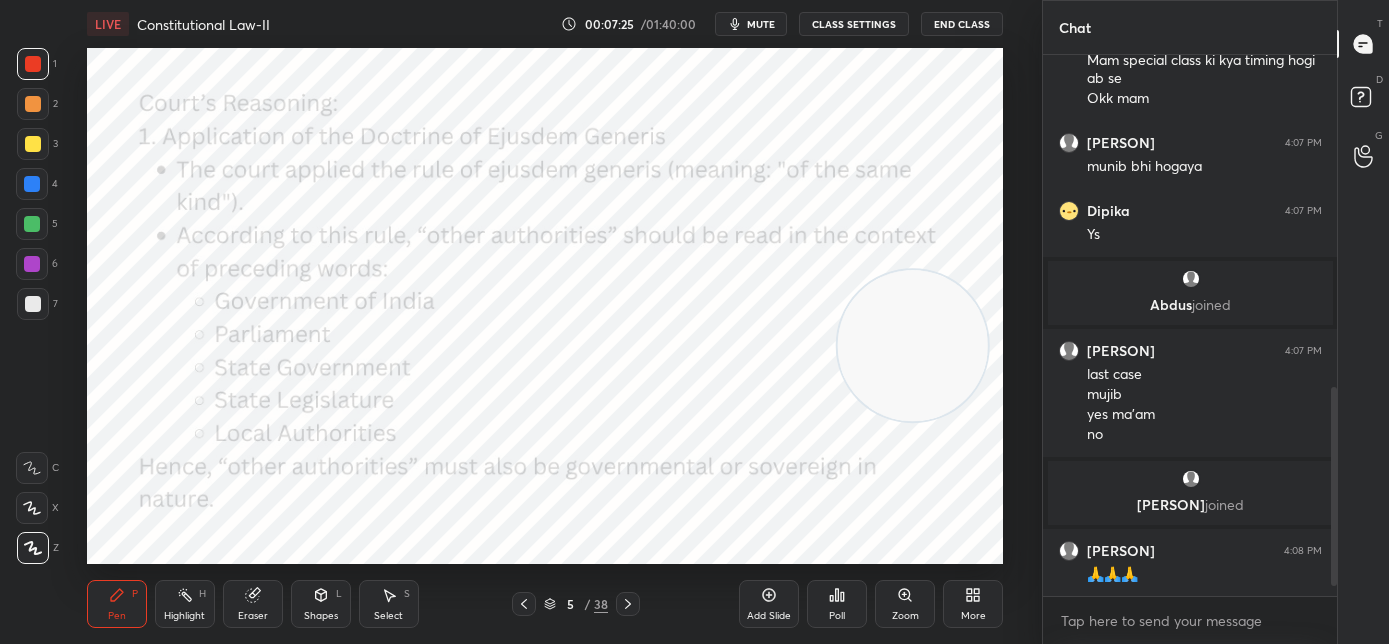 scroll, scrollTop: 928, scrollLeft: 0, axis: vertical 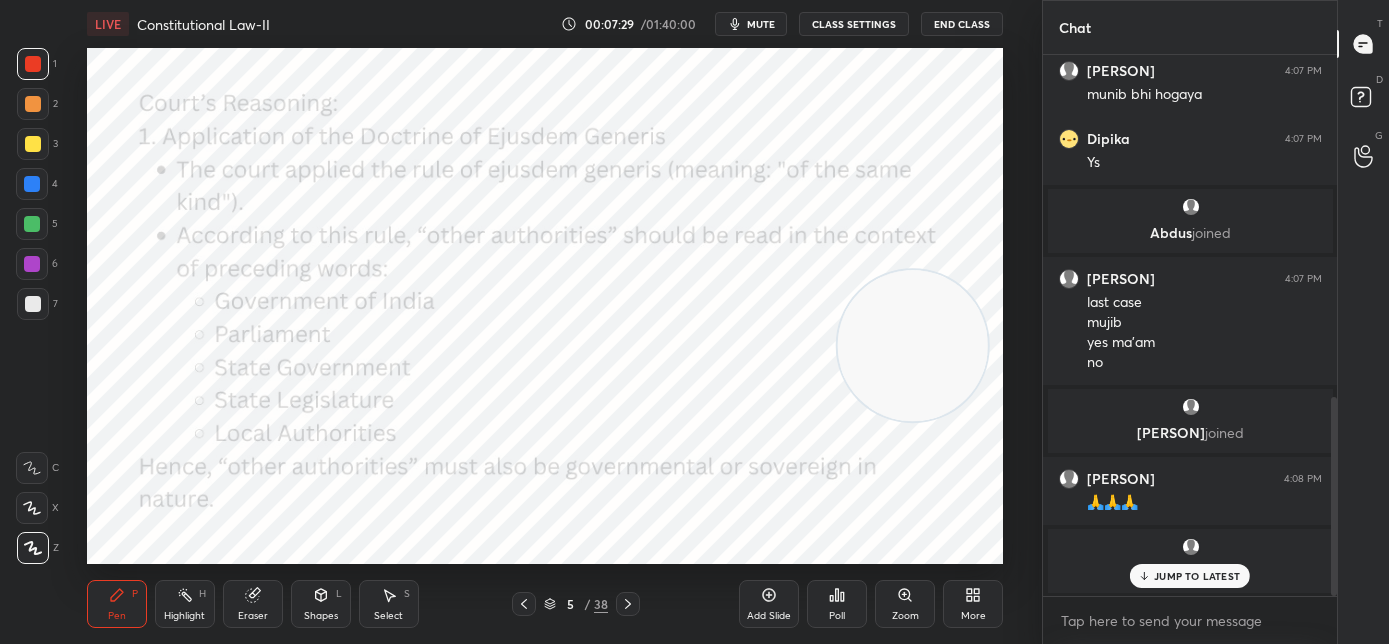 click on "JUMP TO LATEST" at bounding box center [1190, 576] 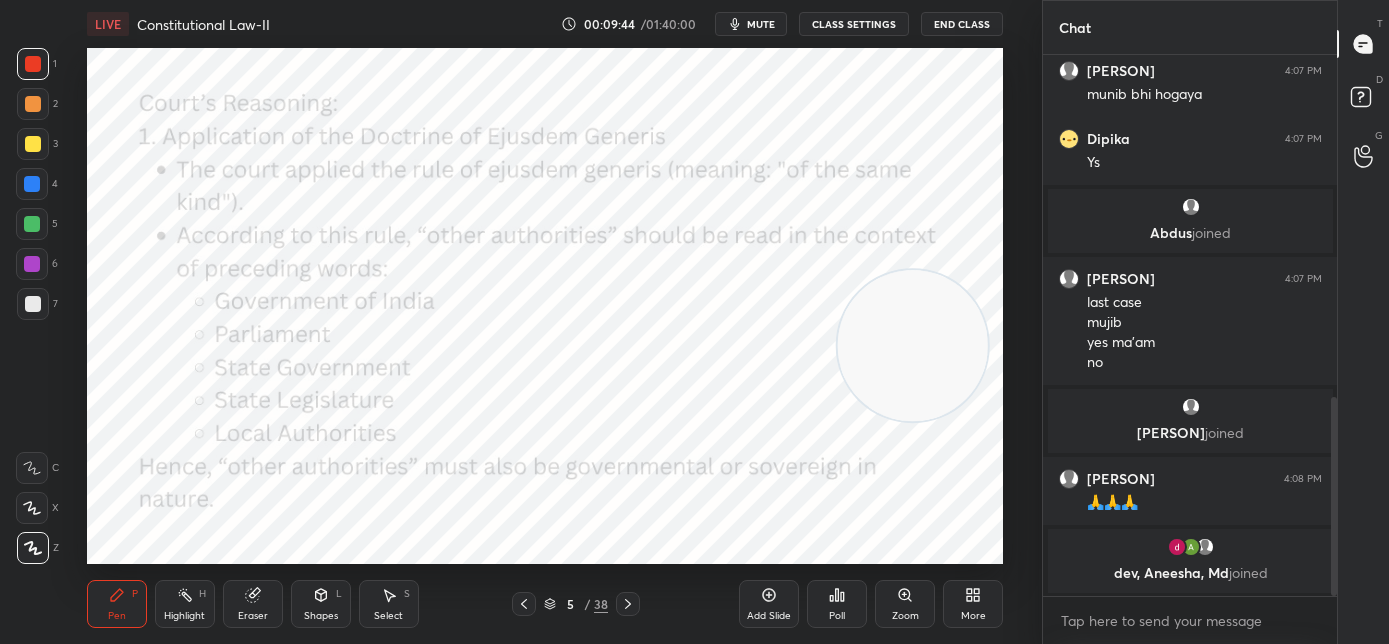 click 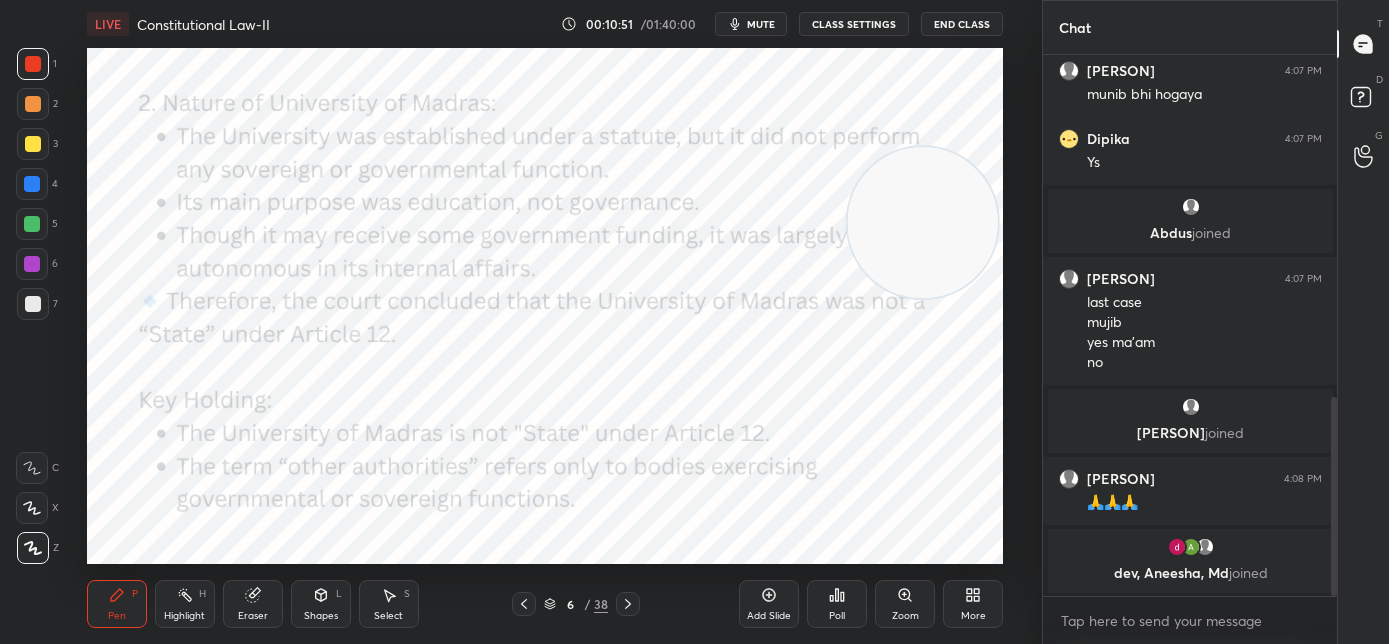 drag, startPoint x: 943, startPoint y: 367, endPoint x: 957, endPoint y: 138, distance: 229.42755 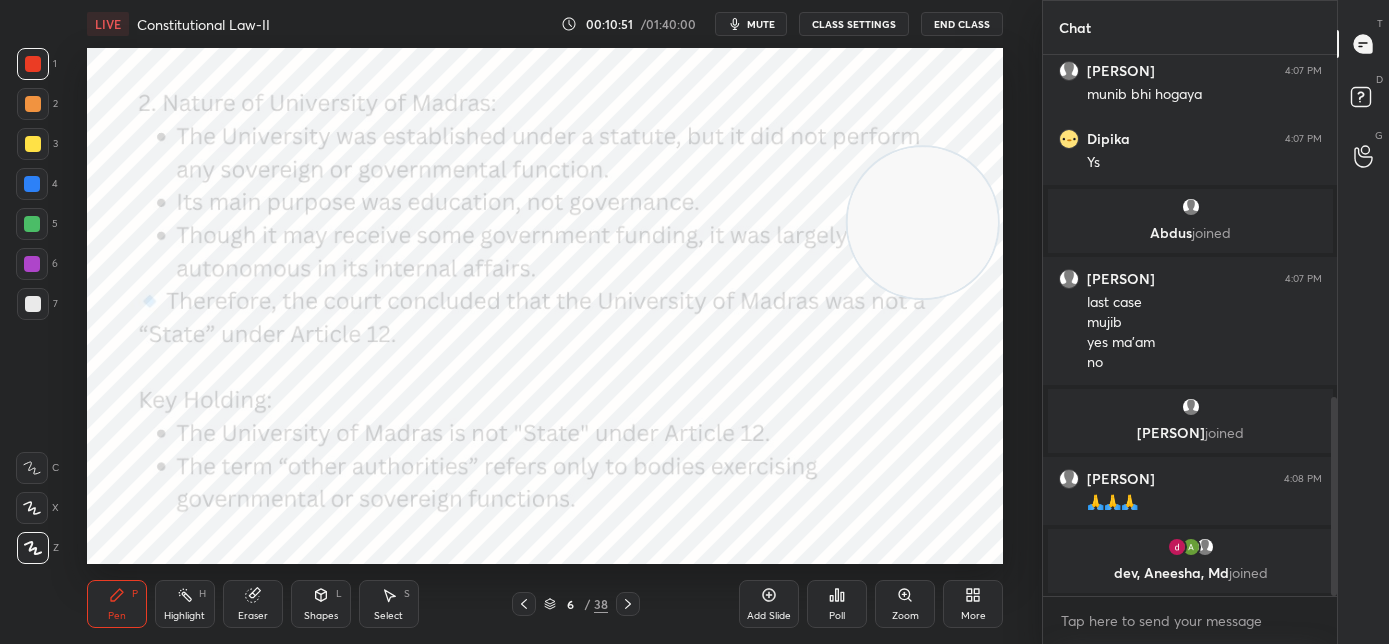 click at bounding box center [922, 222] 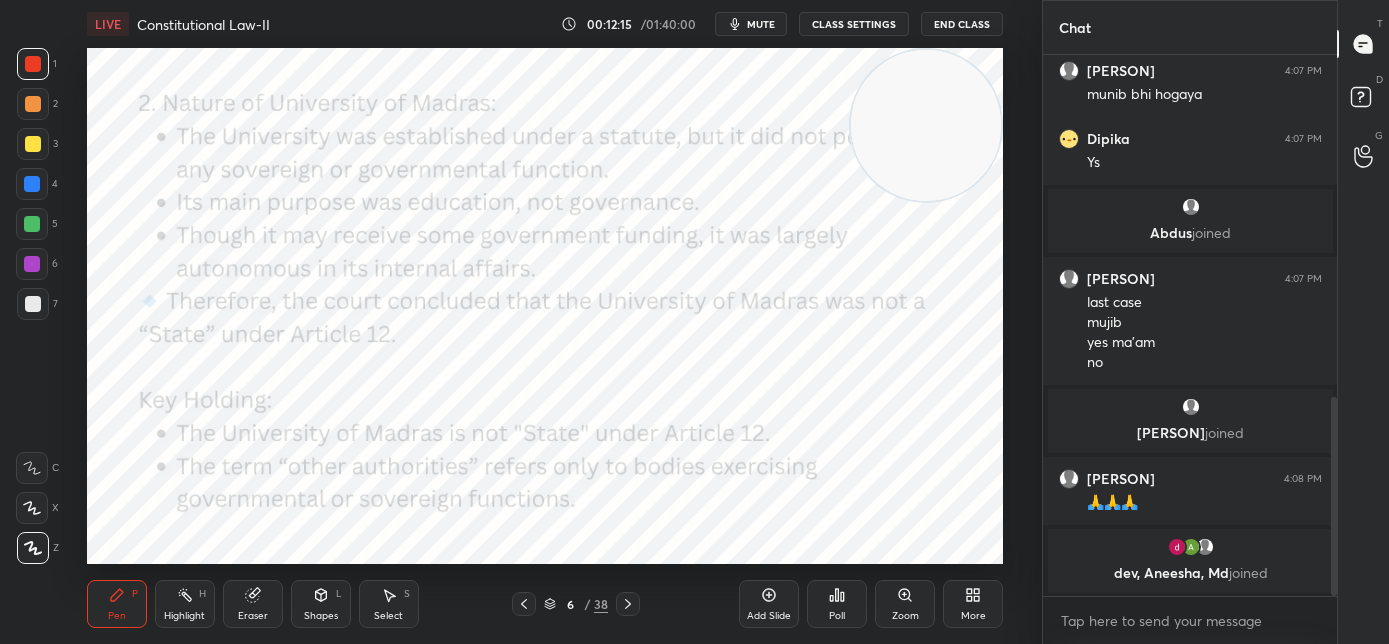 click 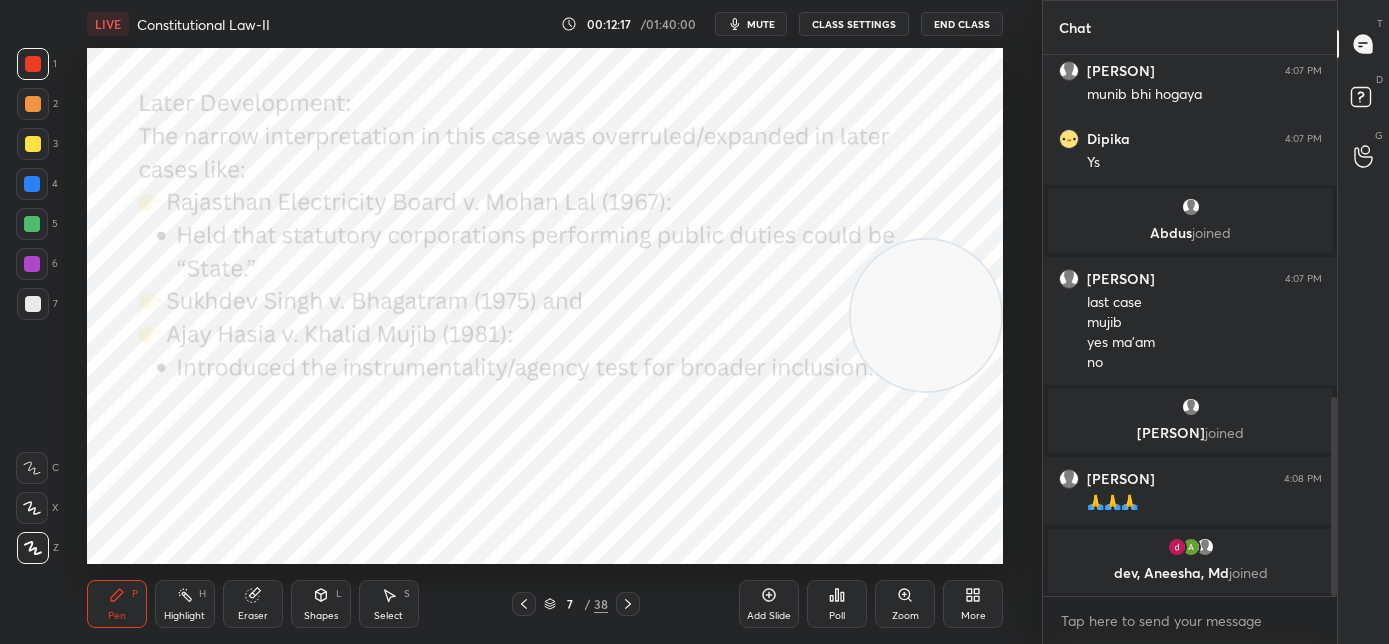 drag, startPoint x: 925, startPoint y: 173, endPoint x: 917, endPoint y: 473, distance: 300.10666 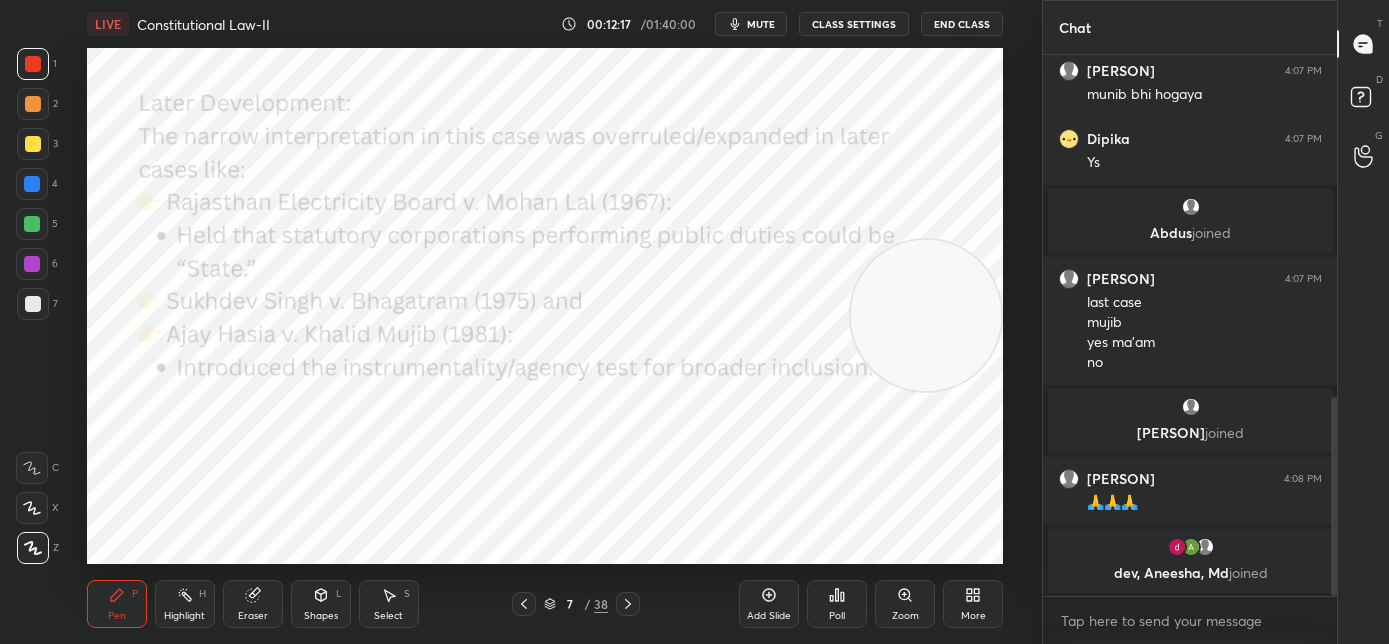 click at bounding box center [926, 315] 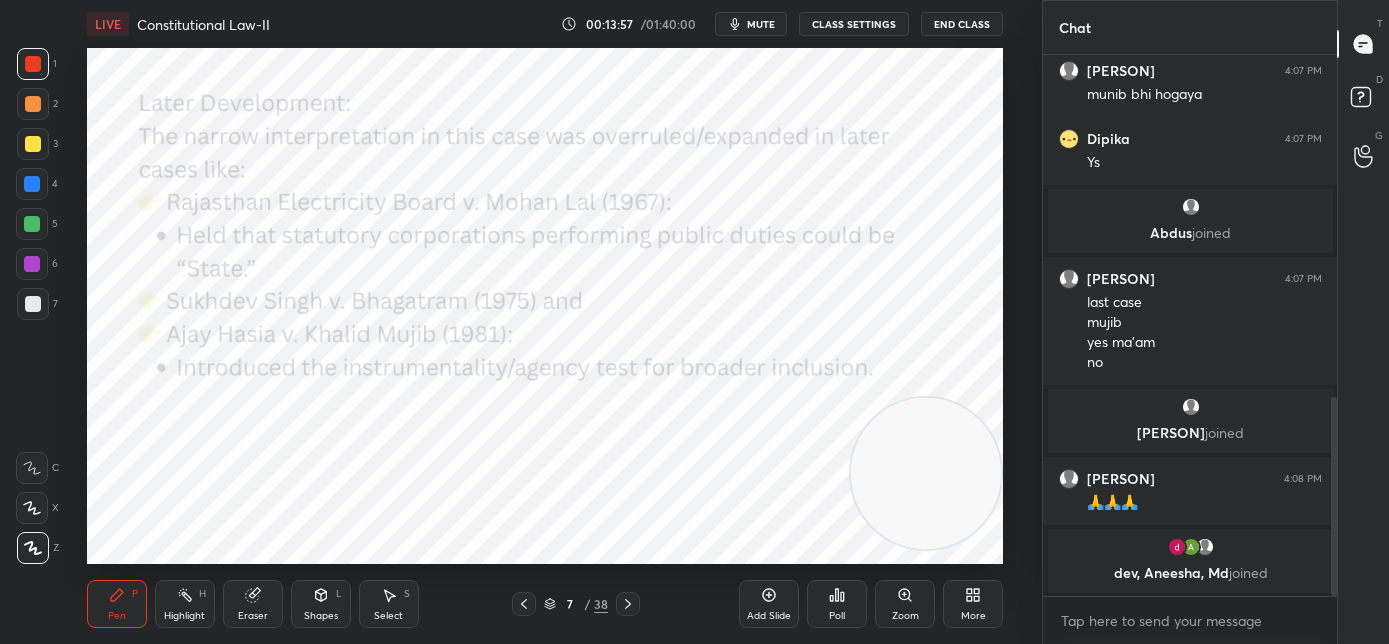 click 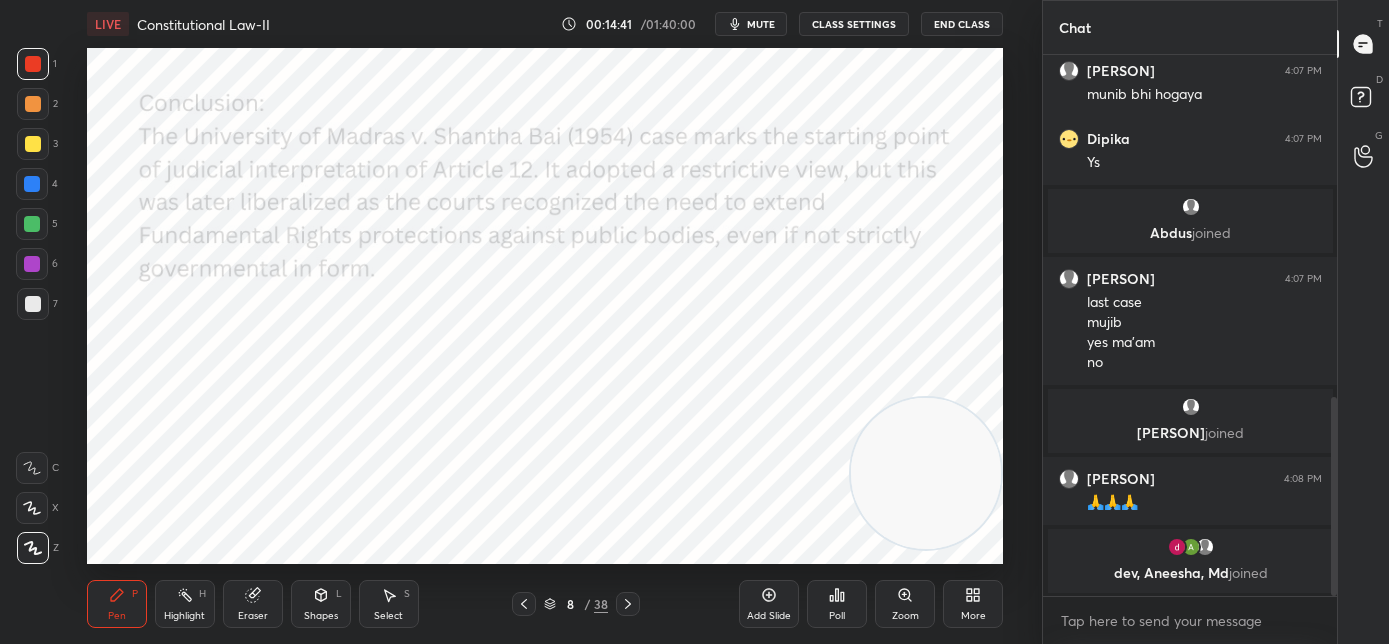 click 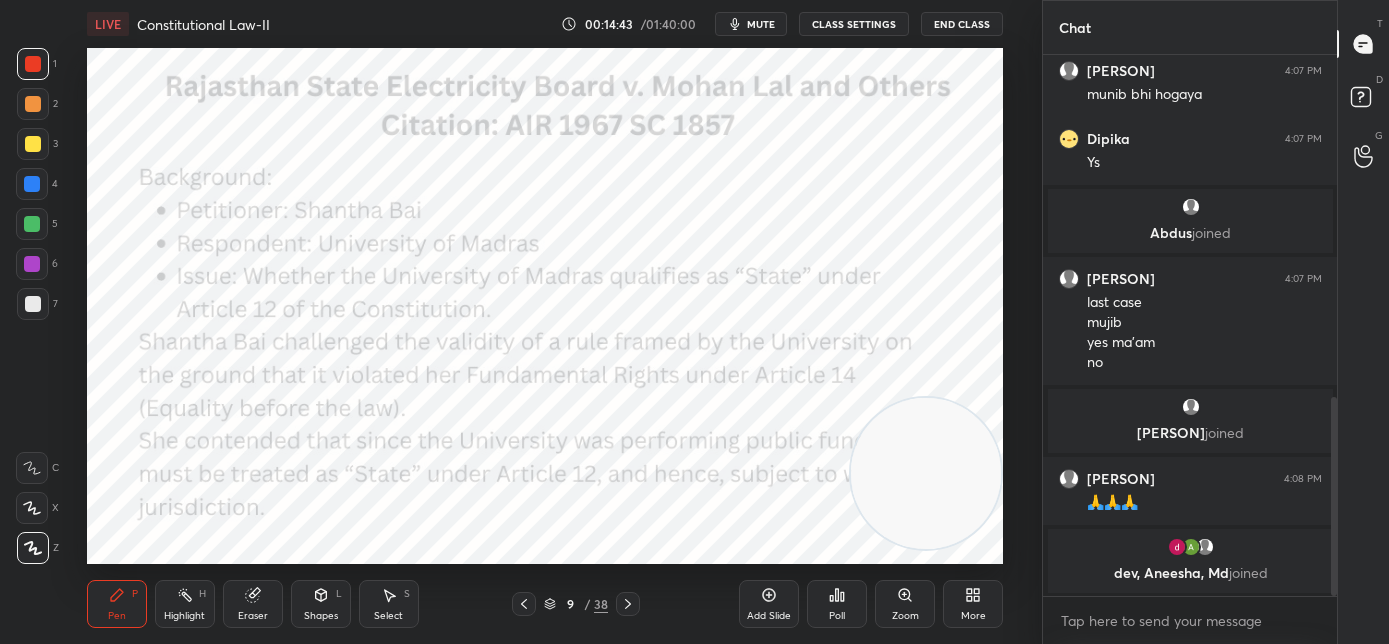 click at bounding box center (32, 184) 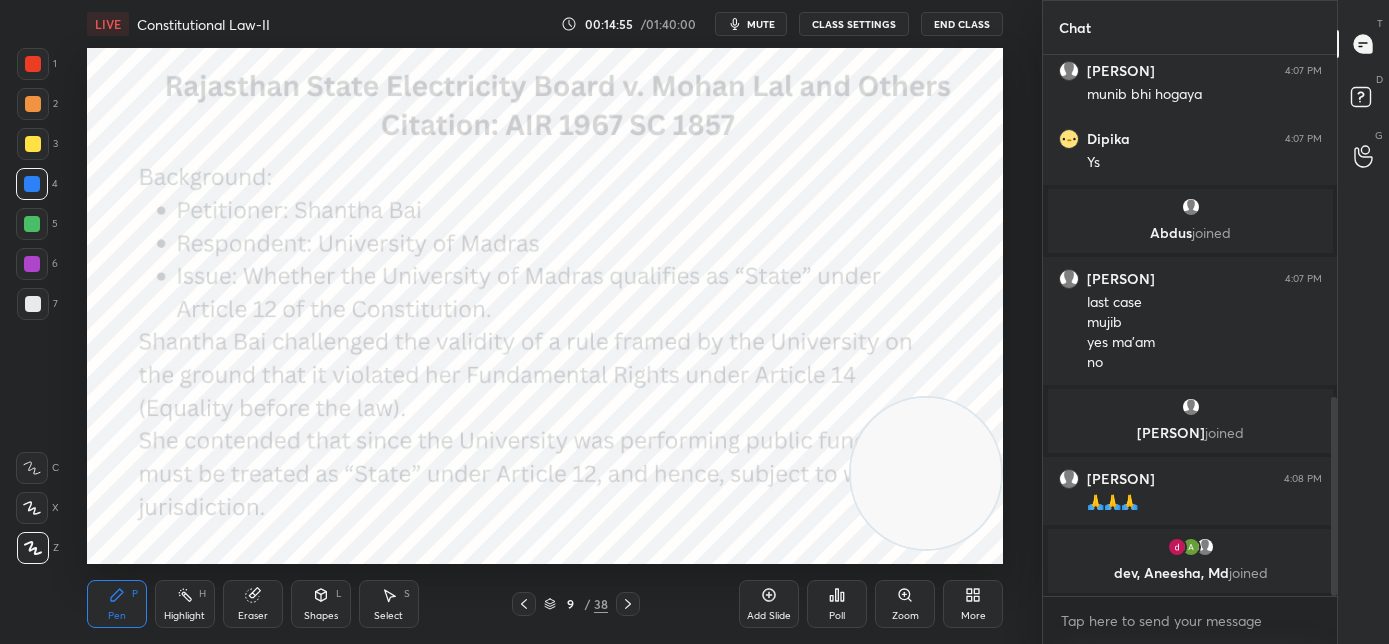 click 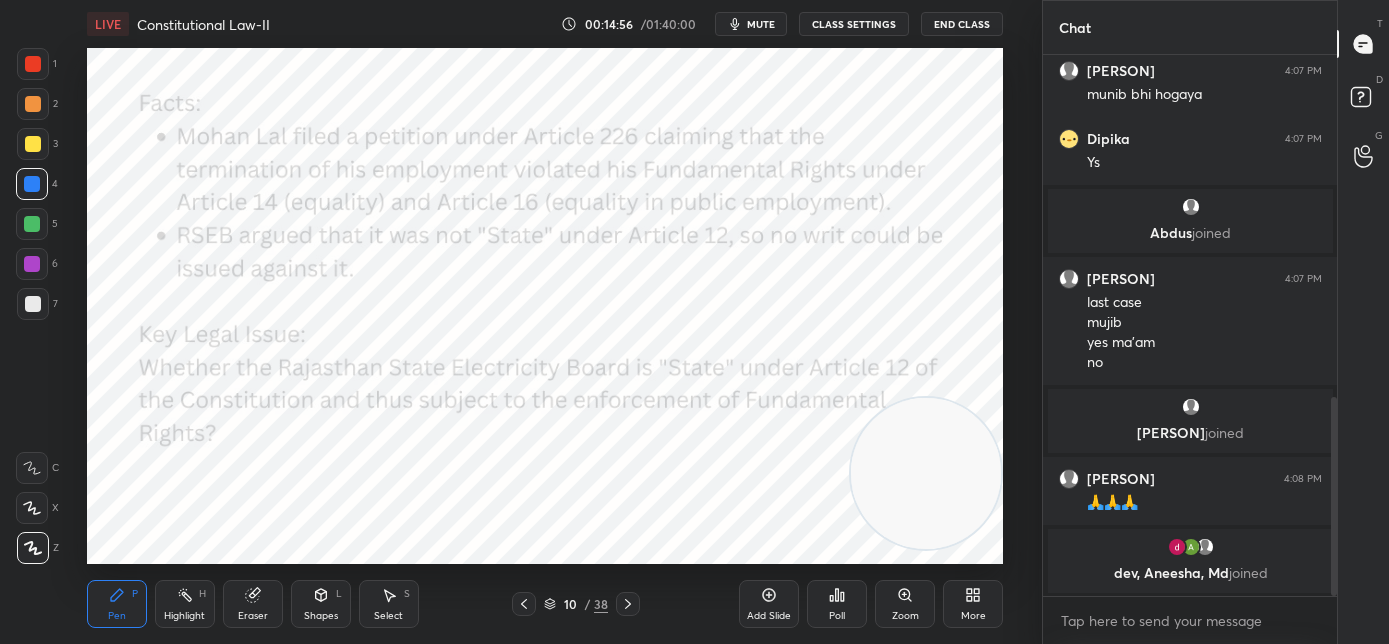 click 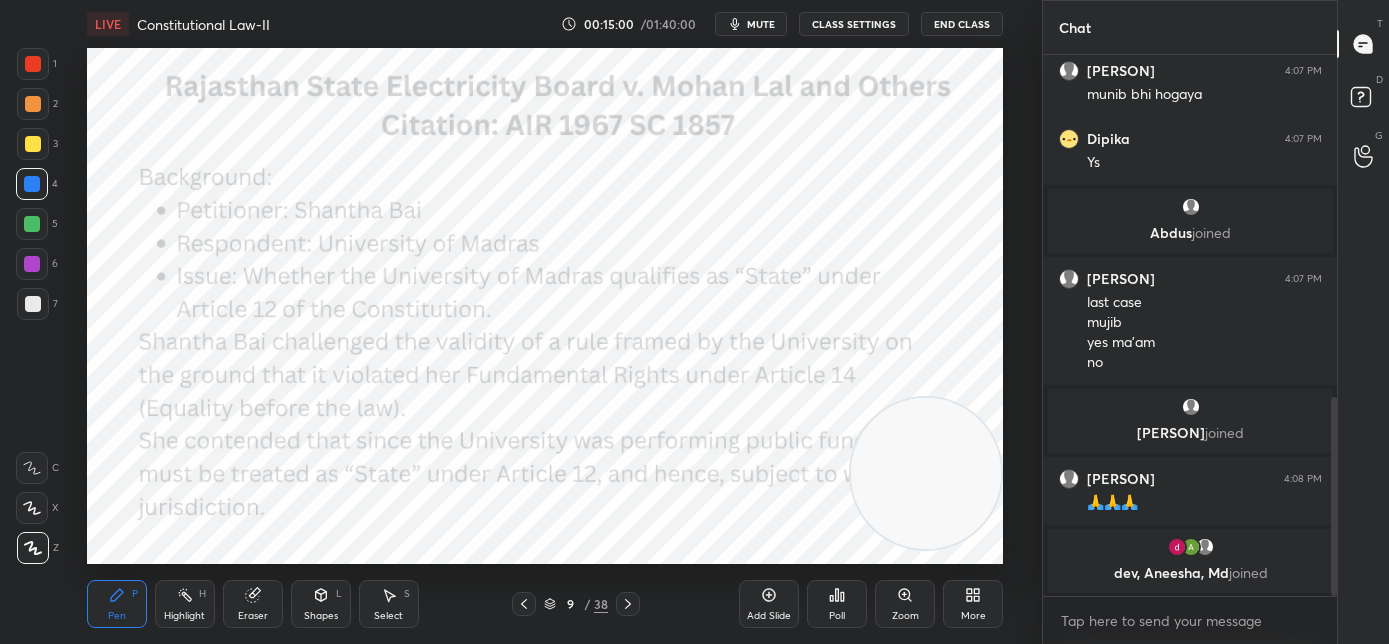click 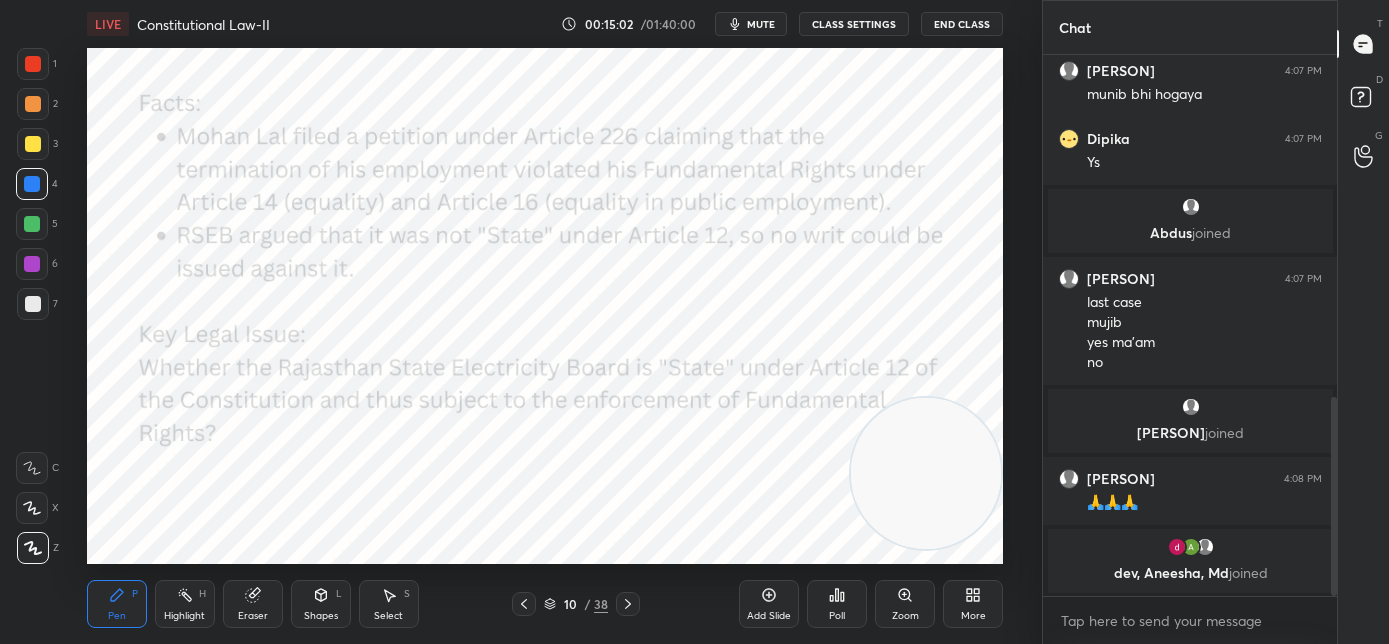 scroll, scrollTop: 944, scrollLeft: 0, axis: vertical 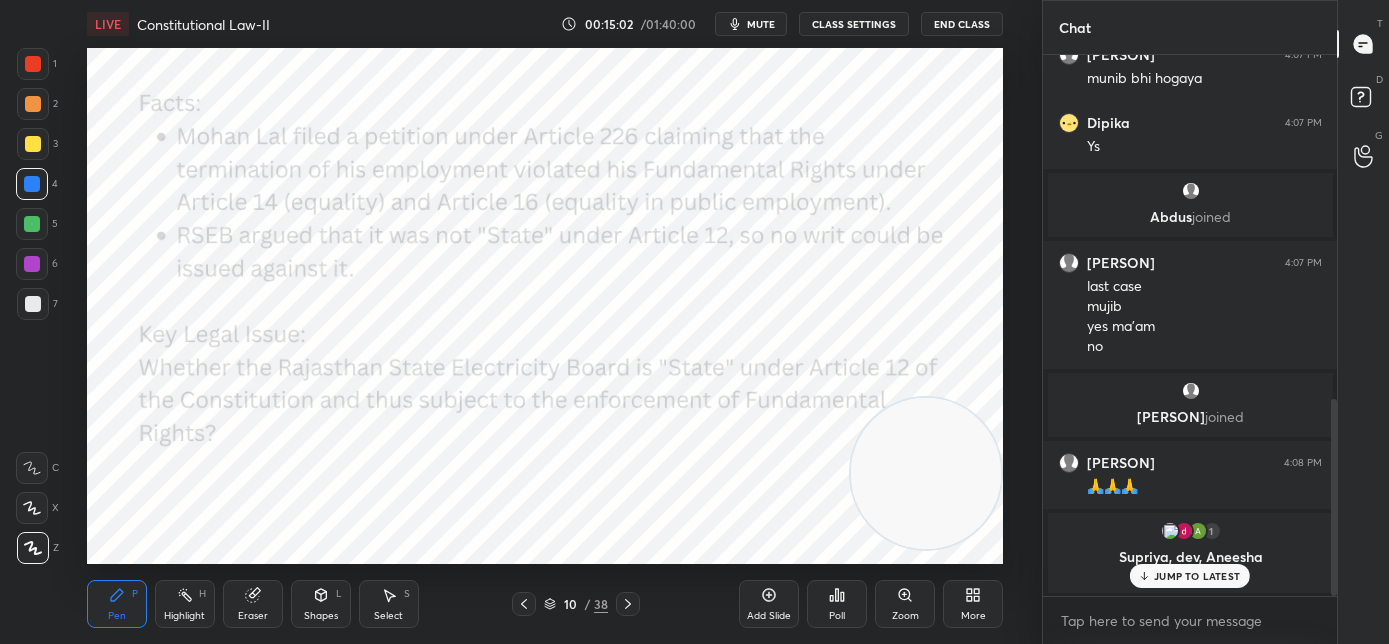 click at bounding box center [524, 604] 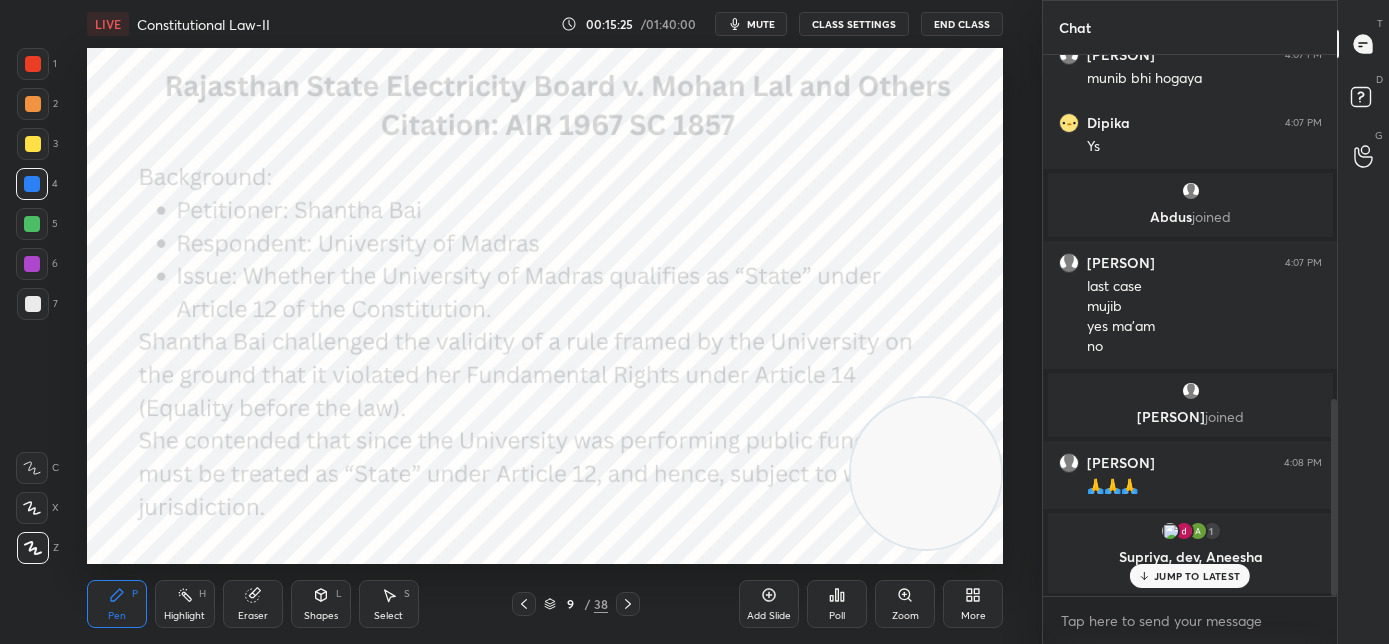 click on "JUMP TO LATEST" at bounding box center (1197, 576) 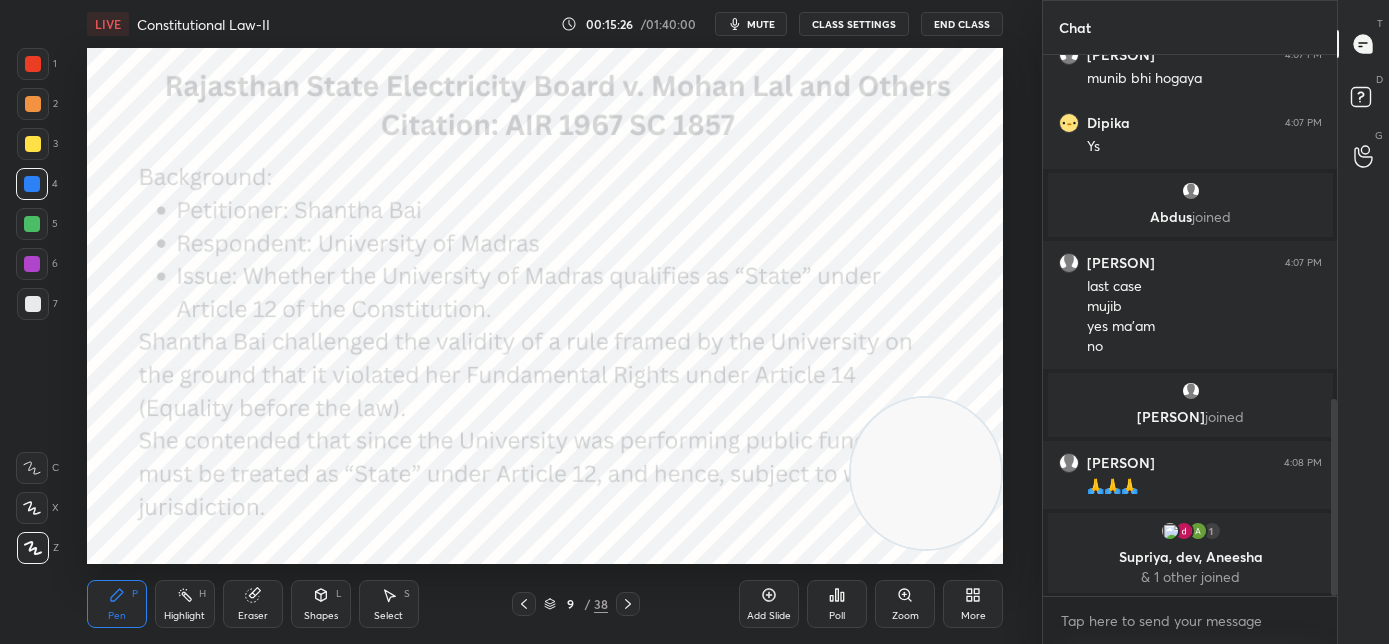 click 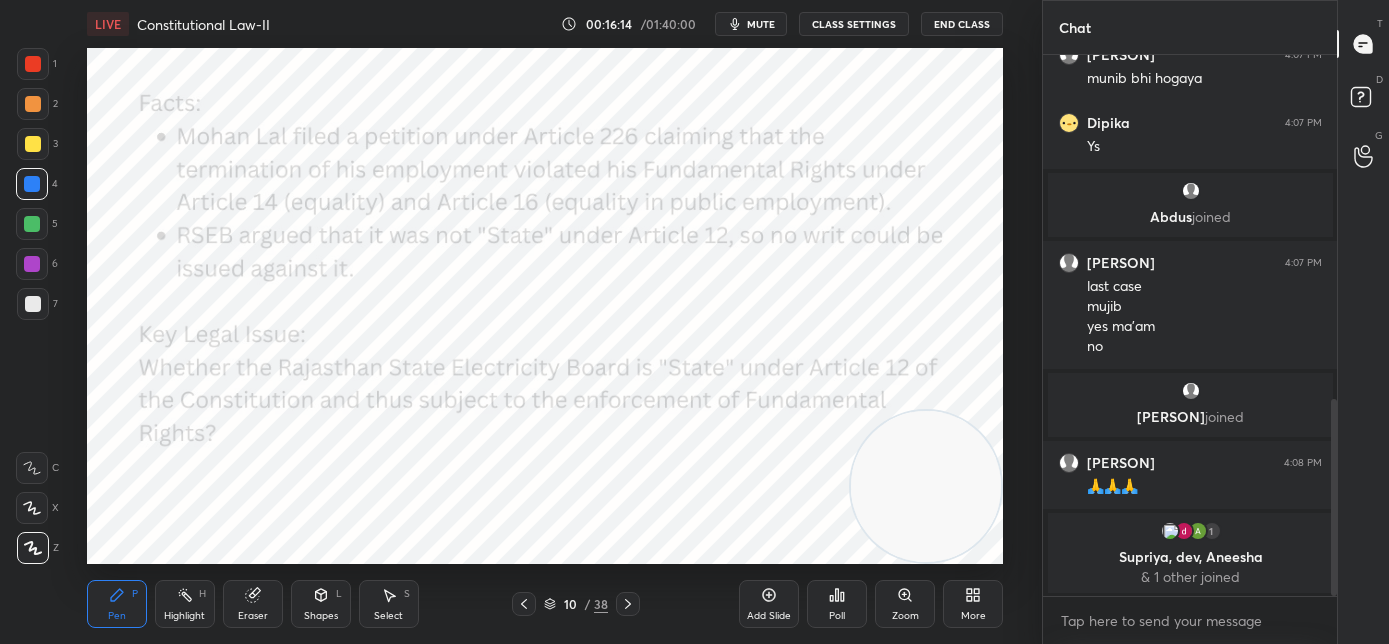 drag, startPoint x: 912, startPoint y: 495, endPoint x: 914, endPoint y: 522, distance: 27.073973 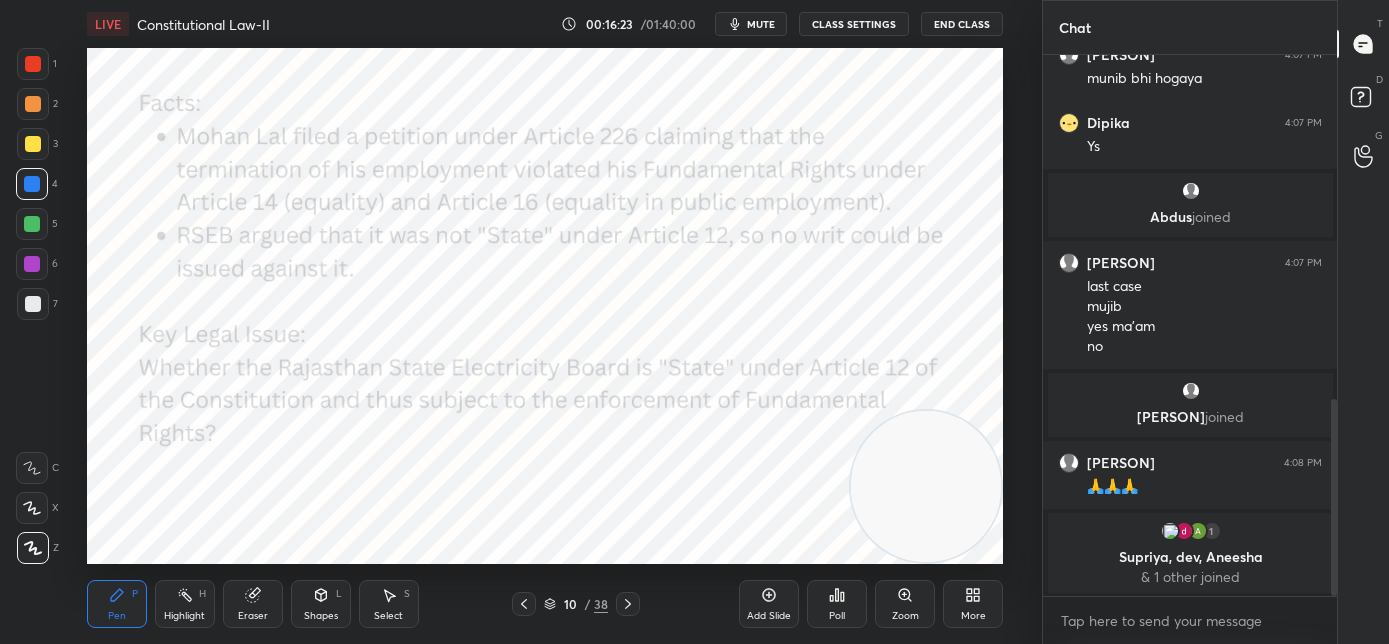 click 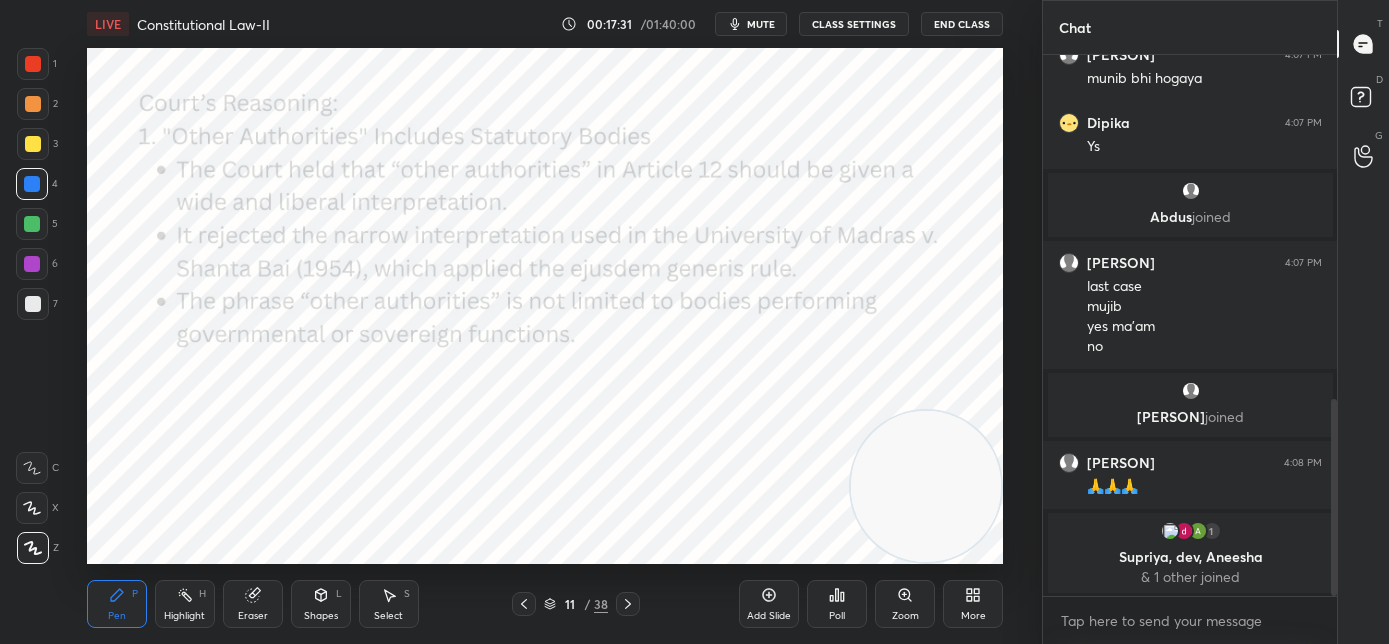 click 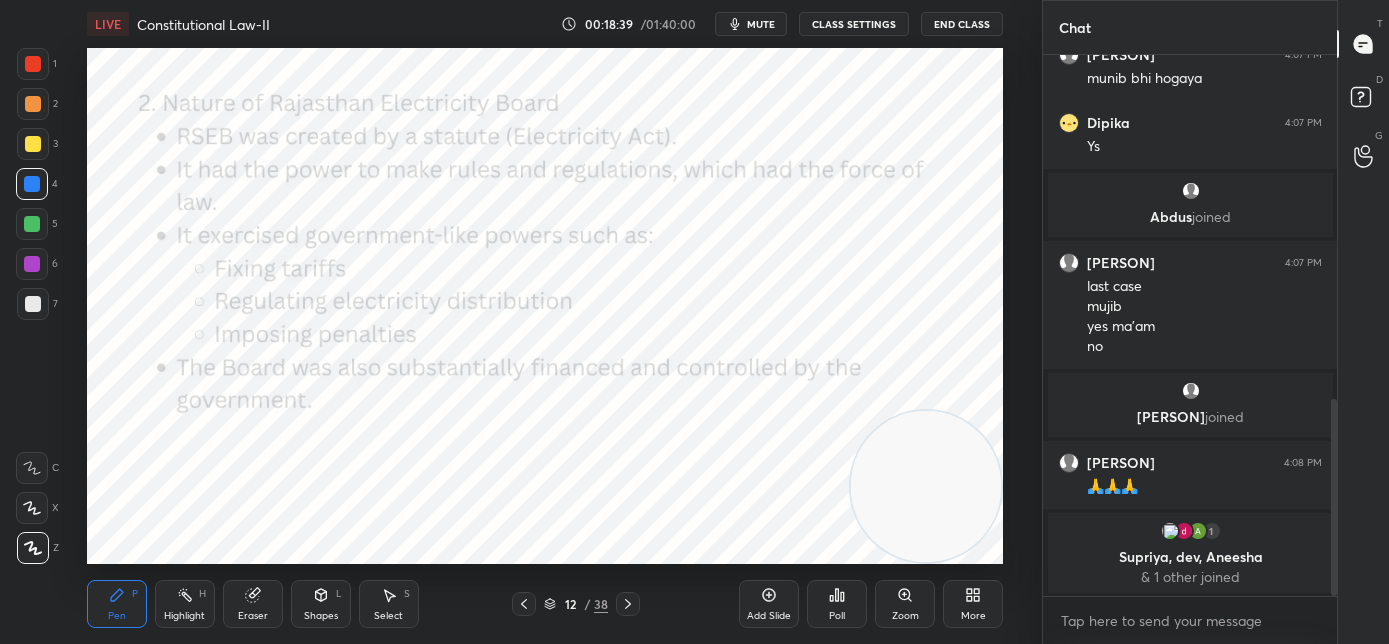 click 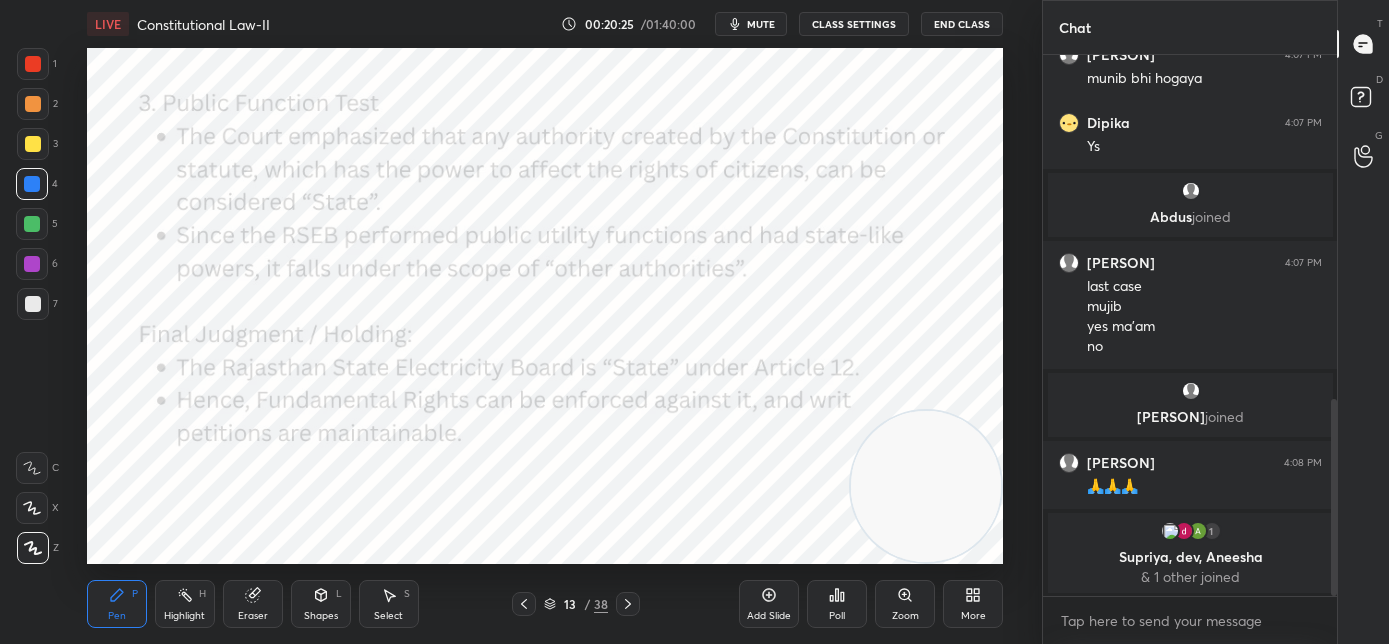 click 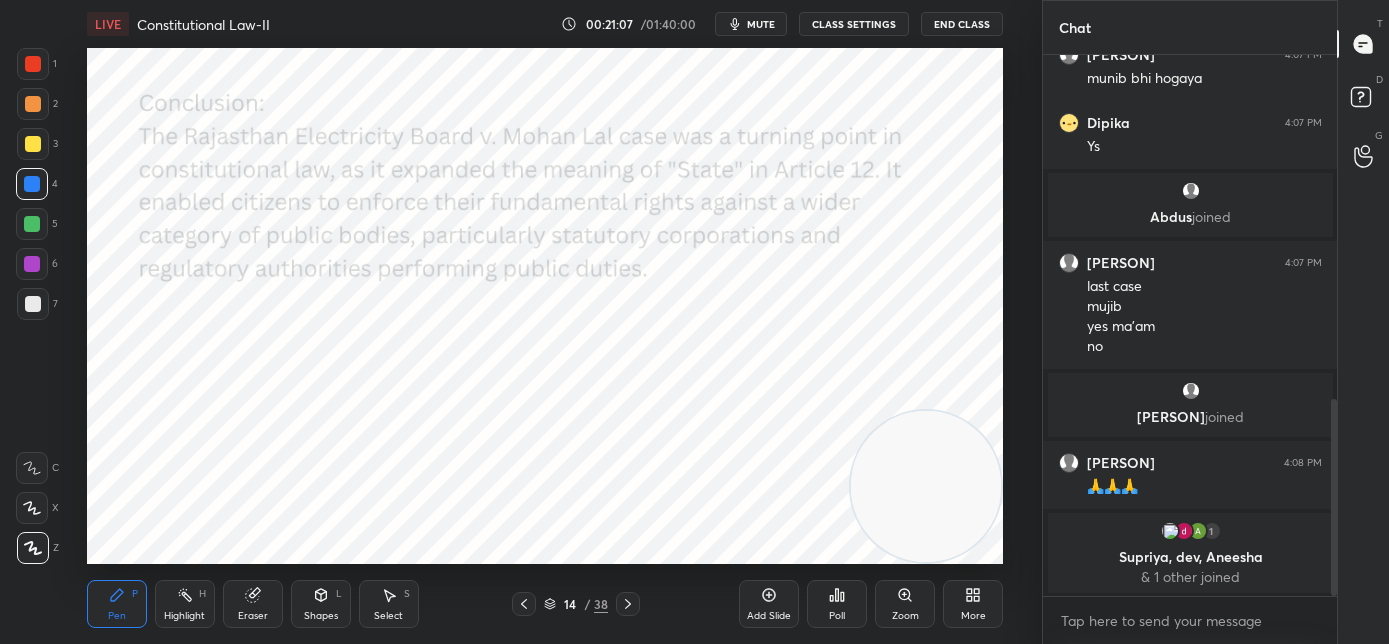 click 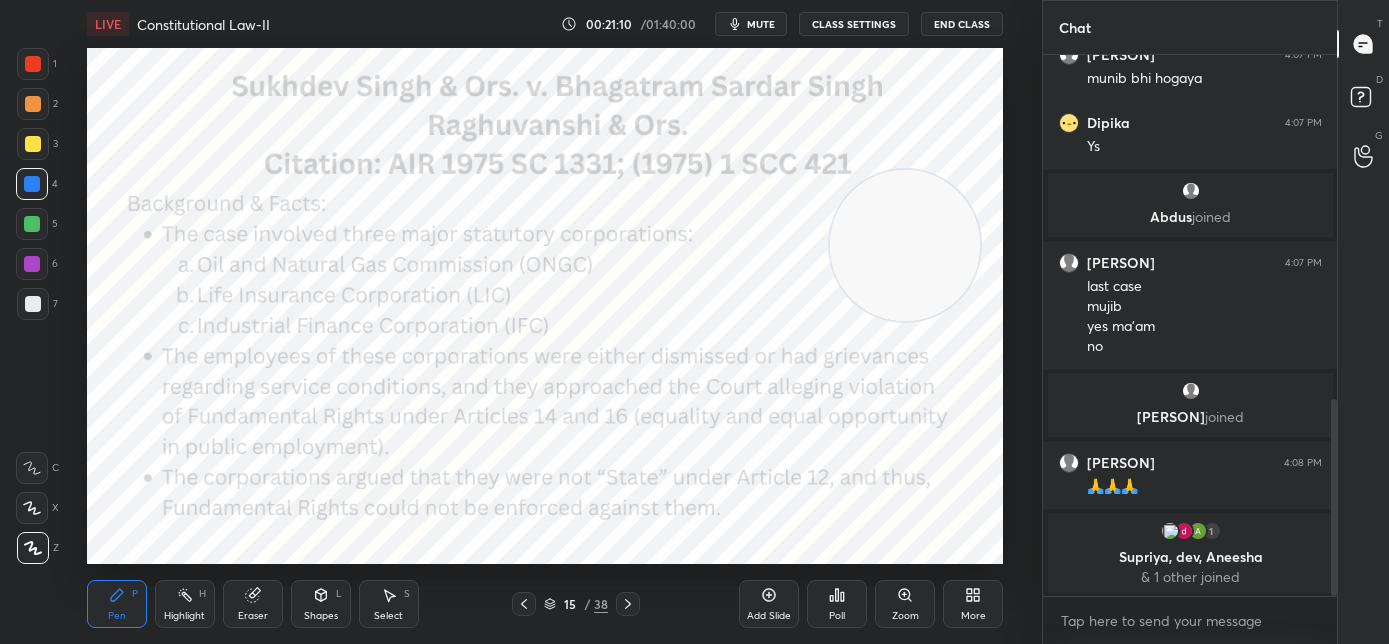 drag, startPoint x: 909, startPoint y: 426, endPoint x: 888, endPoint y: 258, distance: 169.30742 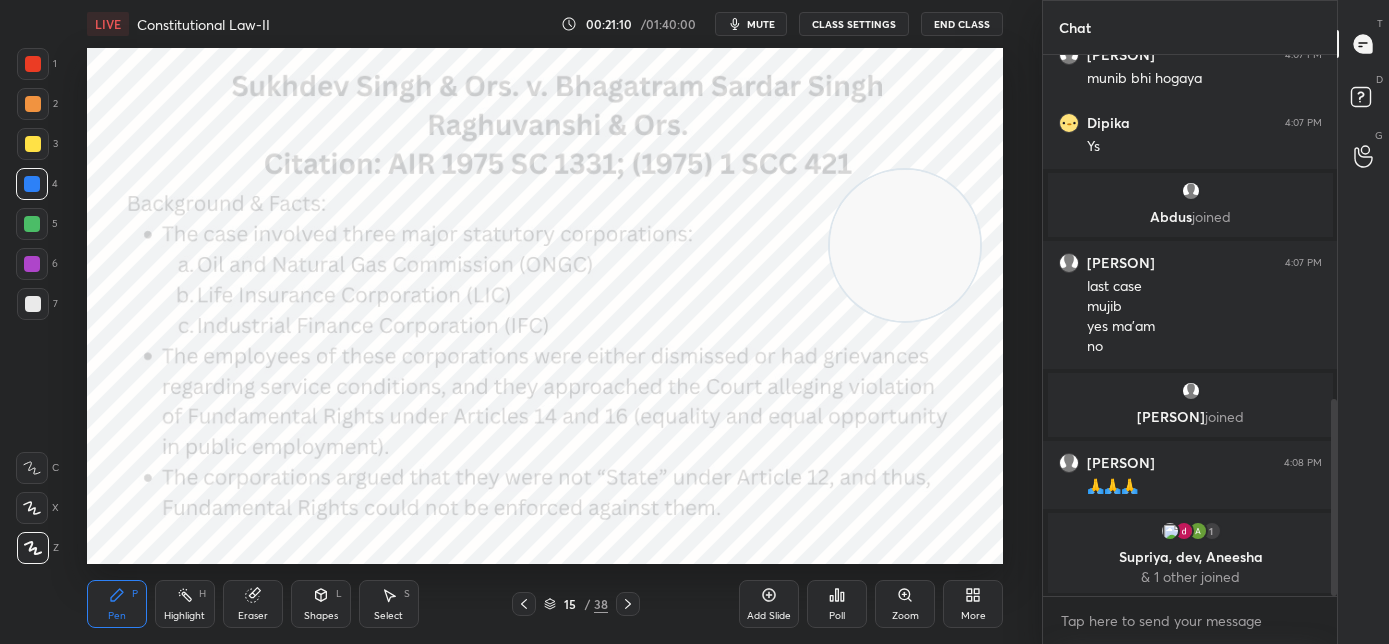 click at bounding box center [905, 245] 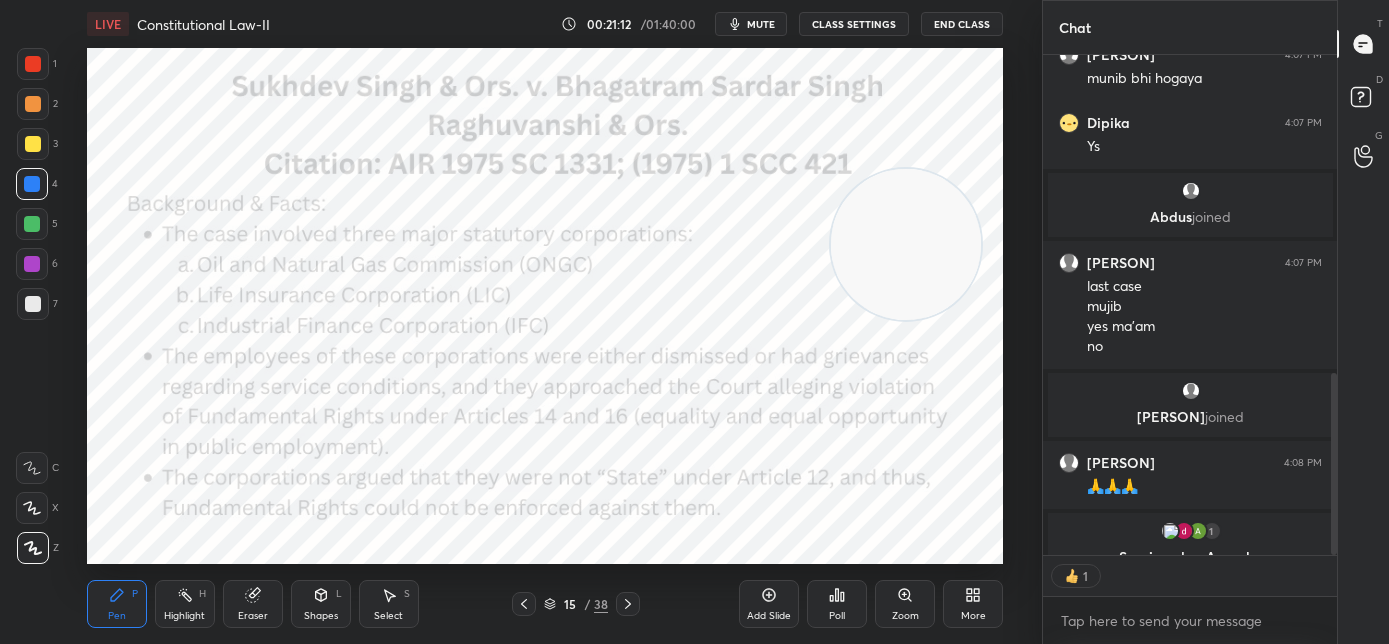 scroll, scrollTop: 494, scrollLeft: 288, axis: both 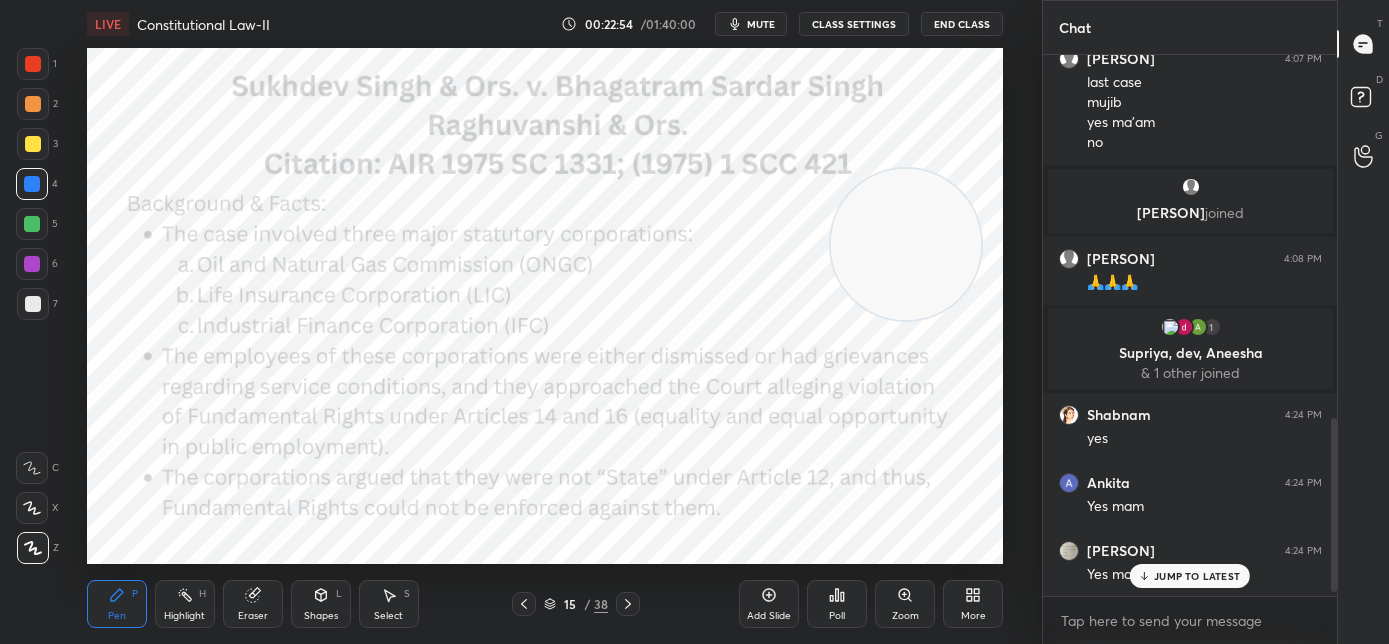 click on "JUMP TO LATEST" at bounding box center [1197, 576] 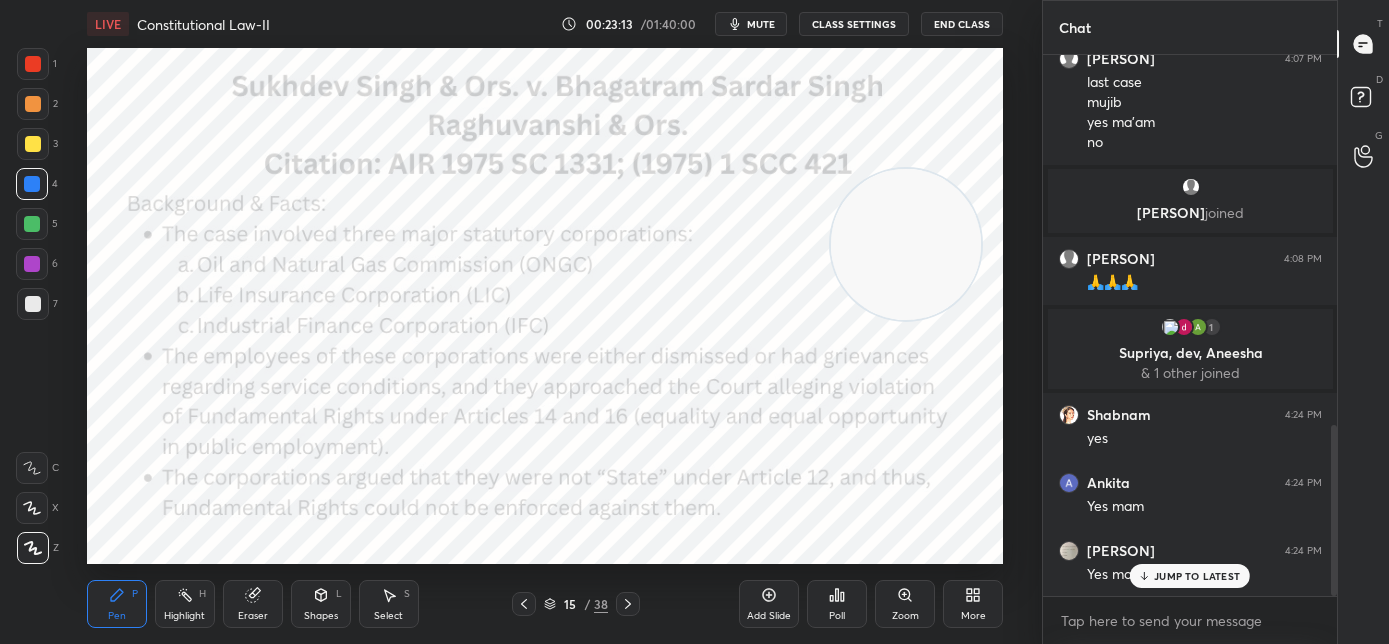 scroll, scrollTop: 1170, scrollLeft: 0, axis: vertical 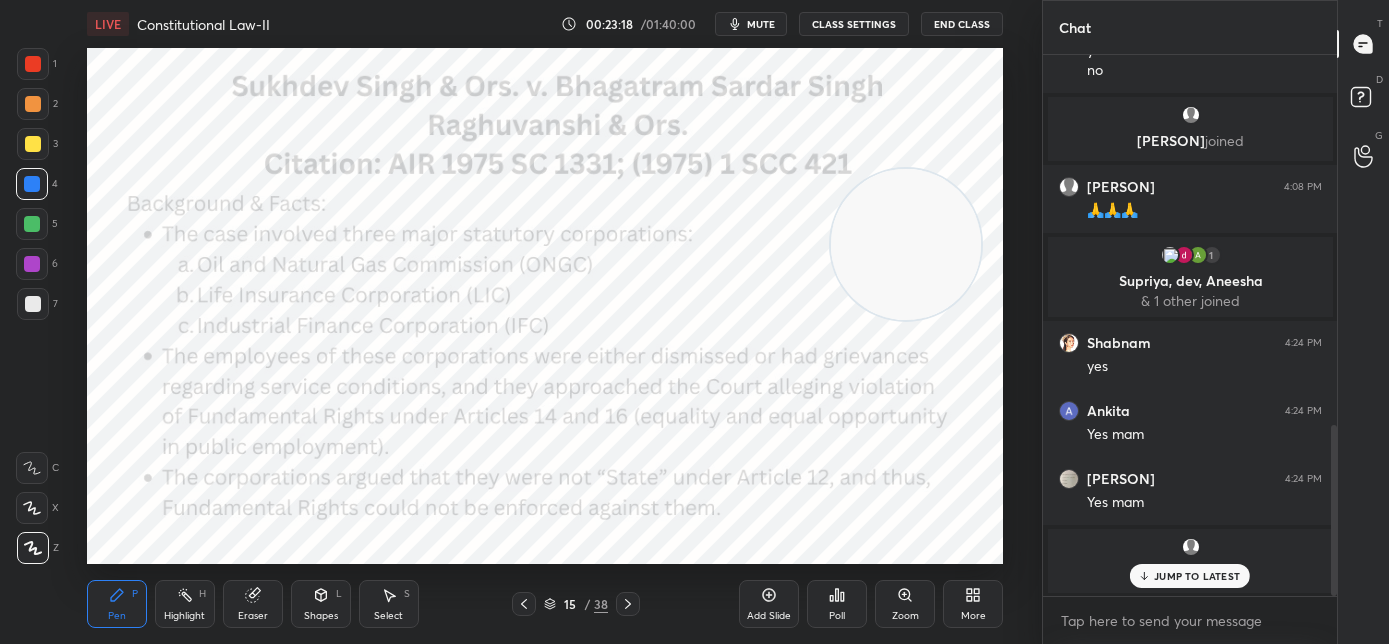 drag, startPoint x: 1190, startPoint y: 576, endPoint x: 1161, endPoint y: 569, distance: 29.832869 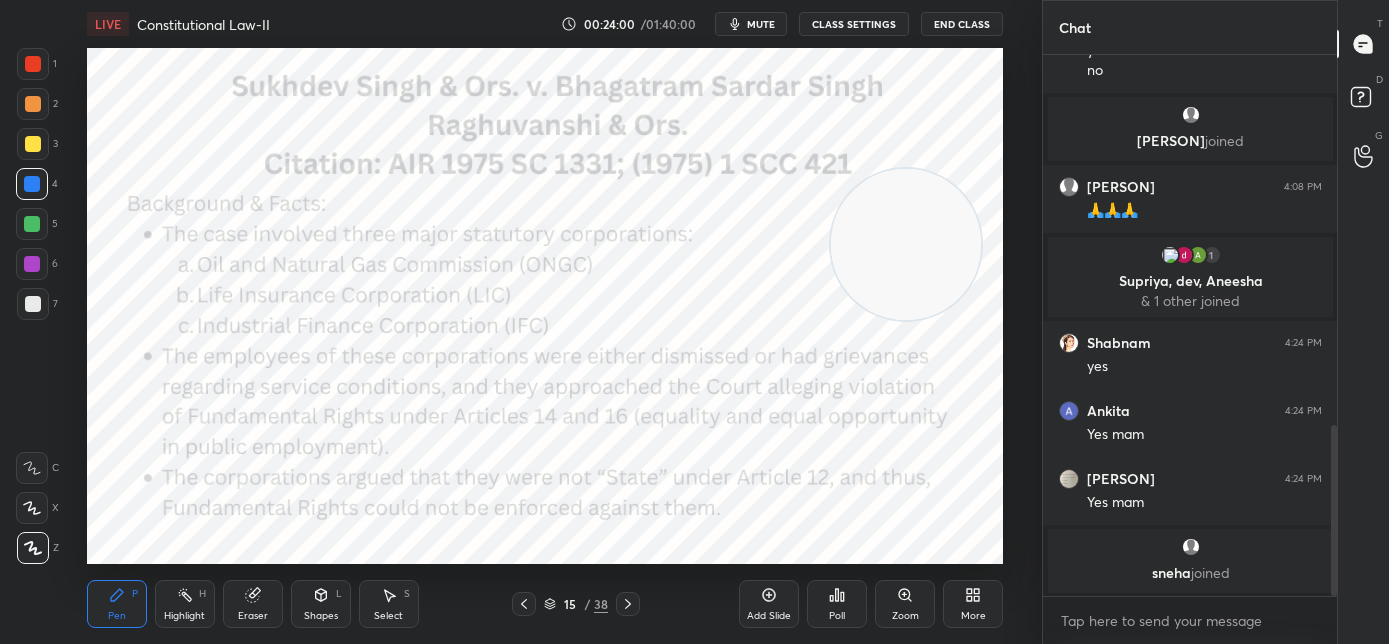 click 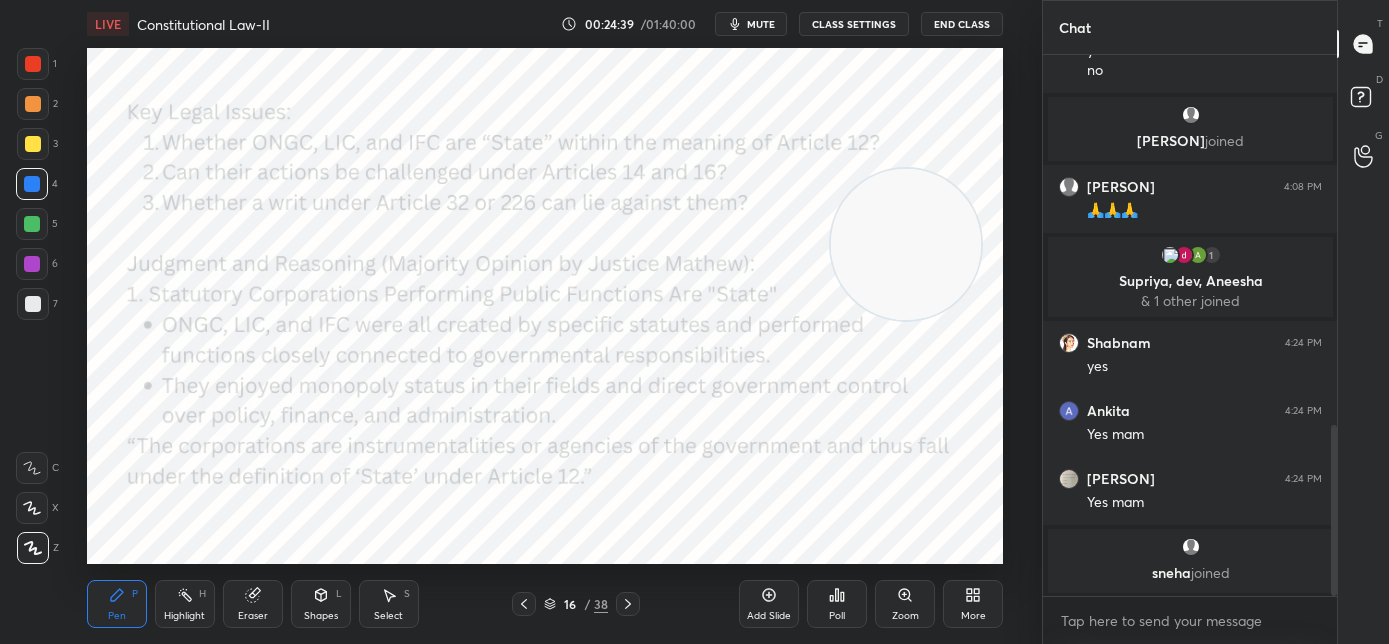 click at bounding box center (32, 264) 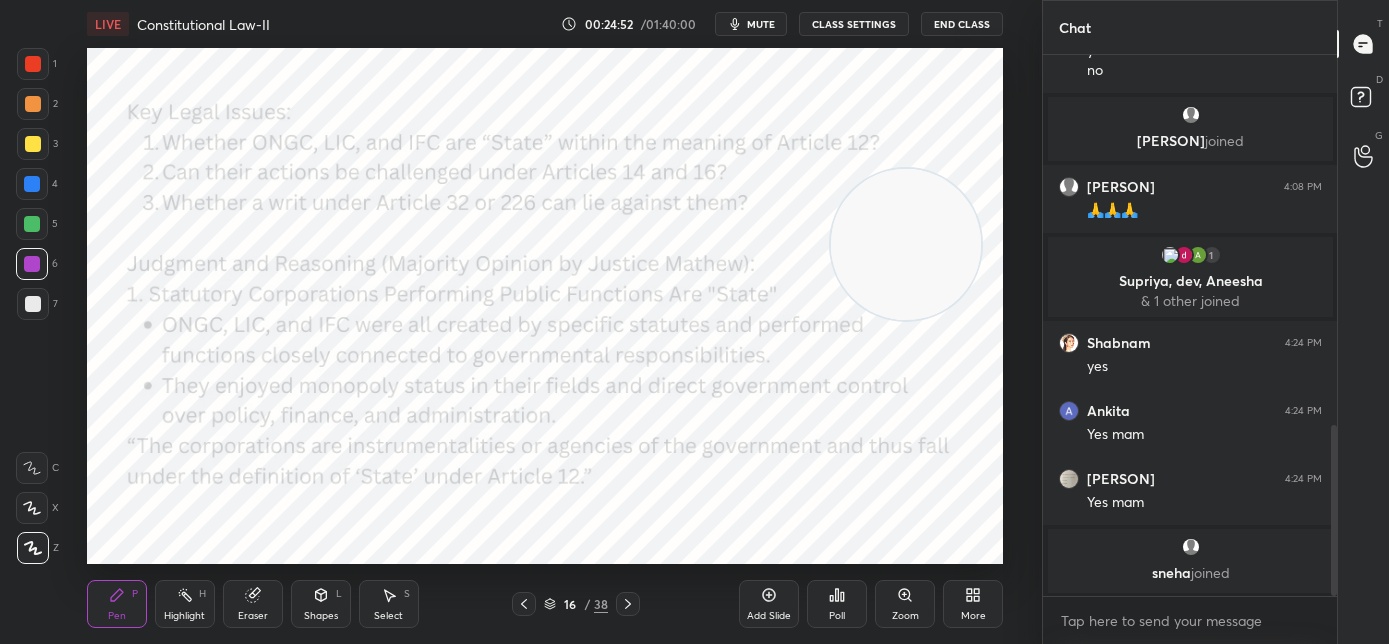 scroll, scrollTop: 494, scrollLeft: 288, axis: both 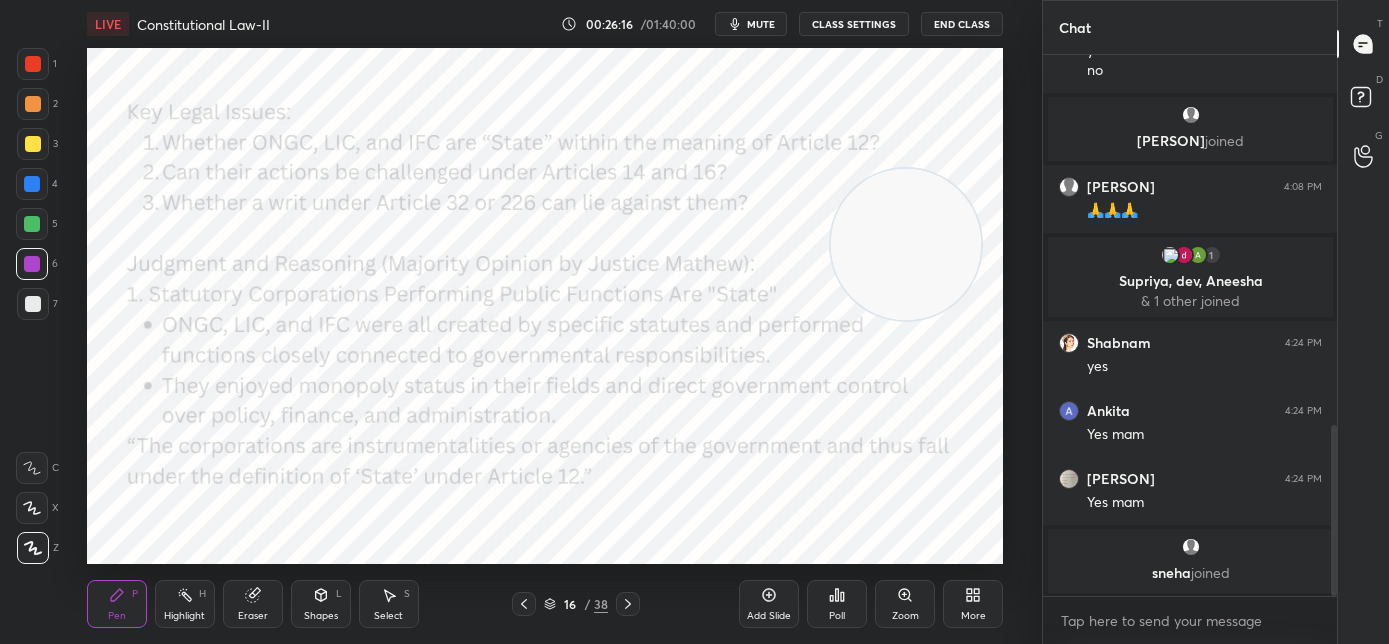 click 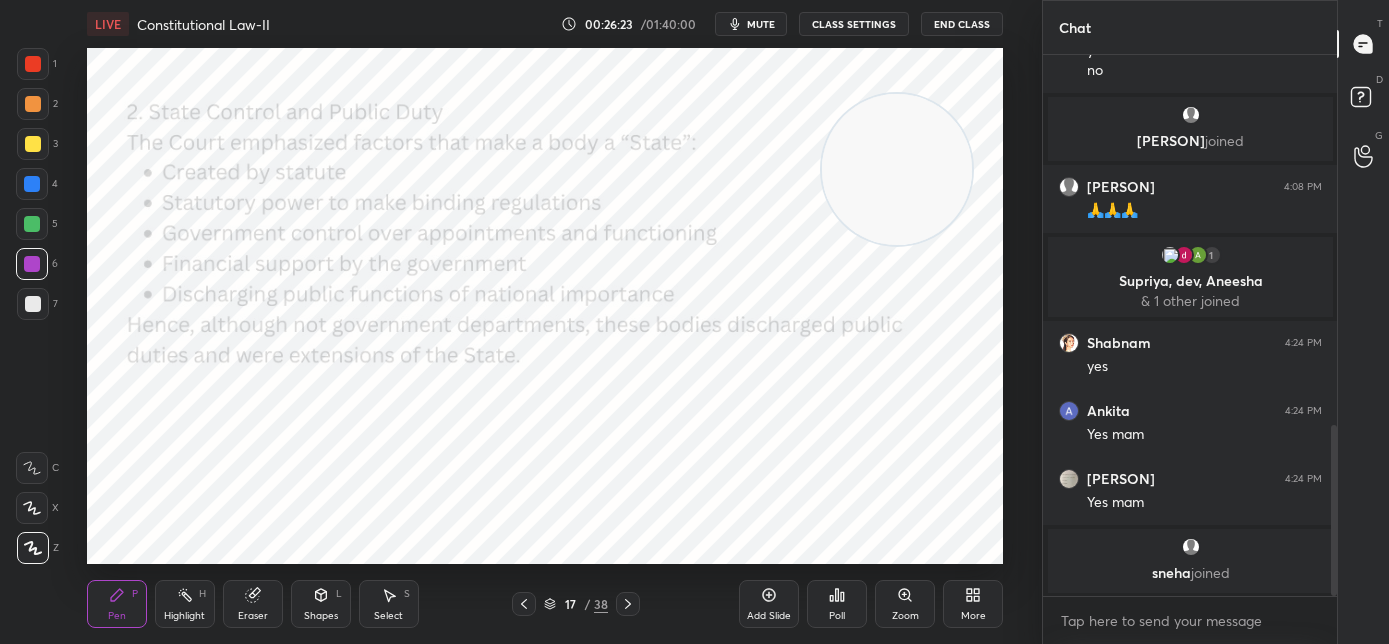 drag, startPoint x: 845, startPoint y: 210, endPoint x: 845, endPoint y: 160, distance: 50 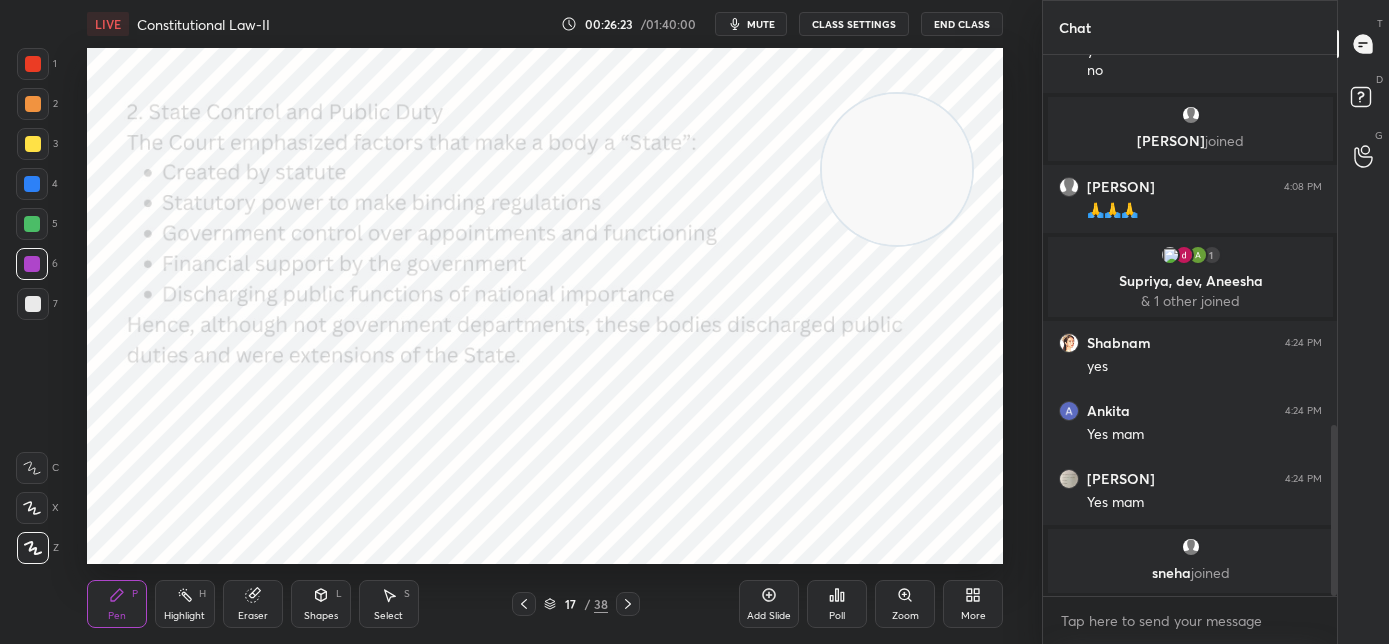 click at bounding box center (897, 169) 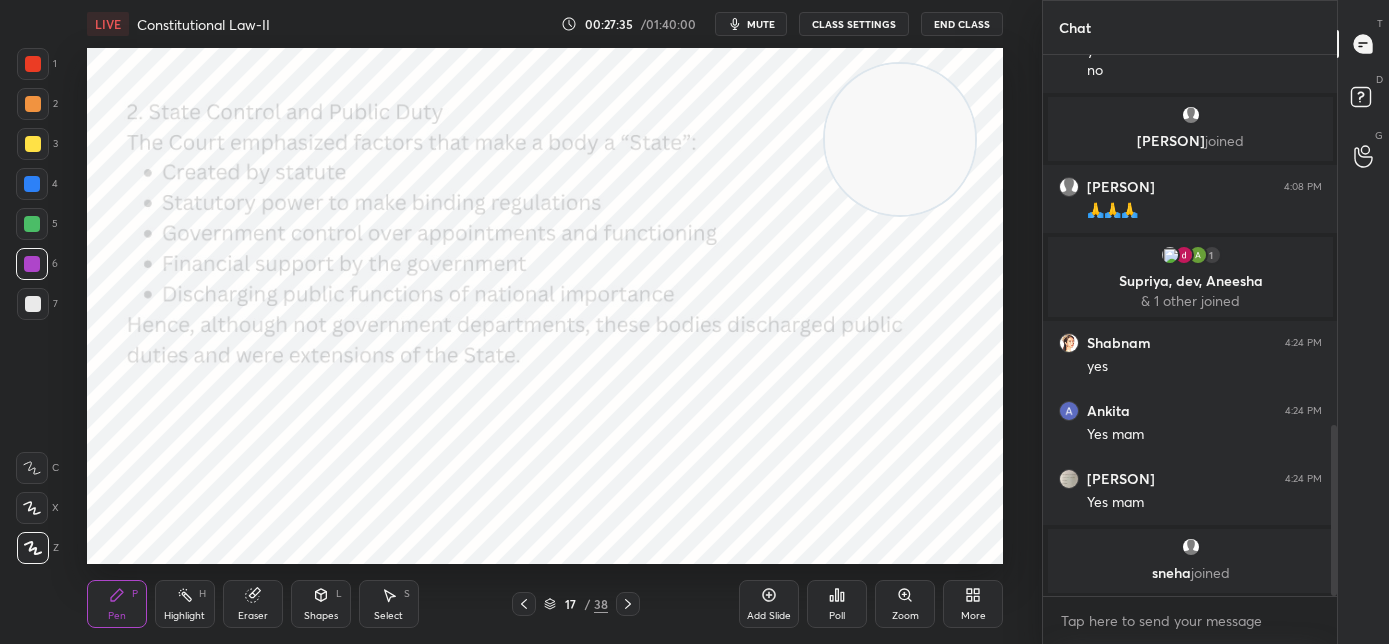 click on "mute" at bounding box center [761, 24] 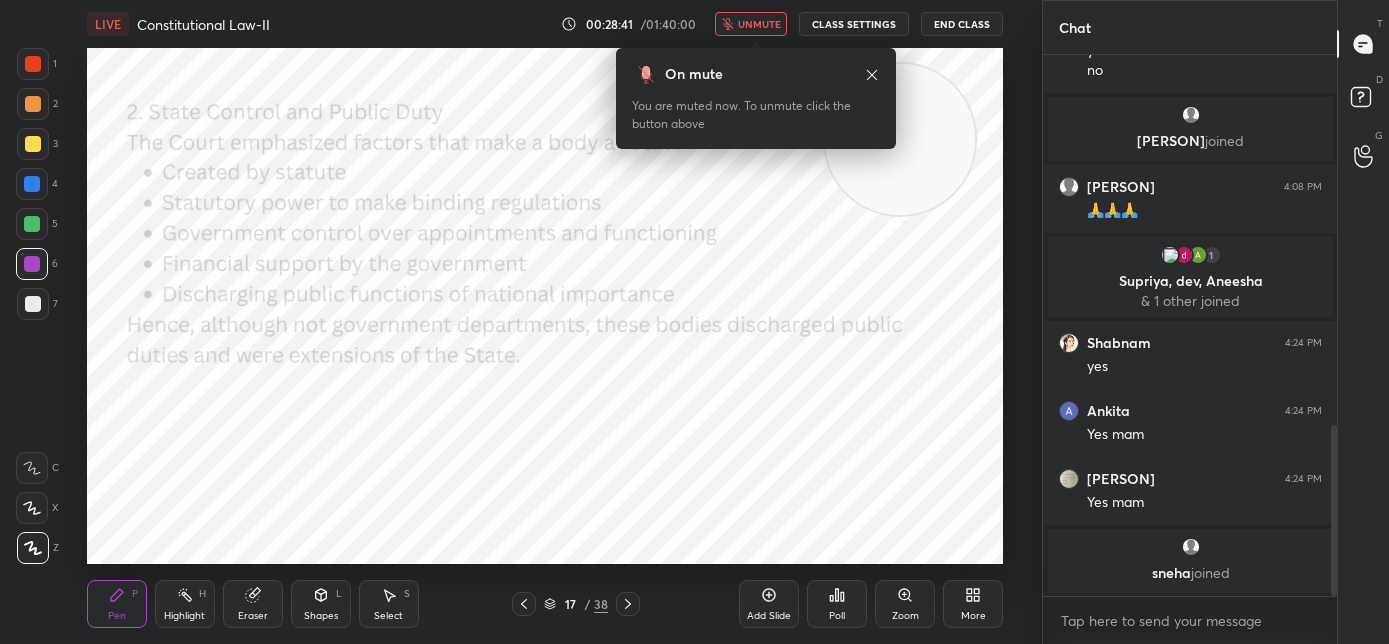 click 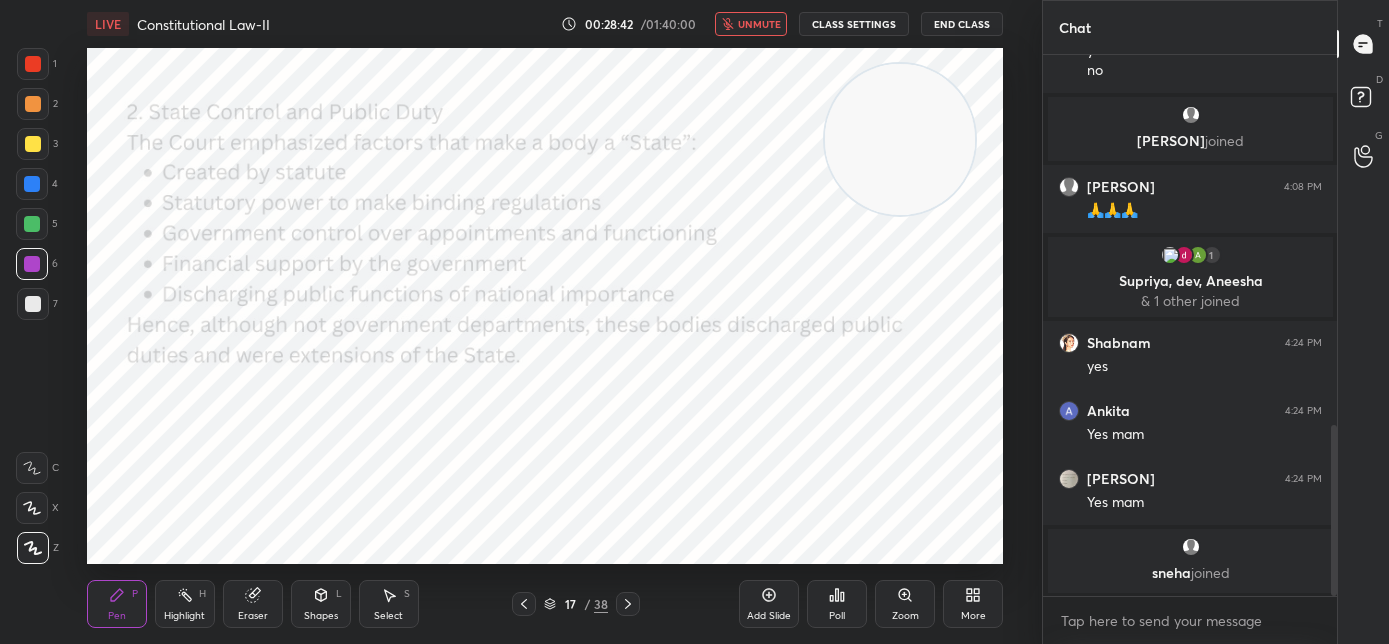 click 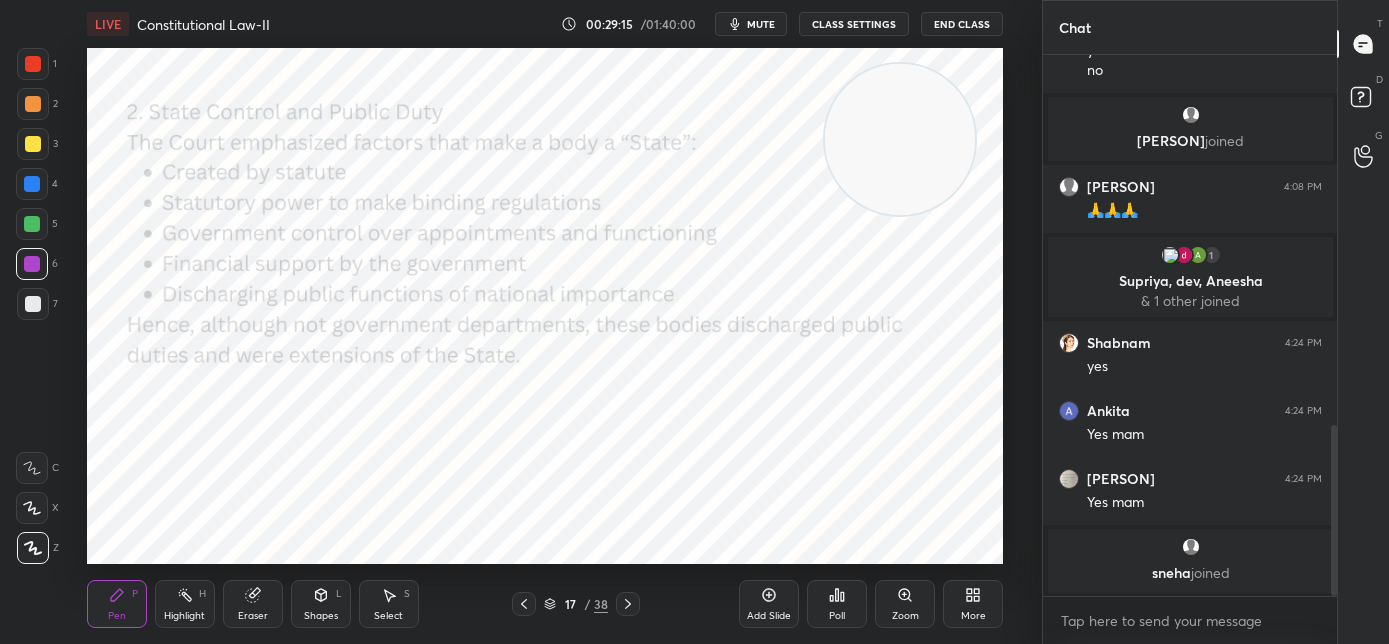 click 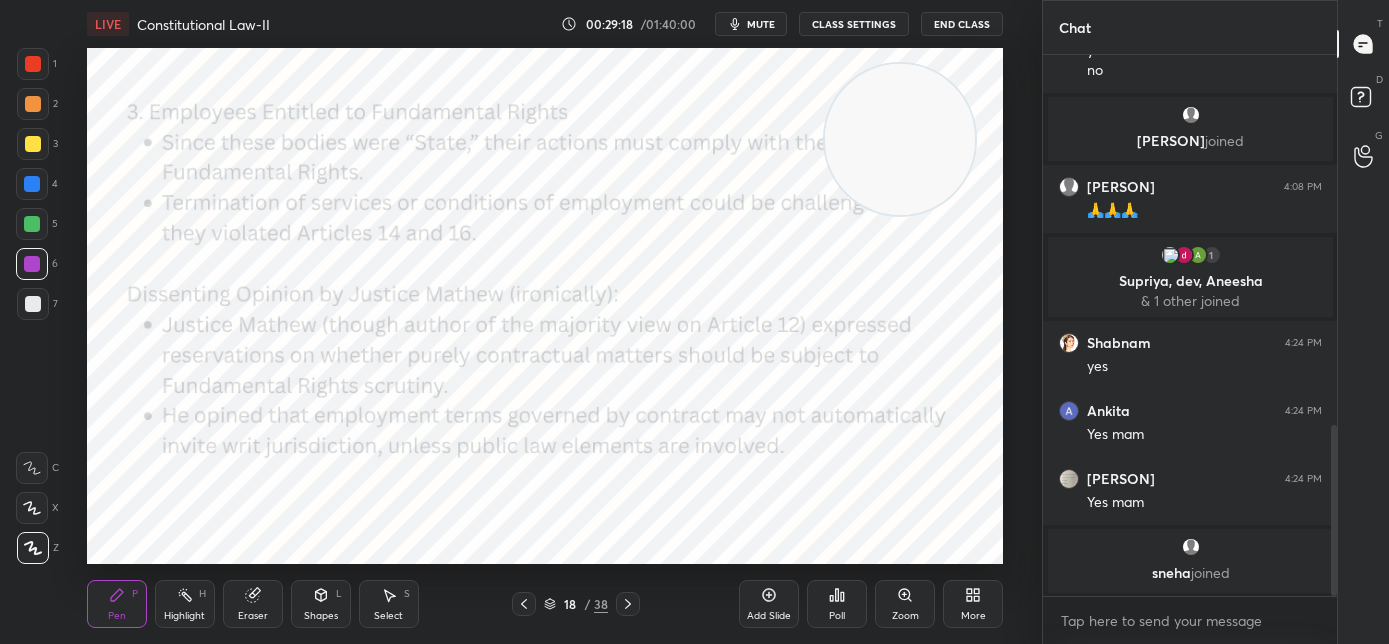 click 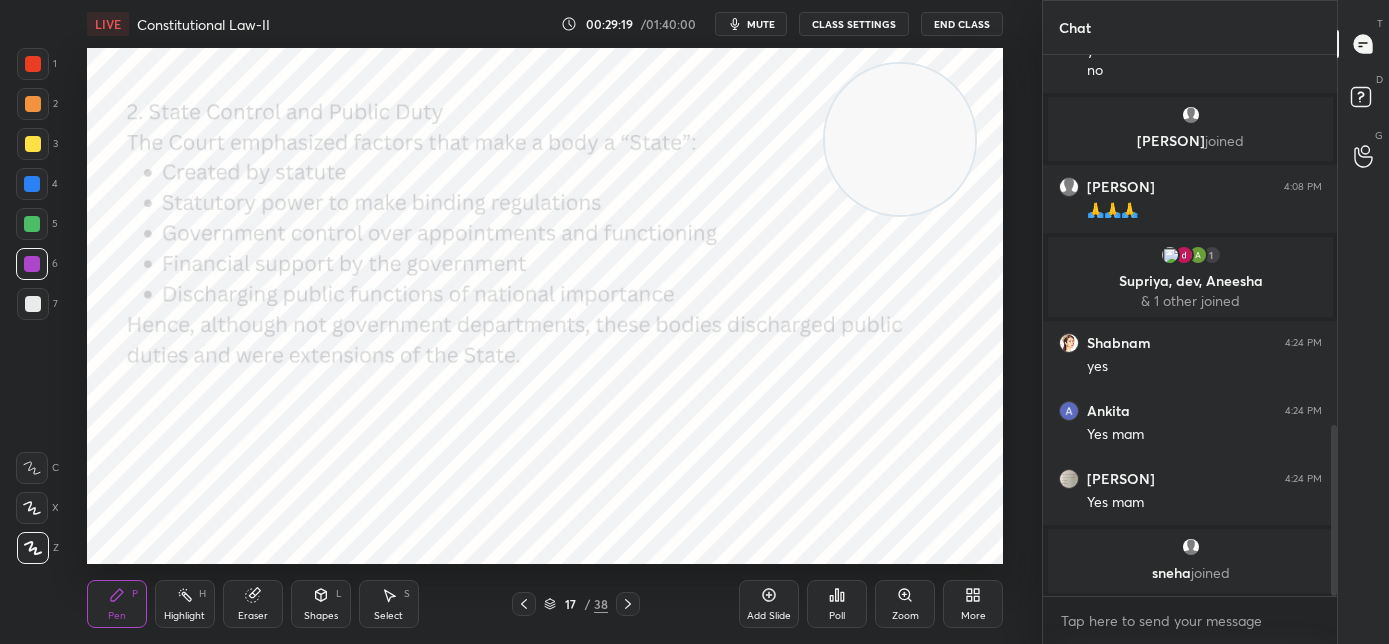 click on "17 / 38" at bounding box center (576, 604) 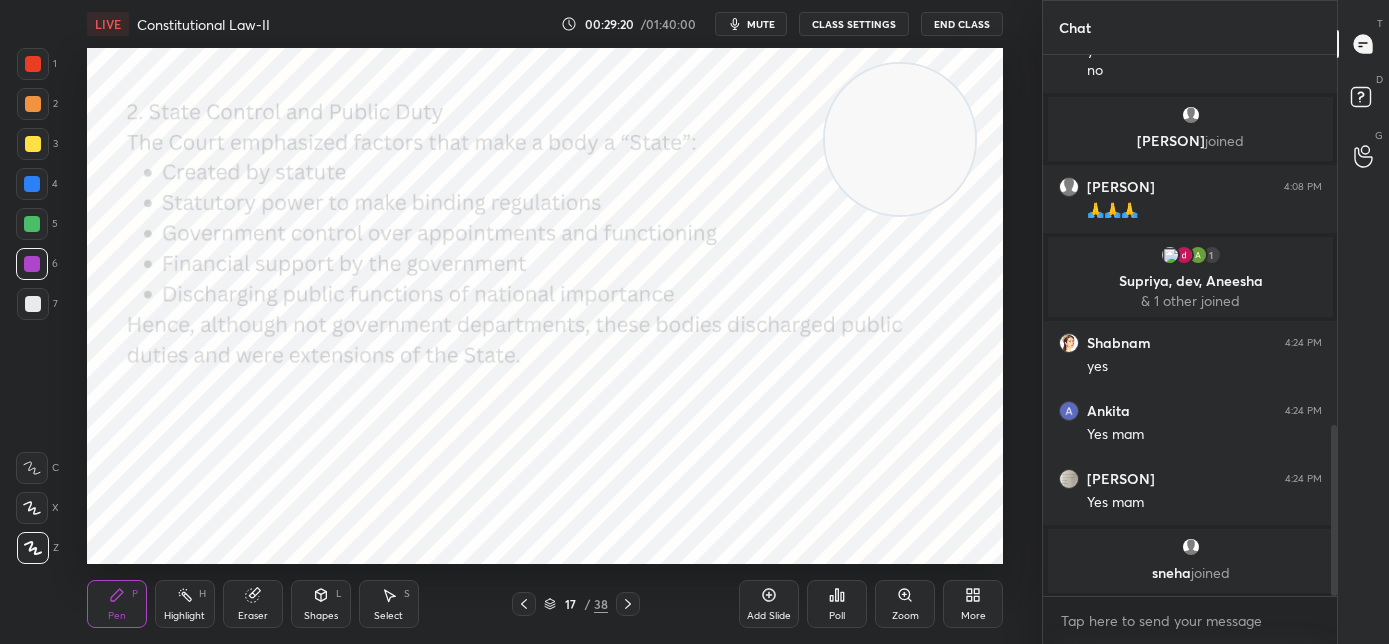 click 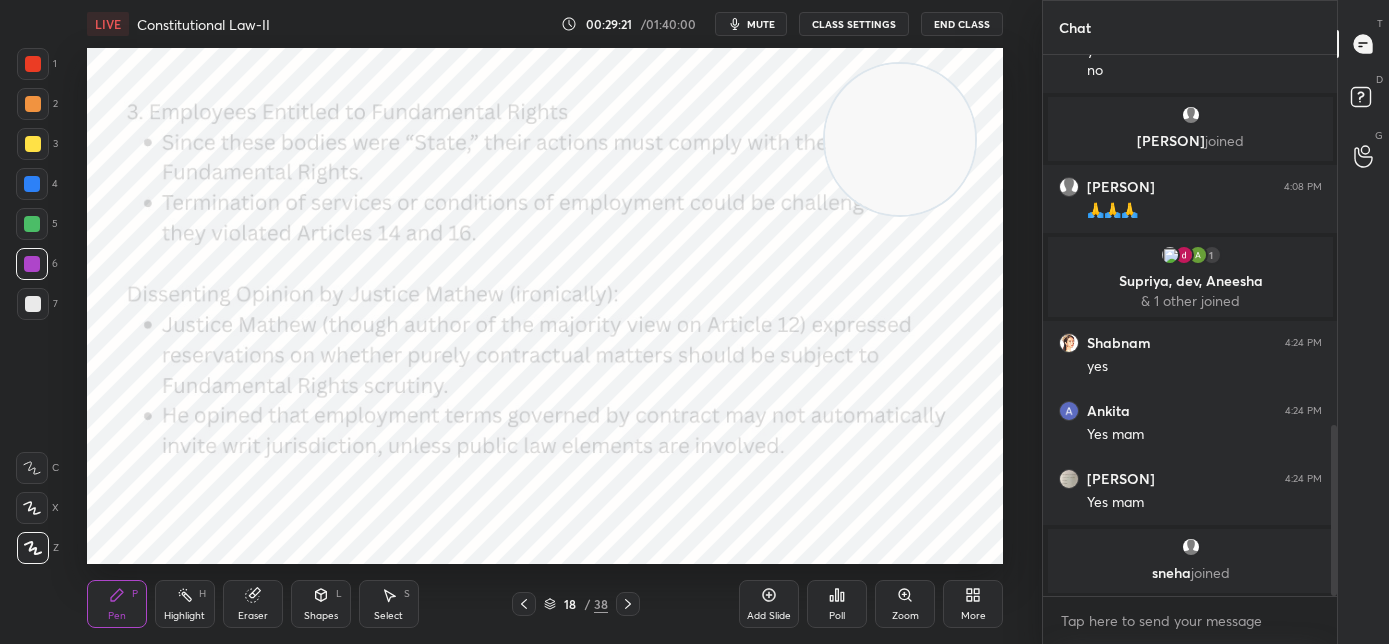 click at bounding box center (32, 184) 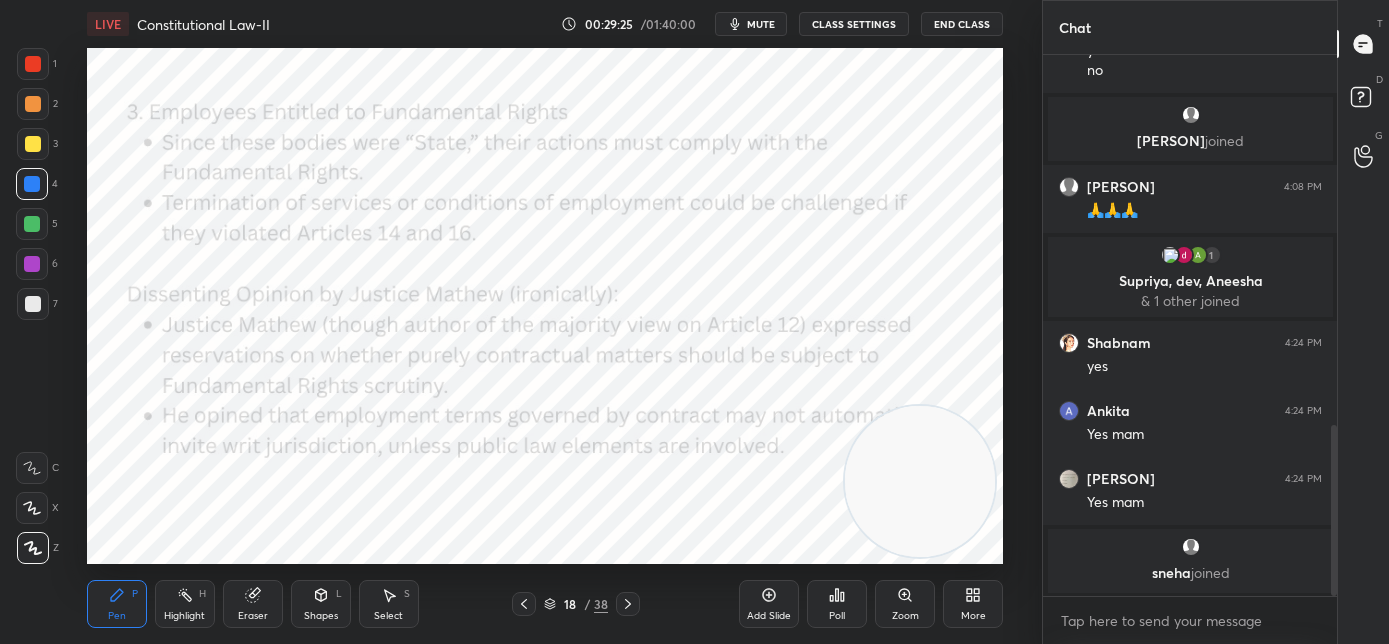 drag, startPoint x: 861, startPoint y: 247, endPoint x: 877, endPoint y: 543, distance: 296.43213 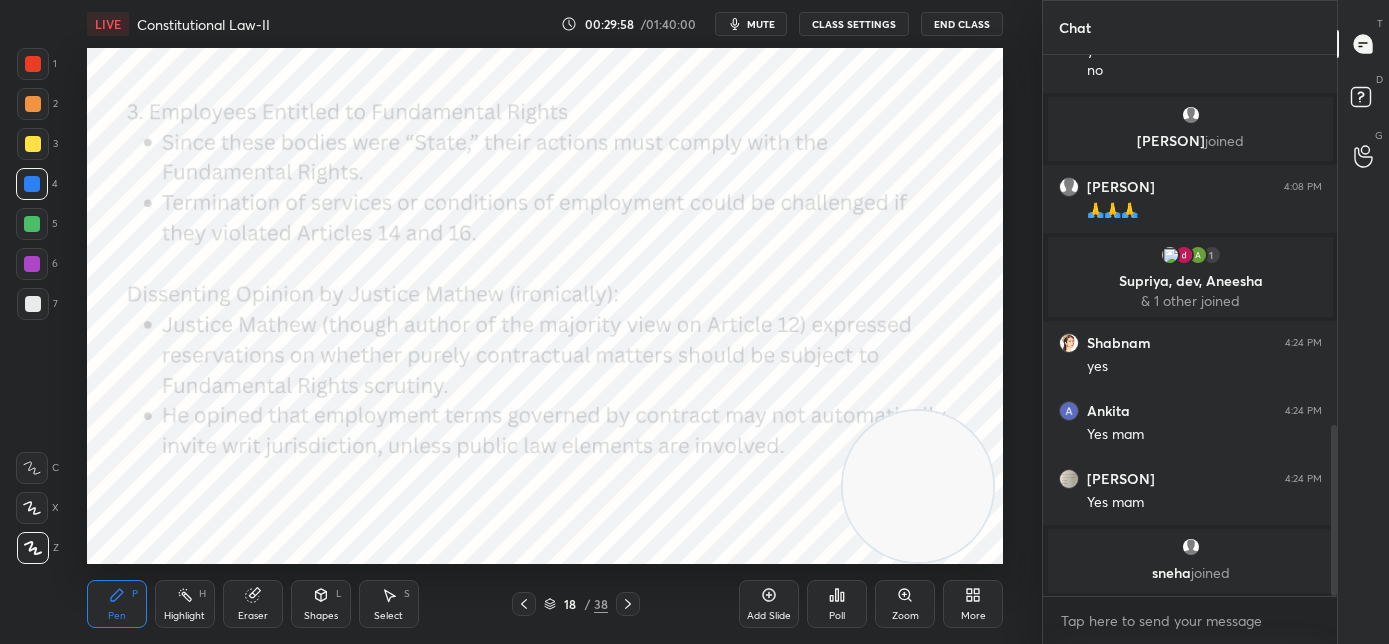 click 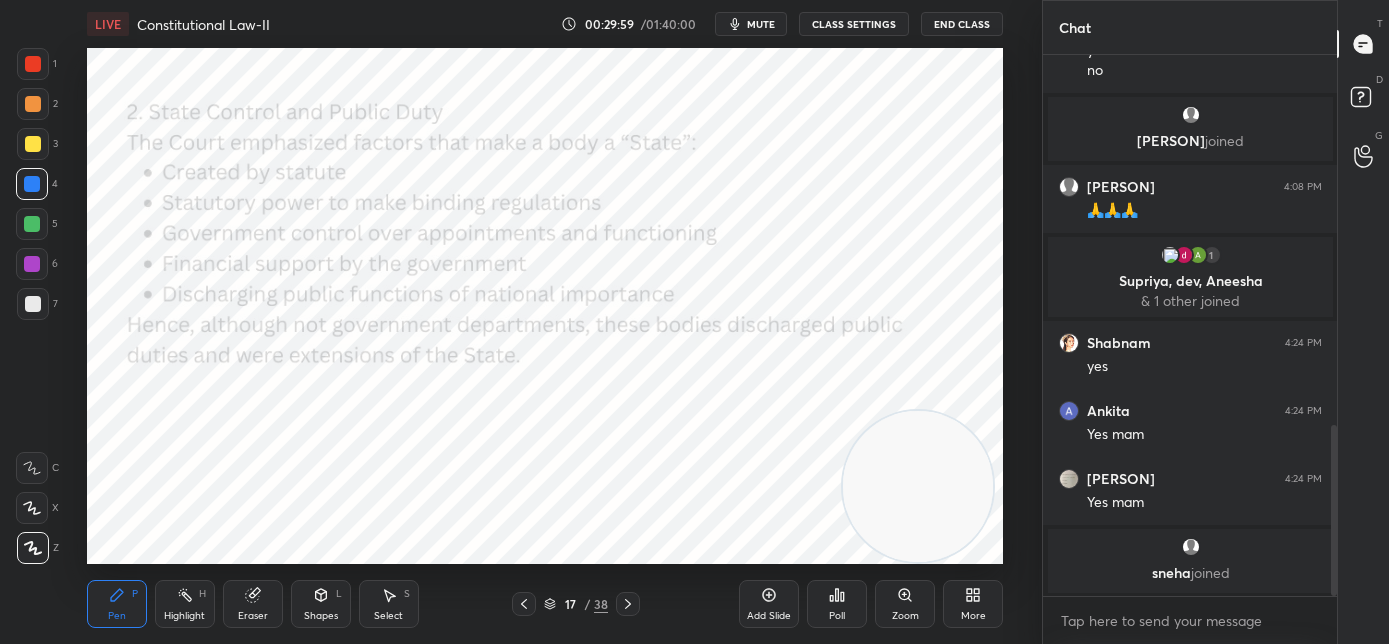 click 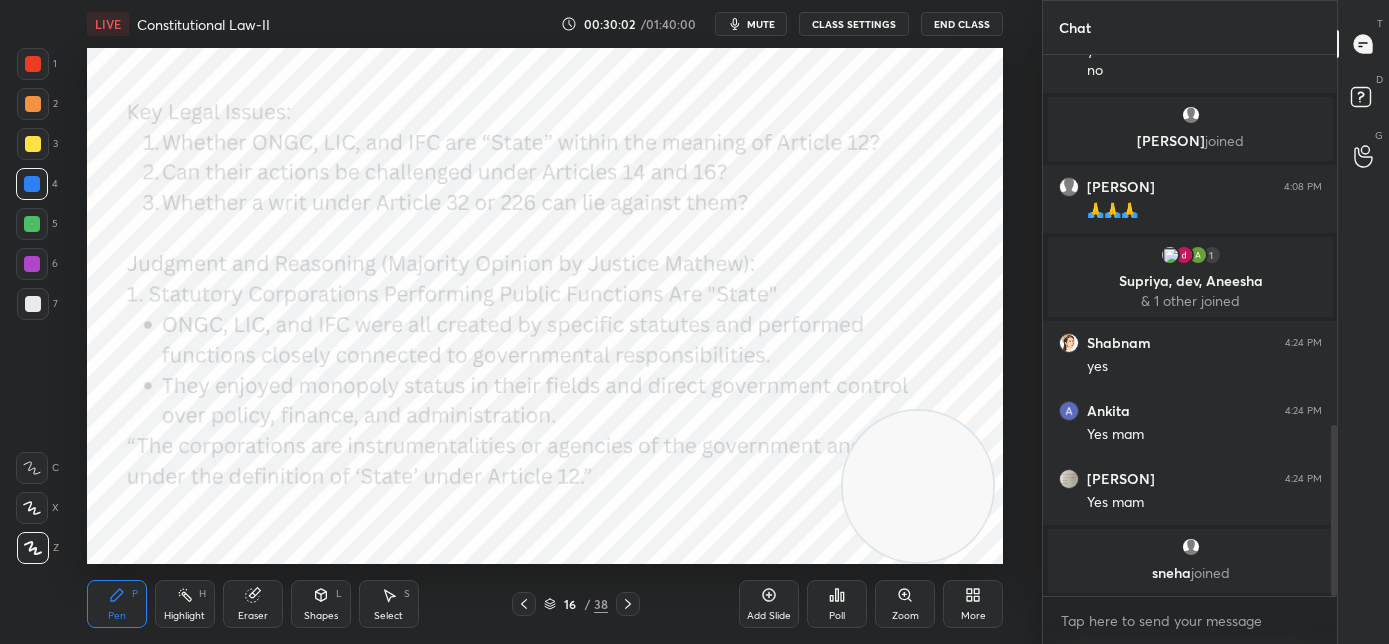 click 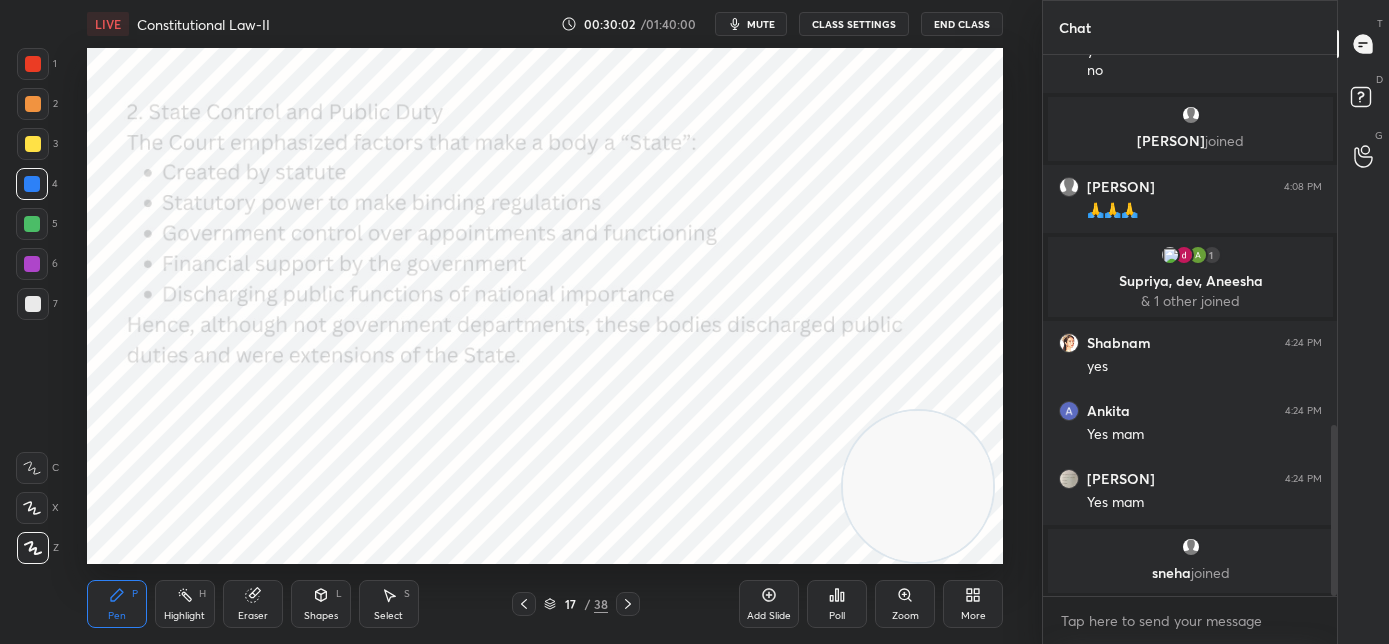 click 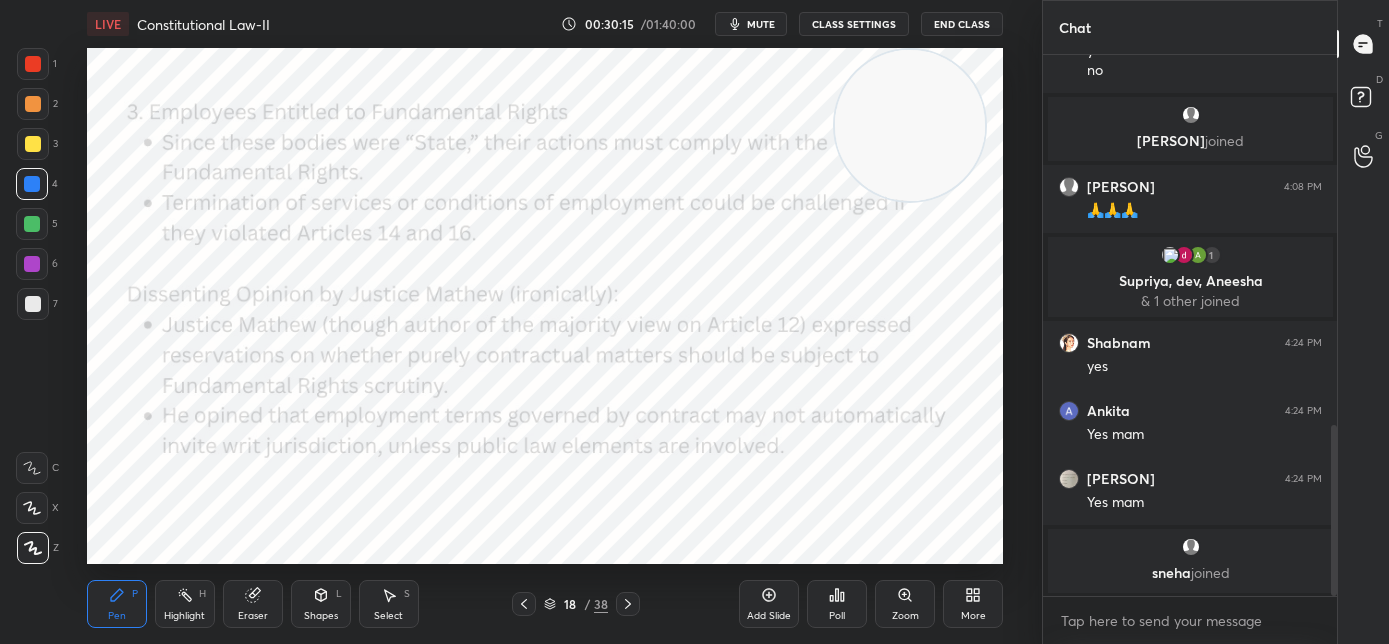 drag, startPoint x: 925, startPoint y: 458, endPoint x: 940, endPoint y: 148, distance: 310.3627 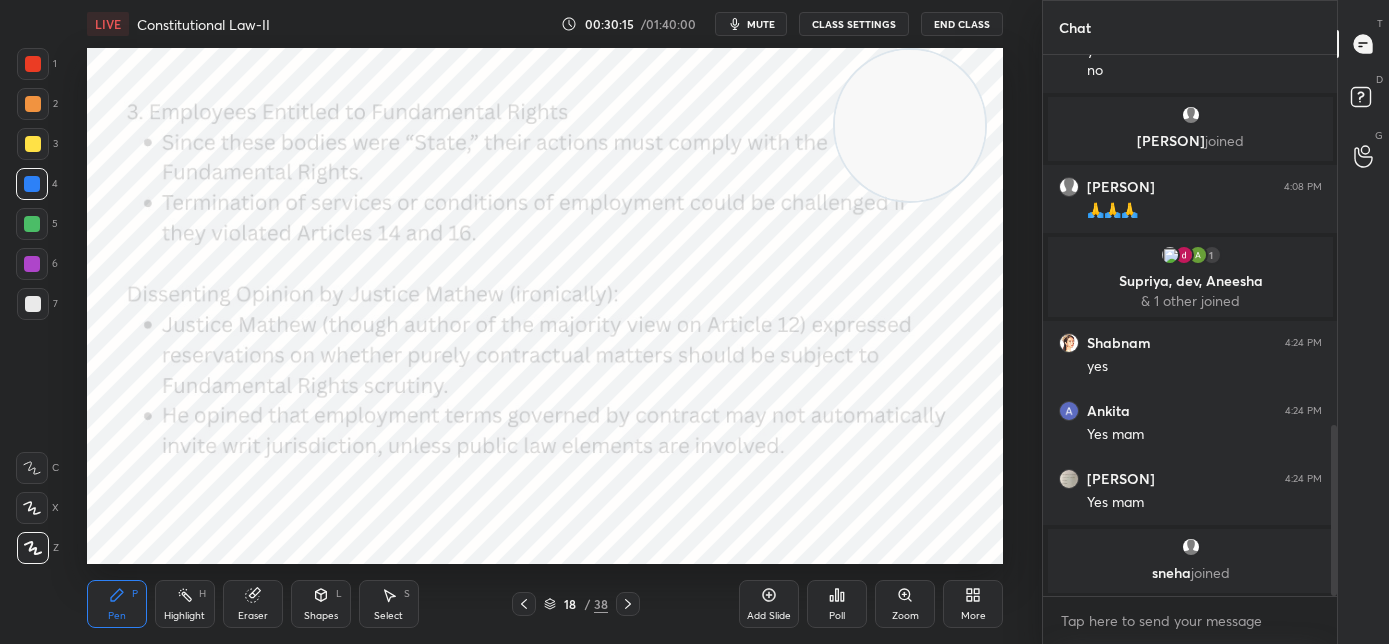 click at bounding box center (910, 125) 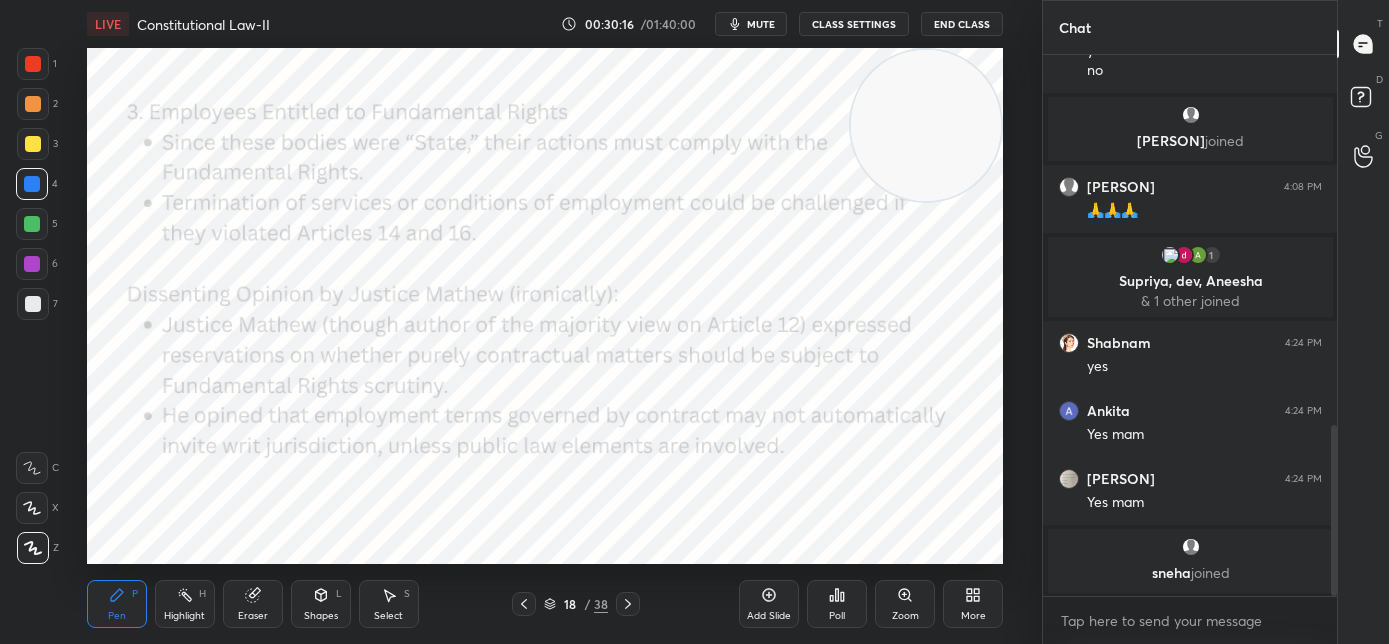 drag, startPoint x: 933, startPoint y: 154, endPoint x: 951, endPoint y: 155, distance: 18.027756 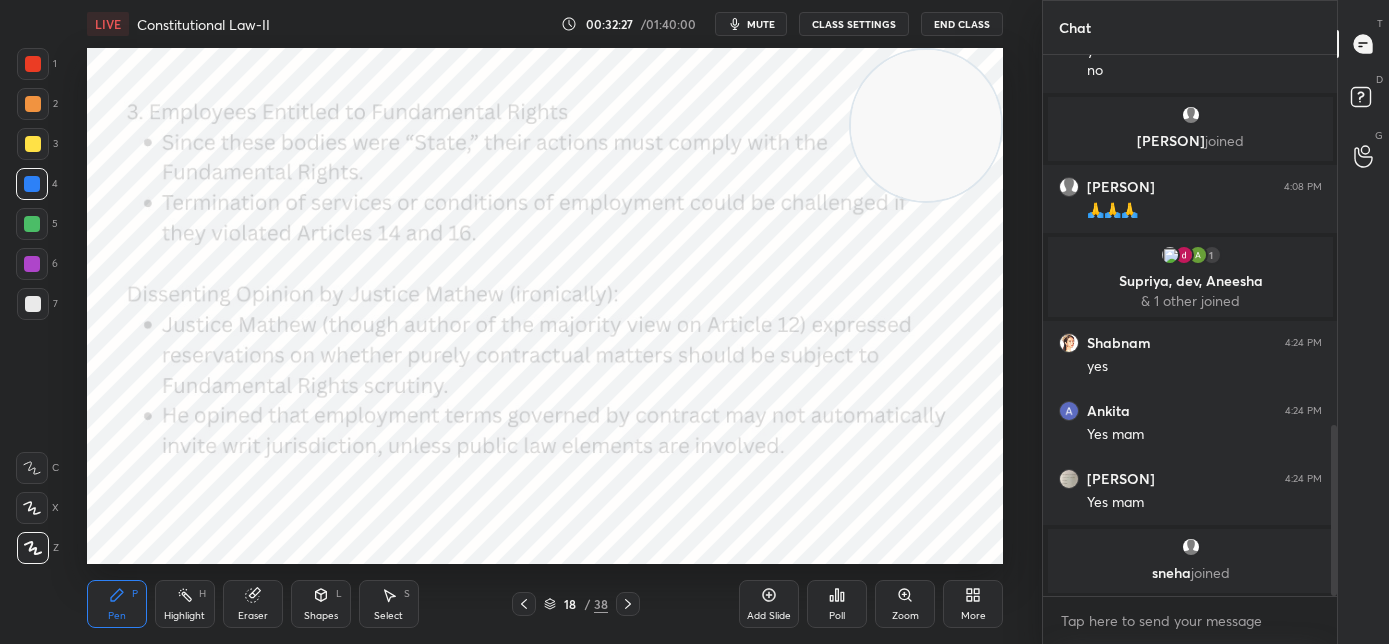 click 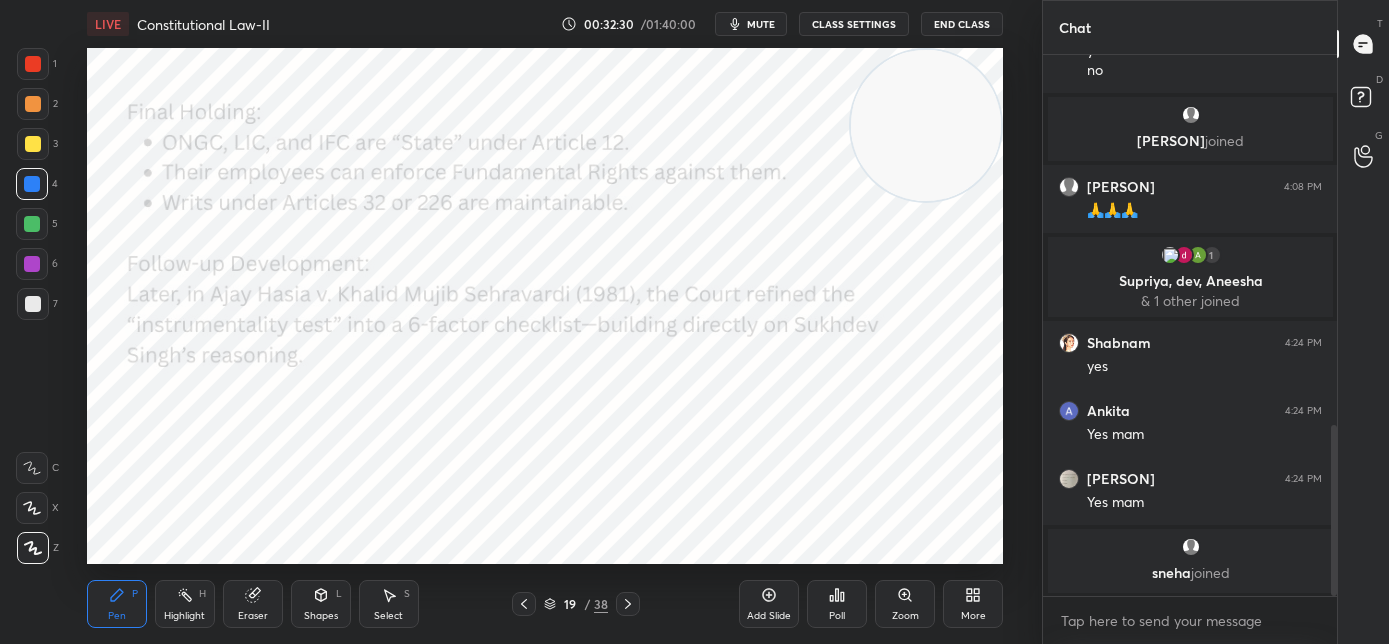 click on "19 / 38" at bounding box center (576, 604) 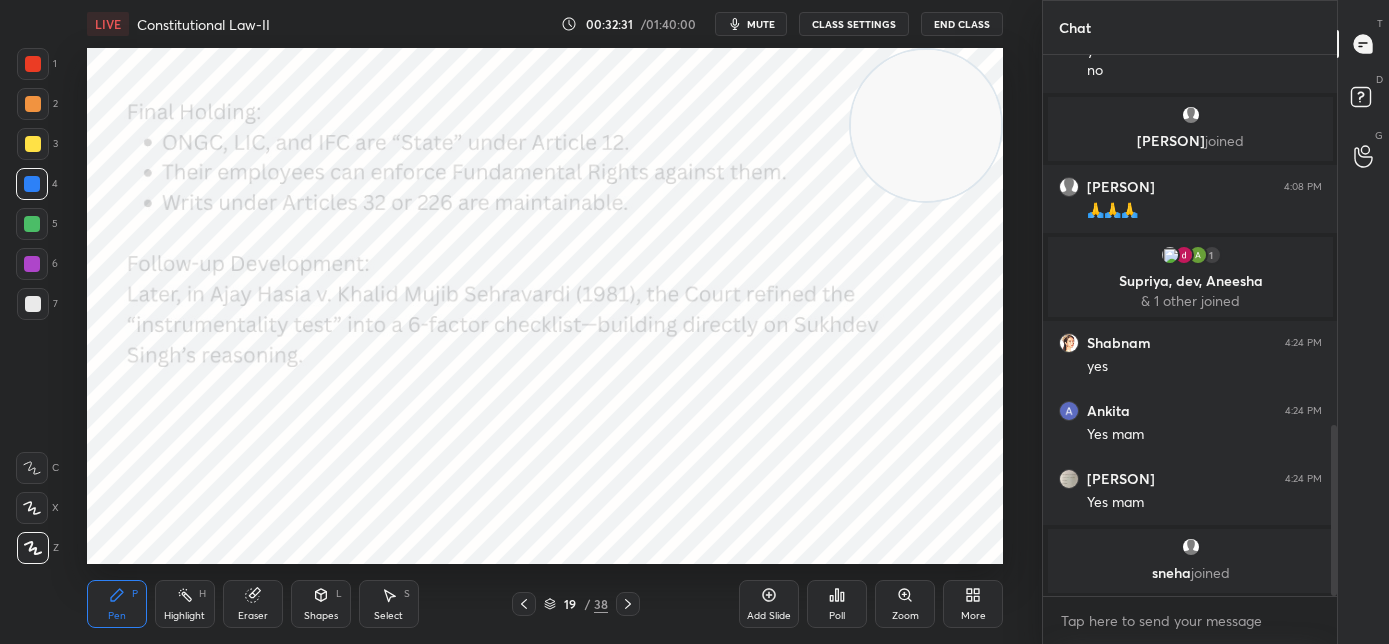 click 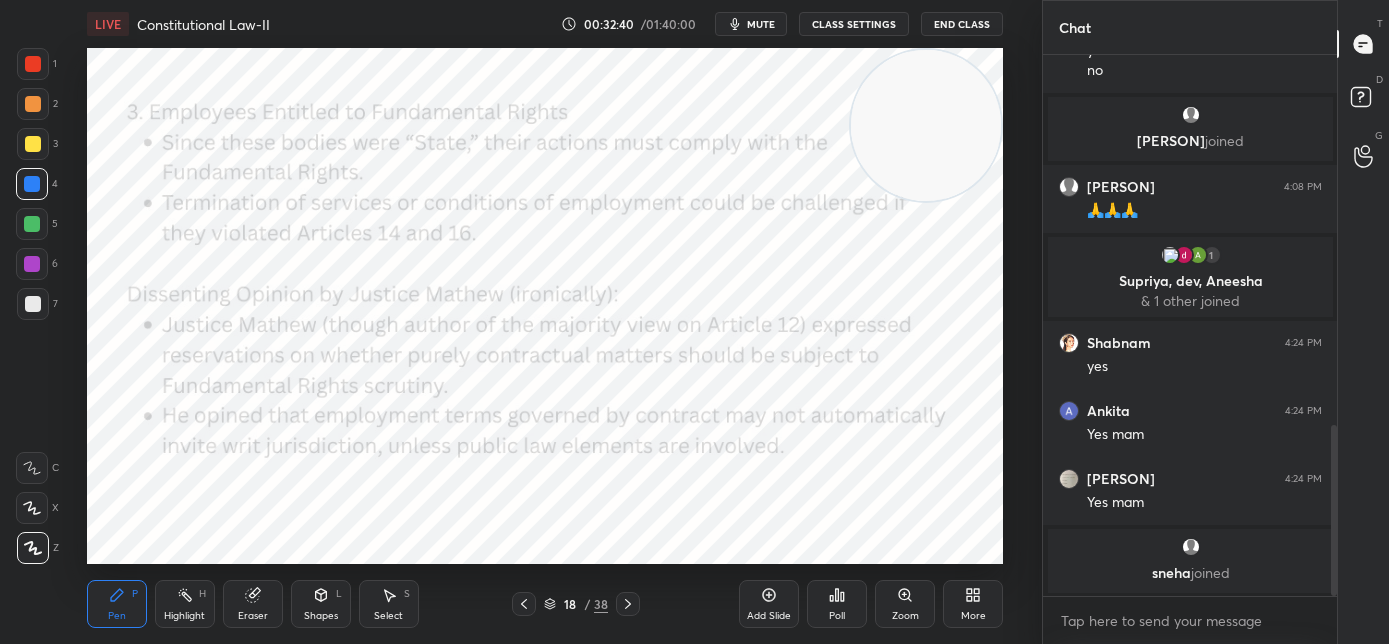 click 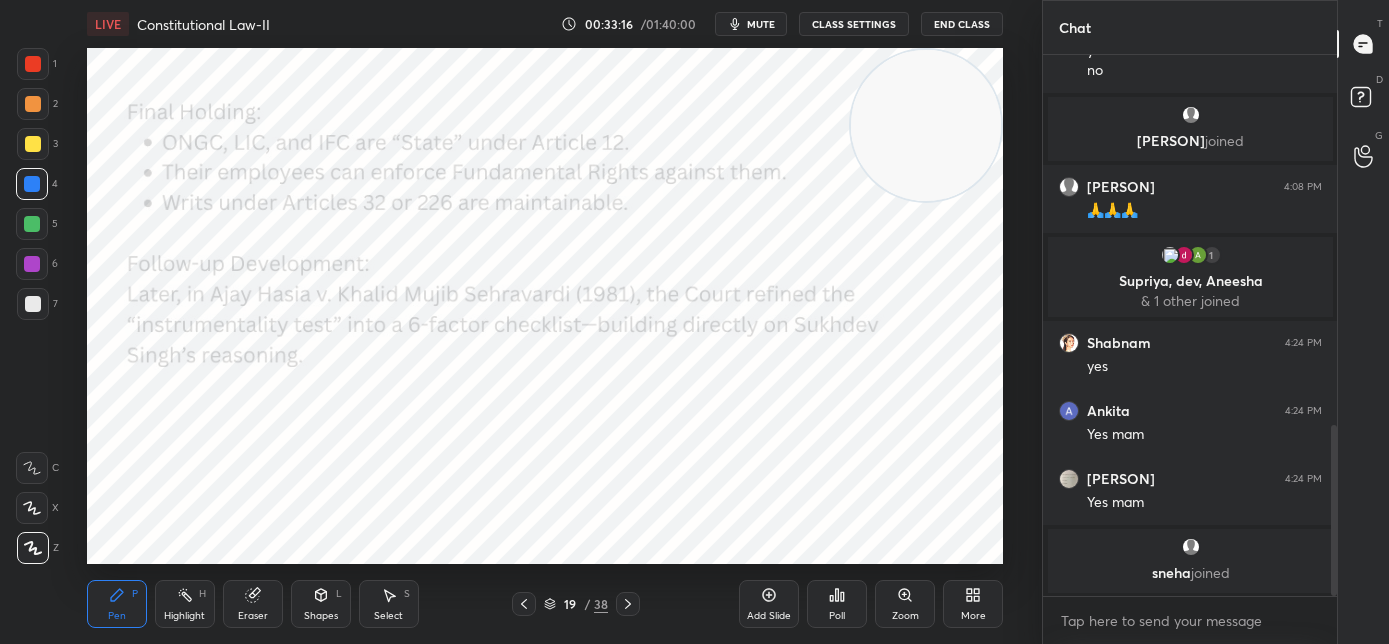 click 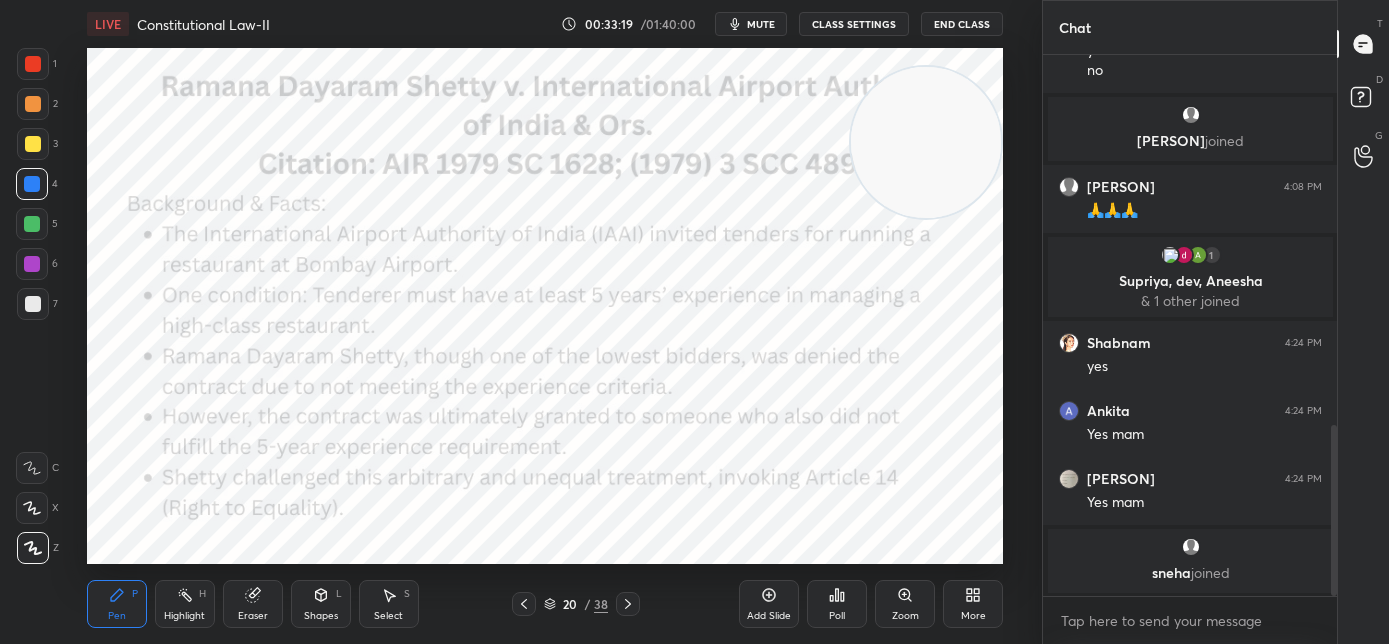 drag, startPoint x: 933, startPoint y: 157, endPoint x: 937, endPoint y: 170, distance: 13.601471 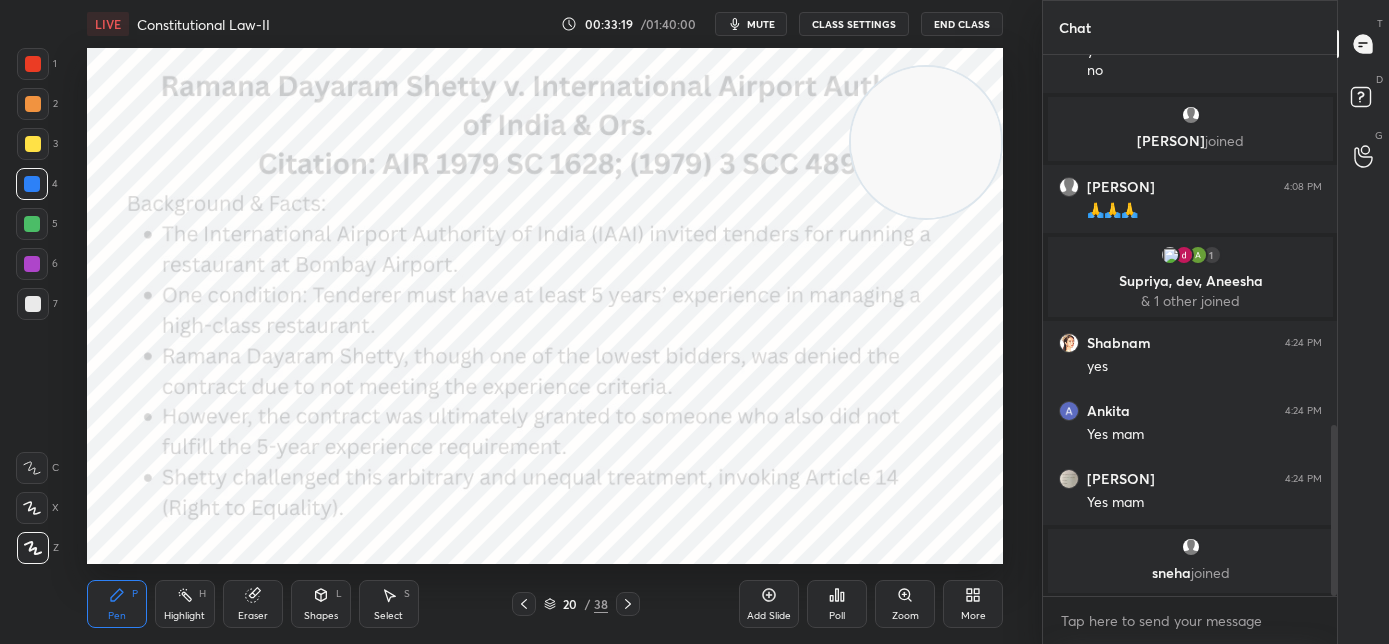 click at bounding box center (926, 142) 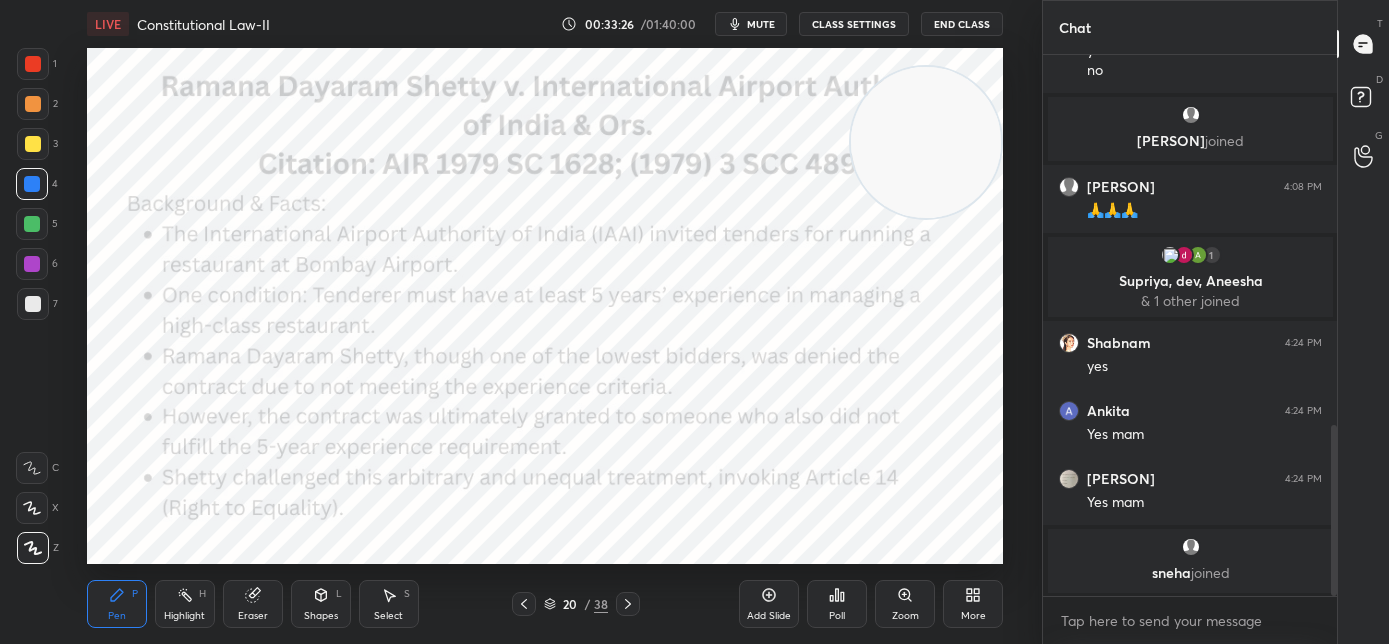click at bounding box center (32, 264) 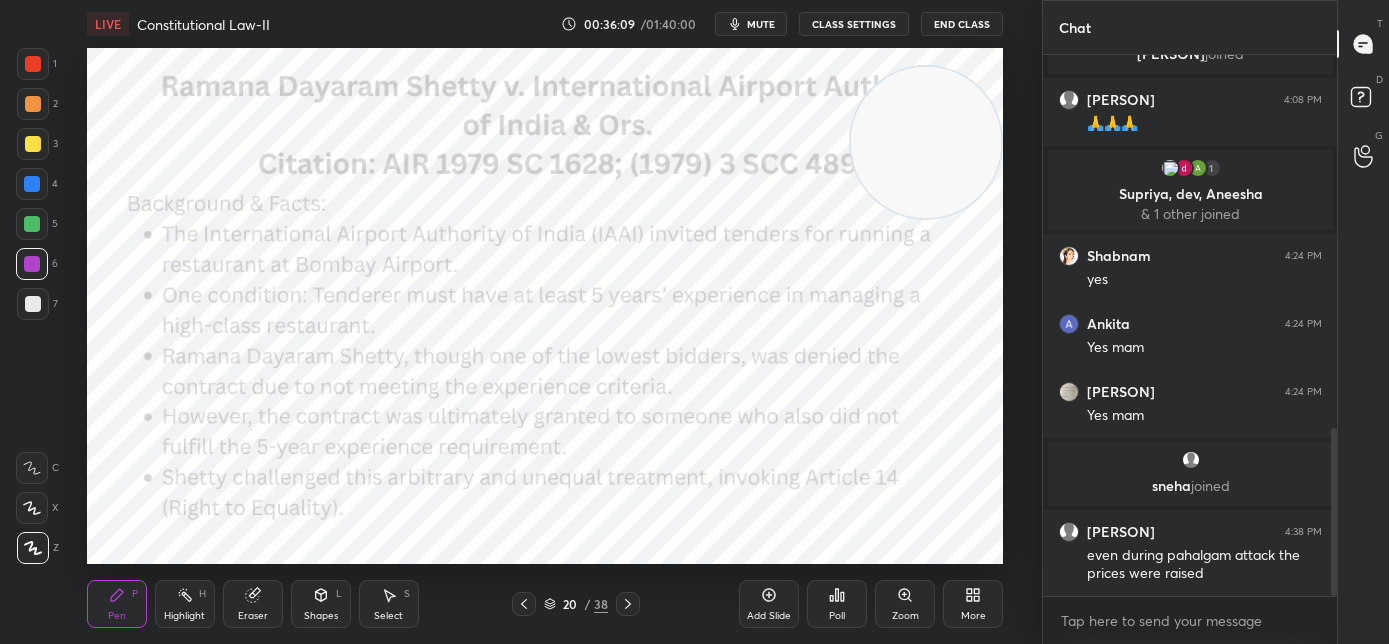 scroll, scrollTop: 1266, scrollLeft: 0, axis: vertical 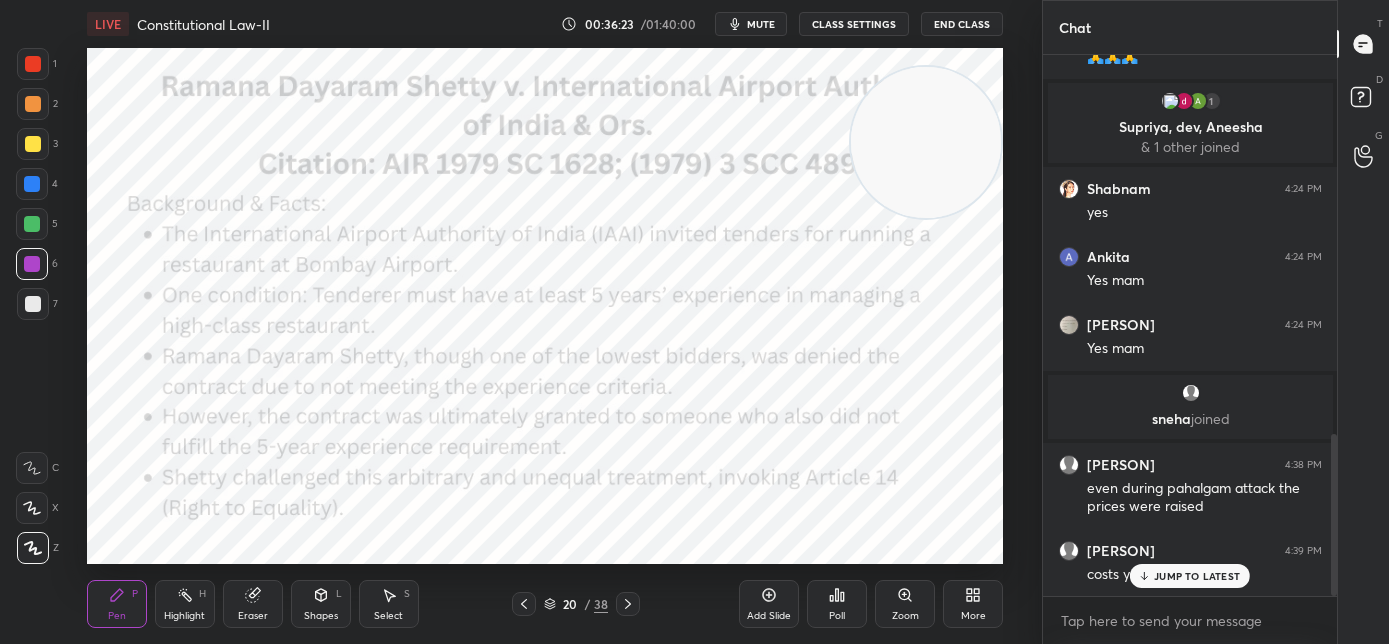 click on "JUMP TO LATEST" at bounding box center [1190, 576] 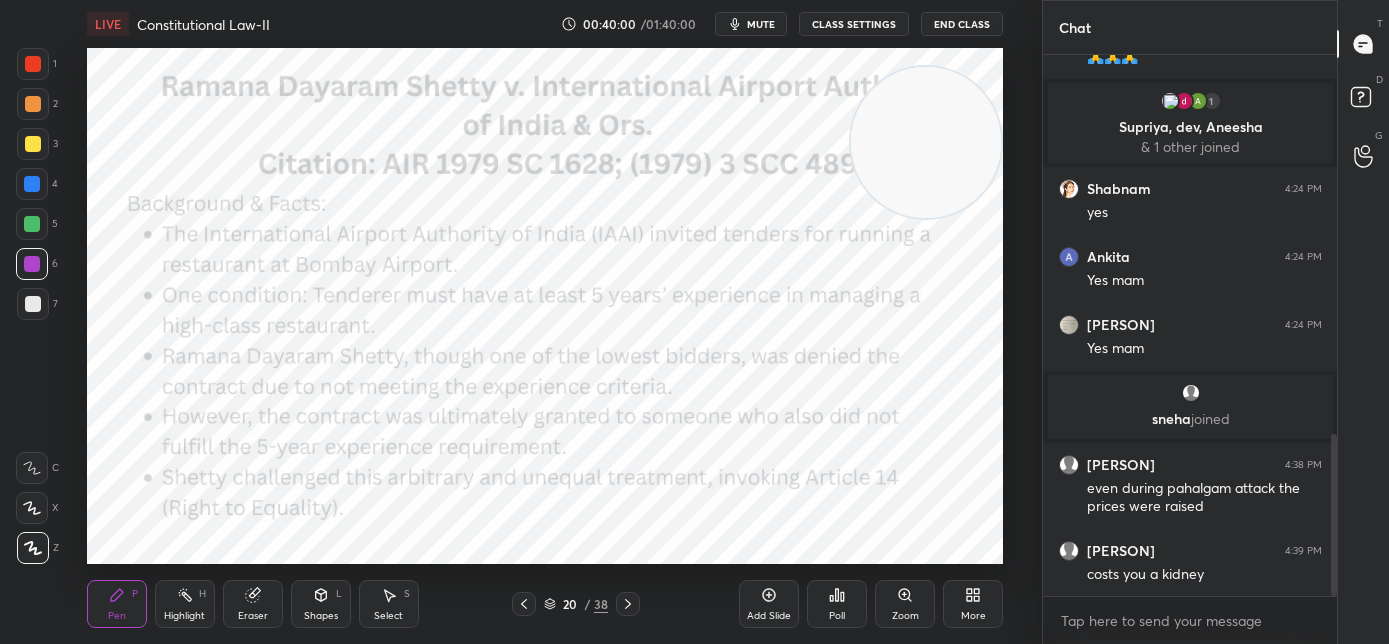 scroll, scrollTop: 1338, scrollLeft: 0, axis: vertical 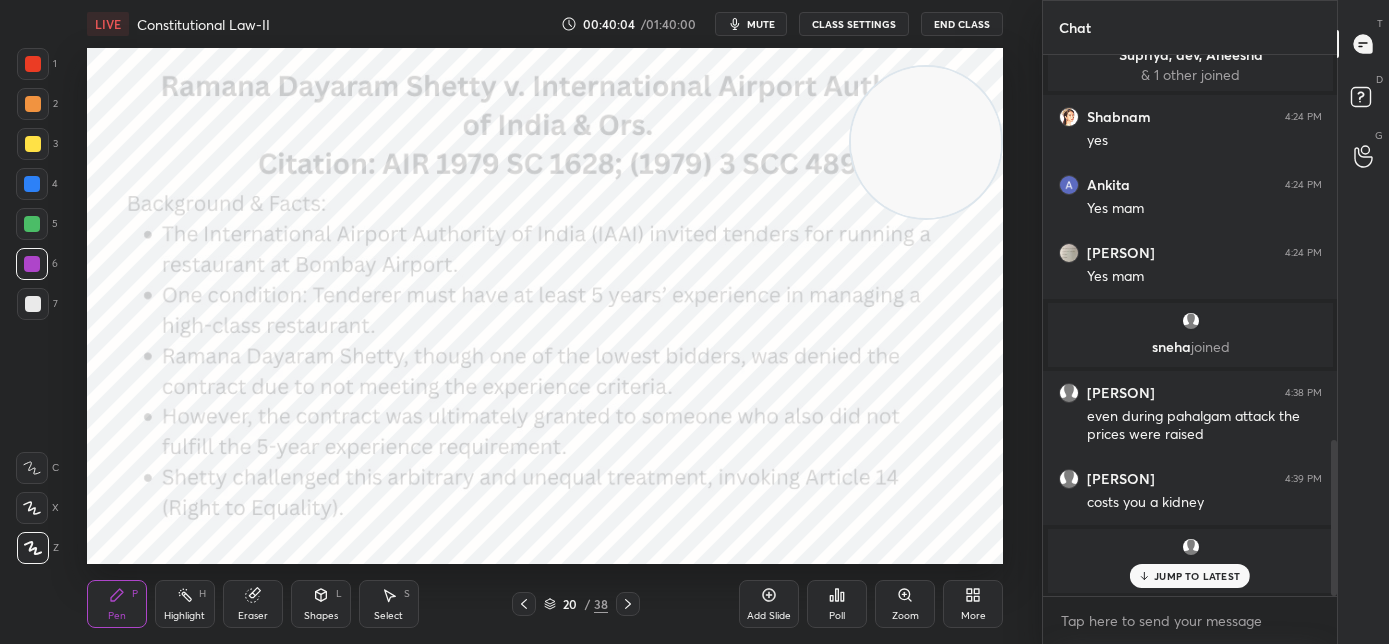 click on "JUMP TO LATEST" at bounding box center [1197, 576] 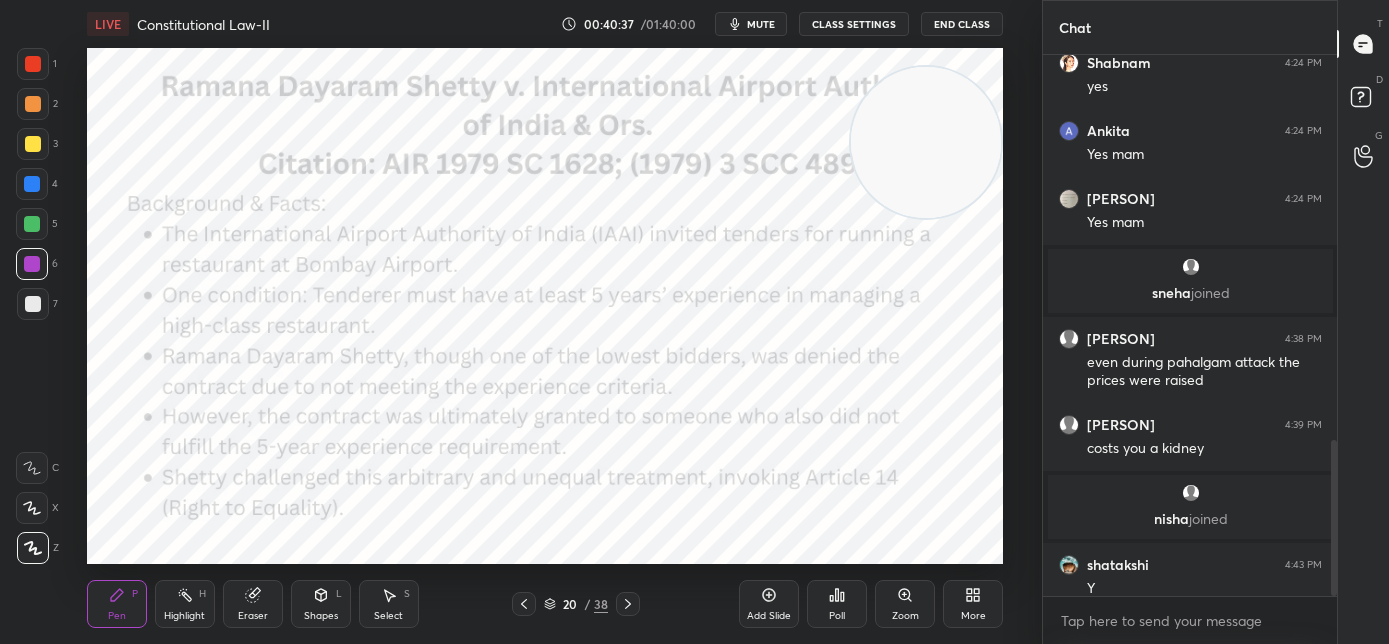 scroll, scrollTop: 1352, scrollLeft: 0, axis: vertical 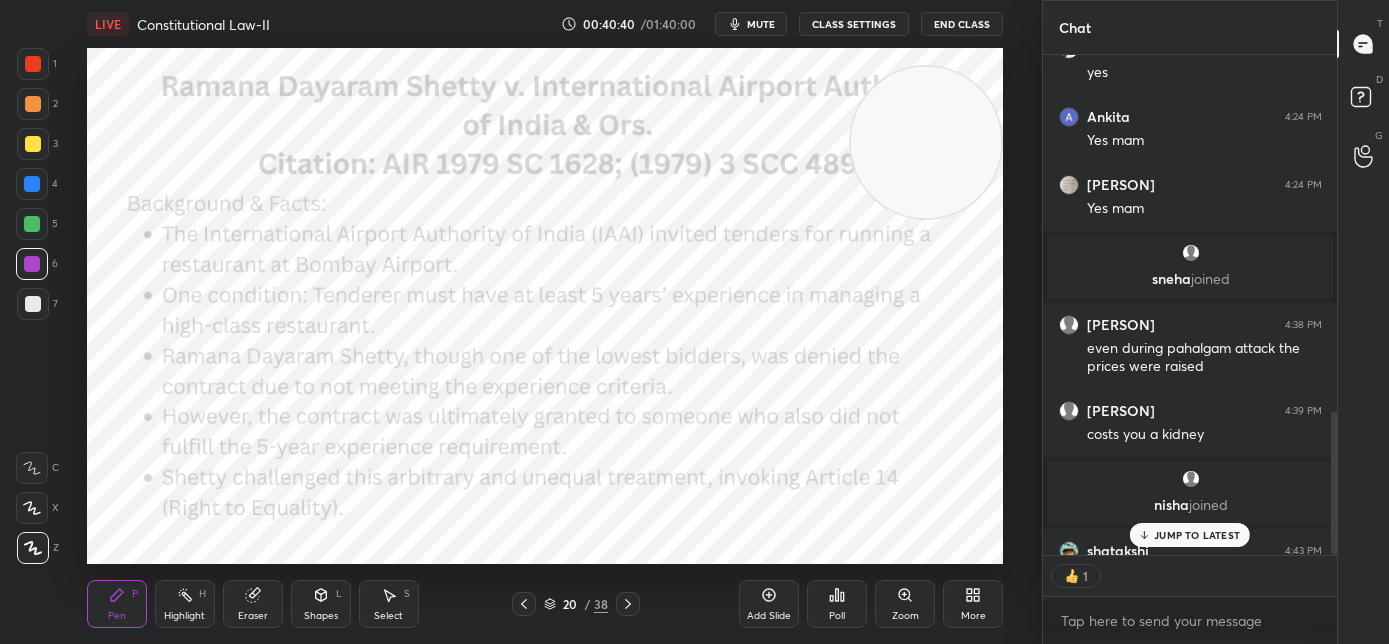 click 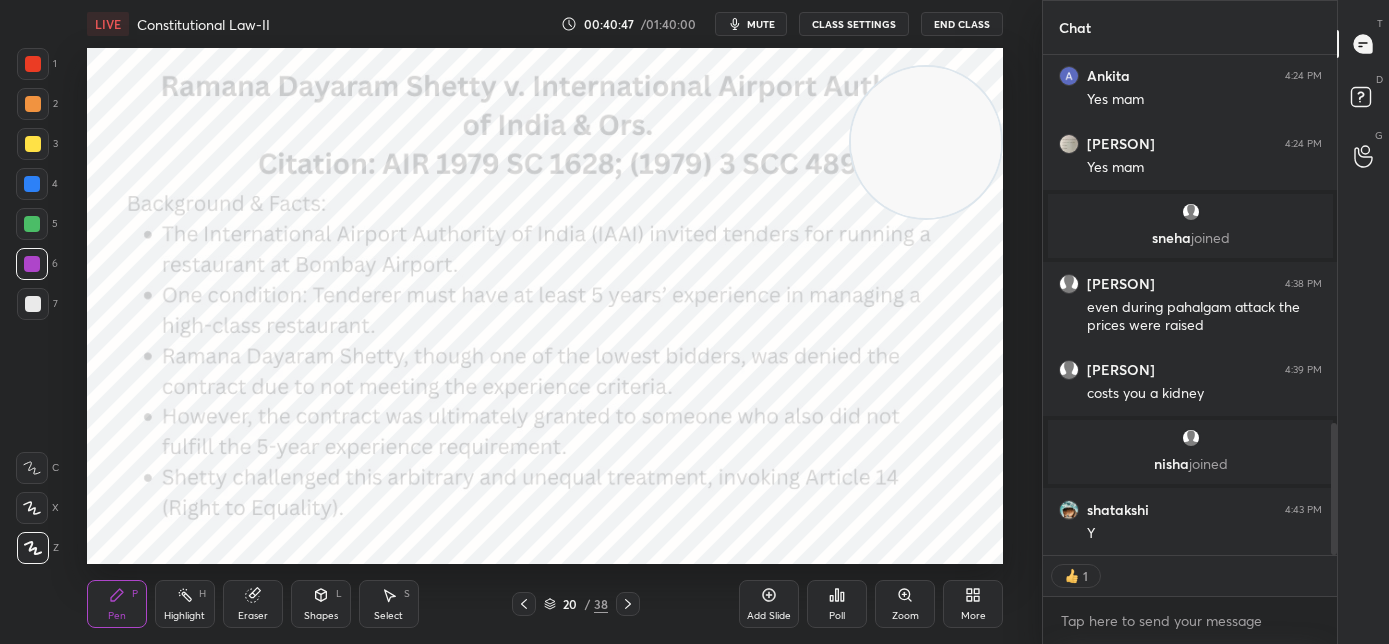 scroll, scrollTop: 6, scrollLeft: 7, axis: both 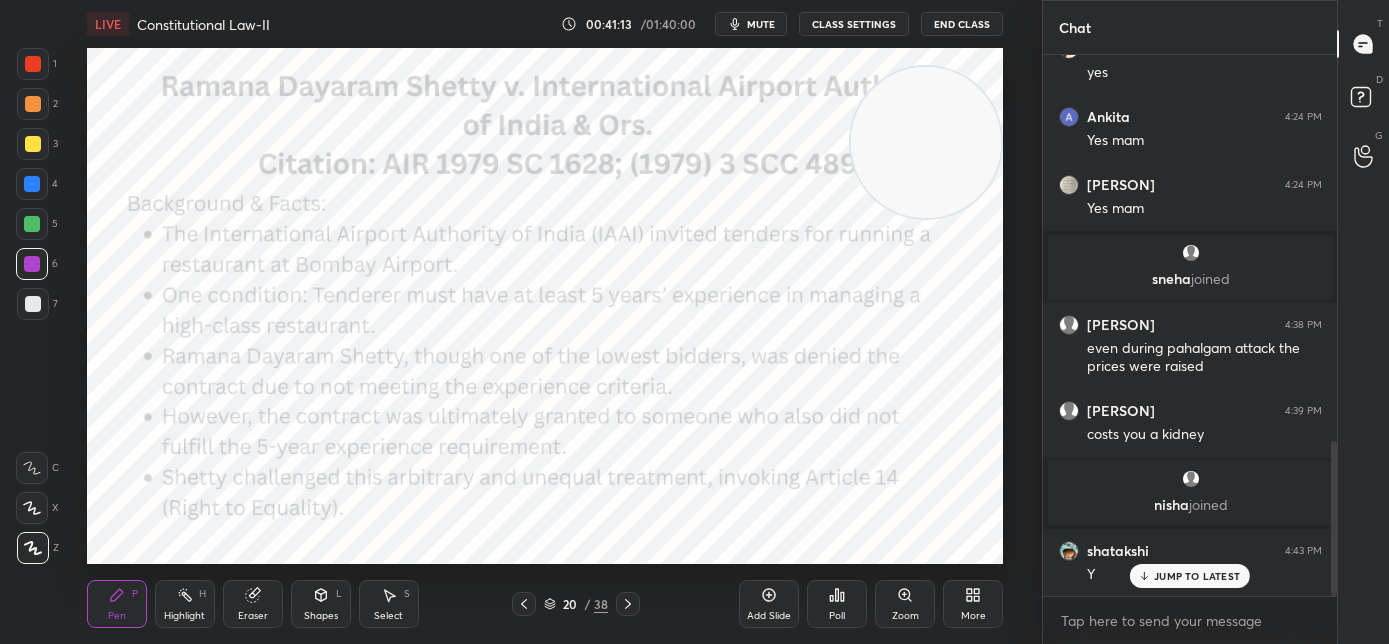 click on "JUMP TO LATEST" at bounding box center [1190, 576] 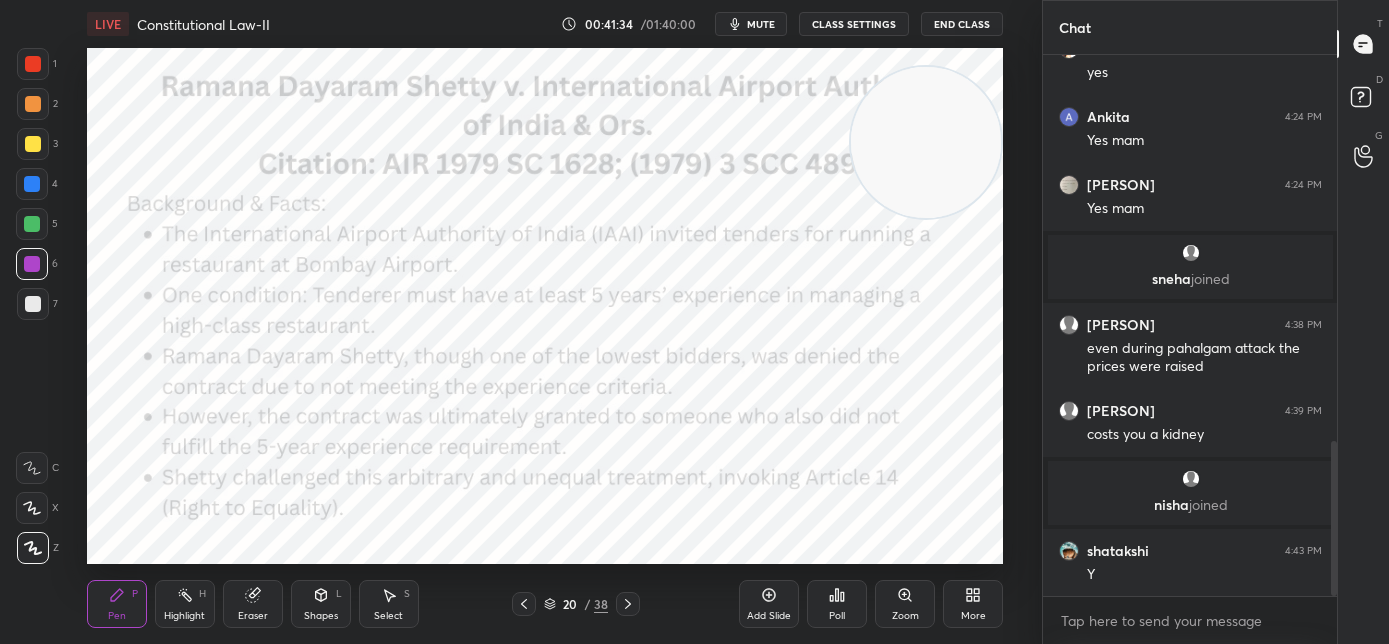 click 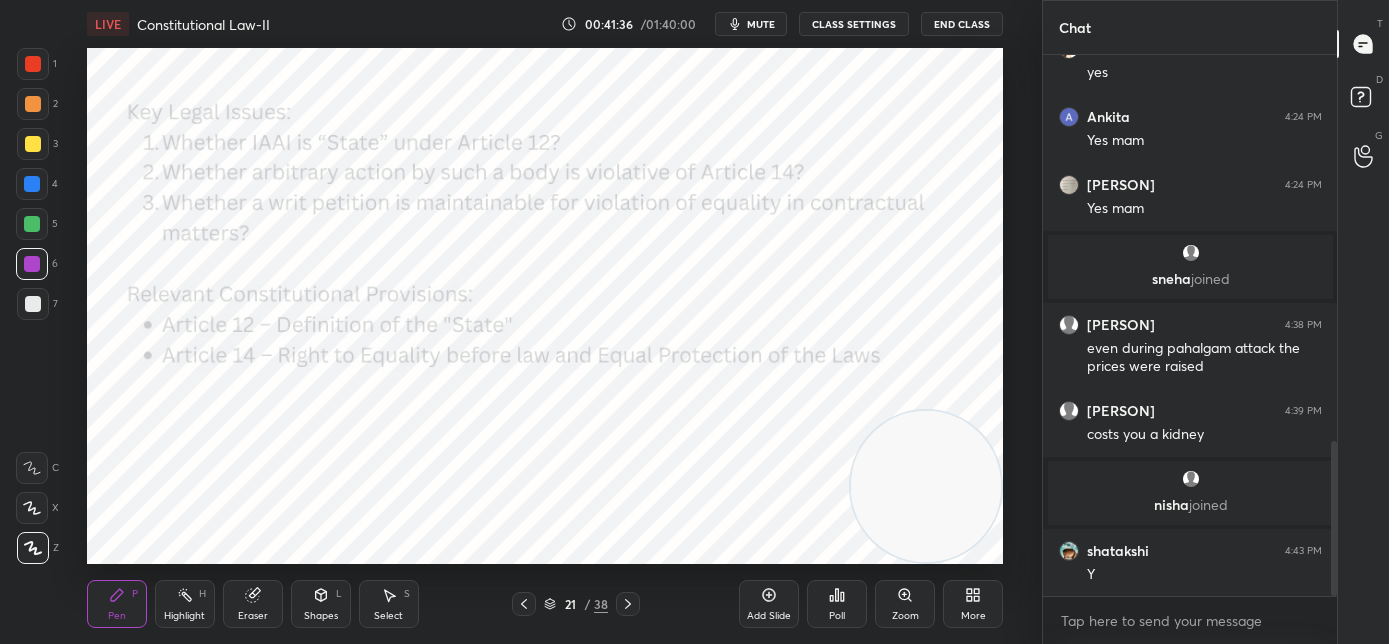 drag, startPoint x: 939, startPoint y: 253, endPoint x: 938, endPoint y: 489, distance: 236.00212 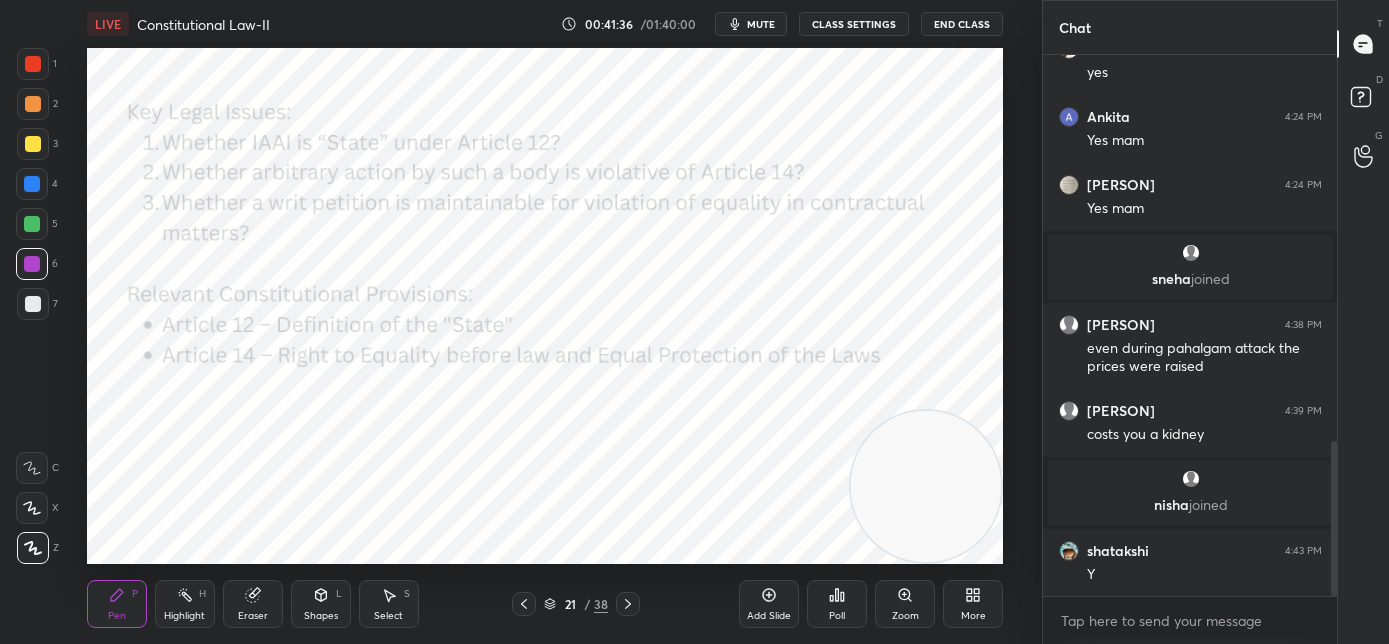 click at bounding box center (926, 486) 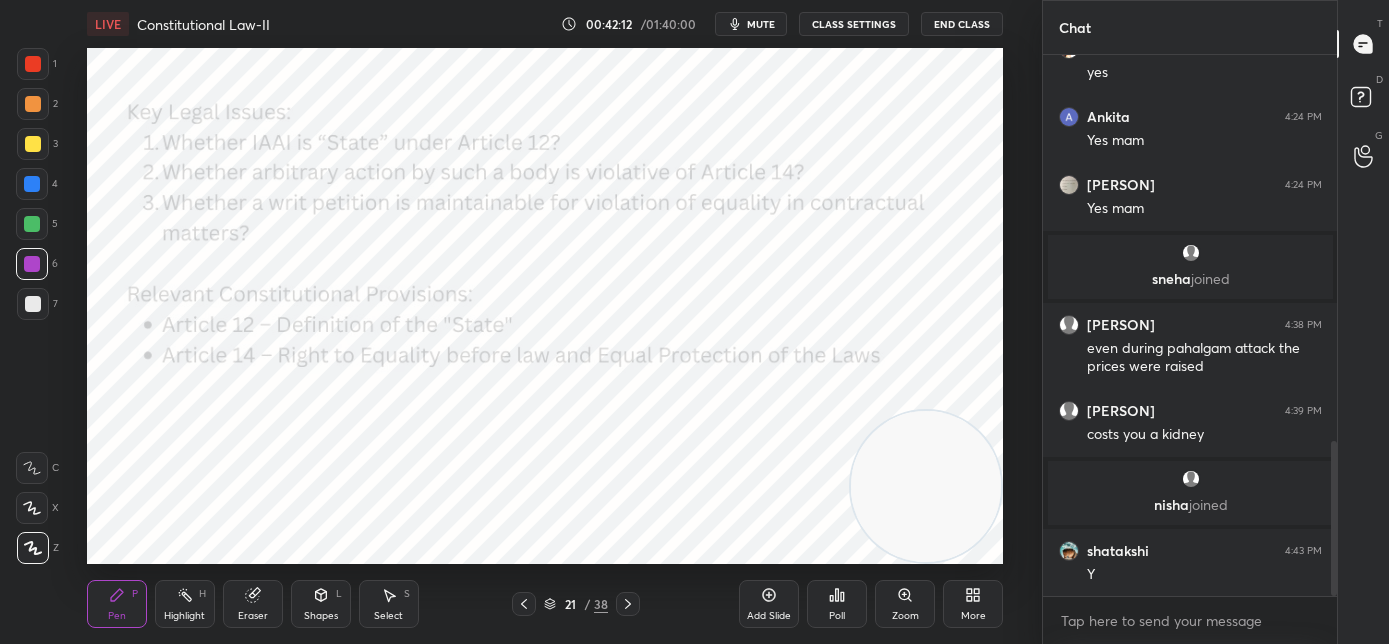 click 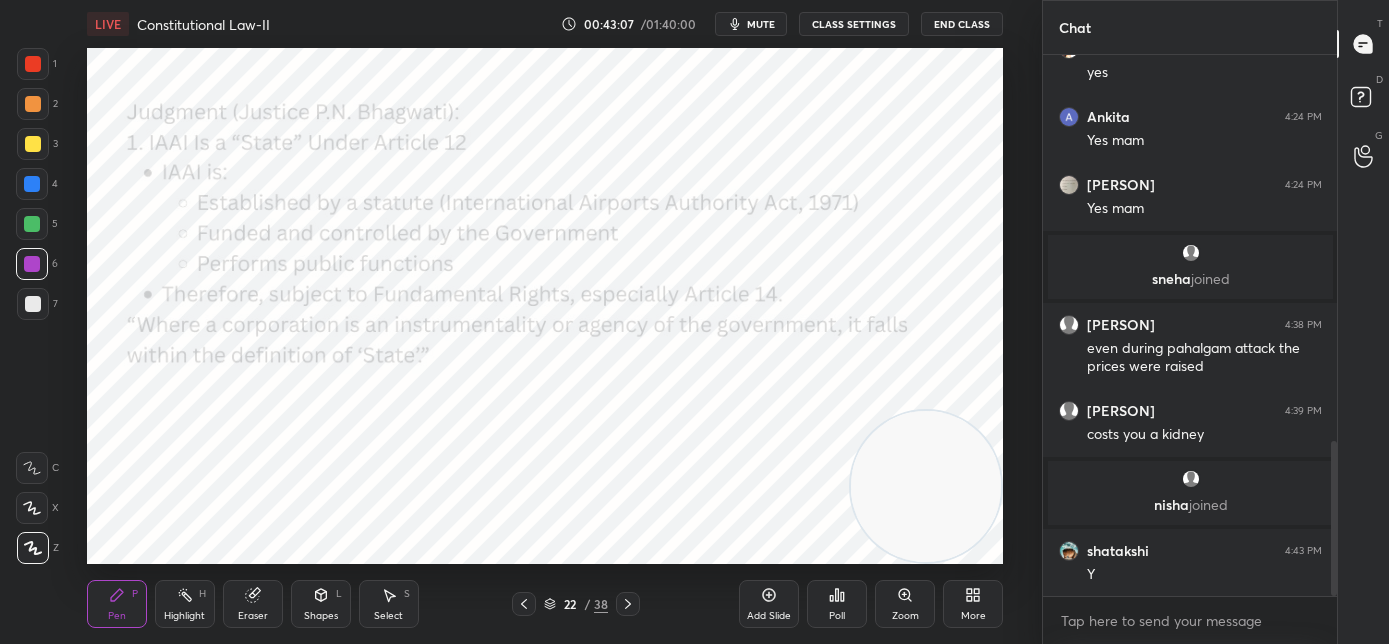 click 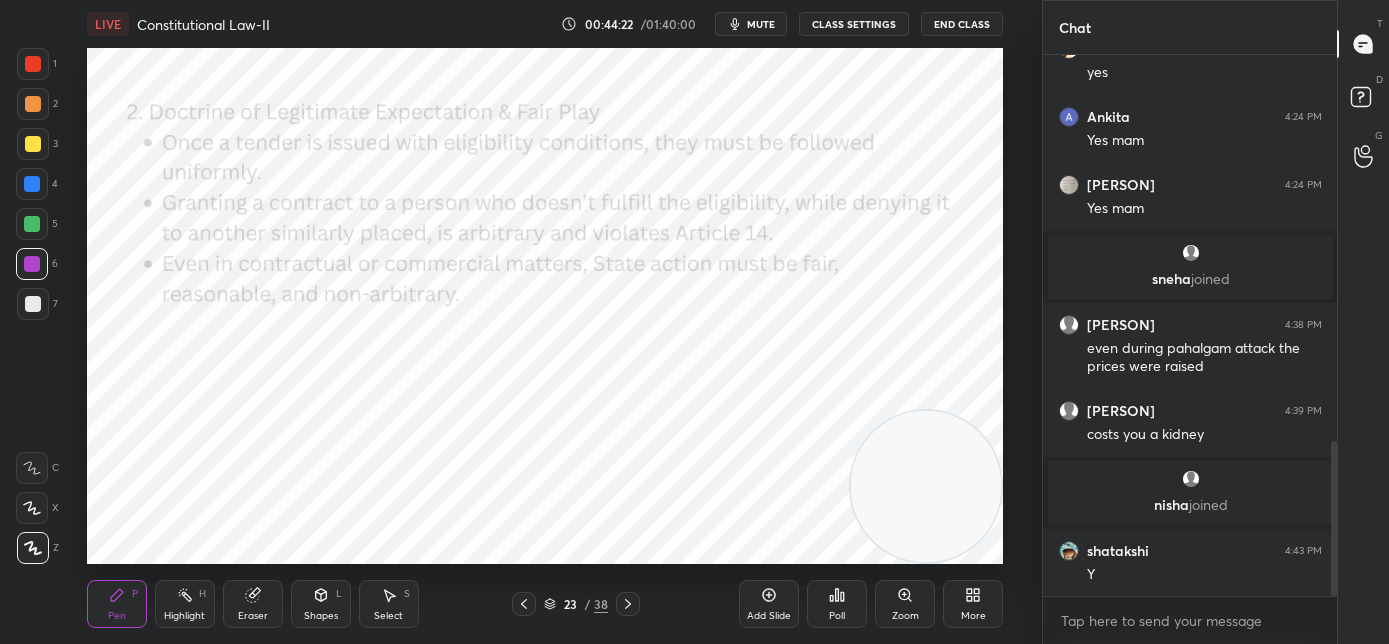 click 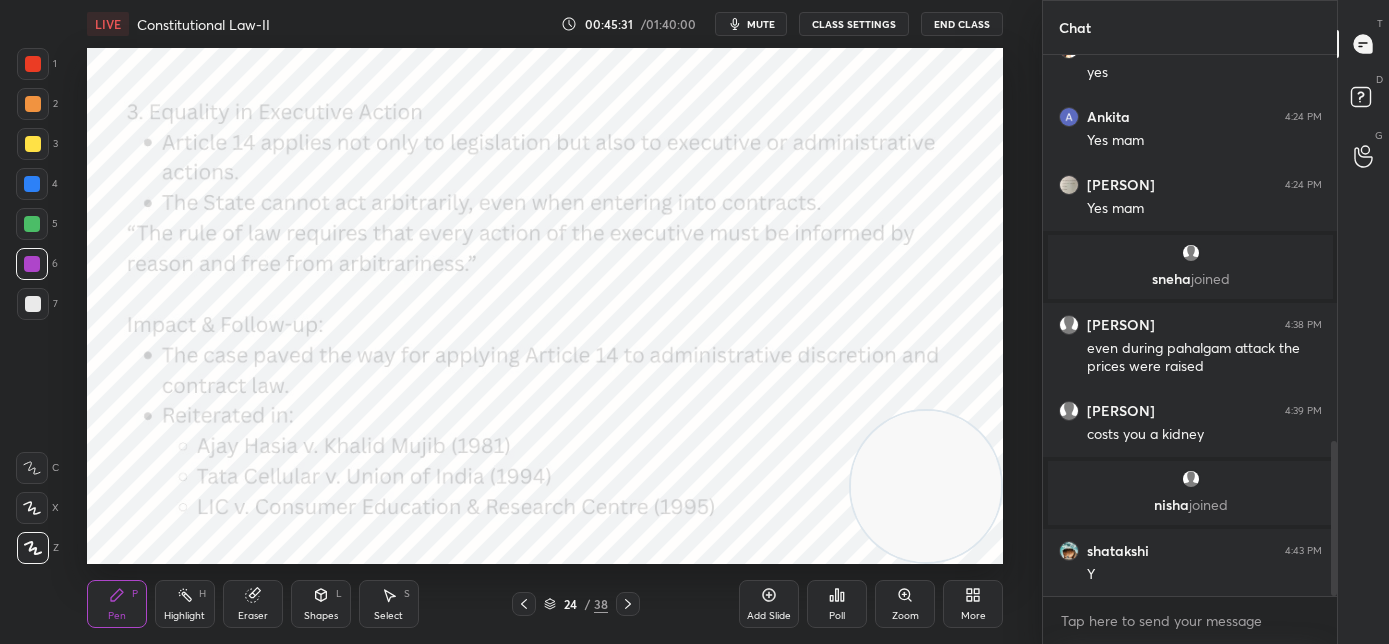 click 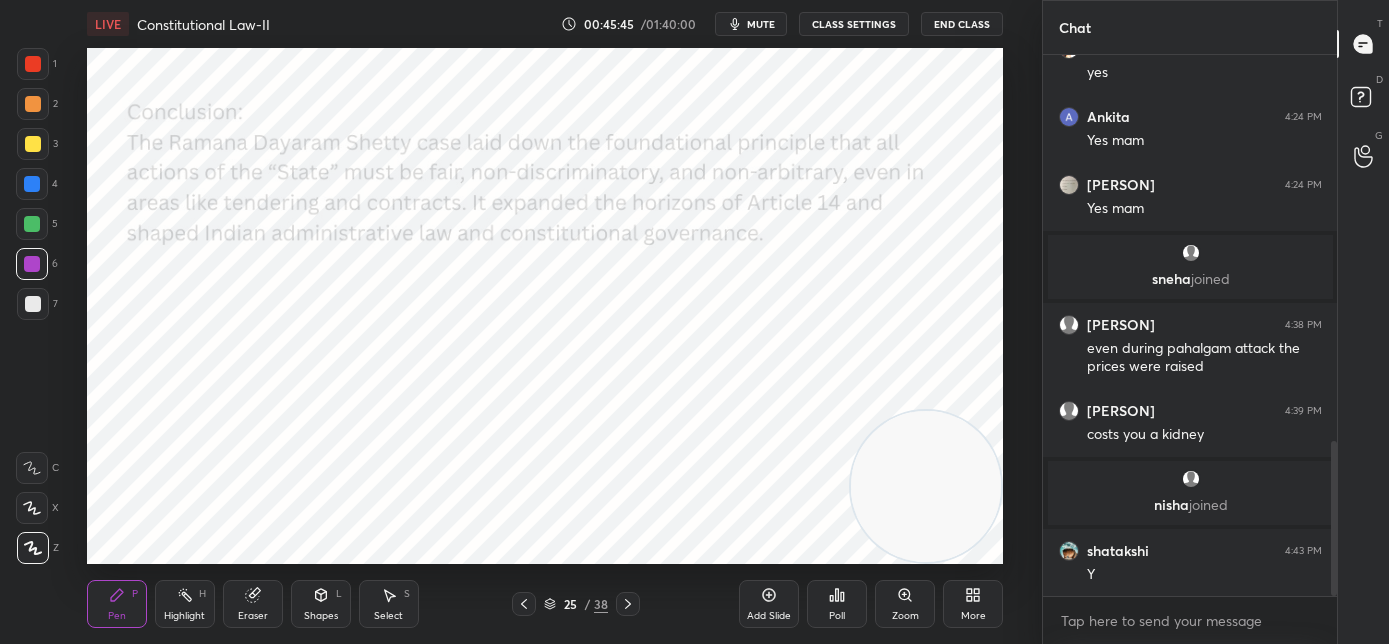 click 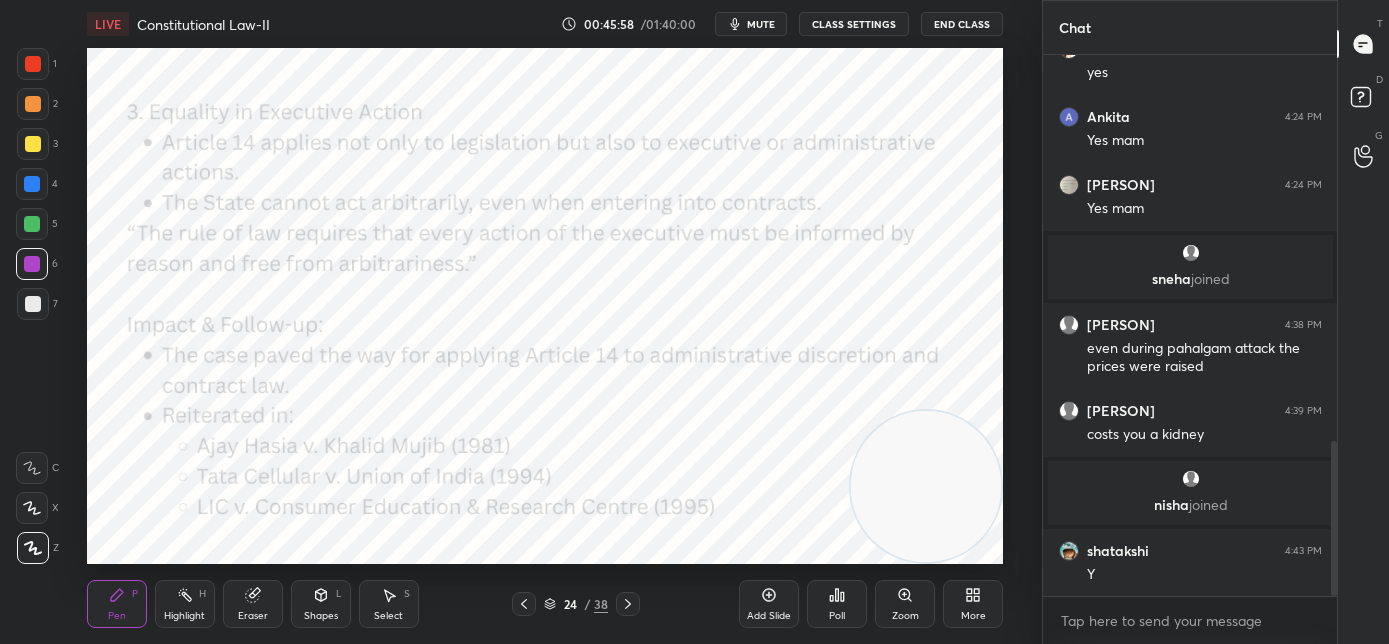 click 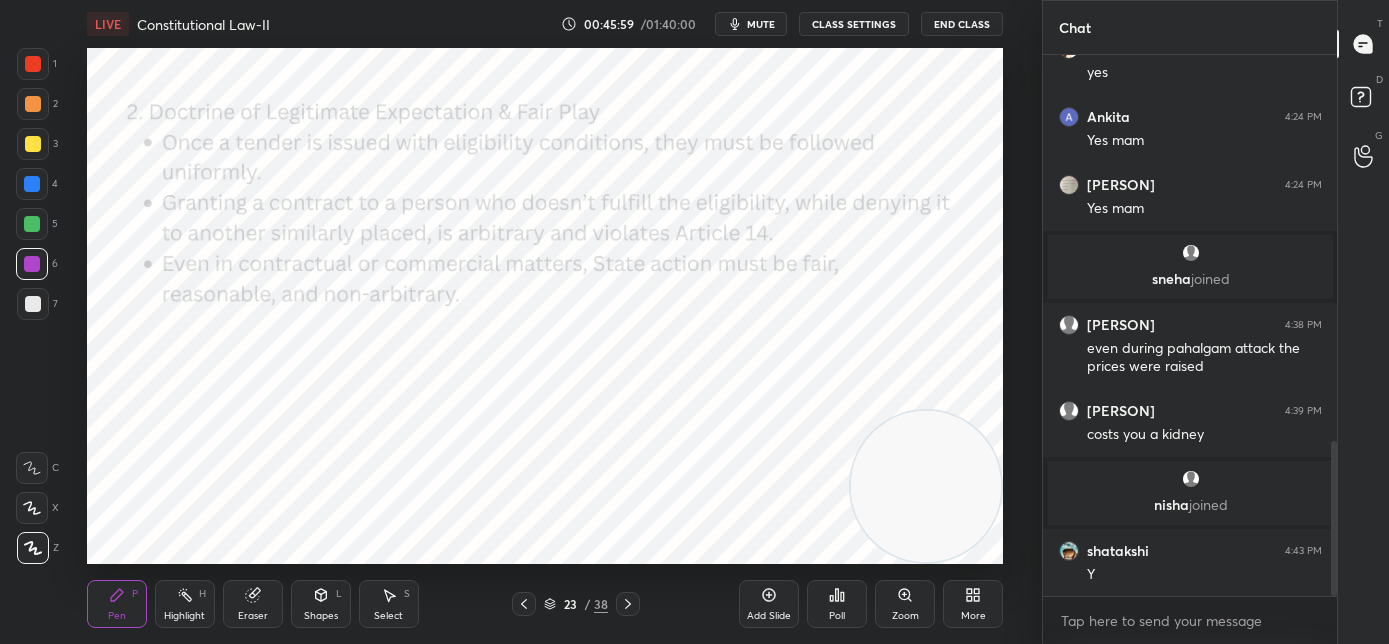 click 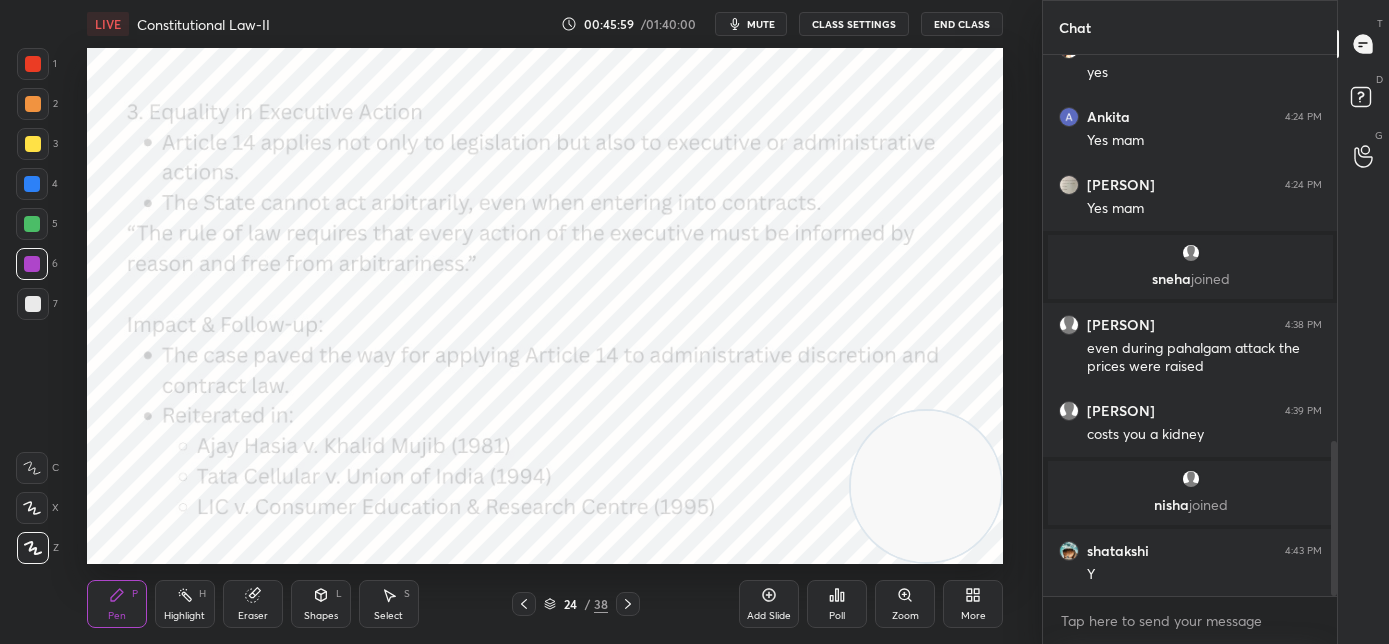 click 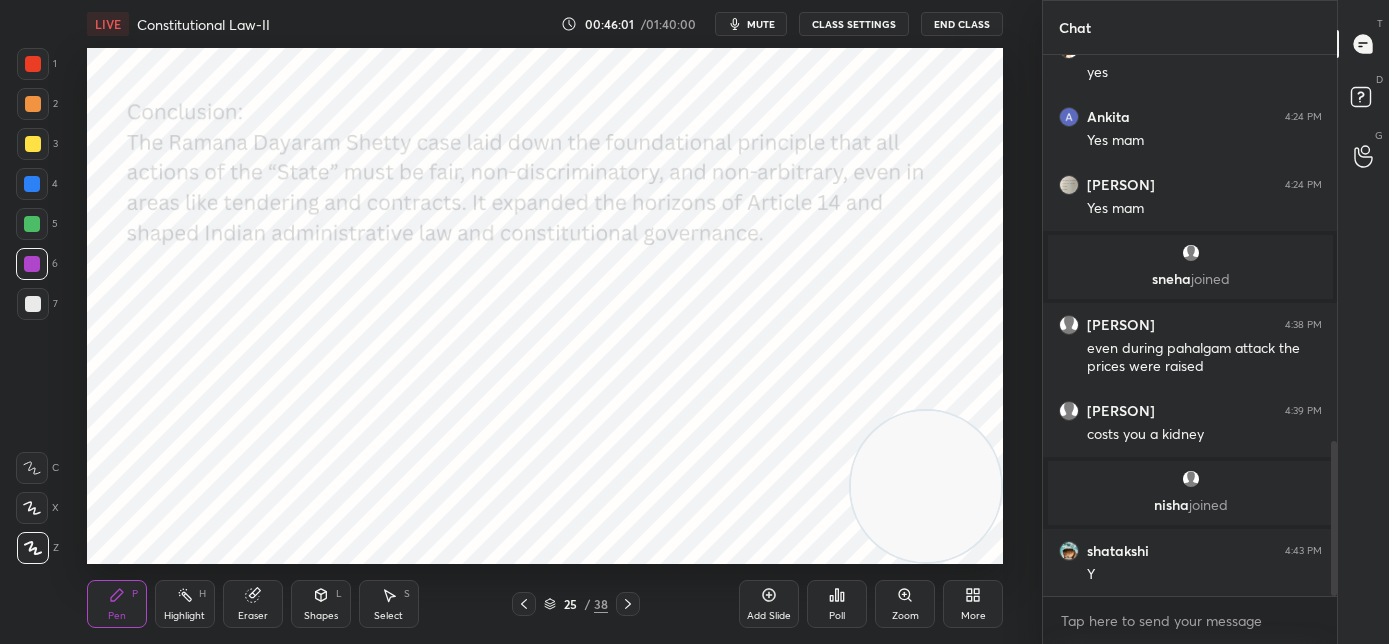 click 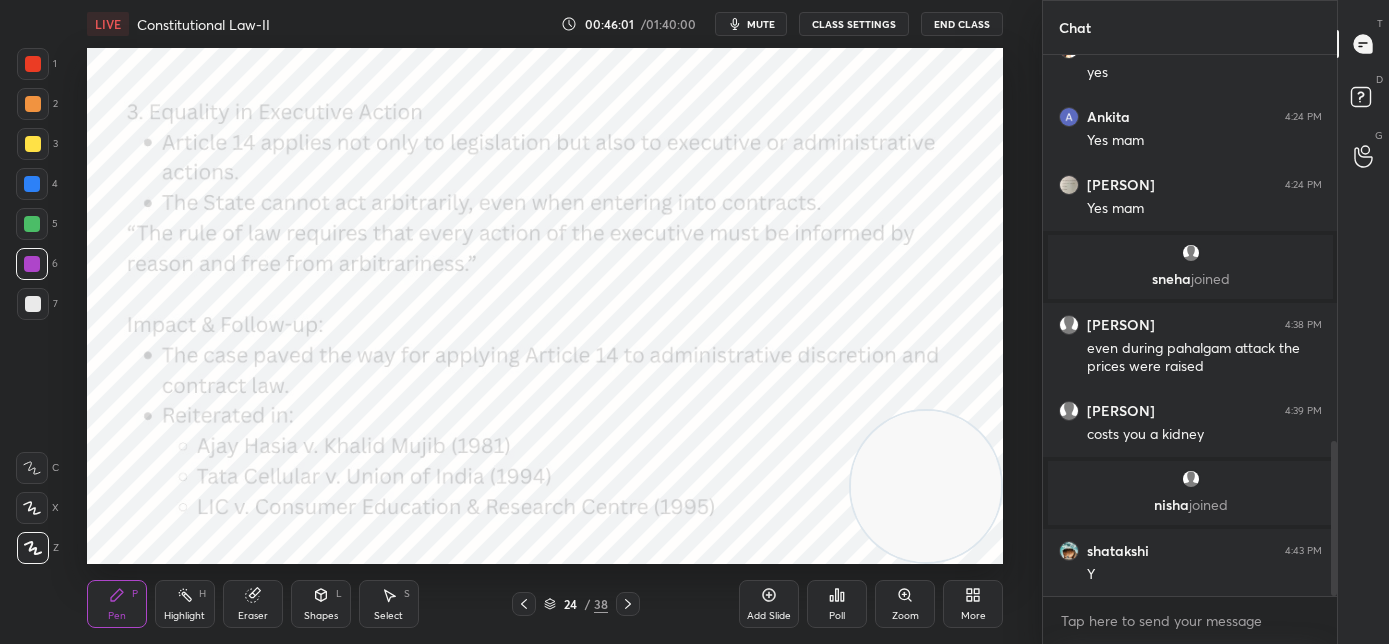 click on "Add Slide" at bounding box center (769, 604) 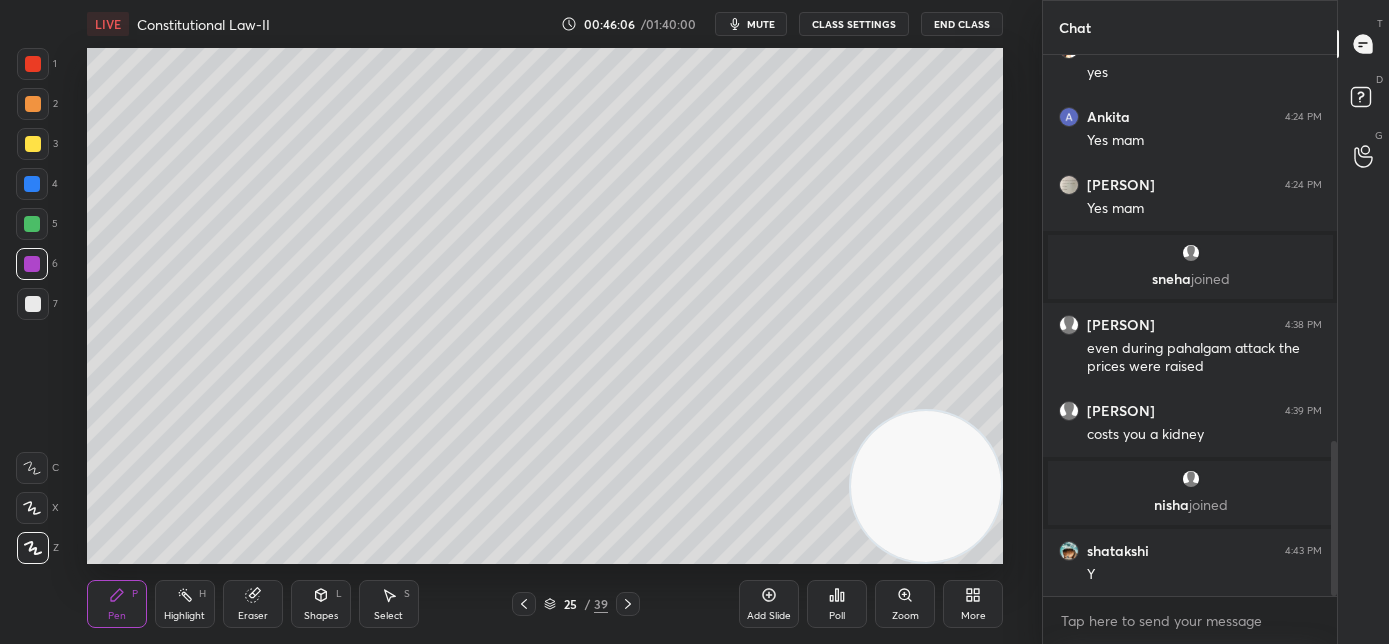click at bounding box center (33, 304) 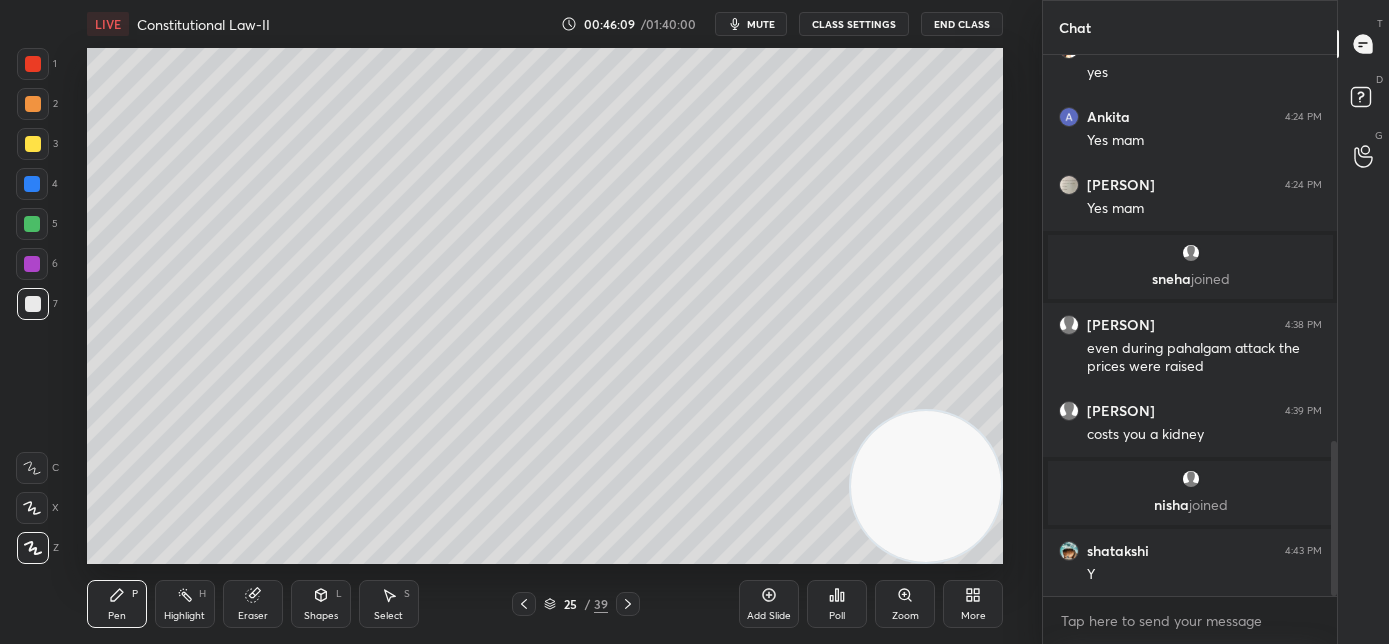 click at bounding box center [33, 548] 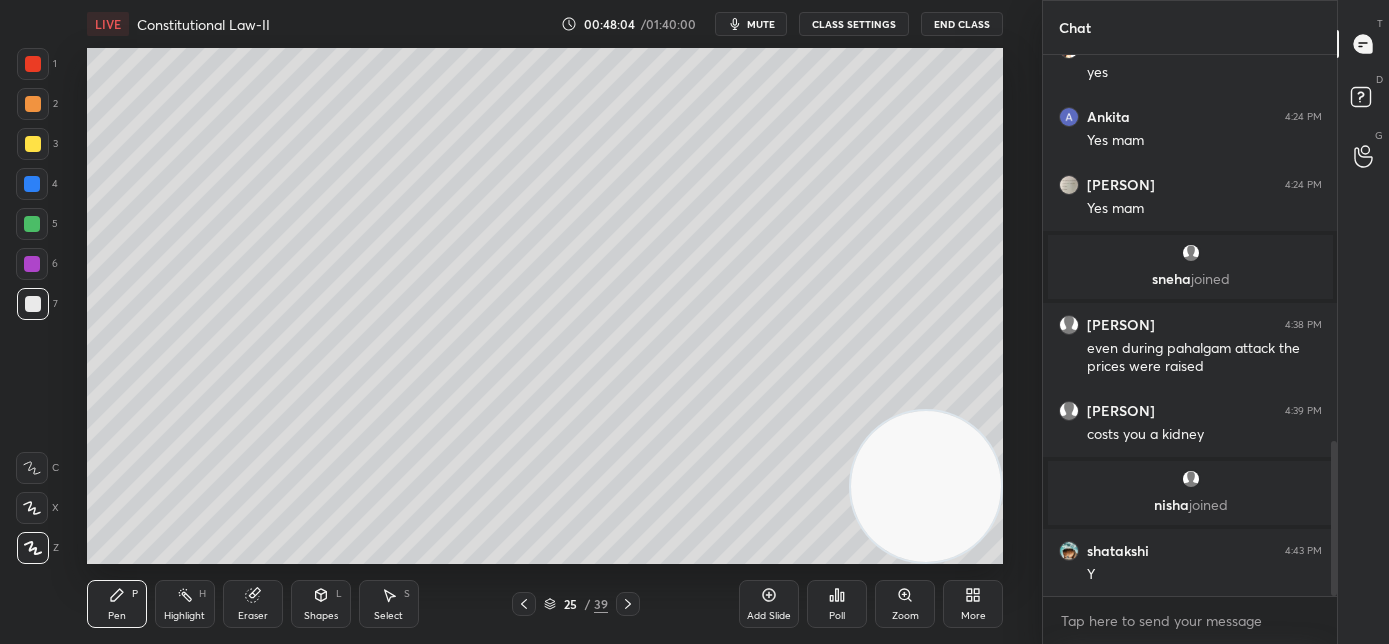 click at bounding box center [926, 486] 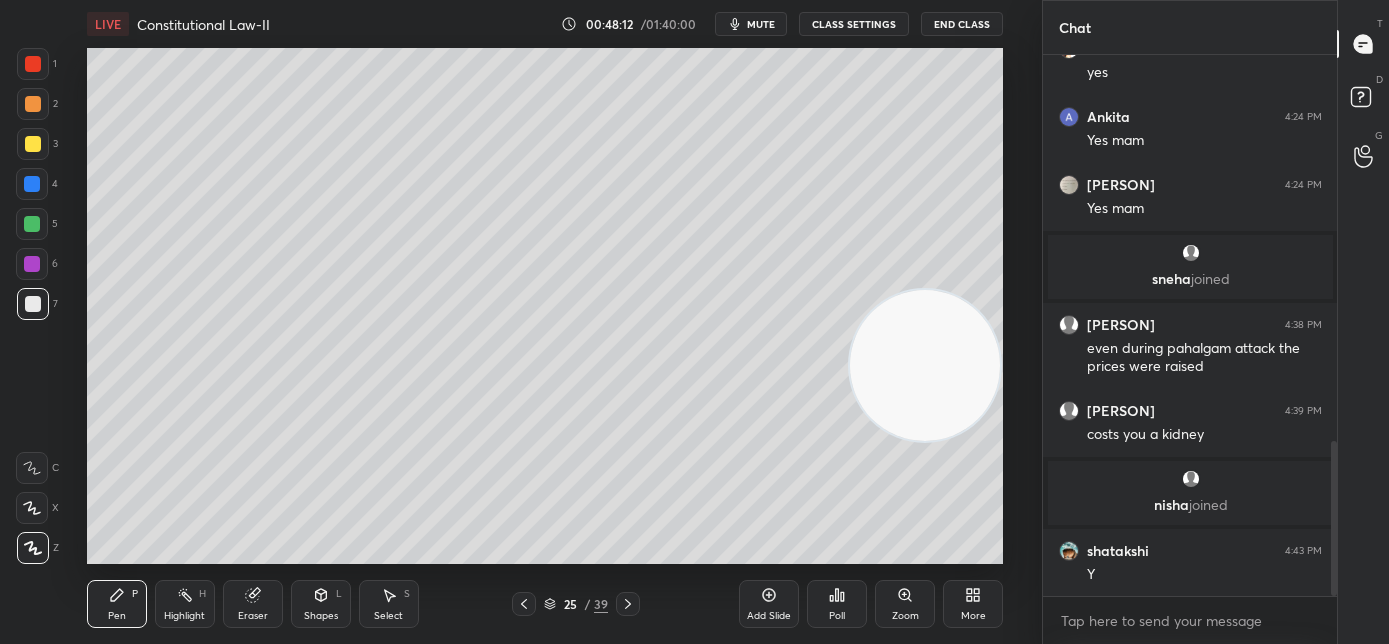click on "Add Slide" at bounding box center (769, 604) 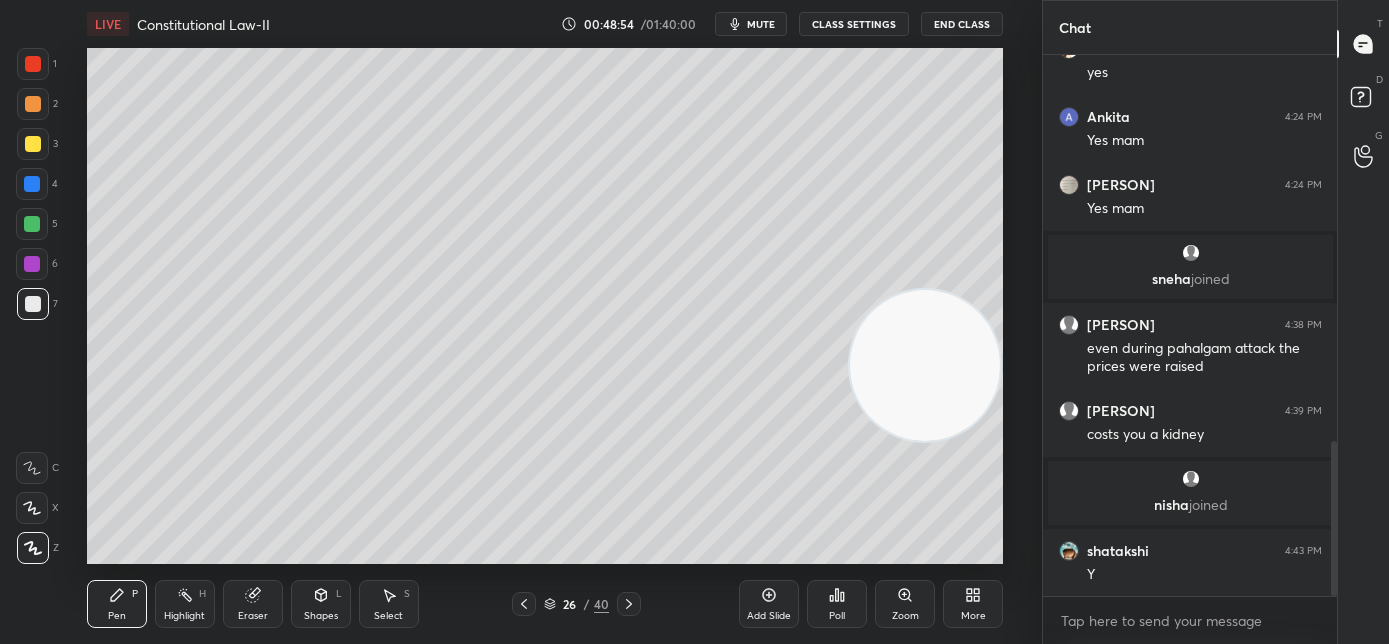 click on "mute" at bounding box center (761, 24) 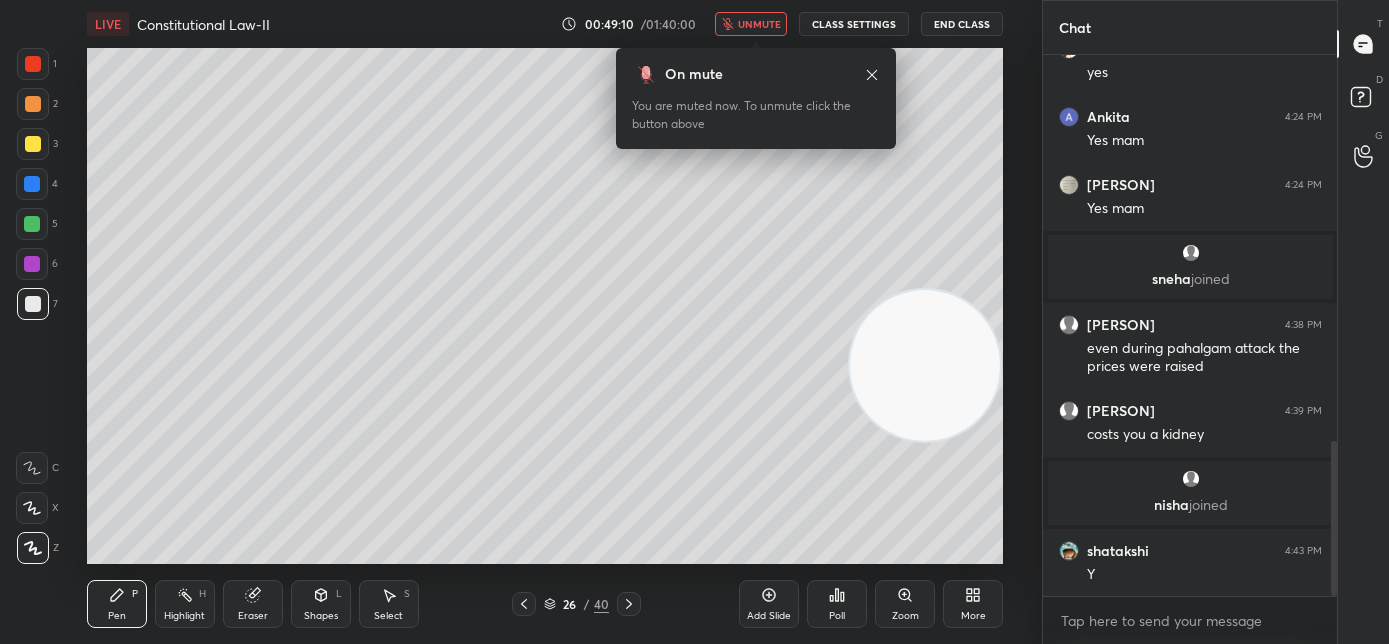 click on "unmute" at bounding box center (759, 24) 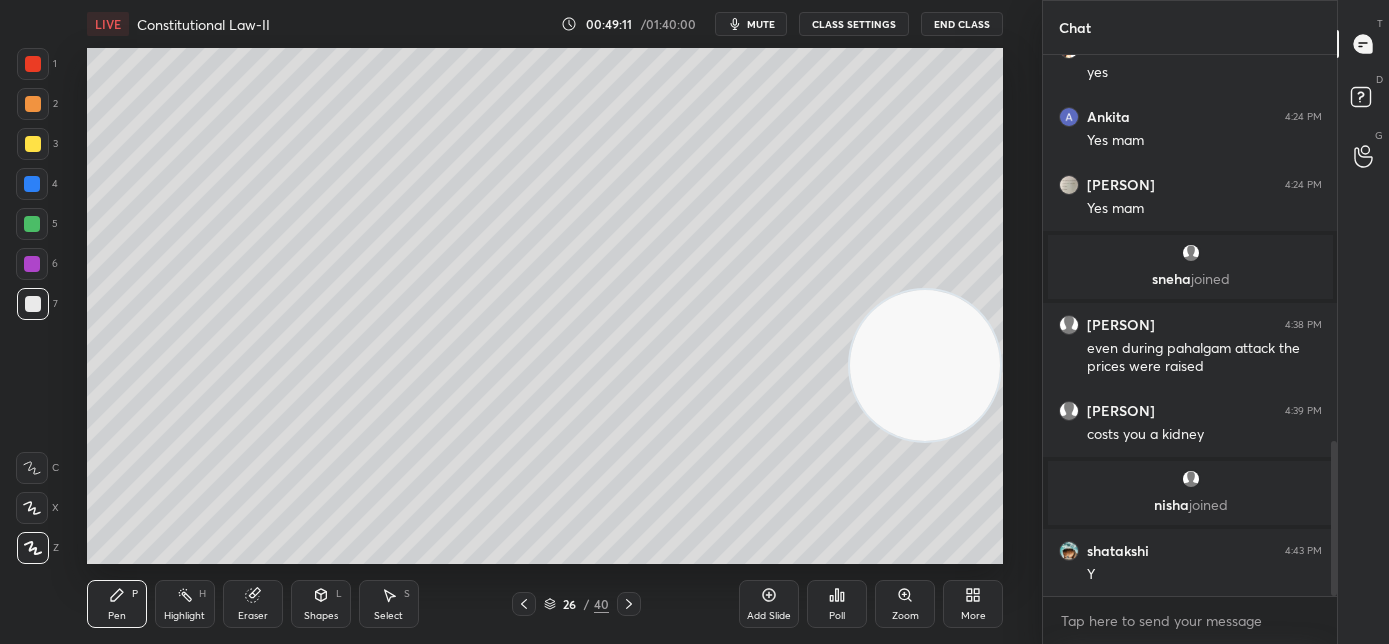 click 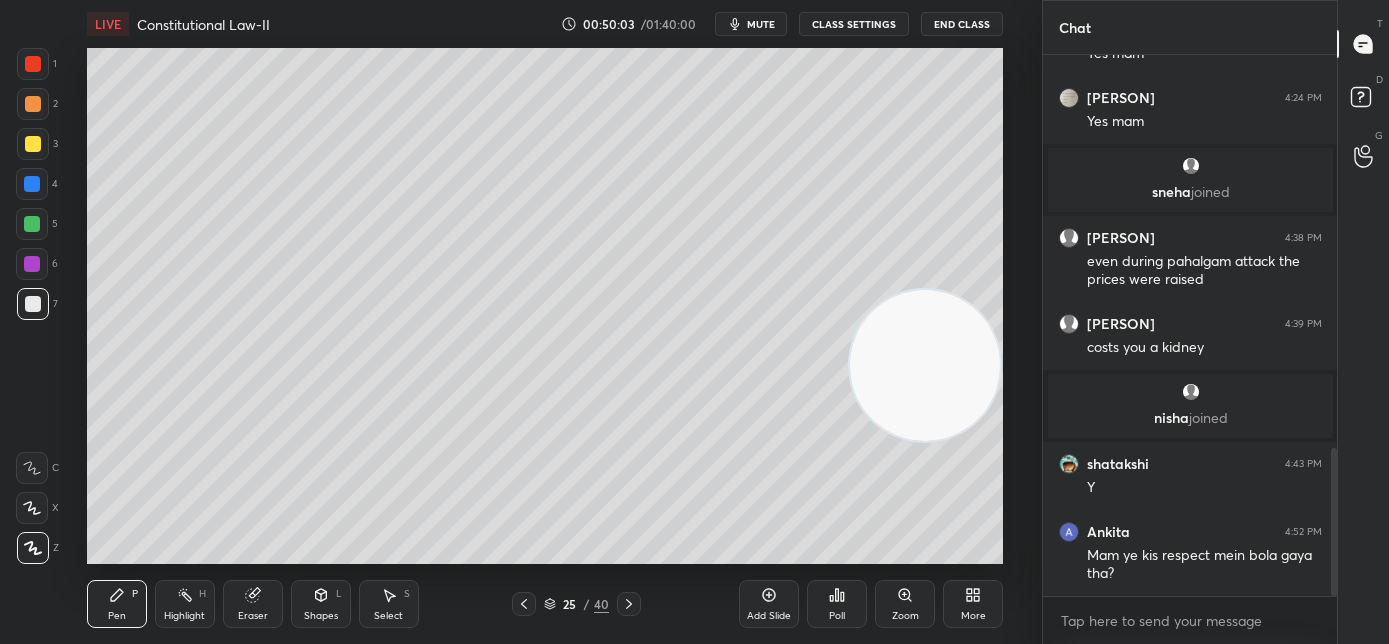 scroll, scrollTop: 1506, scrollLeft: 0, axis: vertical 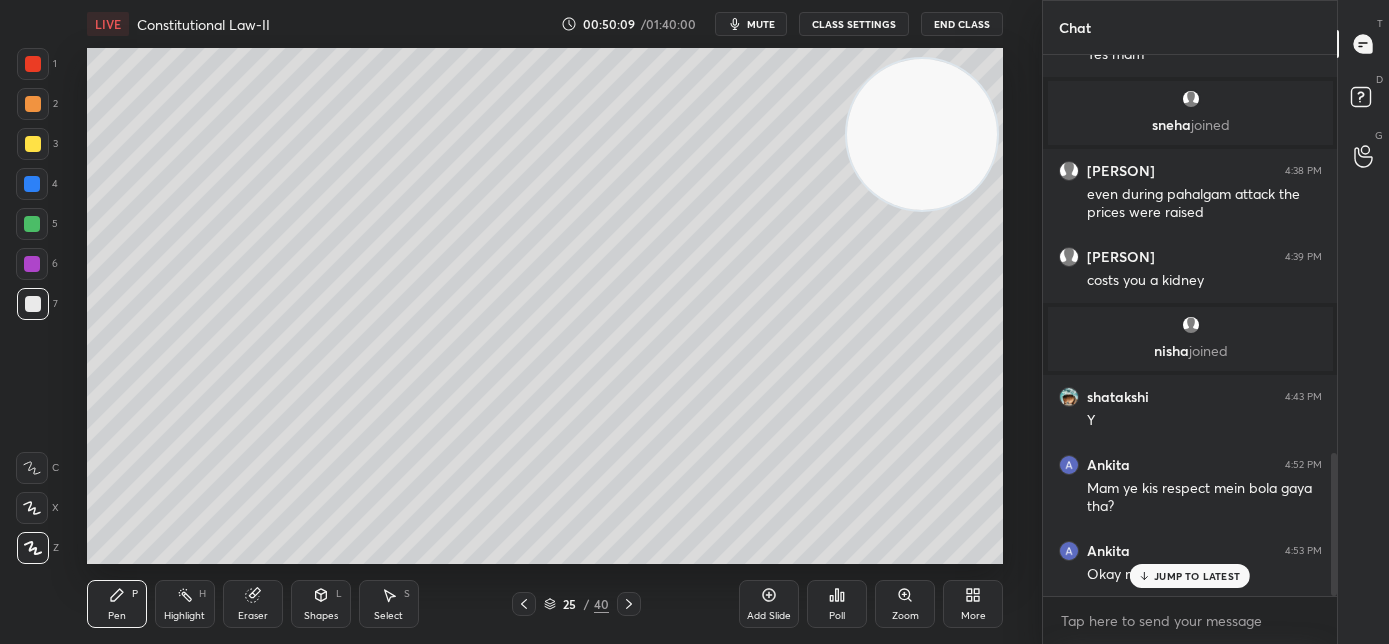drag, startPoint x: 905, startPoint y: 281, endPoint x: 898, endPoint y: 113, distance: 168.14577 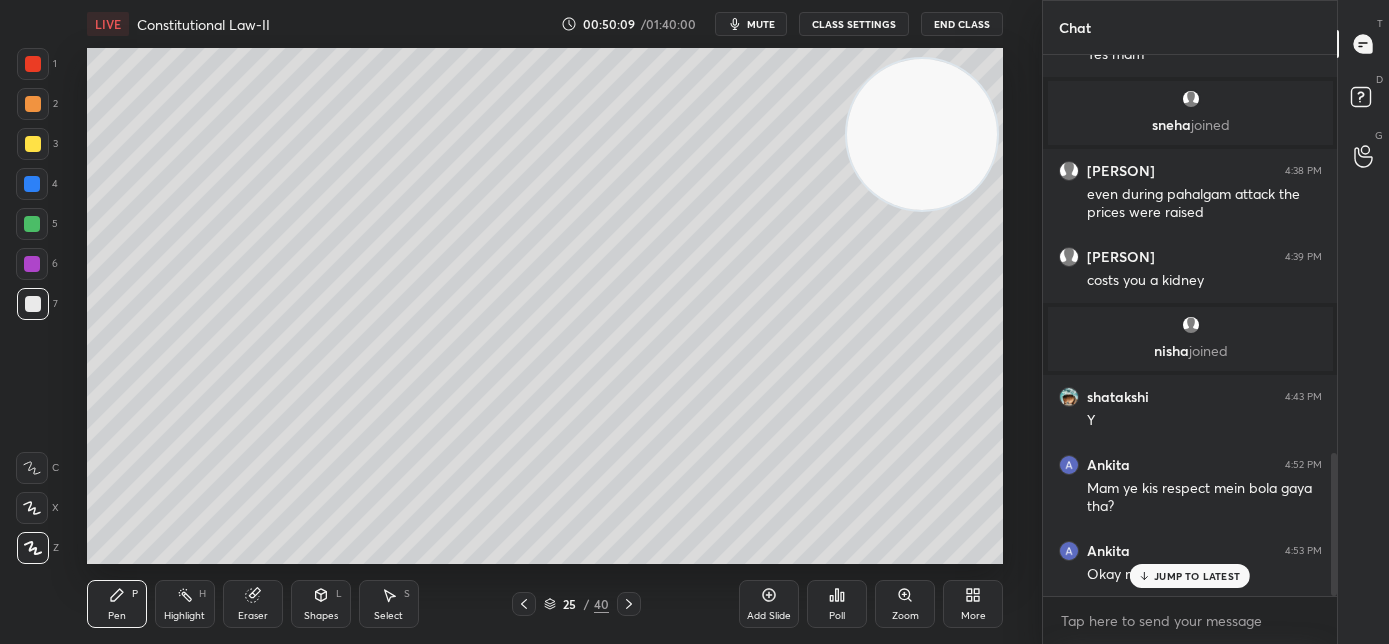 click at bounding box center [922, 134] 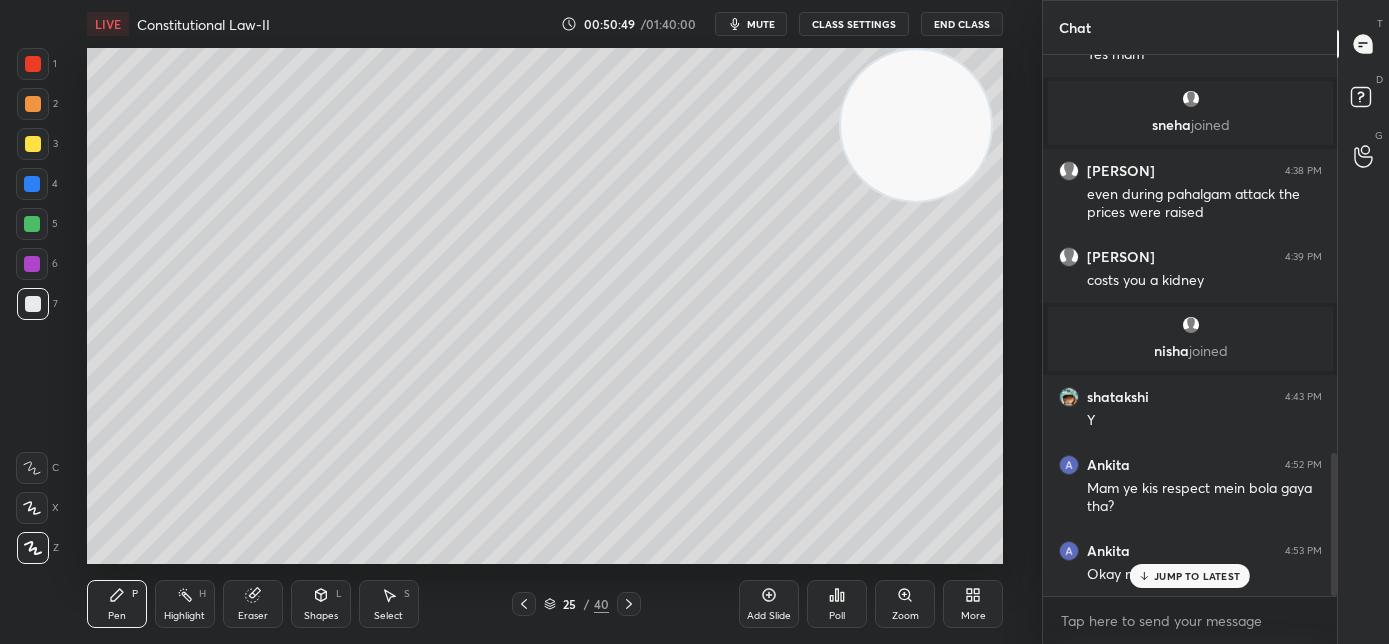 click 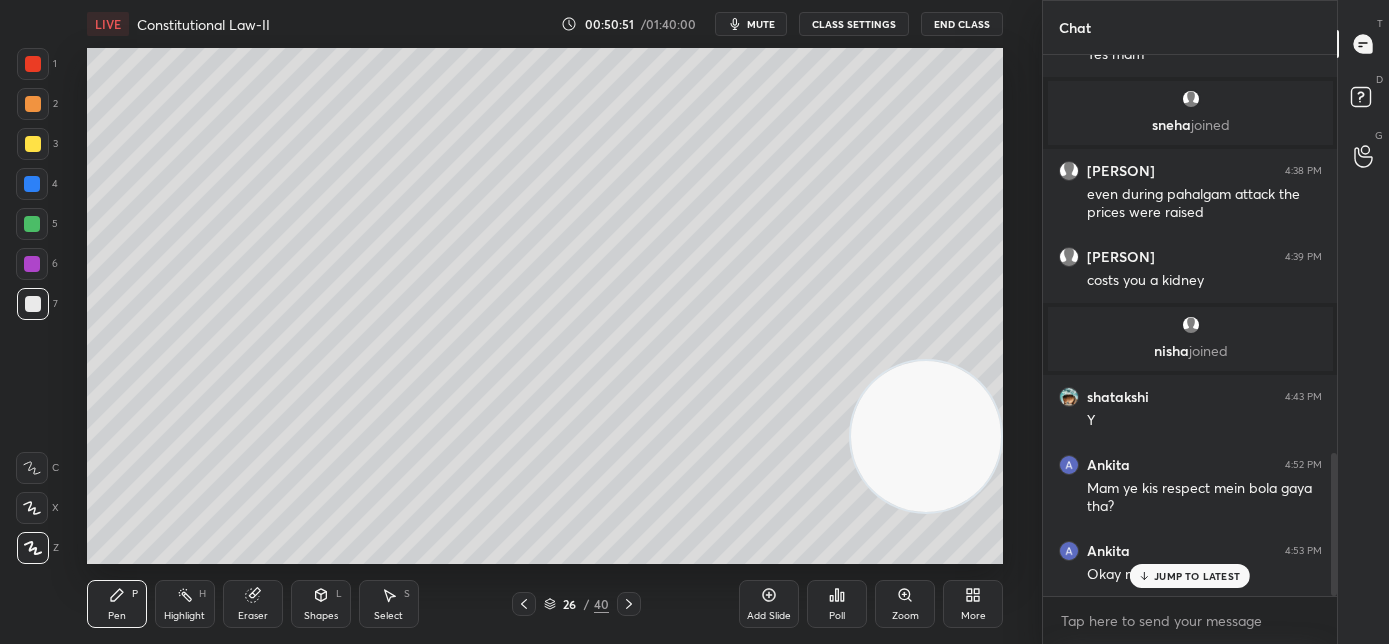drag, startPoint x: 928, startPoint y: 192, endPoint x: 869, endPoint y: 432, distance: 247.1457 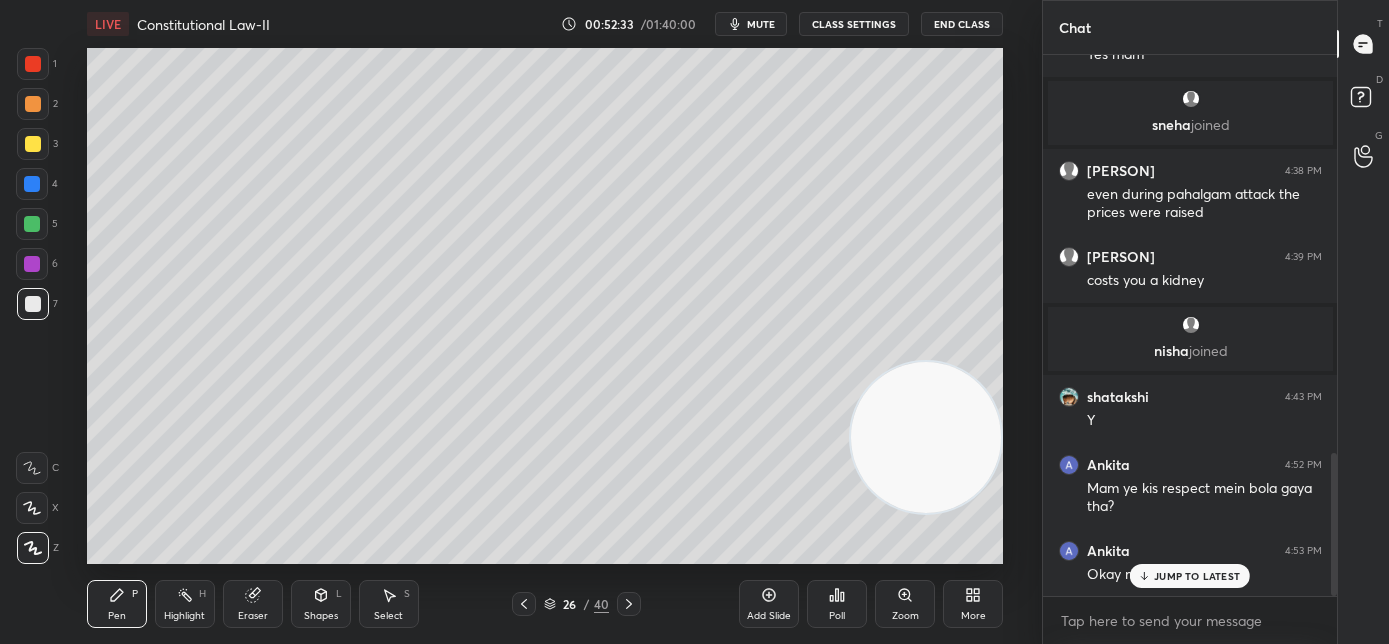 click at bounding box center [926, 437] 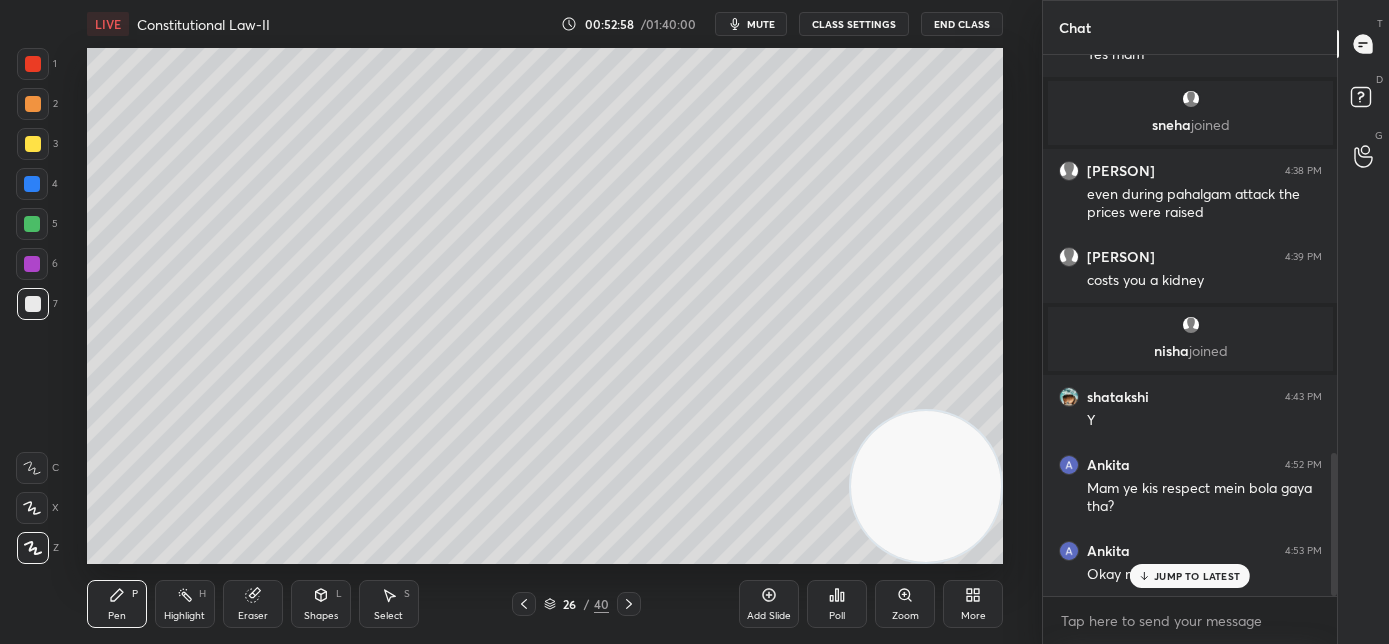 click 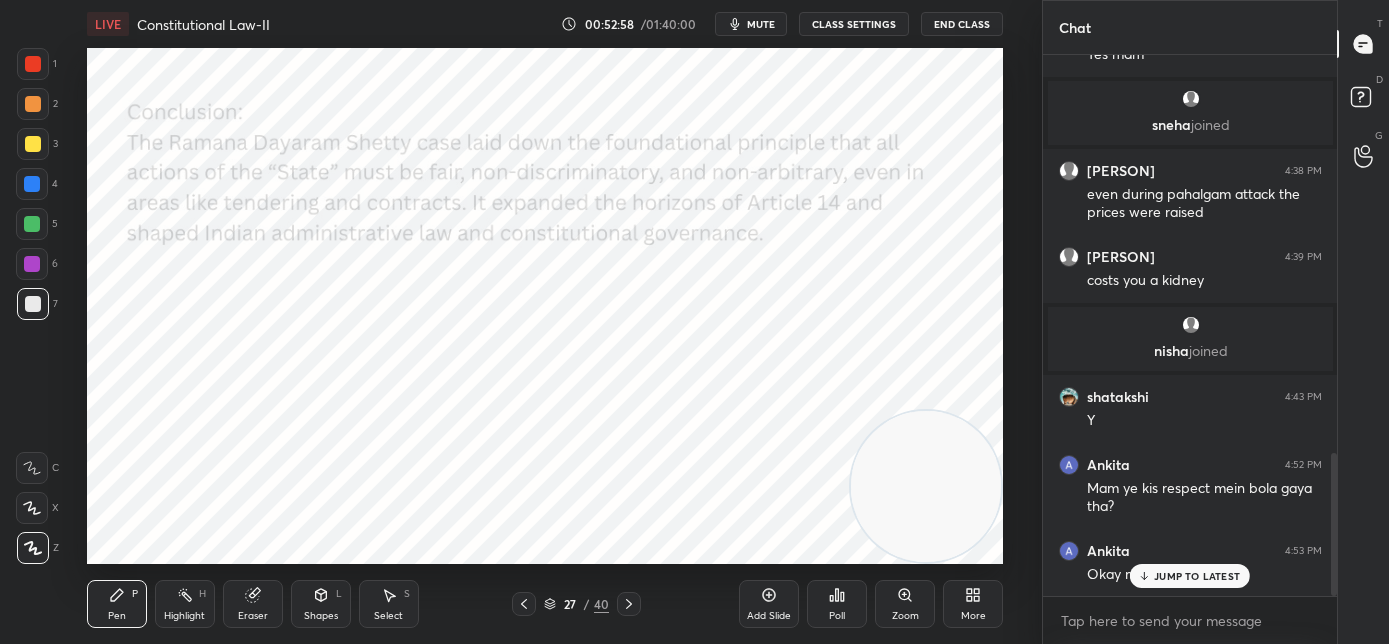 click 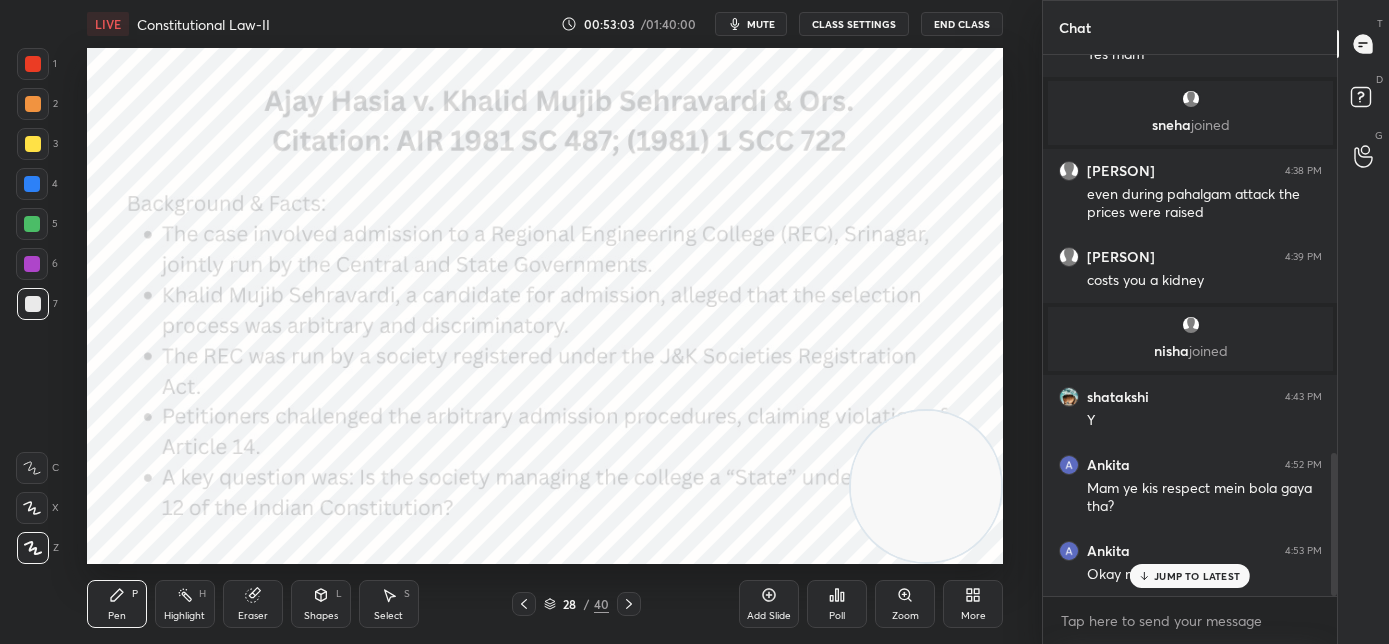 scroll, scrollTop: 1575, scrollLeft: 0, axis: vertical 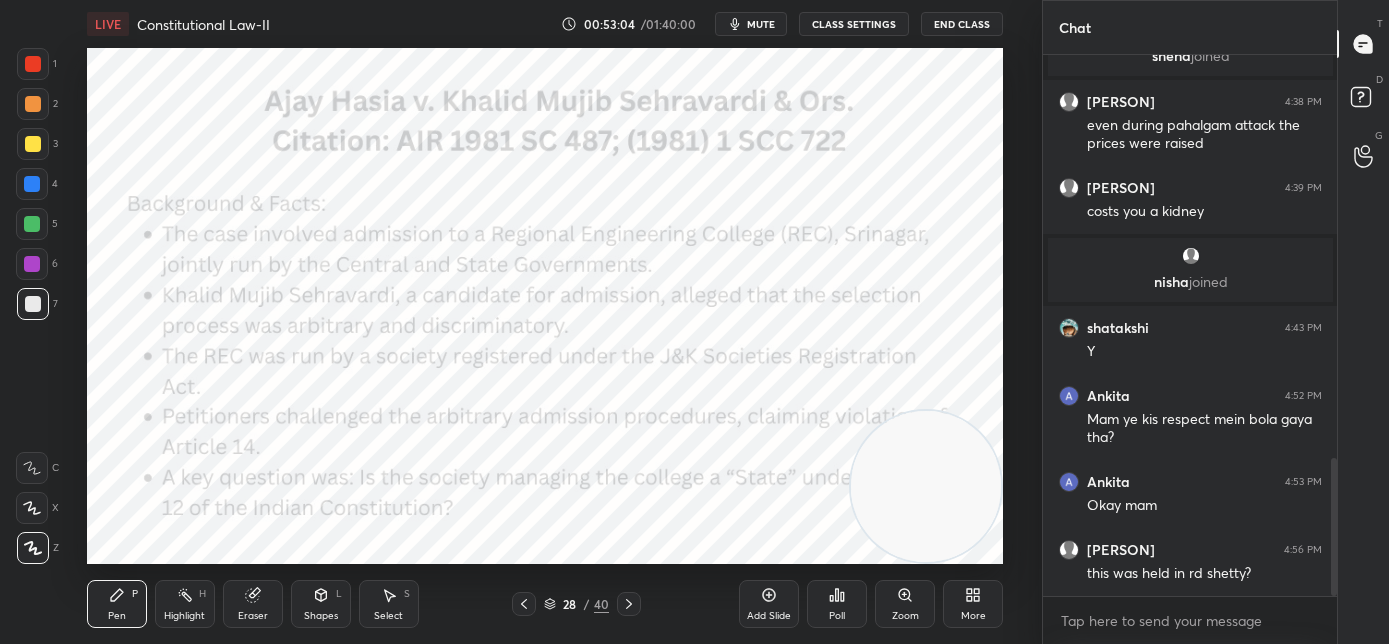 click at bounding box center [33, 64] 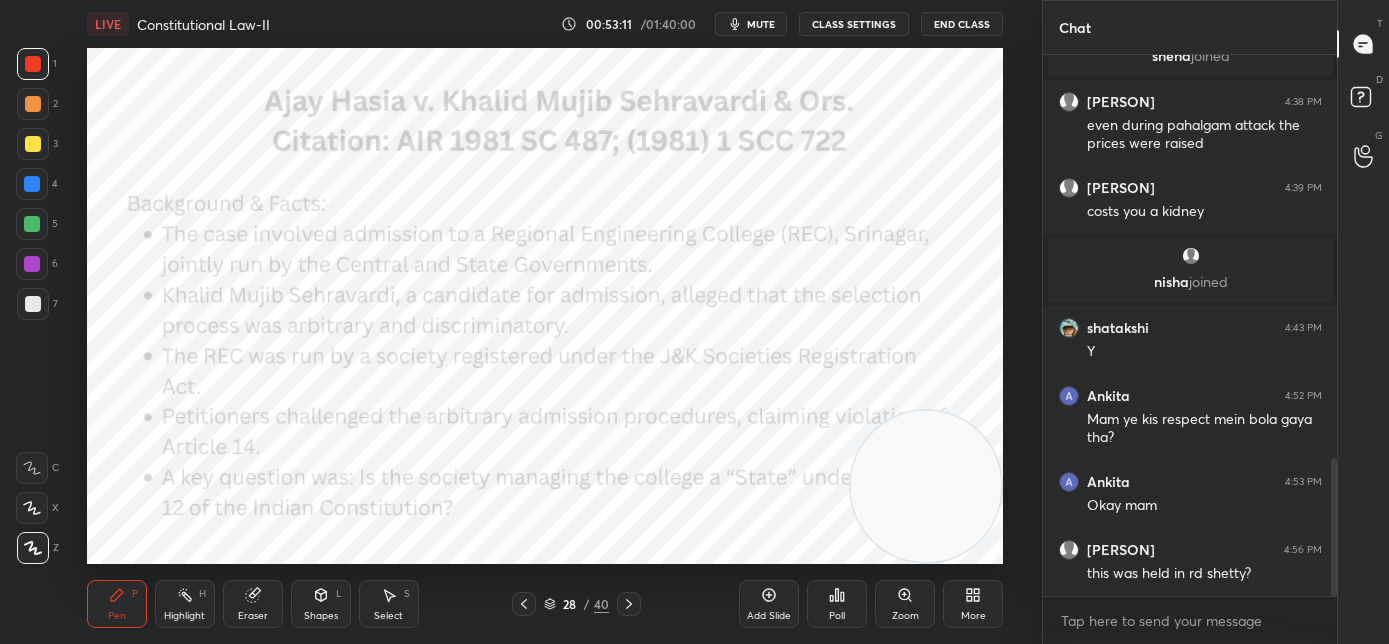 scroll, scrollTop: 1594, scrollLeft: 0, axis: vertical 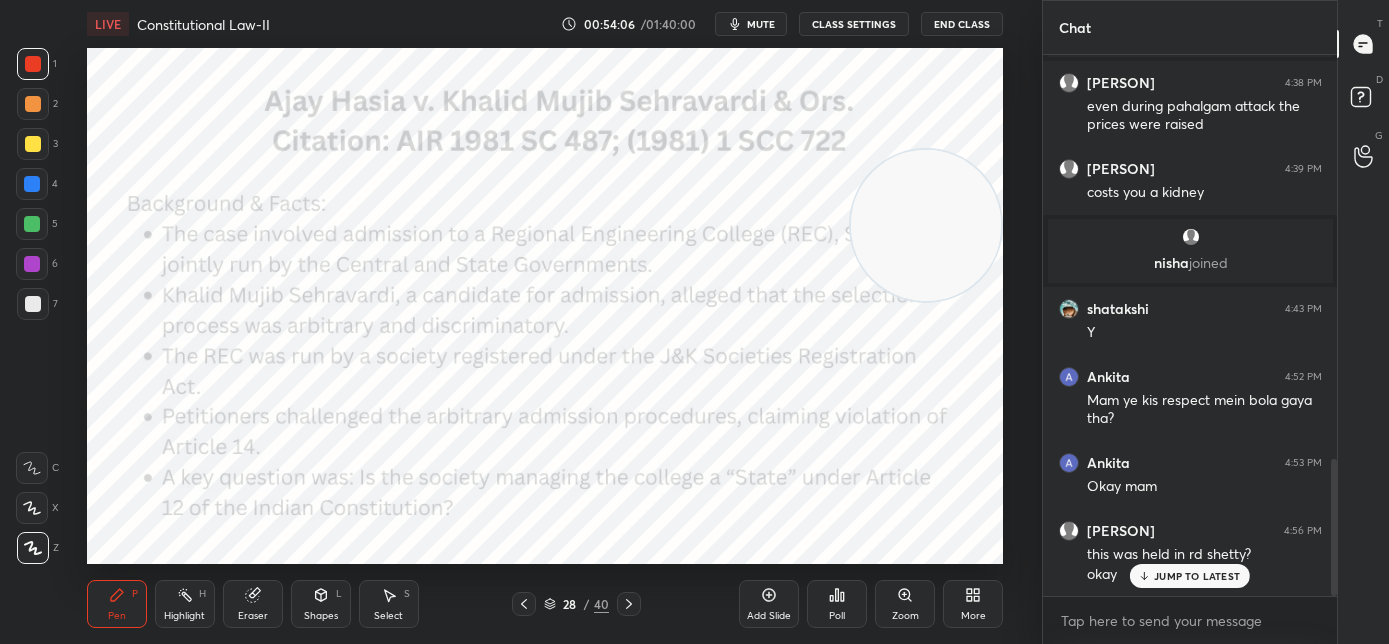 drag, startPoint x: 920, startPoint y: 320, endPoint x: 928, endPoint y: 240, distance: 80.399 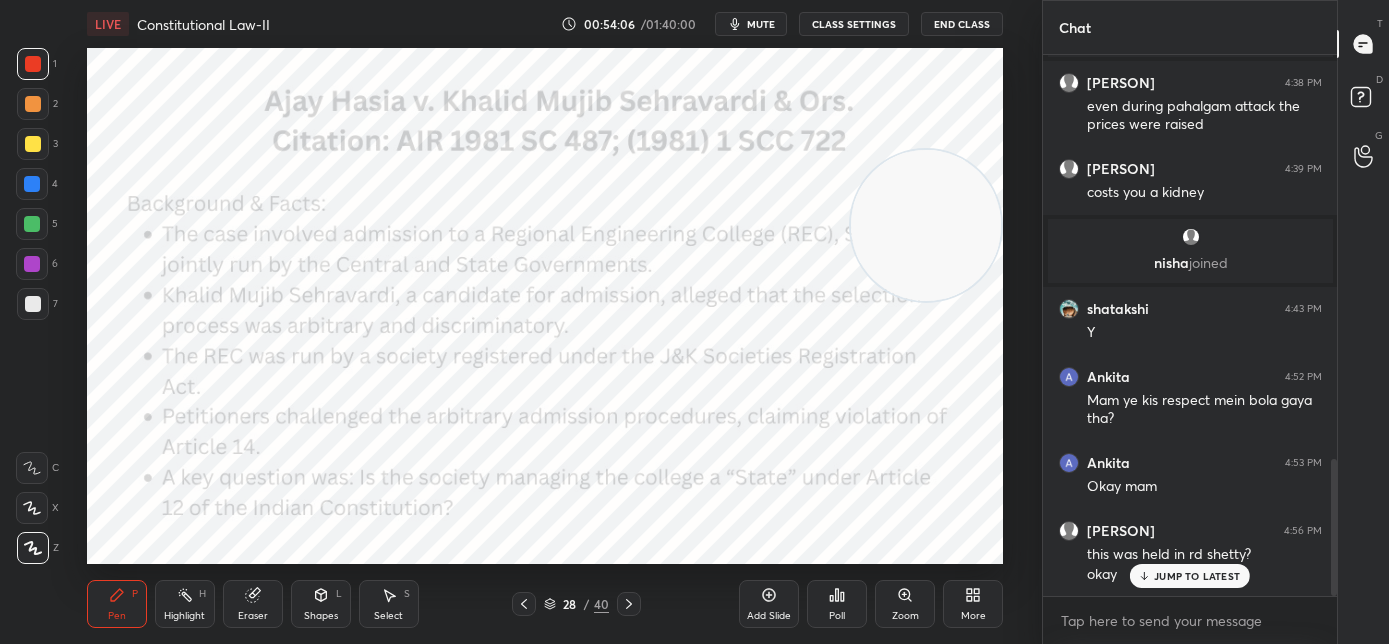 click at bounding box center (926, 225) 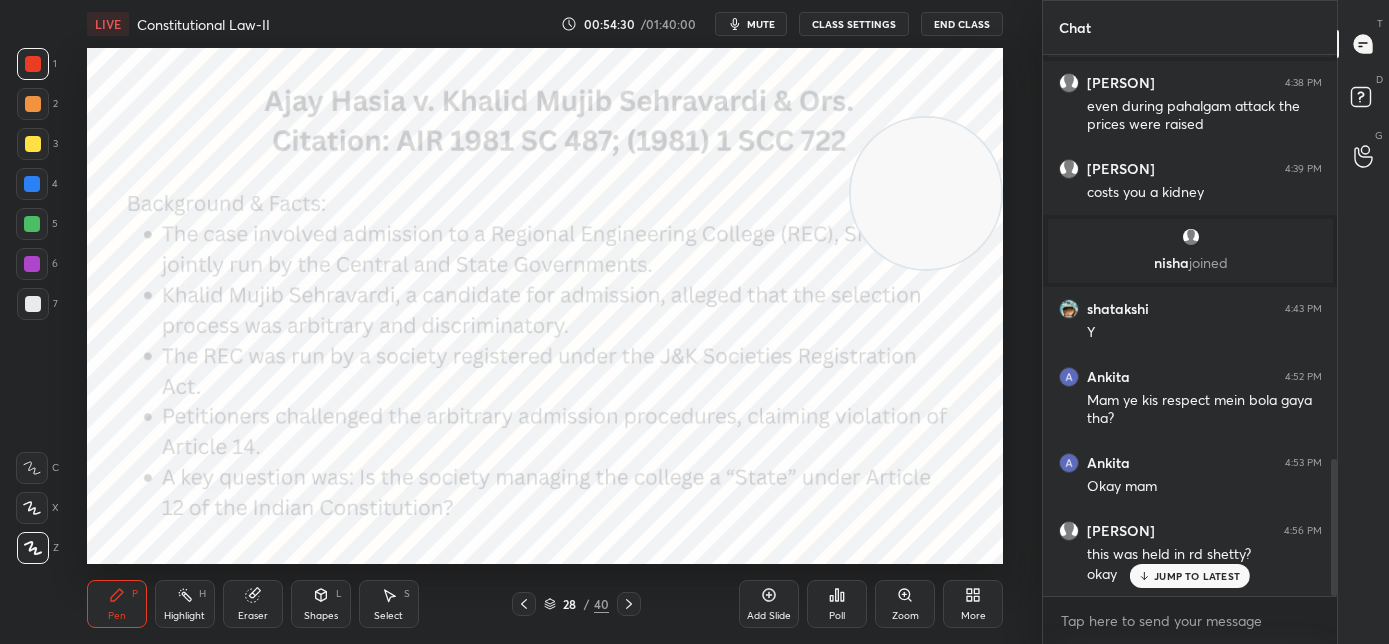 click 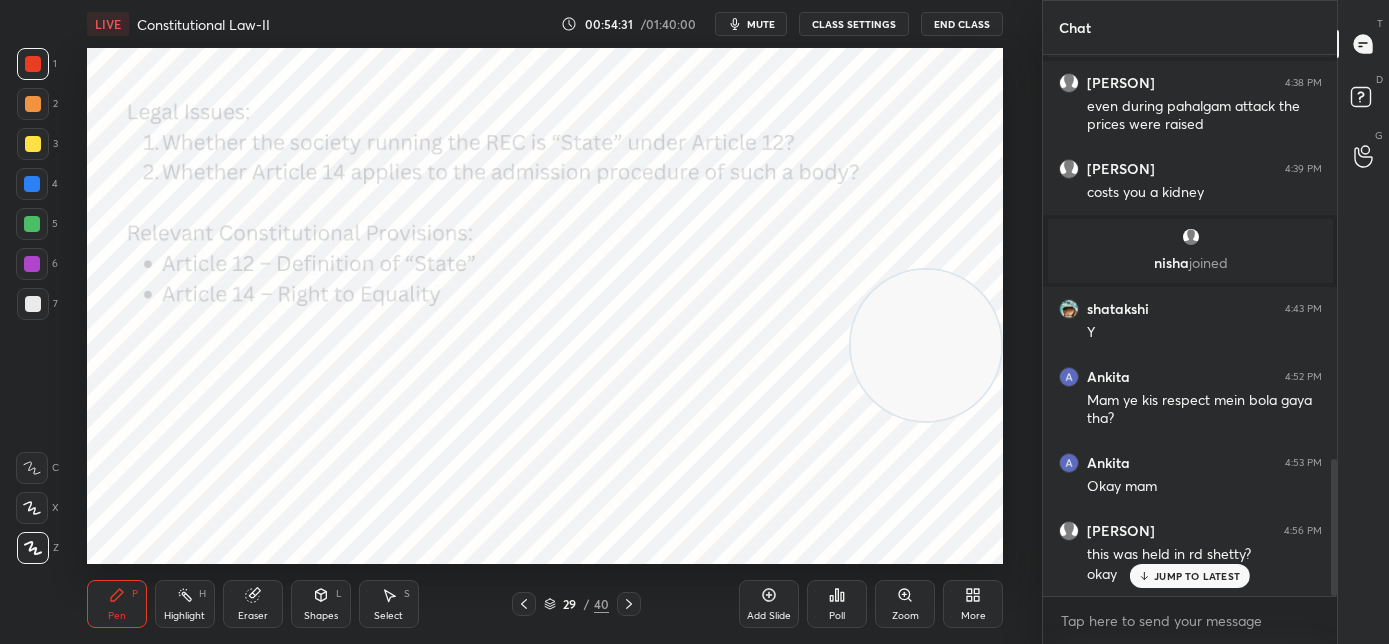 drag, startPoint x: 896, startPoint y: 238, endPoint x: 888, endPoint y: 489, distance: 251.12746 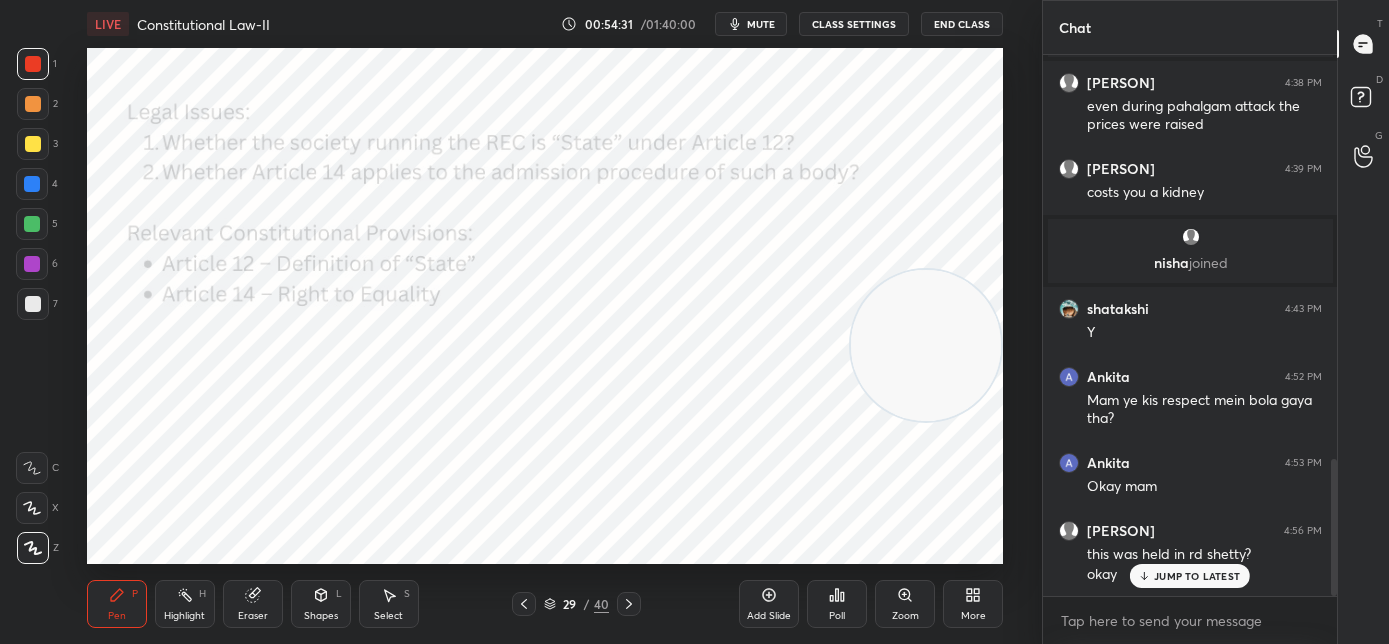 click at bounding box center (926, 345) 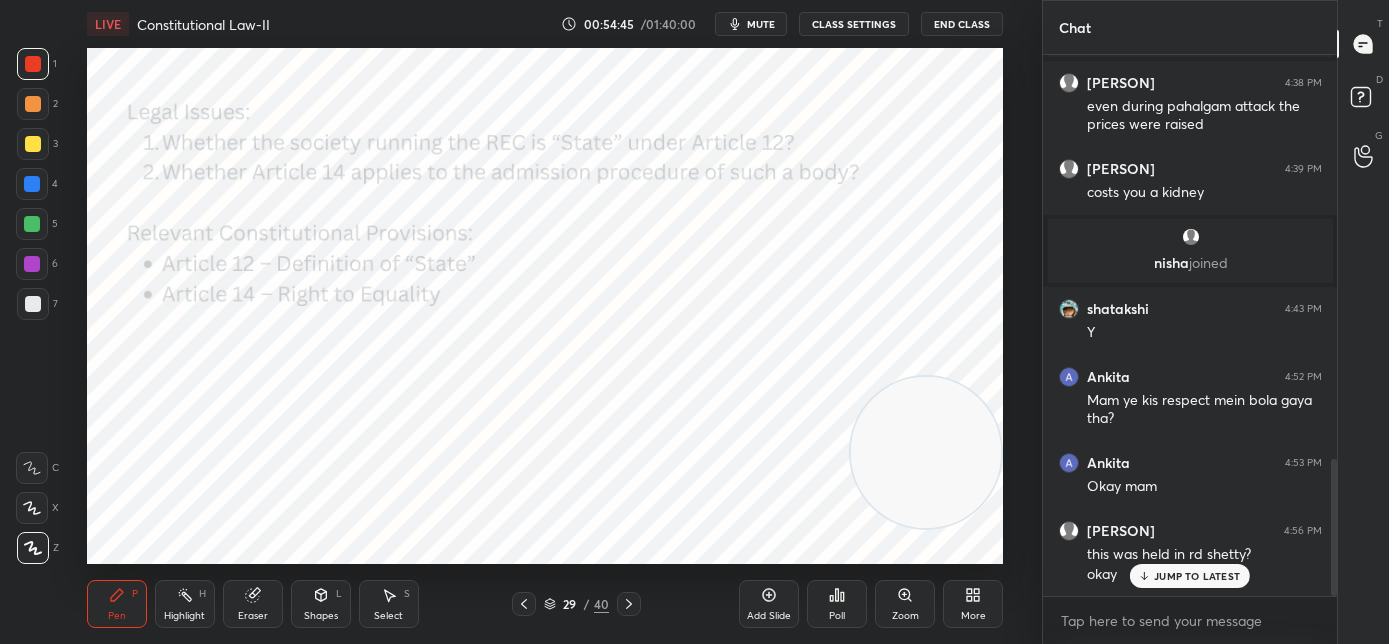 click 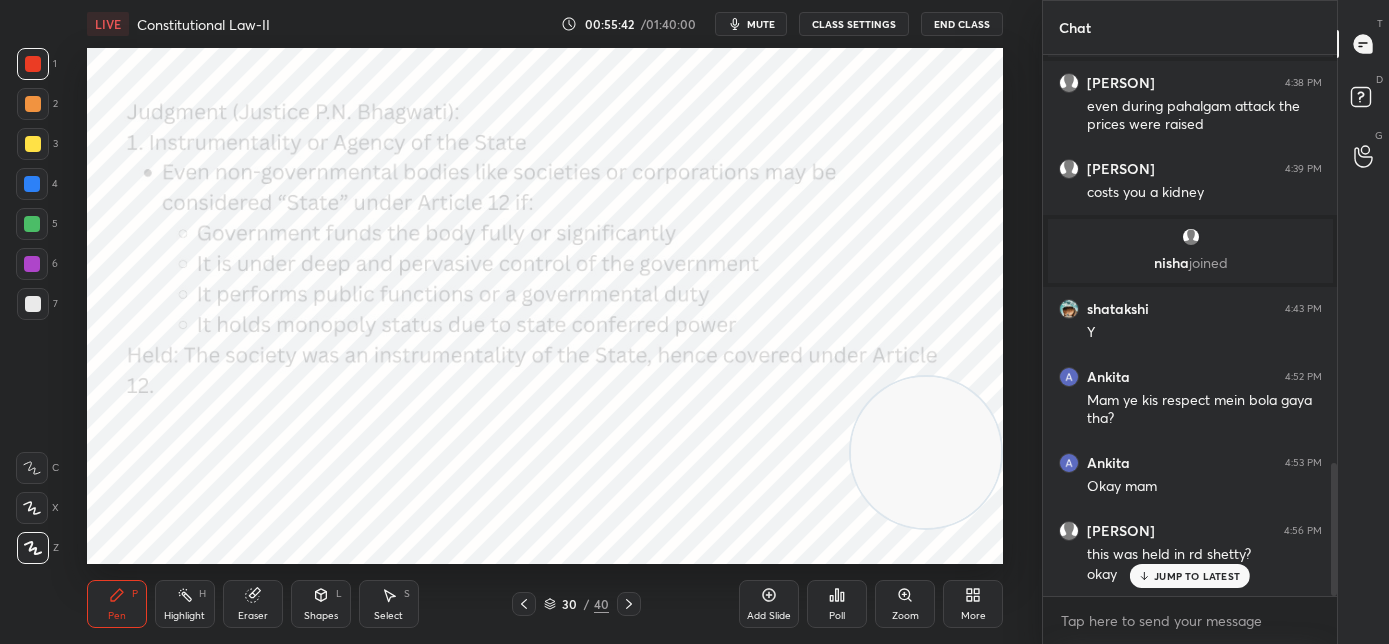 scroll, scrollTop: 1666, scrollLeft: 0, axis: vertical 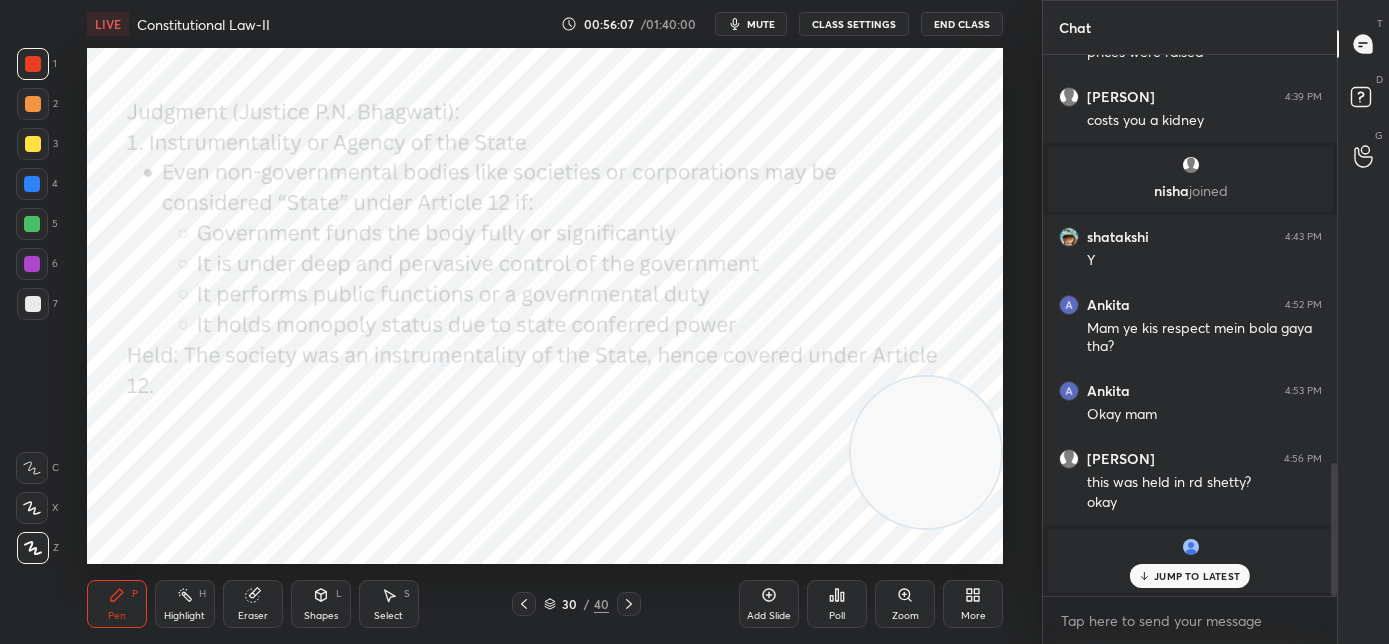 click 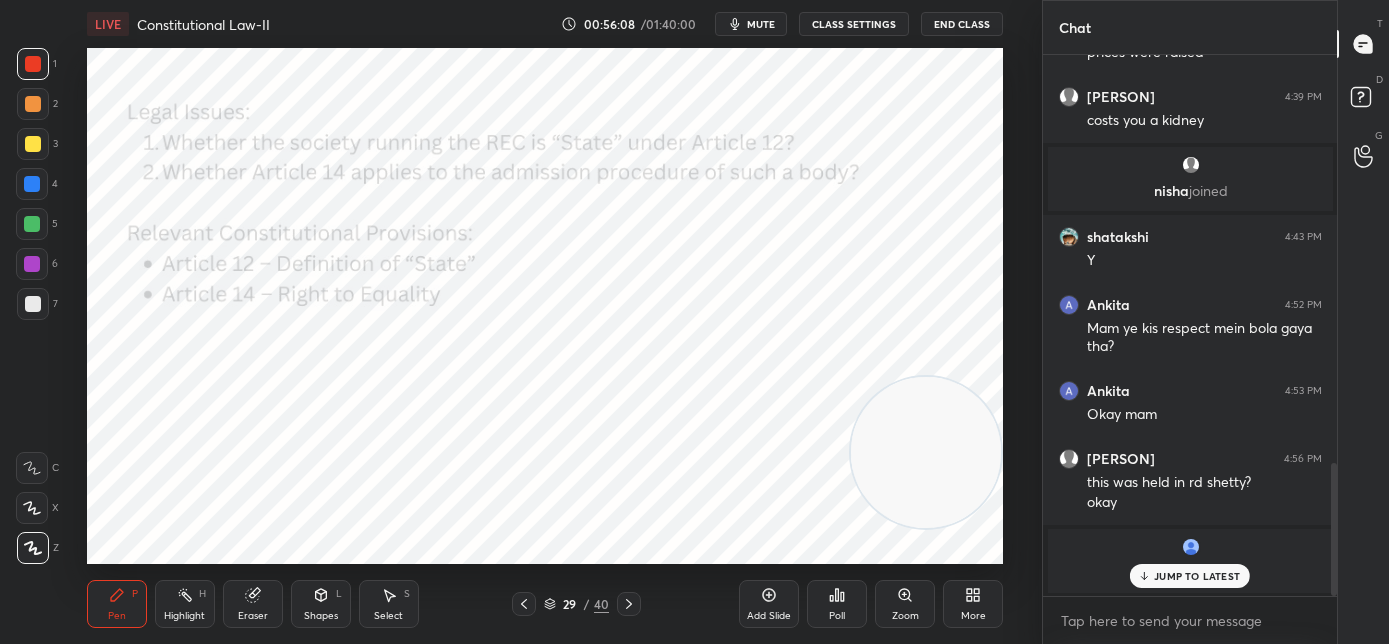 click 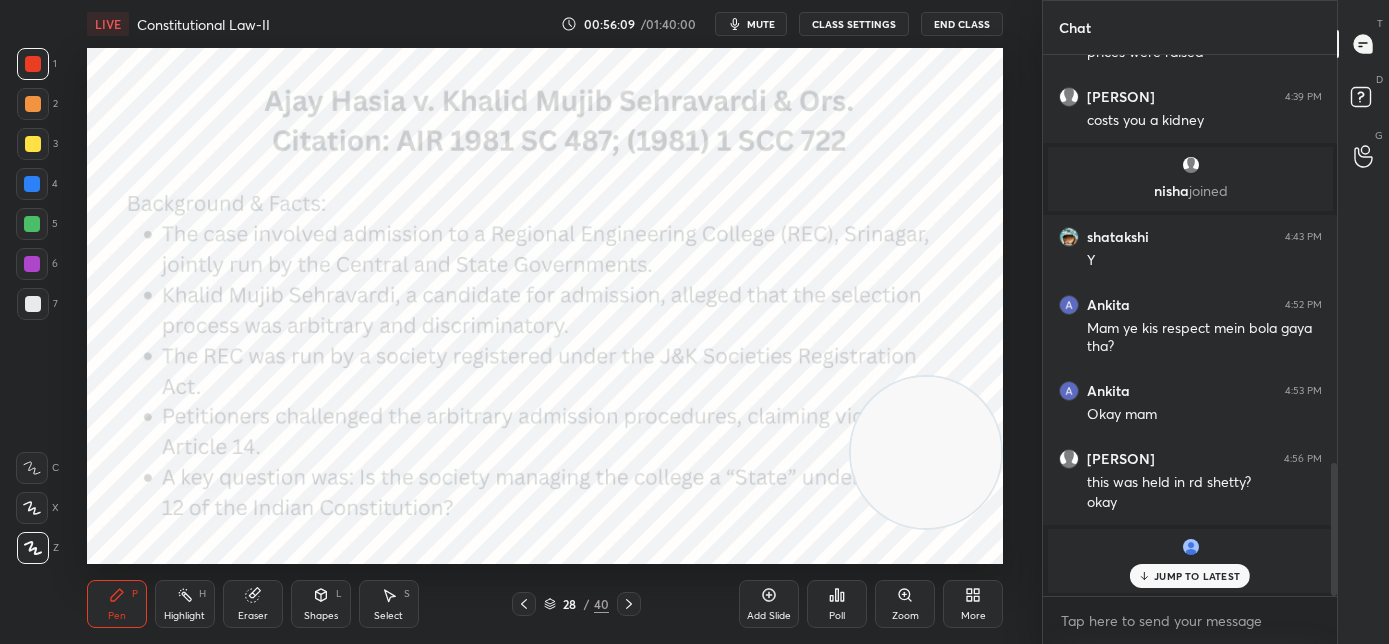 click 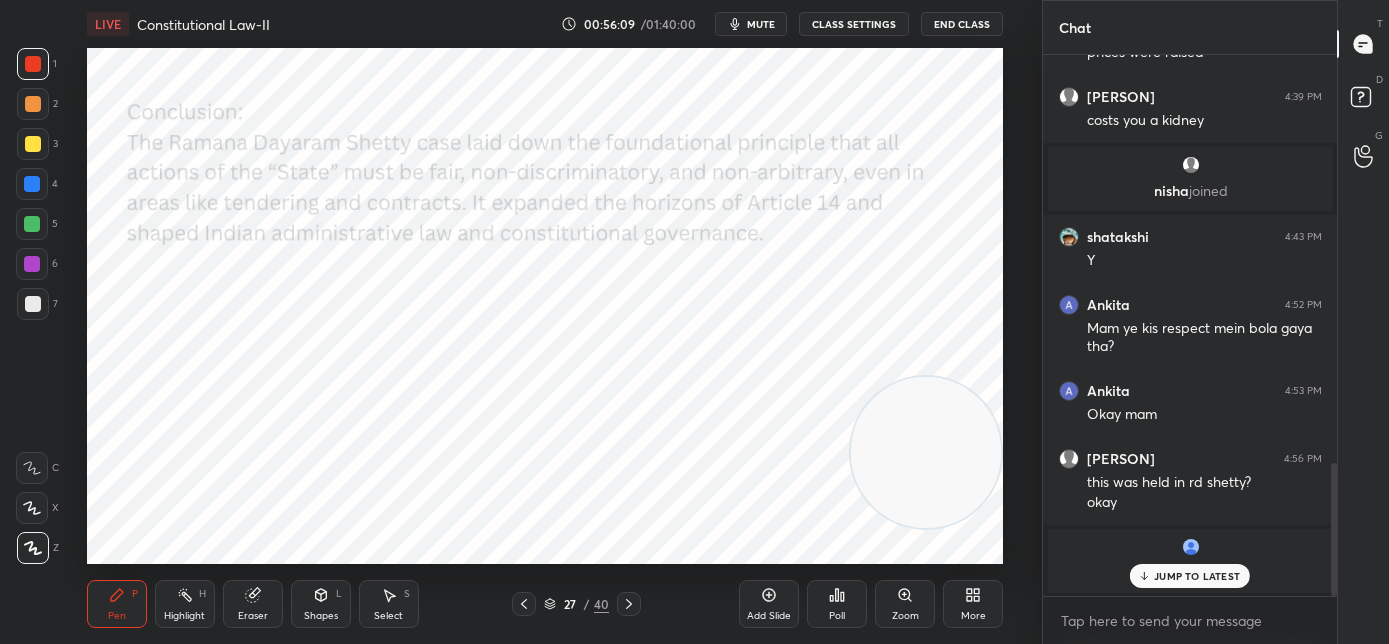 click 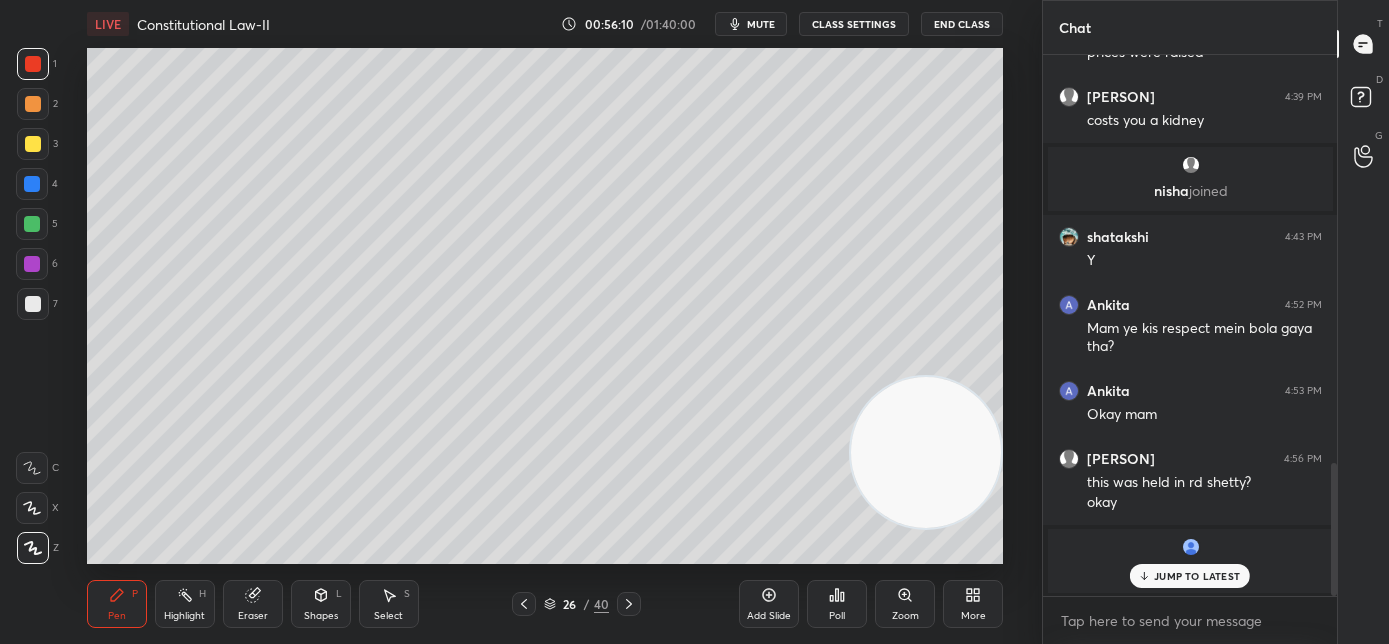 click 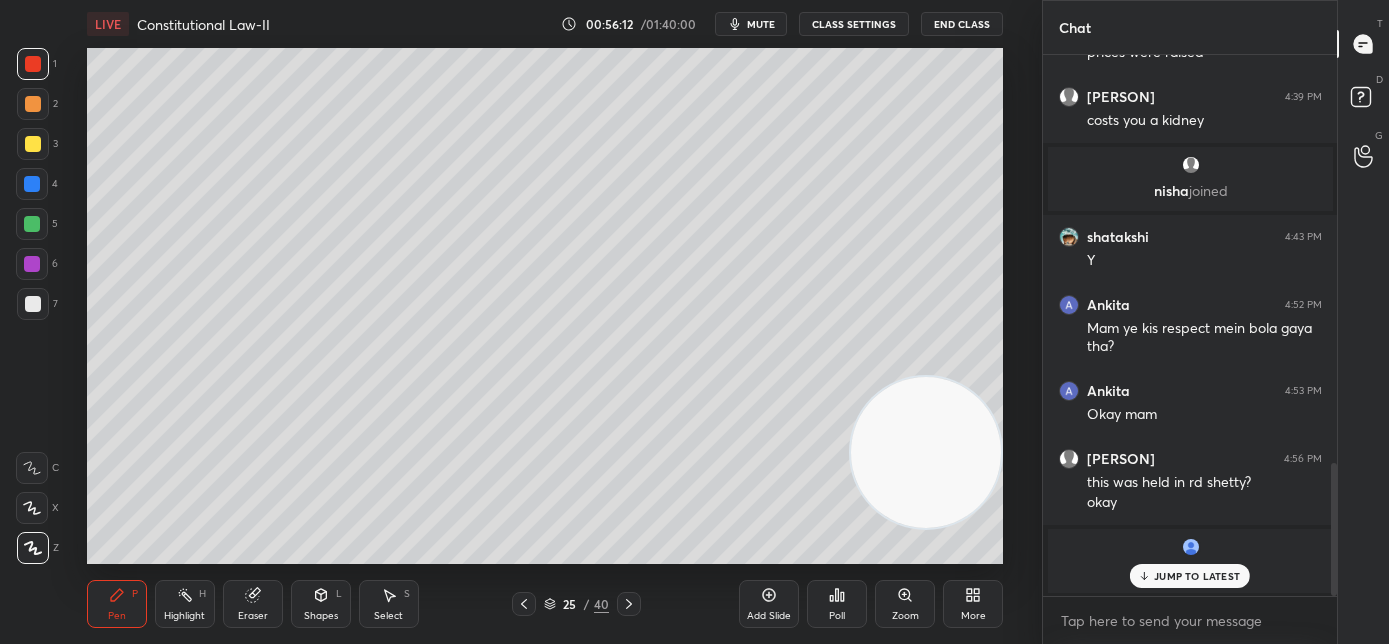 click on "25 / 40" at bounding box center (576, 604) 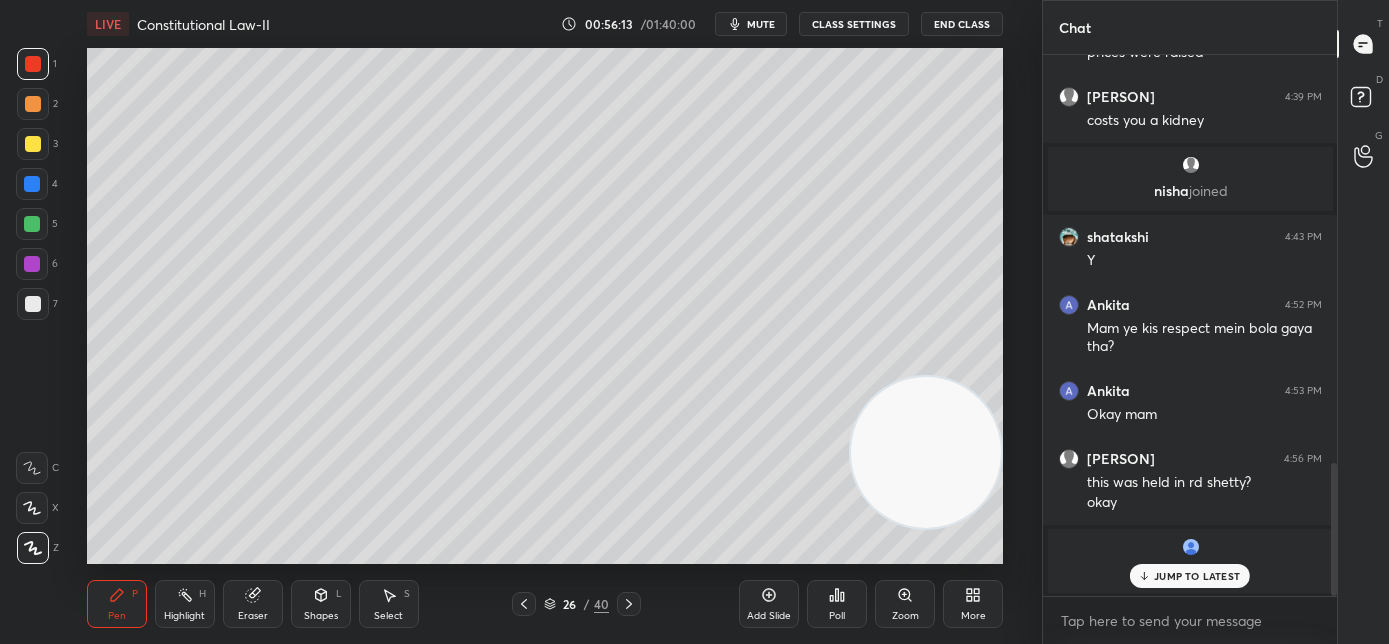 click 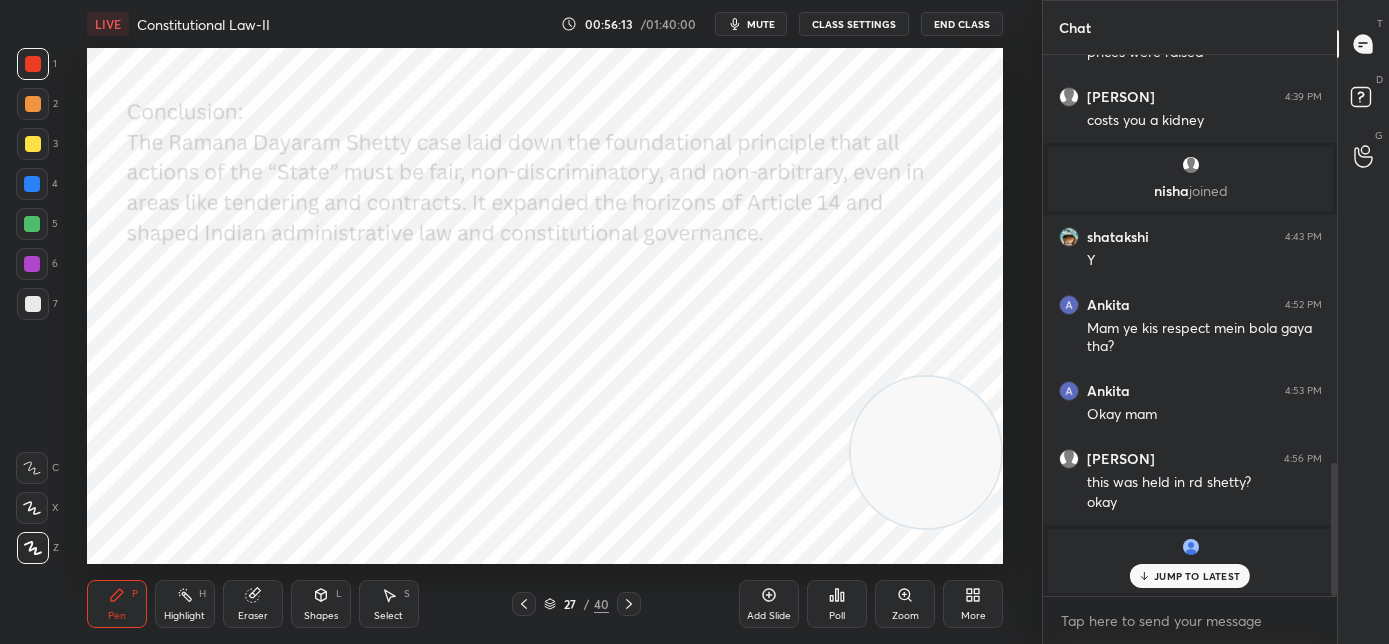 click 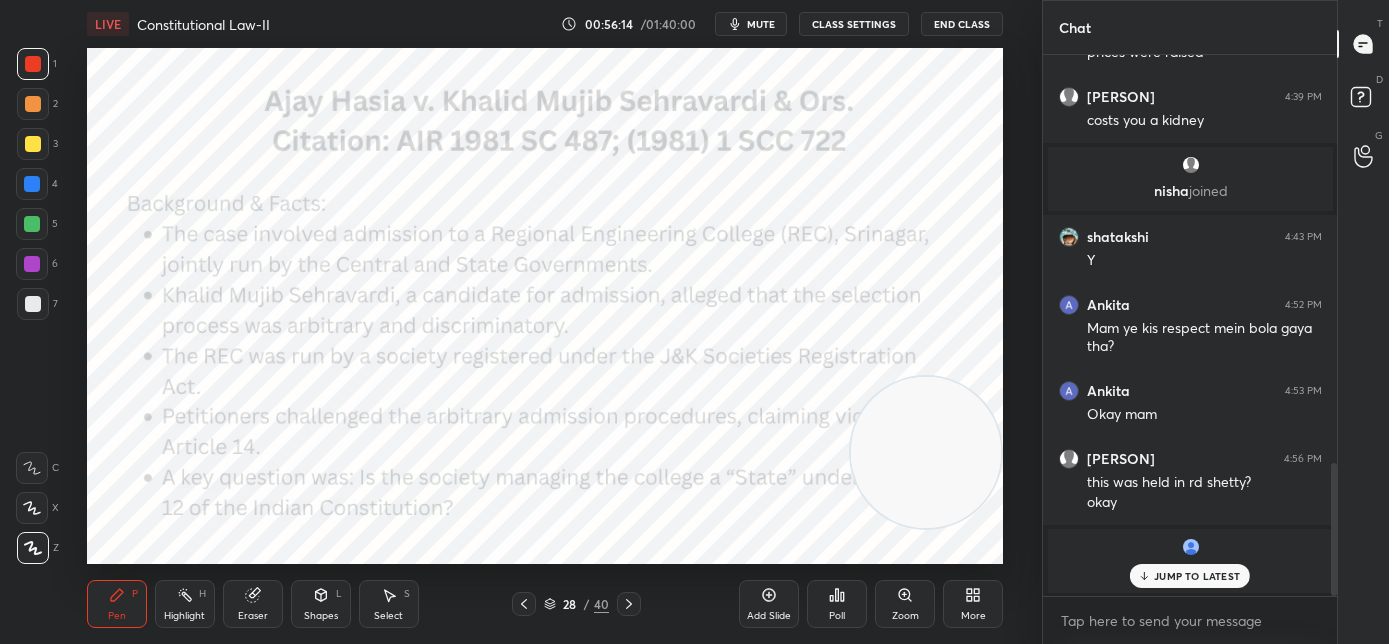 click 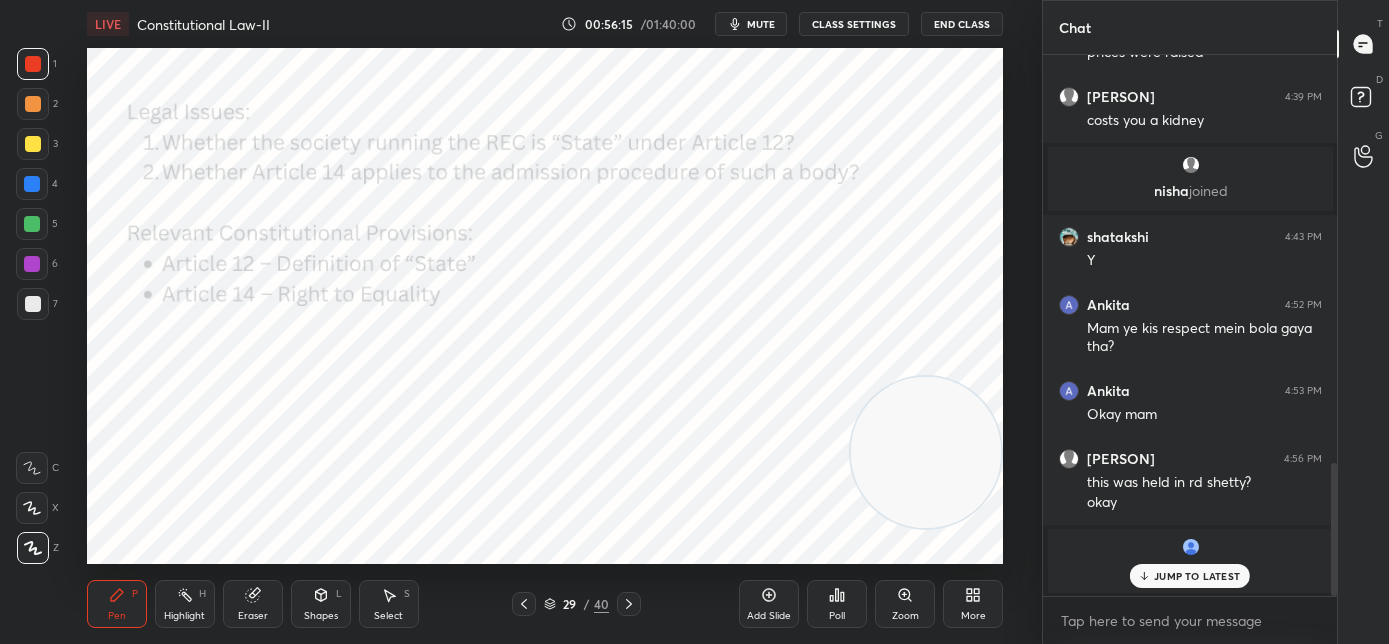 click 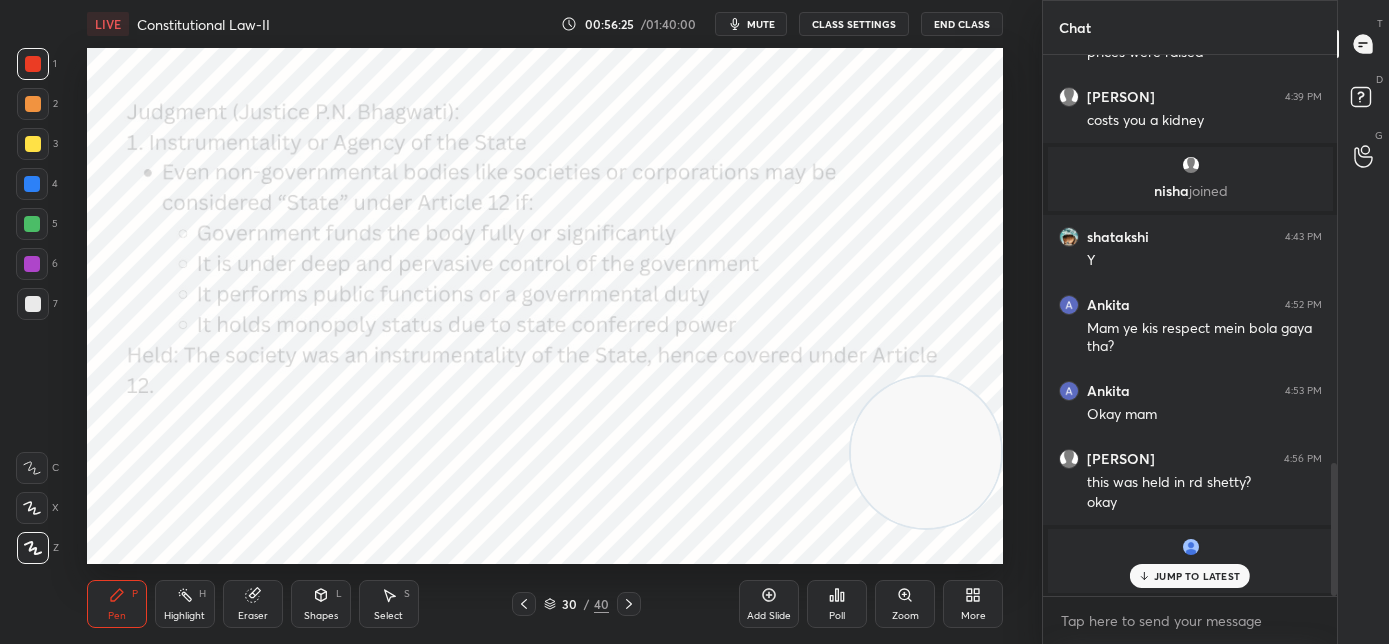 click on "mute" at bounding box center [761, 24] 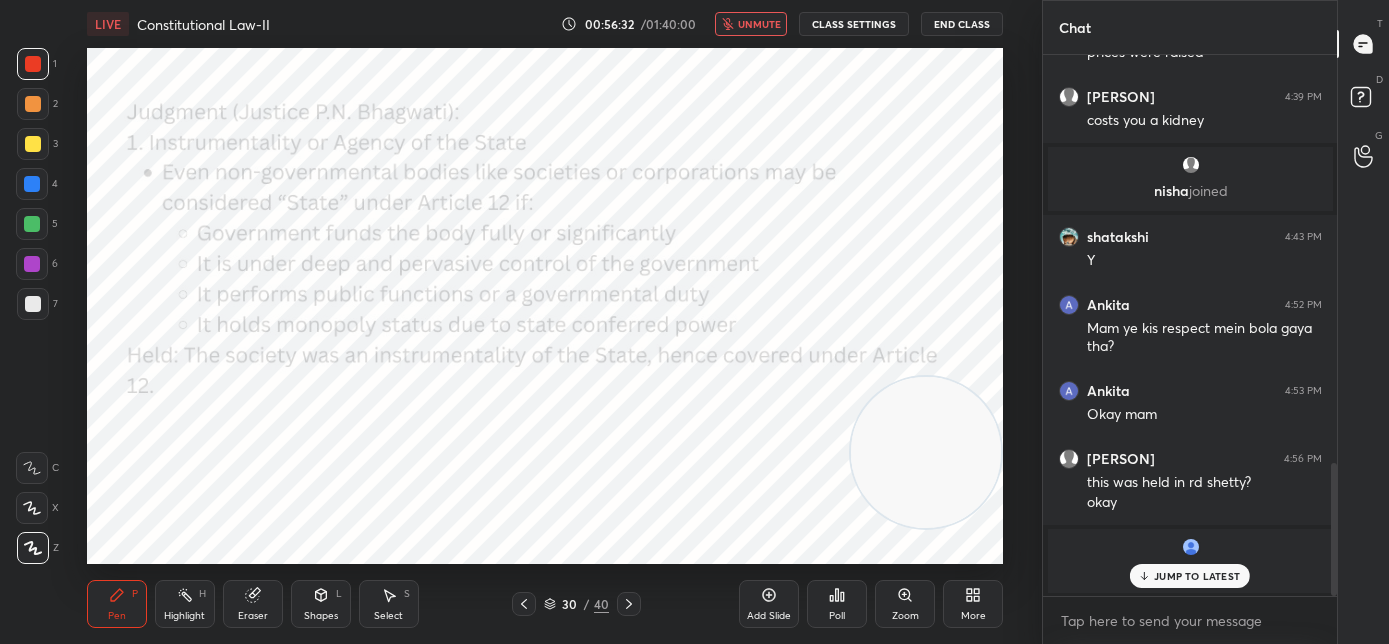 click on "unmute" at bounding box center [759, 24] 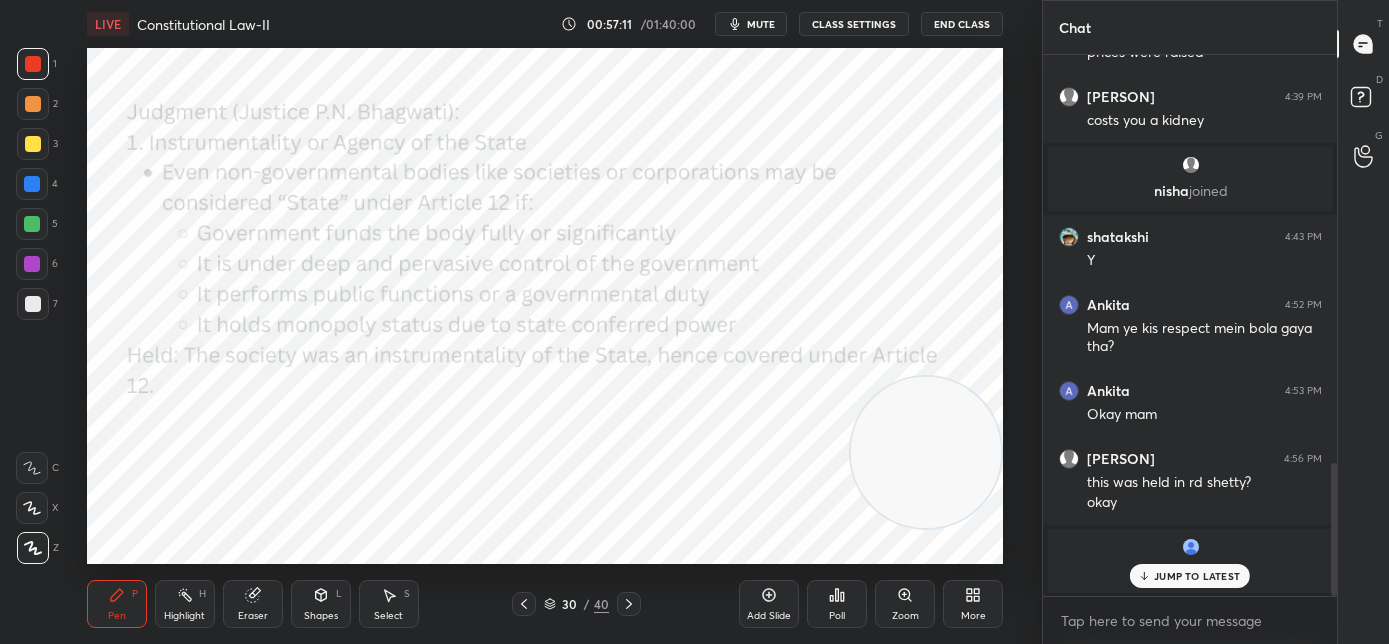 click 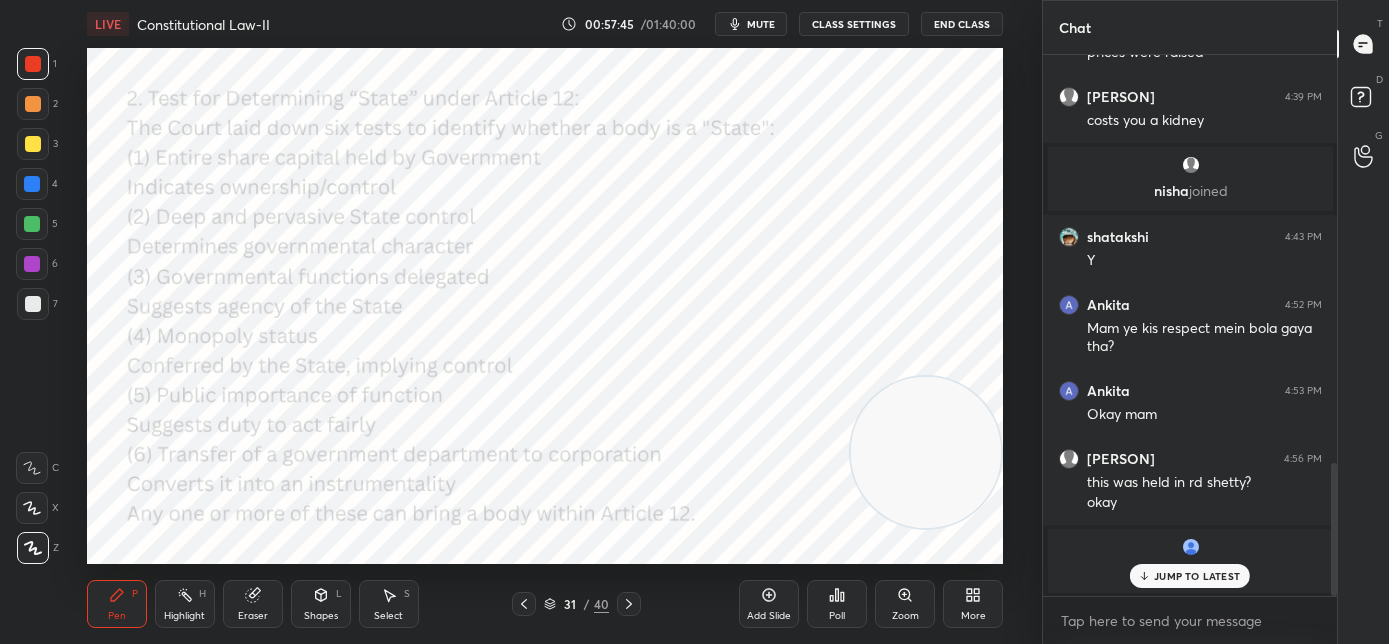 click on "mute" at bounding box center [761, 24] 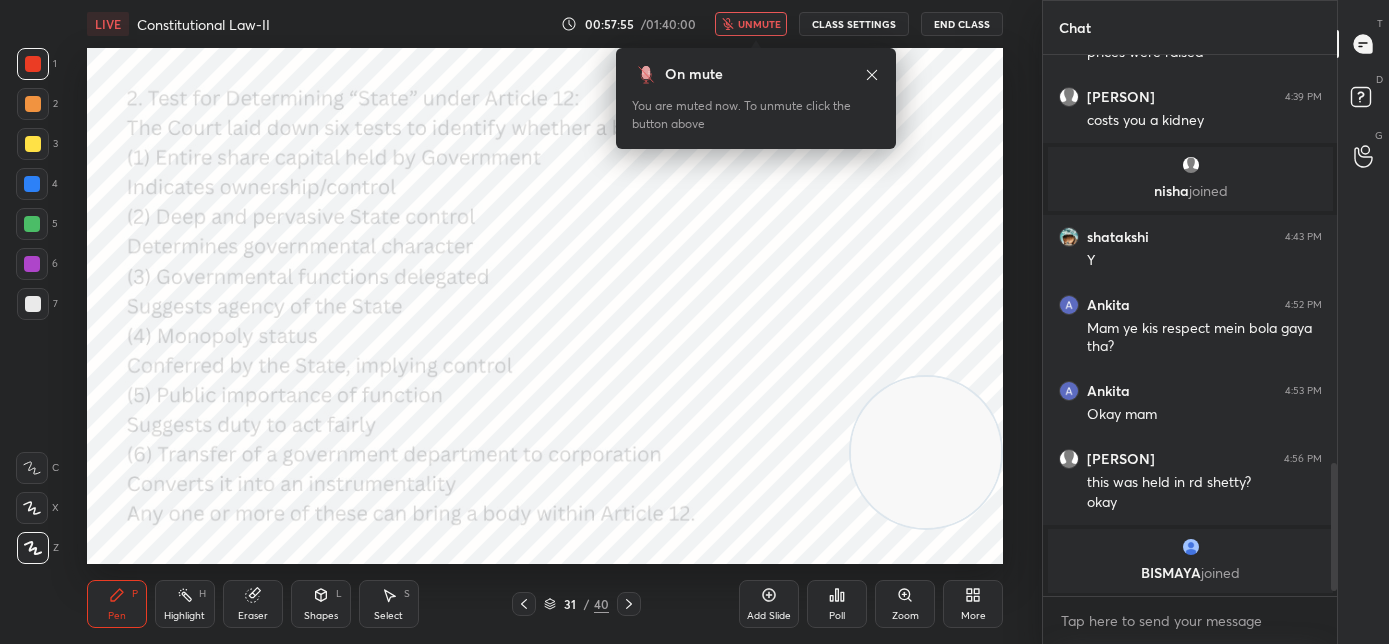 scroll, scrollTop: 1752, scrollLeft: 0, axis: vertical 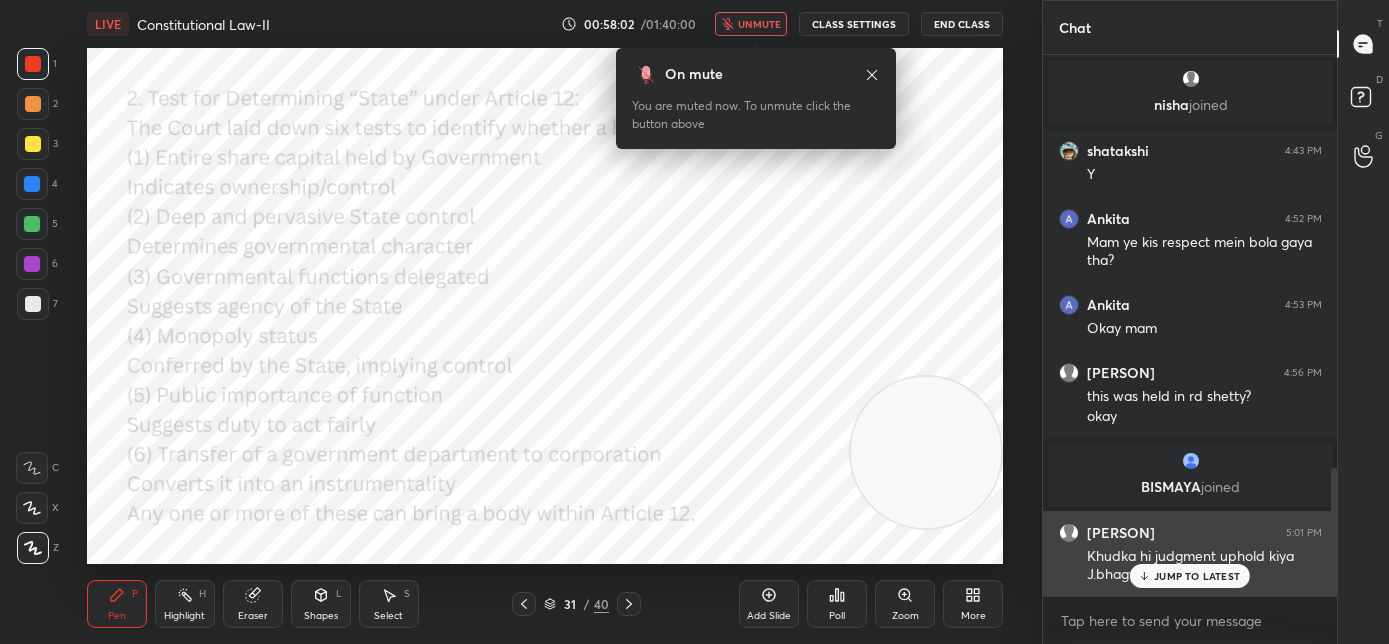 drag, startPoint x: 1152, startPoint y: 576, endPoint x: 1141, endPoint y: 570, distance: 12.529964 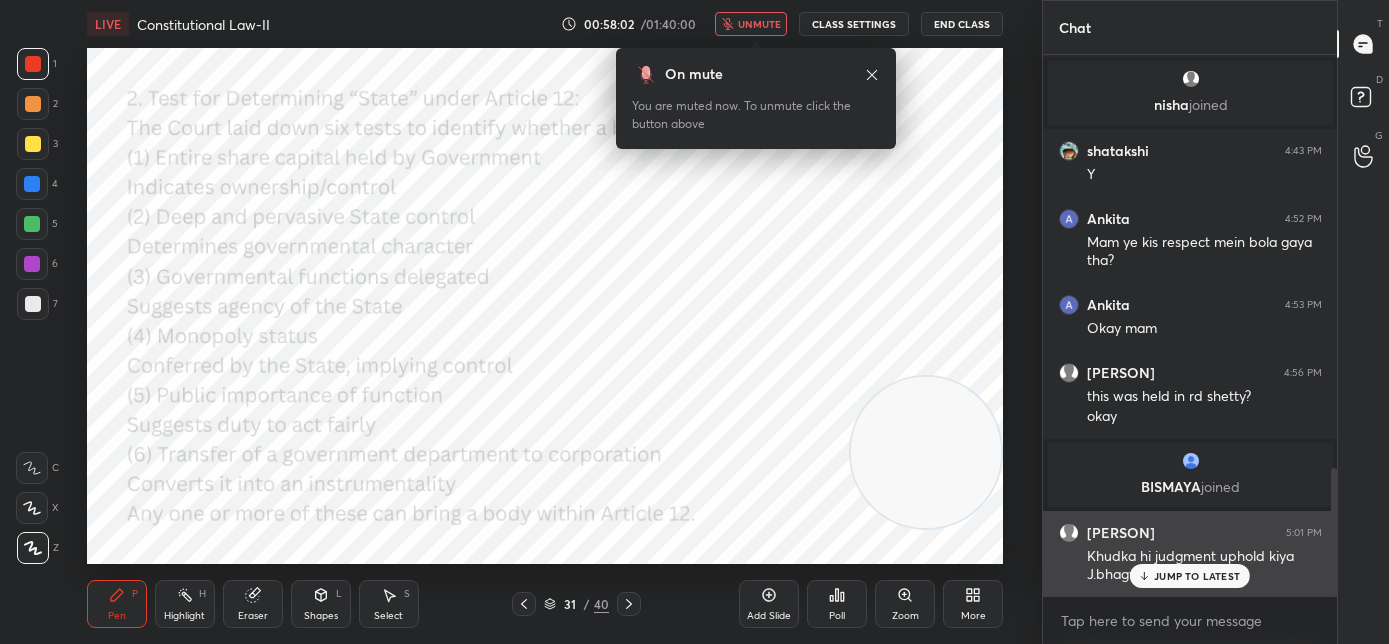click on "JUMP TO LATEST" at bounding box center [1190, 576] 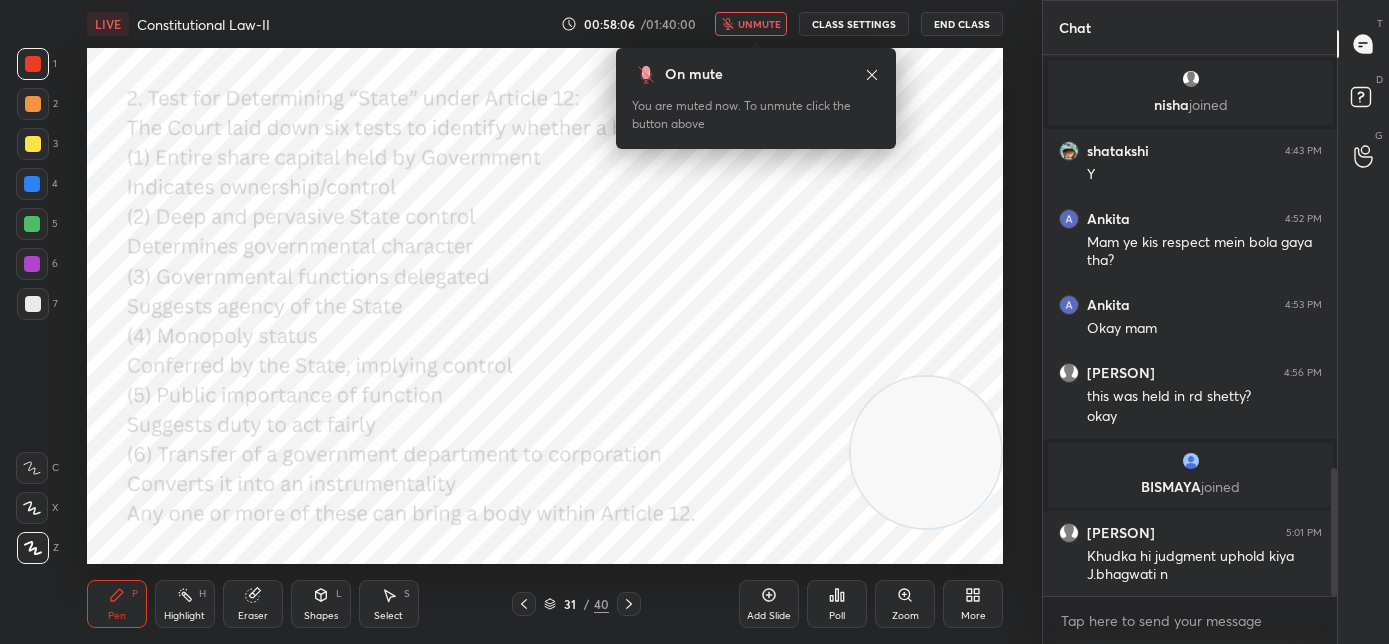 click 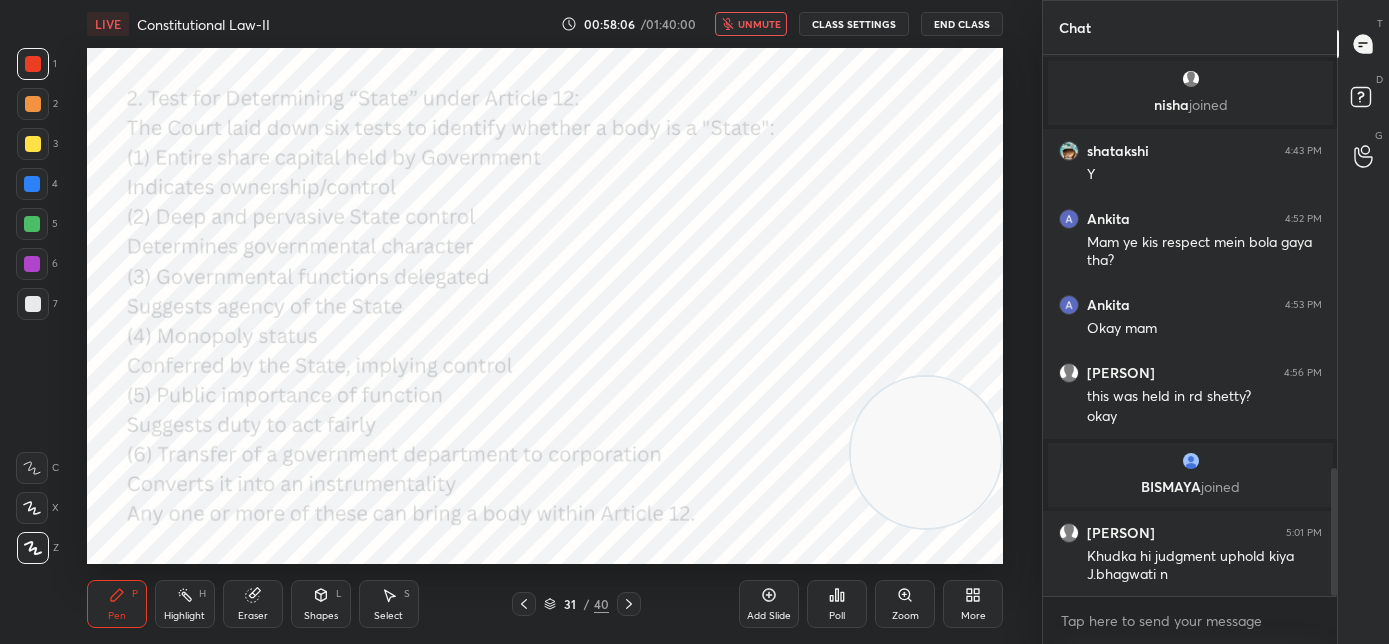 click on "unmute" at bounding box center [751, 24] 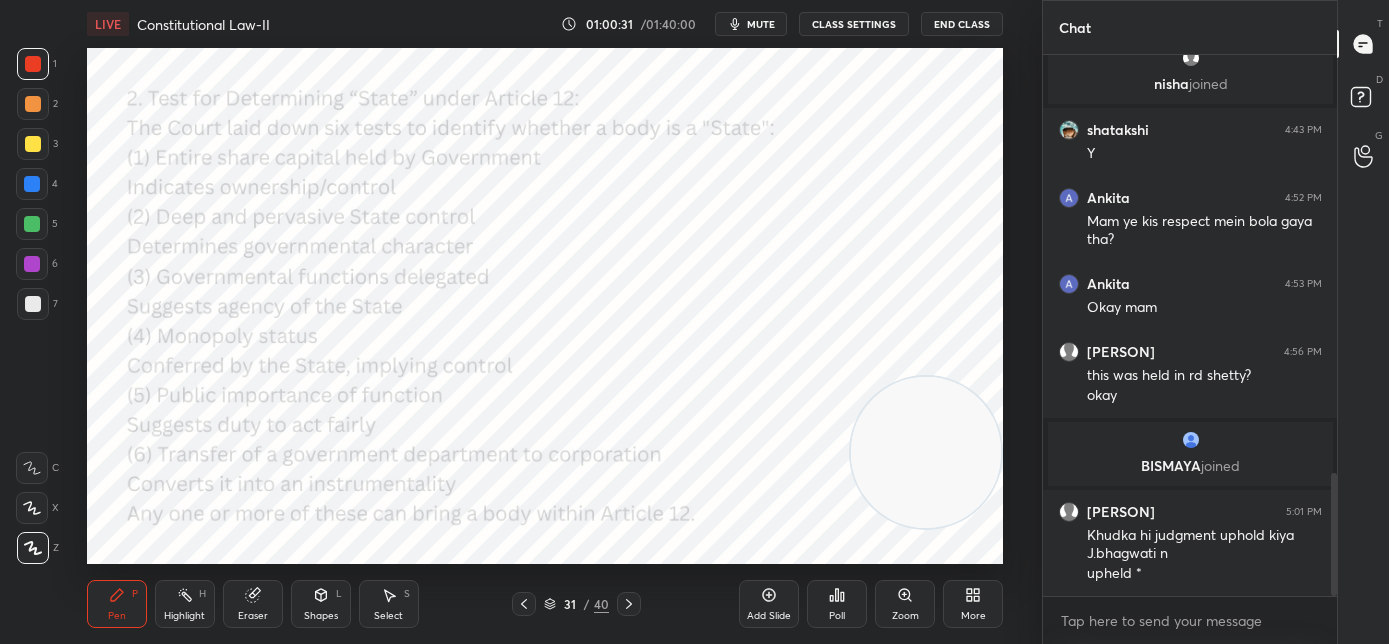 scroll, scrollTop: 1845, scrollLeft: 0, axis: vertical 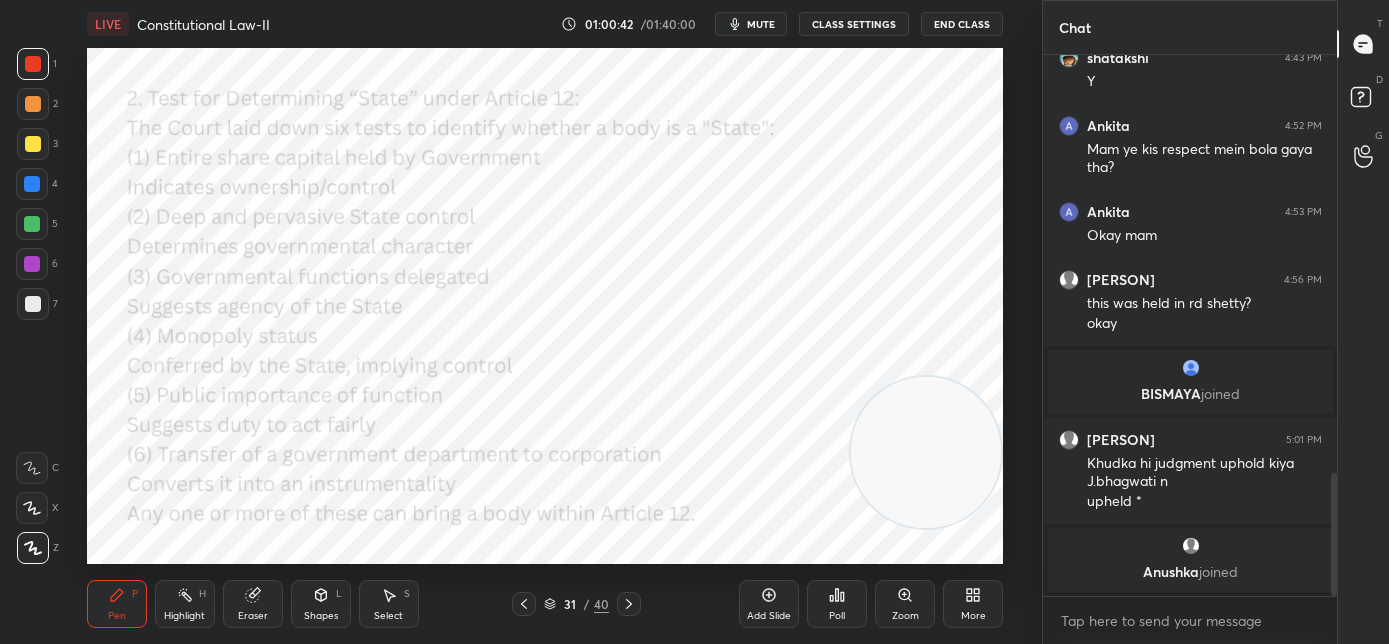 click 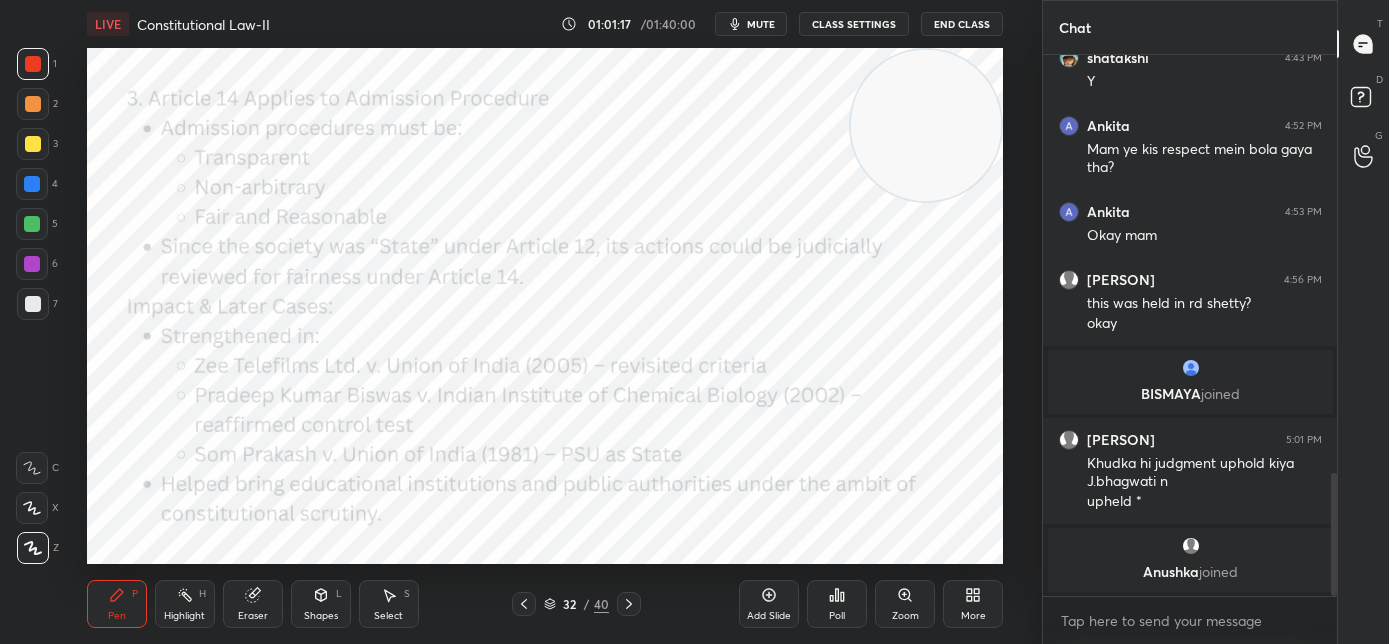 drag, startPoint x: 899, startPoint y: 469, endPoint x: 894, endPoint y: 107, distance: 362.03452 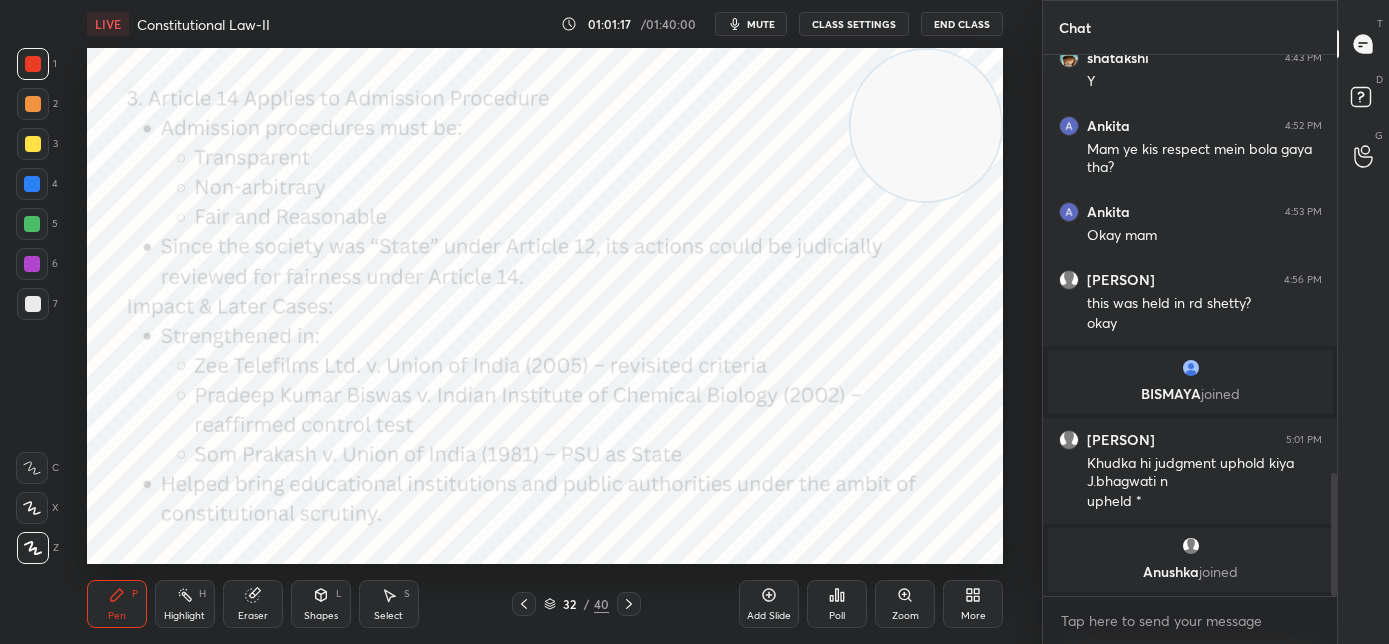 click at bounding box center (926, 125) 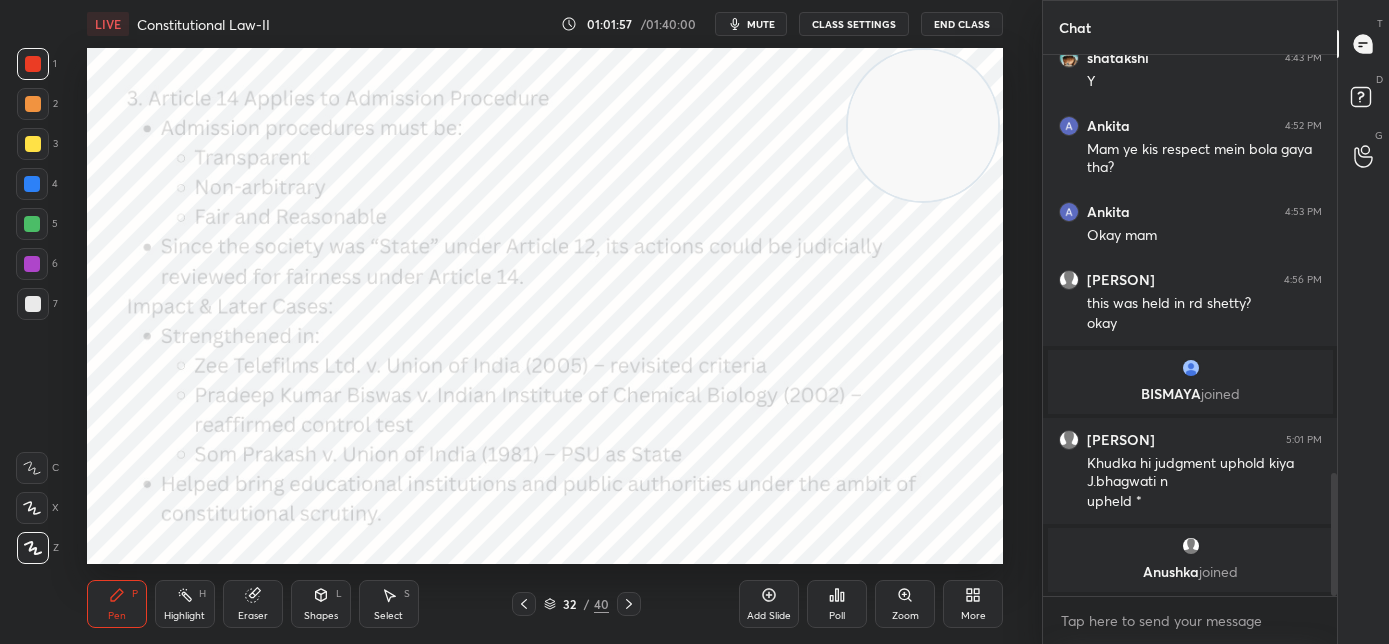 click 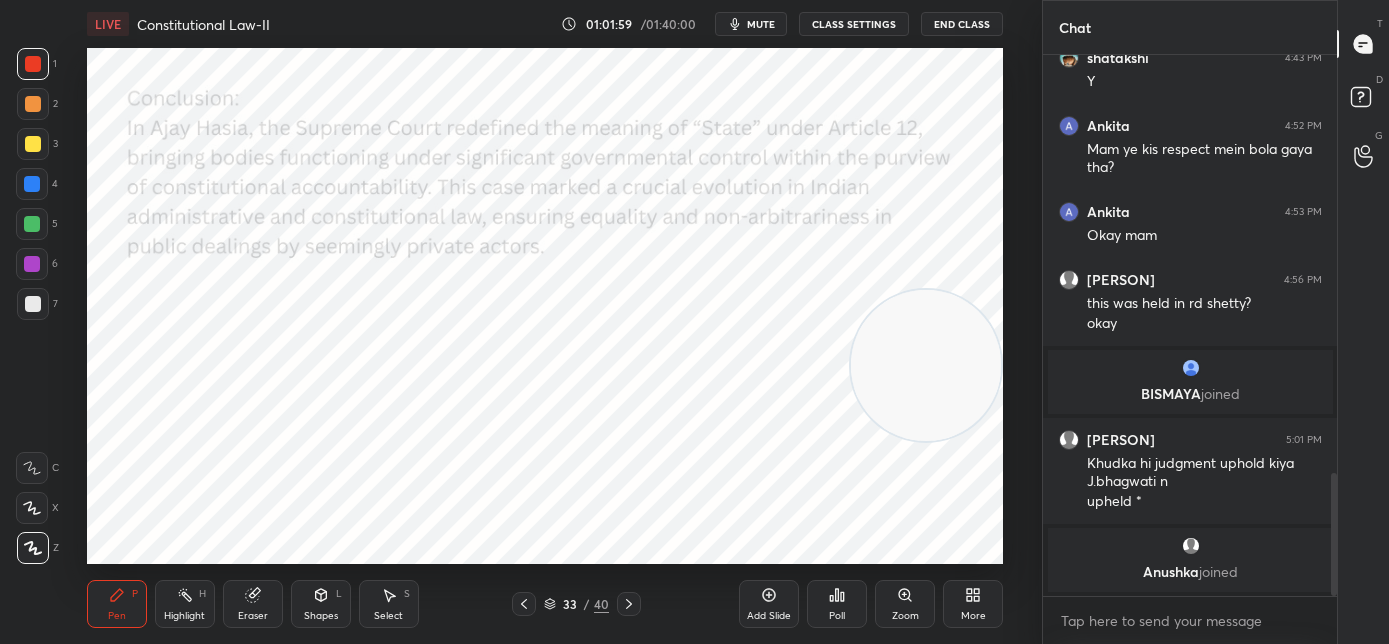 drag, startPoint x: 911, startPoint y: 134, endPoint x: 915, endPoint y: 358, distance: 224.0357 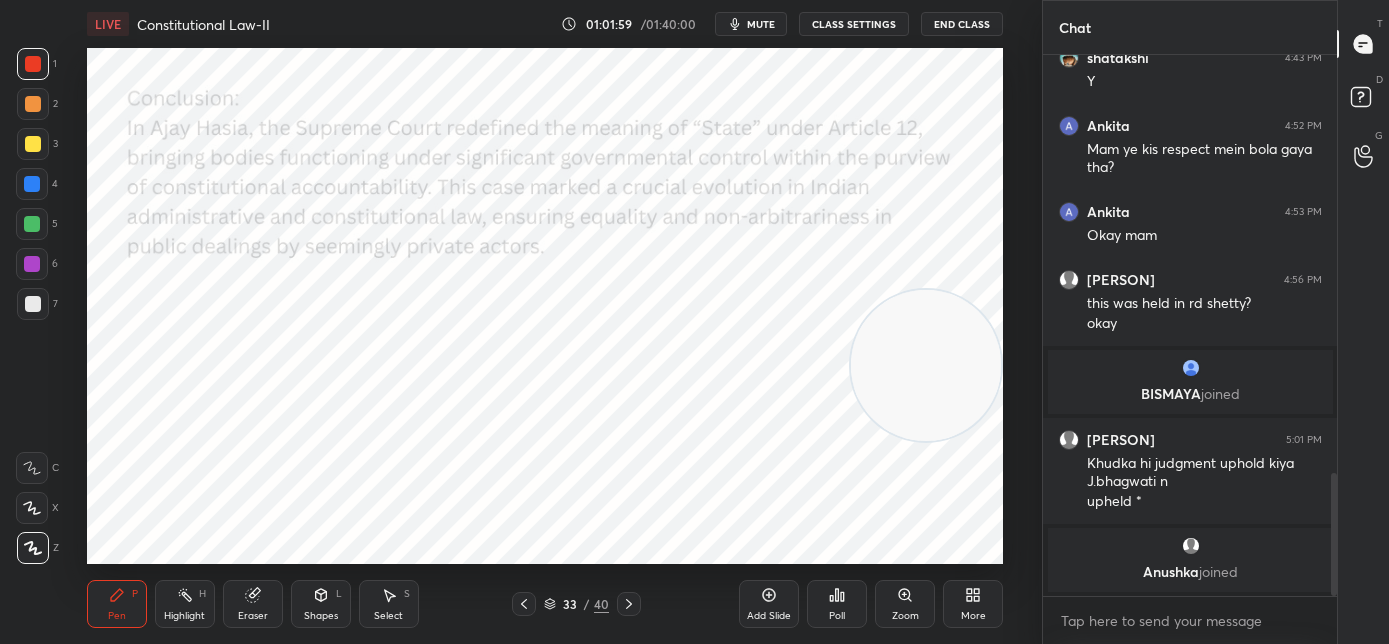 click at bounding box center (926, 365) 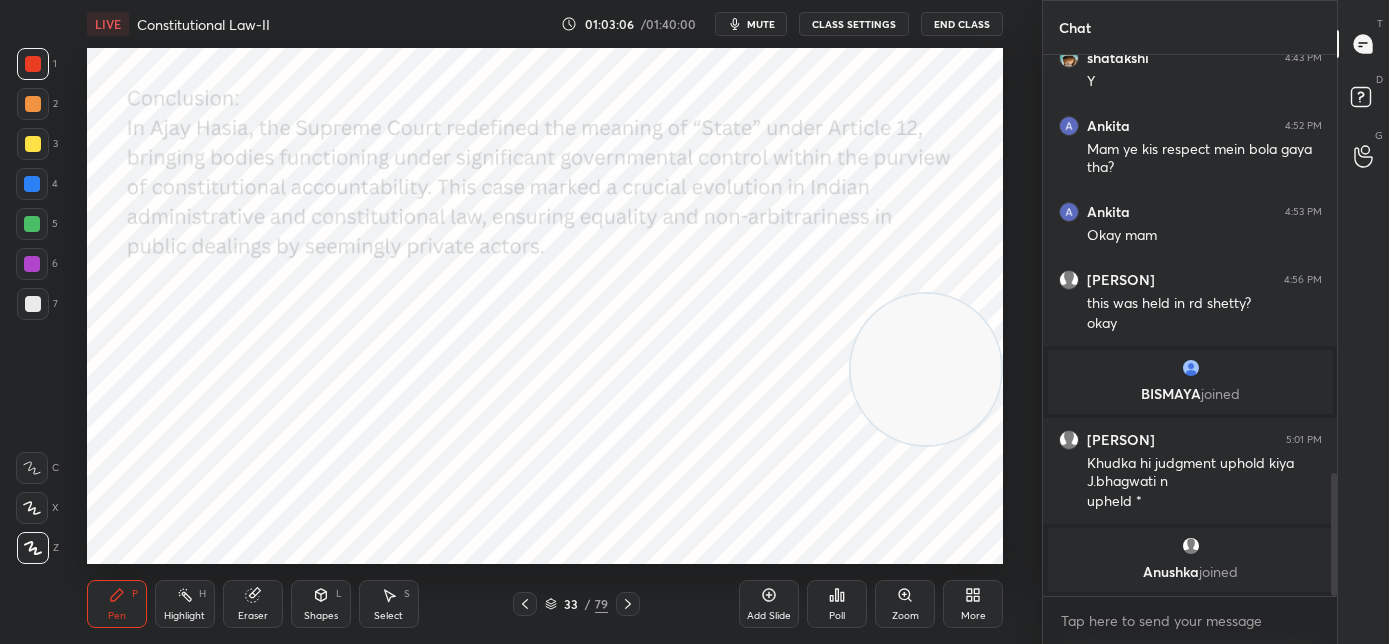 click 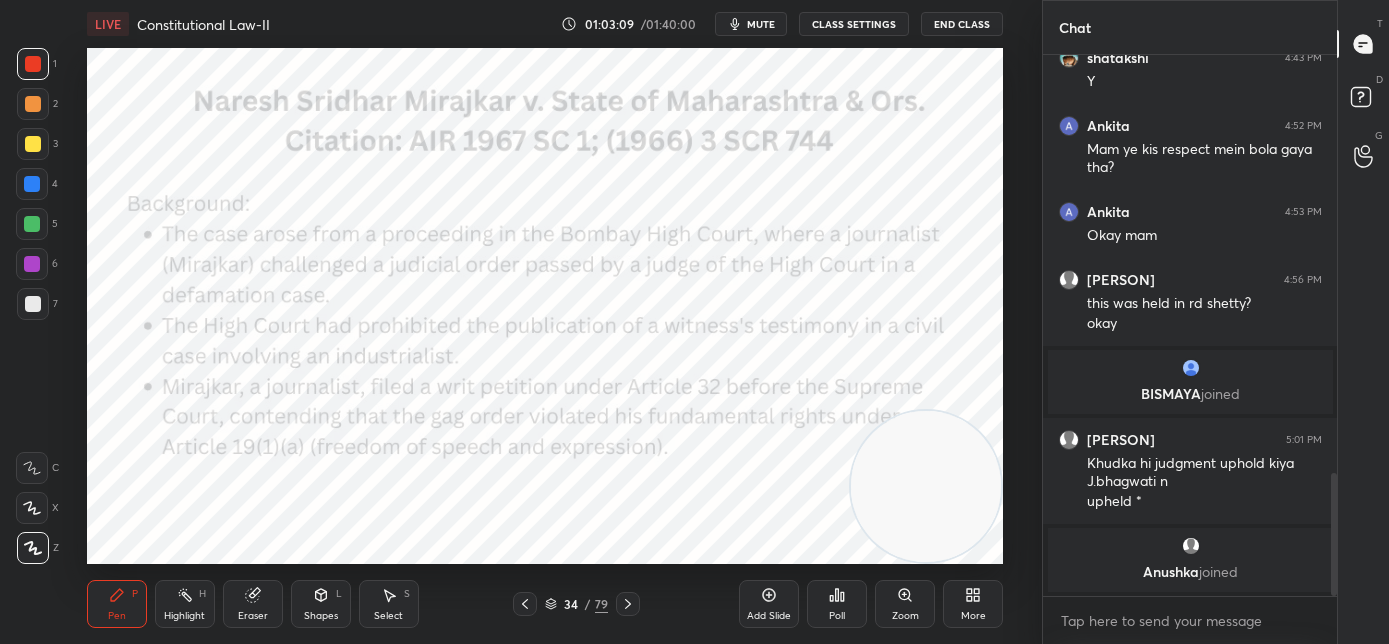 drag, startPoint x: 941, startPoint y: 400, endPoint x: 930, endPoint y: 555, distance: 155.38983 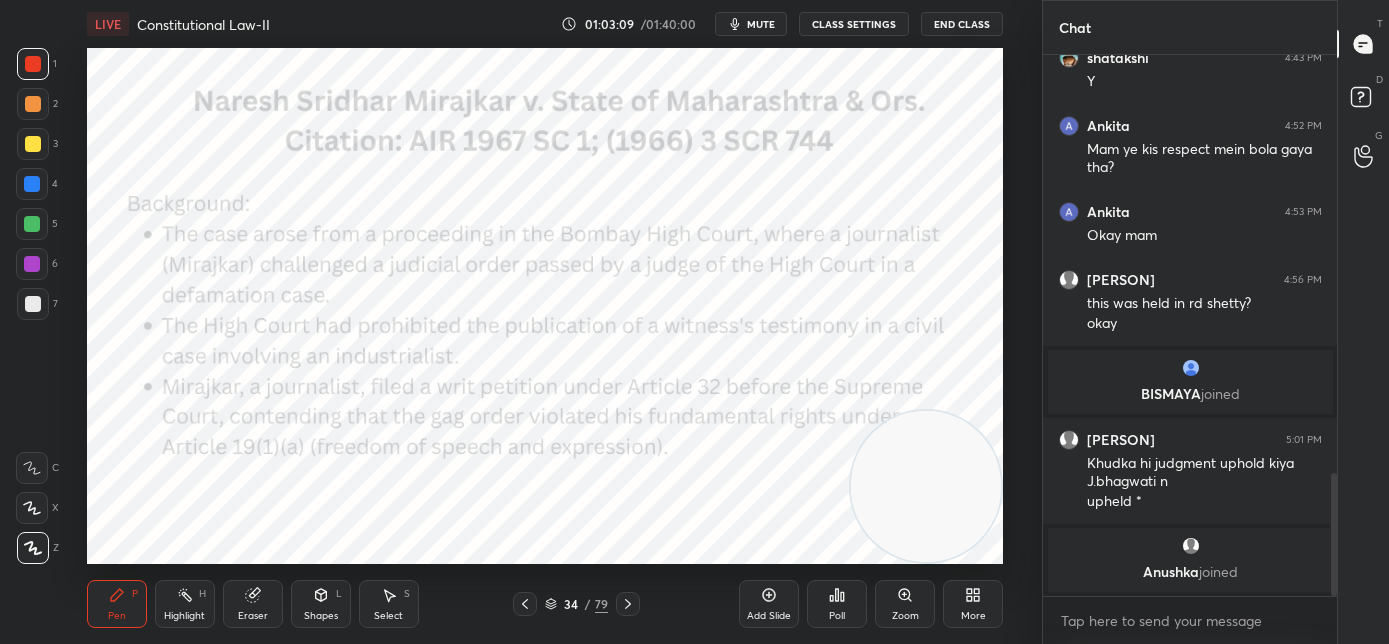click on "LIVE Constitutional Law-II 01:03:09 /  01:40:00 mute CLASS SETTINGS End Class Setting up your live class Poll for   secs No correct answer Start poll Back Constitutional Law-II • L2 of Case Study Course on Constitution Law for CLAT PG - 2026 Manjari Singh Pen P Highlight H Eraser Shapes L Select S 34 / 79 Add Slide Poll Zoom More" at bounding box center (545, 322) 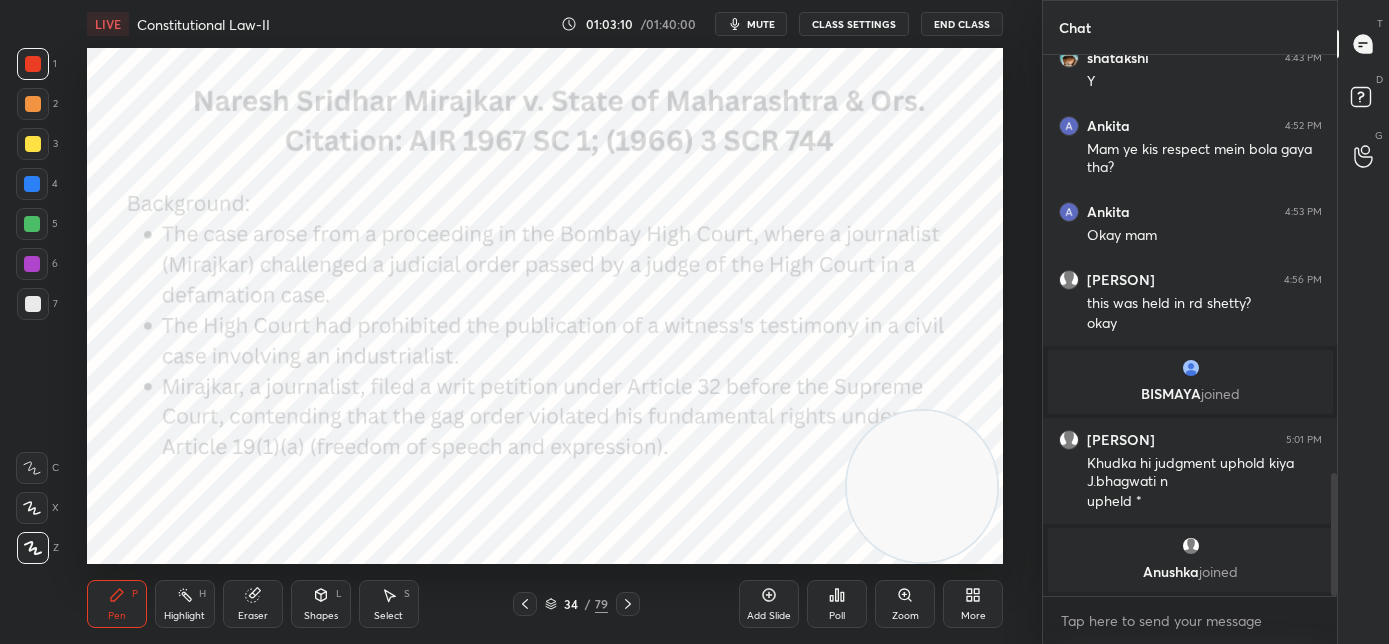 click 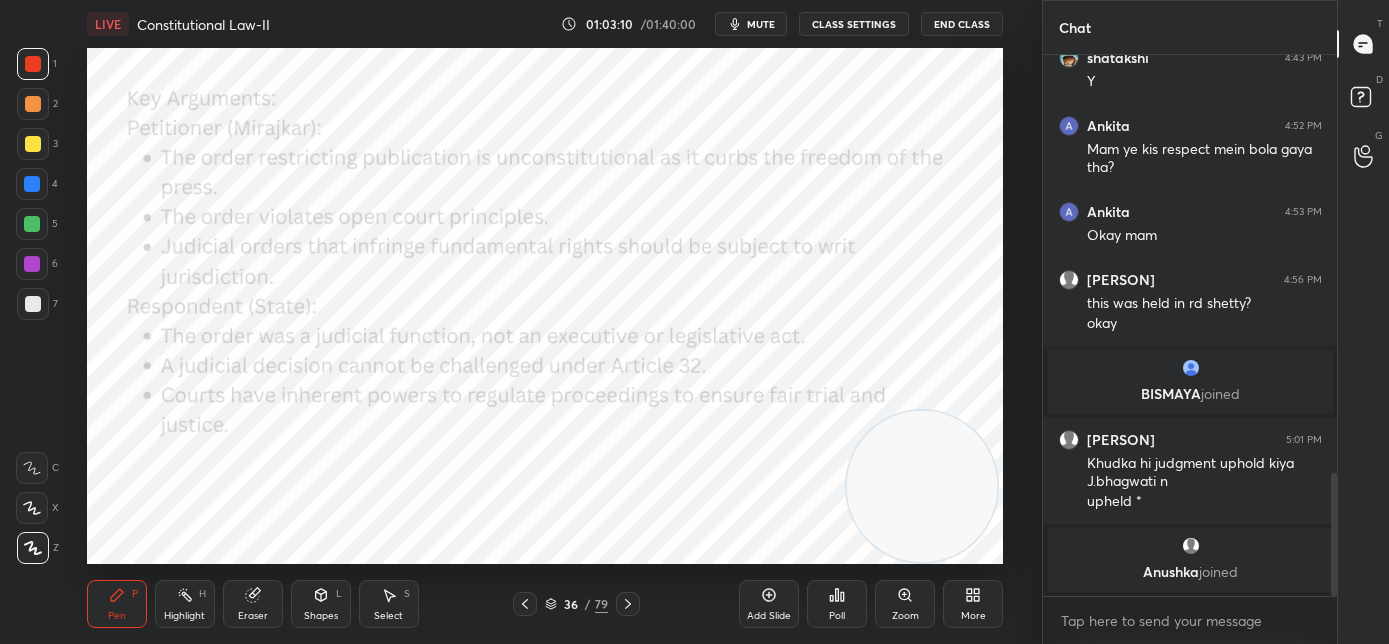 click 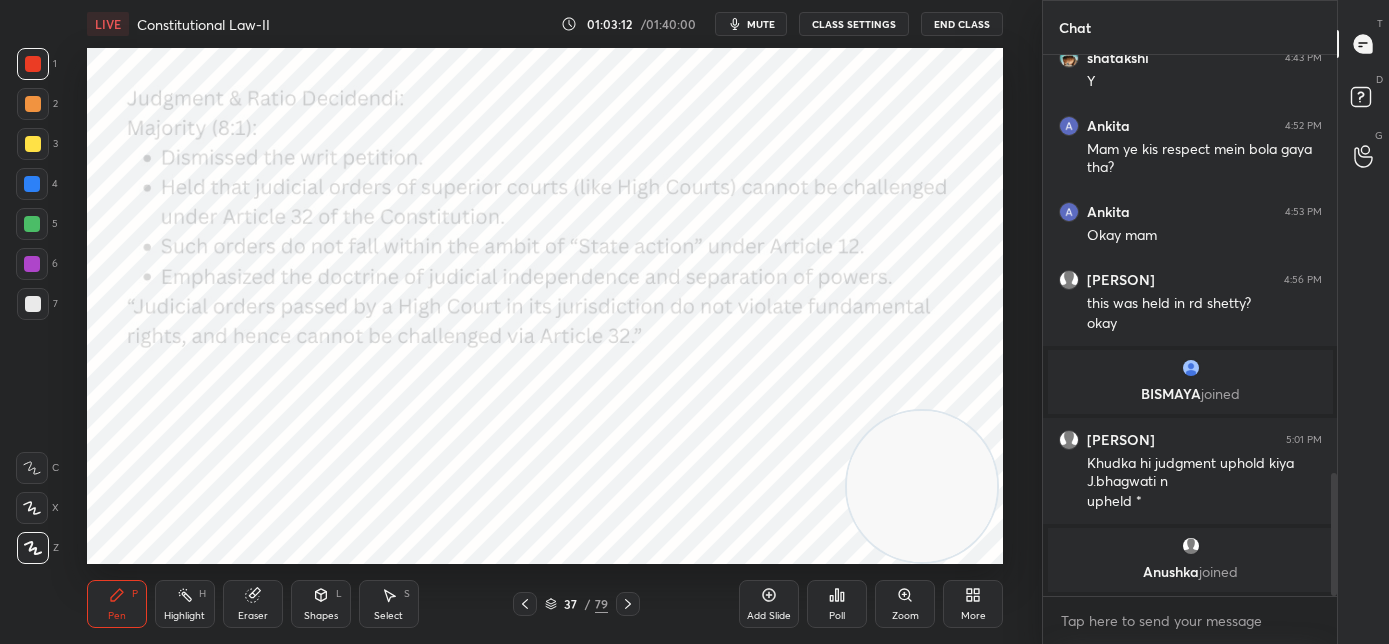 click 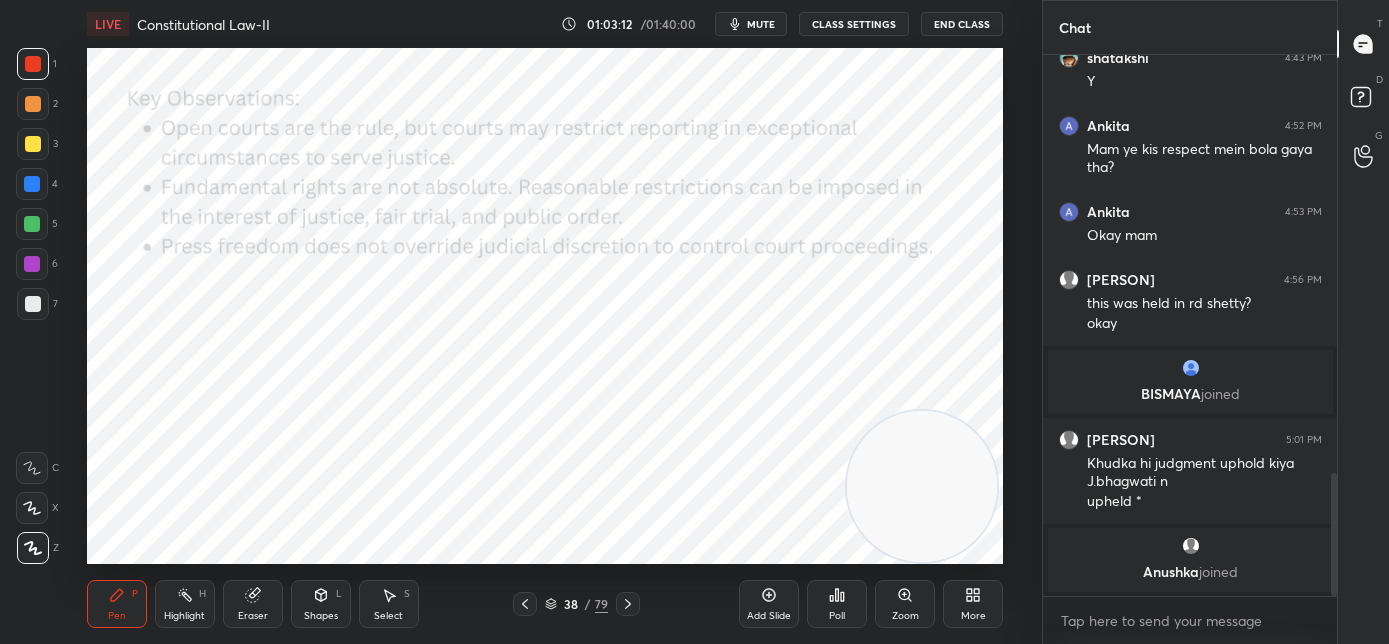 click 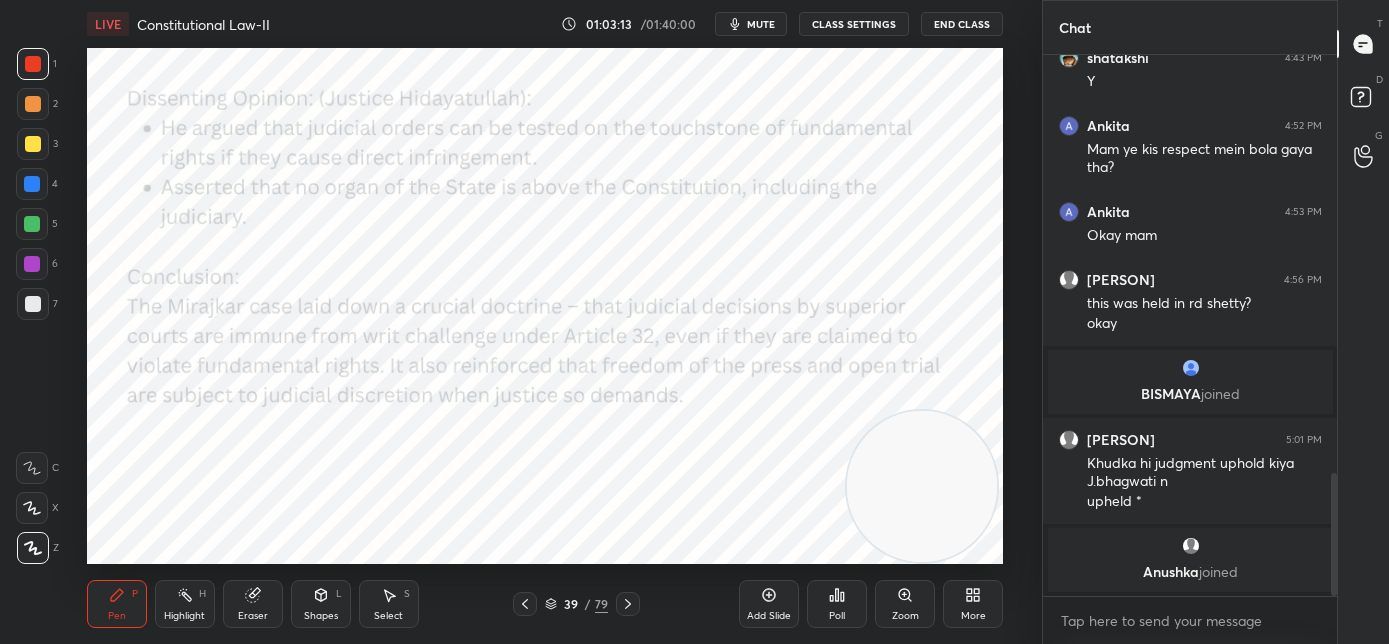 click 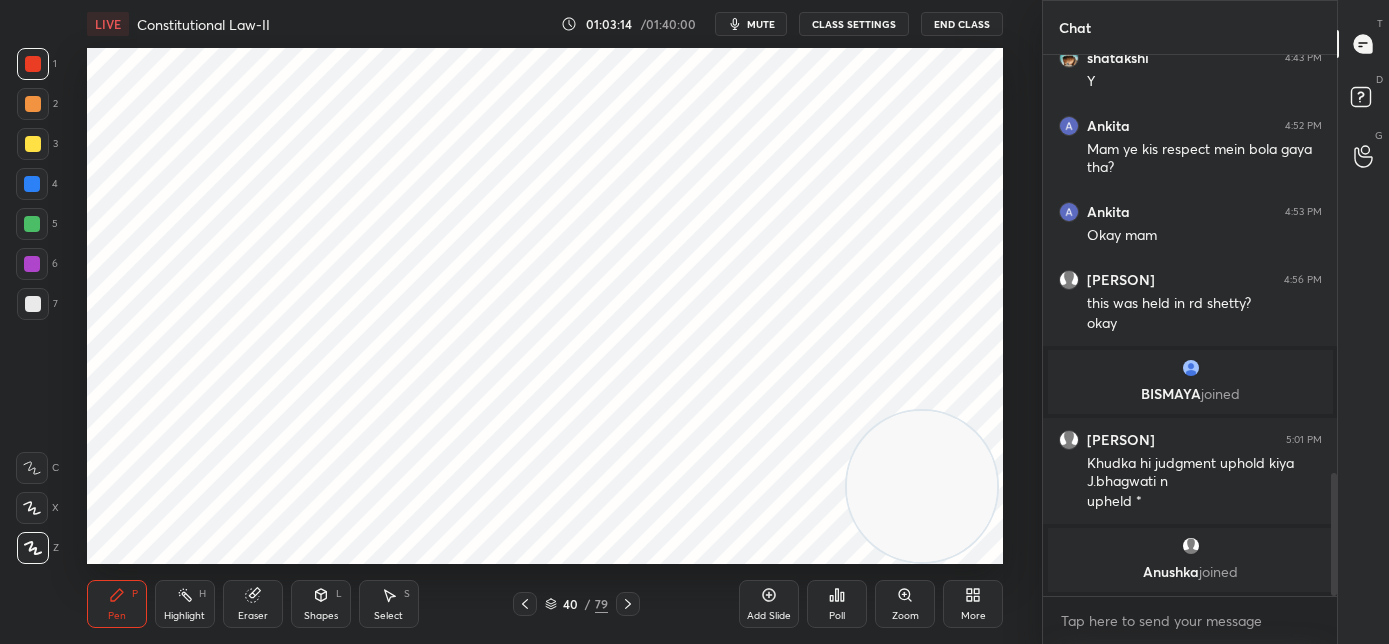 click 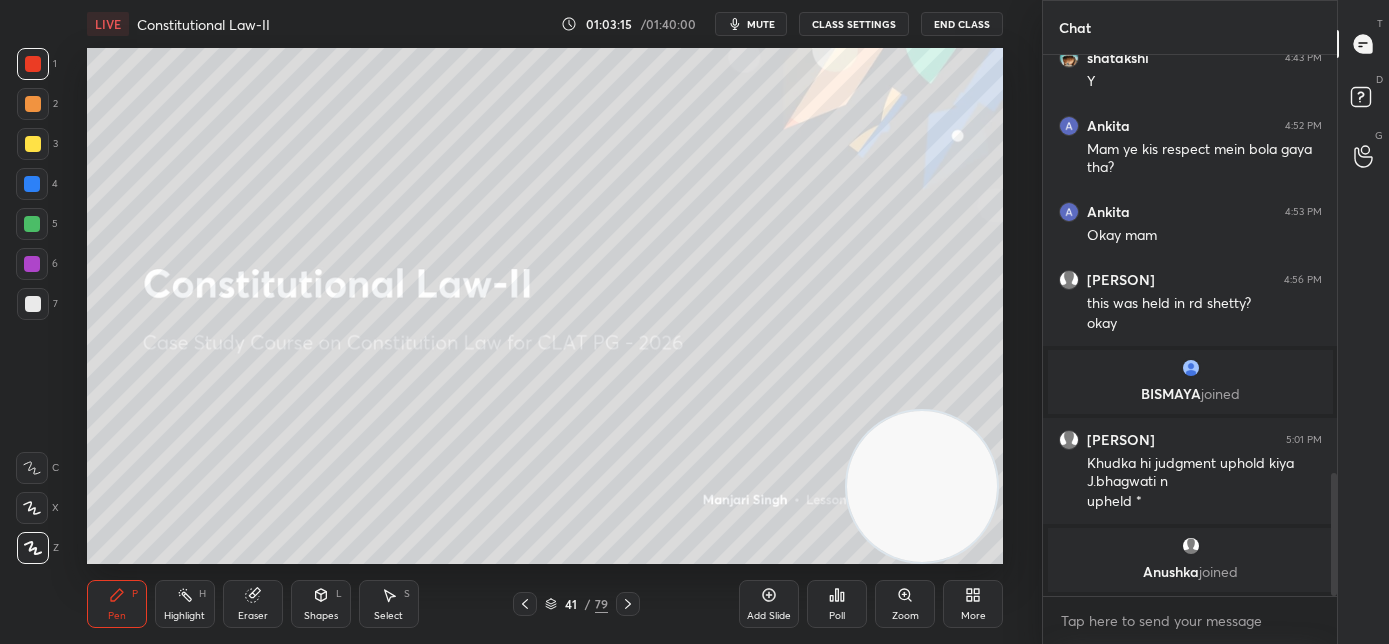 click 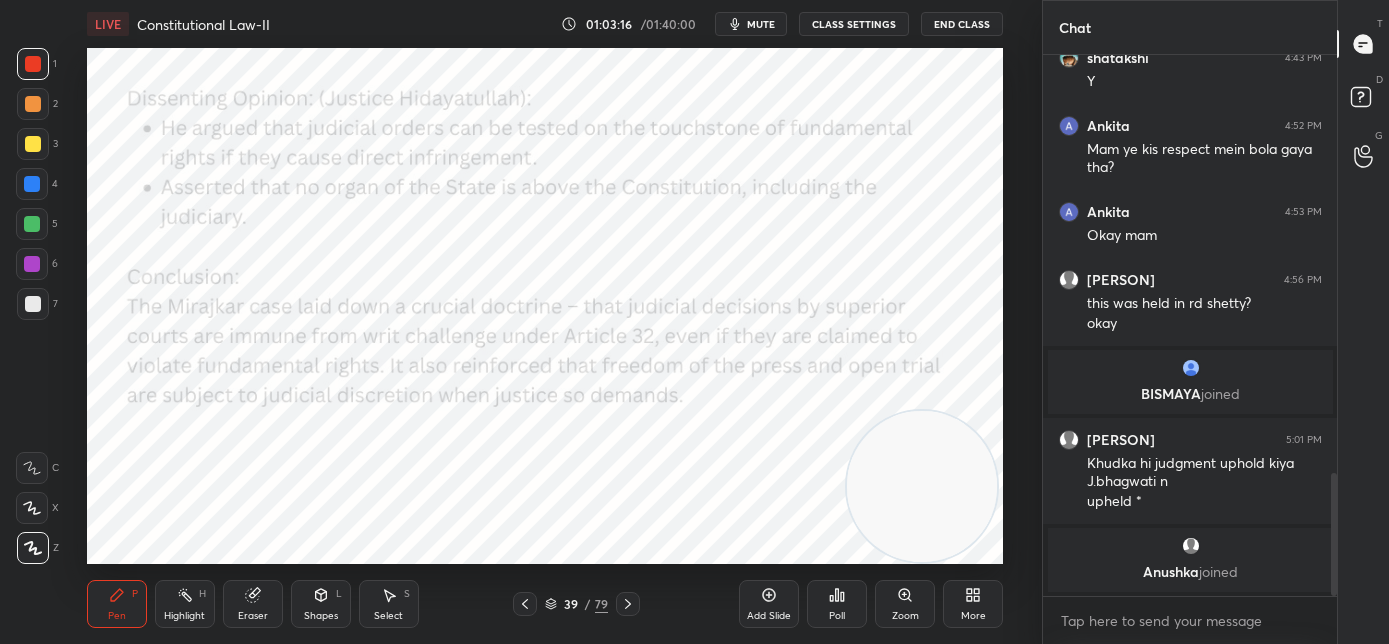 click 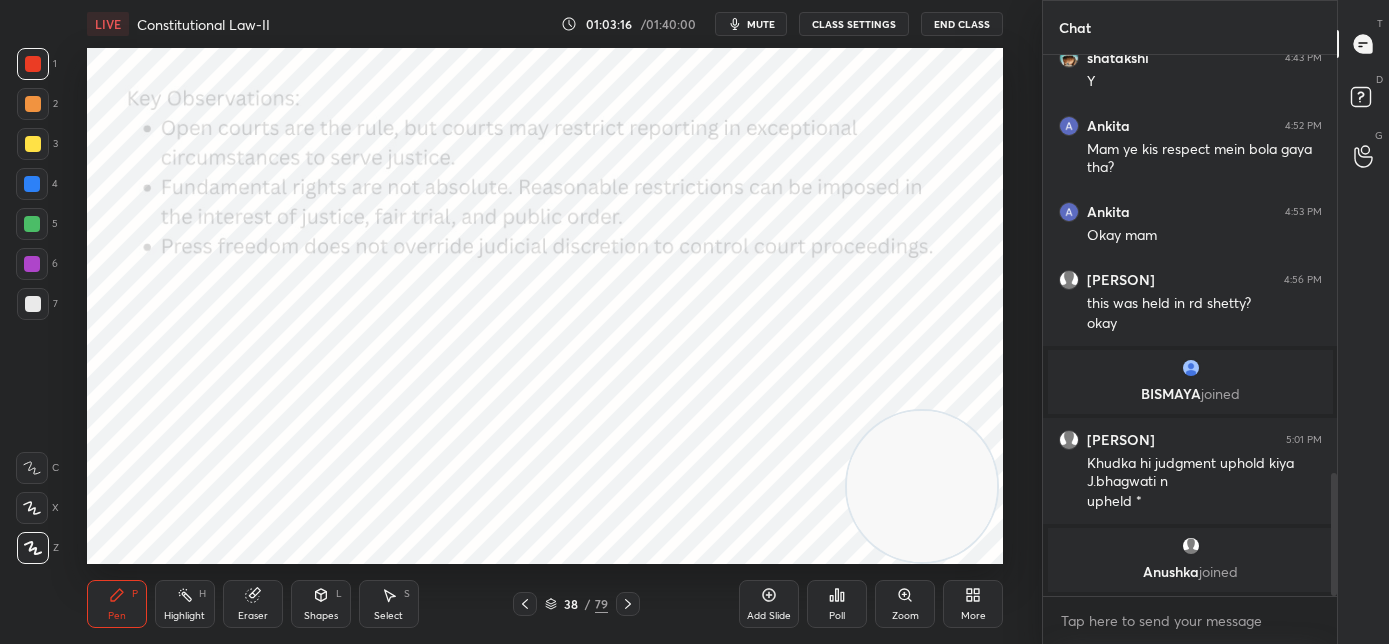 click 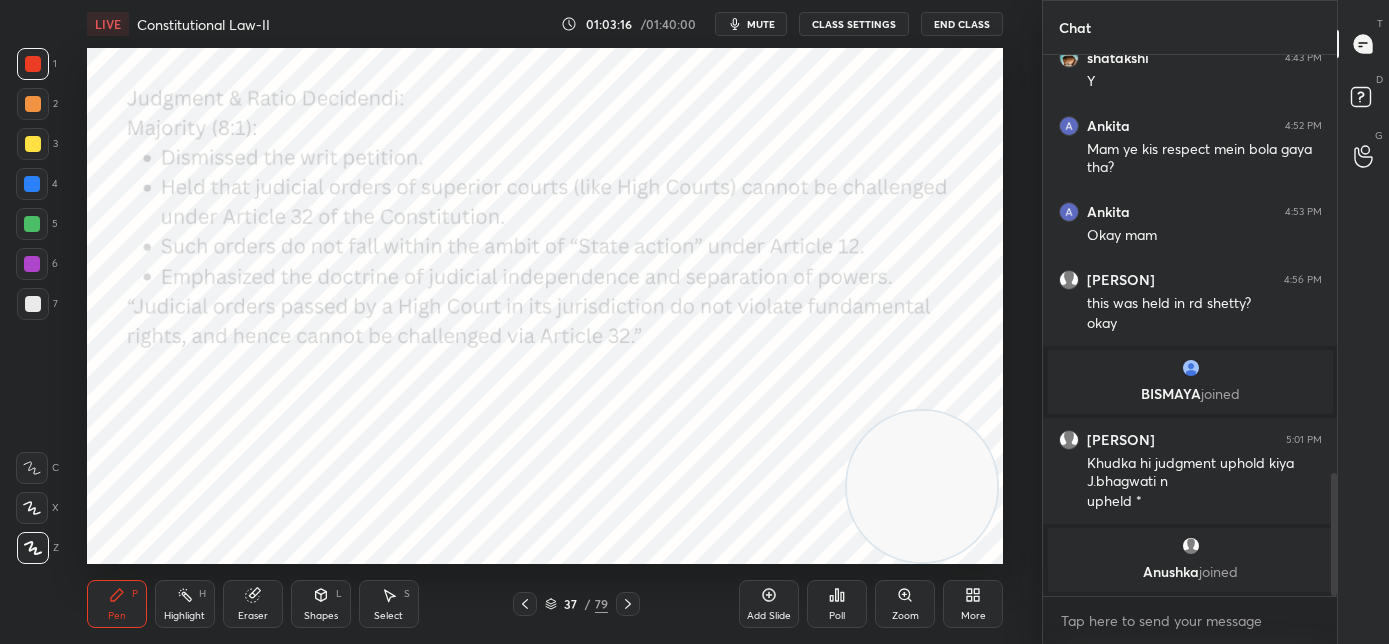 click 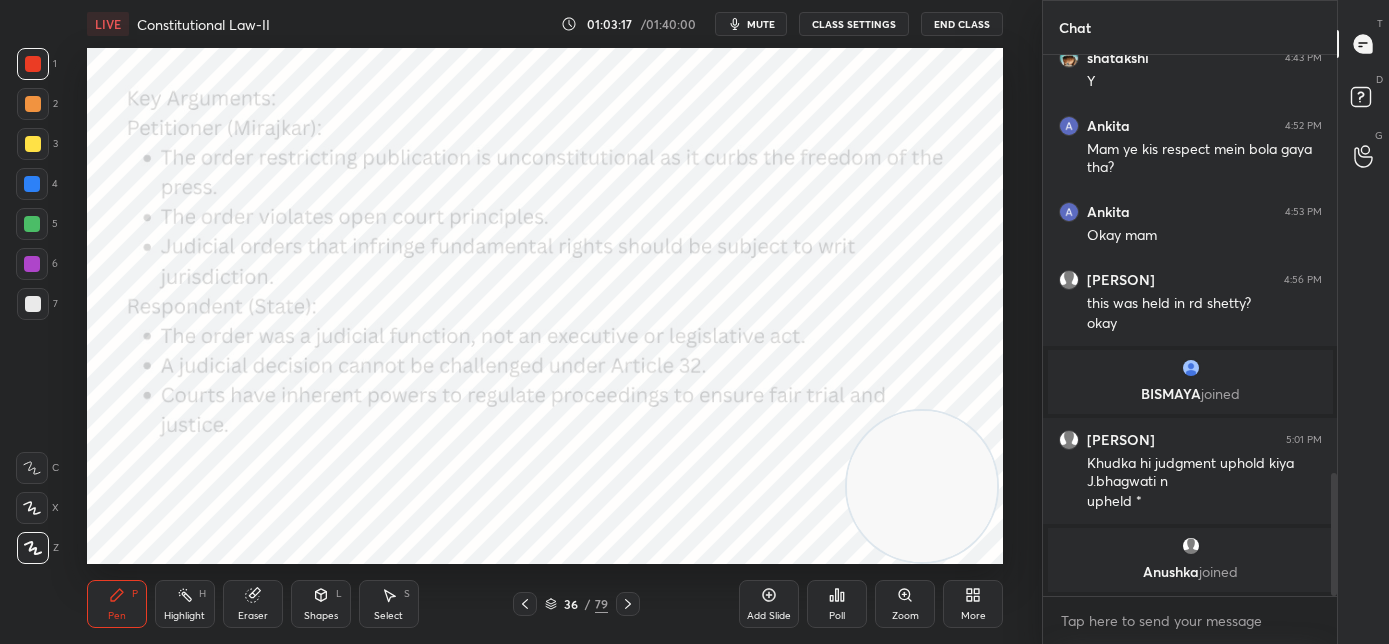 click 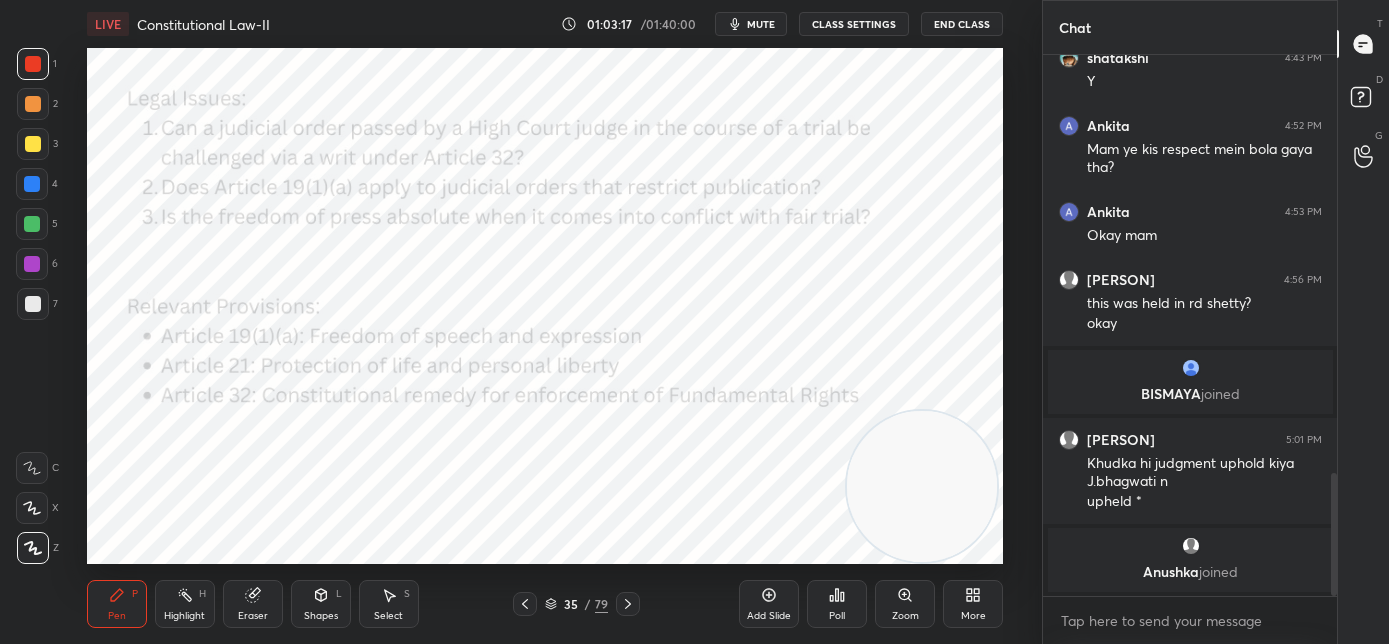 click 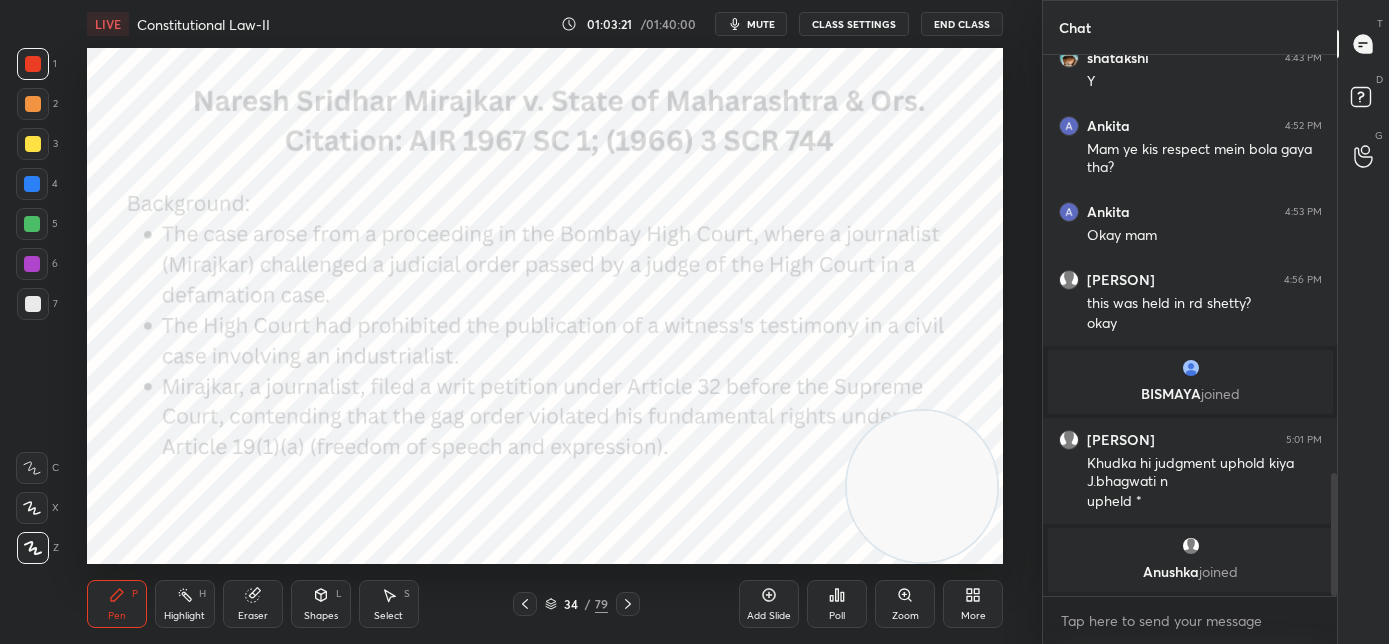 click 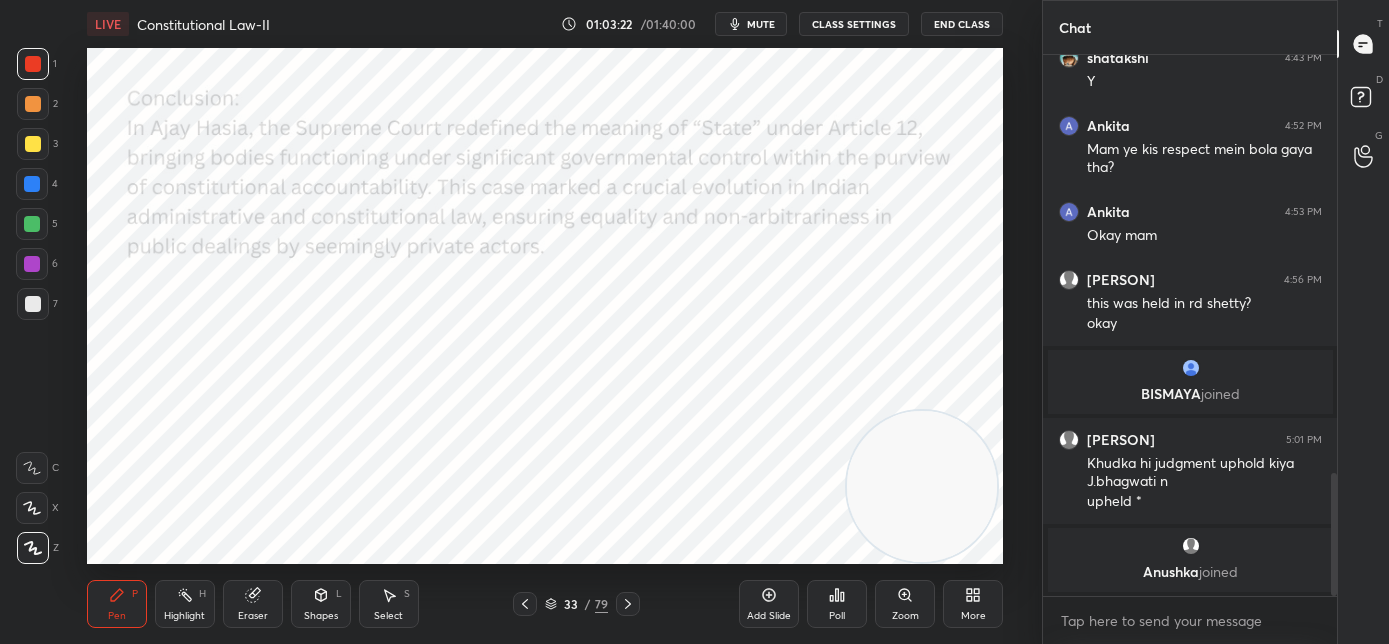 click 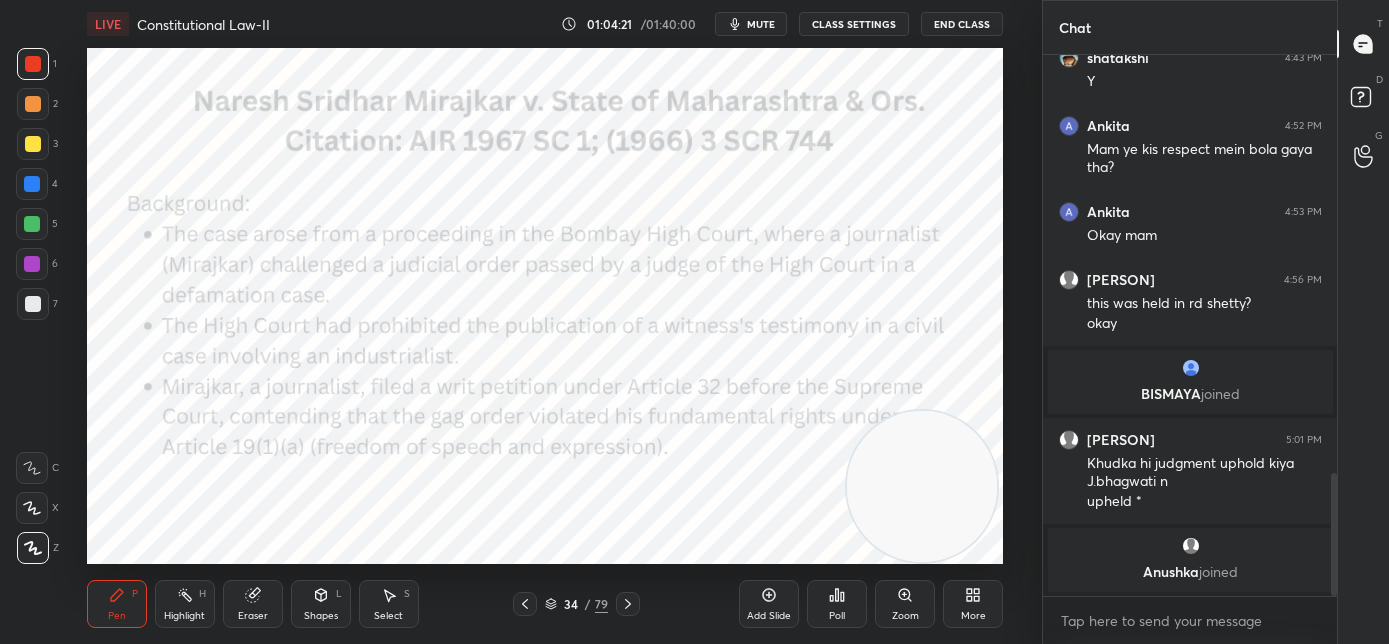 click on "mute" at bounding box center (761, 24) 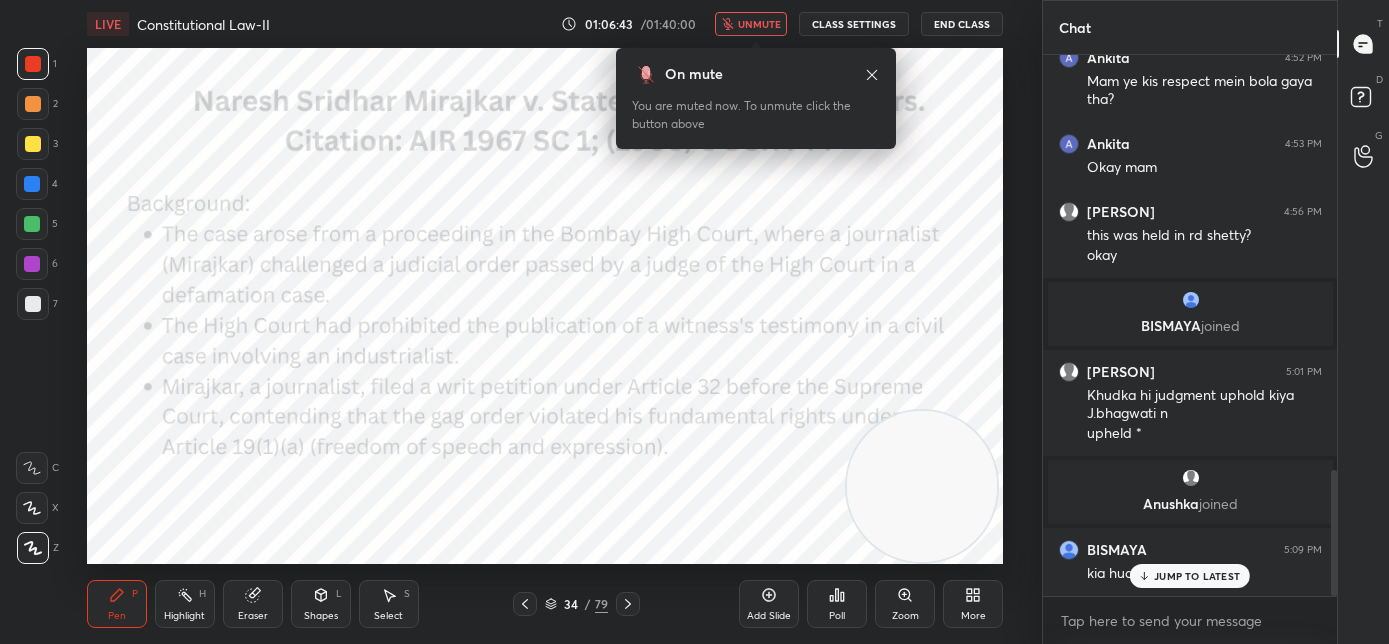 scroll, scrollTop: 1784, scrollLeft: 0, axis: vertical 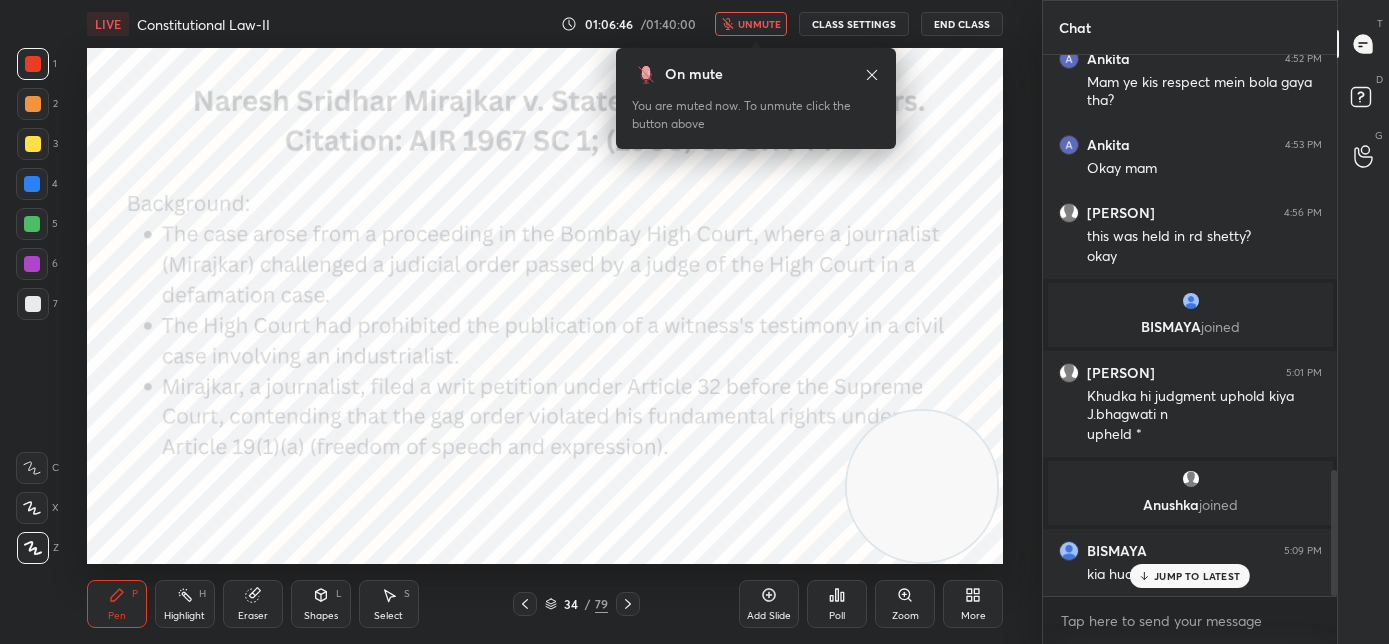 click 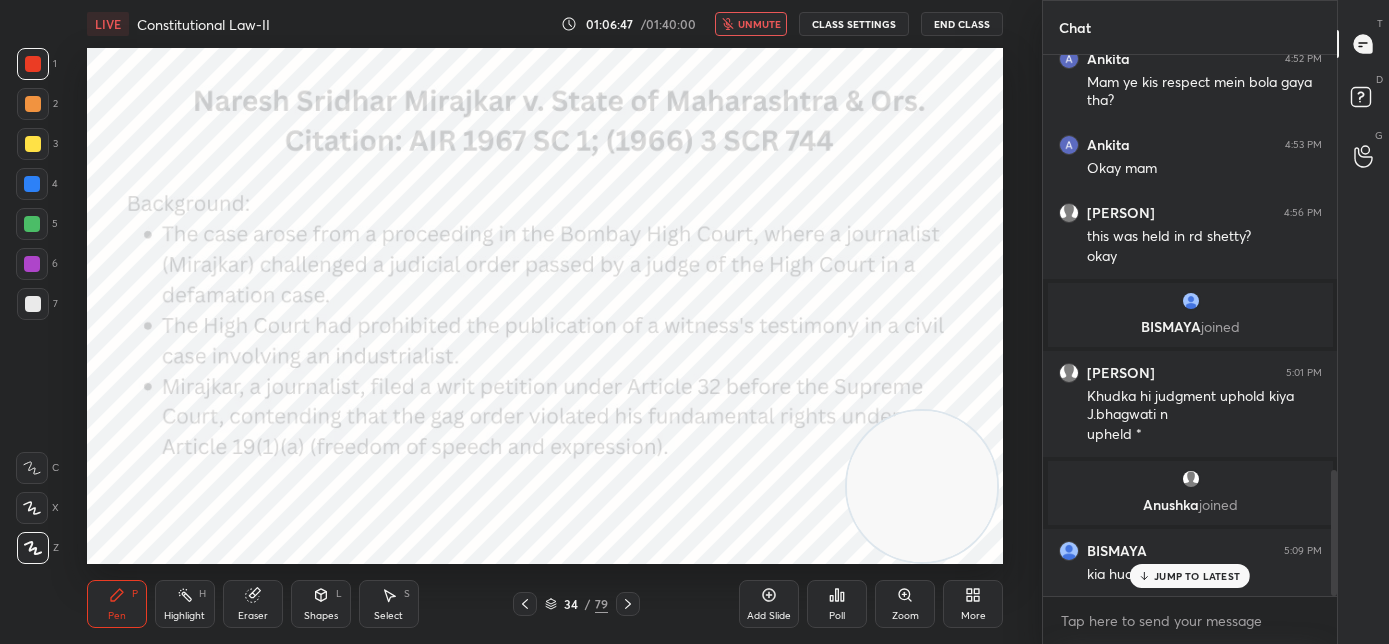 click on "unmute" at bounding box center (751, 24) 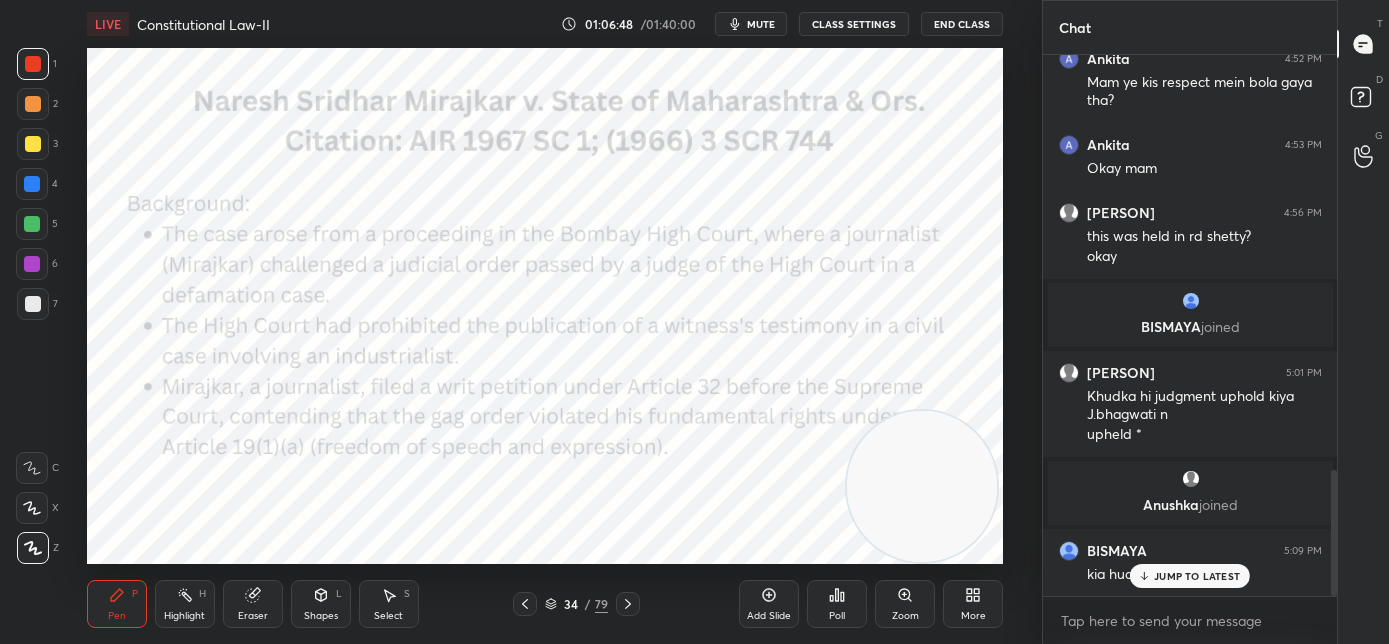 click on "JUMP TO LATEST" at bounding box center [1197, 576] 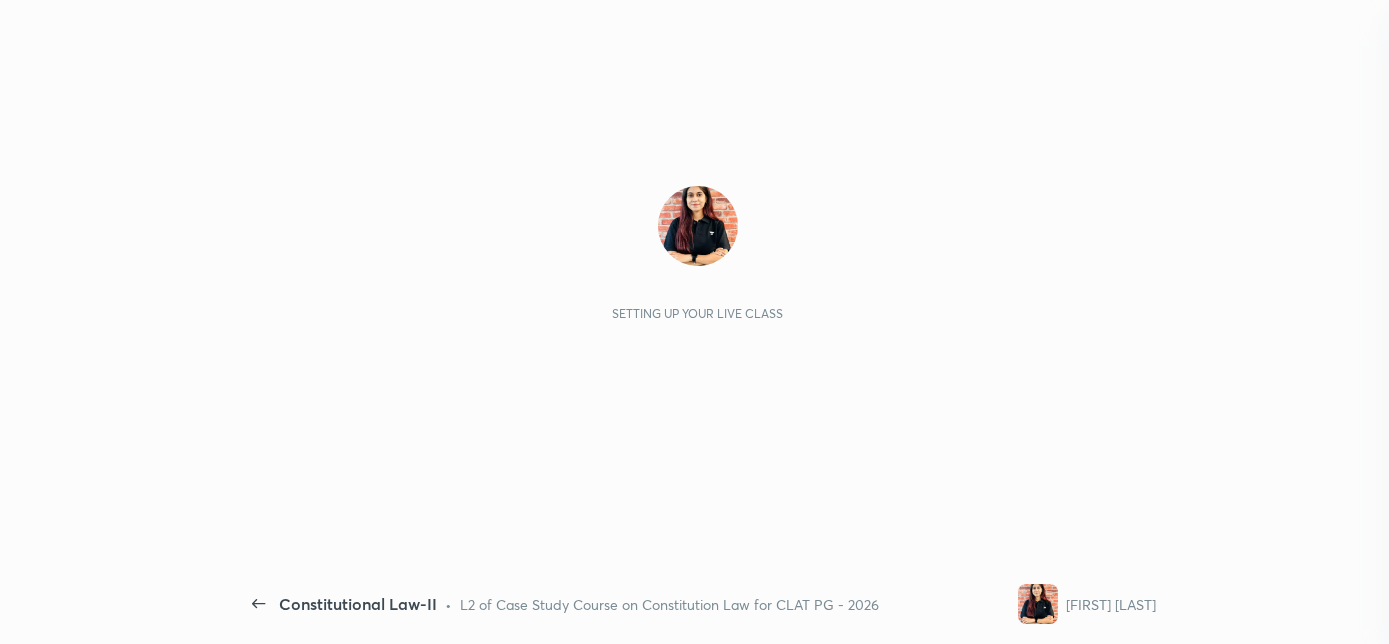 scroll, scrollTop: 0, scrollLeft: 0, axis: both 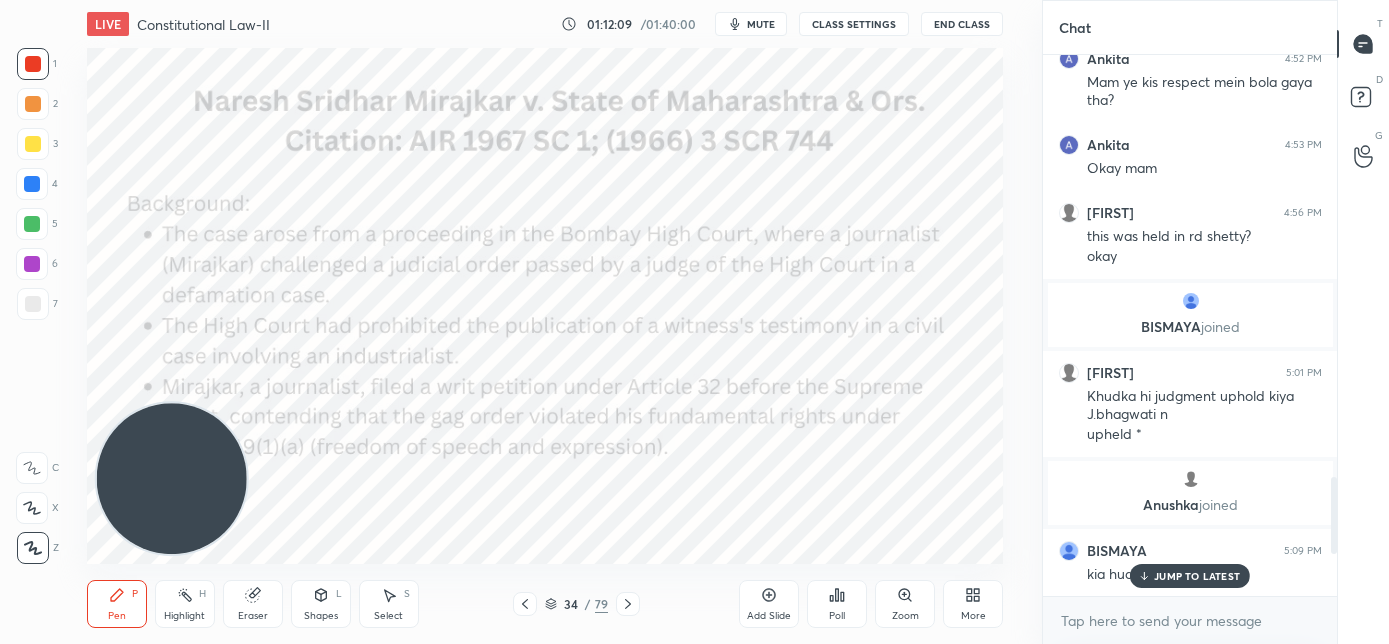 click on "mute" at bounding box center (761, 24) 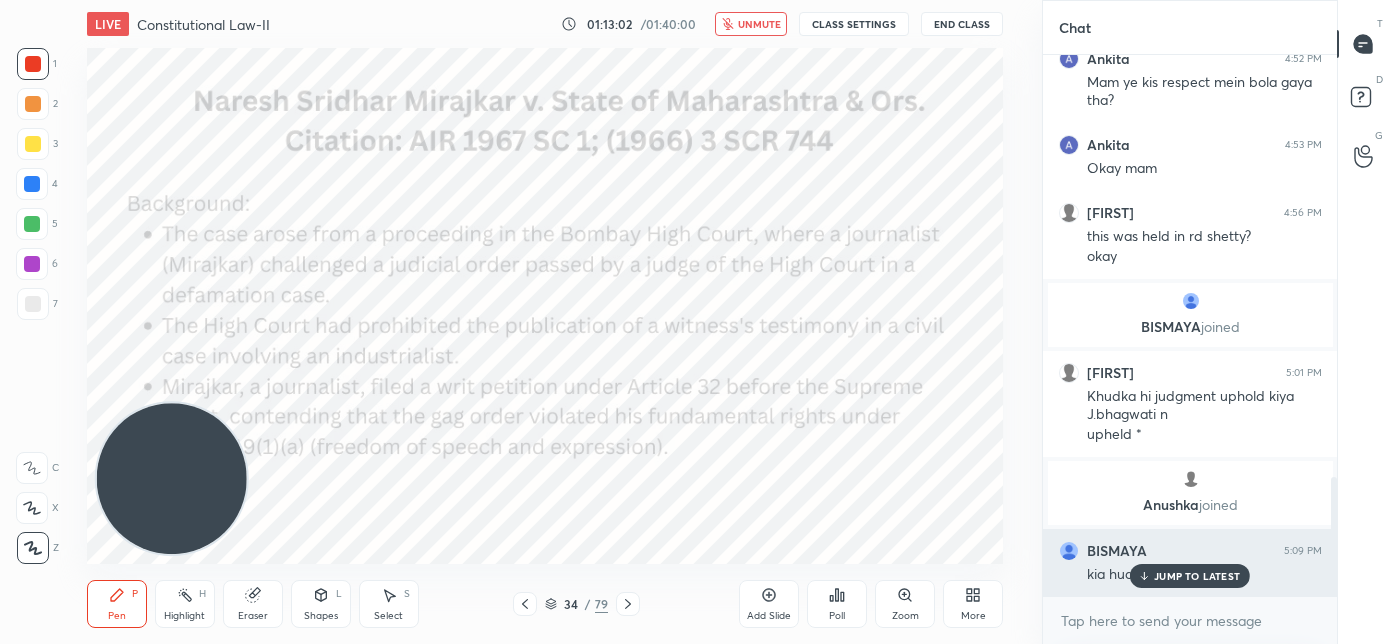 click on "JUMP TO LATEST" at bounding box center (1197, 576) 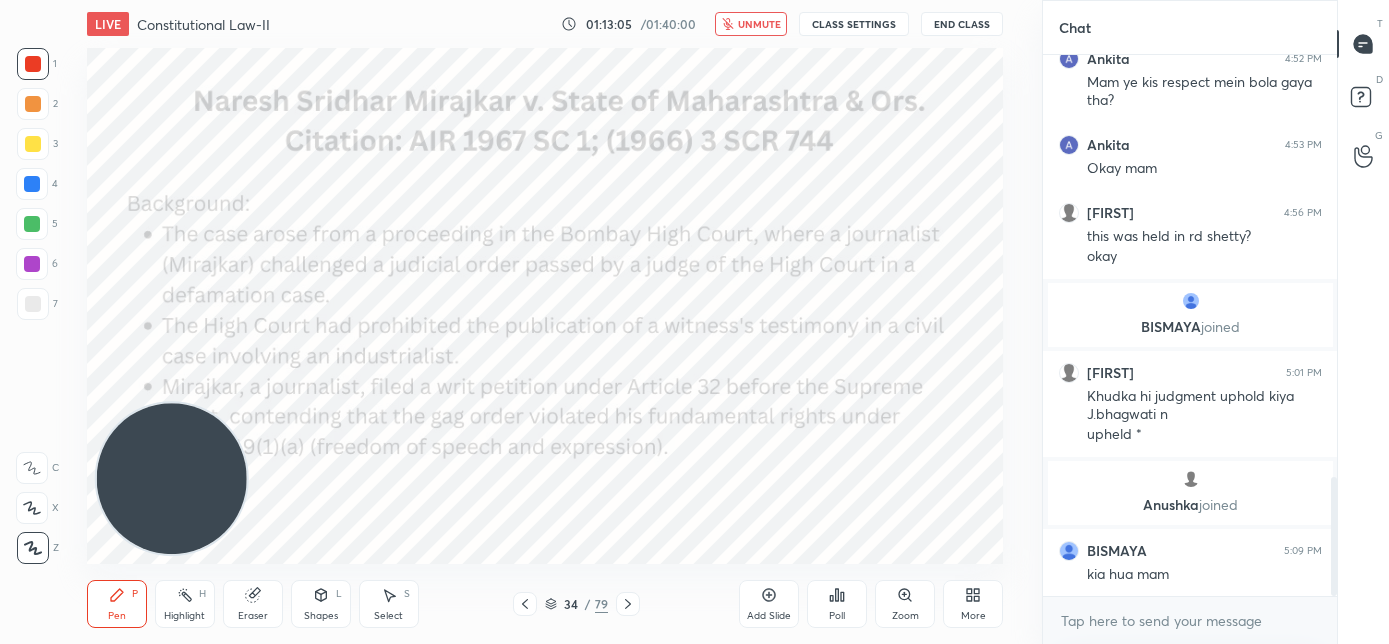 click on "unmute" at bounding box center [751, 24] 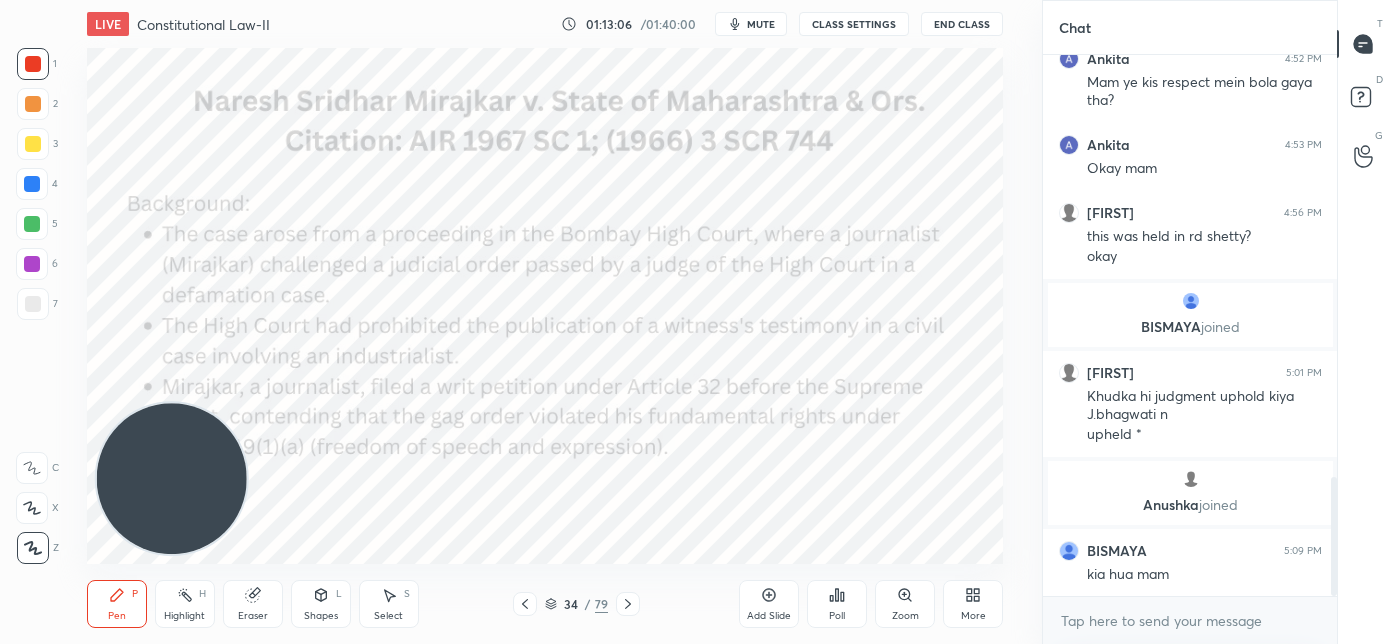 click 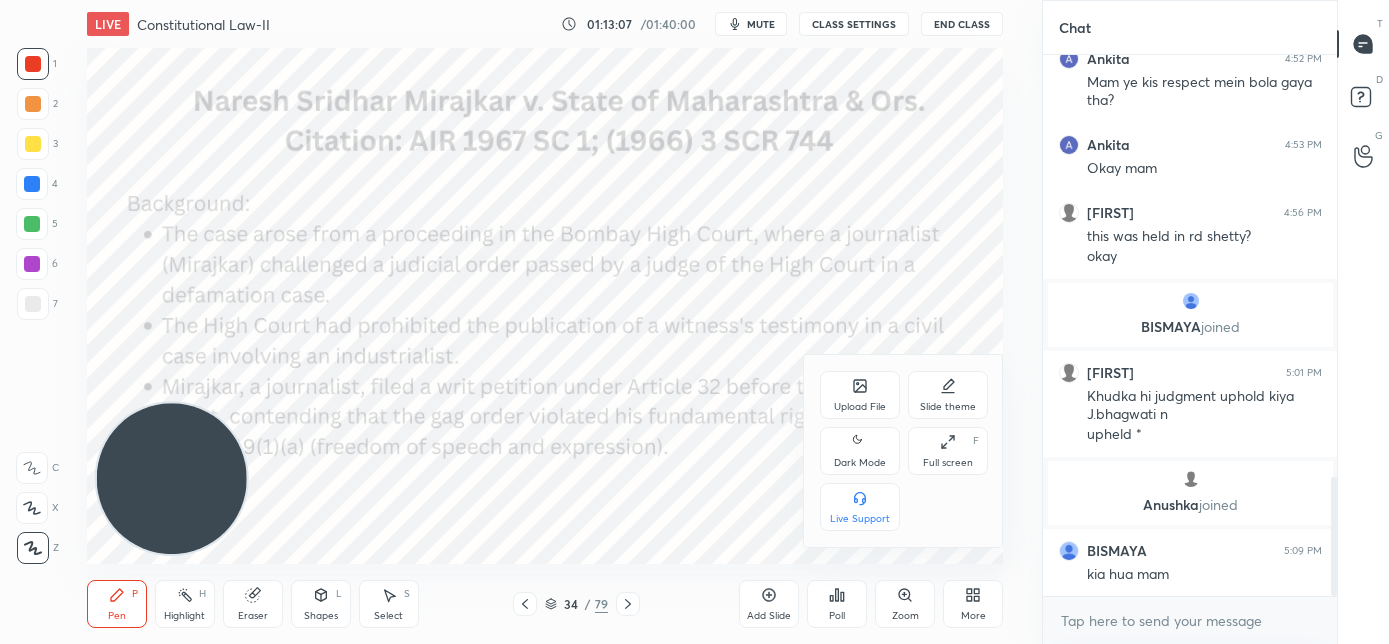click on "Dark Mode" at bounding box center (860, 451) 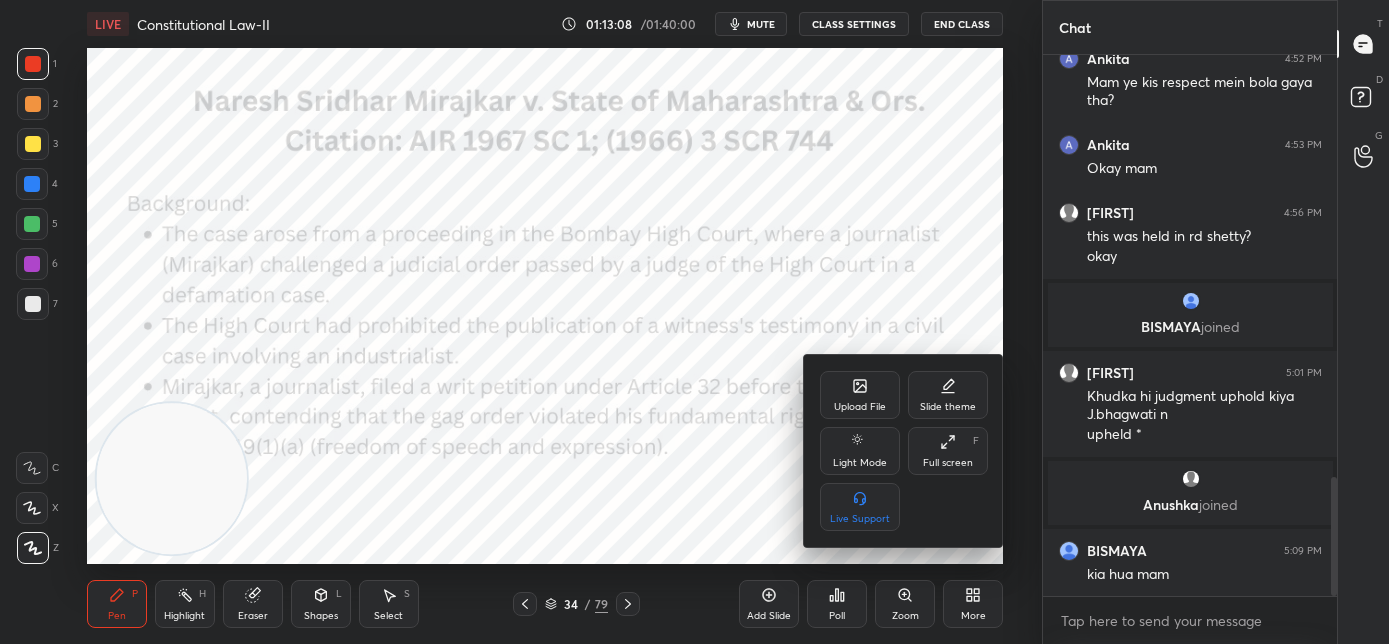 click at bounding box center (694, 322) 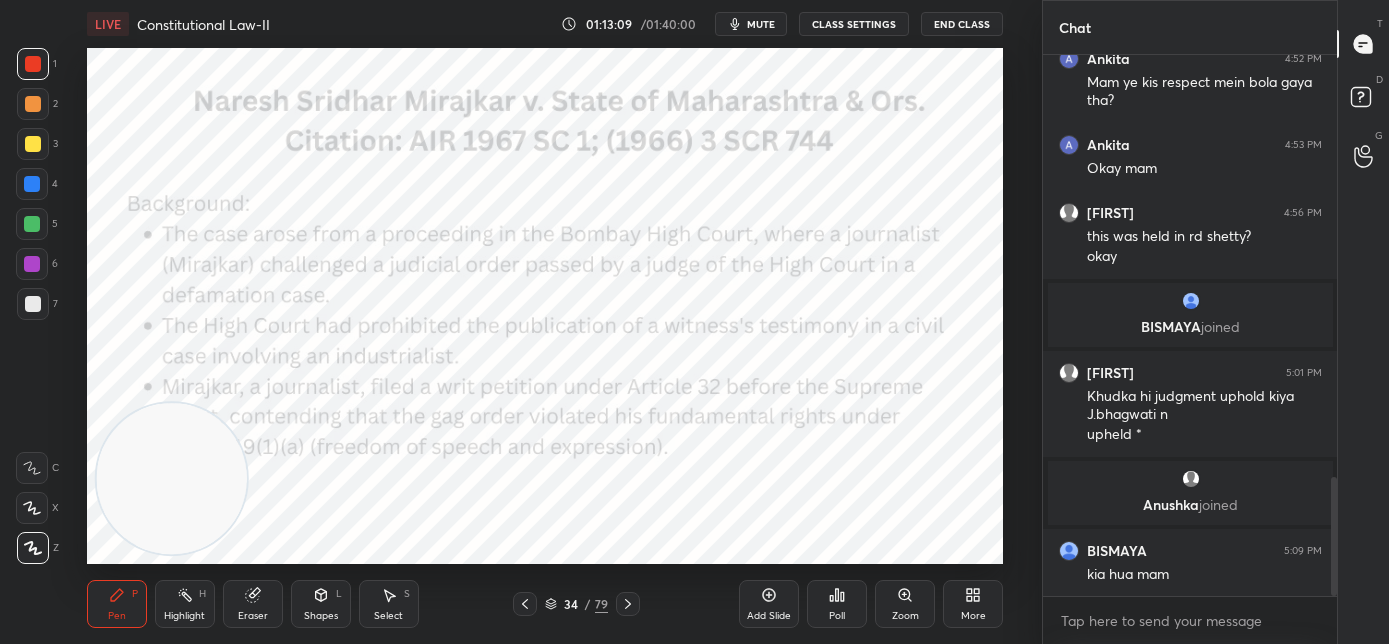 click 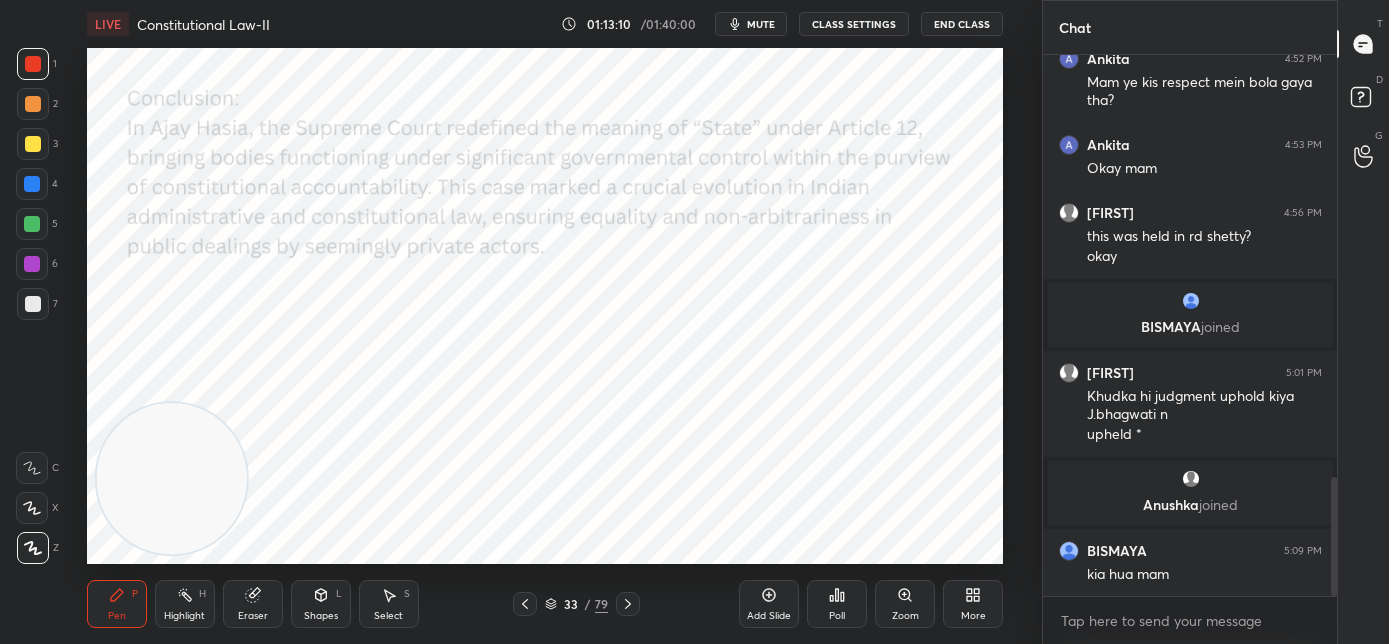 click on "More" at bounding box center [973, 604] 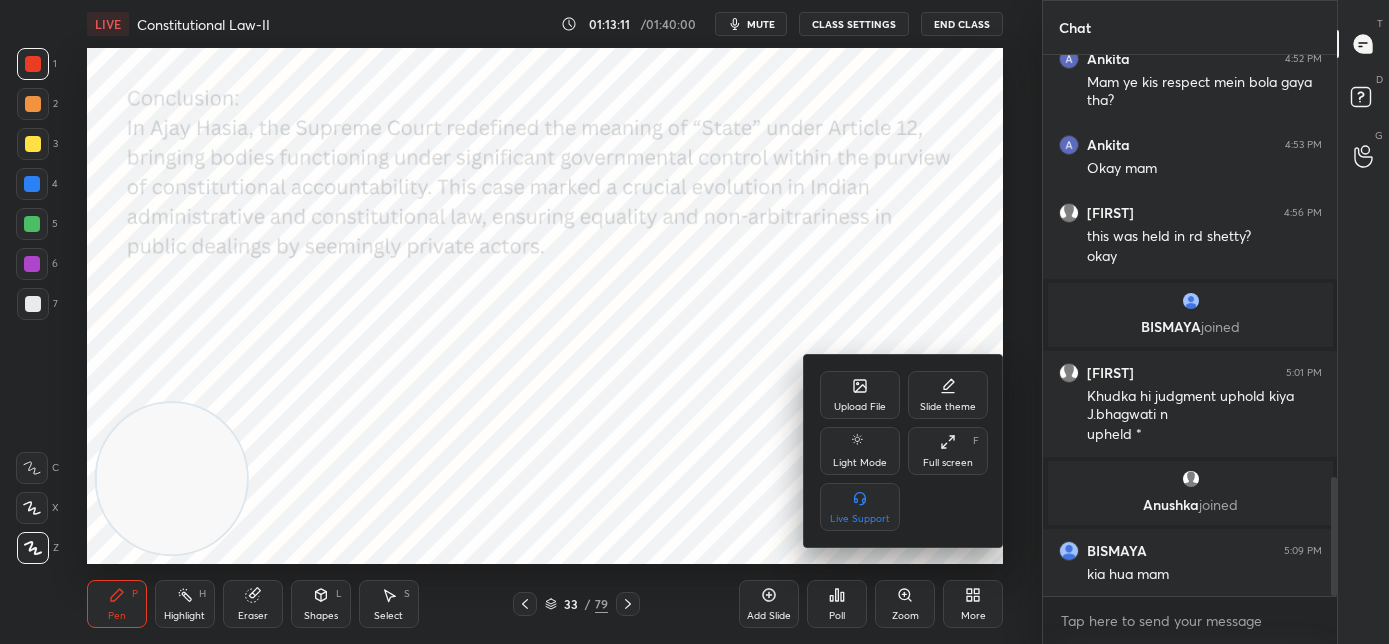 click on "Upload File" at bounding box center [860, 407] 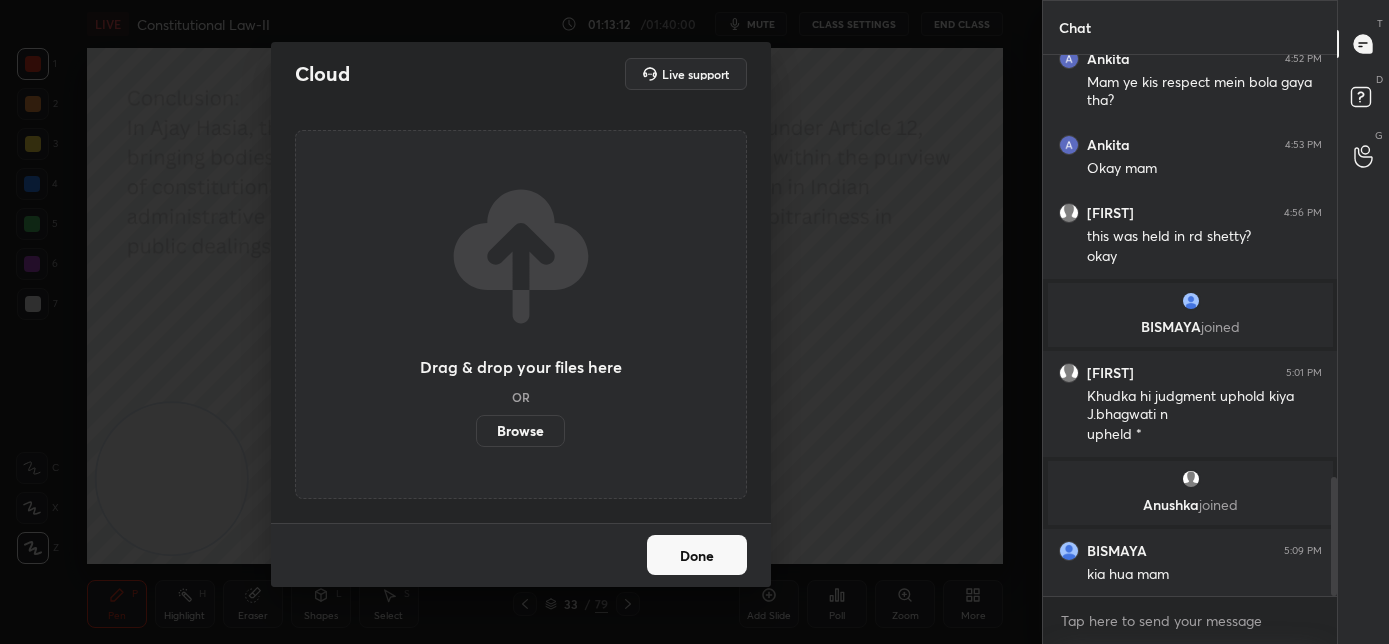 click on "Browse" at bounding box center (520, 431) 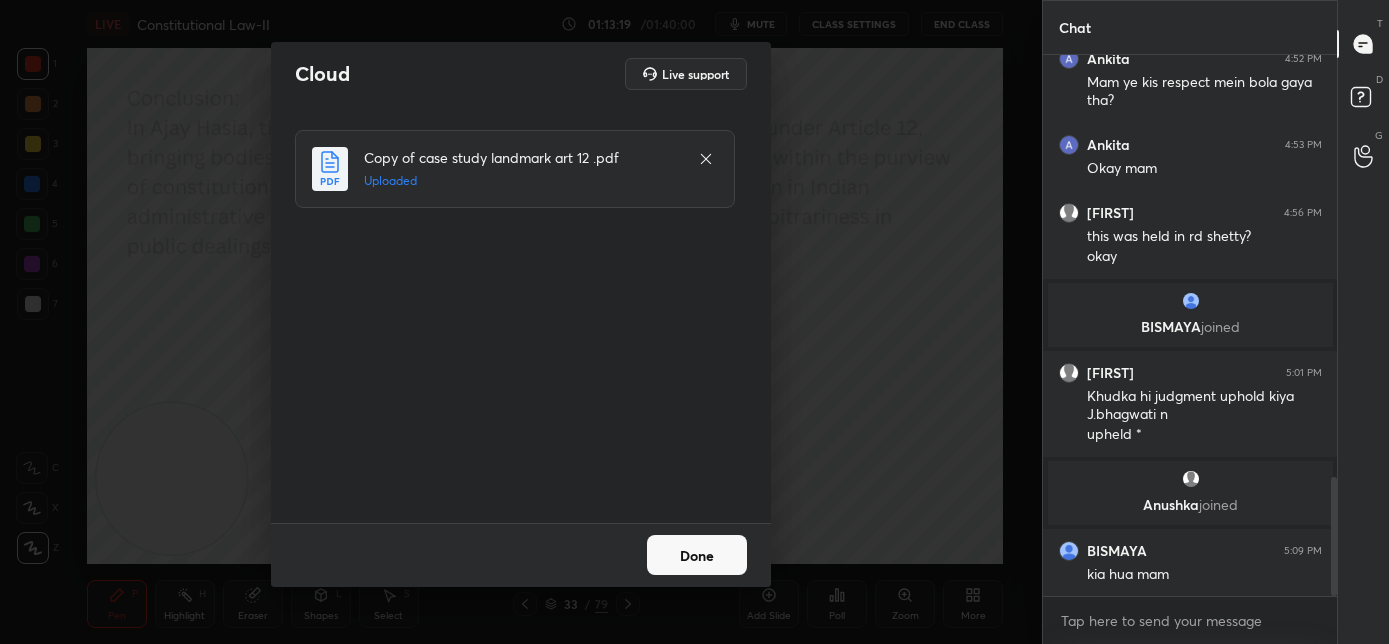click on "Done" at bounding box center [697, 555] 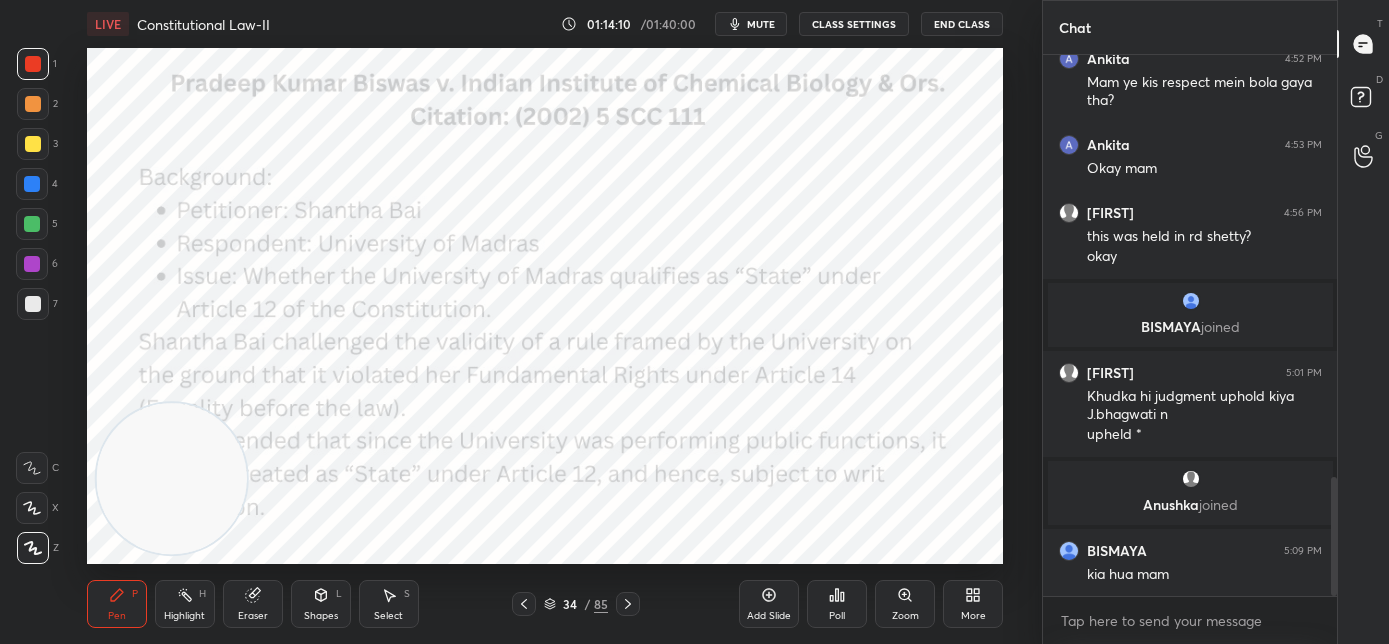 click 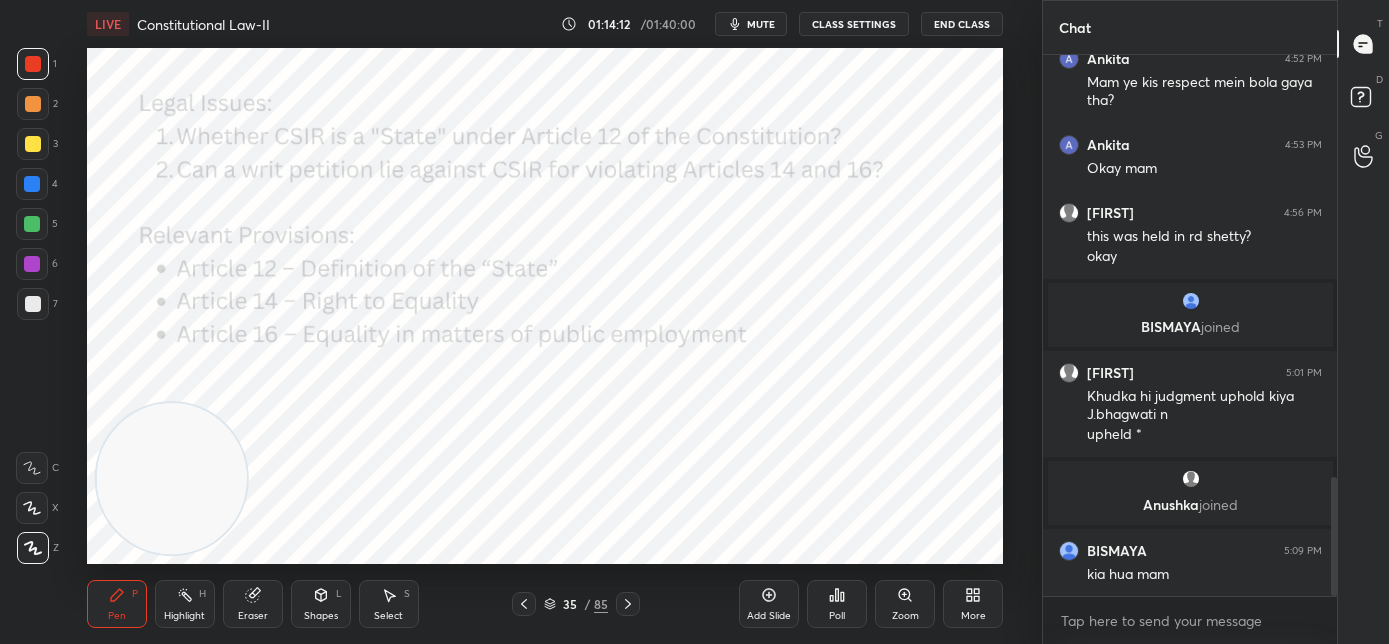 click 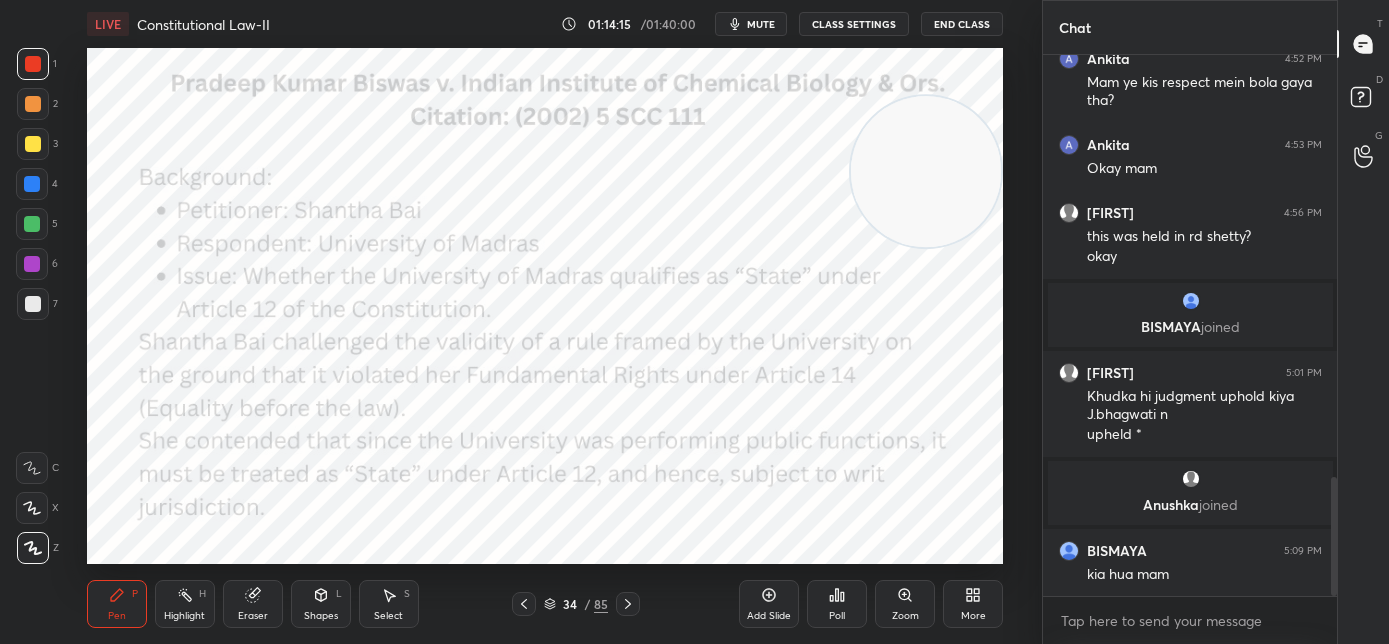 drag, startPoint x: 201, startPoint y: 473, endPoint x: 973, endPoint y: 166, distance: 830.8026 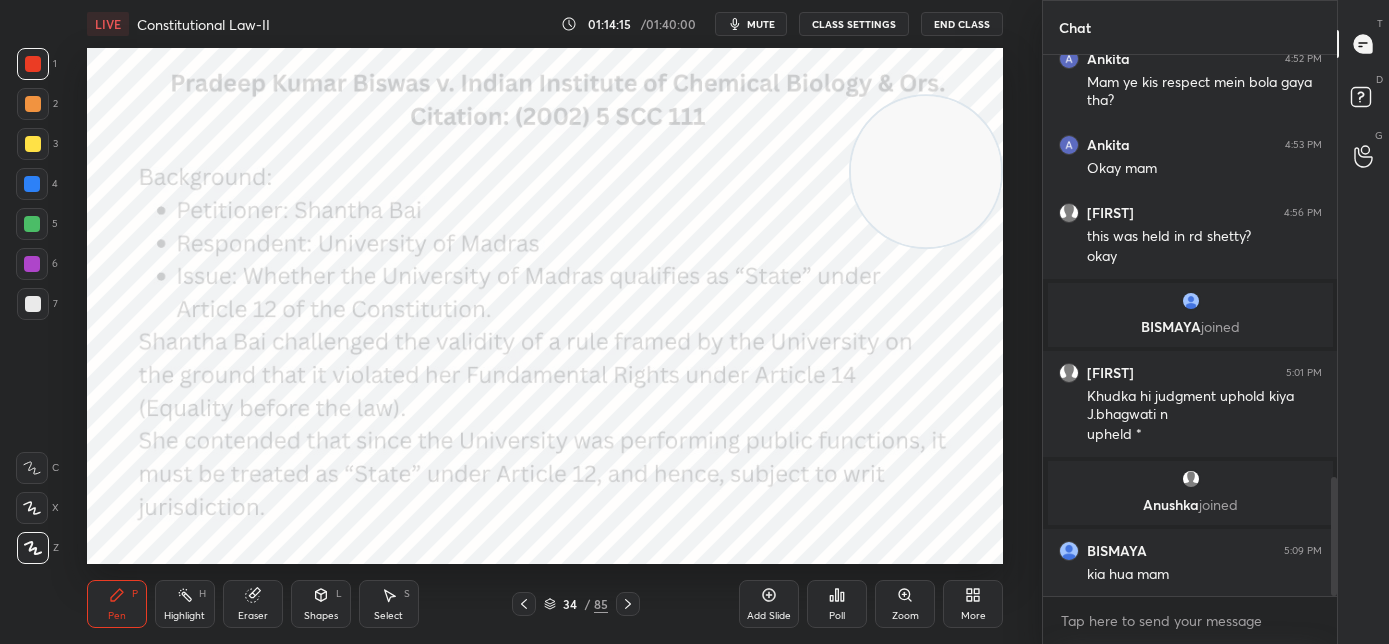 click at bounding box center [926, 171] 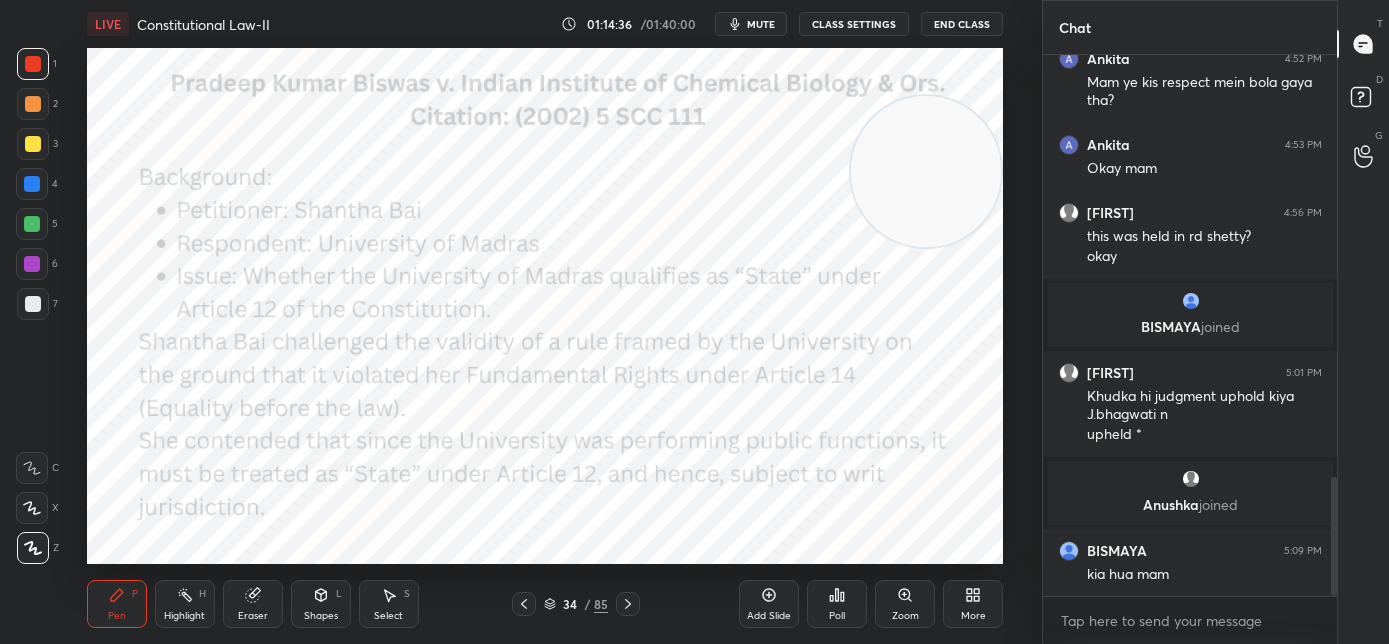 click on "Add Slide" at bounding box center [769, 616] 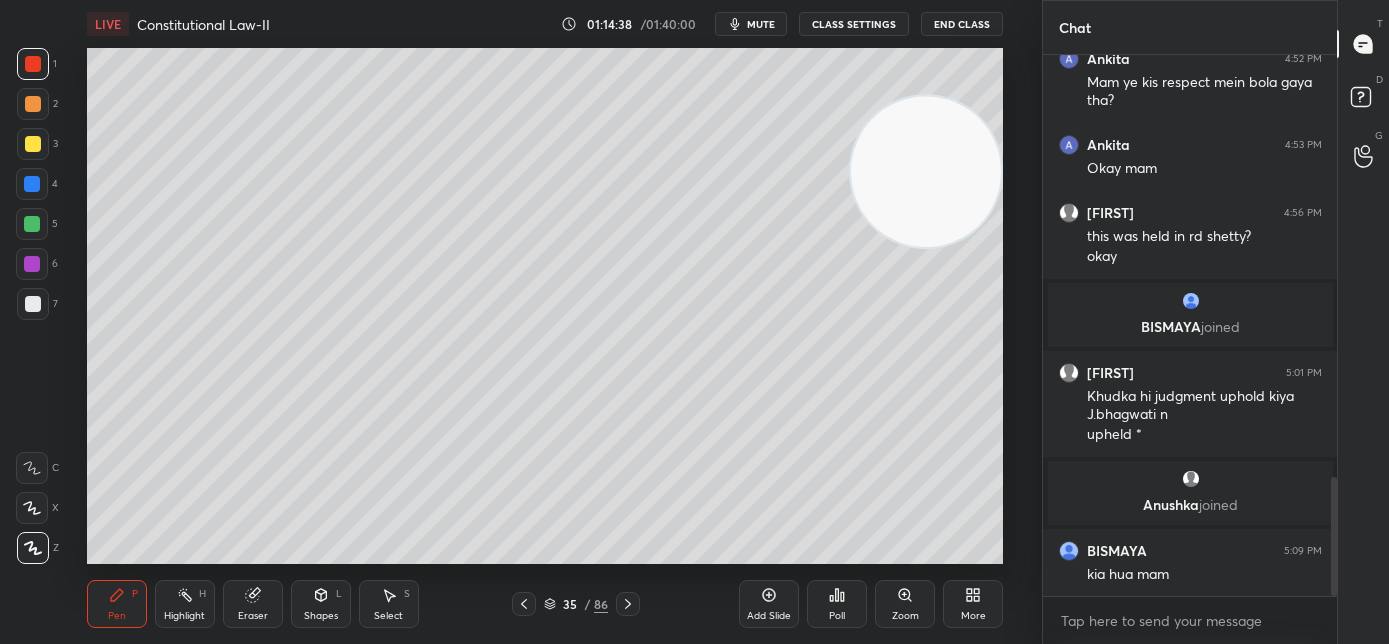 click at bounding box center [33, 304] 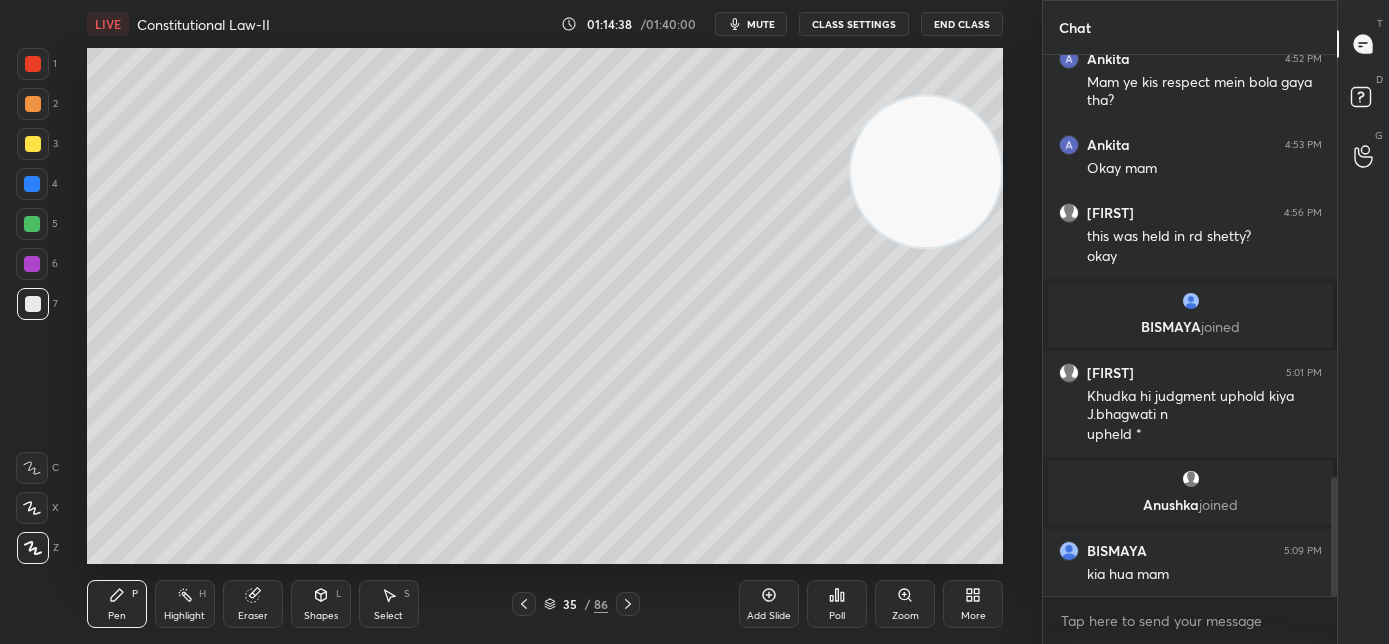click 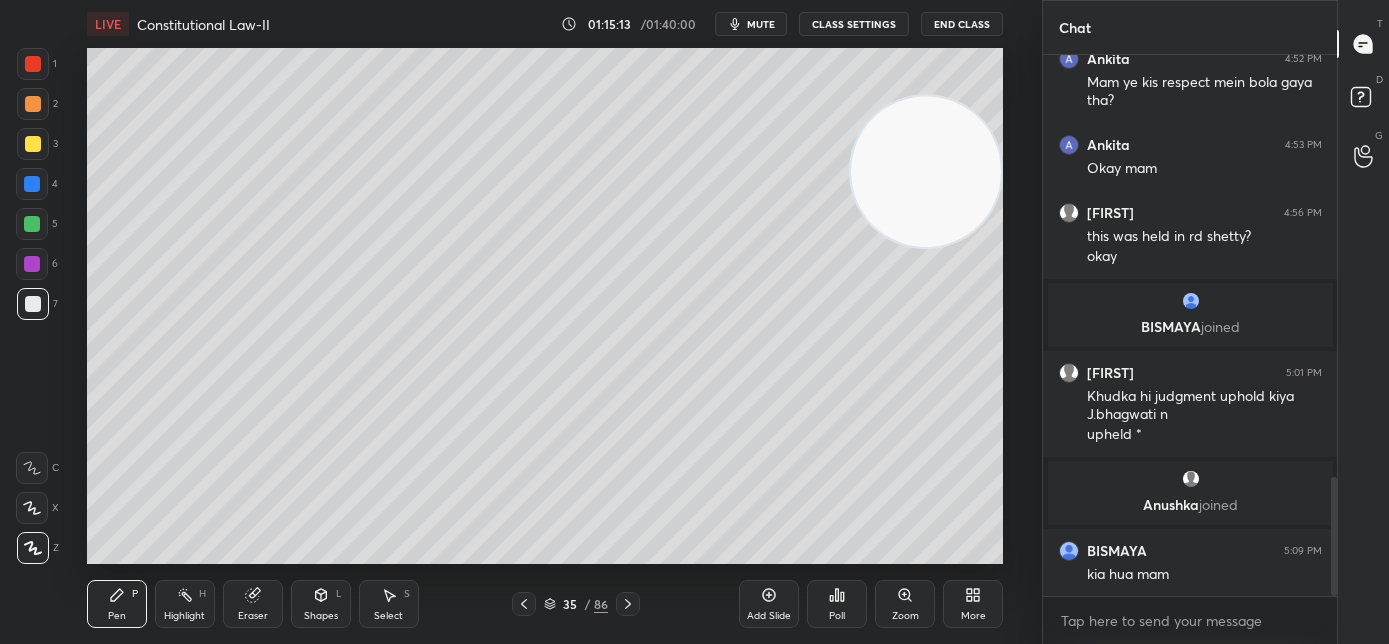 scroll, scrollTop: 1991, scrollLeft: 0, axis: vertical 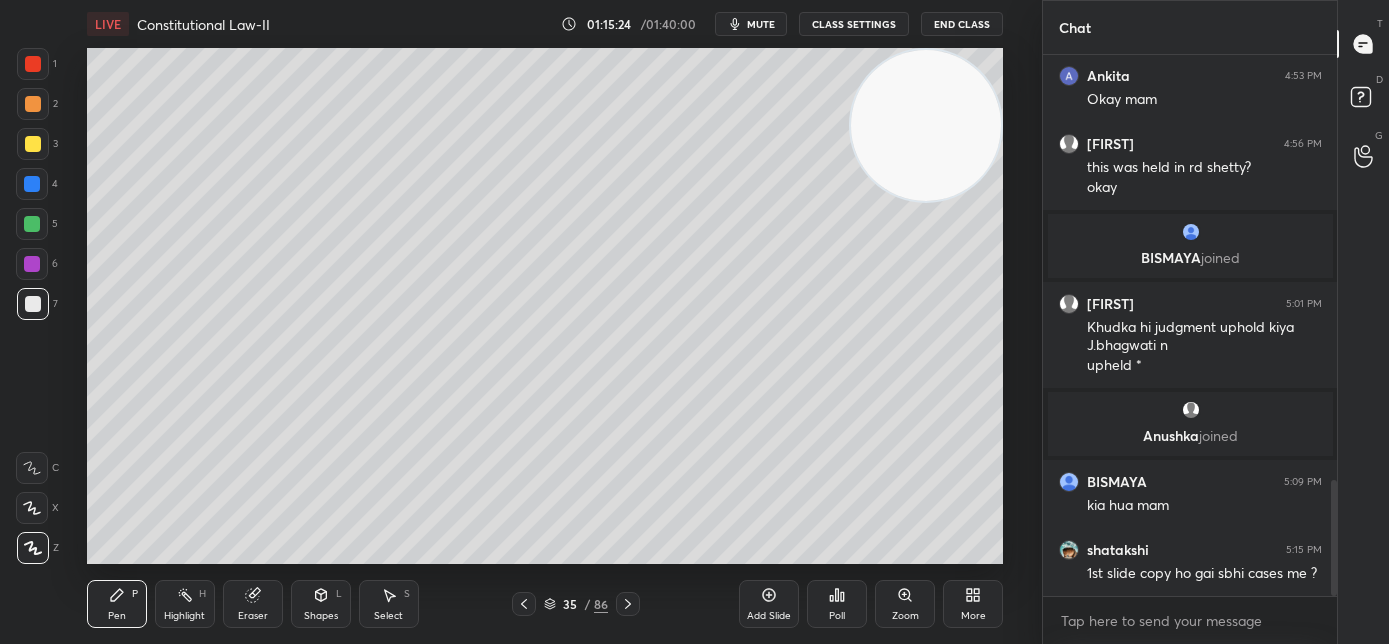click at bounding box center (926, 125) 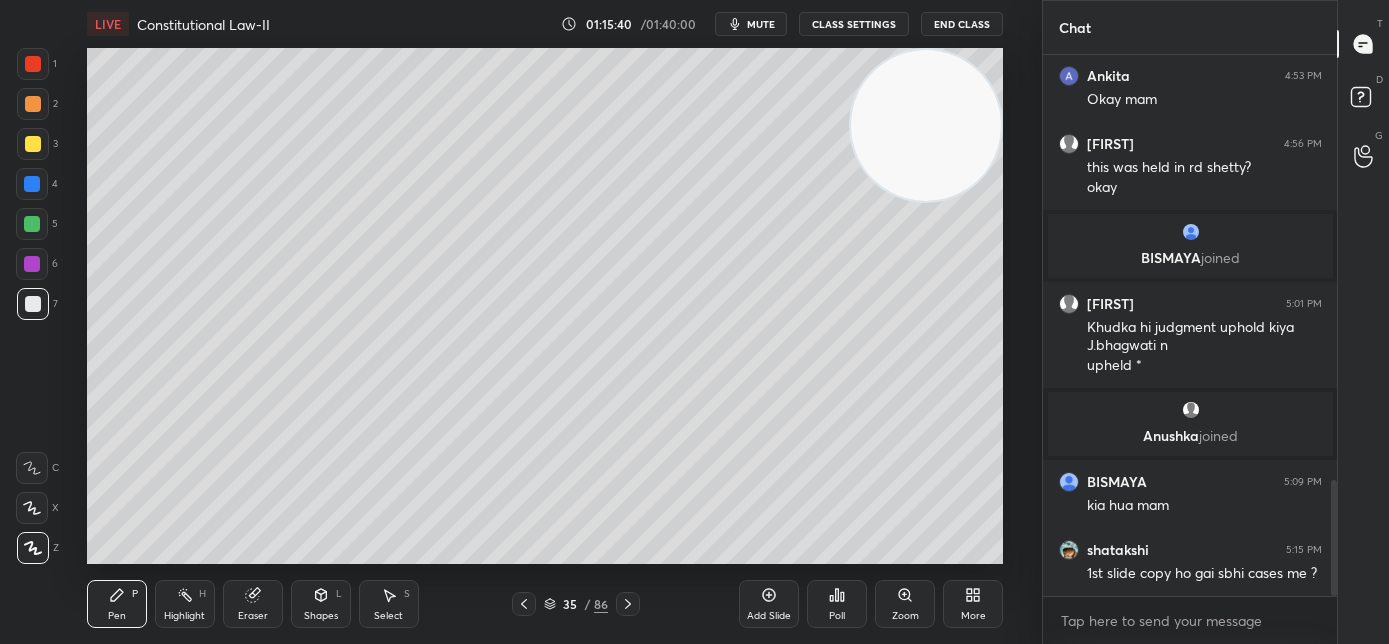 click 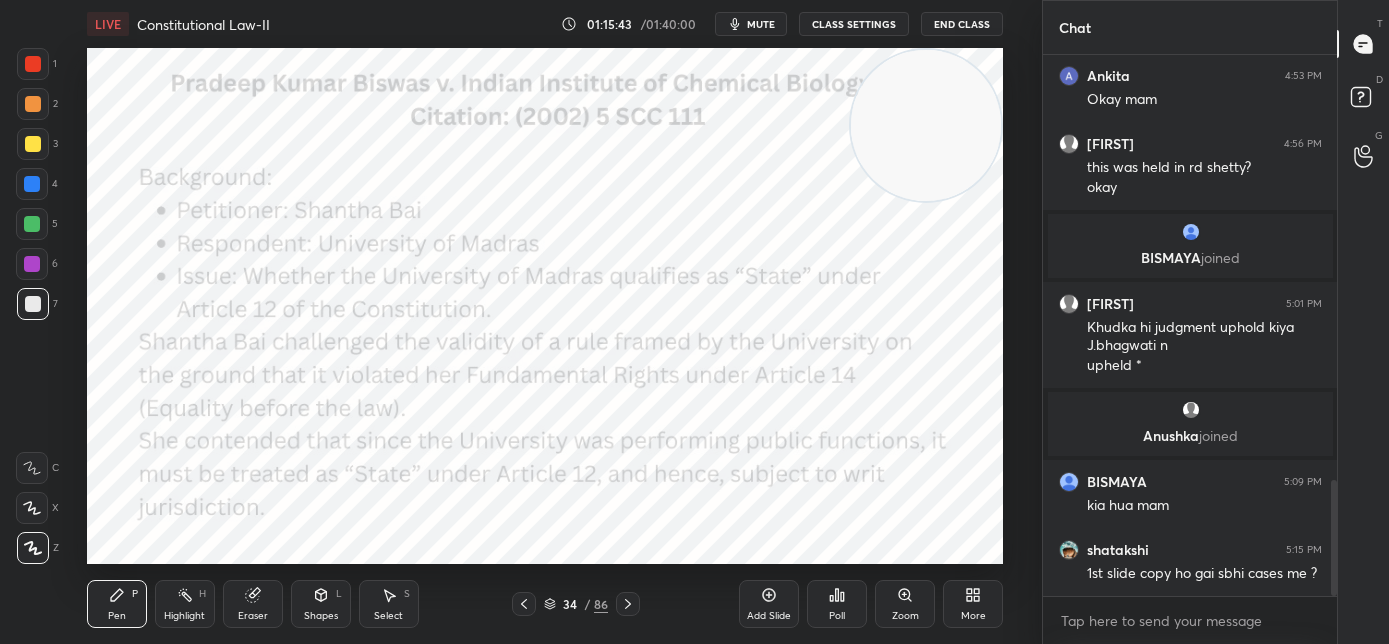 click 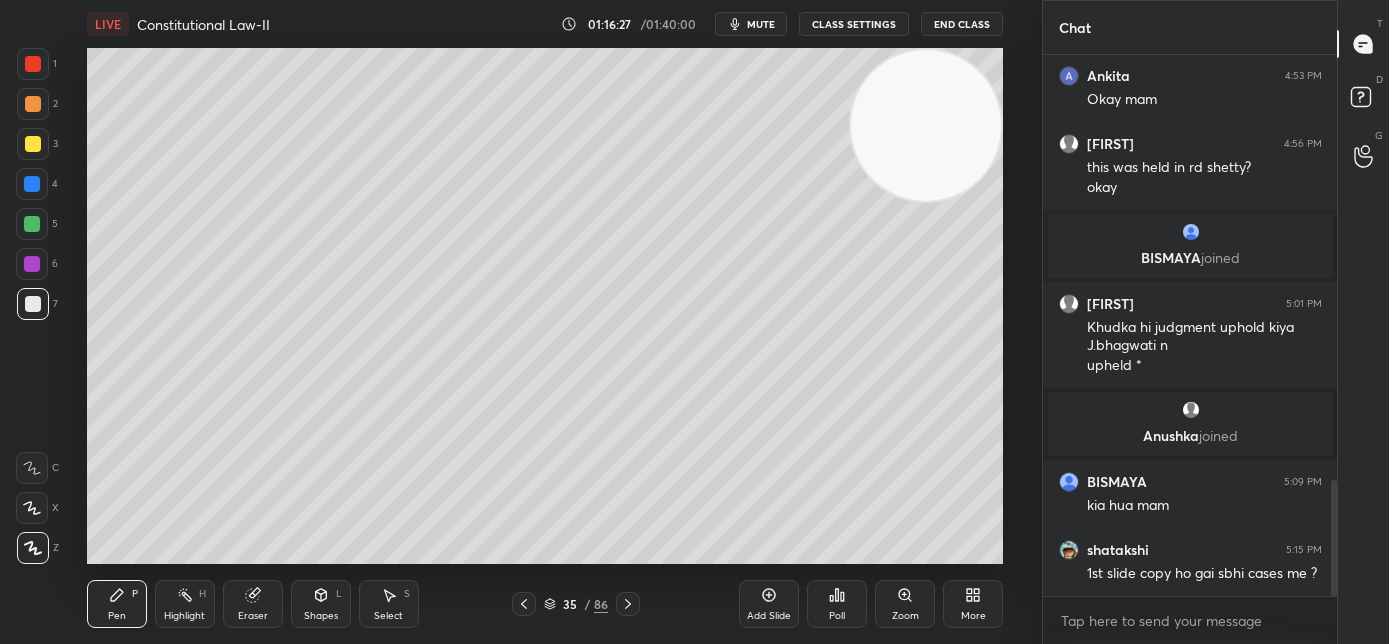 click 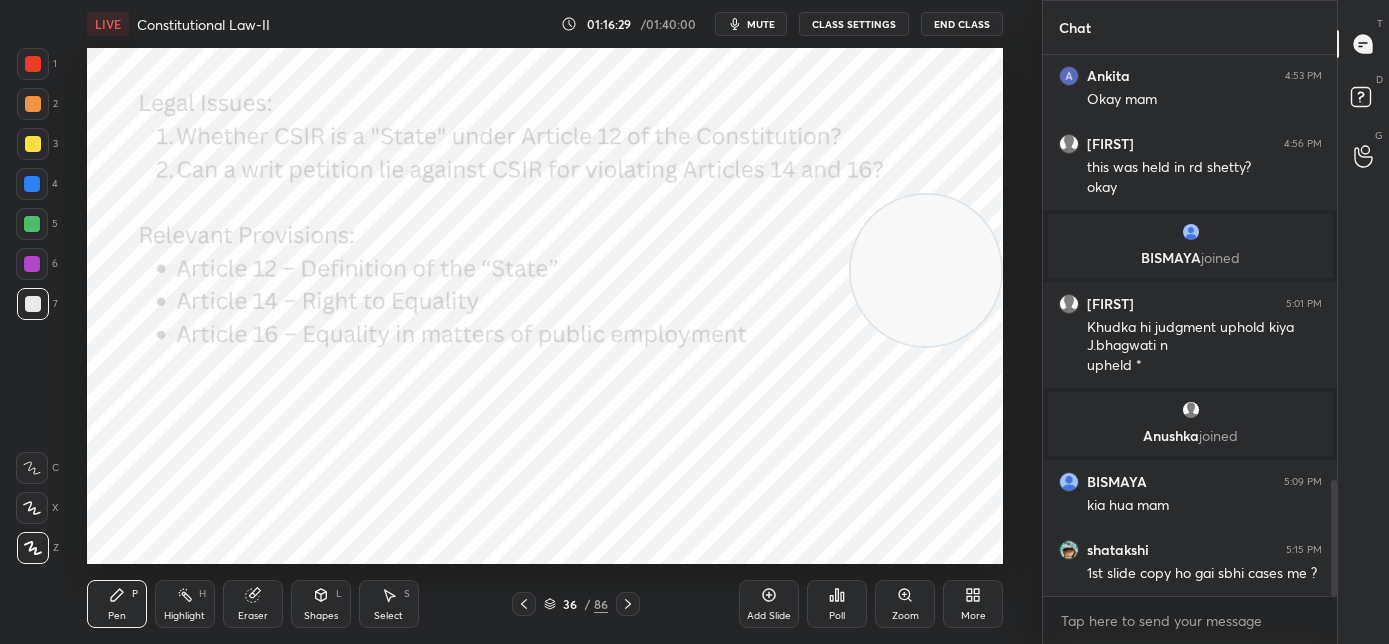 drag, startPoint x: 966, startPoint y: 316, endPoint x: 978, endPoint y: 556, distance: 240.29982 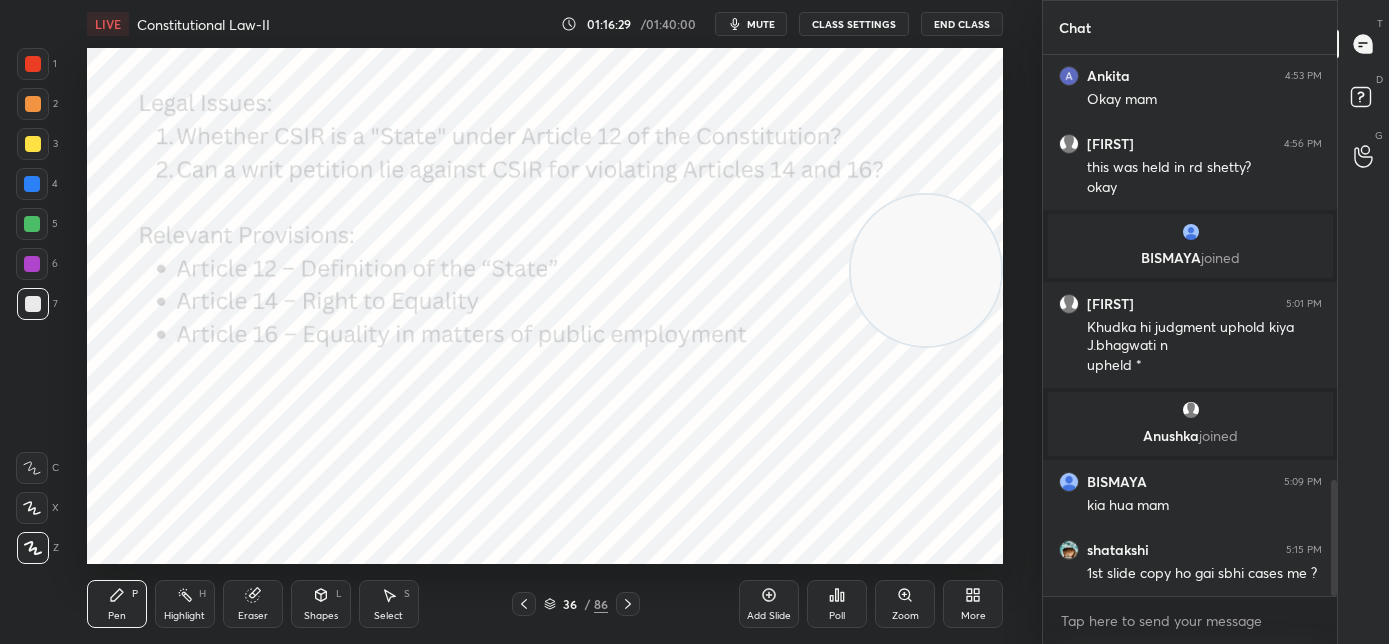 click on "LIVE Constitutional Law-II 01:16:29 /  01:40:00 mute CLASS SETTINGS End Class Setting up your live class Poll for   secs No correct answer Start poll Back Constitutional Law-II • L2 of Case Study Course on Constitution Law for CLAT PG - 2026 Manjari Singh Pen P Highlight H Eraser Shapes L Select S 36 / 86 Add Slide Poll Zoom More" at bounding box center [545, 322] 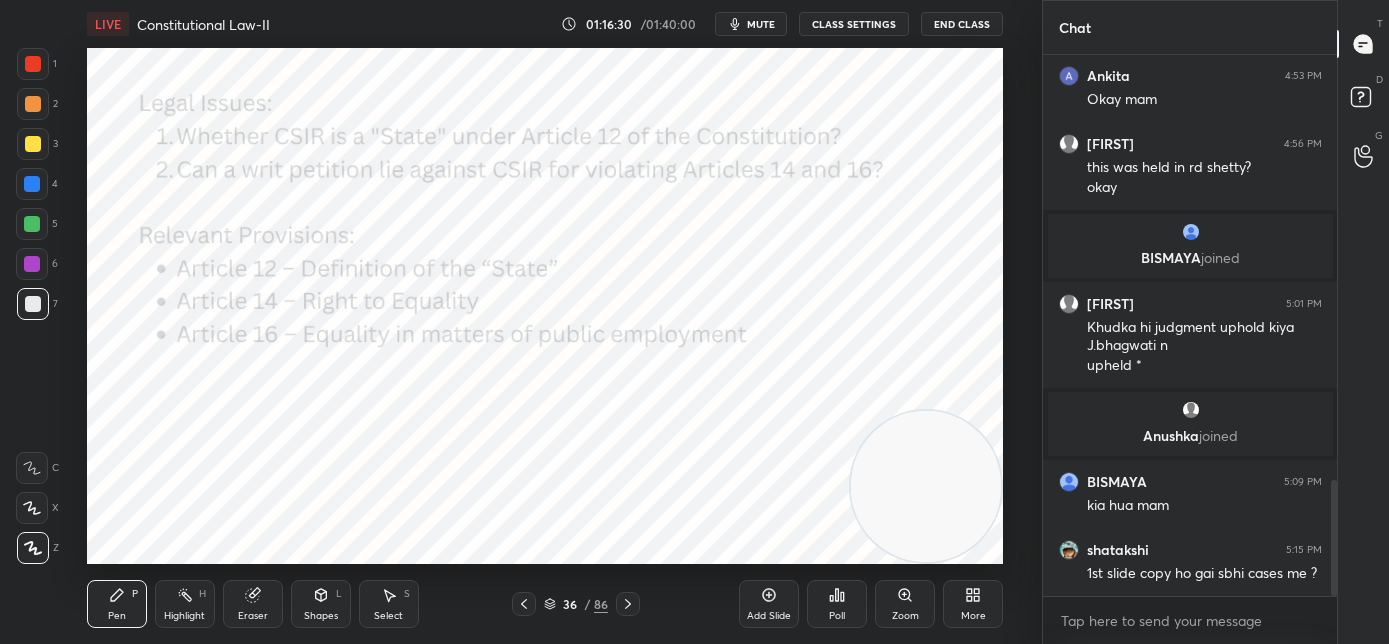 click at bounding box center [33, 64] 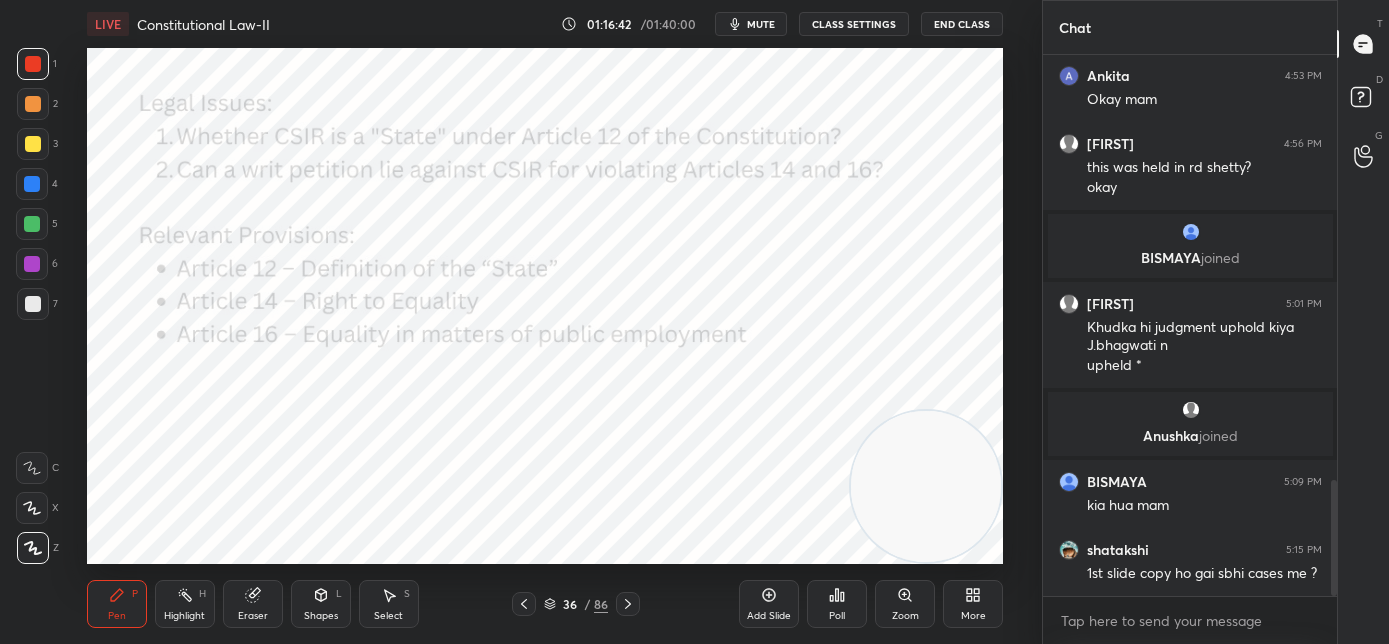 click 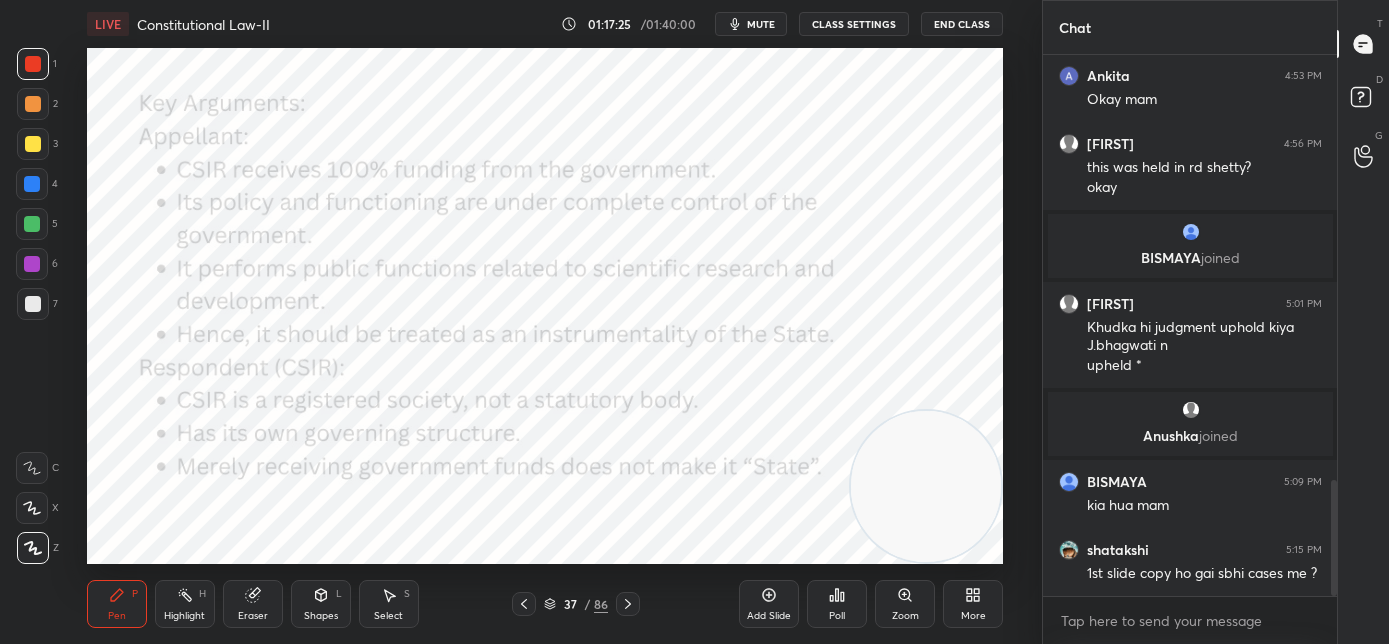 click 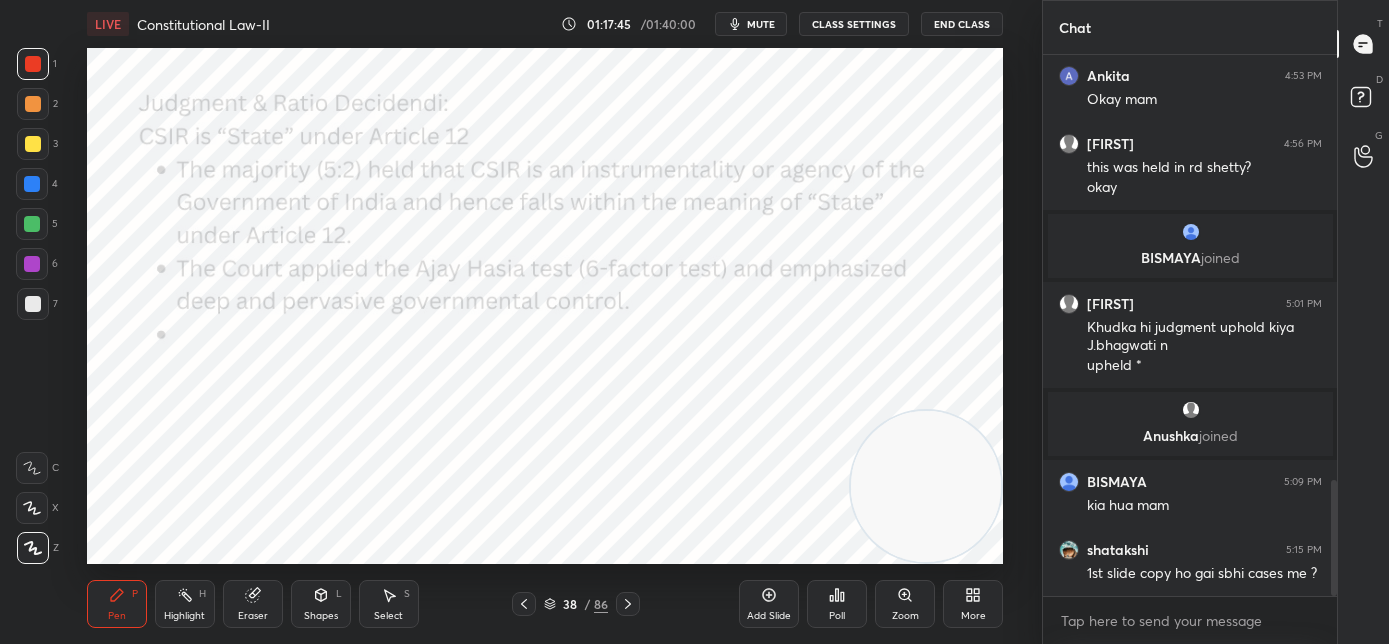click at bounding box center (628, 604) 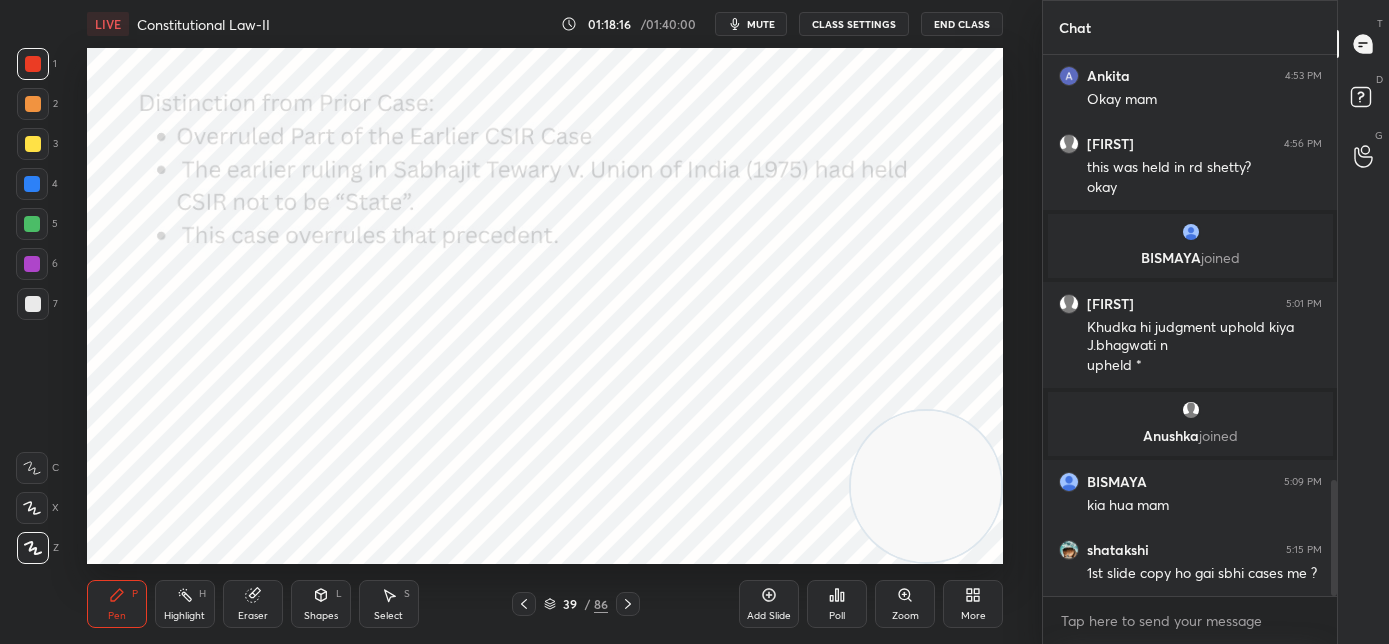 click 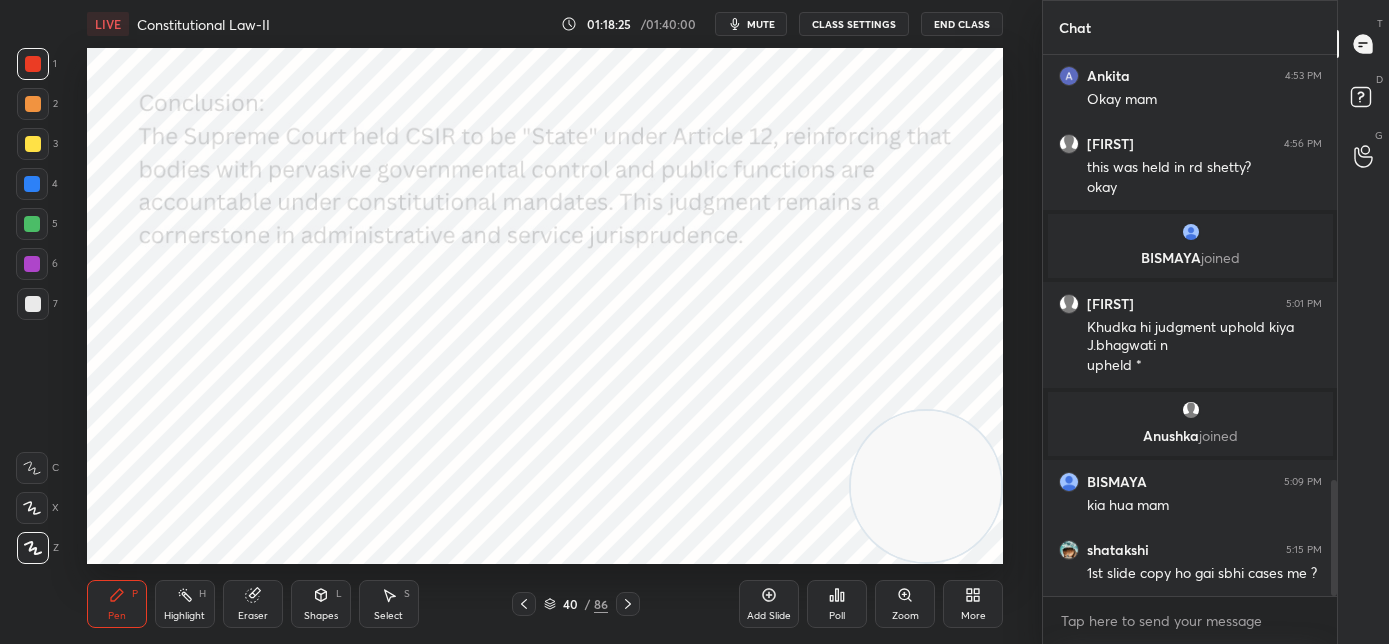 click 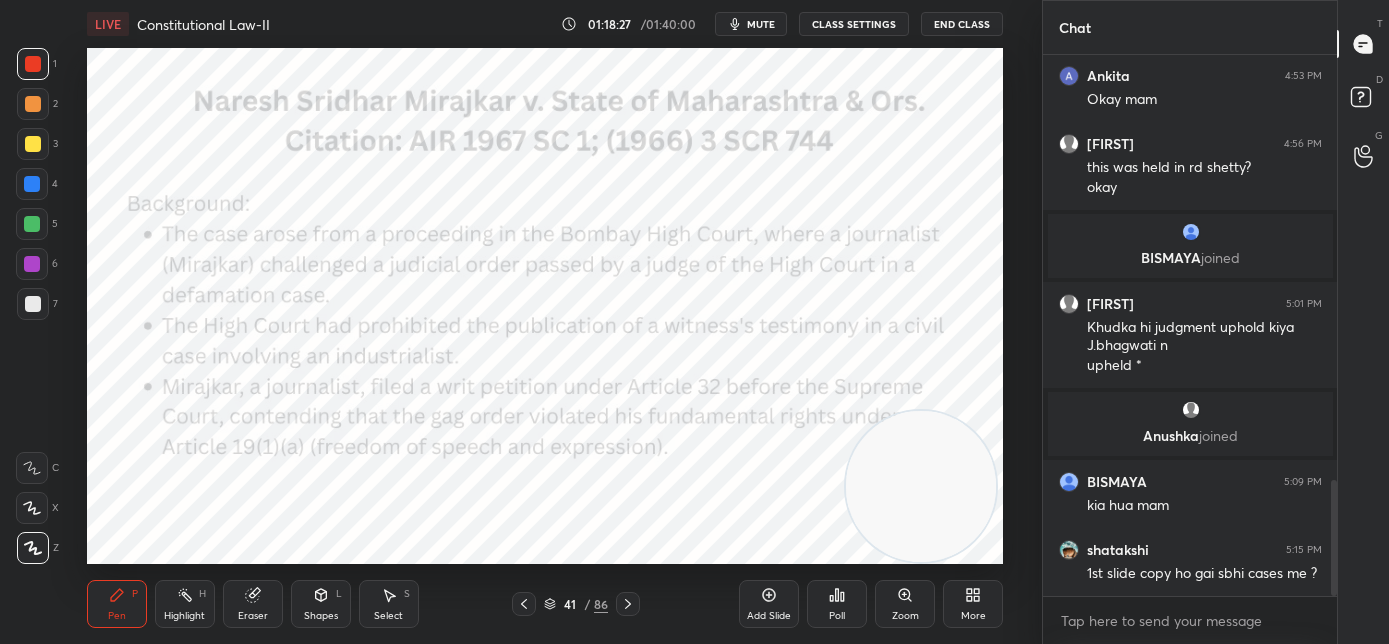 click at bounding box center (921, 486) 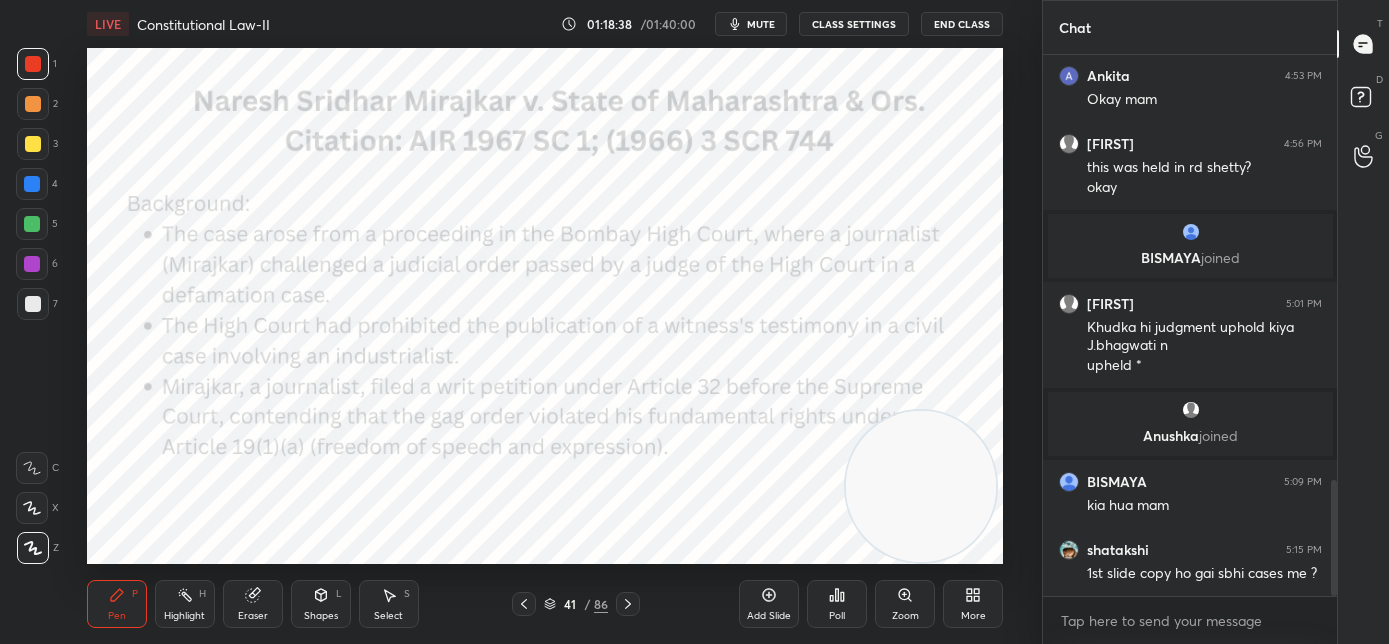 click at bounding box center [32, 184] 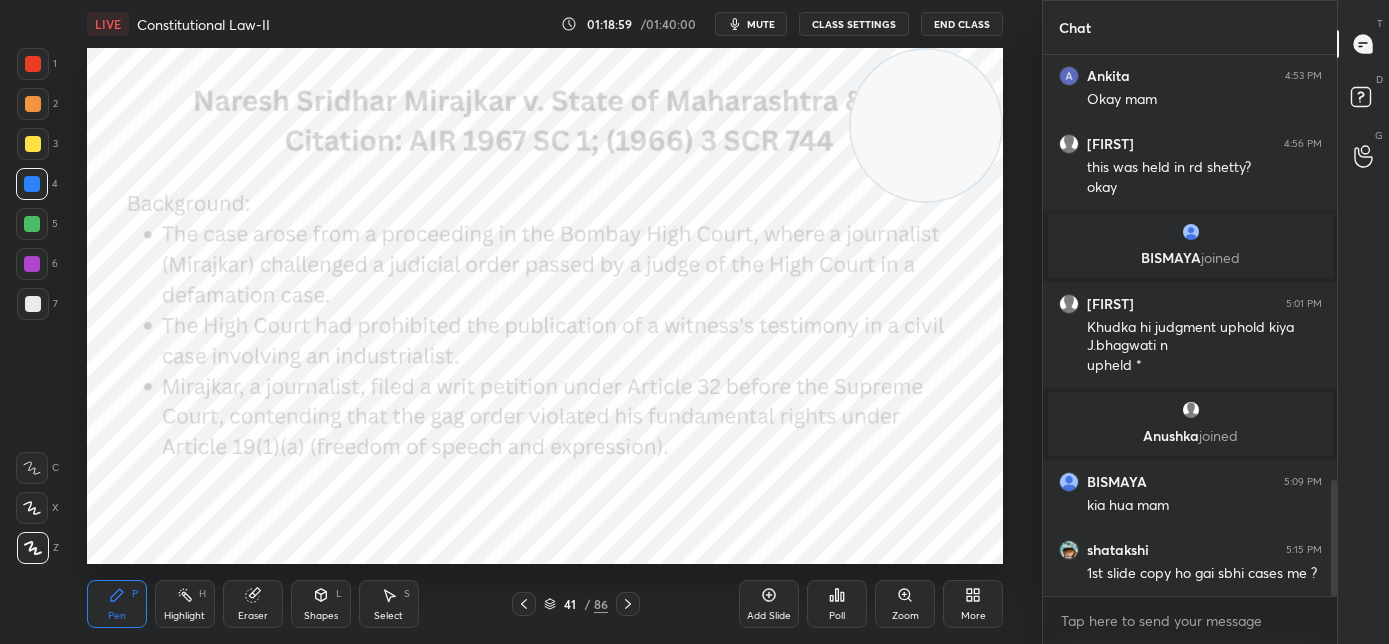 drag, startPoint x: 920, startPoint y: 356, endPoint x: 917, endPoint y: 120, distance: 236.01907 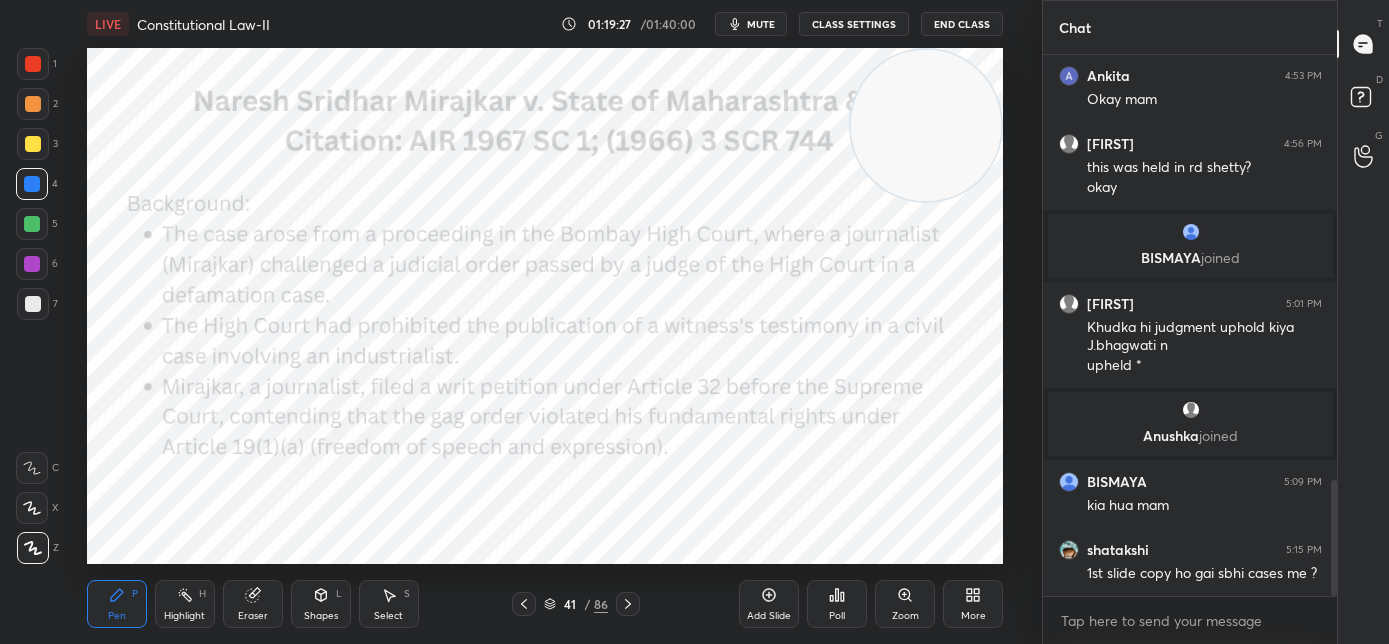 click at bounding box center (628, 604) 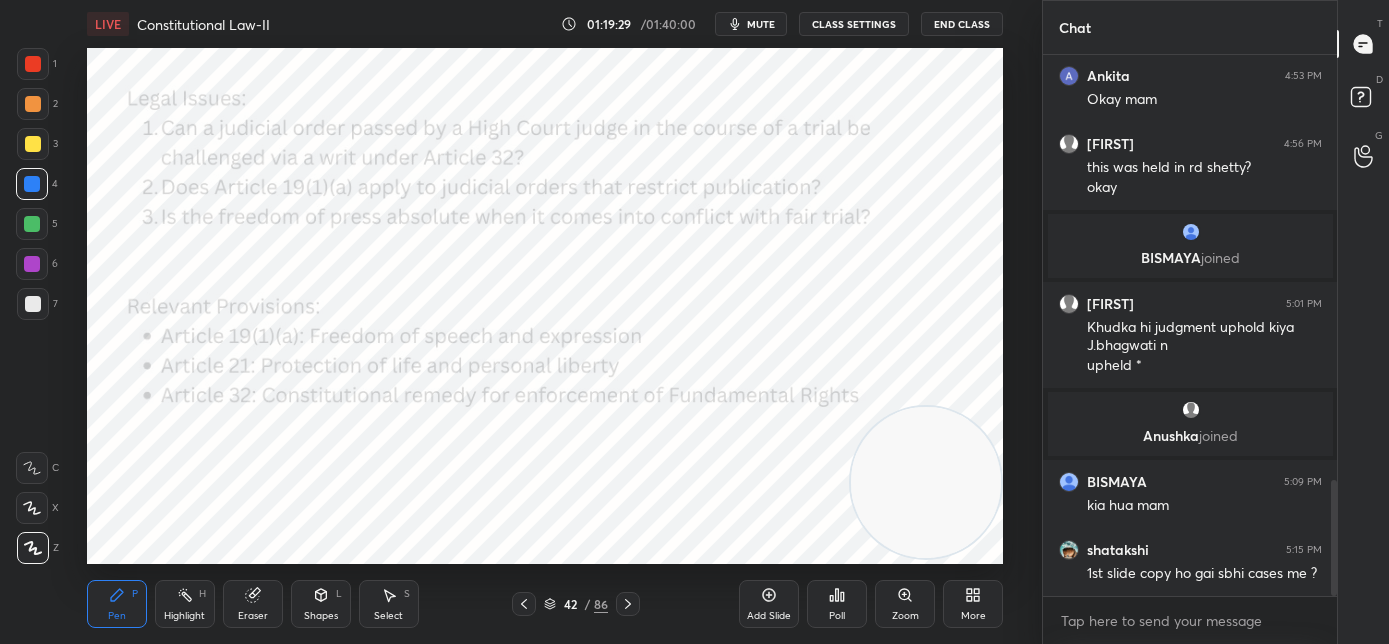 drag, startPoint x: 928, startPoint y: 221, endPoint x: 942, endPoint y: 512, distance: 291.33658 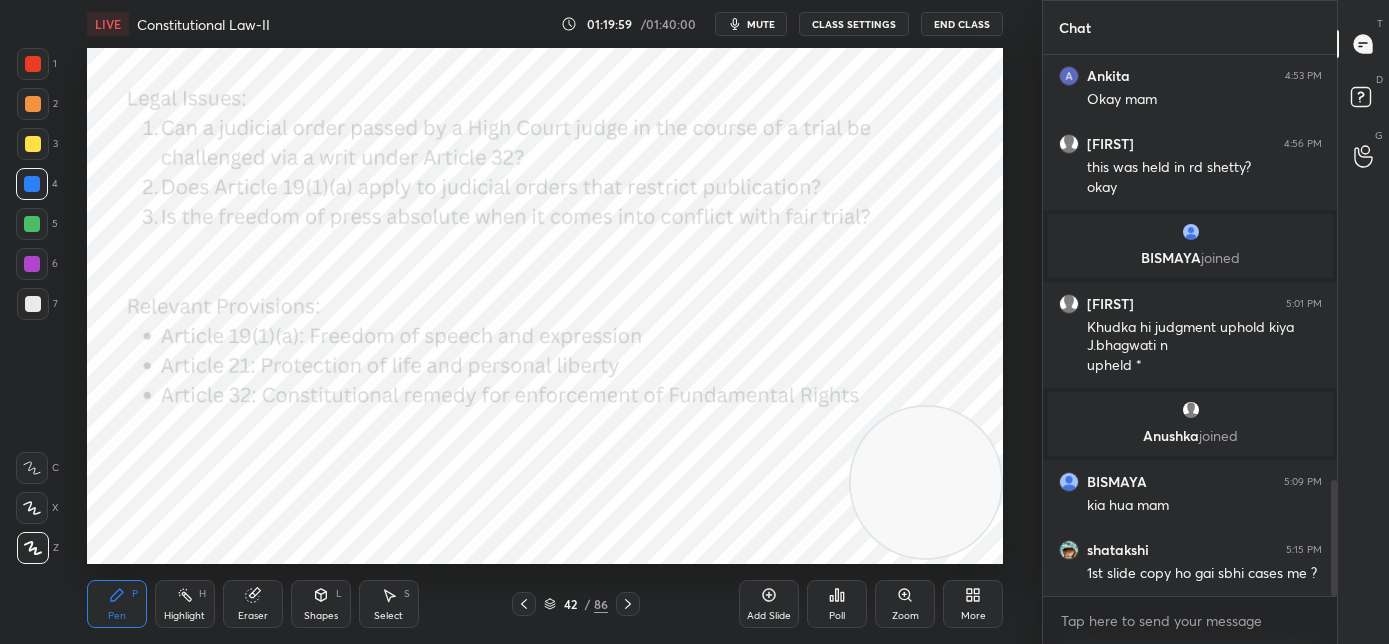 click 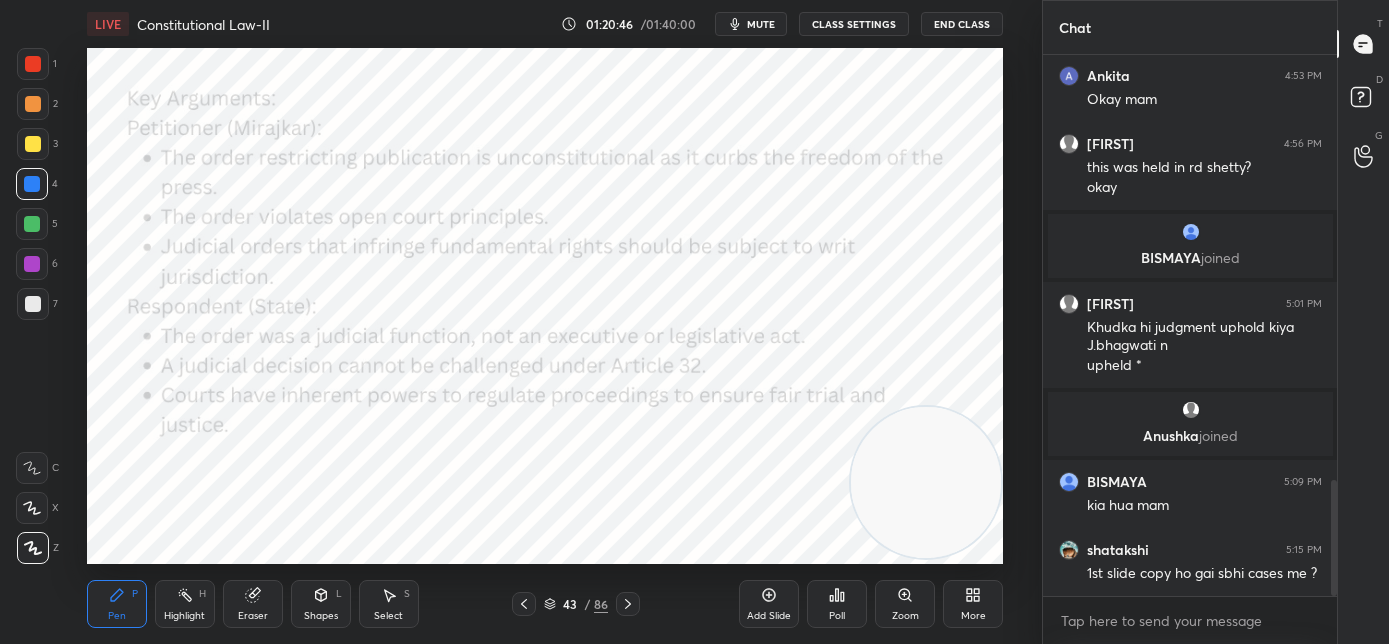 click 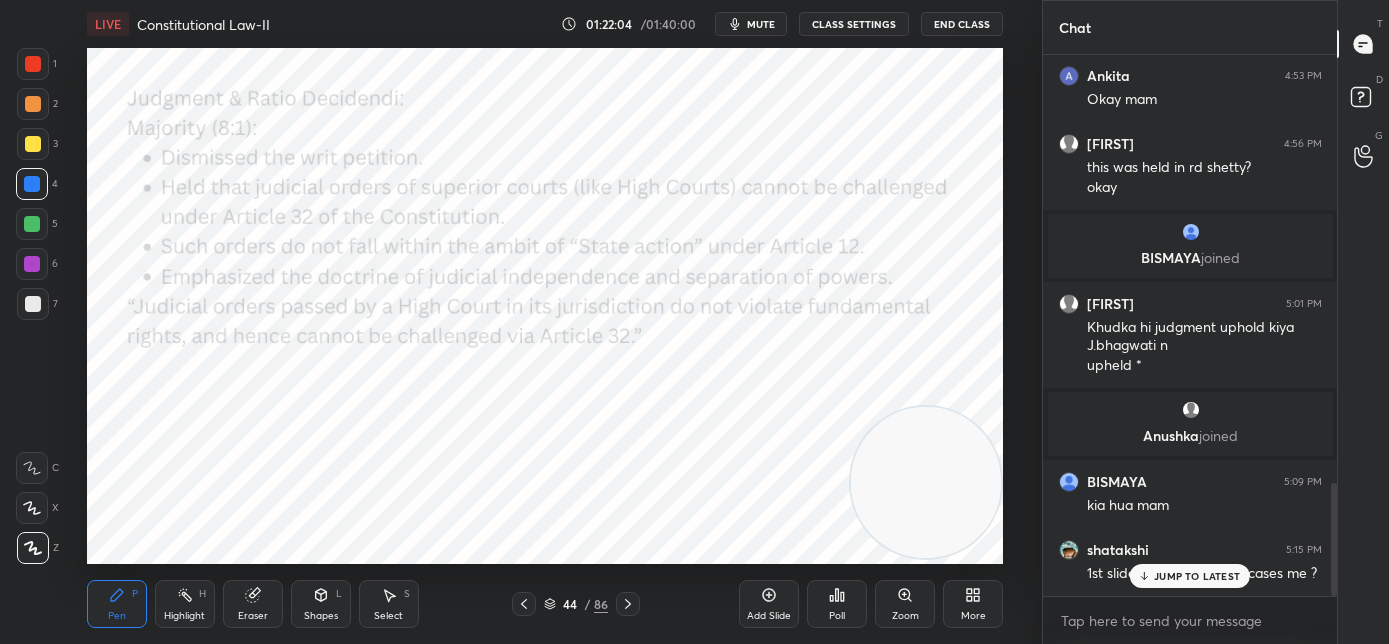 scroll, scrollTop: 2058, scrollLeft: 0, axis: vertical 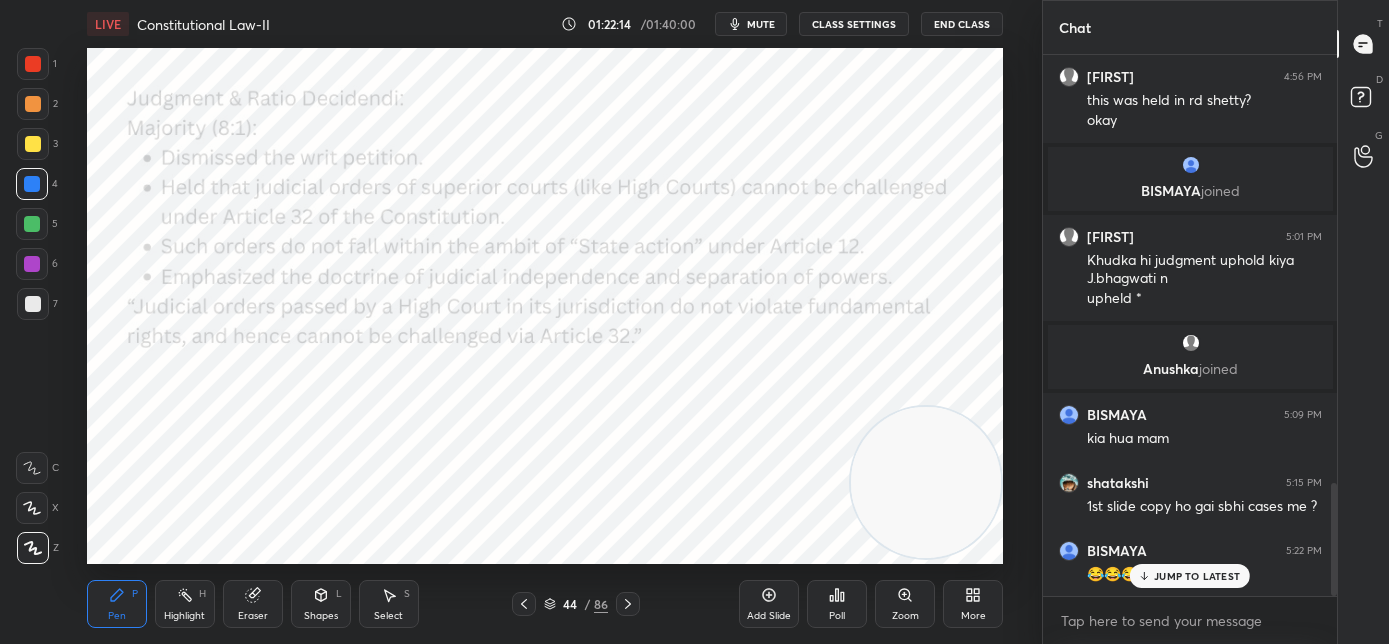 click 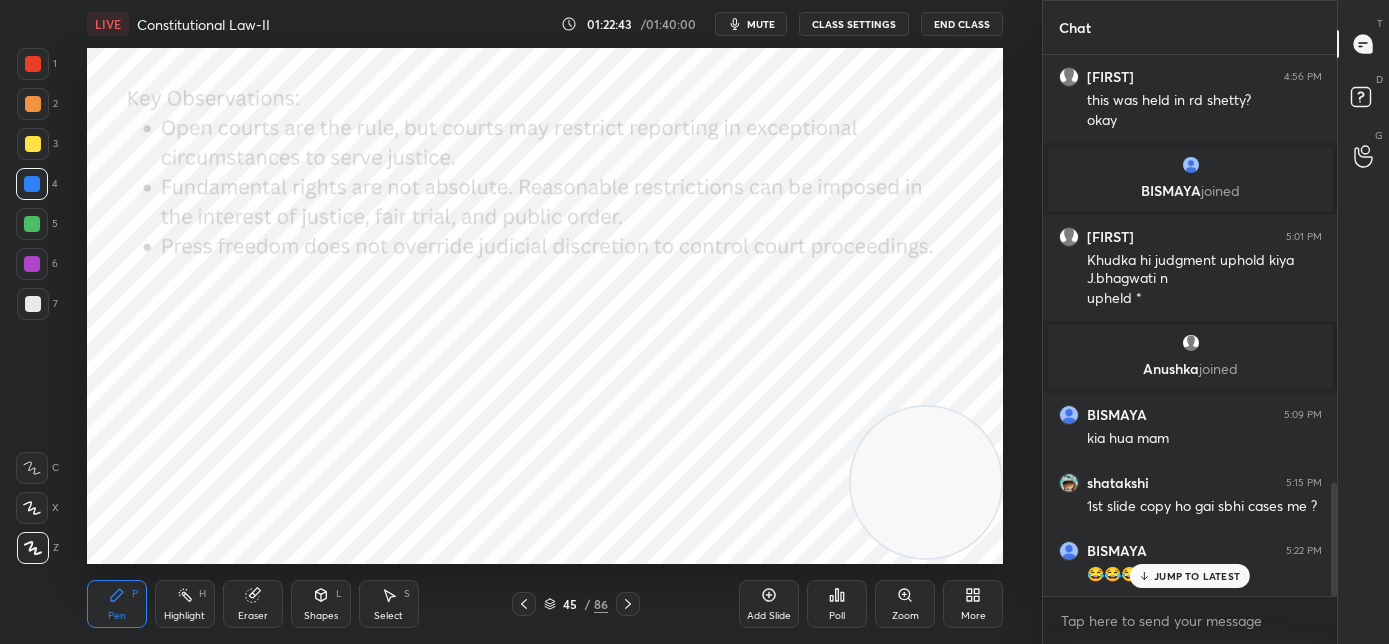 click 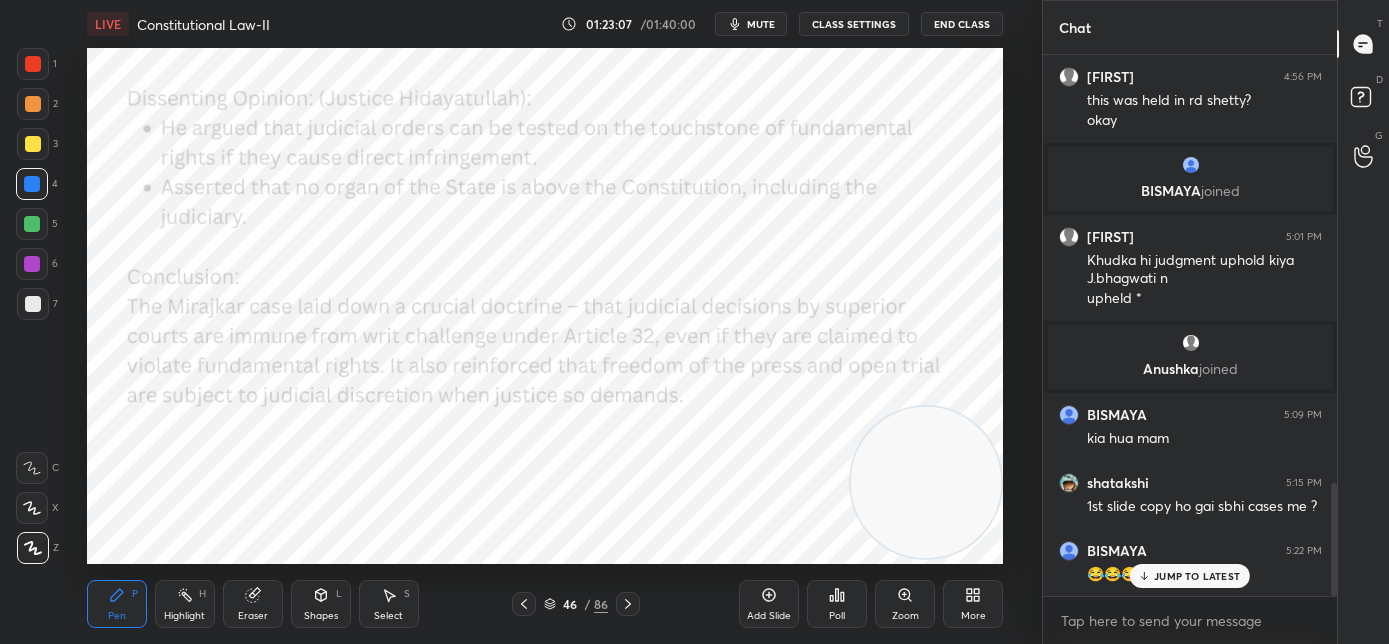 click 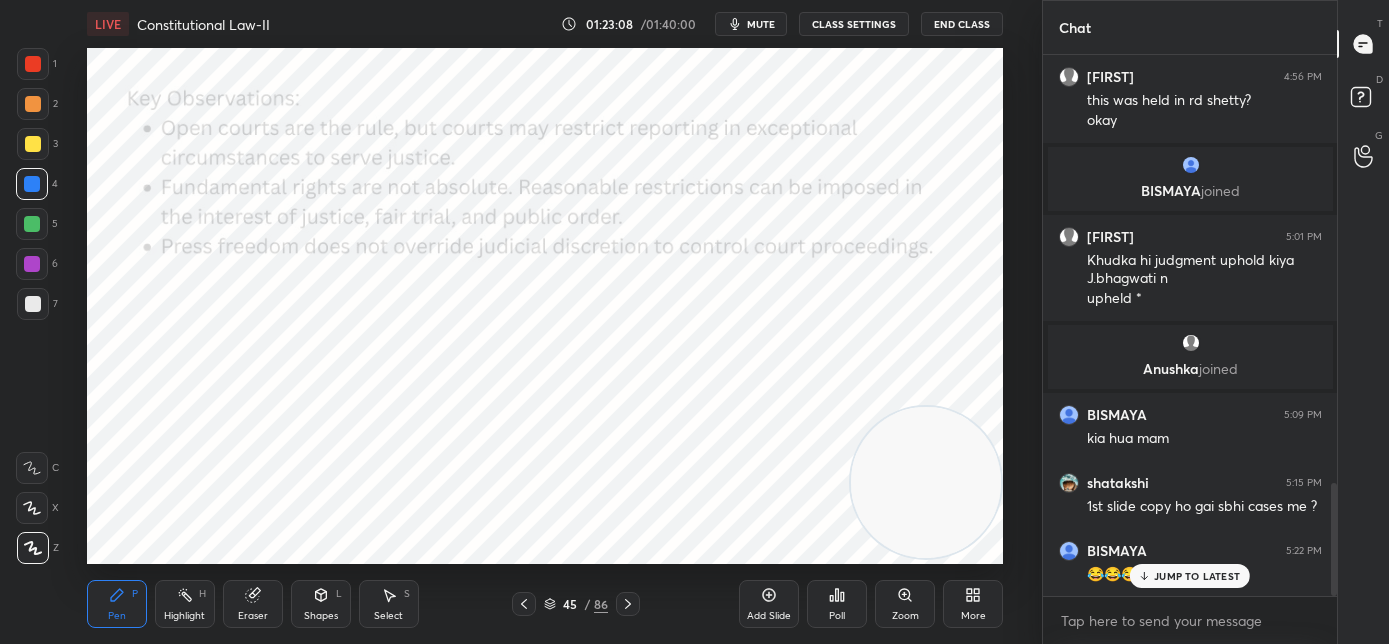 click 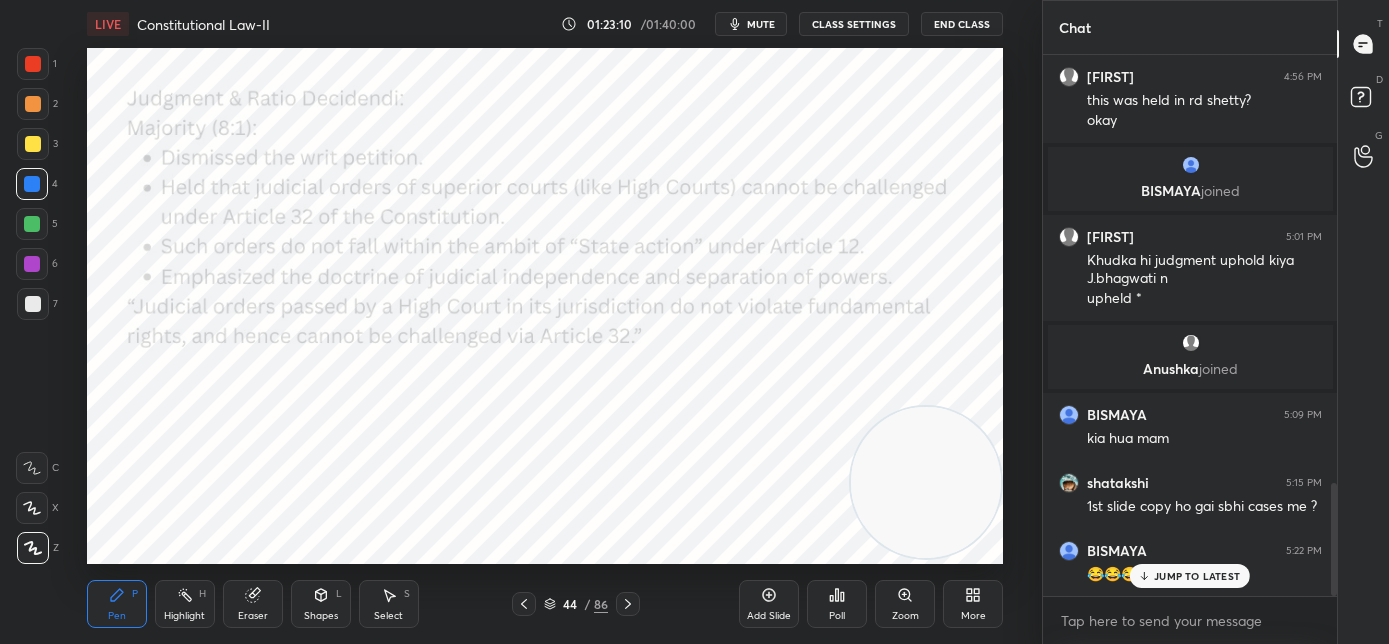click 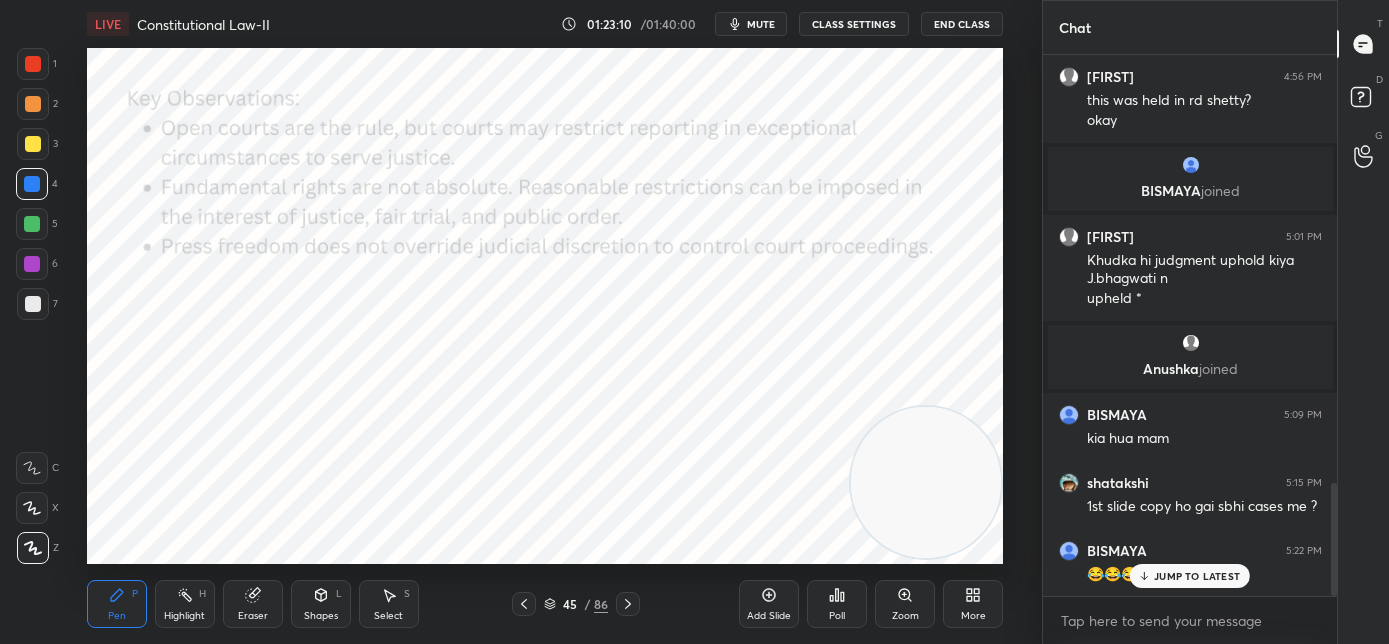 click 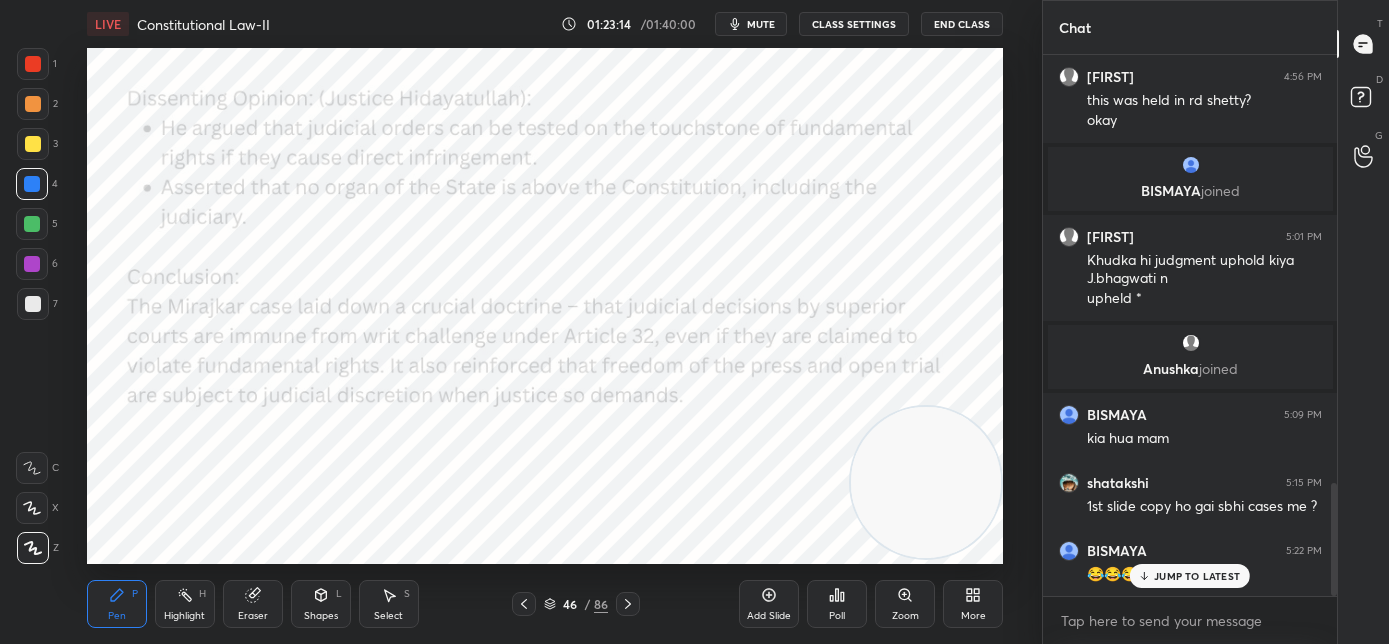 click 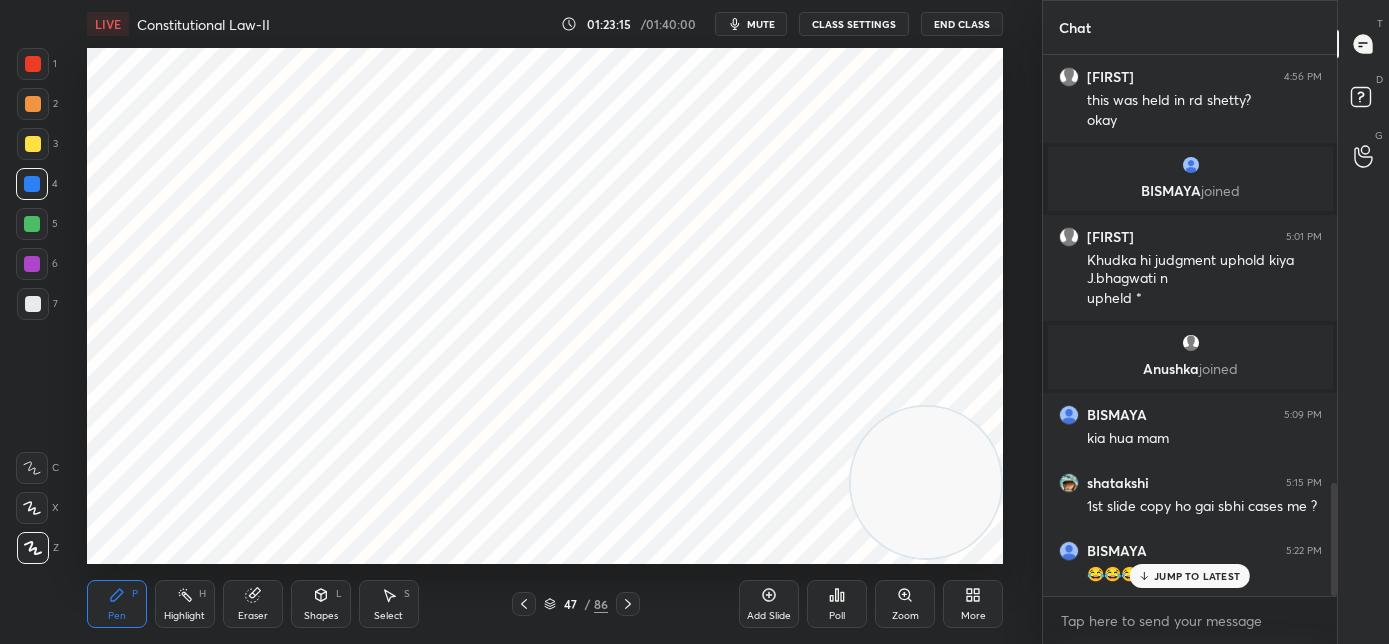 click 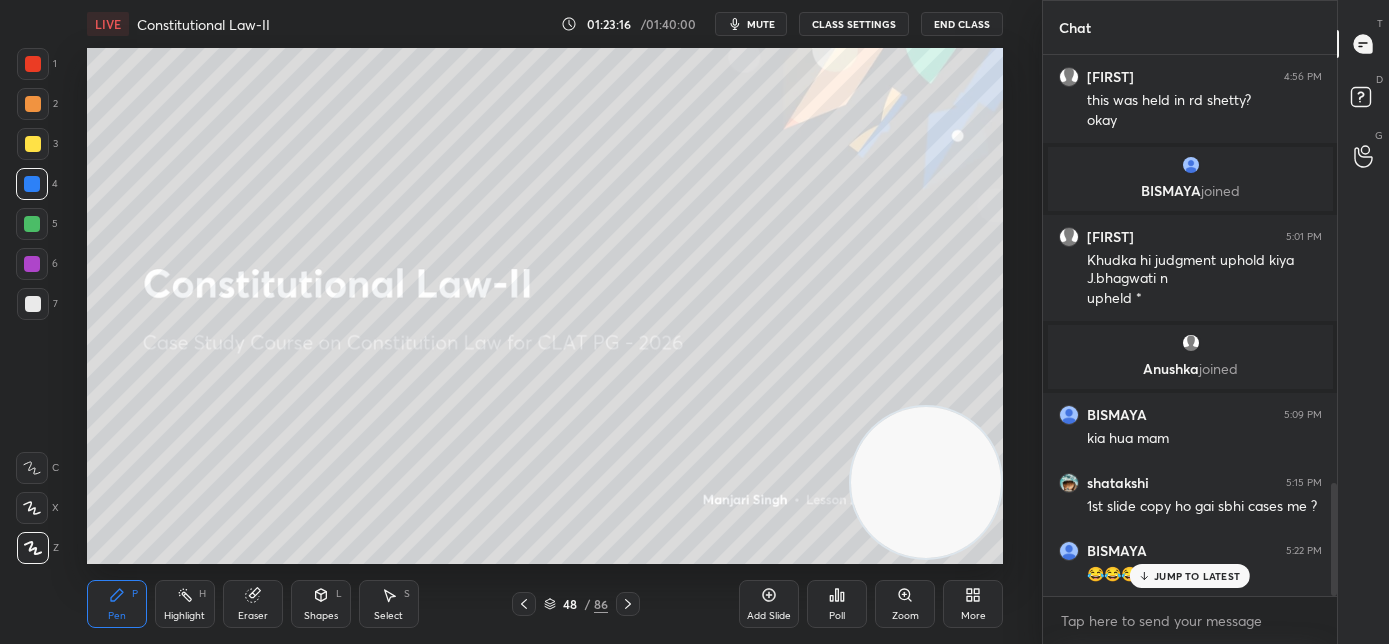 click on "48 / 86" at bounding box center (576, 604) 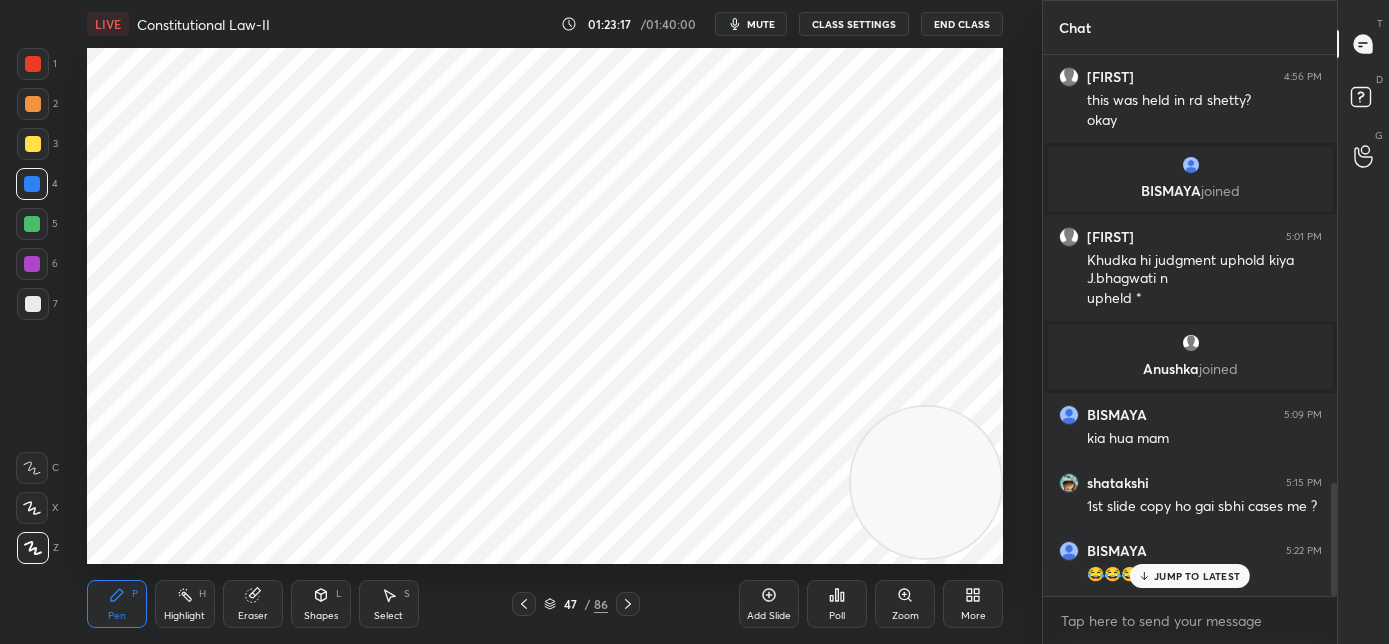 click 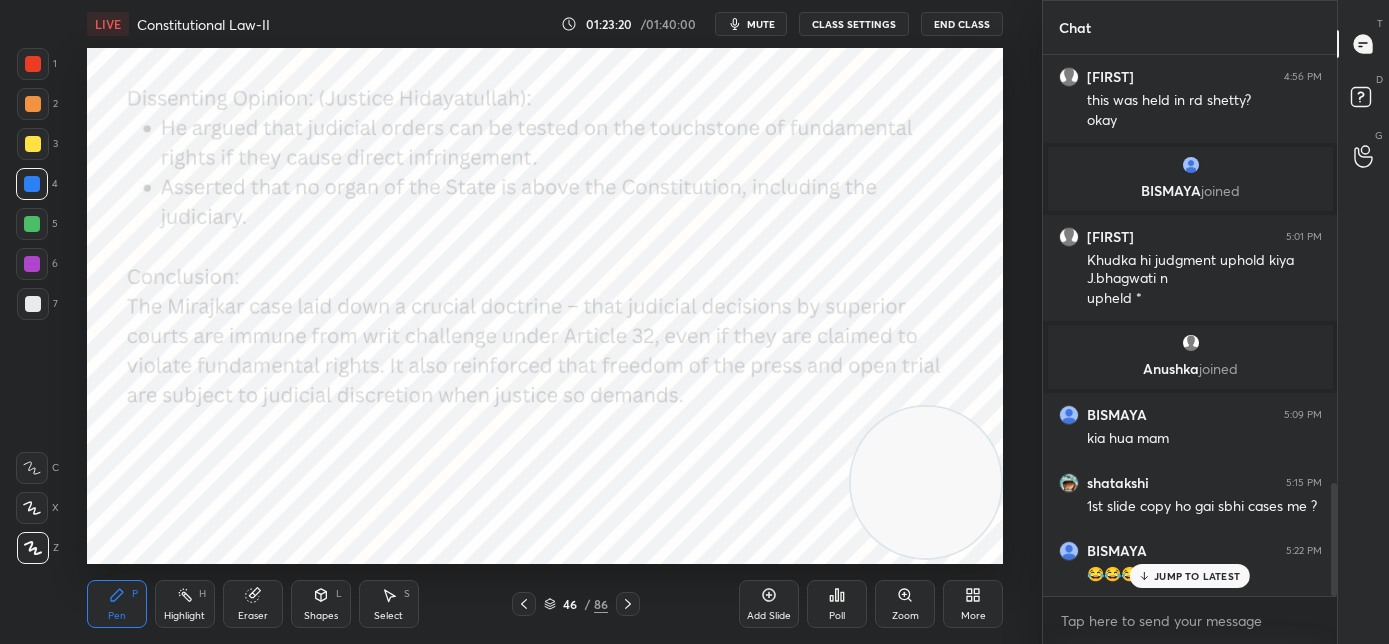click on "JUMP TO LATEST" at bounding box center [1190, 576] 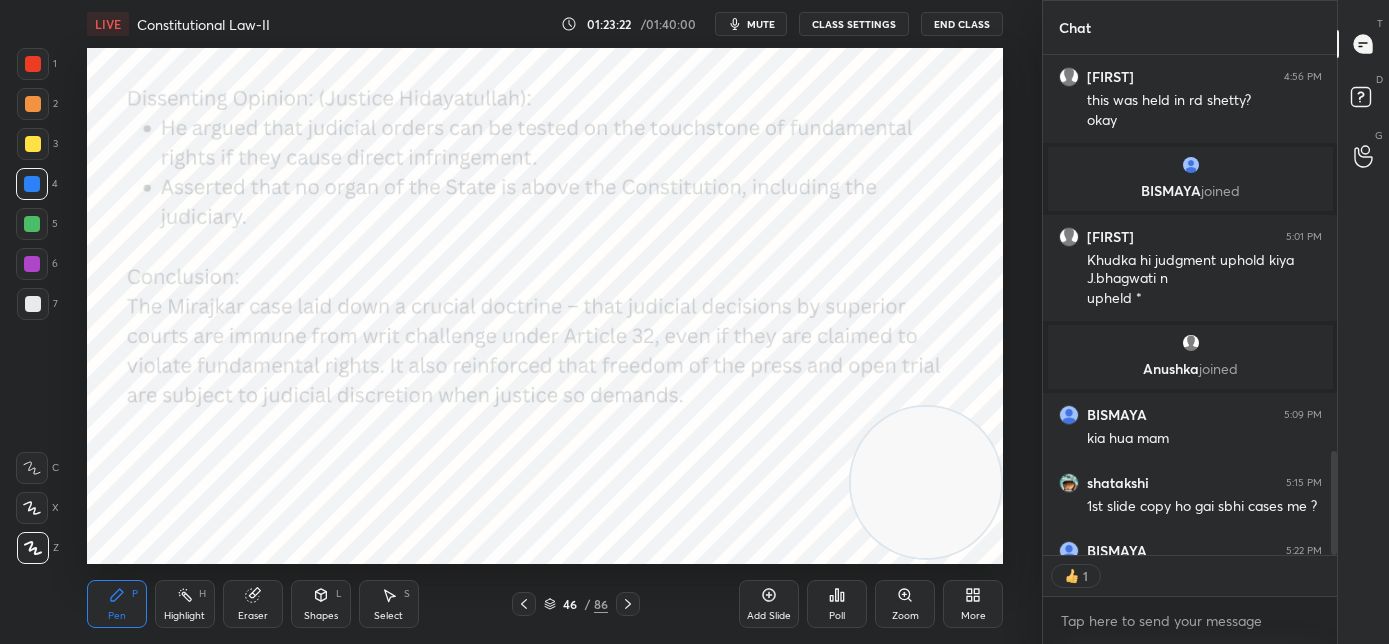 scroll, scrollTop: 494, scrollLeft: 288, axis: both 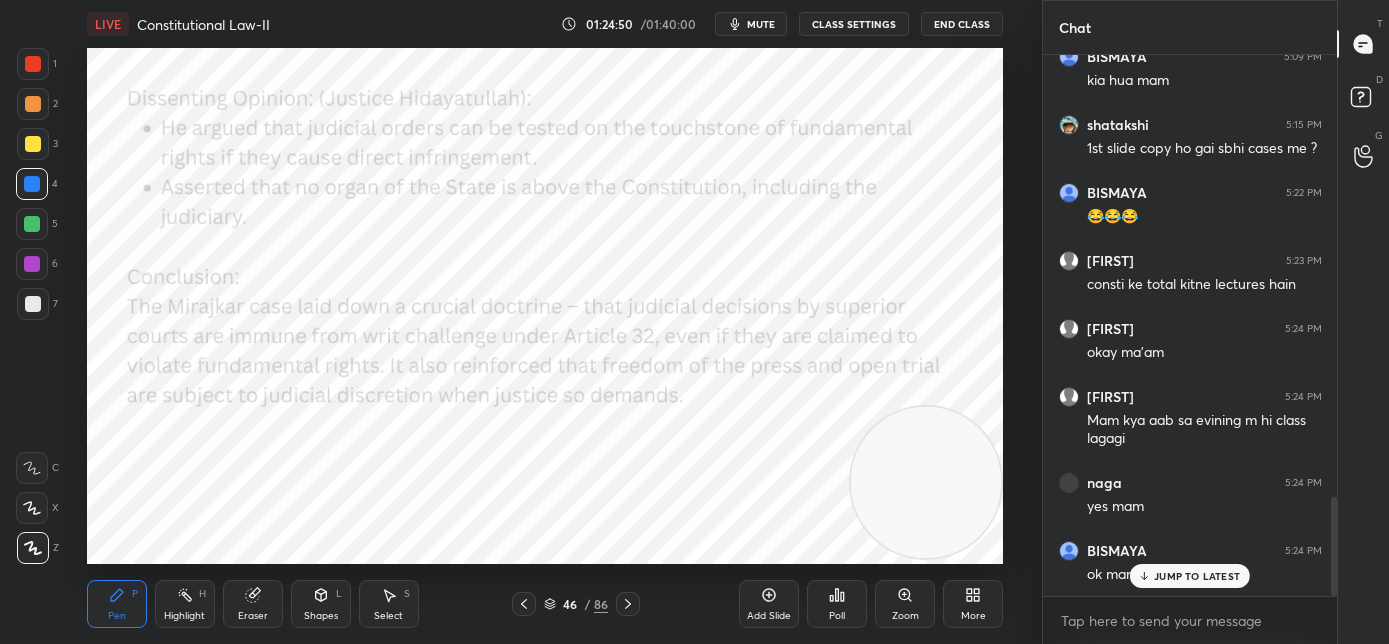 click on "JUMP TO LATEST" at bounding box center (1197, 576) 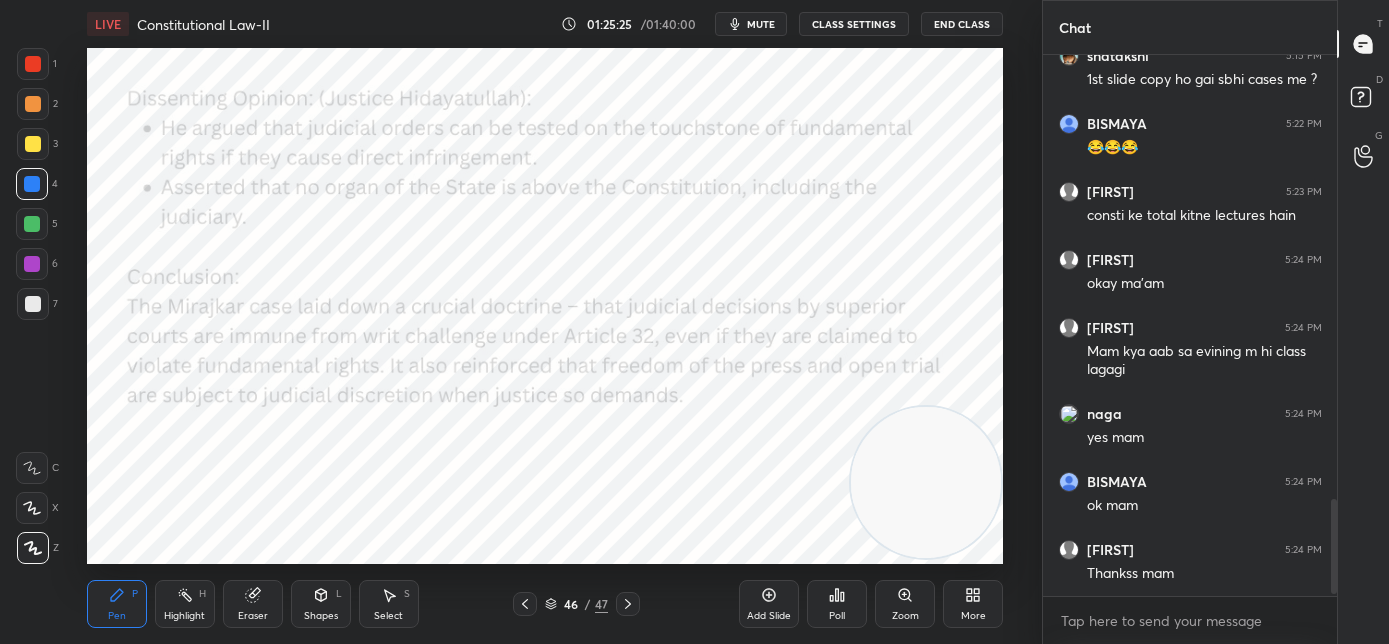 scroll, scrollTop: 2552, scrollLeft: 0, axis: vertical 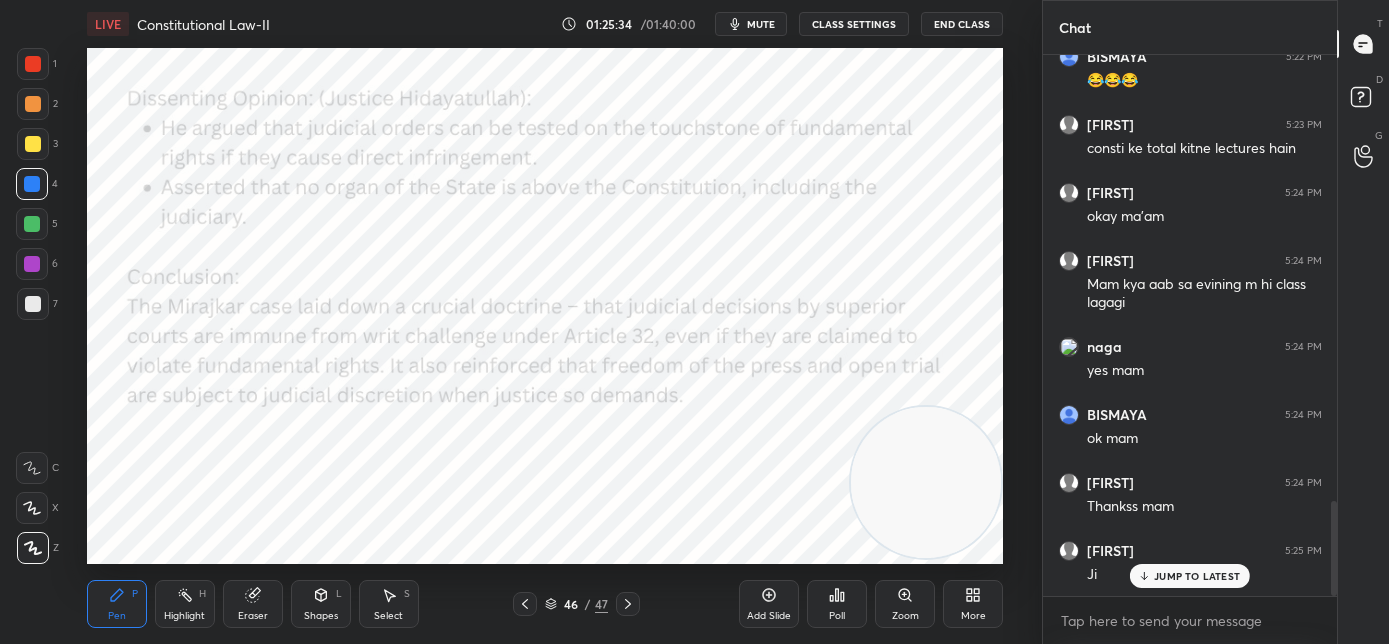 click on "mute" at bounding box center [761, 24] 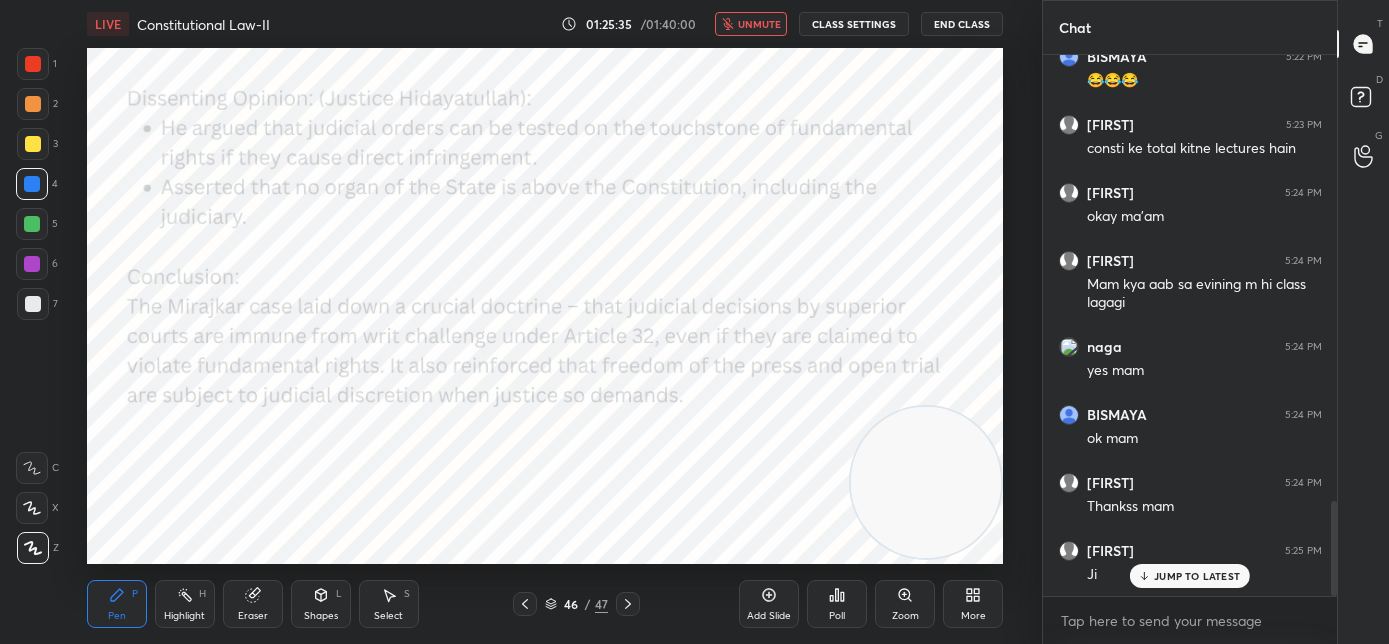 scroll, scrollTop: 494, scrollLeft: 288, axis: both 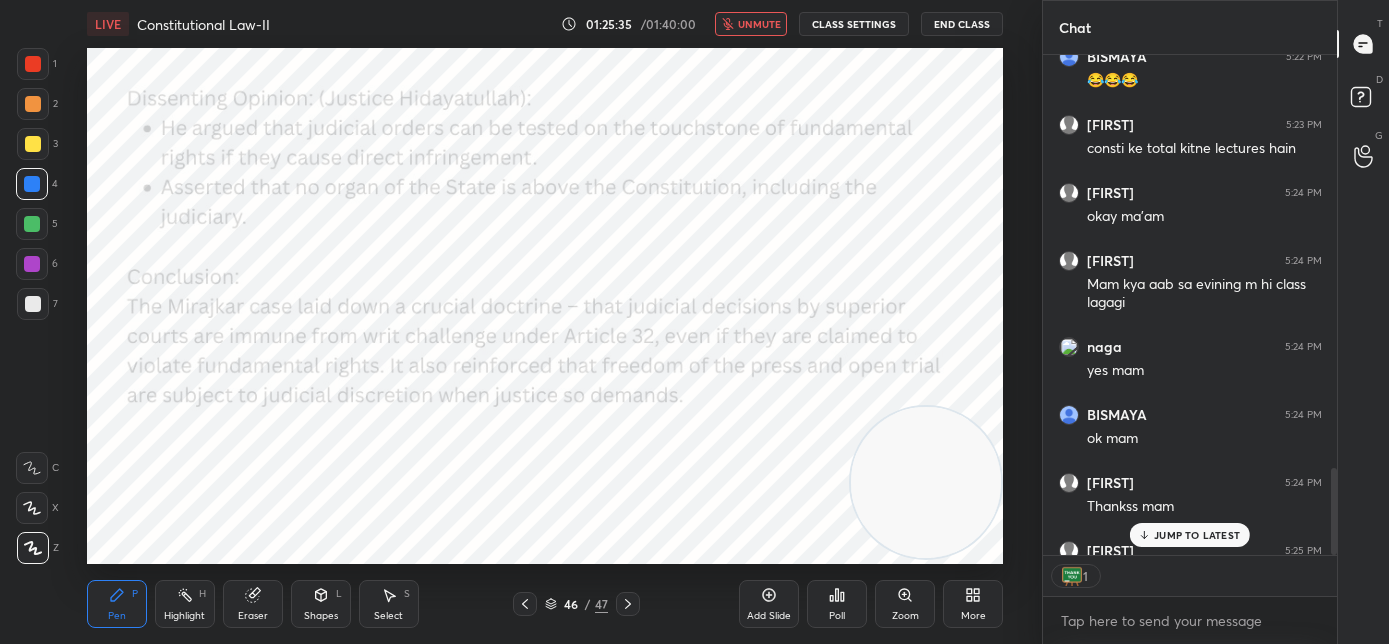 click on "End Class" at bounding box center [962, 24] 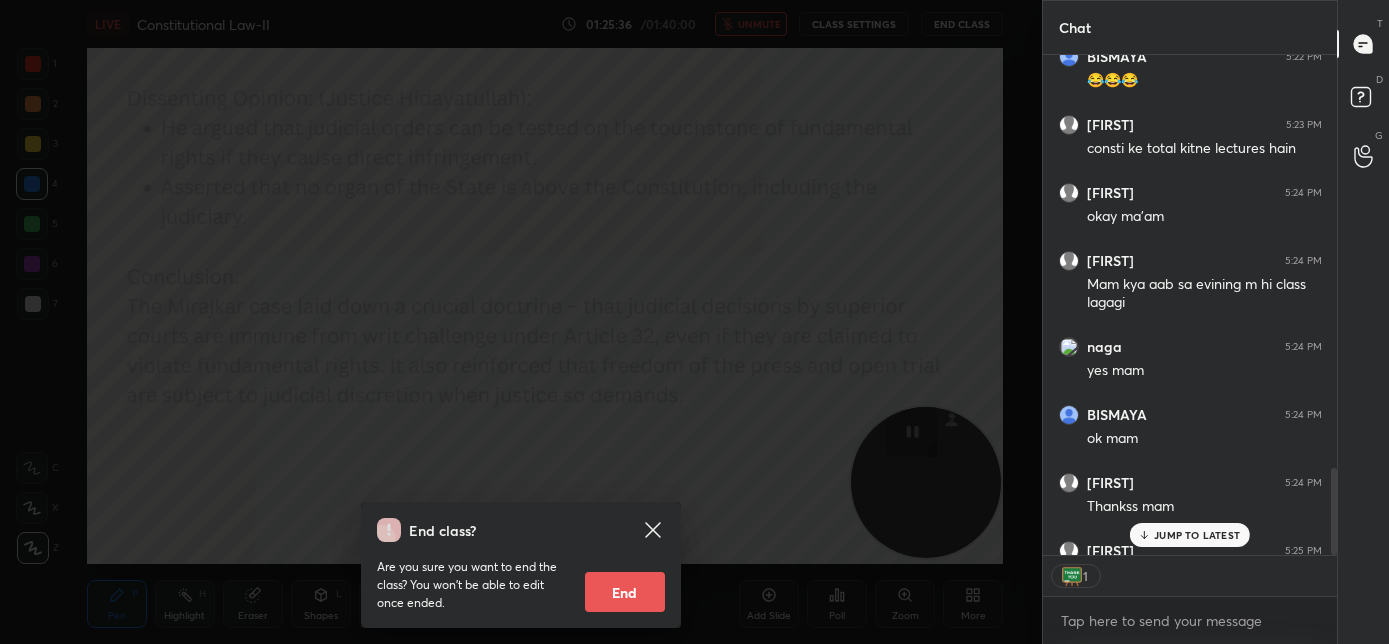 click on "End" at bounding box center (625, 592) 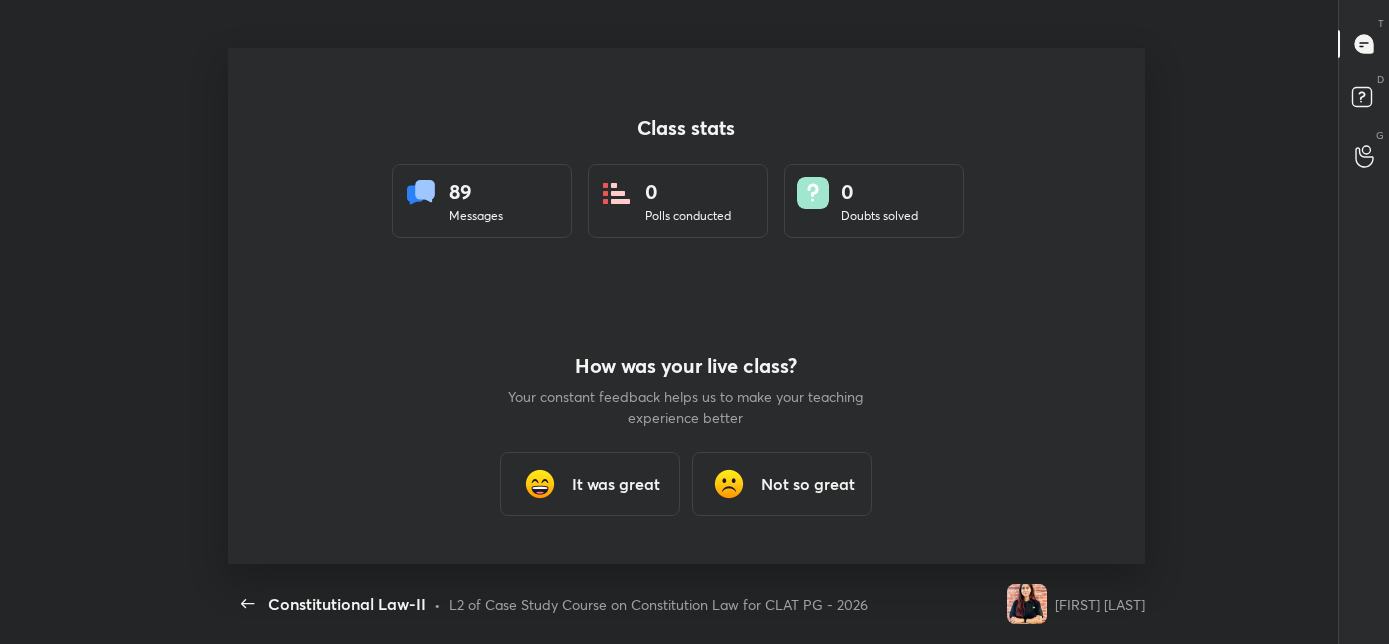 scroll, scrollTop: 99484, scrollLeft: 98840, axis: both 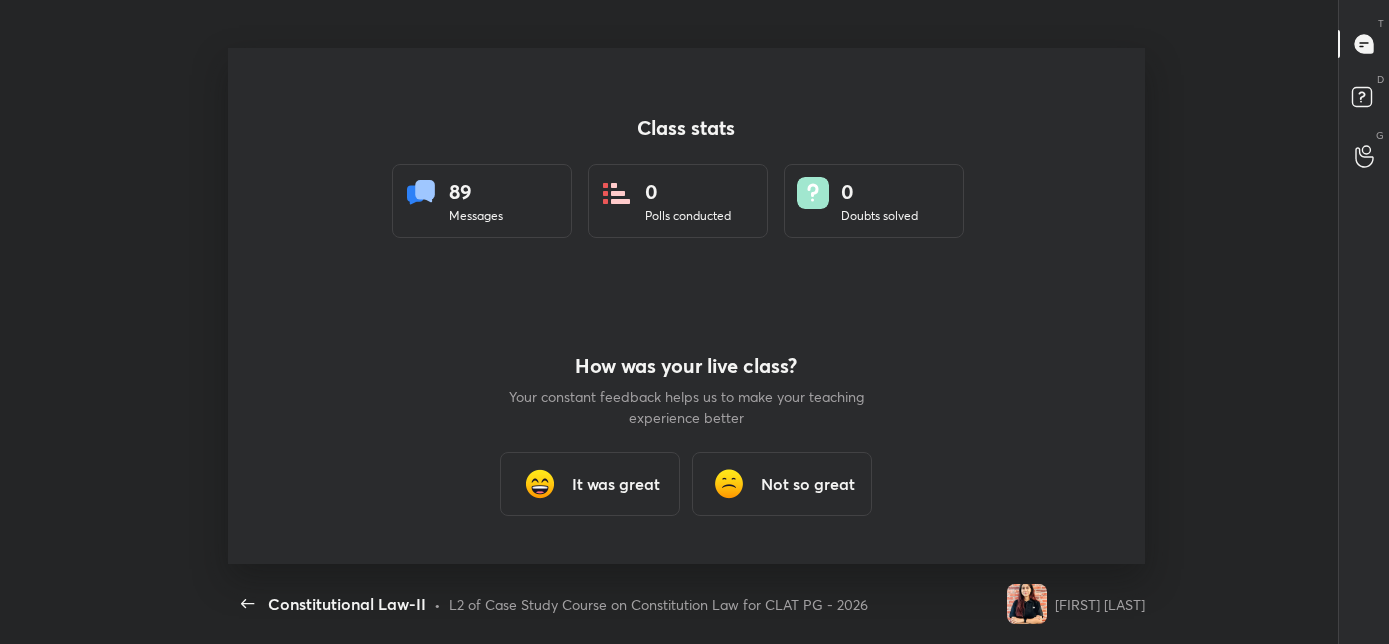 click on "It was great" at bounding box center [590, 484] 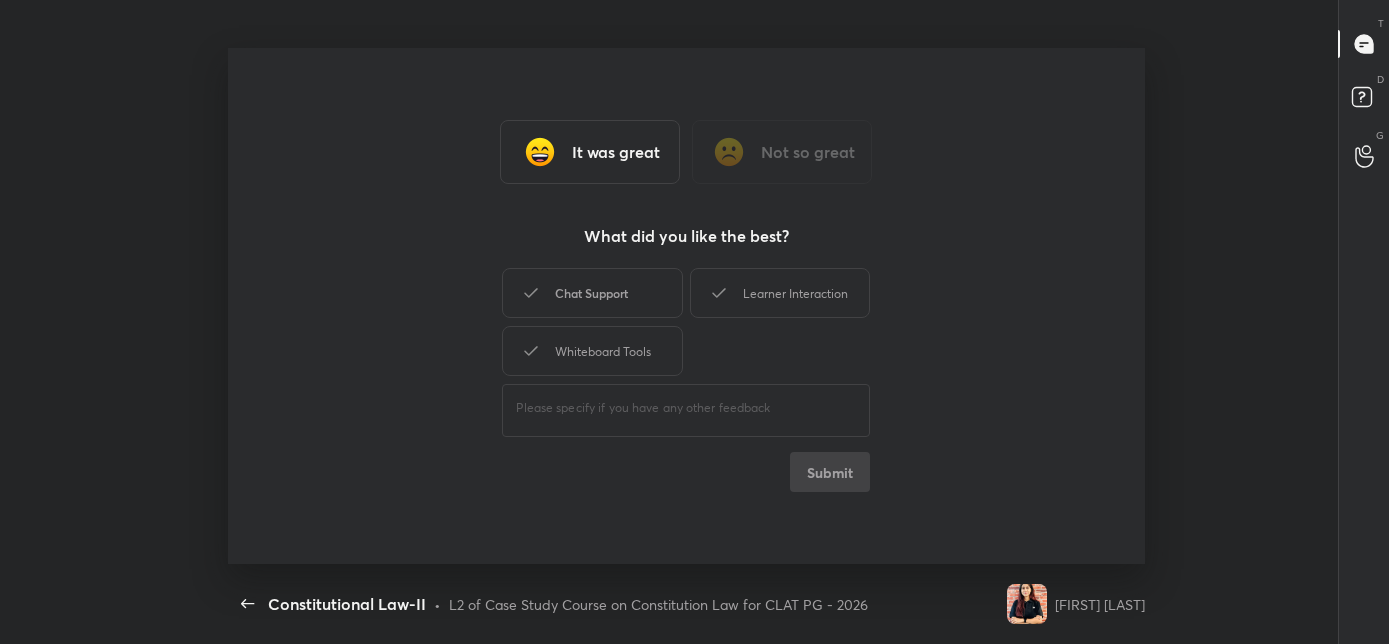 drag, startPoint x: 616, startPoint y: 359, endPoint x: 636, endPoint y: 312, distance: 51.078373 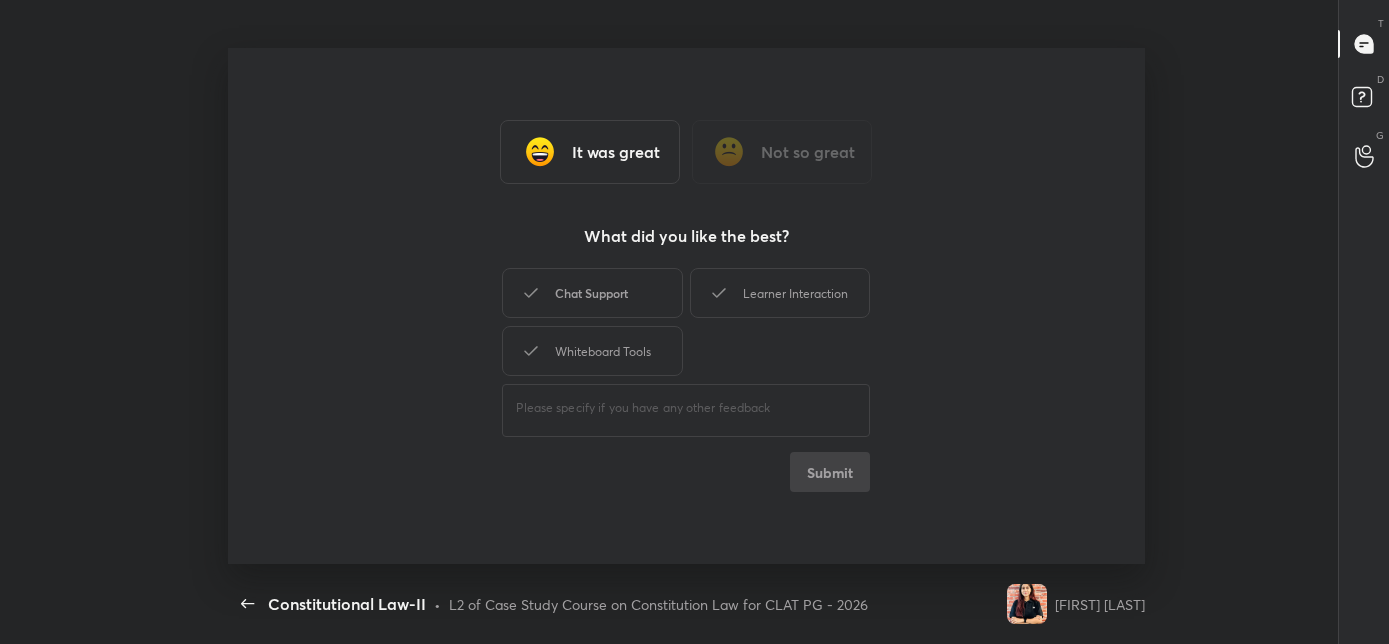 click on "Whiteboard Tools" at bounding box center [592, 351] 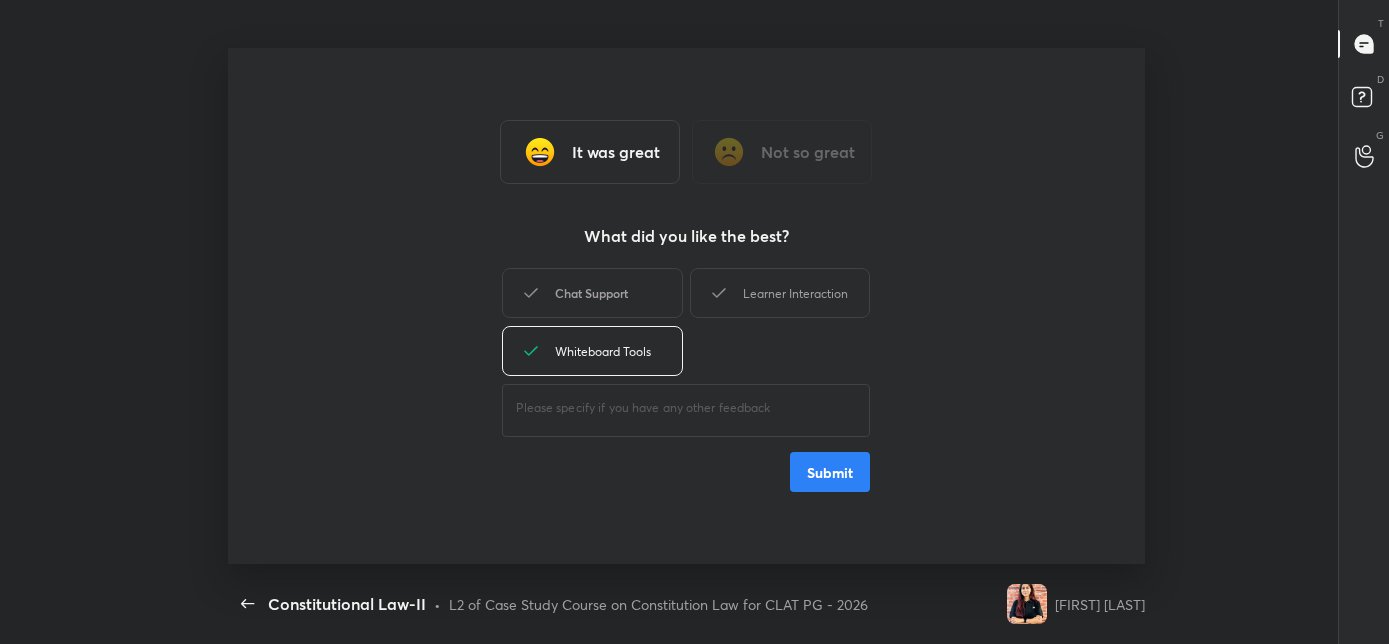 click on "Chat Support" at bounding box center [592, 293] 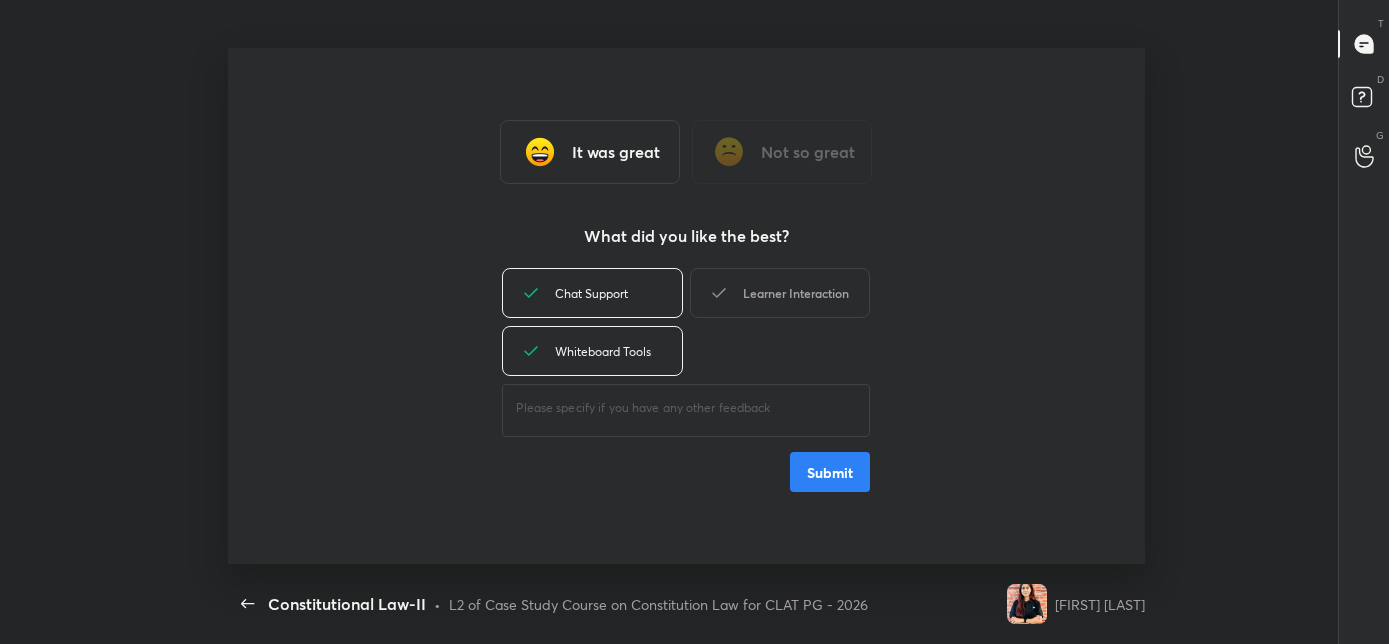 click on "Learner Interaction" at bounding box center [780, 293] 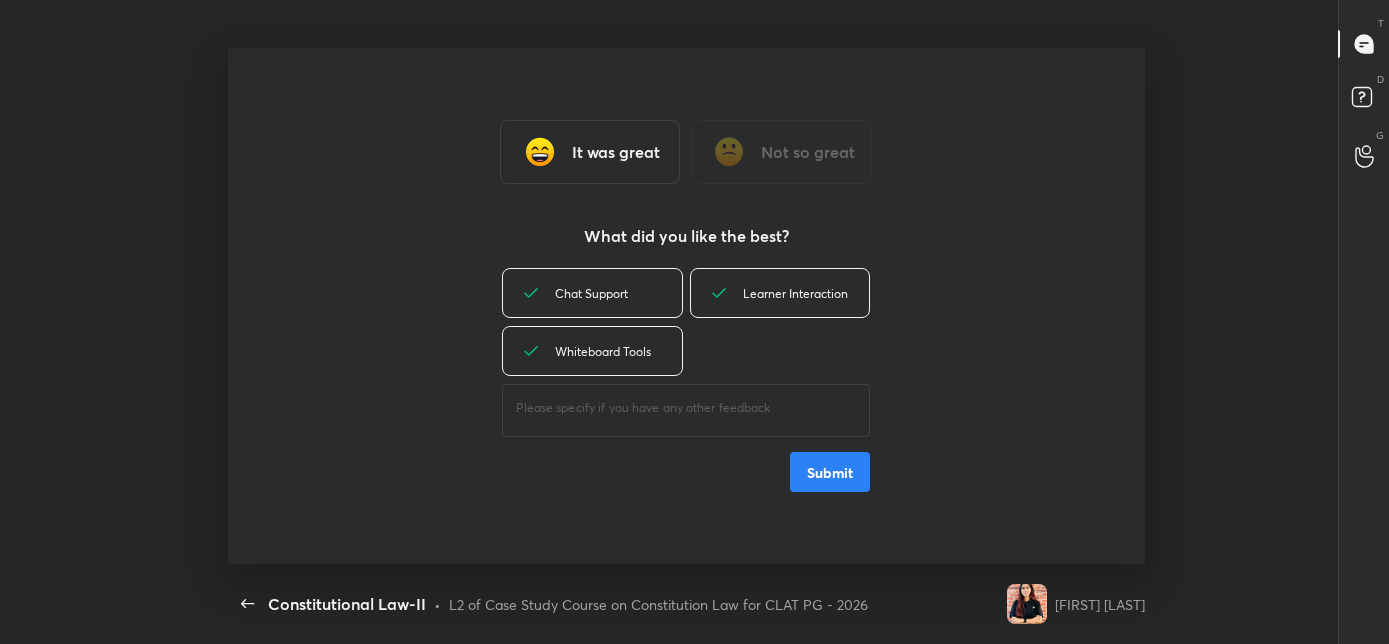 click on "Submit" at bounding box center [830, 472] 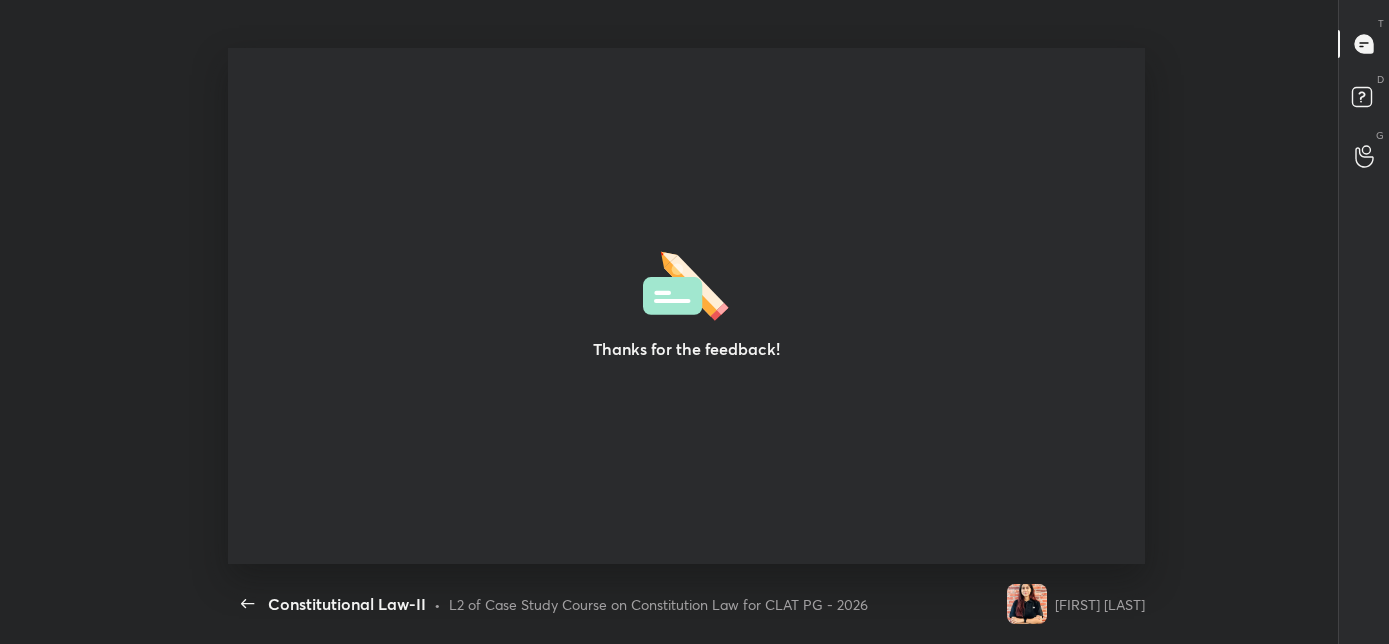 type on "x" 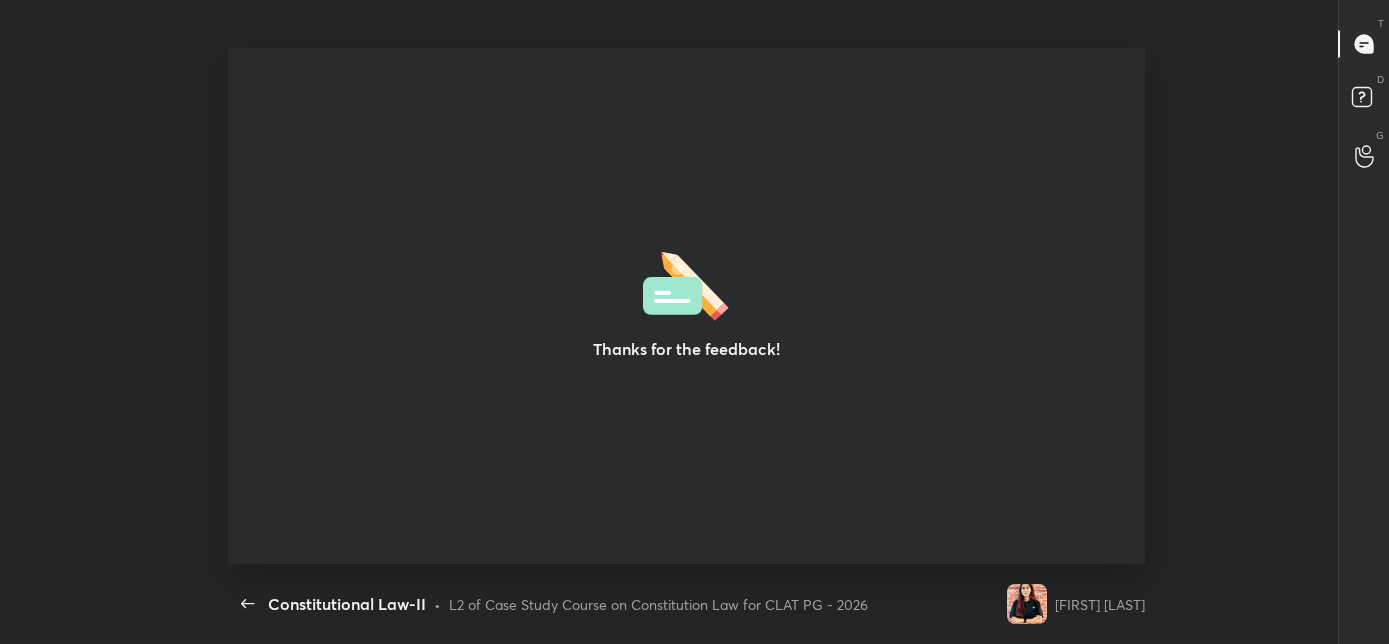 scroll, scrollTop: 6, scrollLeft: 0, axis: vertical 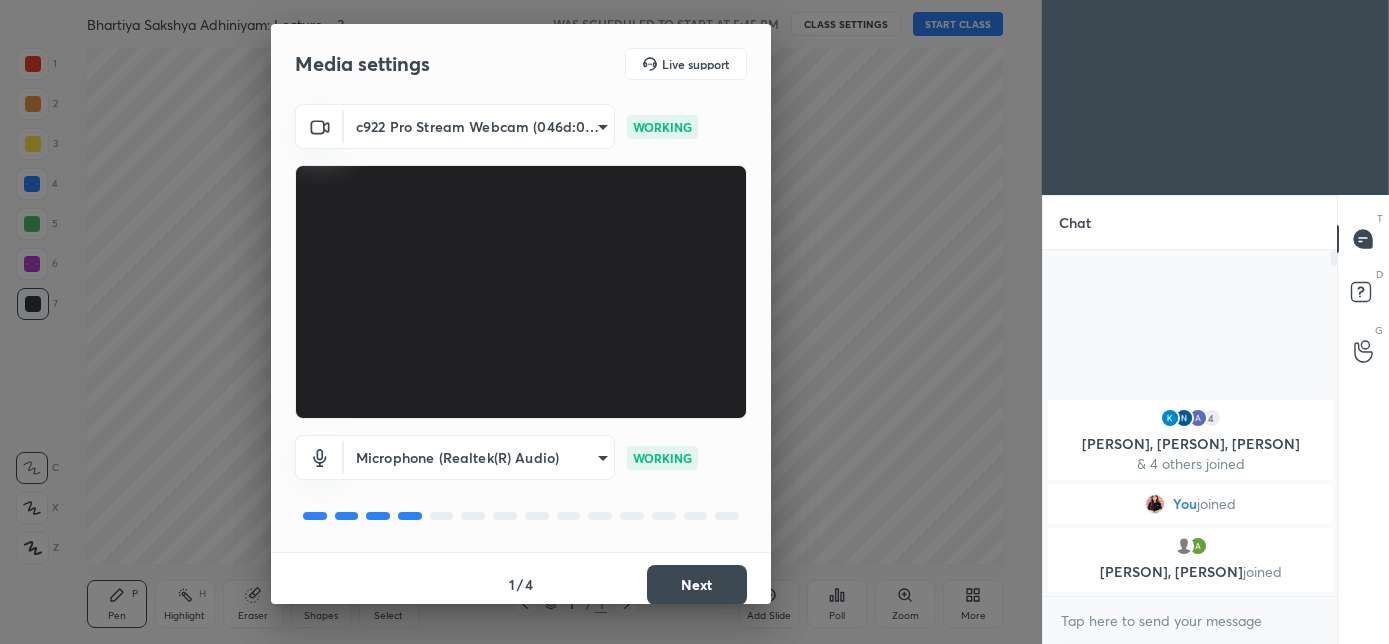 drag, startPoint x: 0, startPoint y: 0, endPoint x: 933, endPoint y: 140, distance: 943.44525 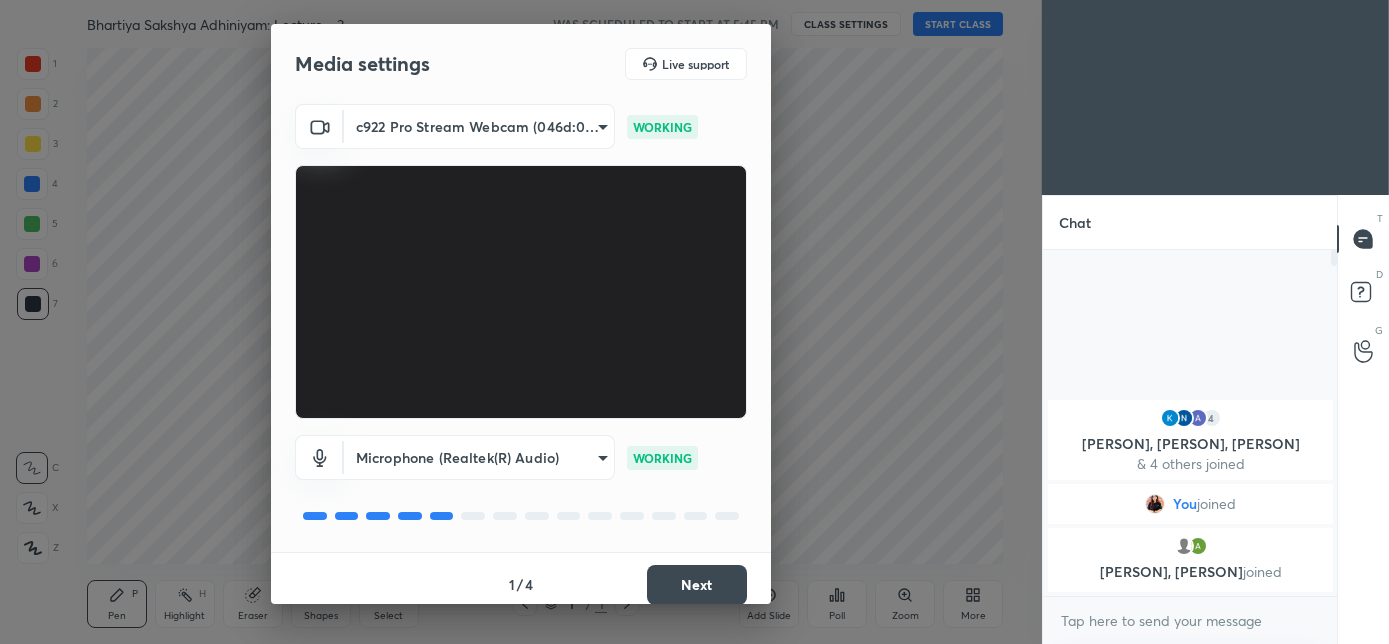 click on "Next" at bounding box center [697, 585] 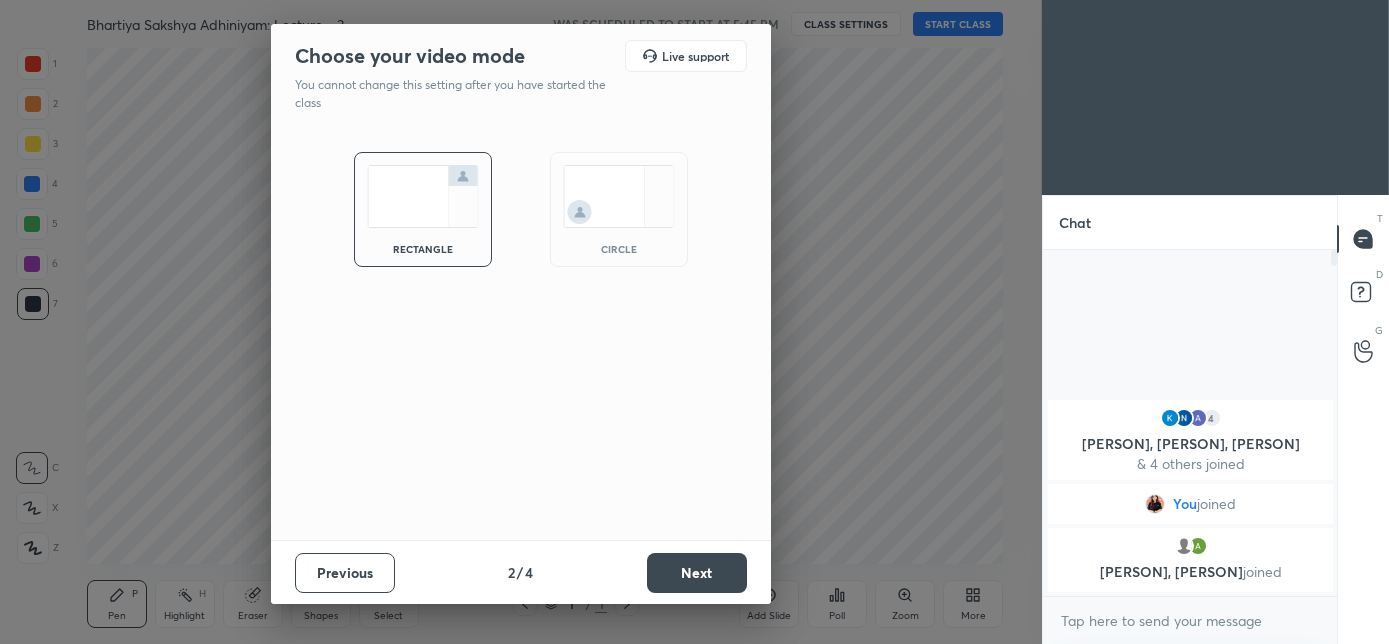 click at bounding box center (619, 196) 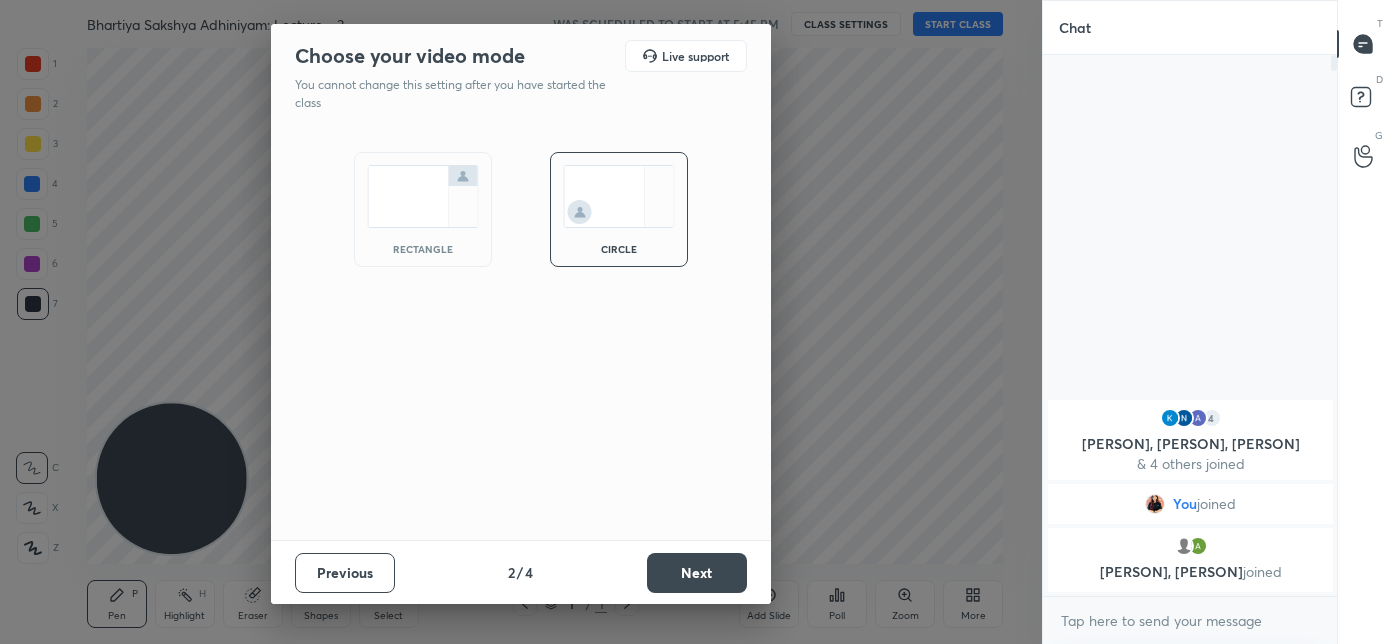 click on "Next" at bounding box center [697, 573] 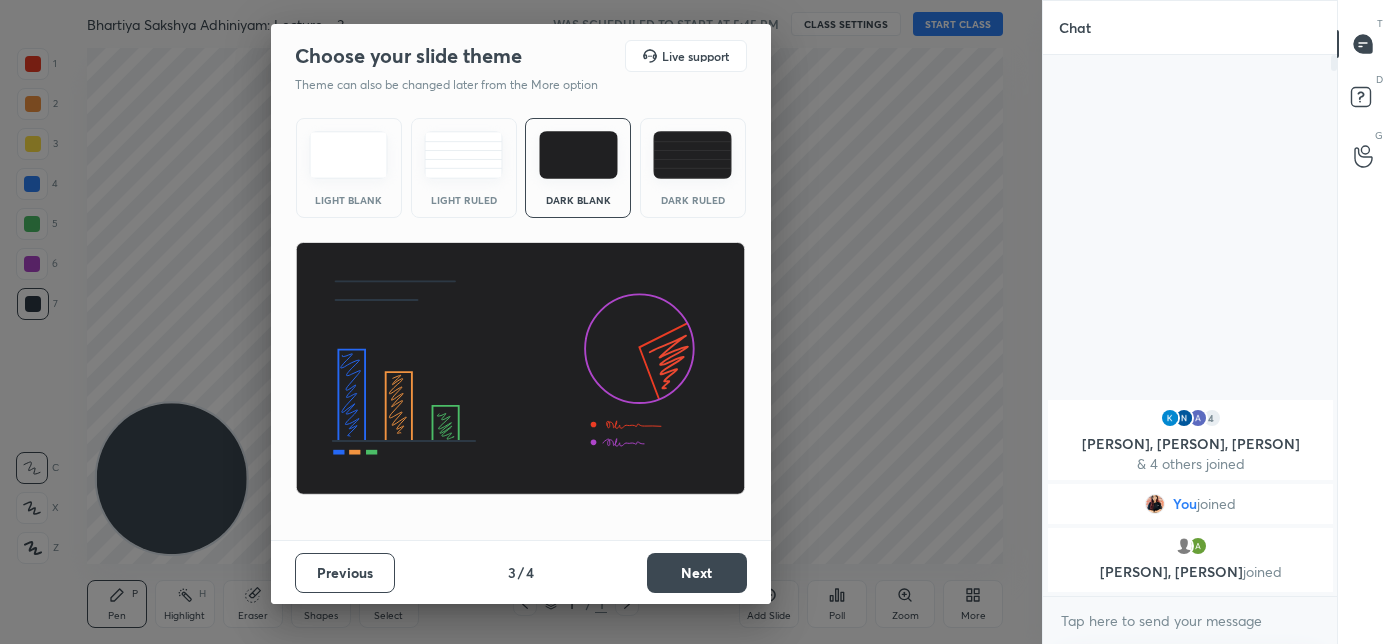 click on "Next" at bounding box center (697, 573) 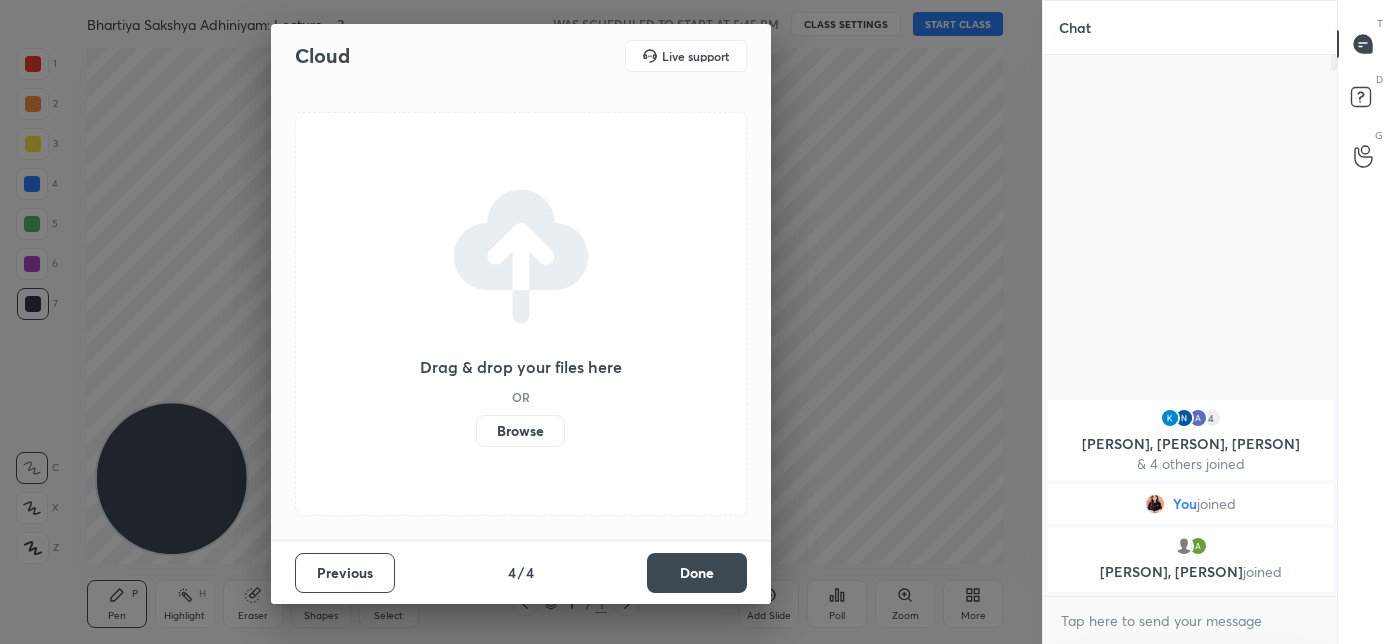 click on "Done" at bounding box center (697, 573) 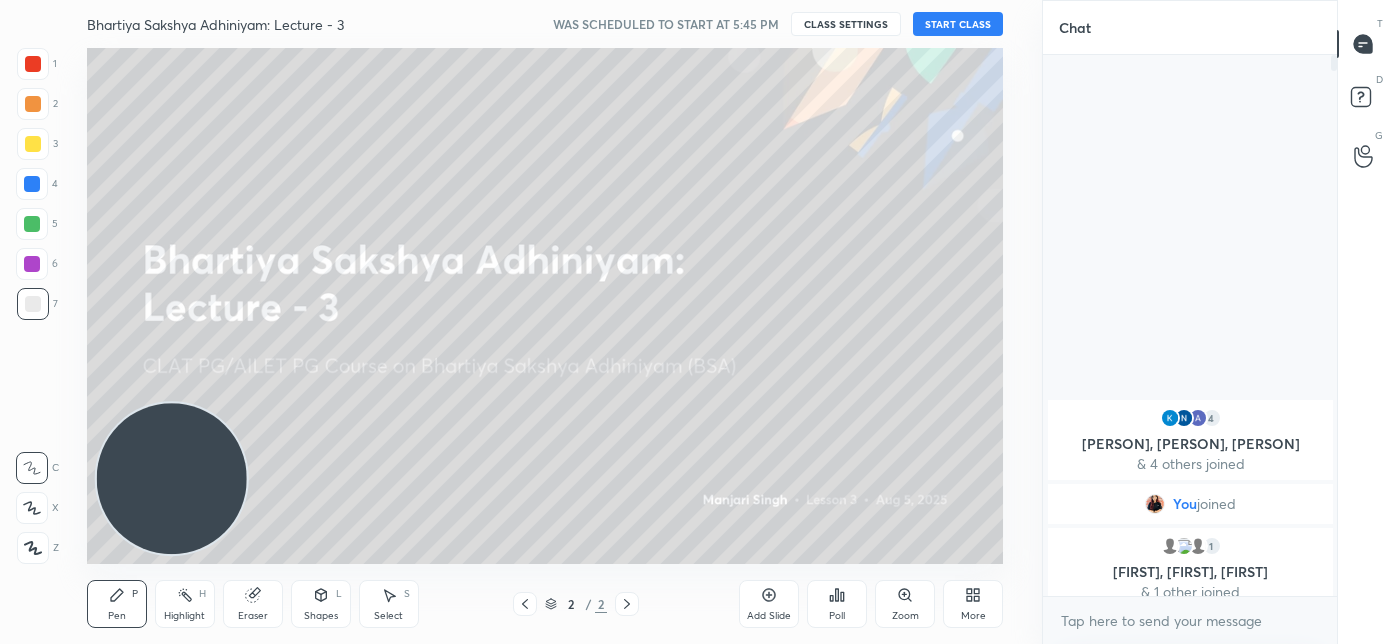 click on "START CLASS" at bounding box center (958, 24) 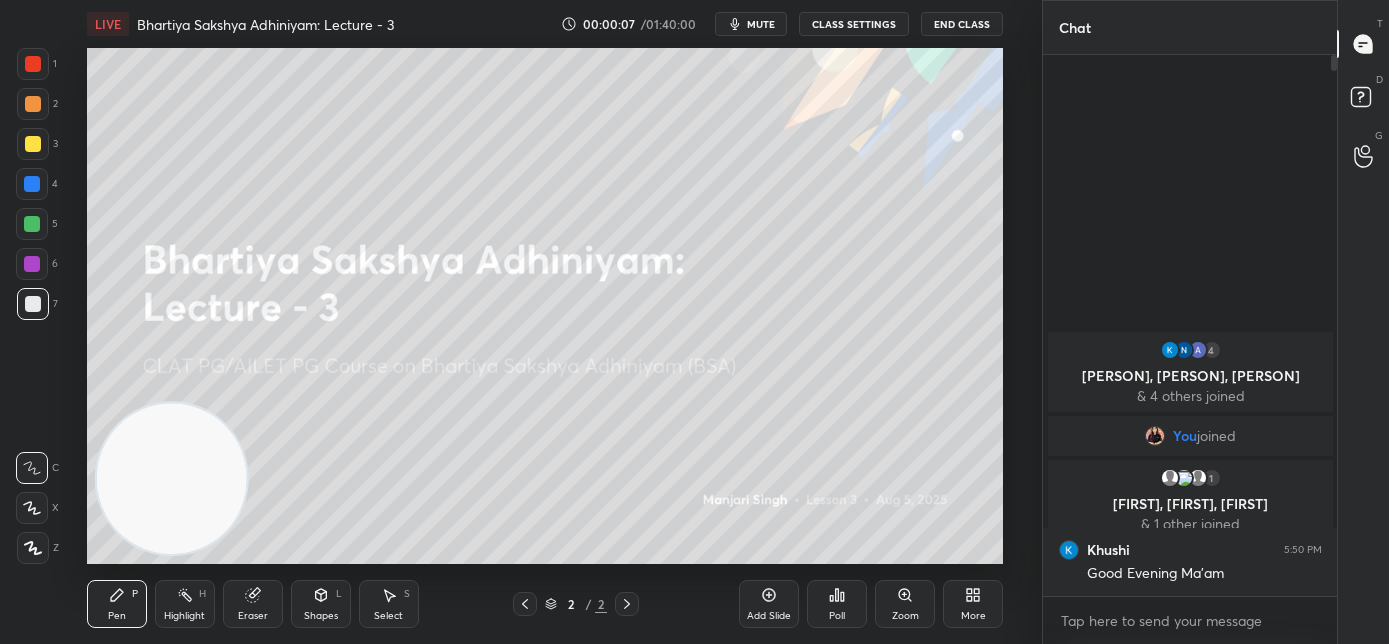 click on "mute" at bounding box center [761, 24] 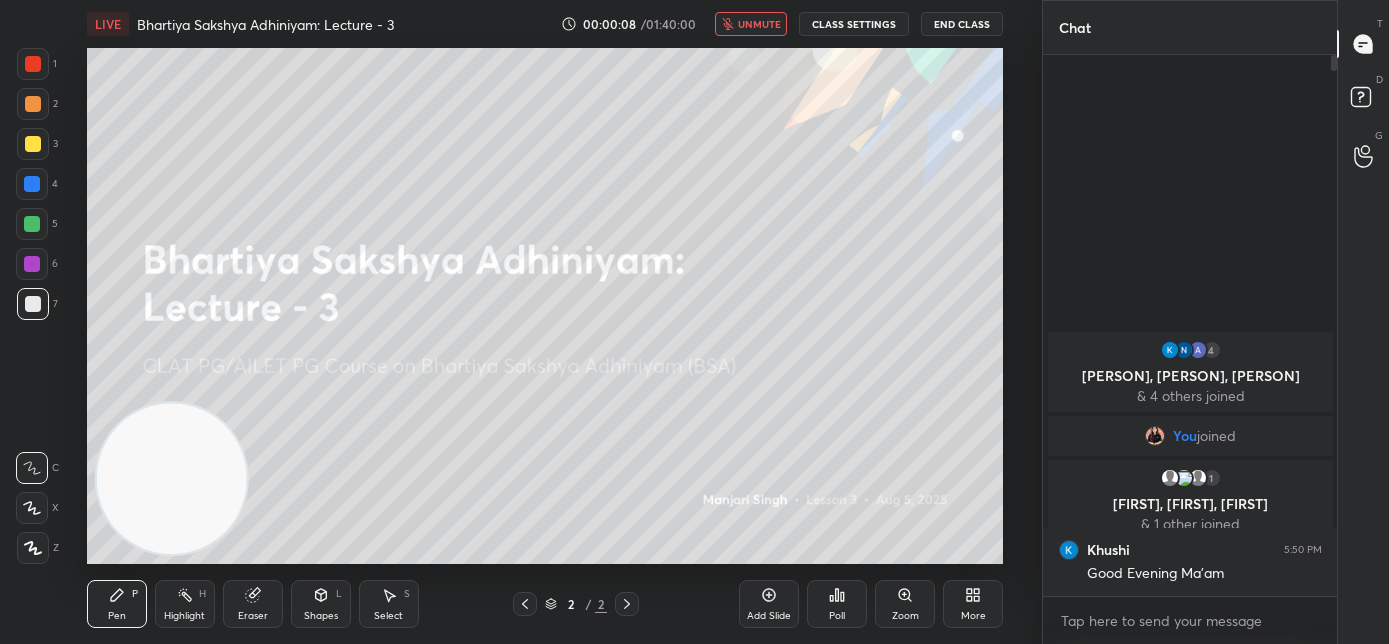 click at bounding box center [33, 64] 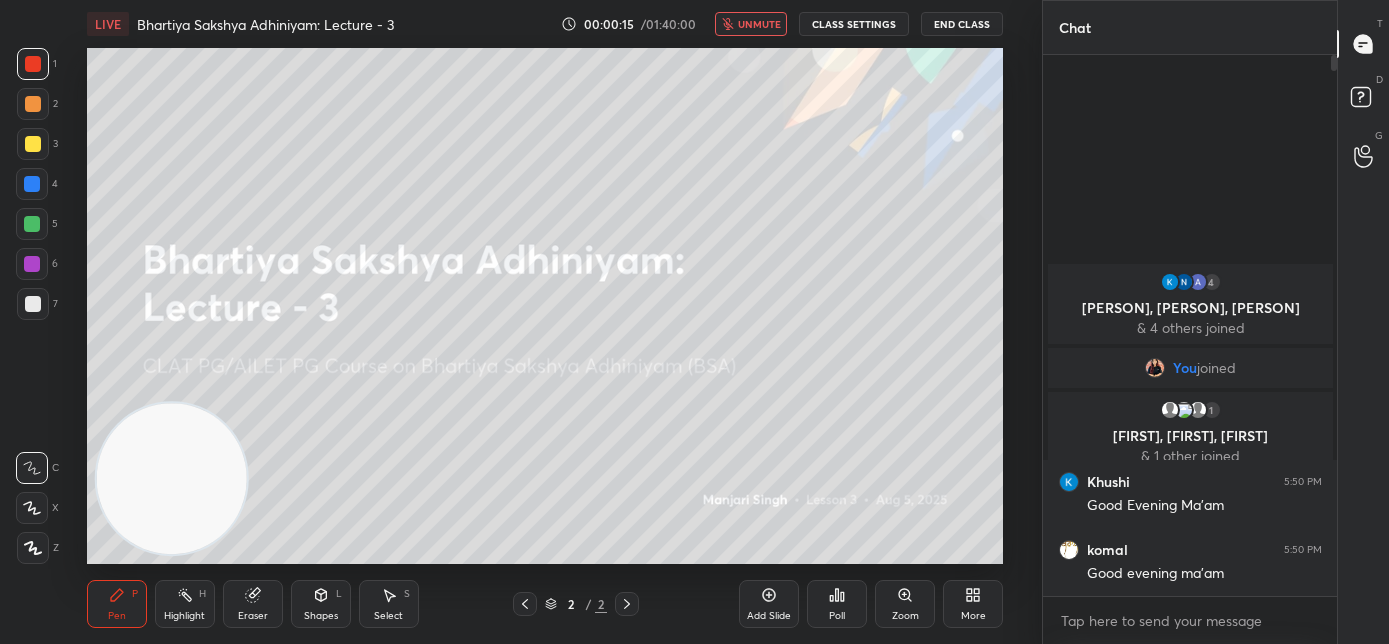 click 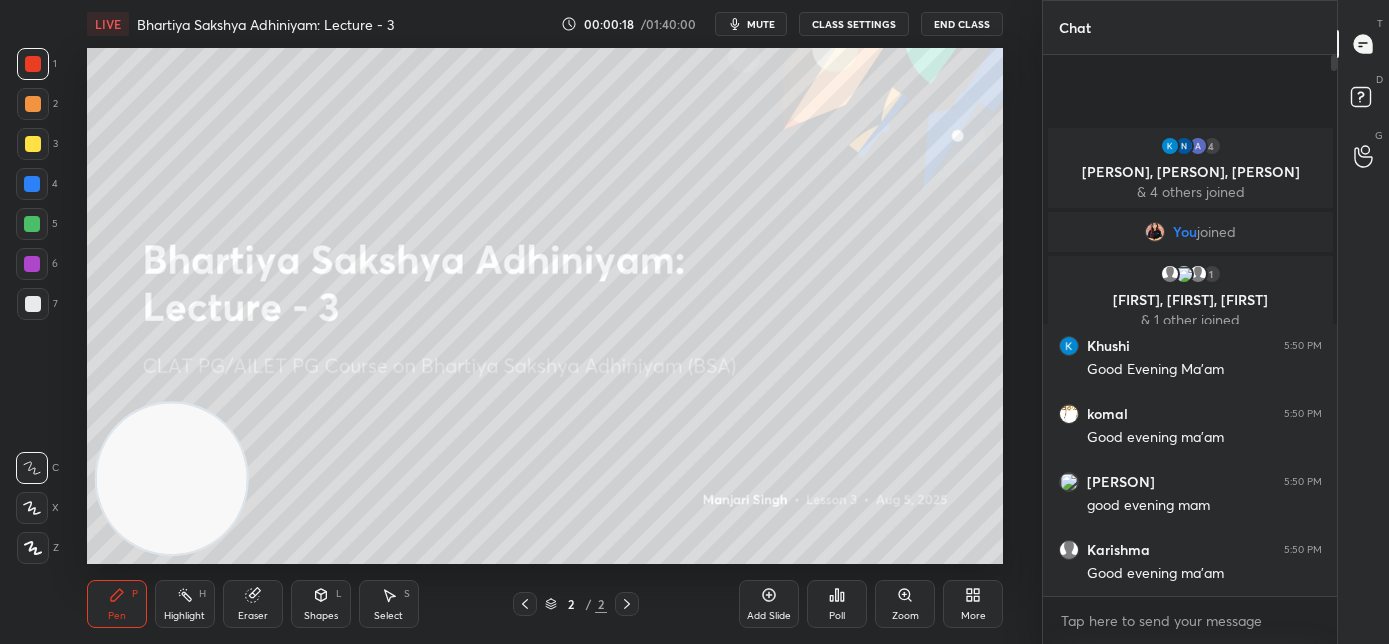 click on "mute" at bounding box center [761, 24] 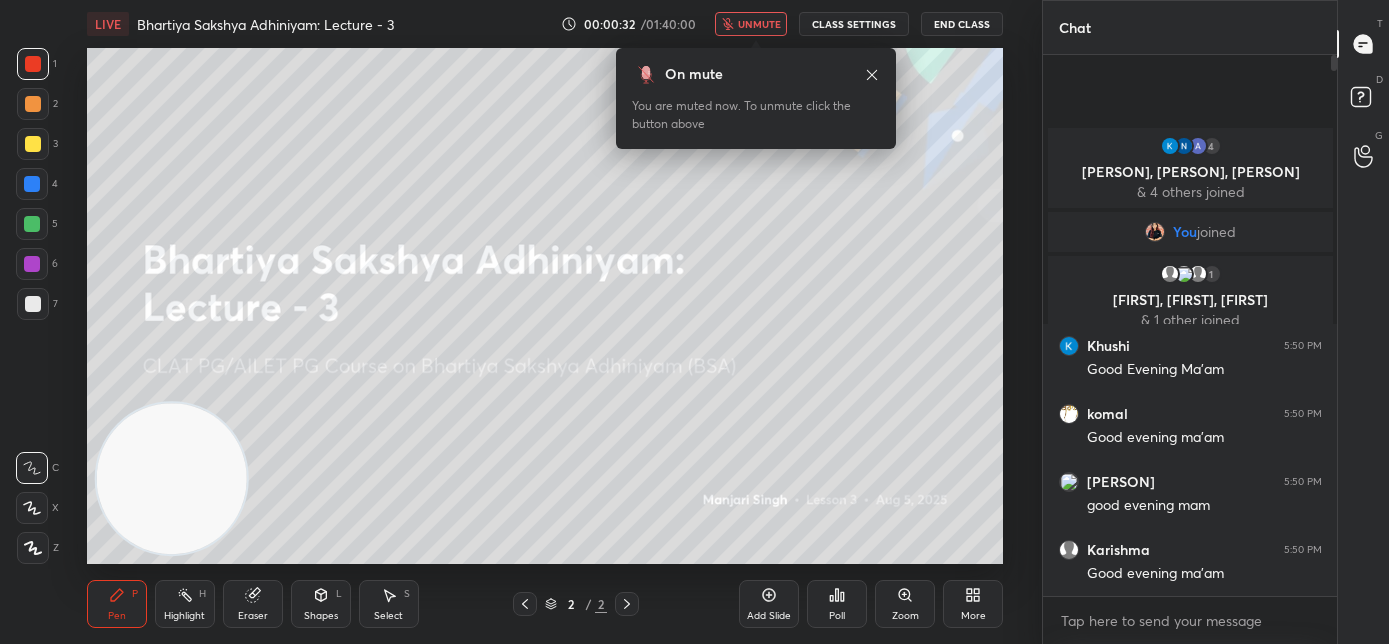 click on "unmute" at bounding box center [759, 24] 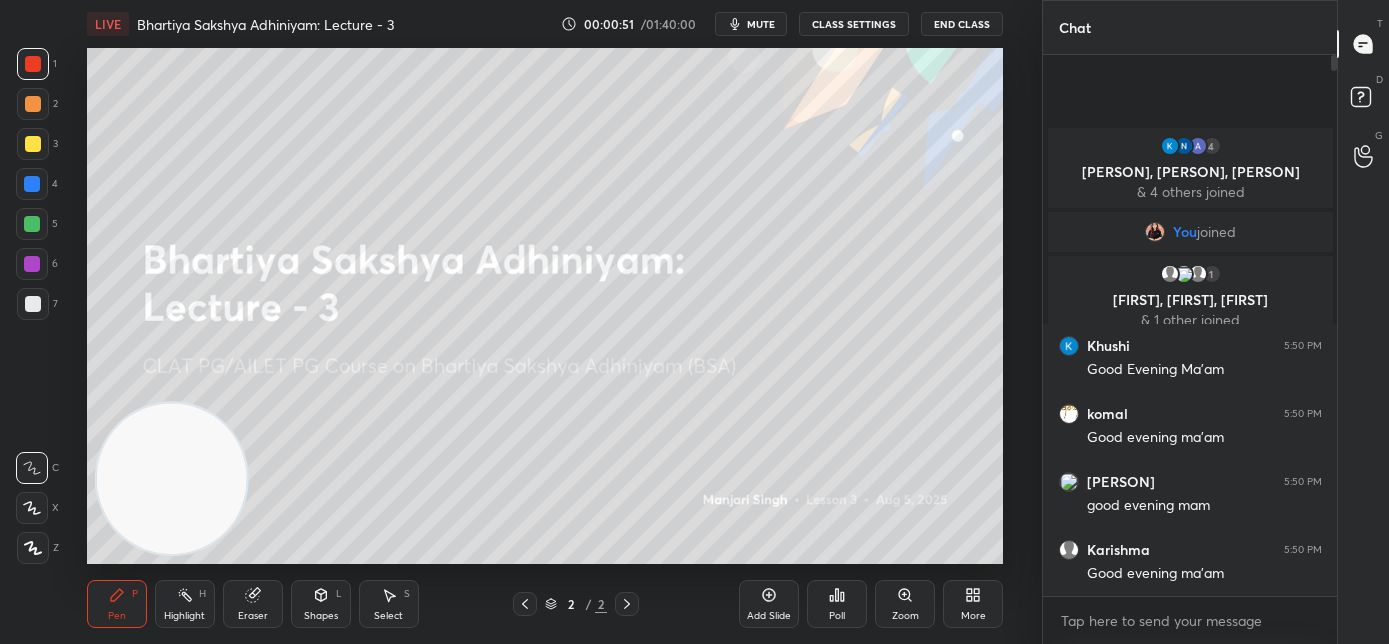 click on "mute" at bounding box center [751, 24] 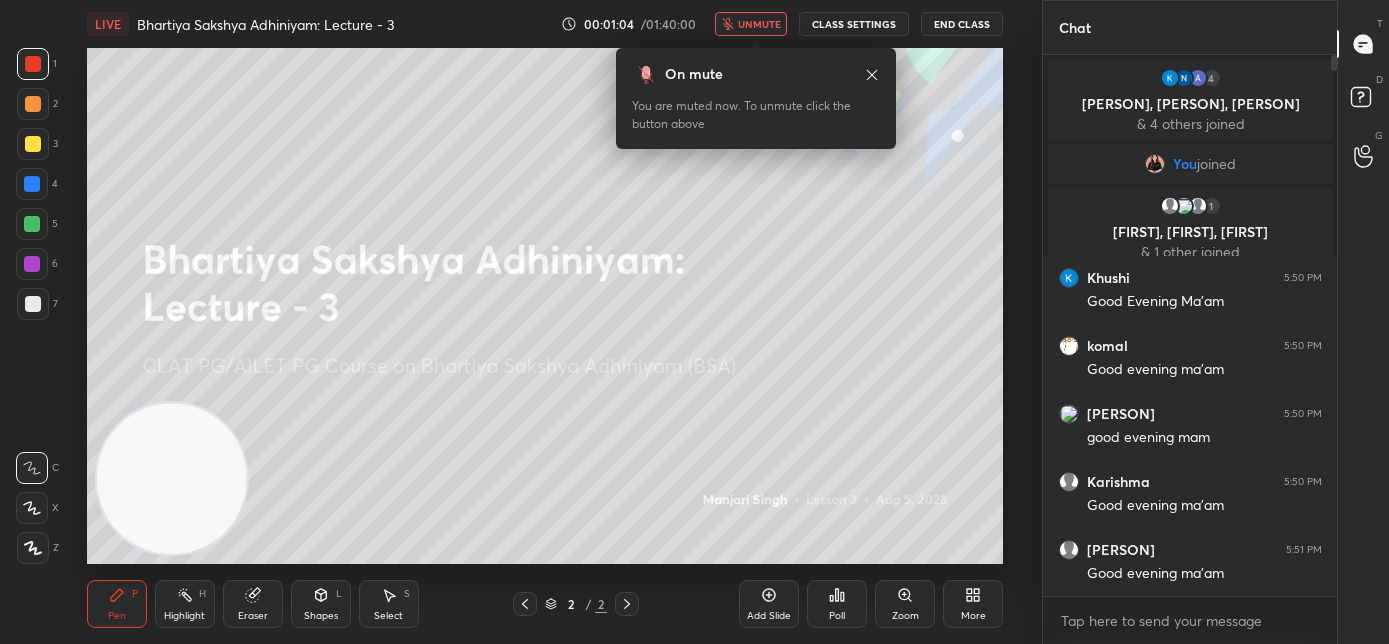 click 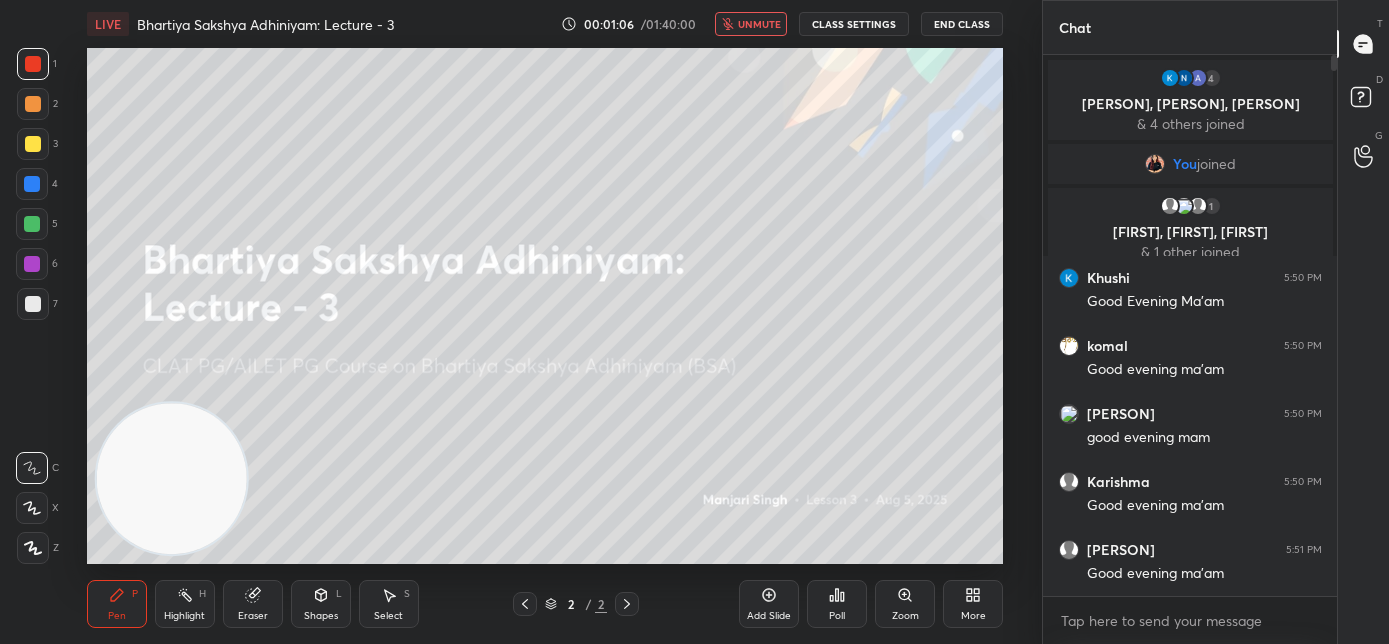 click on "More" at bounding box center (973, 604) 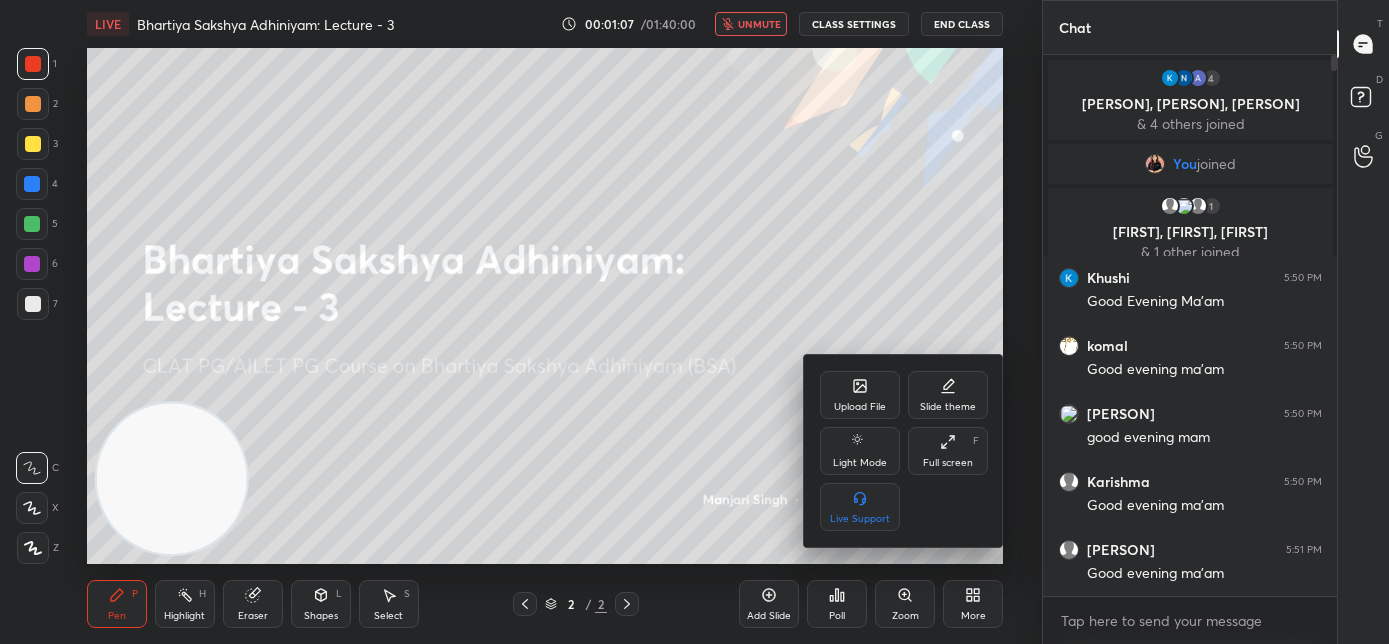 click on "Upload File" at bounding box center (860, 407) 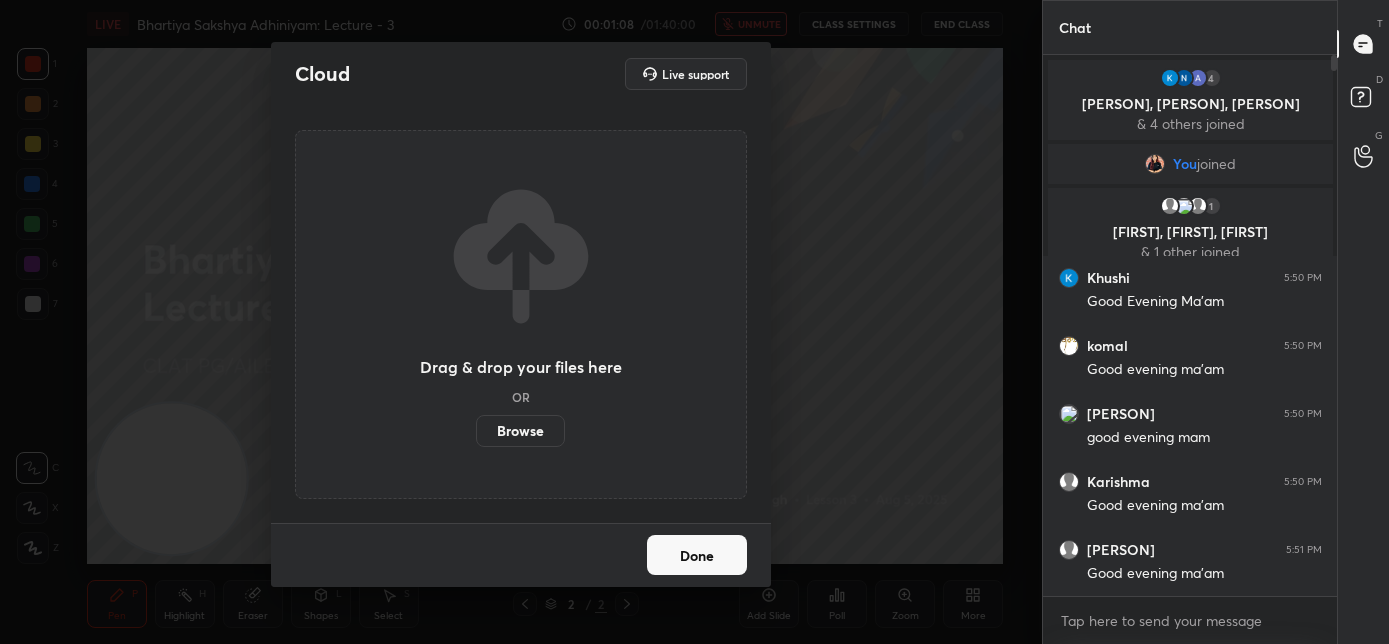 click on "Browse" at bounding box center [520, 431] 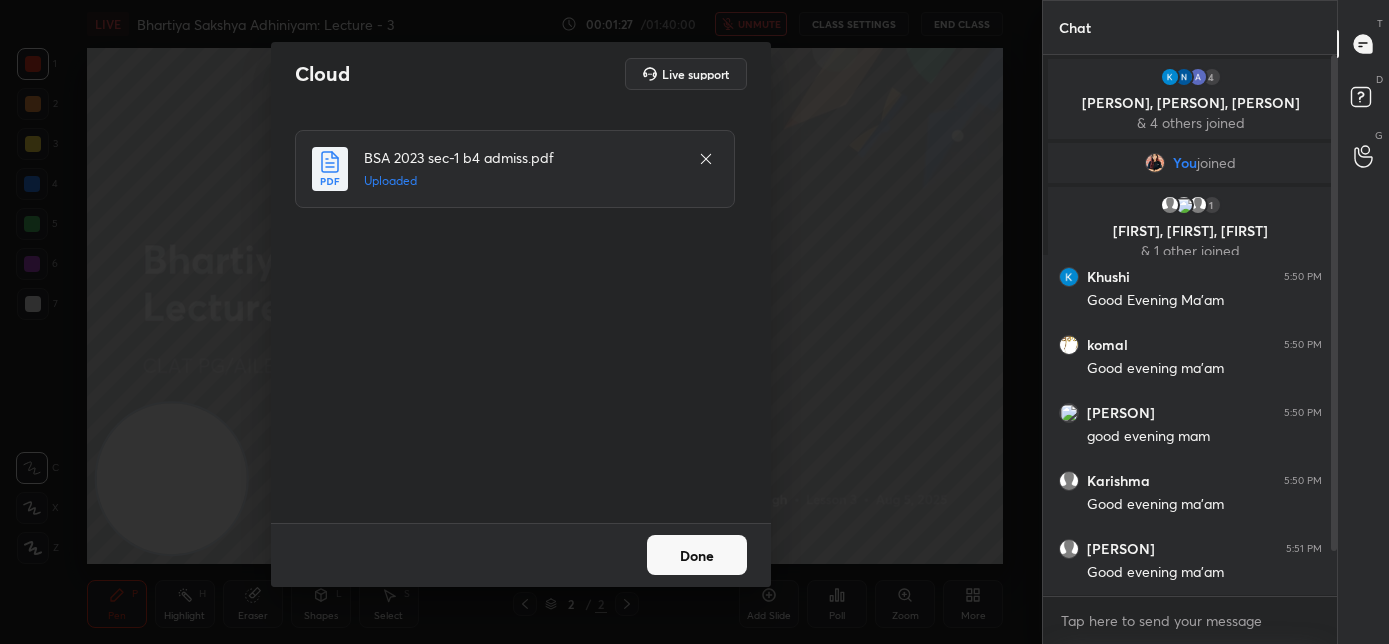 click on "Done" at bounding box center (697, 555) 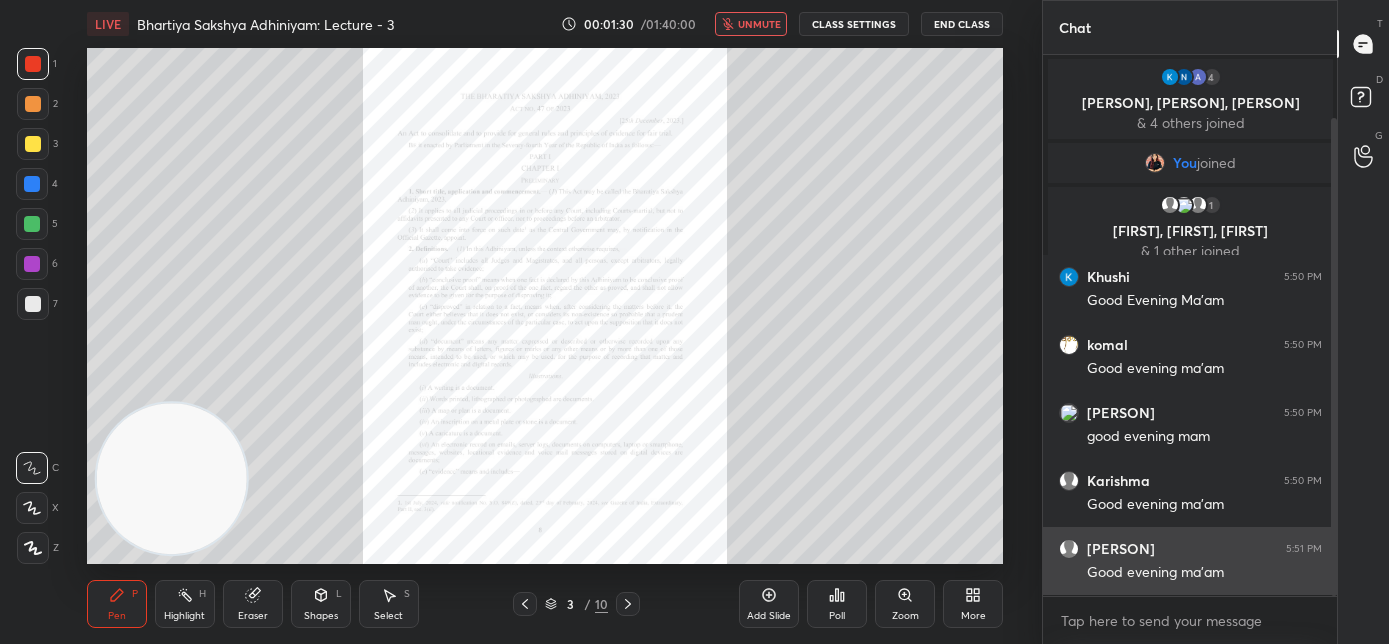 scroll, scrollTop: 71, scrollLeft: 0, axis: vertical 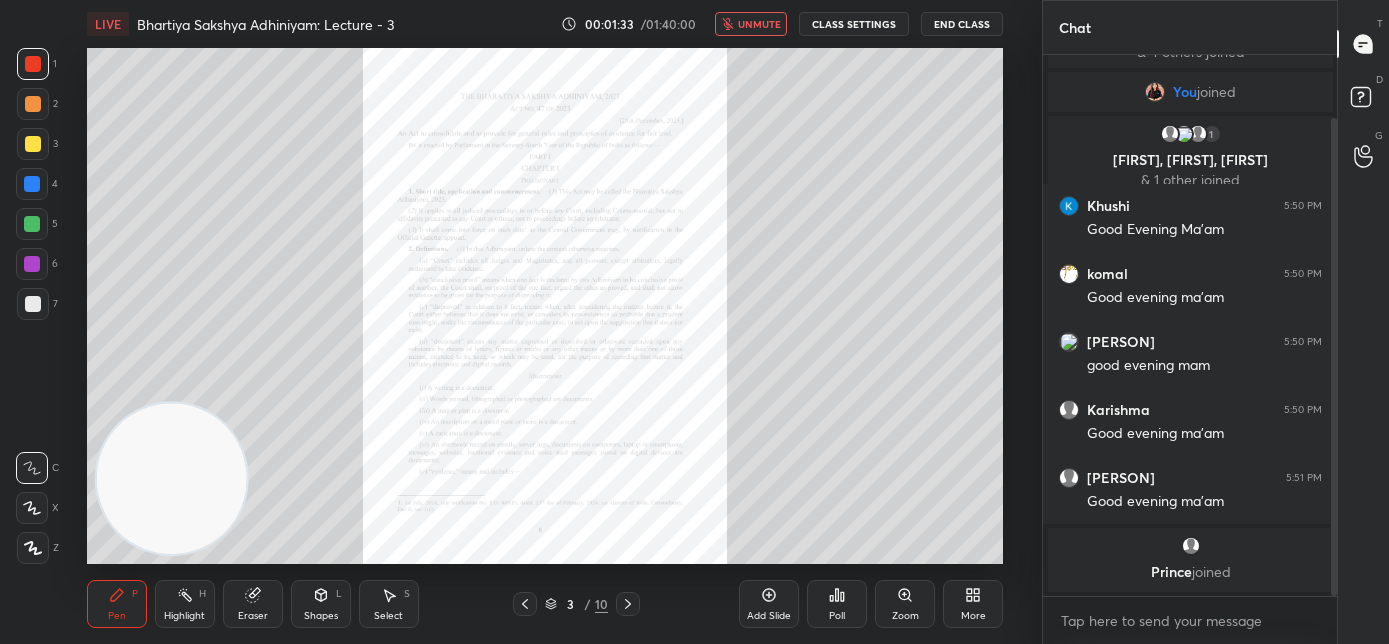 click on "unmute" at bounding box center (759, 24) 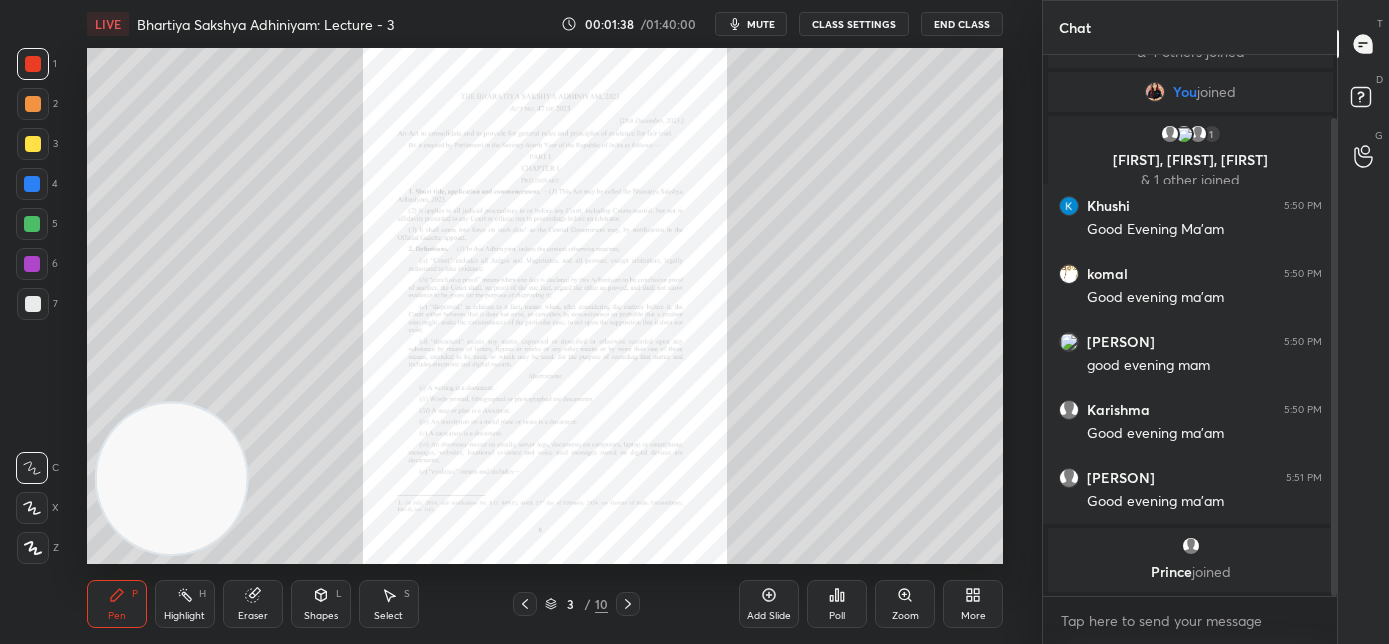 click 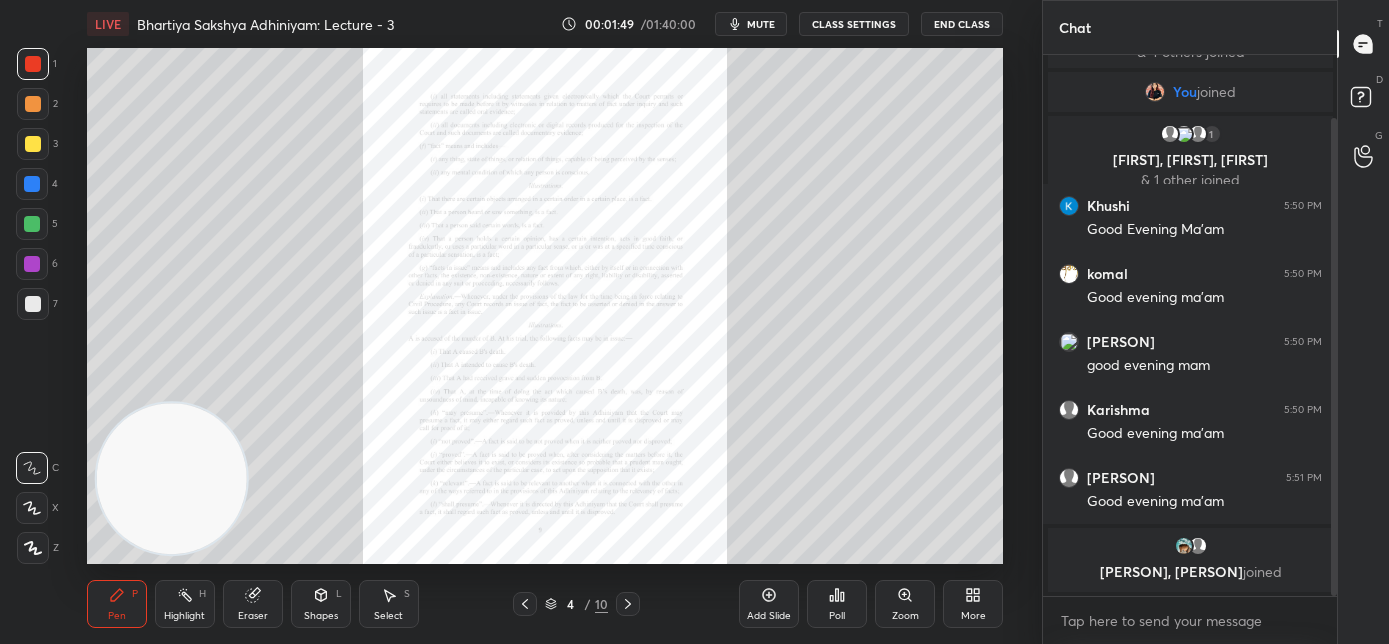 click 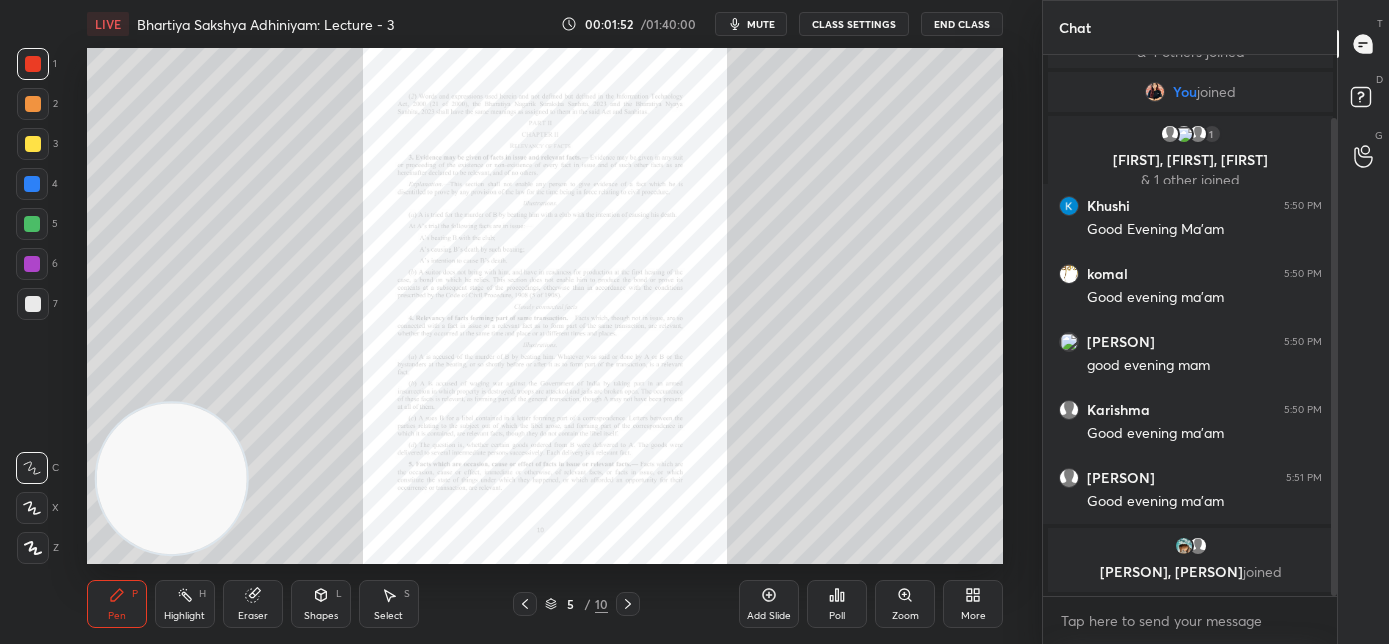 click on "Zoom" at bounding box center [905, 604] 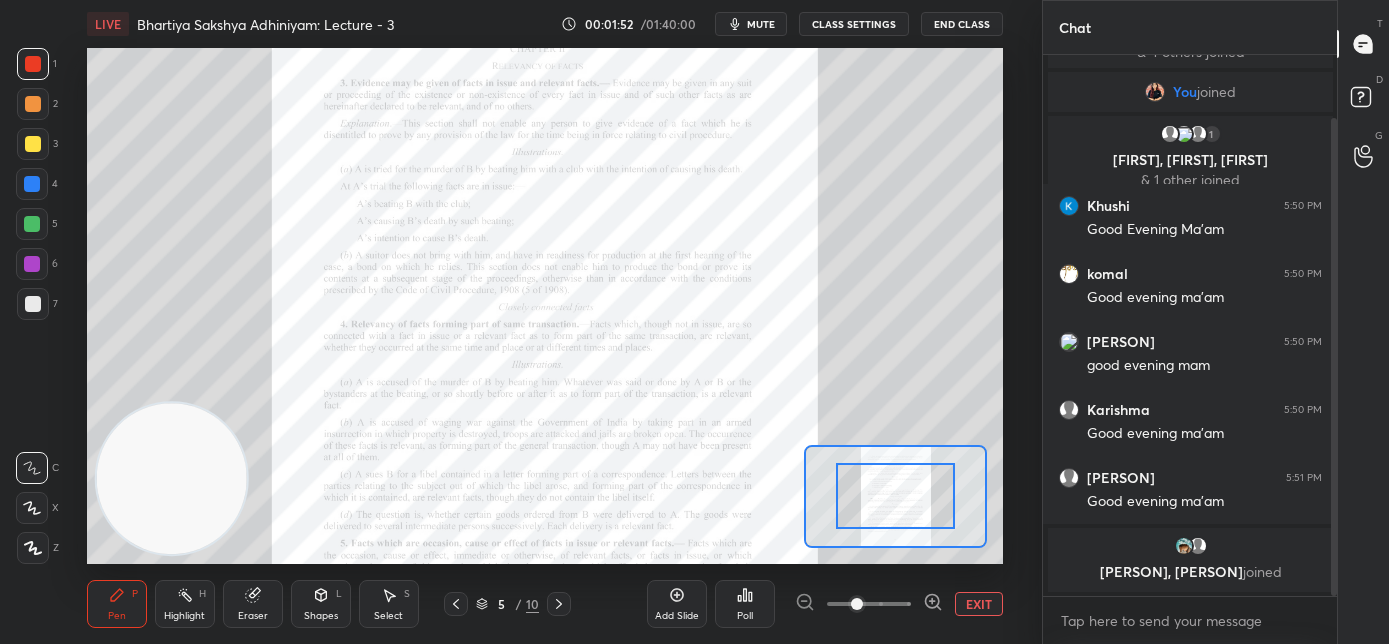 click at bounding box center (869, 604) 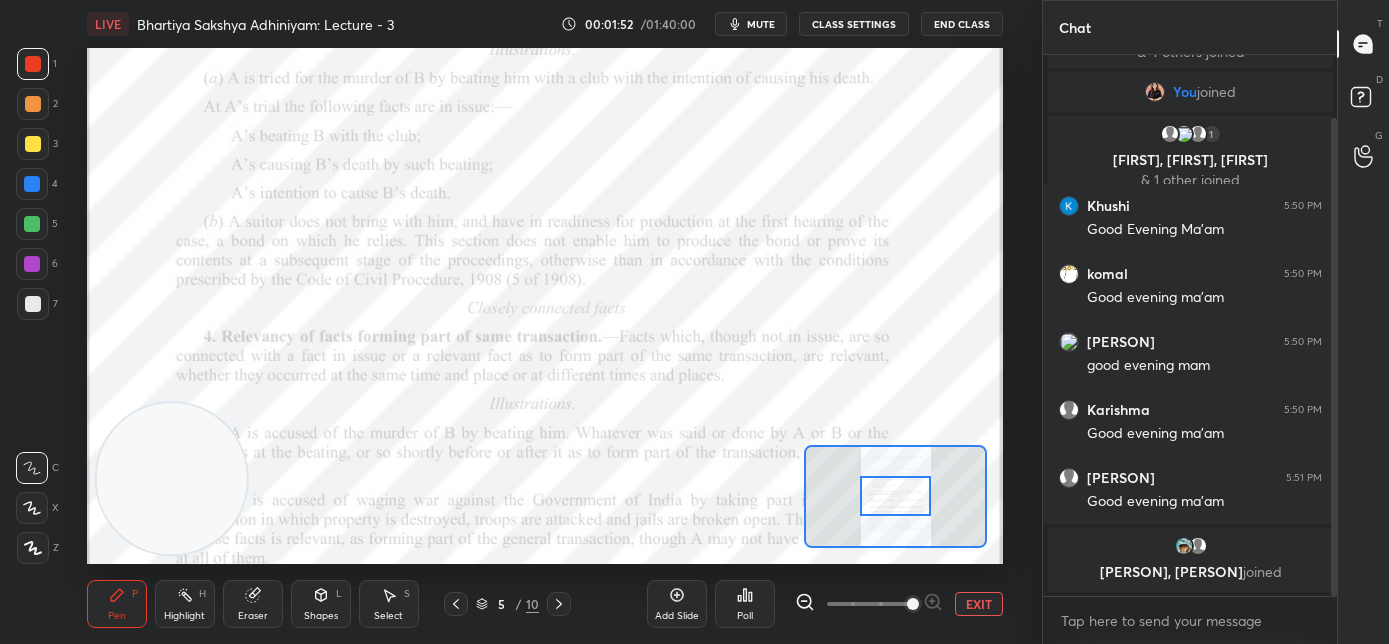 click at bounding box center [913, 604] 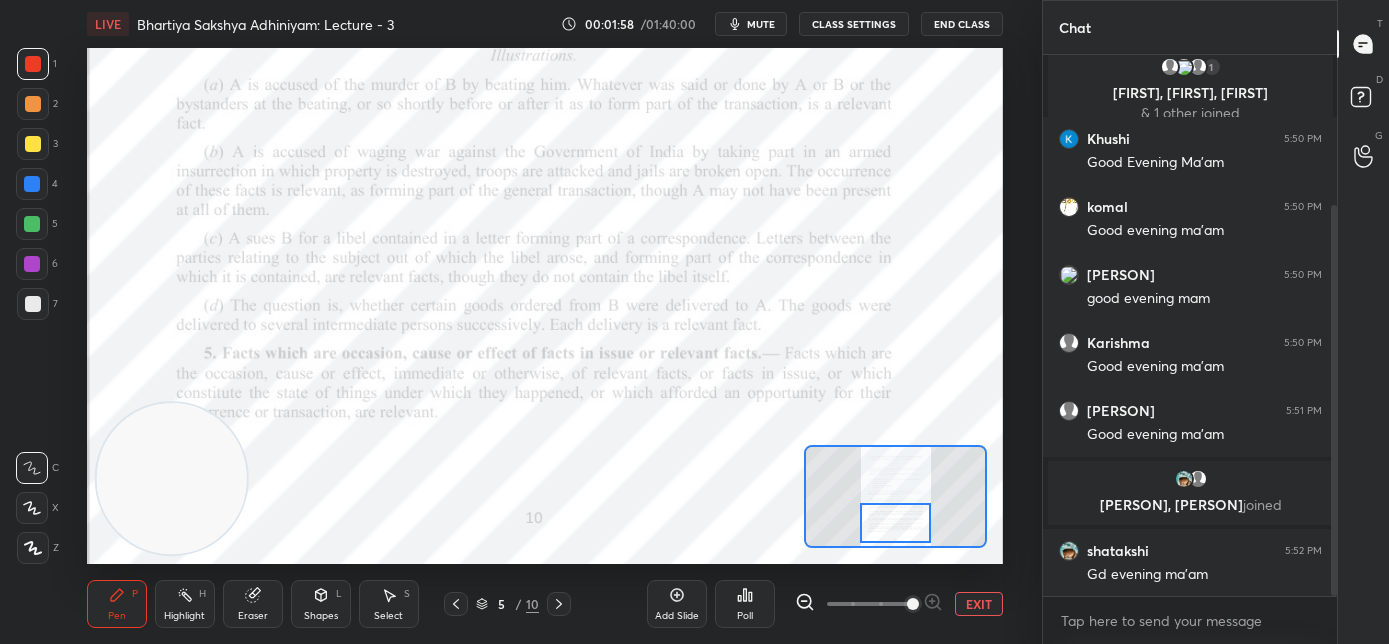 scroll, scrollTop: 207, scrollLeft: 0, axis: vertical 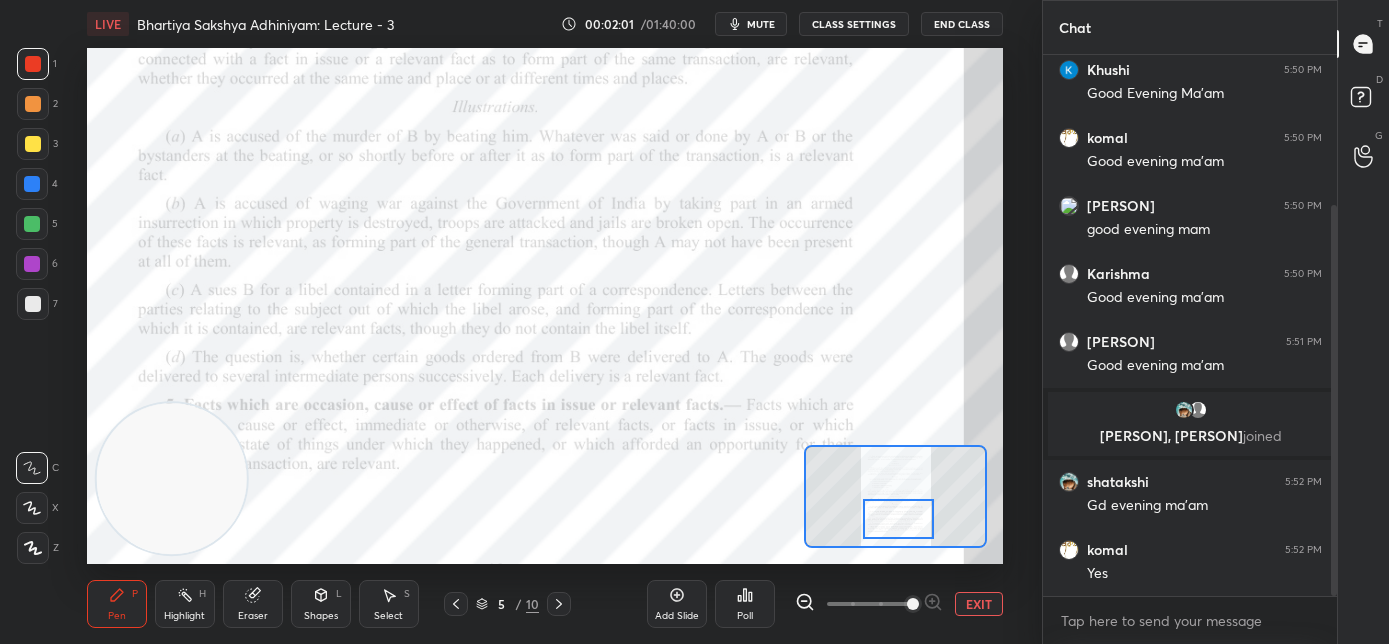 drag, startPoint x: 888, startPoint y: 485, endPoint x: 891, endPoint y: 508, distance: 23.194826 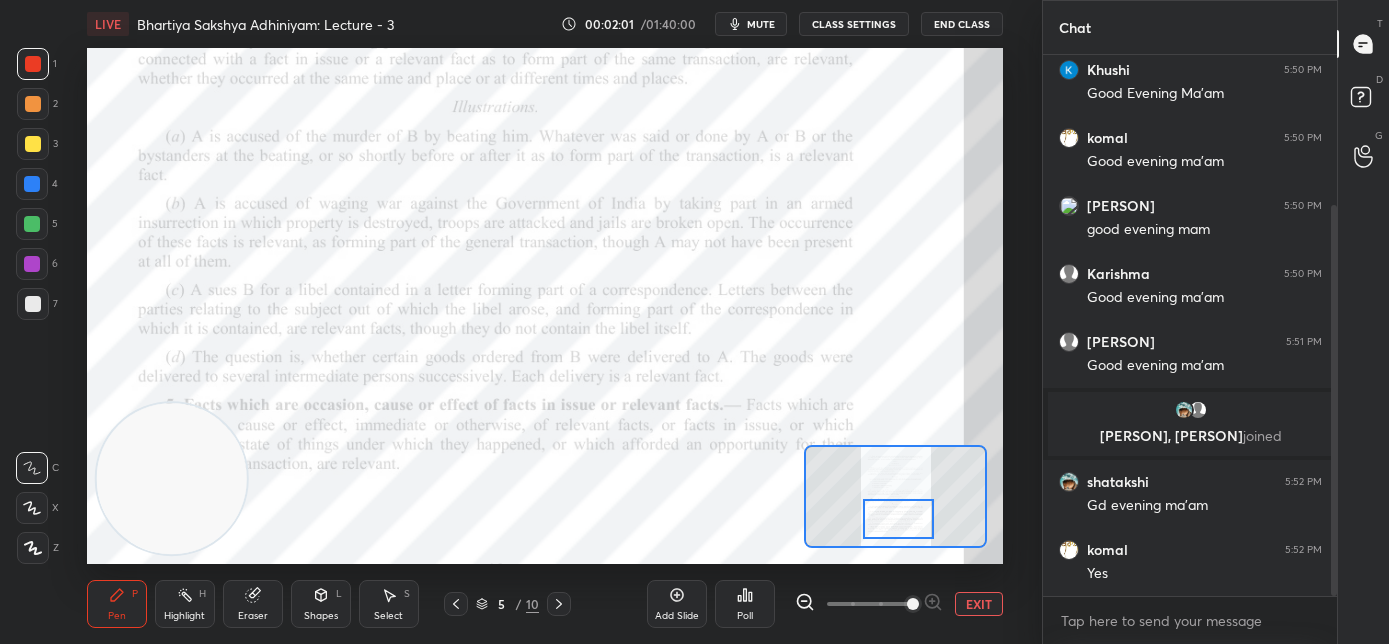 click at bounding box center [899, 519] 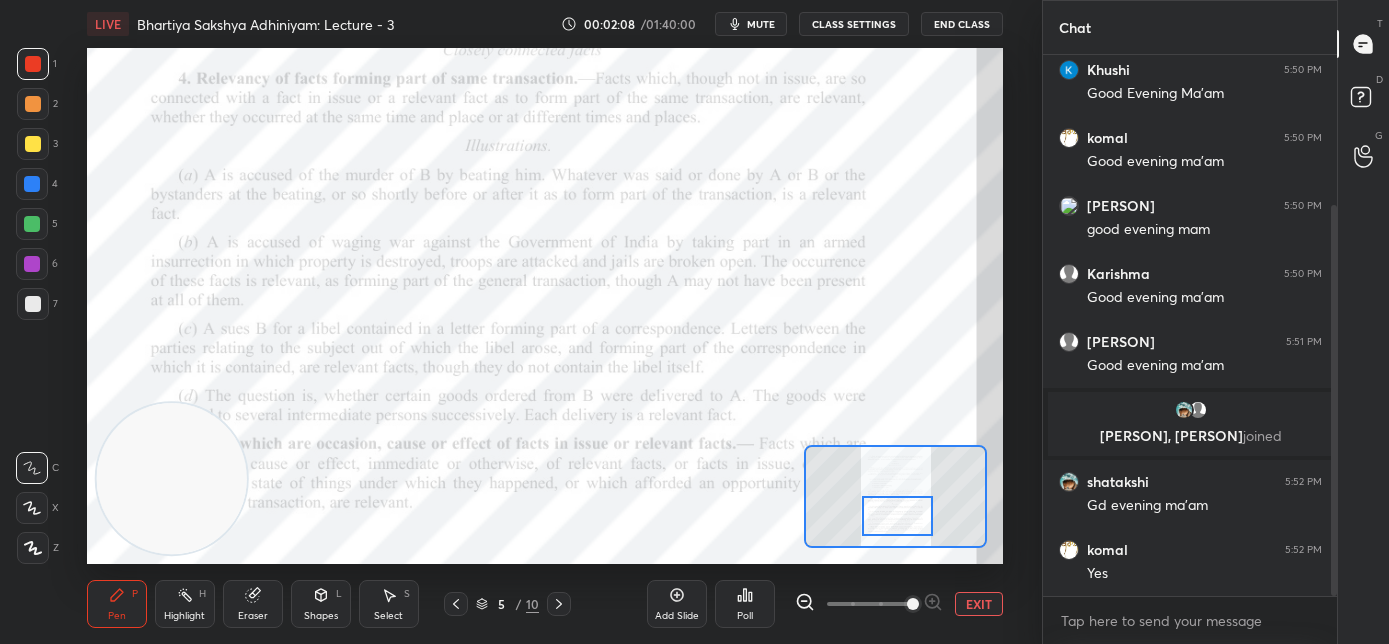 click at bounding box center [898, 516] 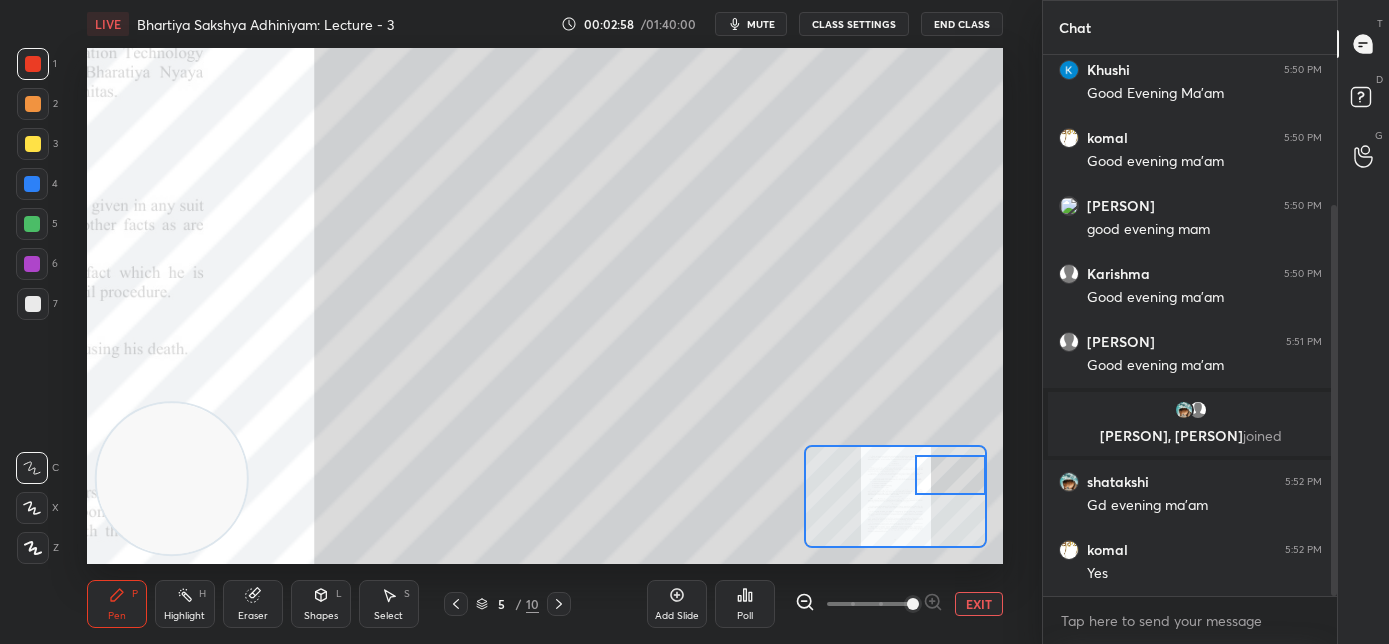 drag, startPoint x: 890, startPoint y: 506, endPoint x: 945, endPoint y: 484, distance: 59.236813 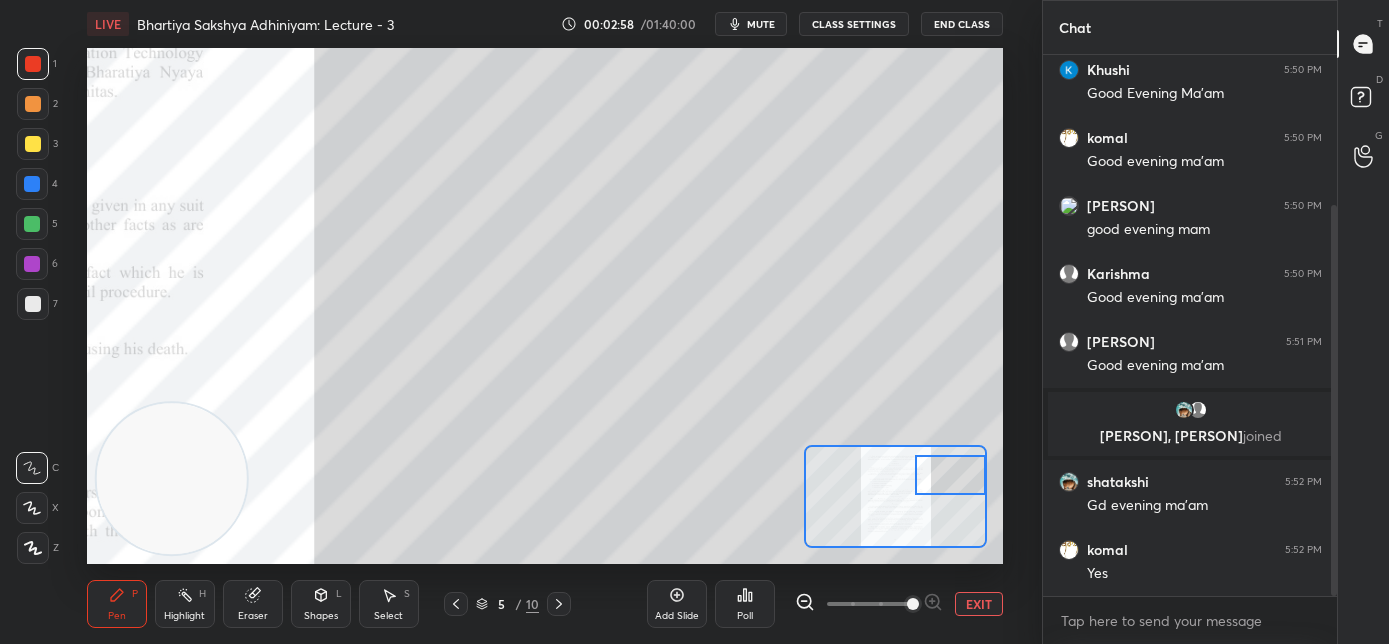 click at bounding box center [951, 475] 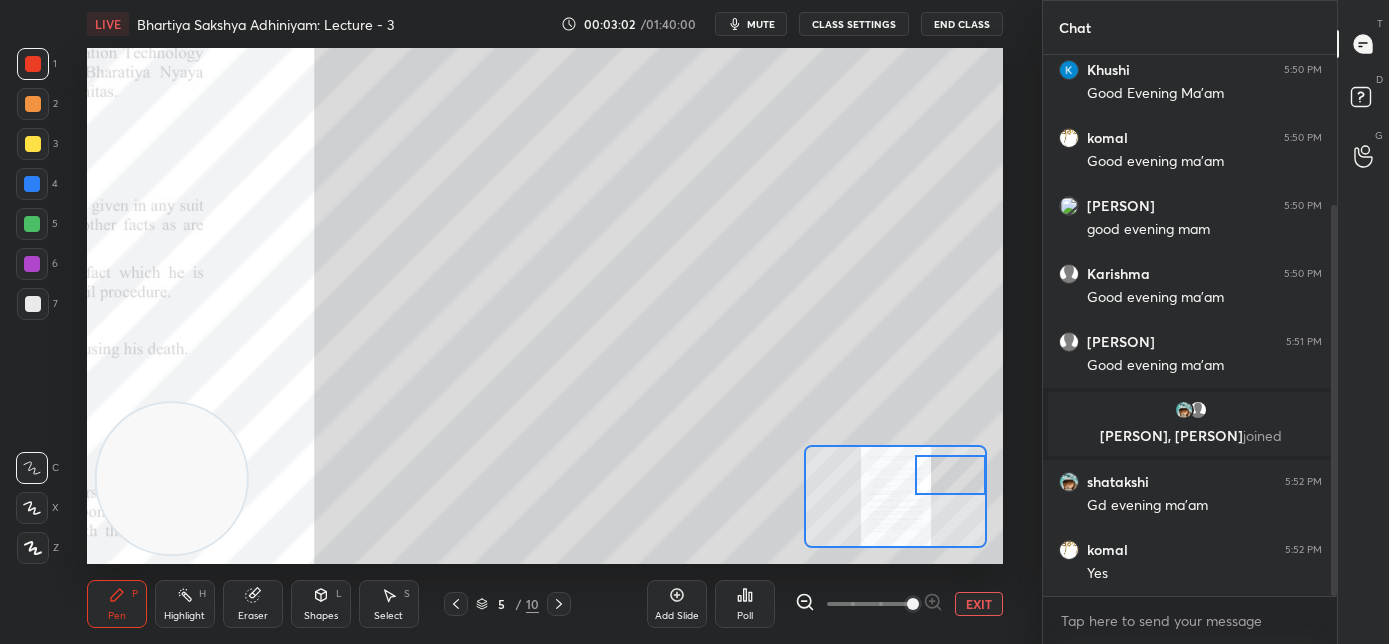 click at bounding box center (33, 144) 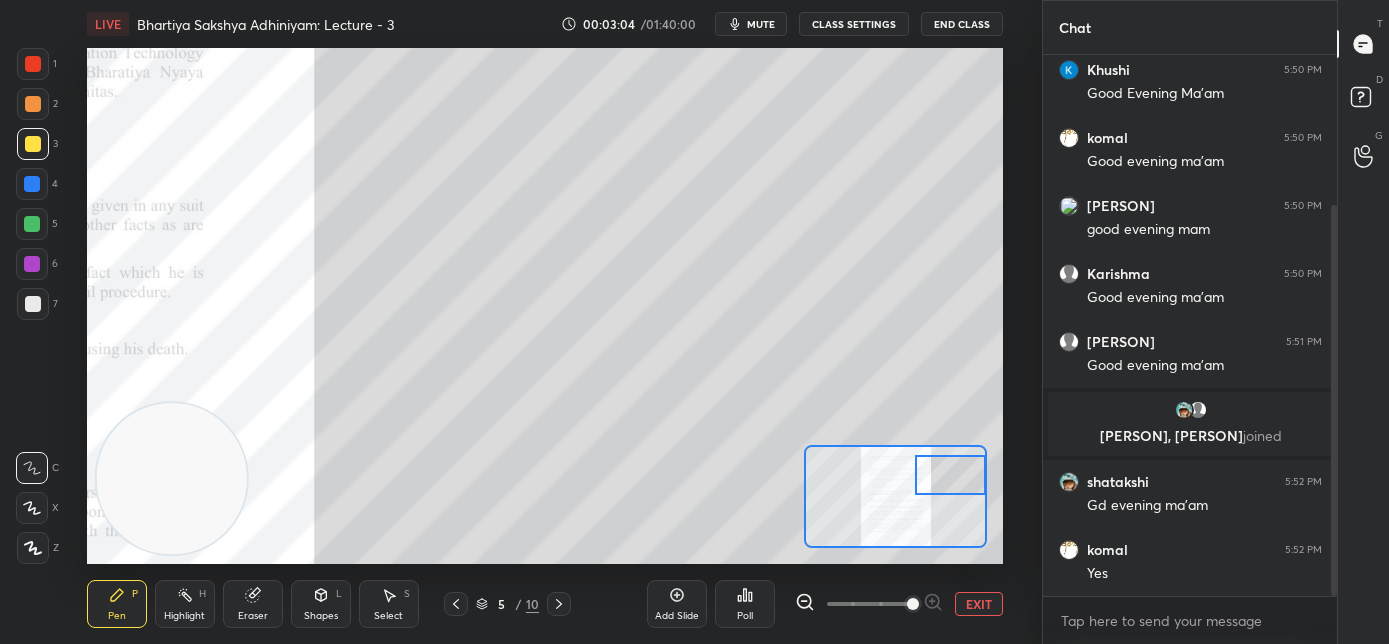 click 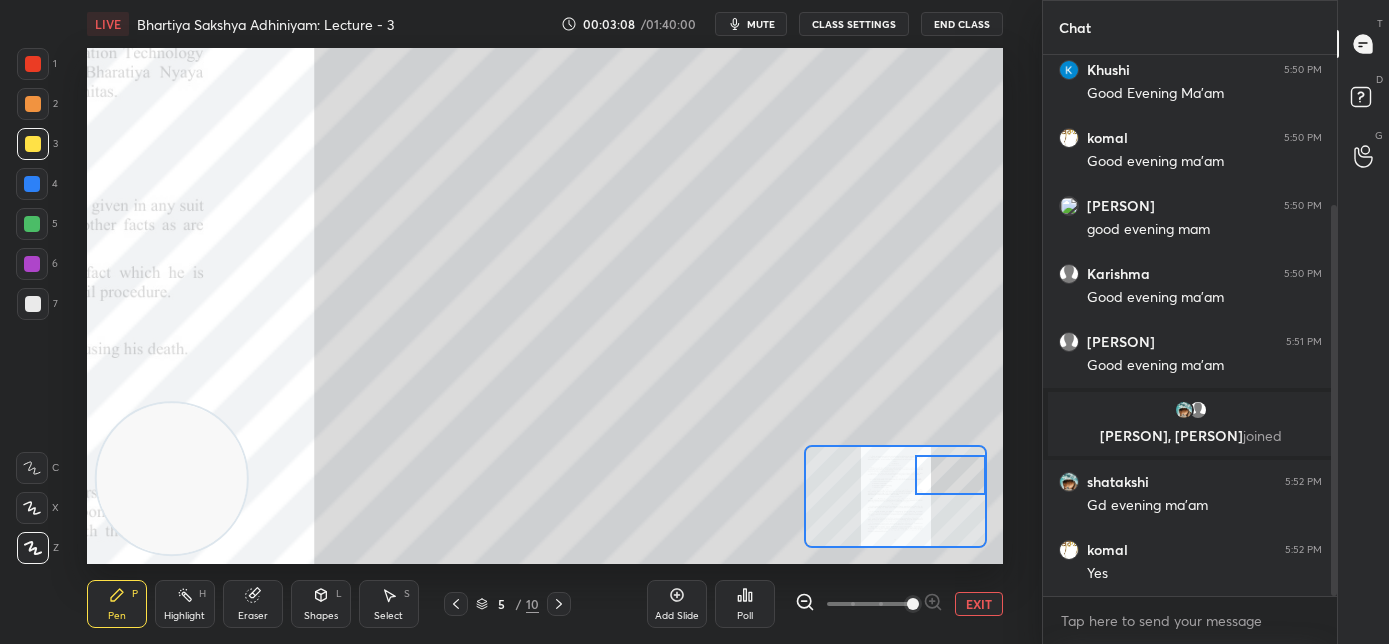 click 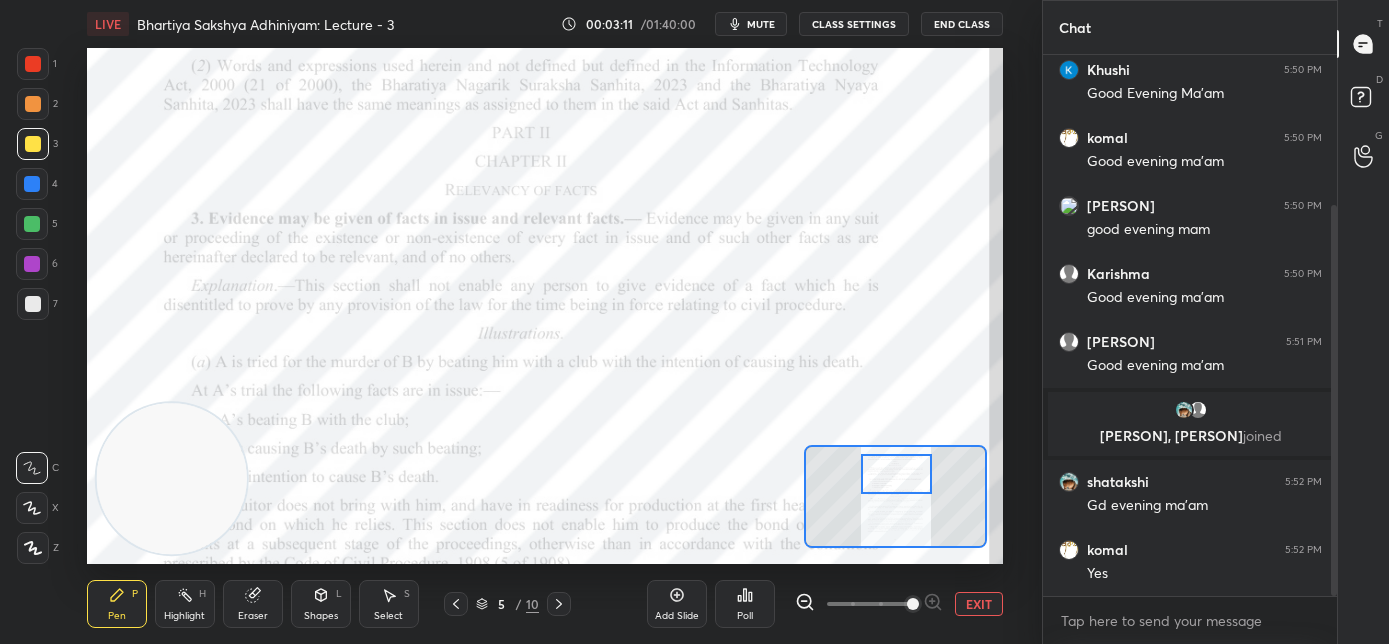 drag, startPoint x: 912, startPoint y: 479, endPoint x: 882, endPoint y: 479, distance: 30 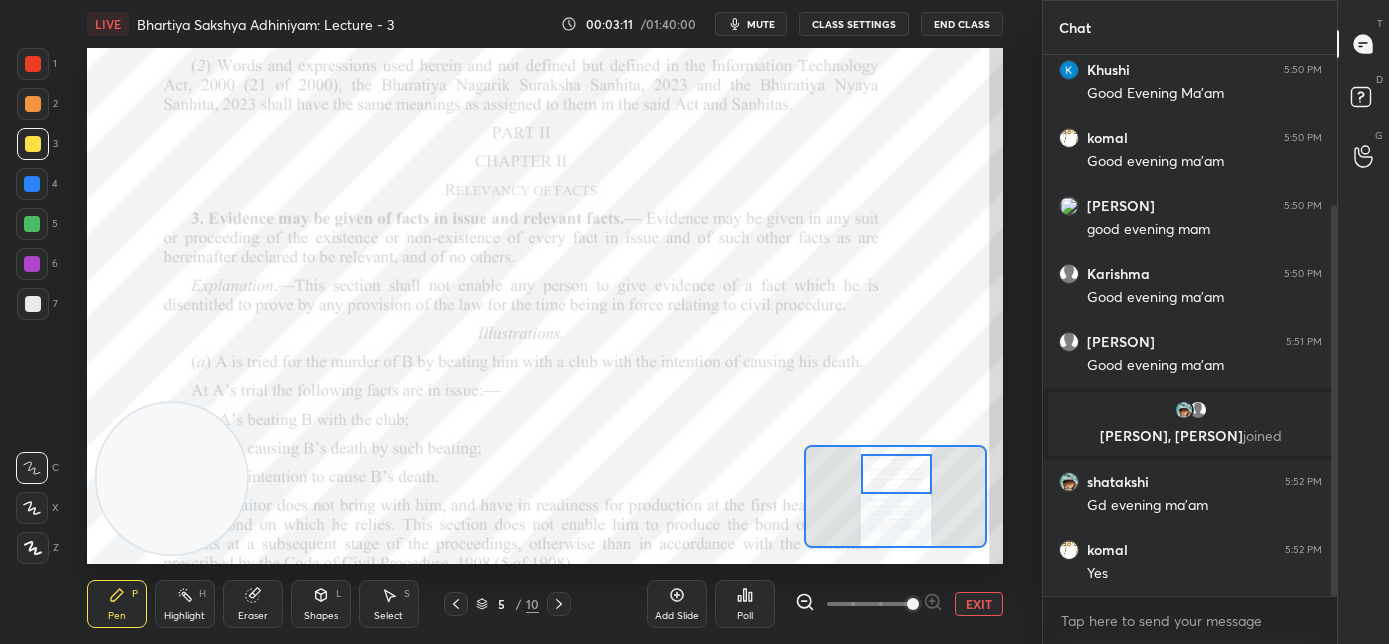 click at bounding box center (897, 474) 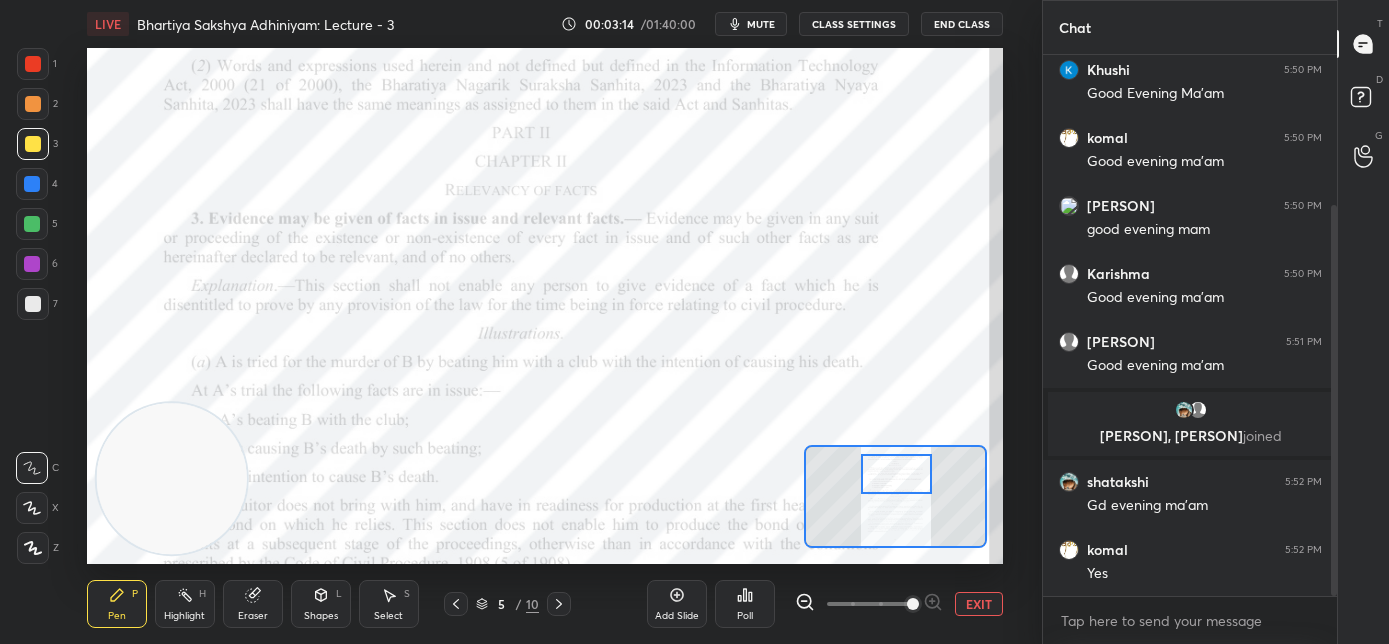 click at bounding box center (33, 64) 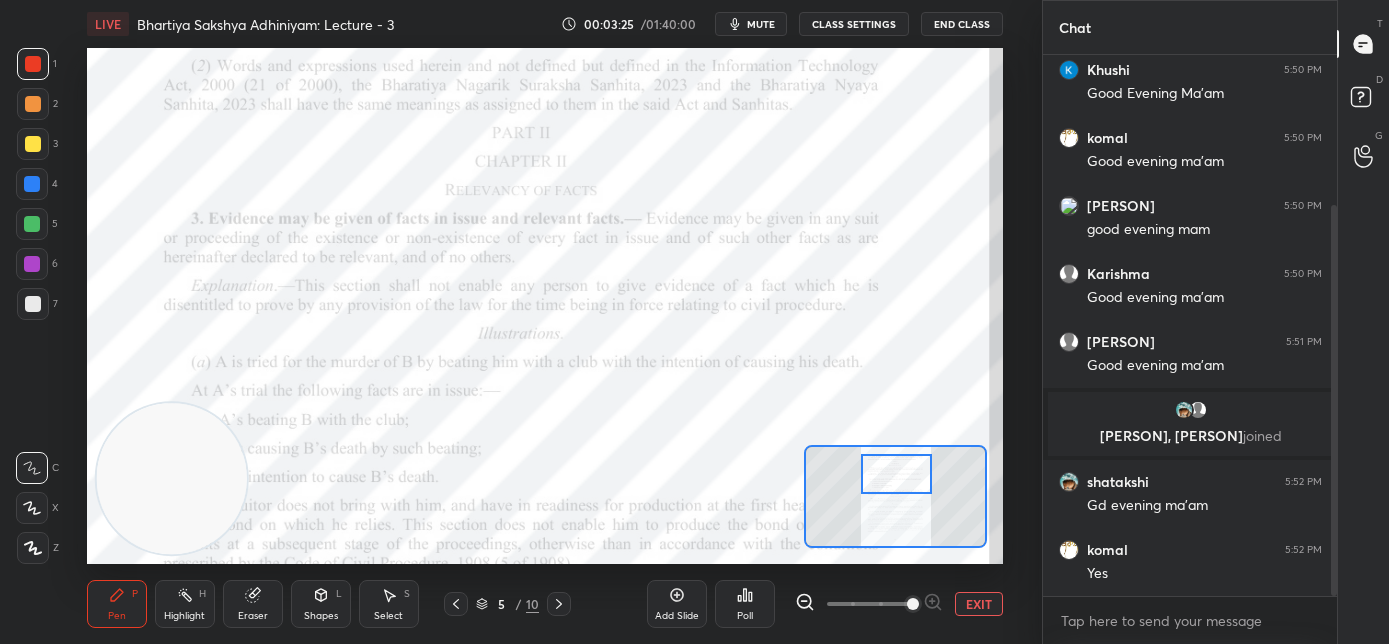 scroll, scrollTop: 274, scrollLeft: 0, axis: vertical 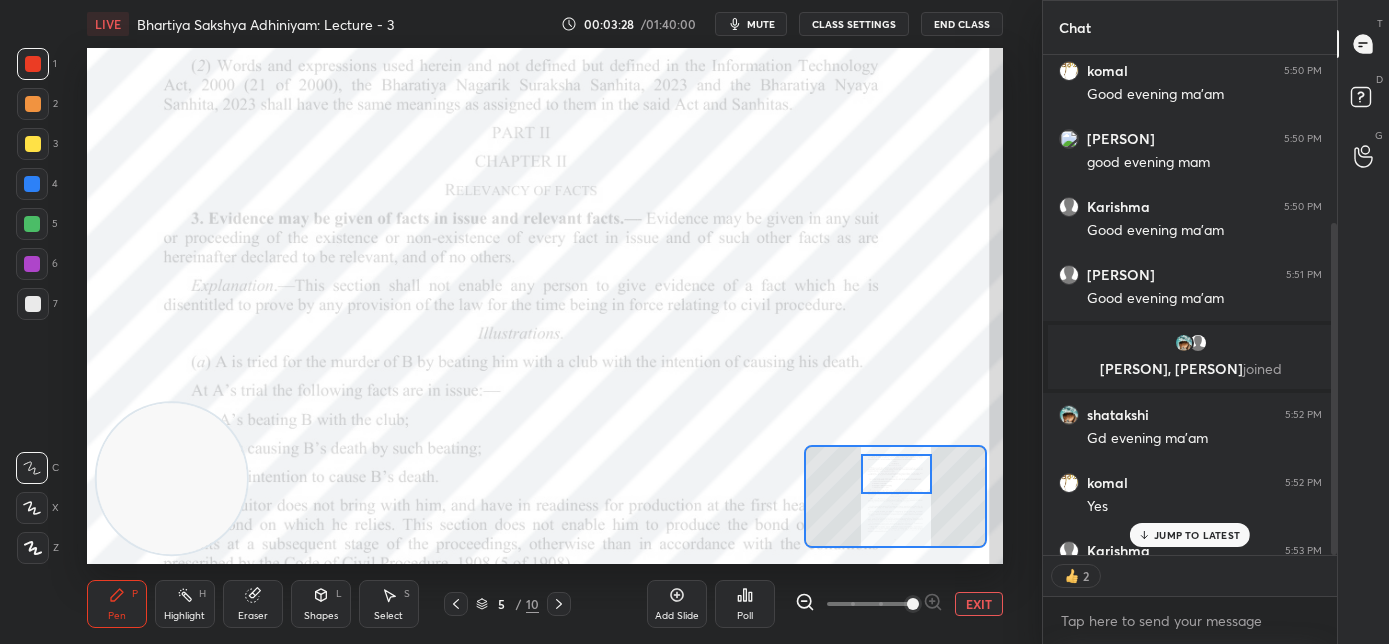 click on "EXIT" at bounding box center (979, 604) 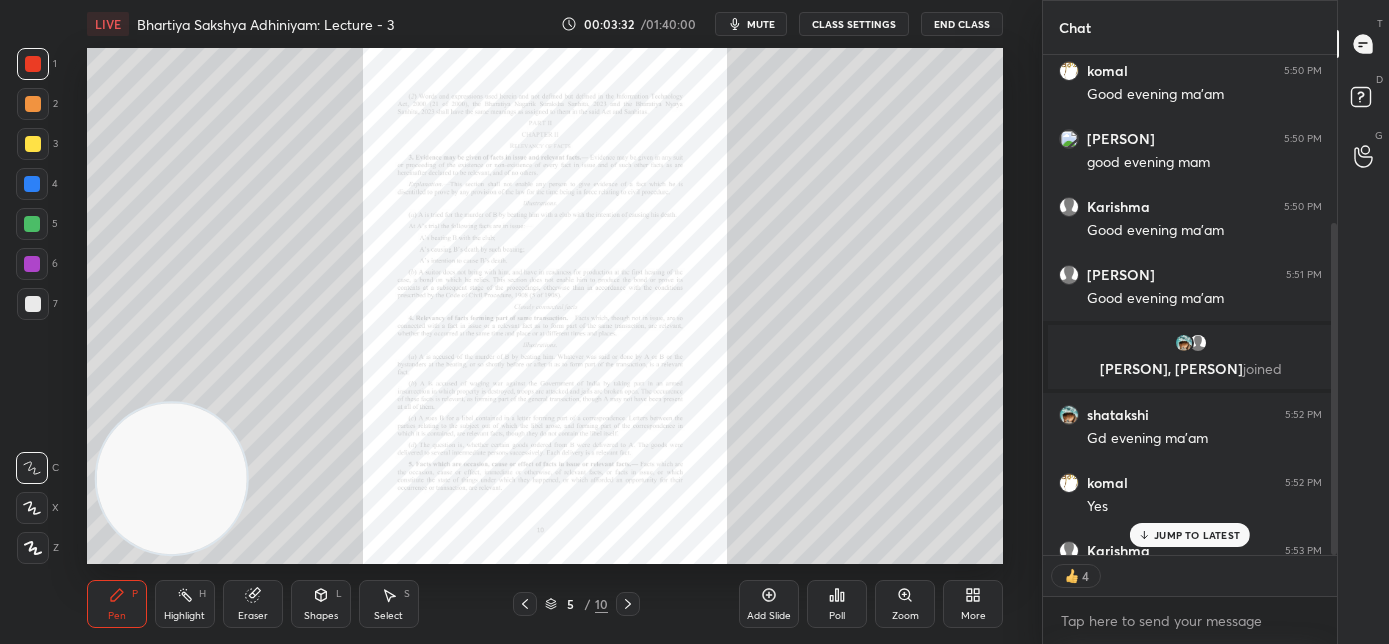 click on "Zoom" at bounding box center (905, 604) 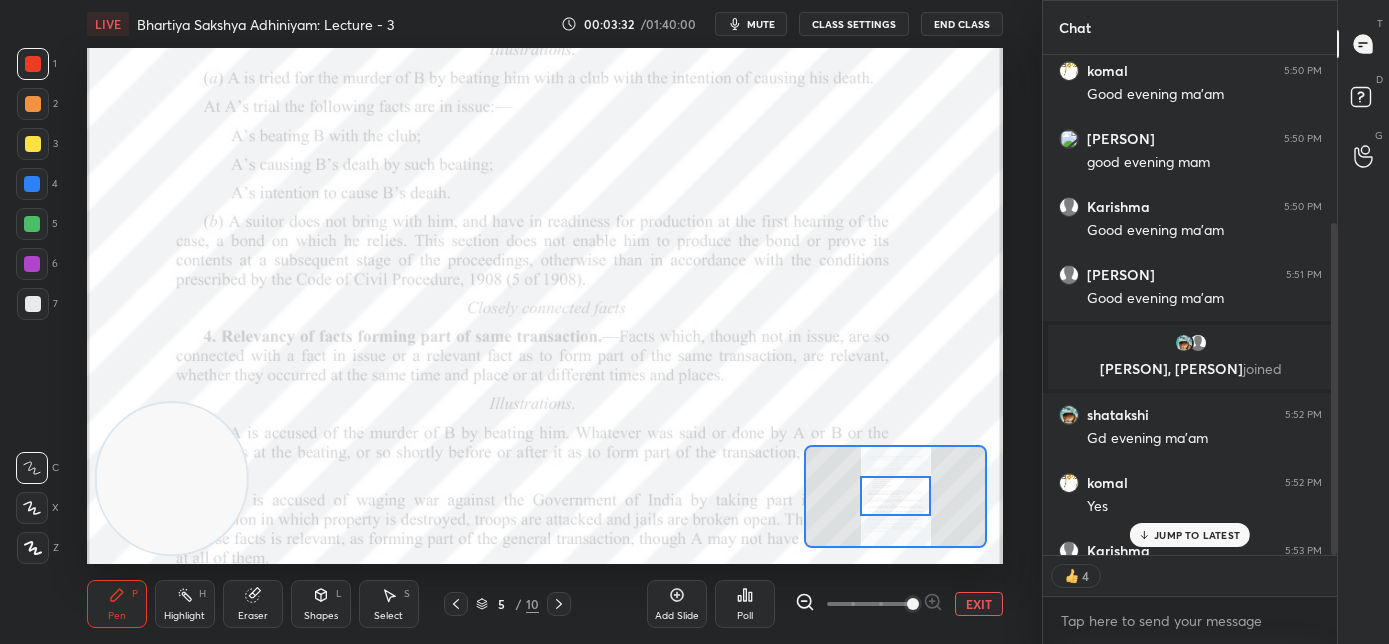 click at bounding box center (913, 604) 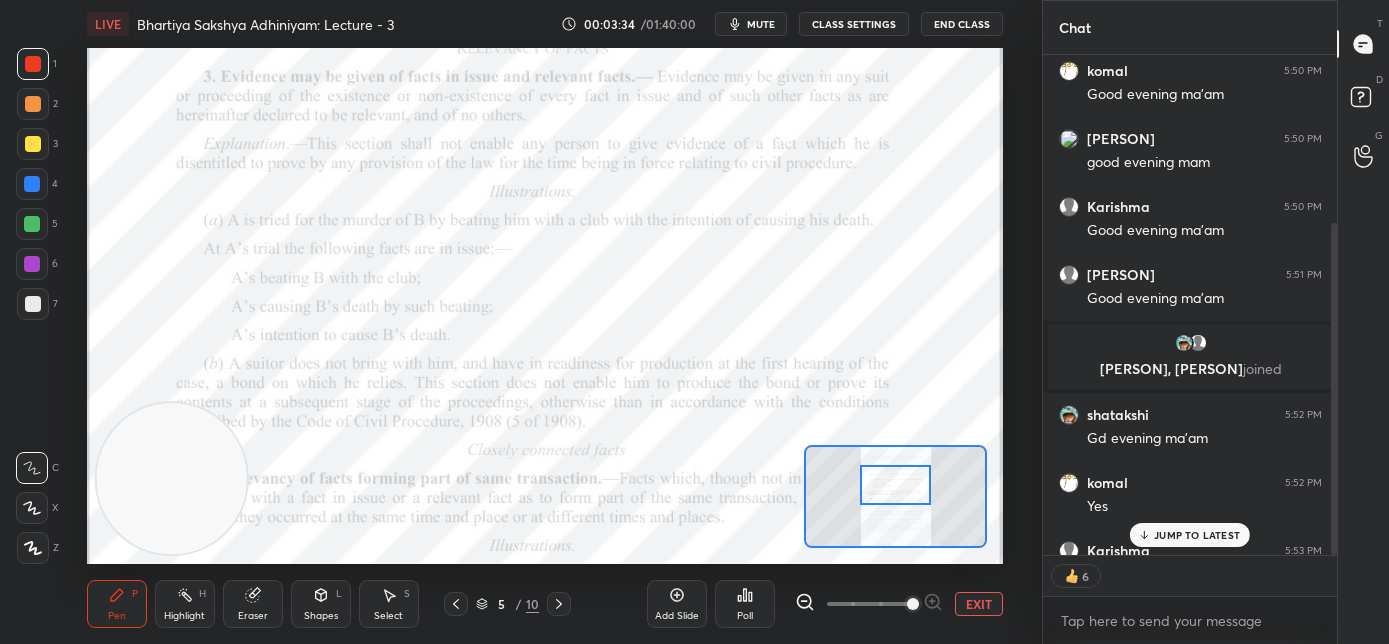 drag, startPoint x: 900, startPoint y: 500, endPoint x: 900, endPoint y: 489, distance: 11 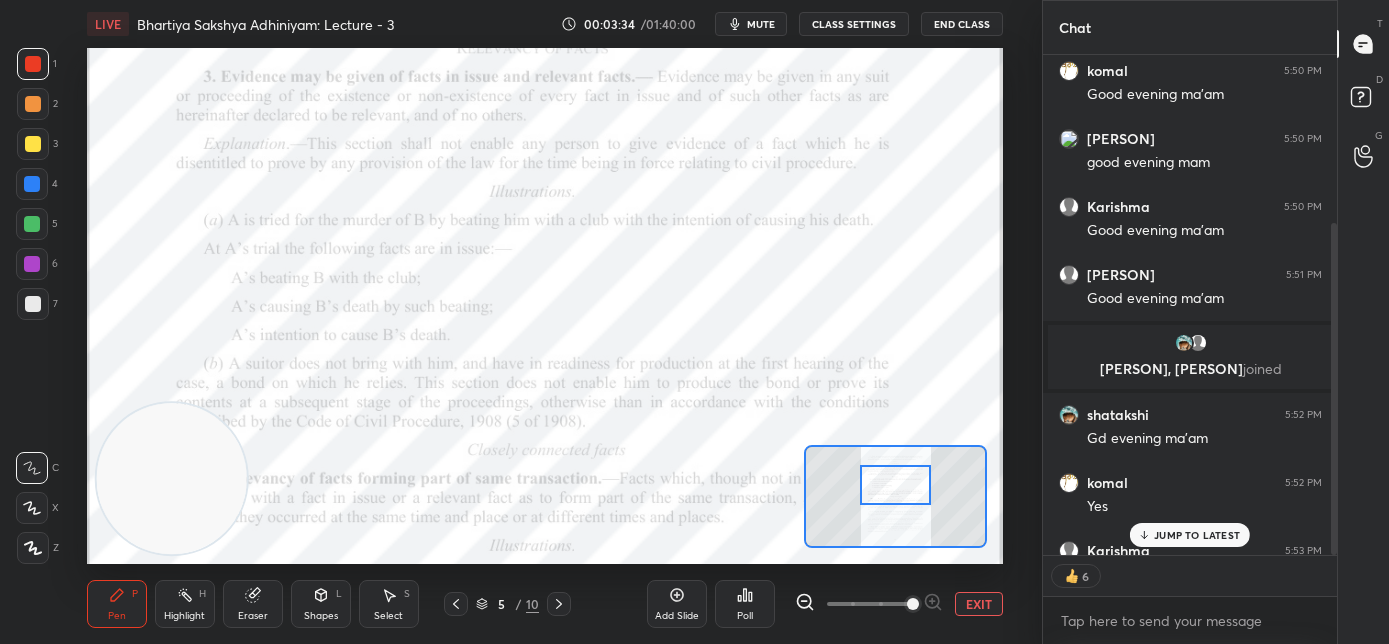 click at bounding box center (896, 485) 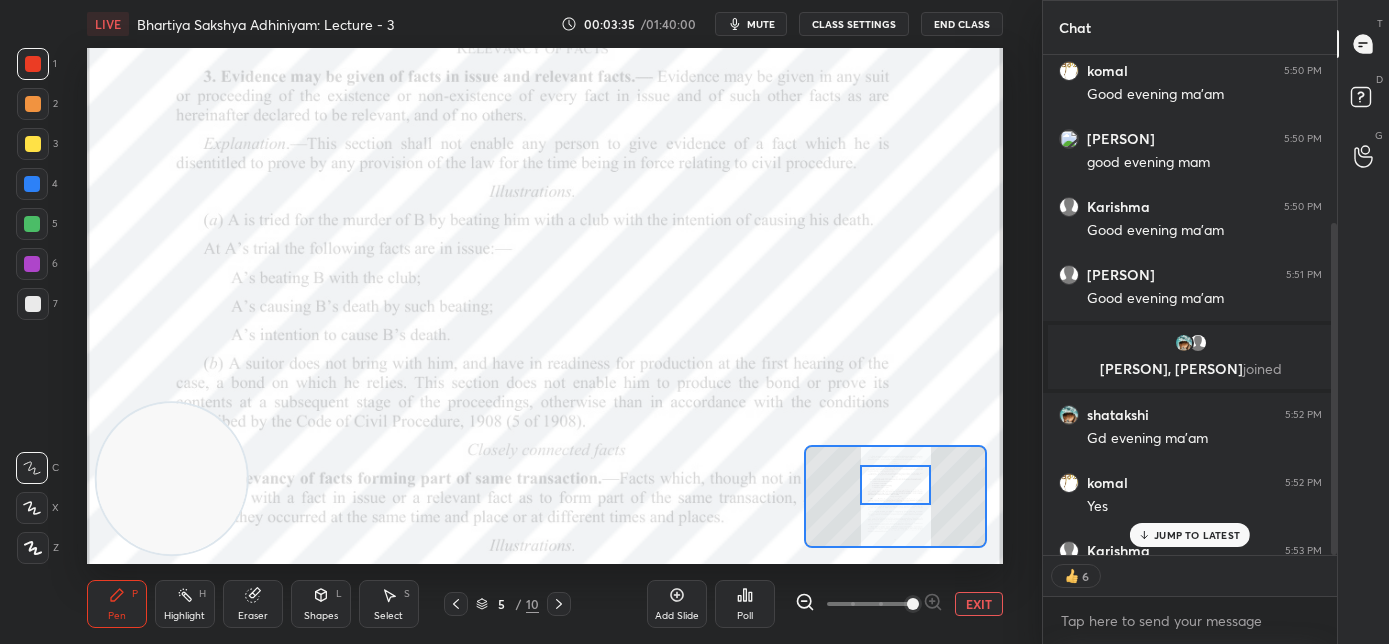 click on "JUMP TO LATEST" at bounding box center [1197, 535] 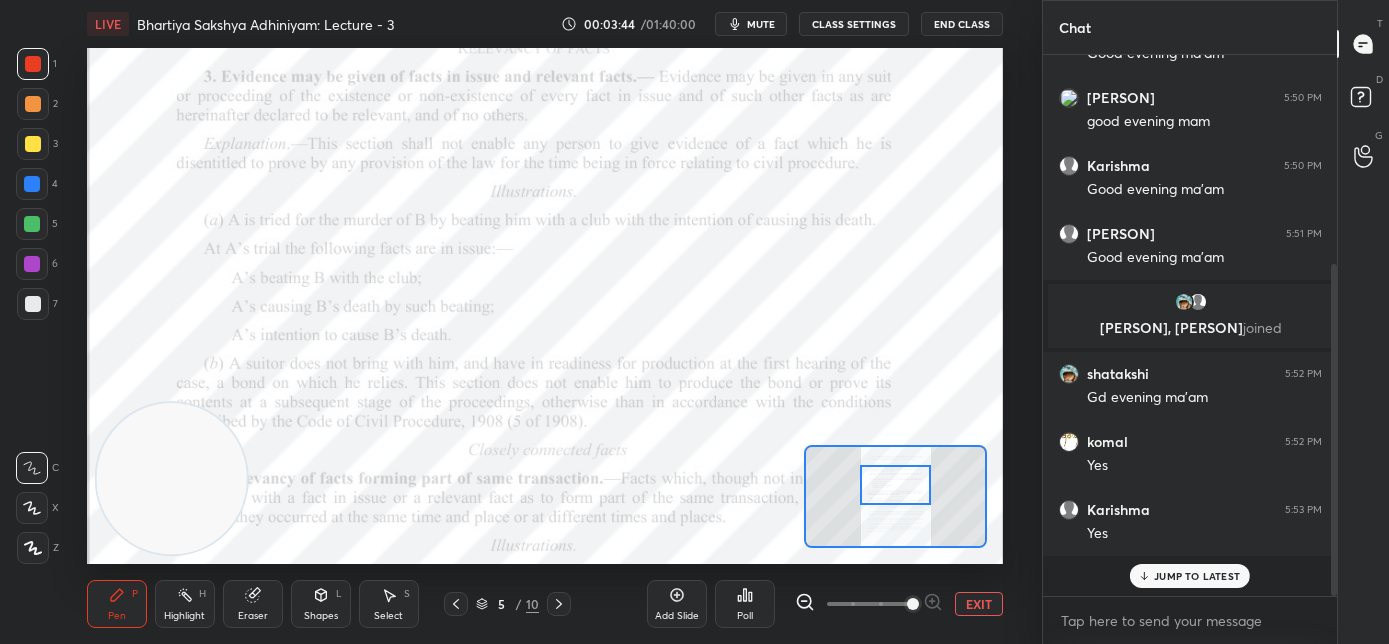 scroll, scrollTop: 6, scrollLeft: 7, axis: both 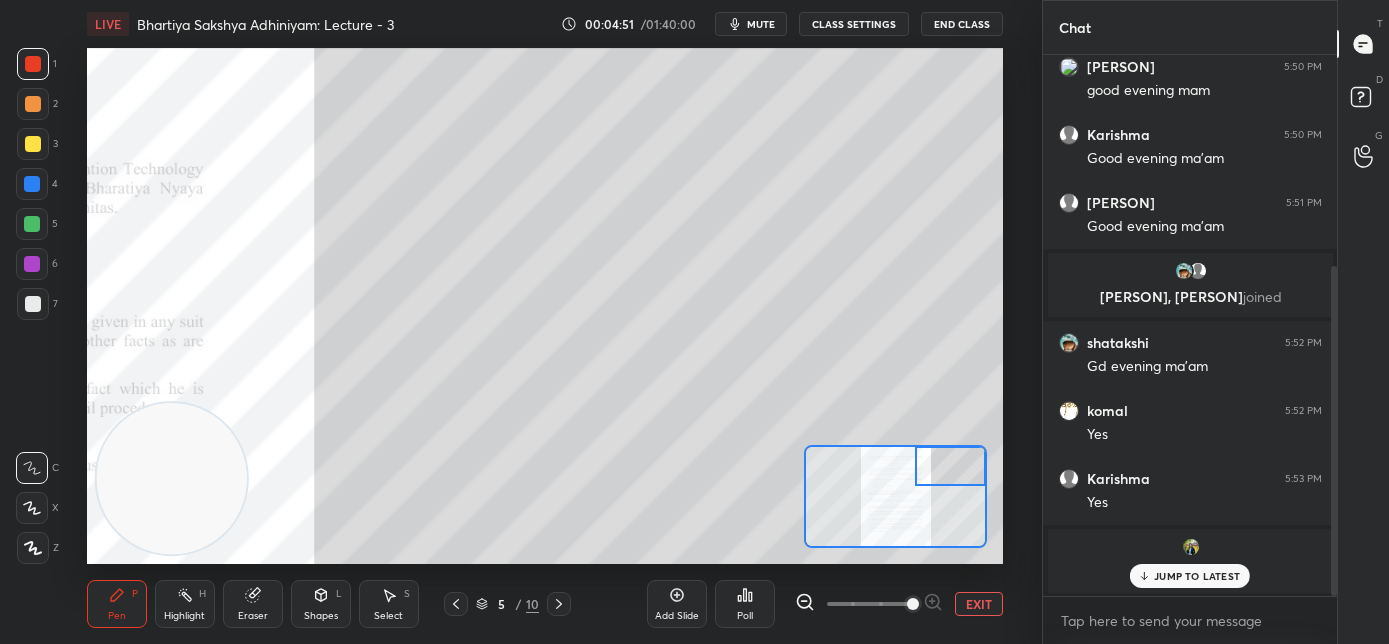 drag, startPoint x: 888, startPoint y: 482, endPoint x: 949, endPoint y: 456, distance: 66.309875 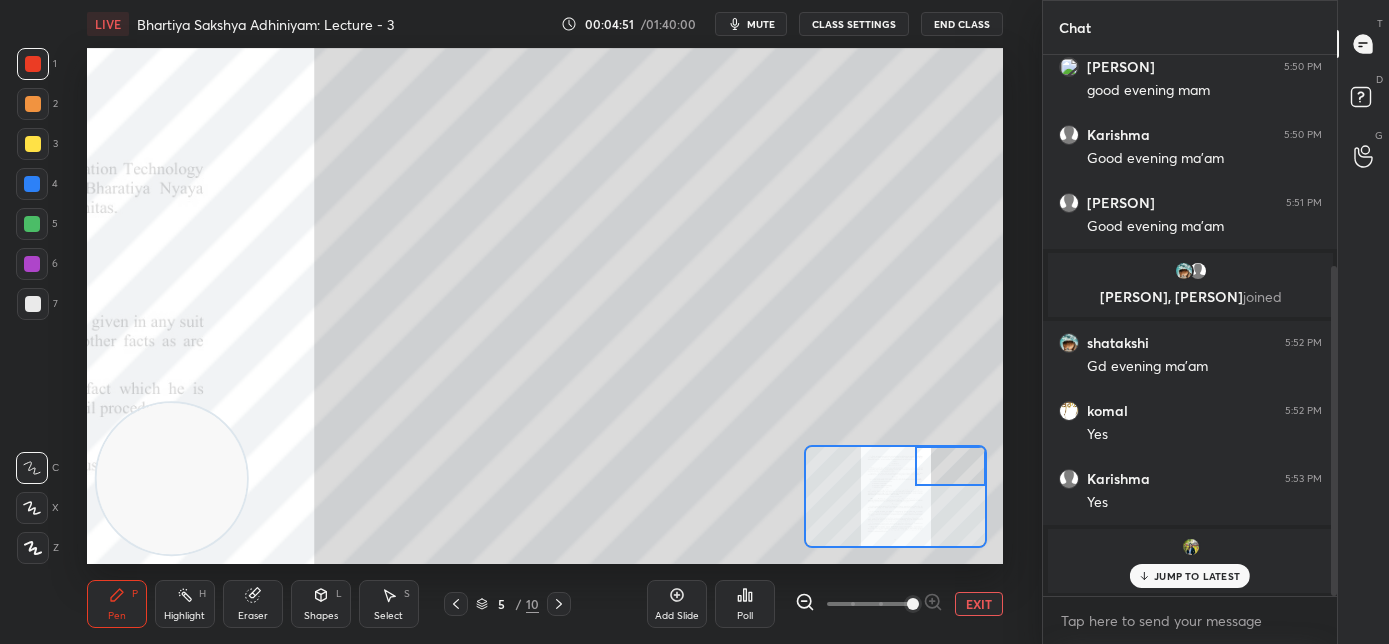 click at bounding box center [951, 466] 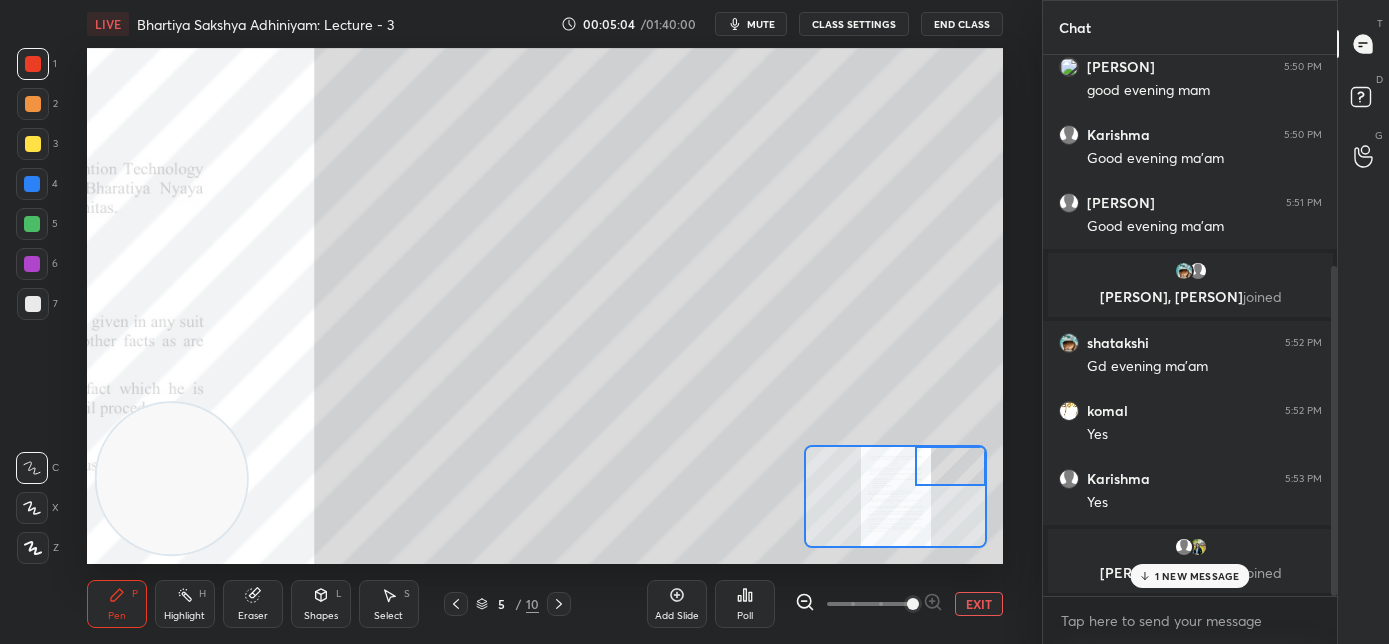click on "1 NEW MESSAGE" at bounding box center [1197, 576] 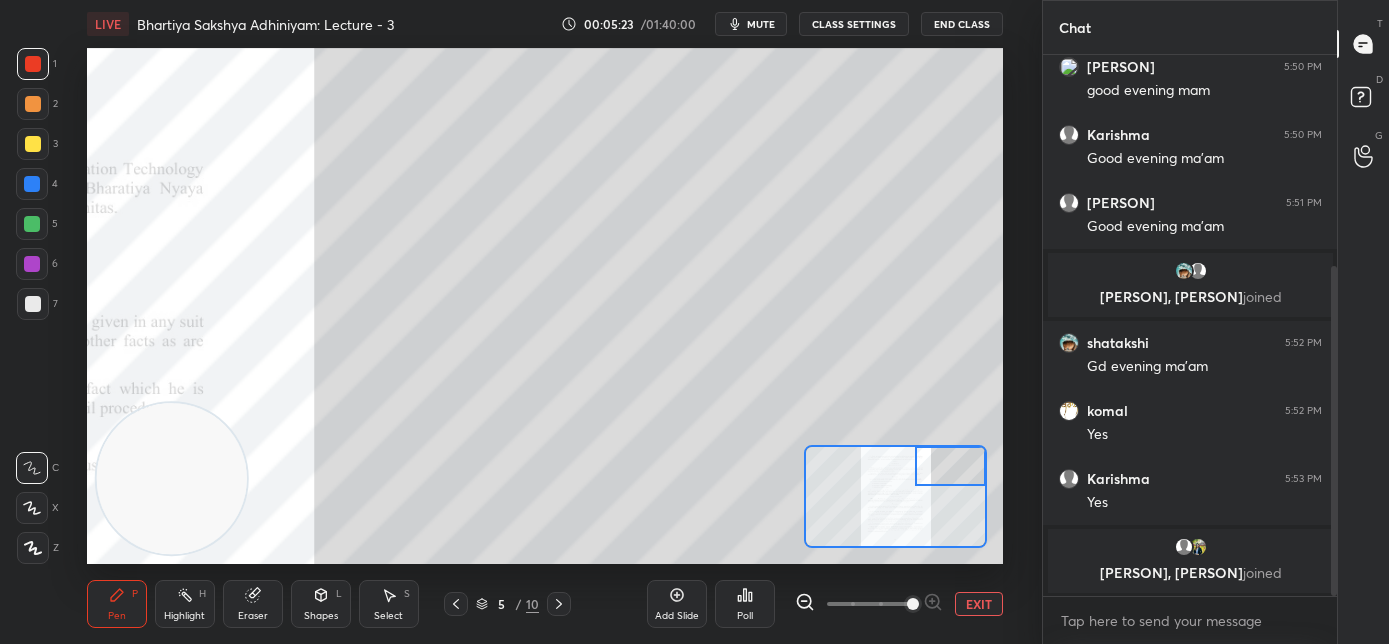 click at bounding box center (33, 304) 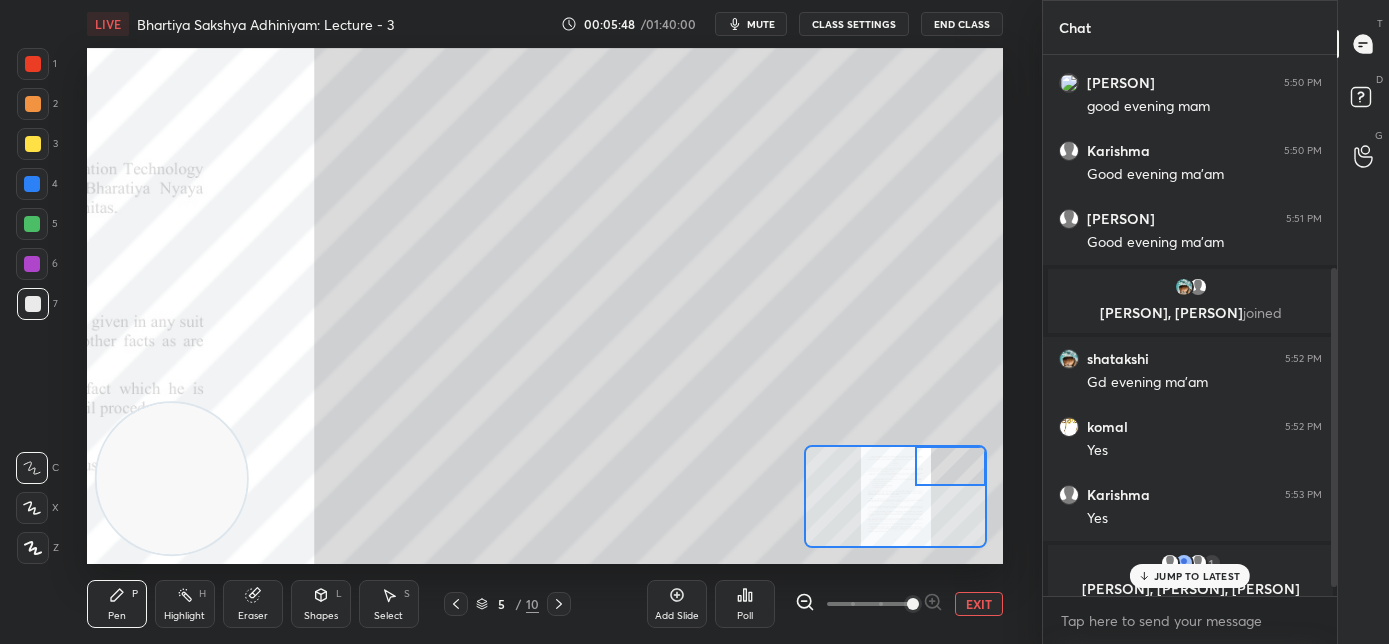 scroll, scrollTop: 362, scrollLeft: 0, axis: vertical 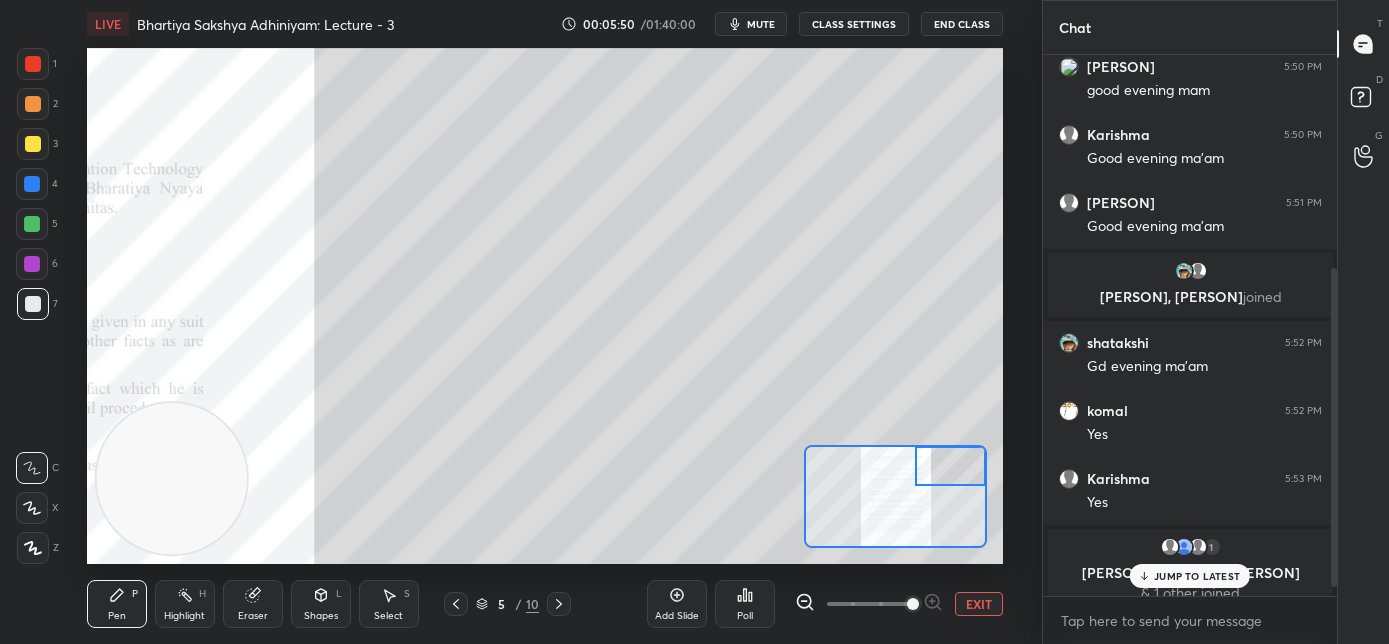 click on "JUMP TO LATEST" at bounding box center (1190, 576) 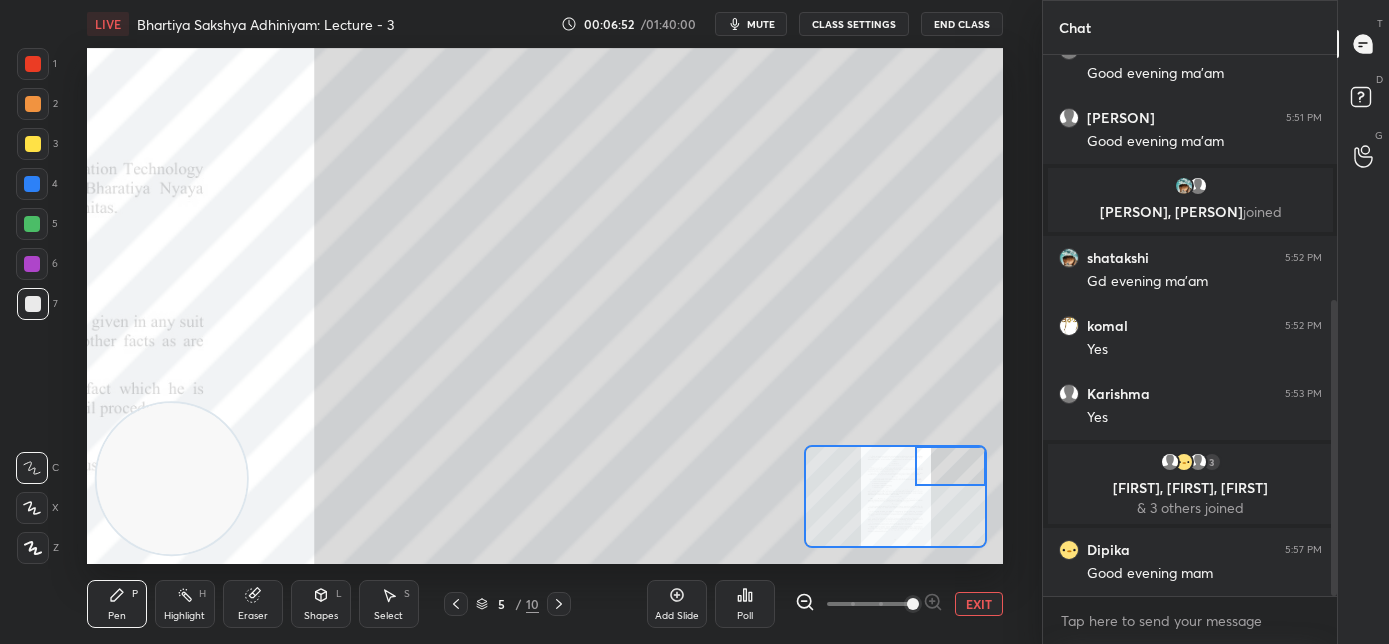 scroll, scrollTop: 514, scrollLeft: 0, axis: vertical 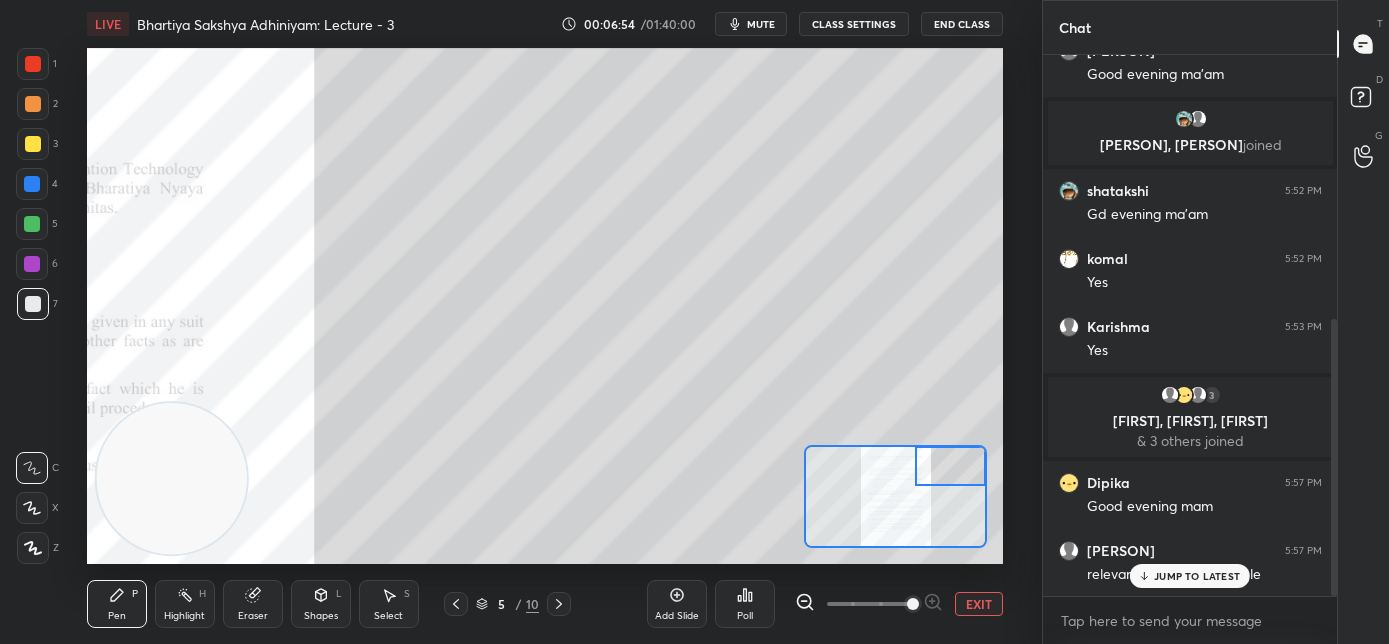 click on "JUMP TO LATEST" at bounding box center (1190, 576) 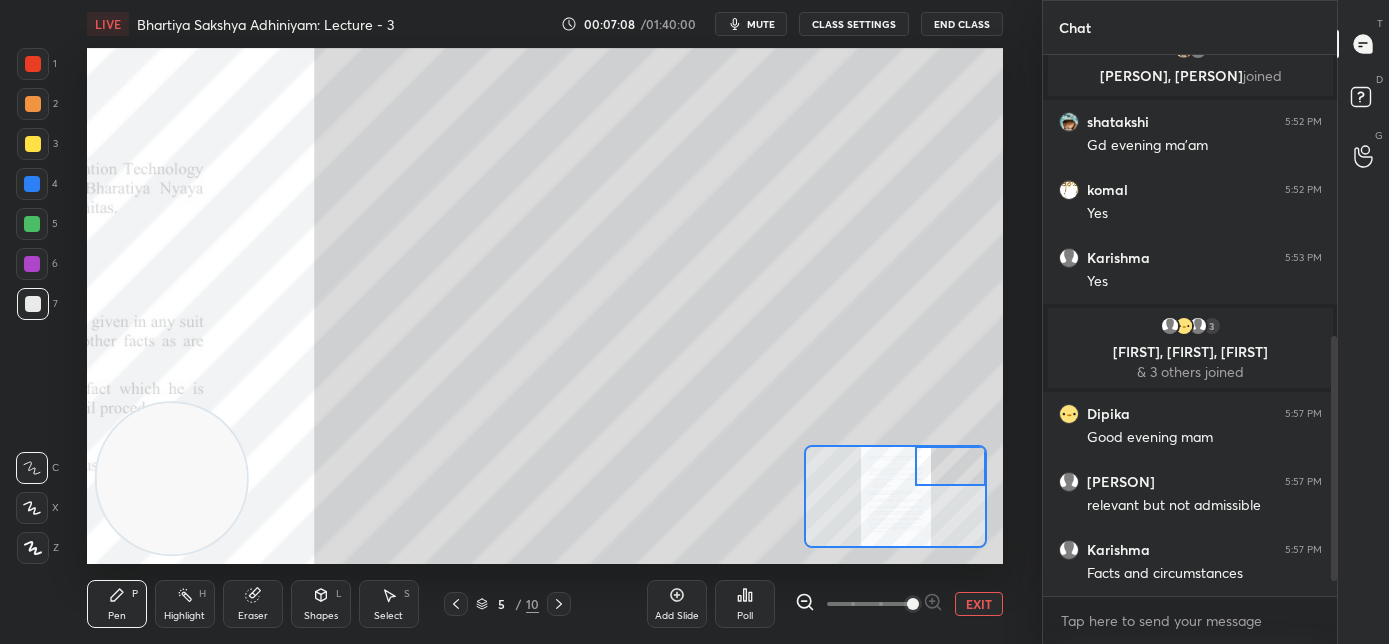 scroll, scrollTop: 650, scrollLeft: 0, axis: vertical 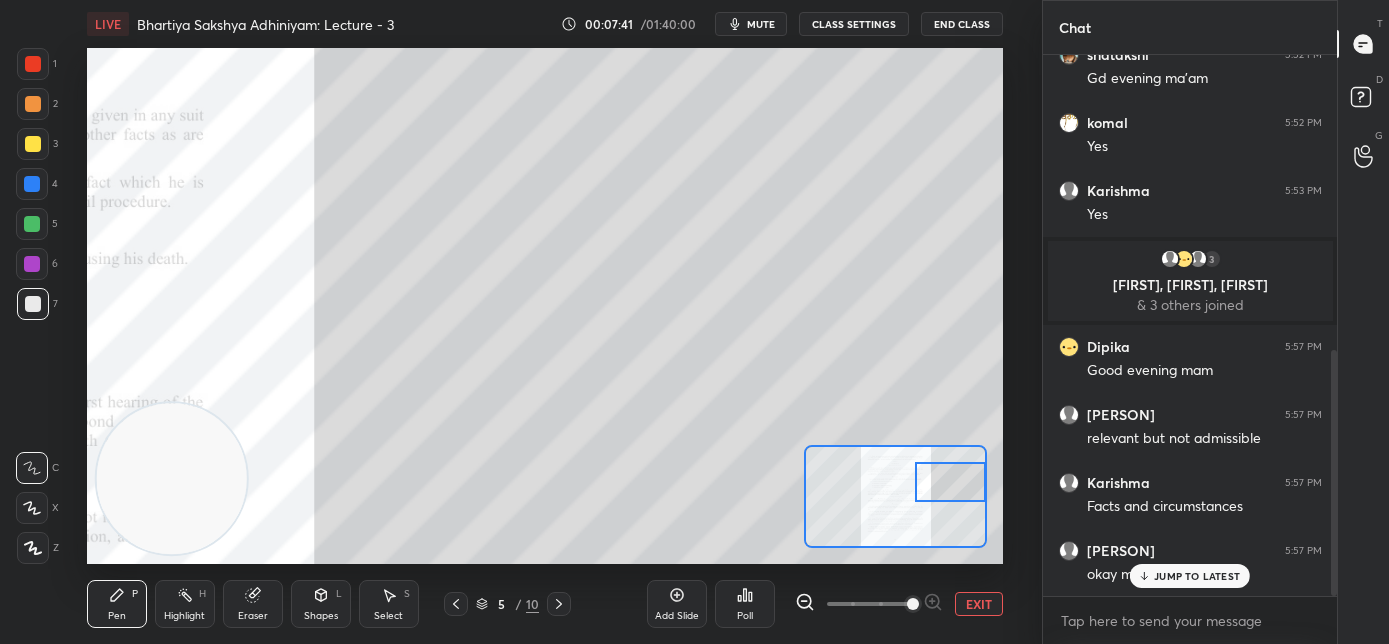 drag, startPoint x: 931, startPoint y: 469, endPoint x: 932, endPoint y: 485, distance: 16.03122 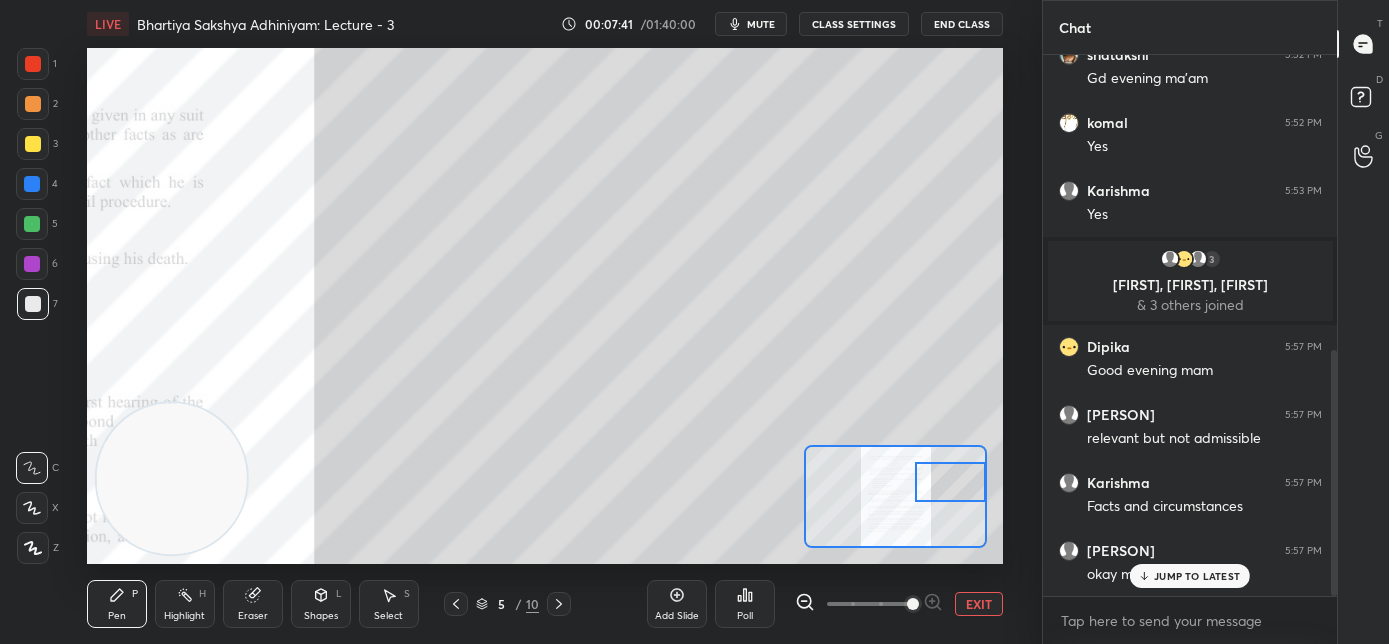 click at bounding box center (951, 482) 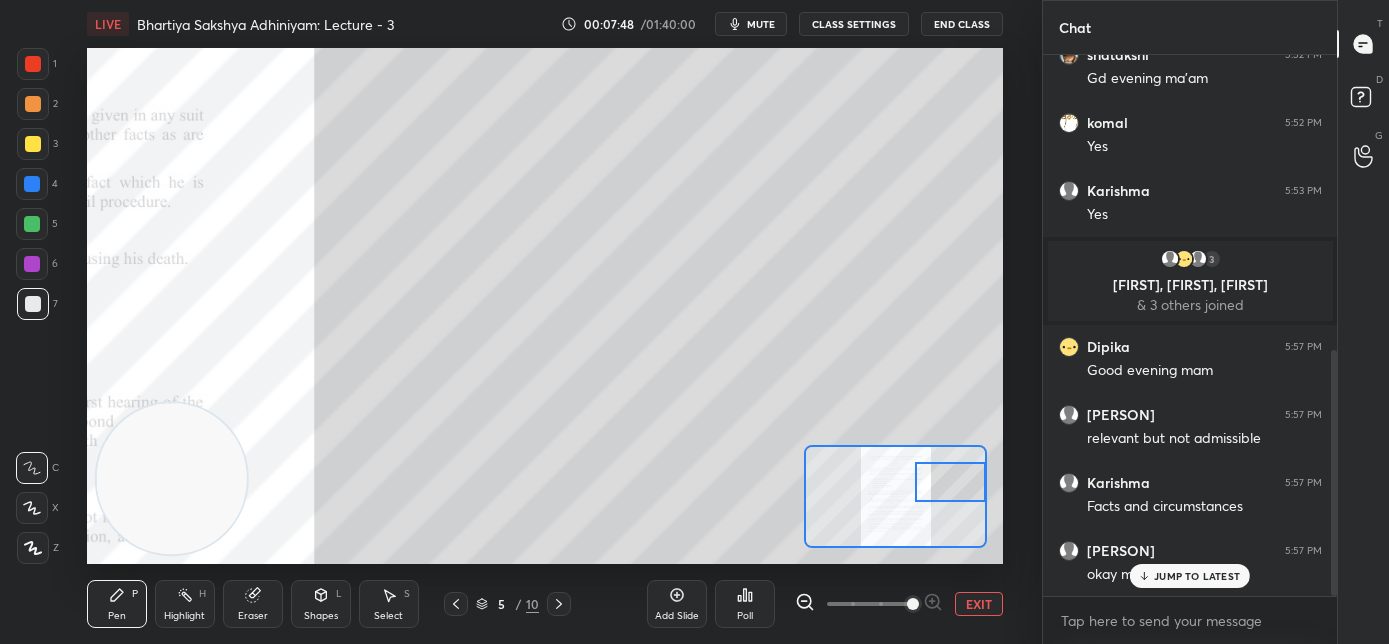 click 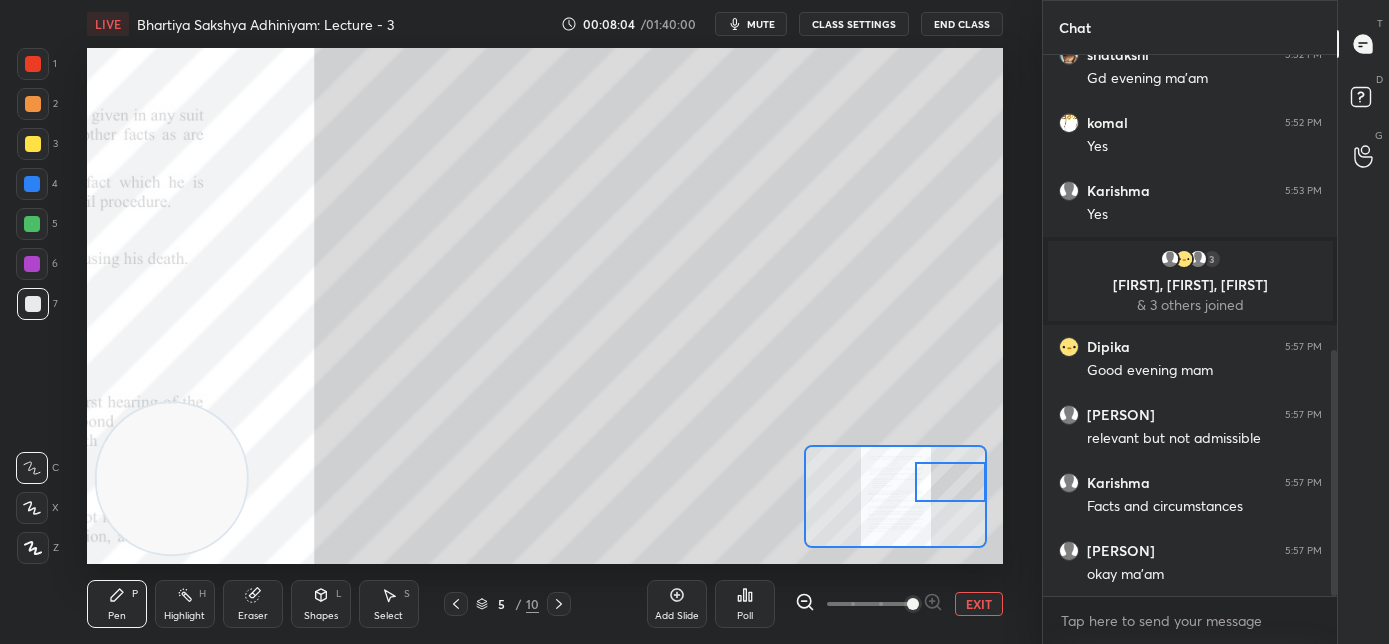 scroll, scrollTop: 722, scrollLeft: 0, axis: vertical 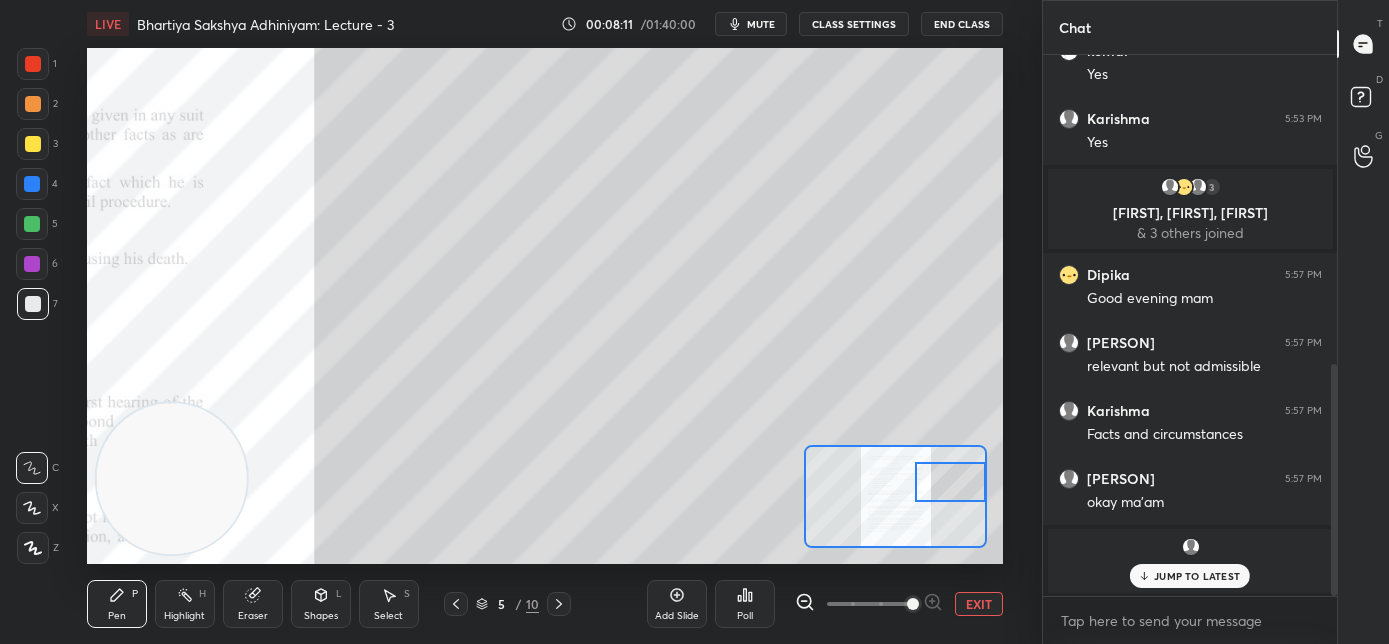click on "JUMP TO LATEST" at bounding box center [1197, 576] 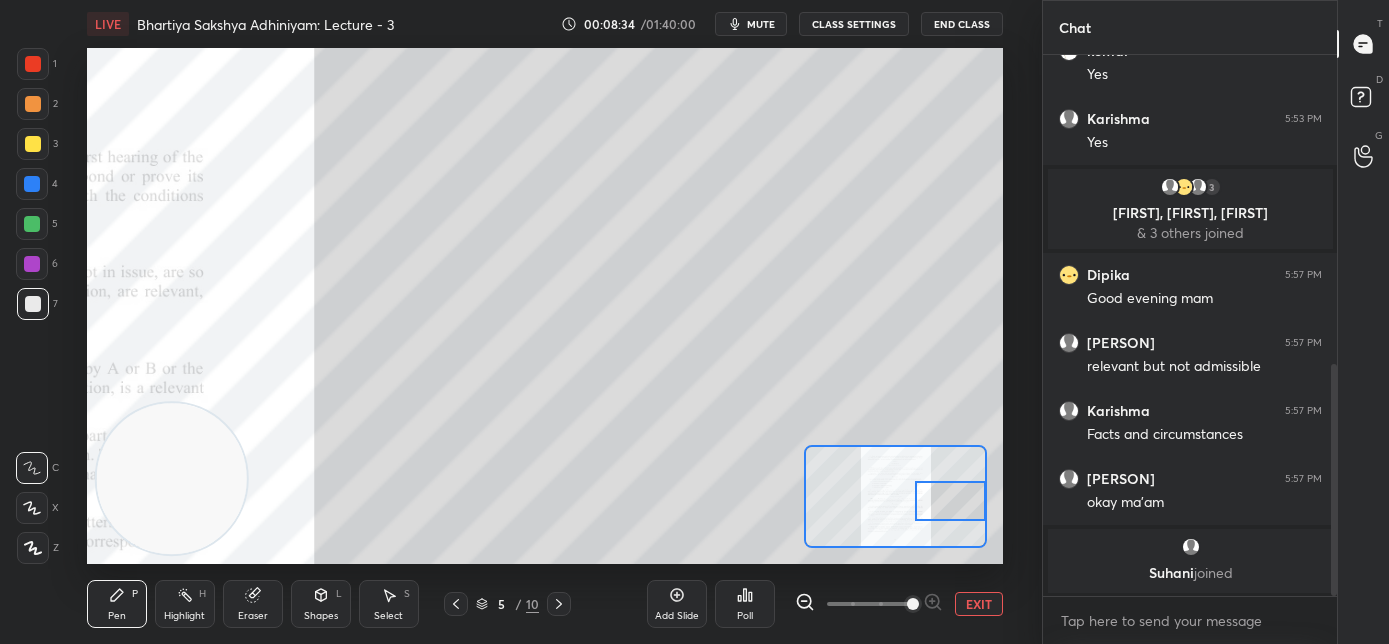 drag, startPoint x: 956, startPoint y: 491, endPoint x: 964, endPoint y: 509, distance: 19.697716 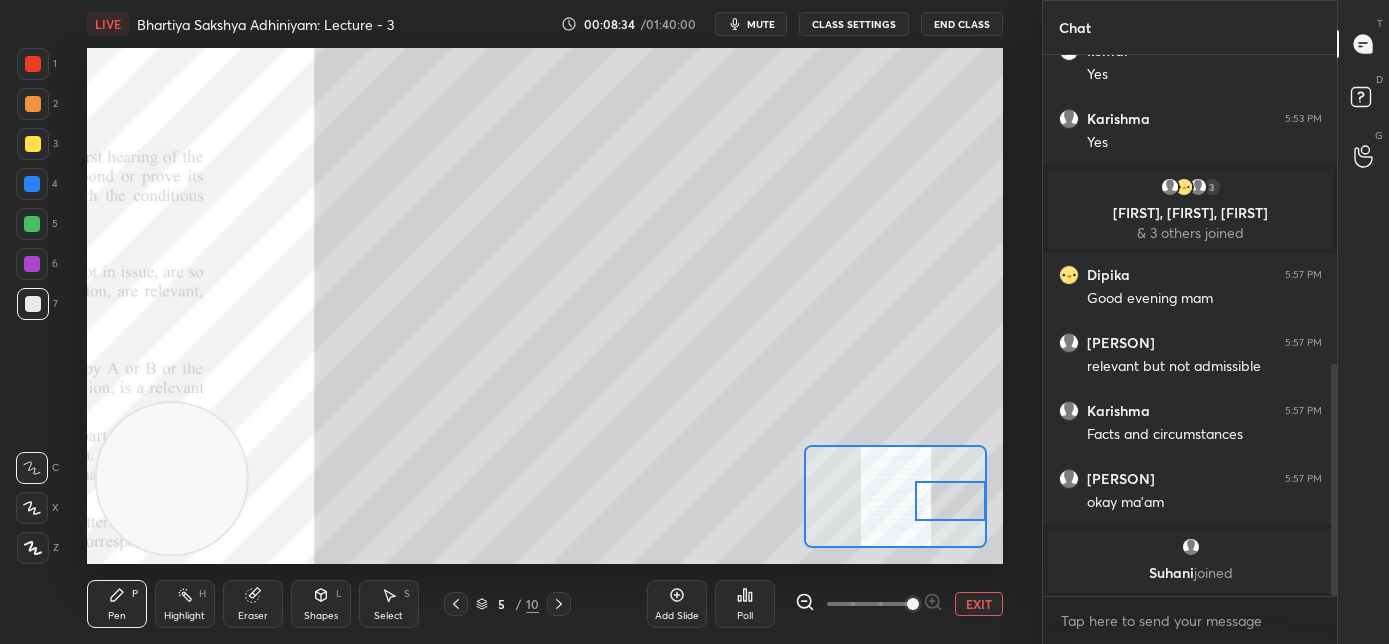 click at bounding box center (951, 501) 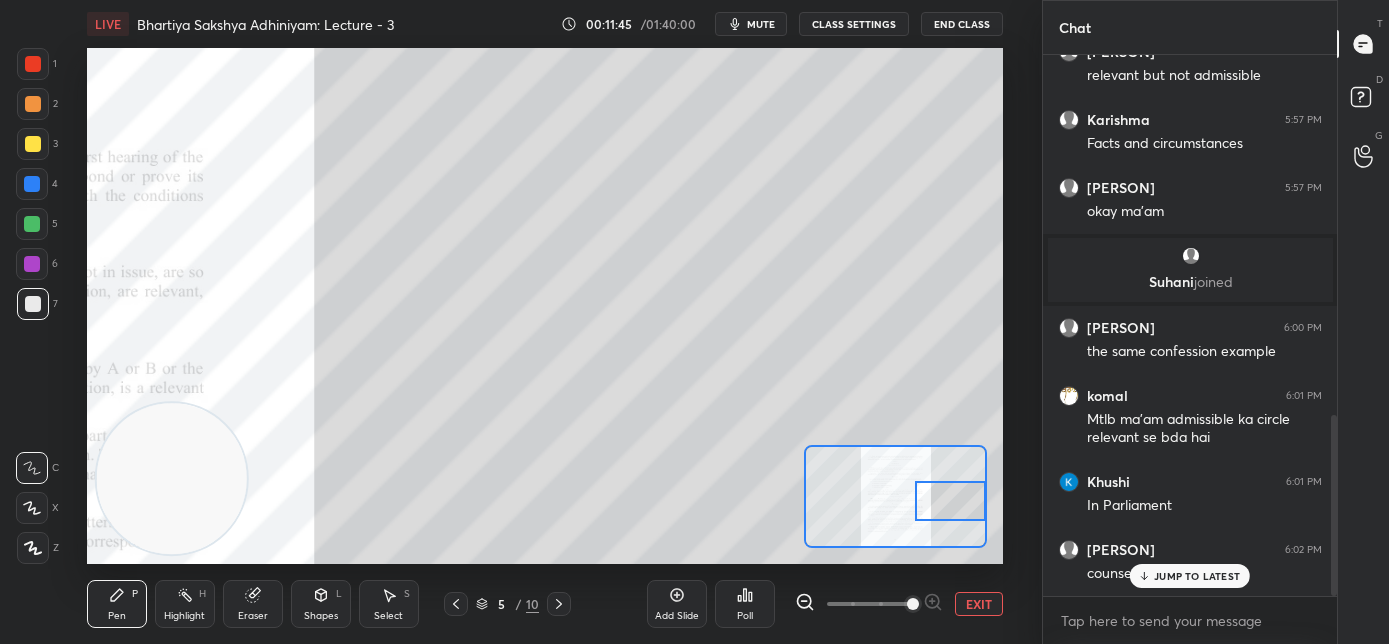 scroll, scrollTop: 1080, scrollLeft: 0, axis: vertical 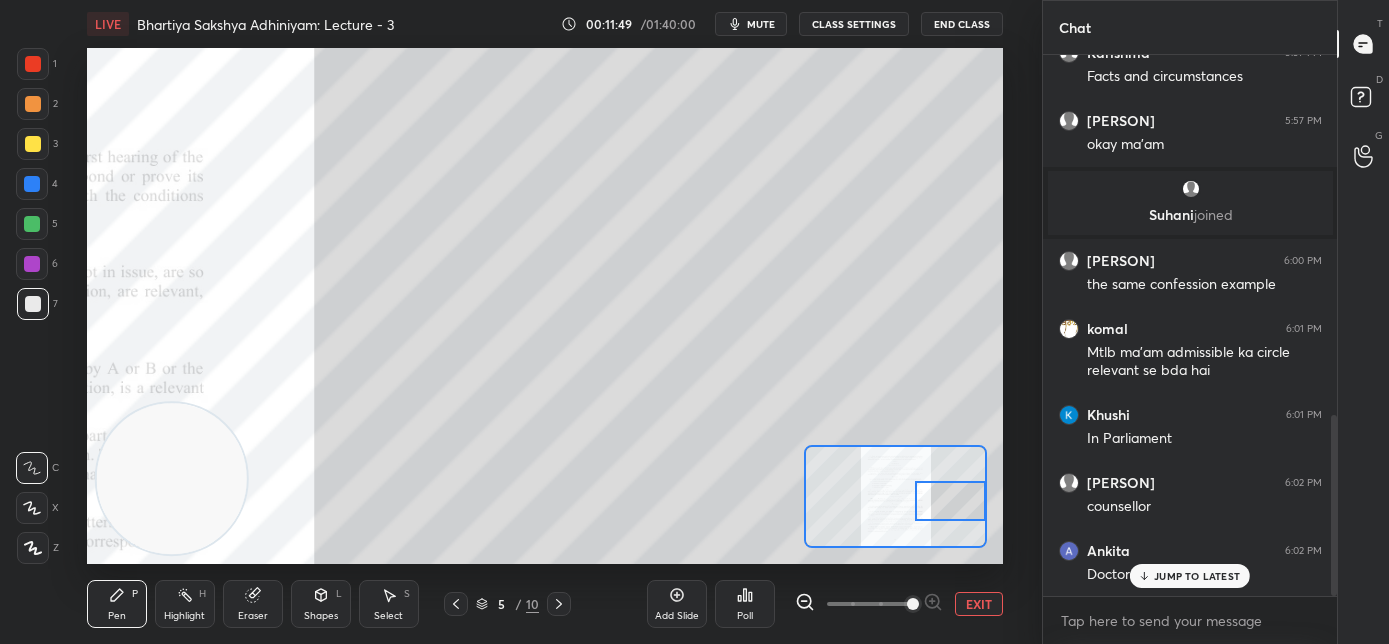 click on "JUMP TO LATEST" at bounding box center (1197, 576) 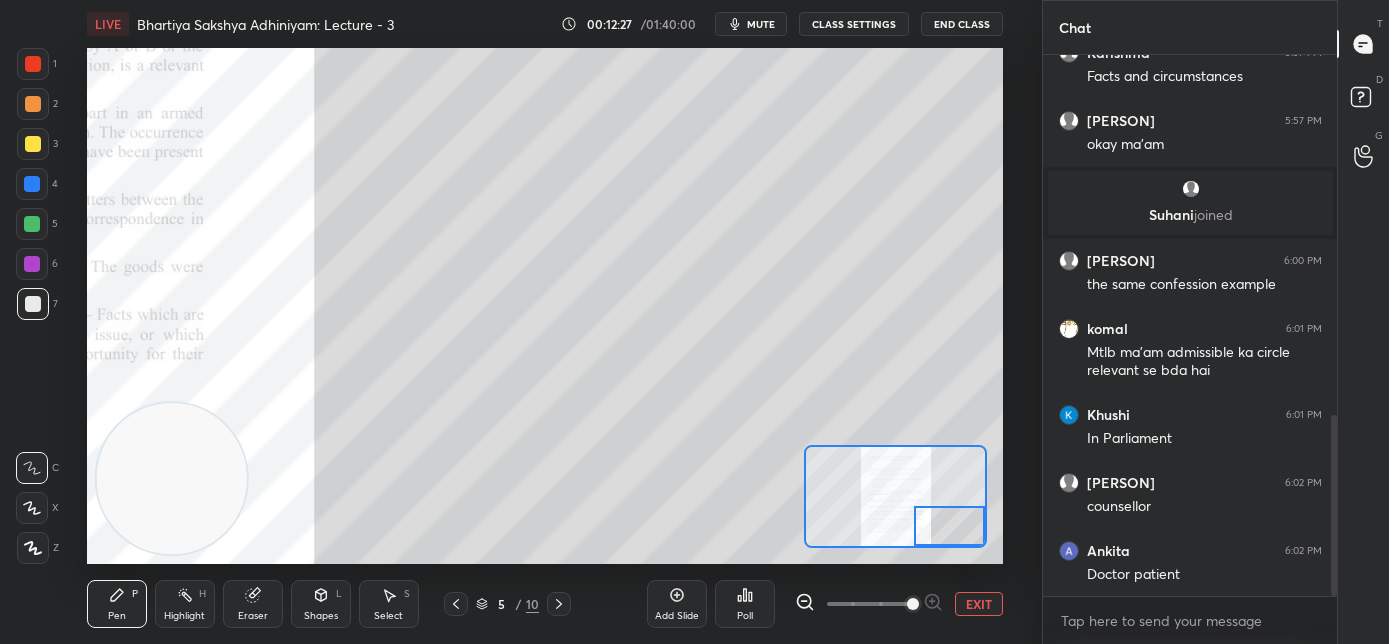 drag, startPoint x: 944, startPoint y: 521, endPoint x: 952, endPoint y: 536, distance: 17 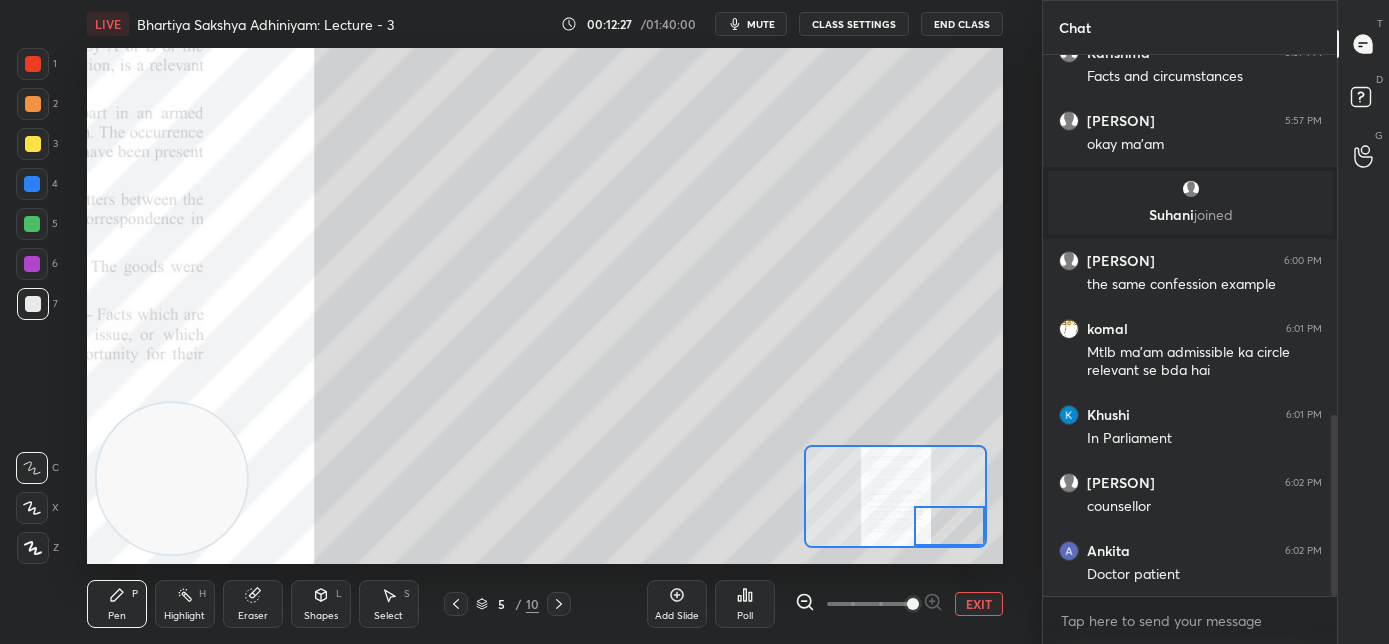 click at bounding box center (950, 526) 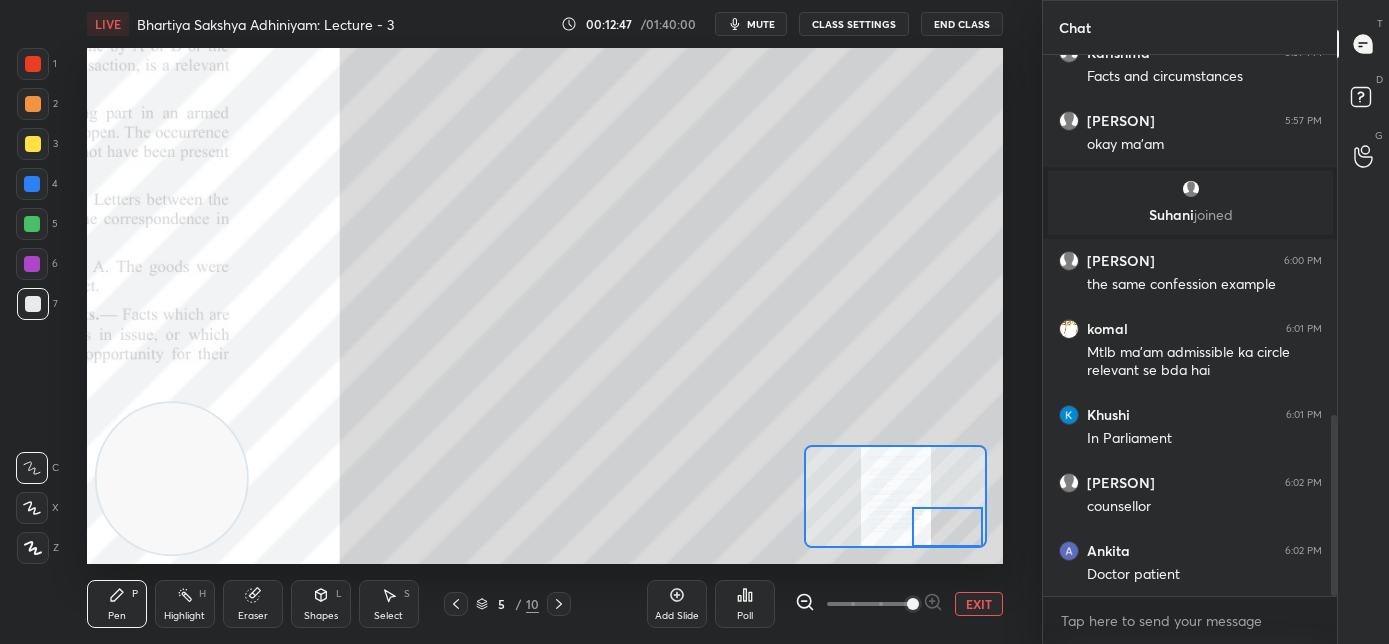 click on "Add Slide" at bounding box center [677, 604] 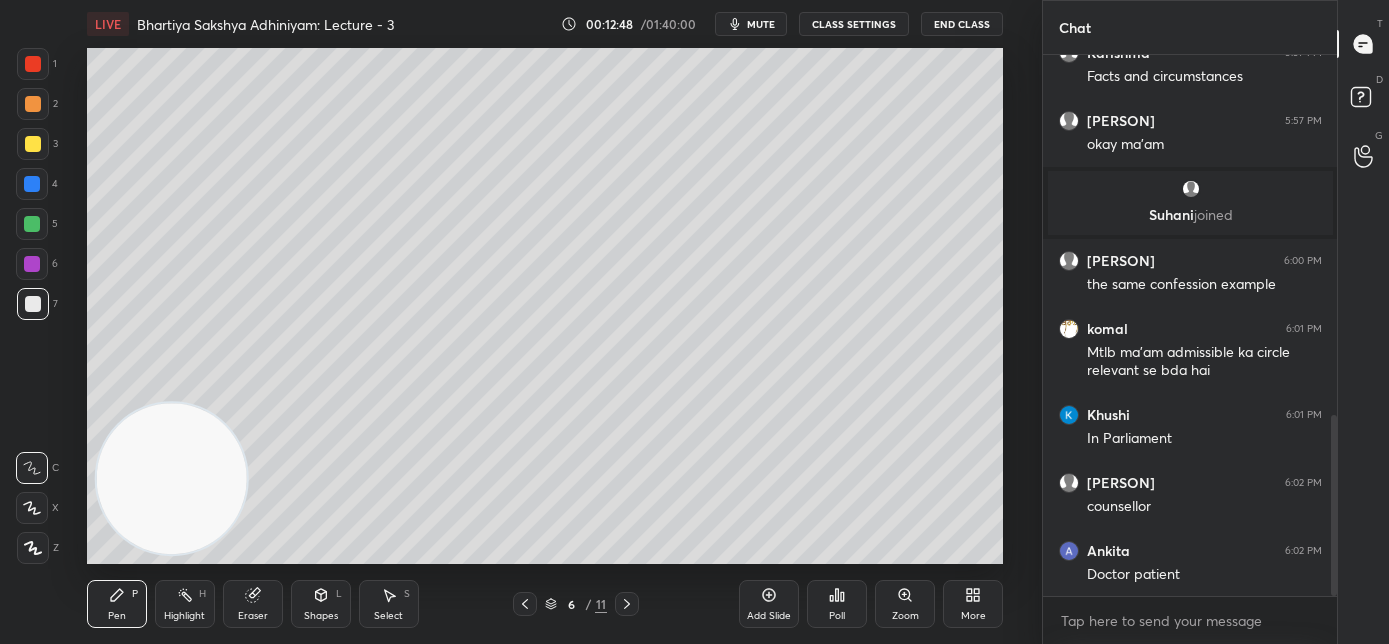 click 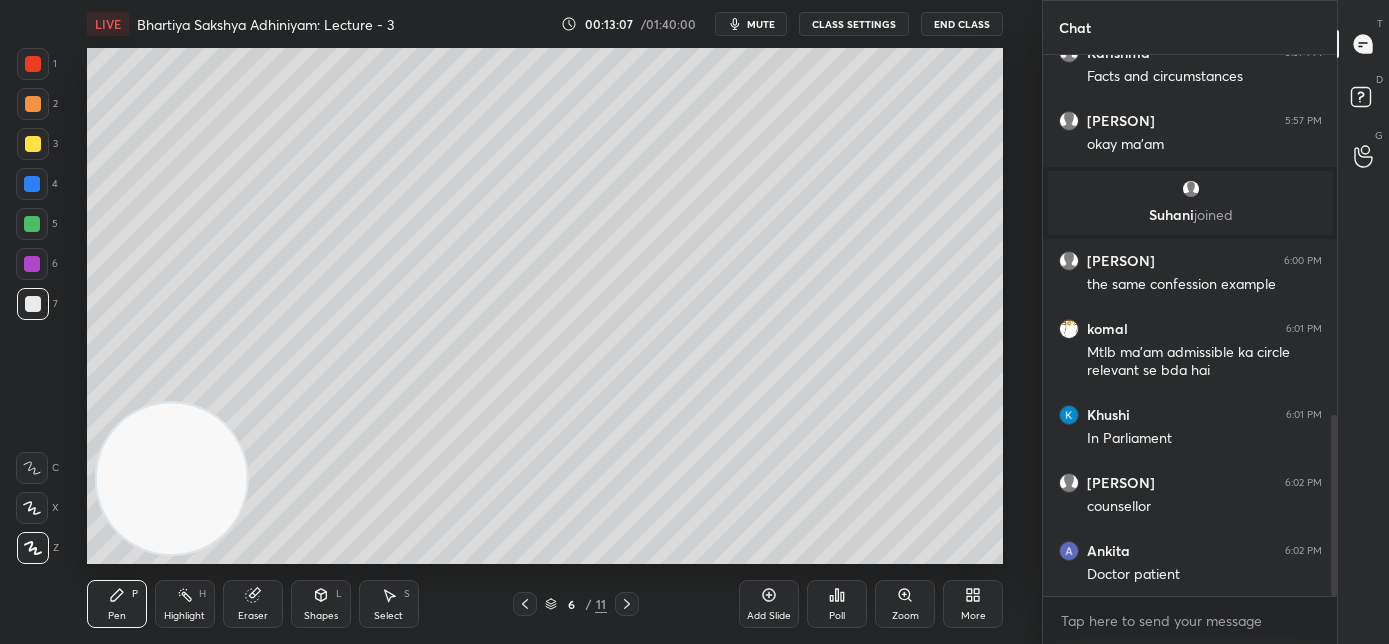 click on "Shapes" at bounding box center (321, 616) 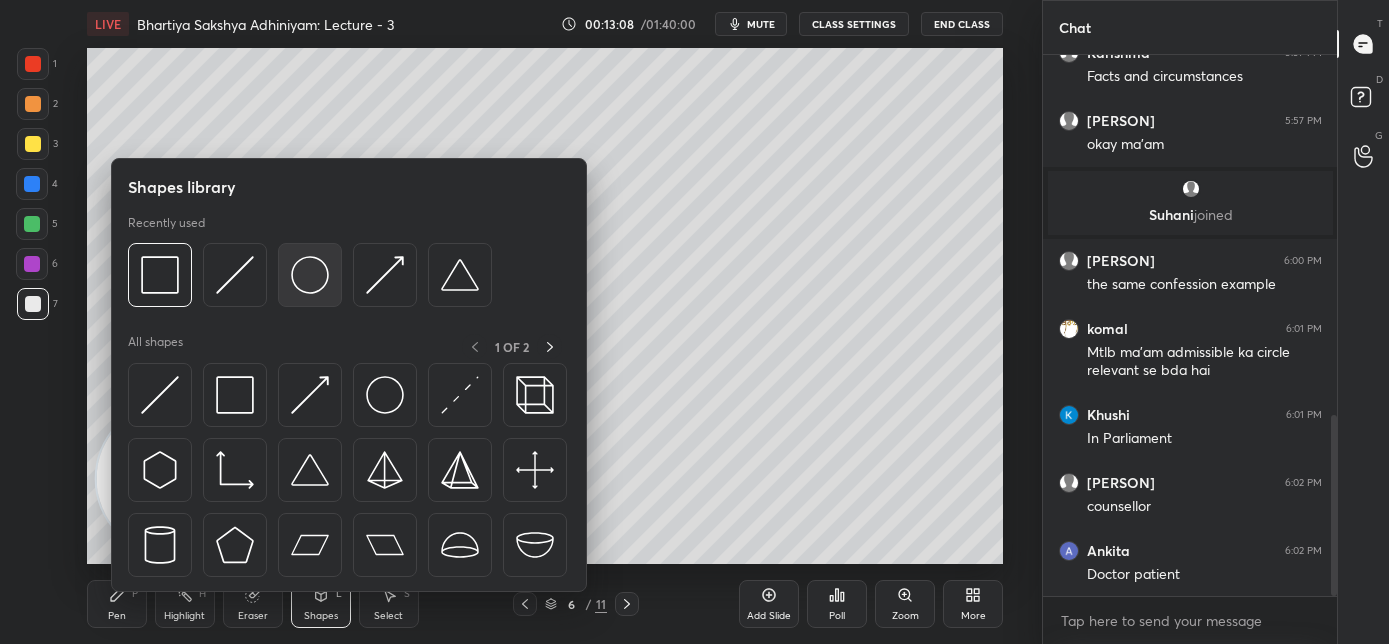 click at bounding box center (310, 275) 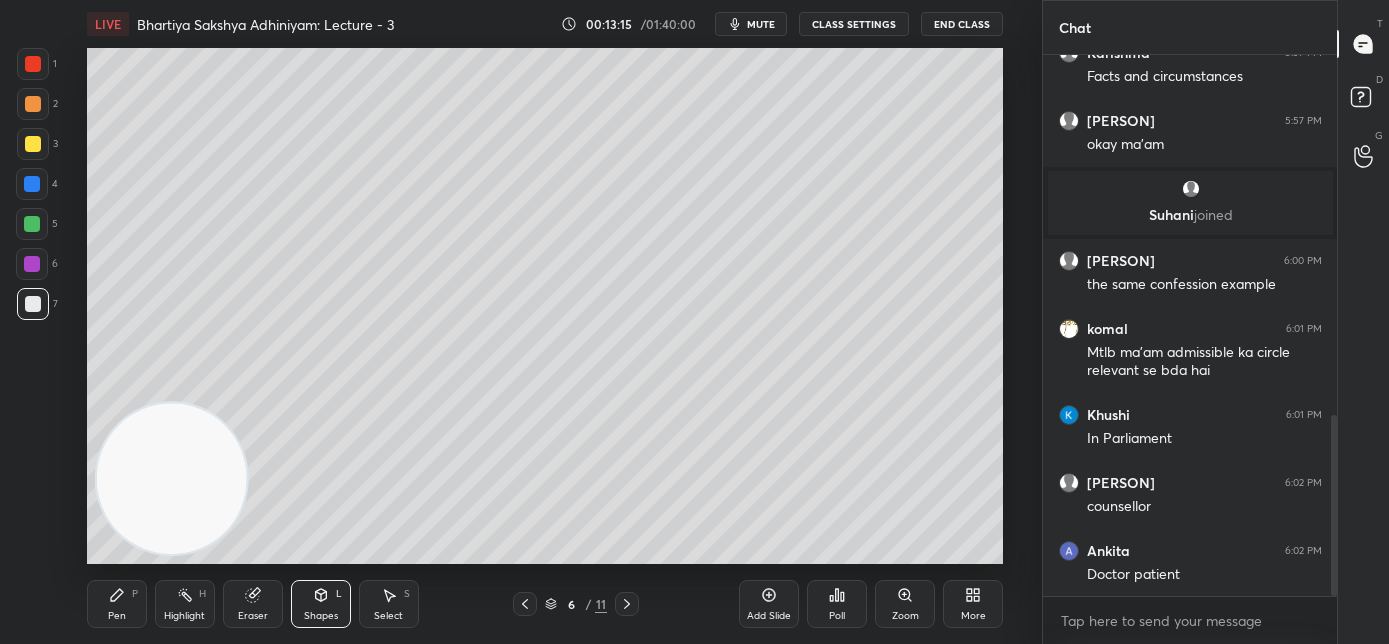 drag, startPoint x: 117, startPoint y: 605, endPoint x: 165, endPoint y: 570, distance: 59.405388 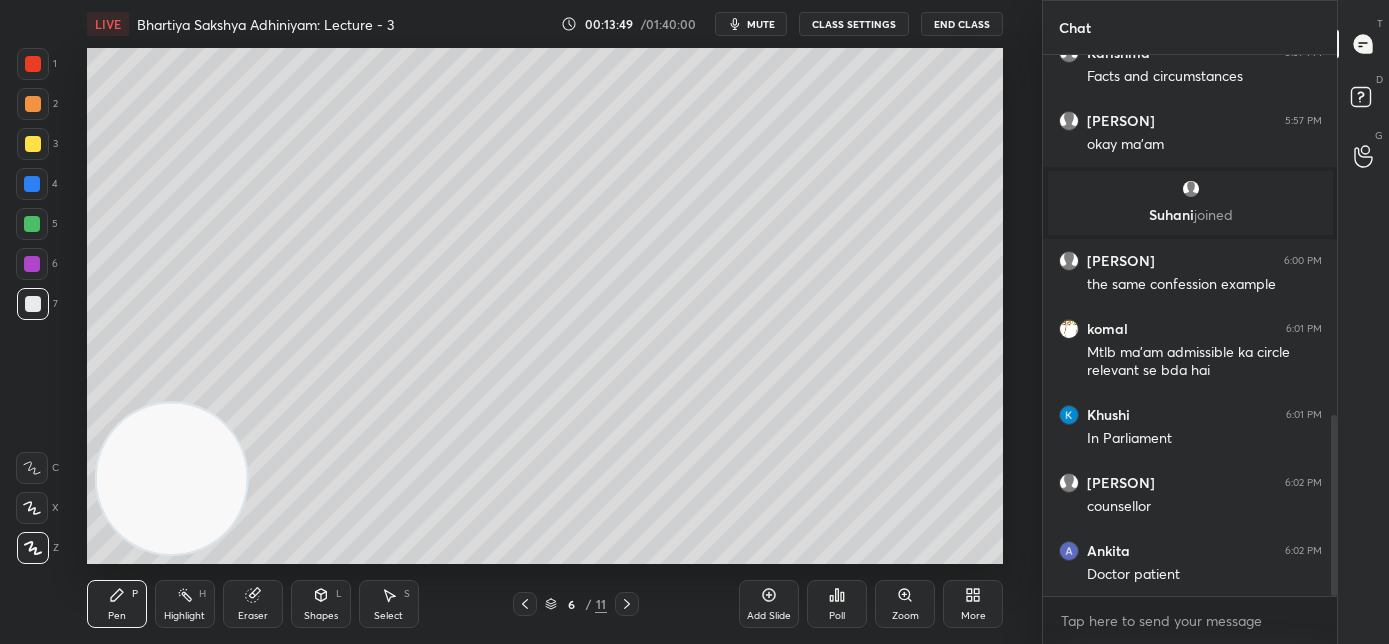 click on "Shapes" at bounding box center (321, 616) 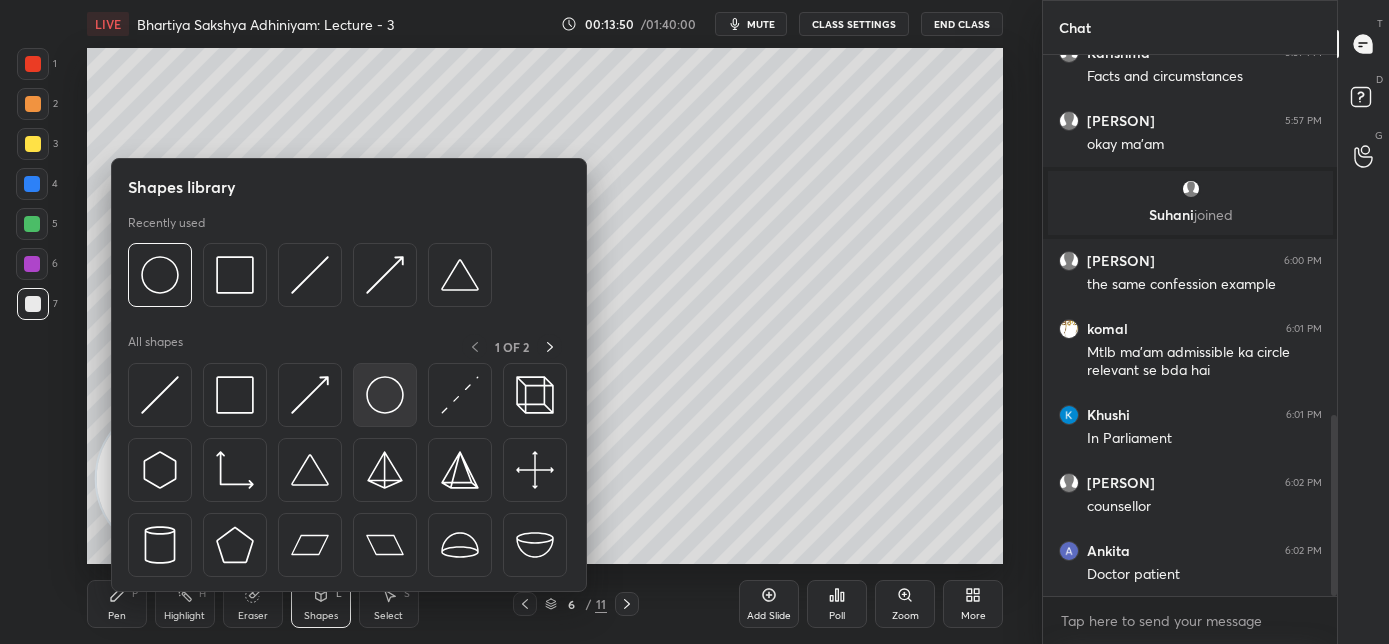 click at bounding box center [385, 395] 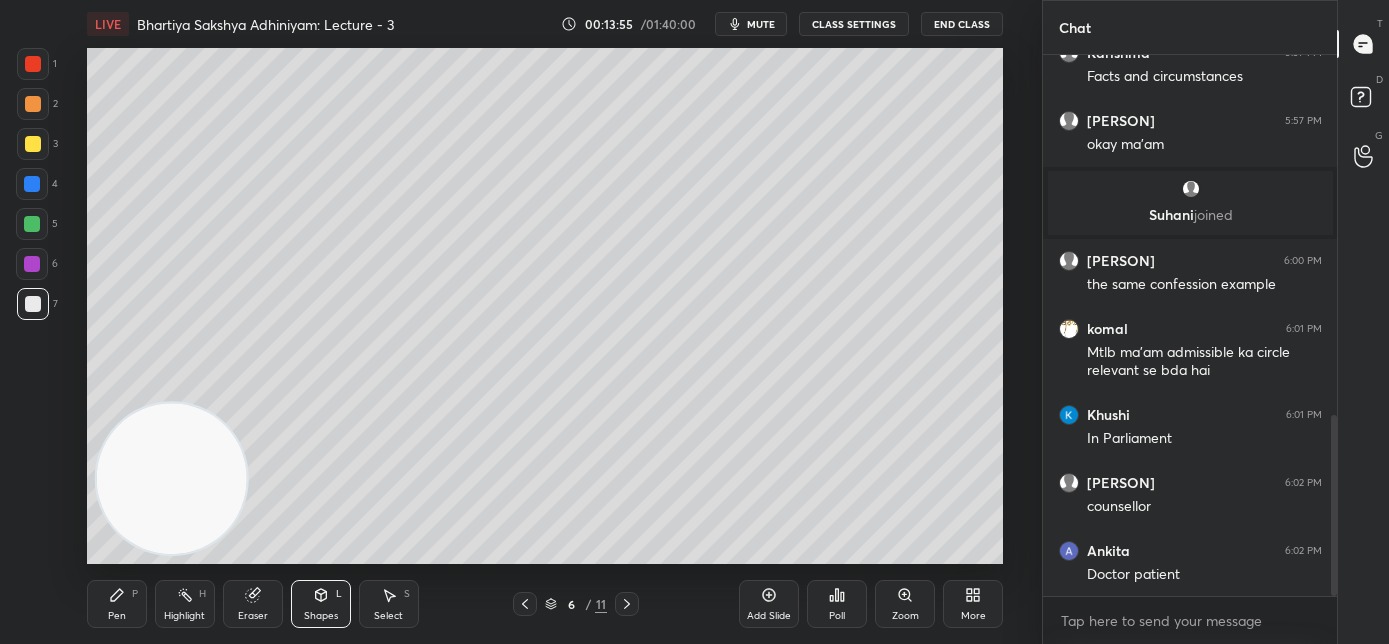 drag, startPoint x: 109, startPoint y: 608, endPoint x: 158, endPoint y: 584, distance: 54.56189 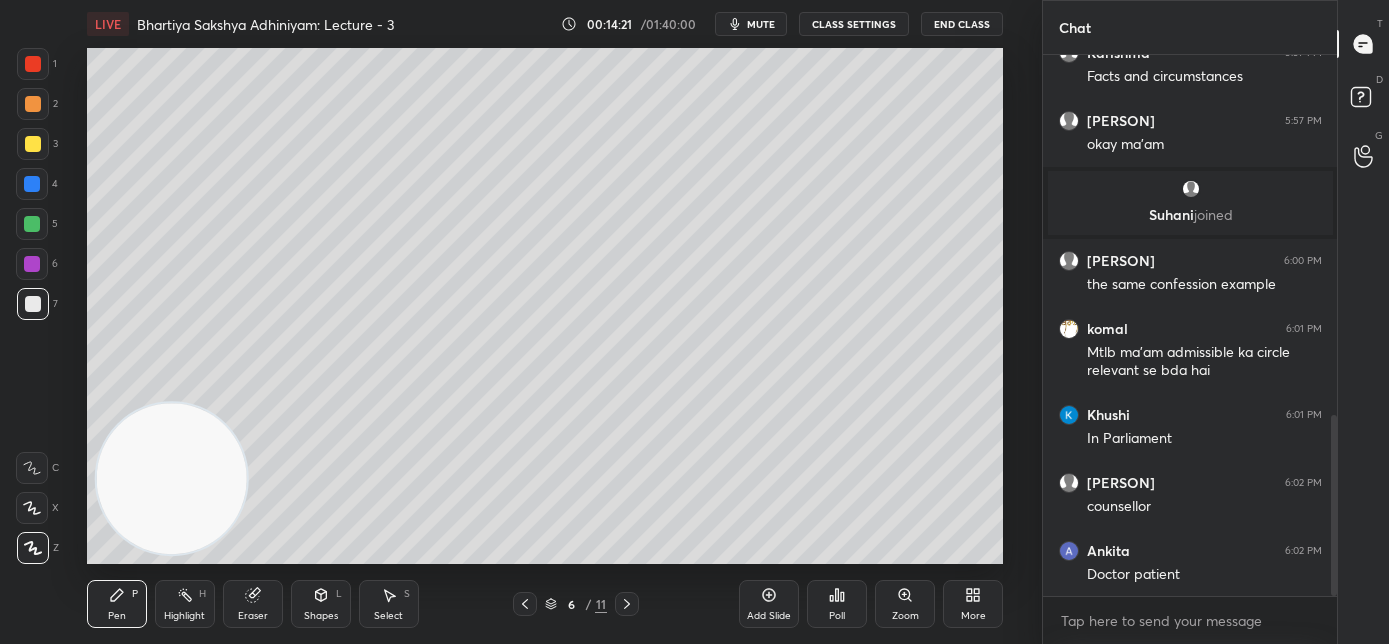 scroll, scrollTop: 494, scrollLeft: 288, axis: both 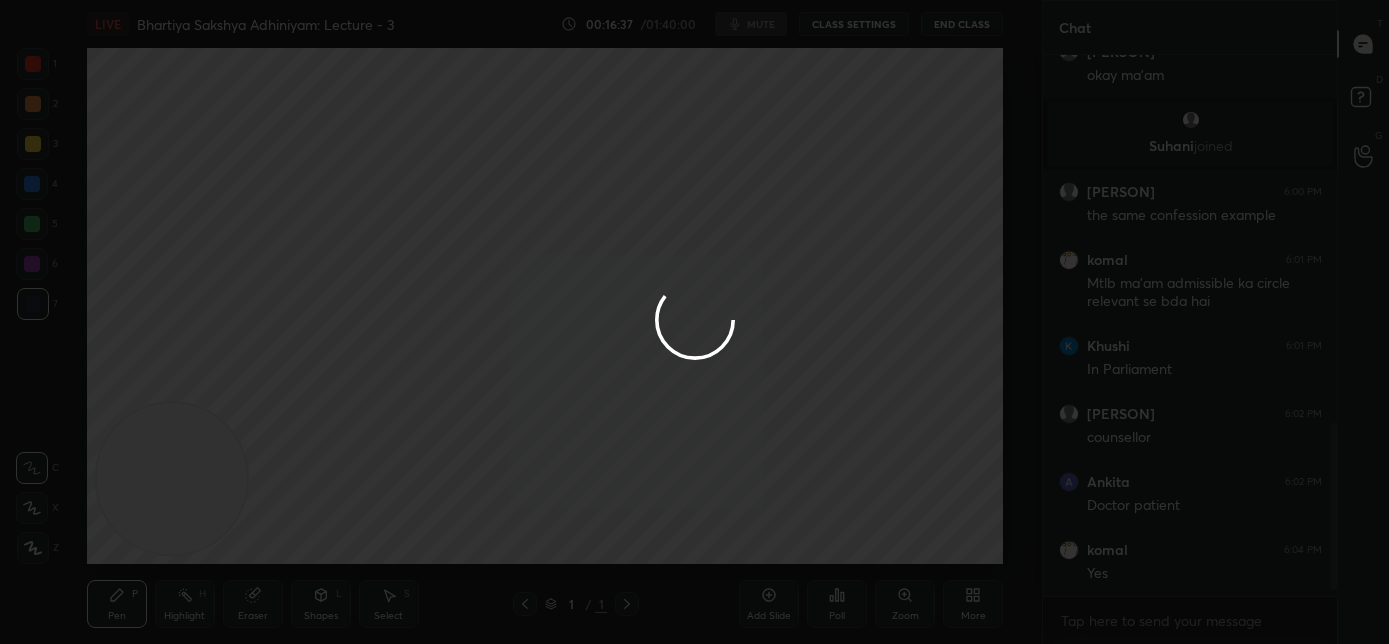 click at bounding box center (694, 322) 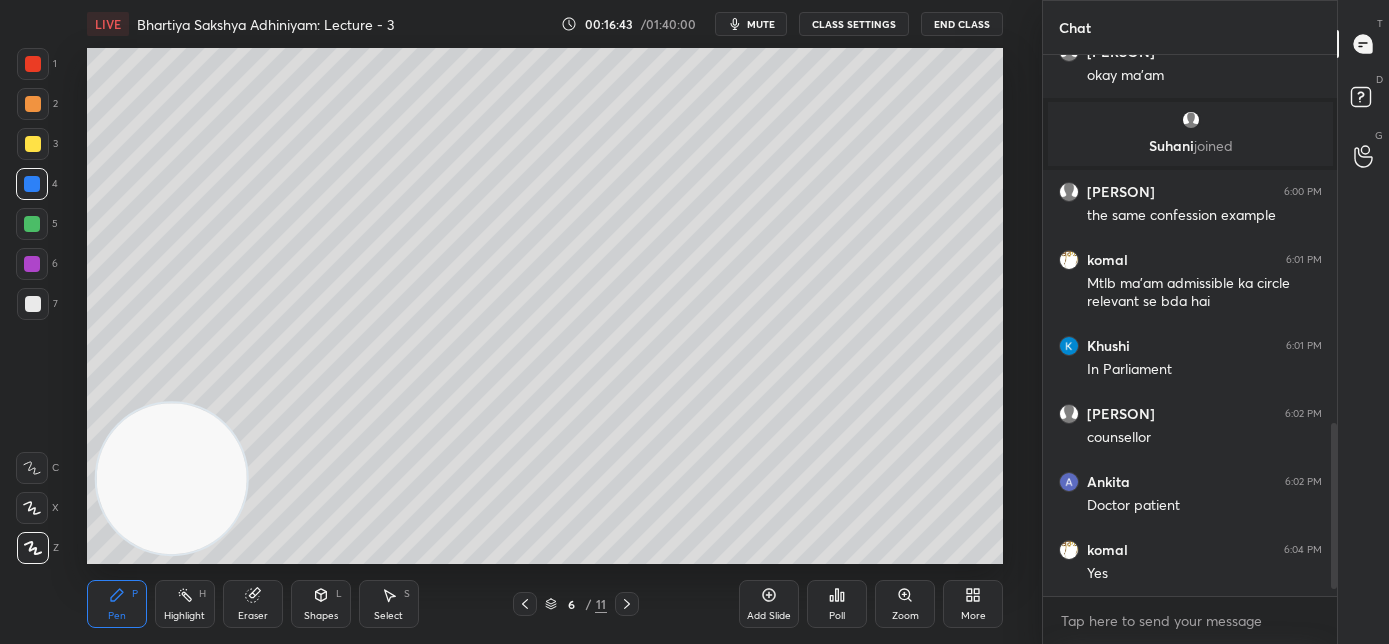 scroll, scrollTop: 1216, scrollLeft: 0, axis: vertical 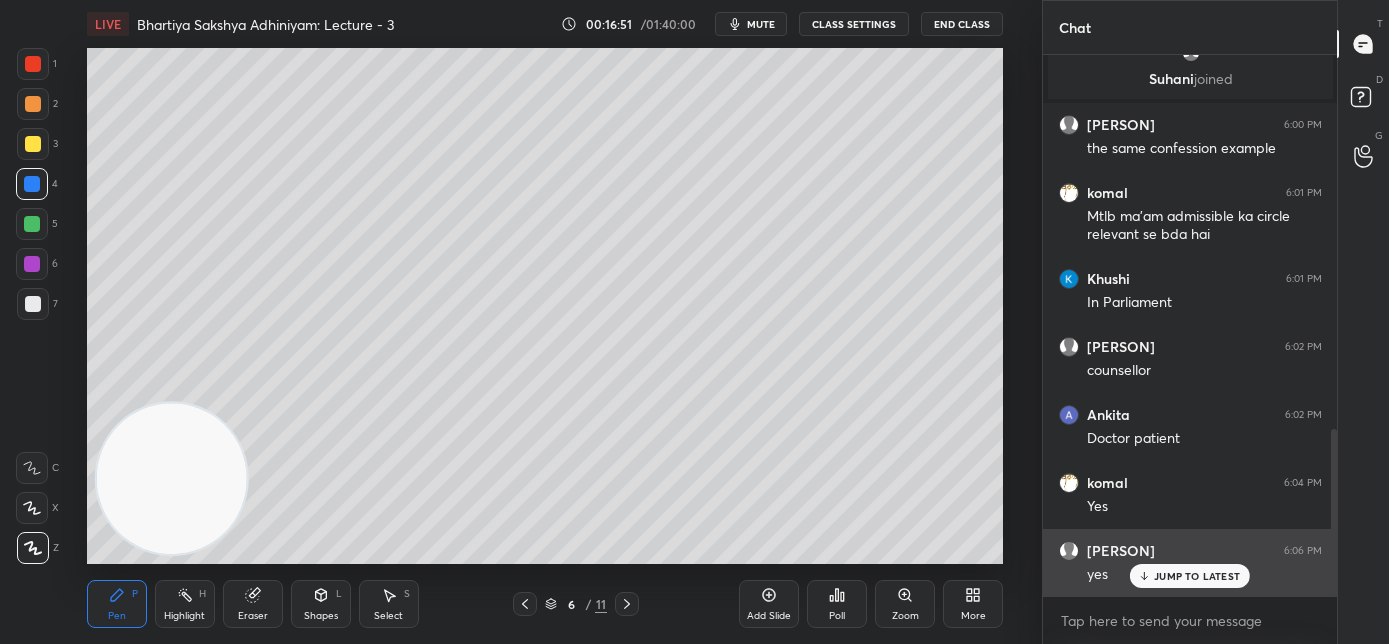 click 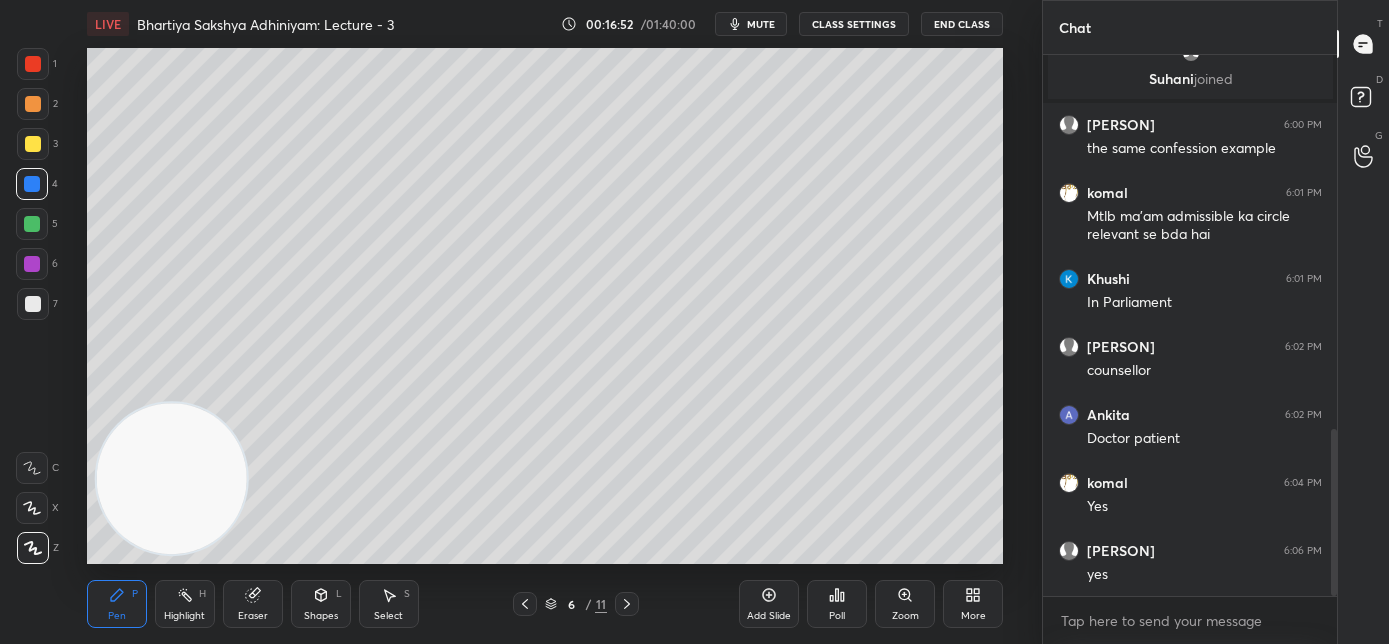 scroll, scrollTop: 494, scrollLeft: 288, axis: both 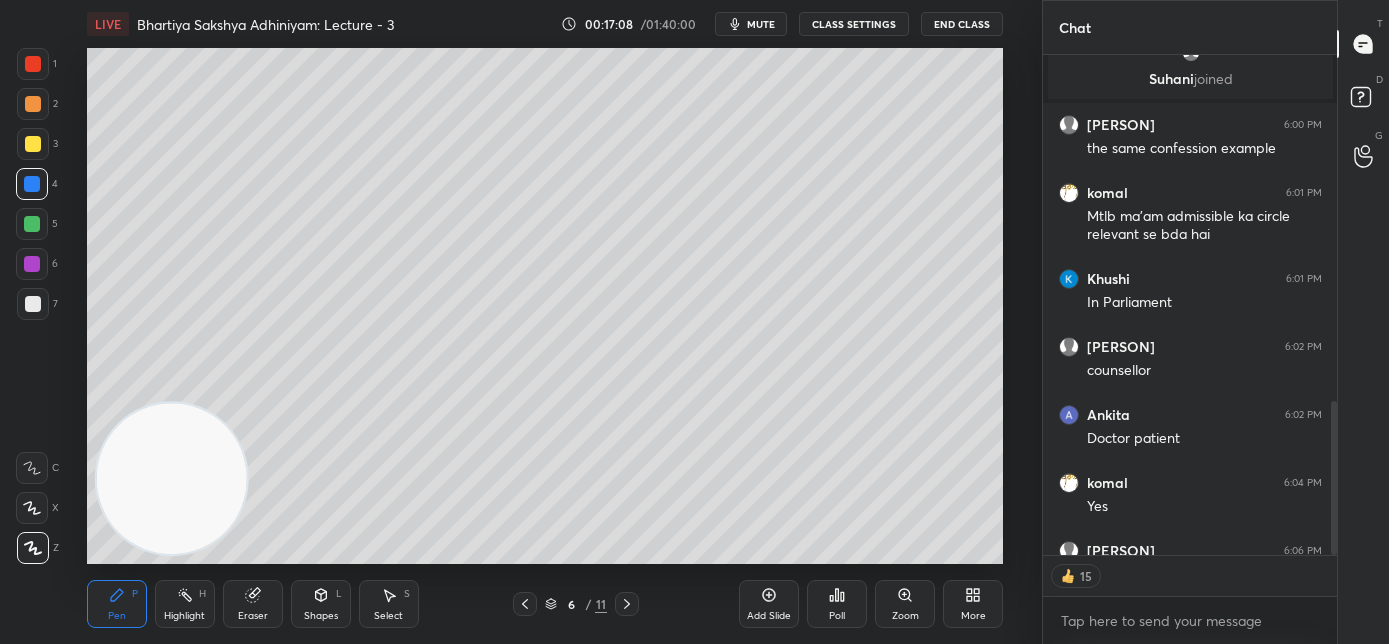 click 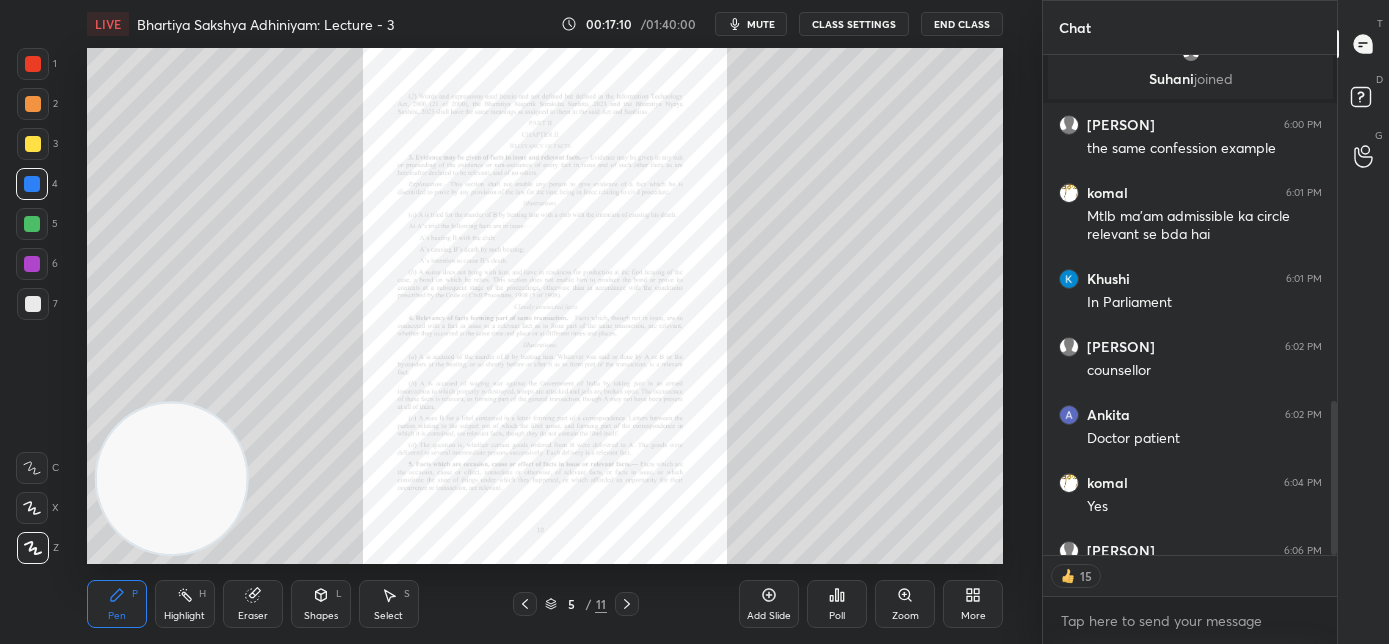 click 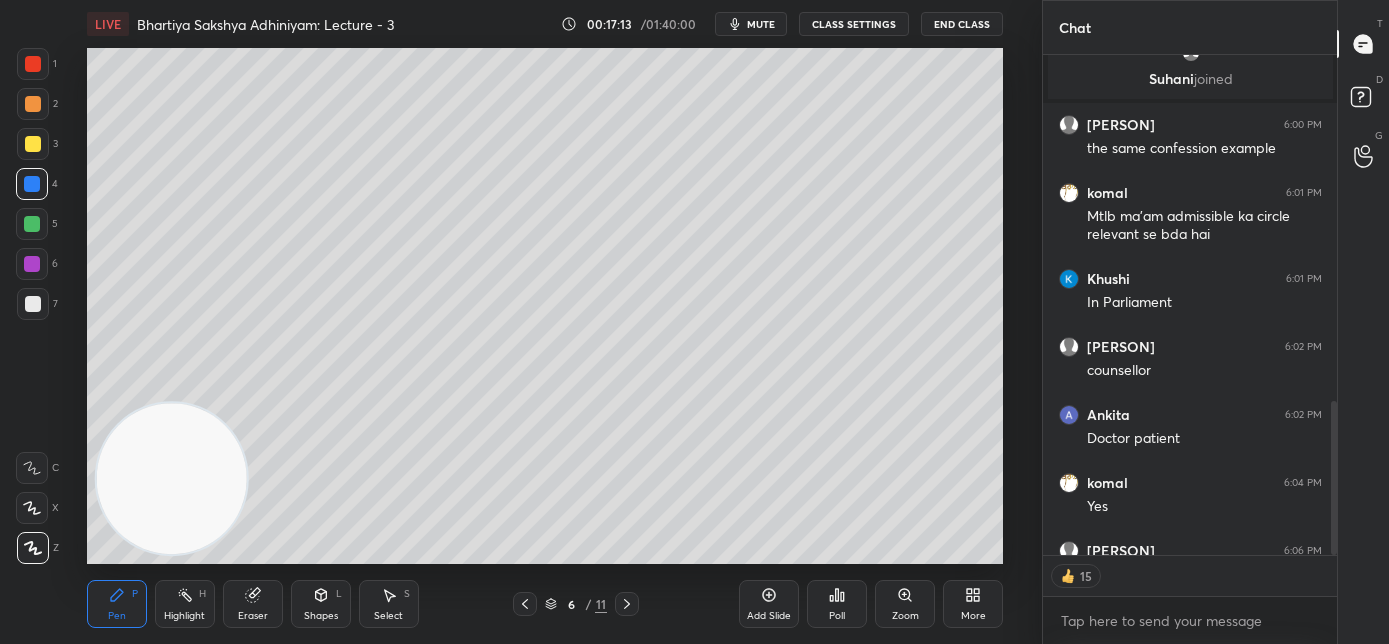 click at bounding box center (525, 604) 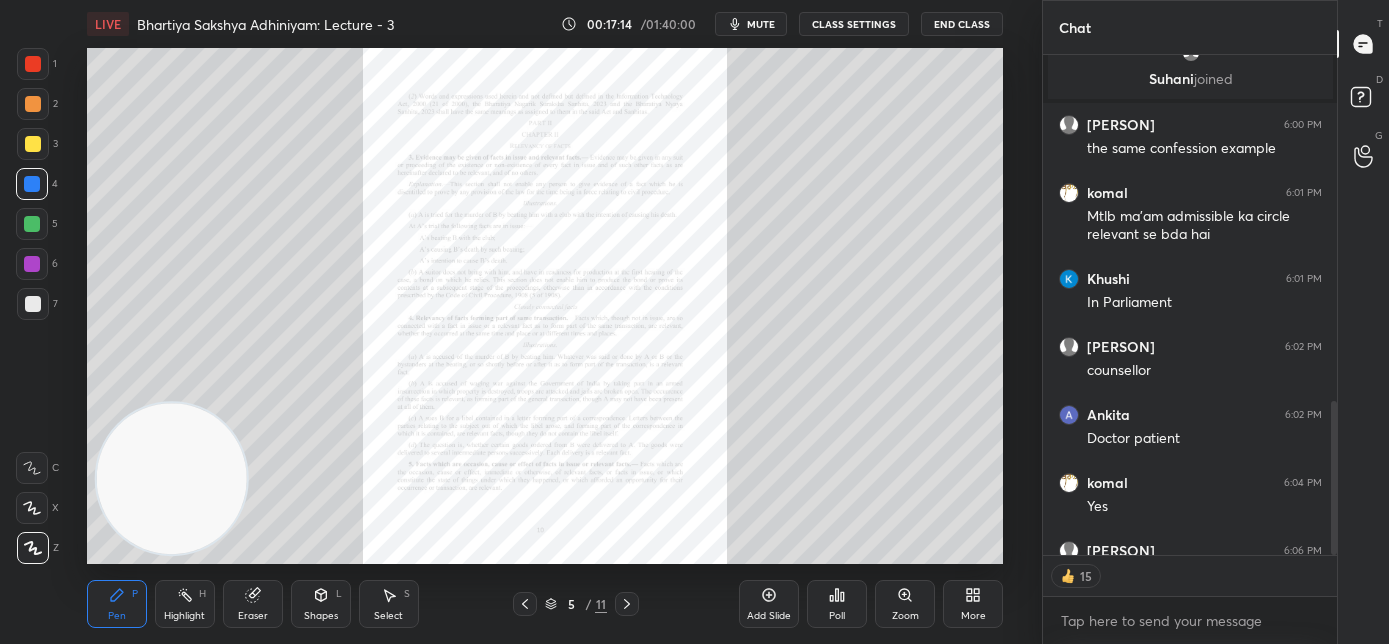 click on "Zoom" at bounding box center (905, 604) 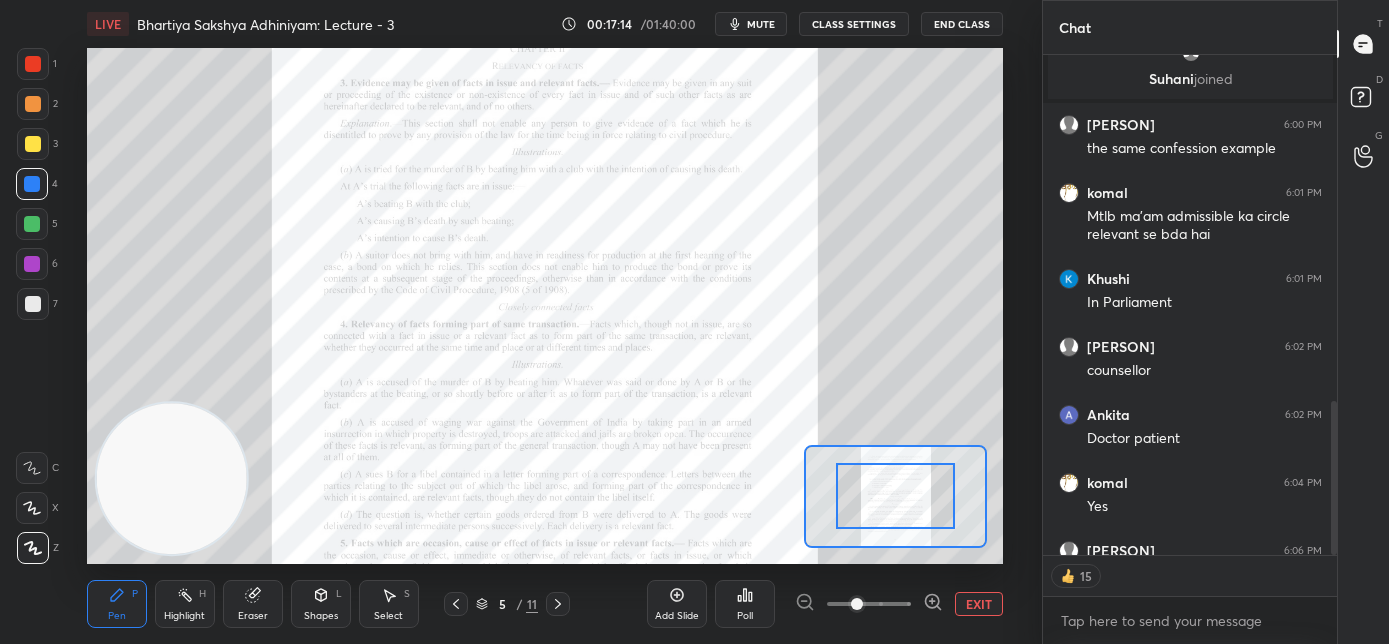 click at bounding box center (869, 604) 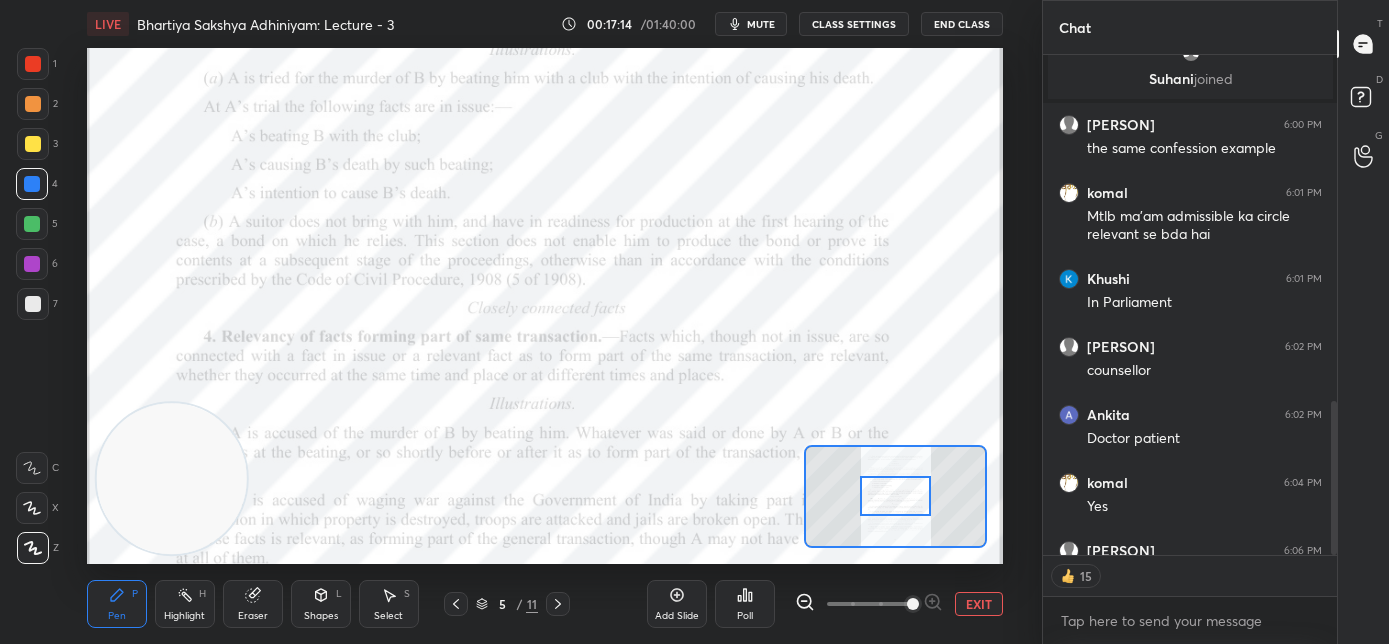 click at bounding box center (913, 604) 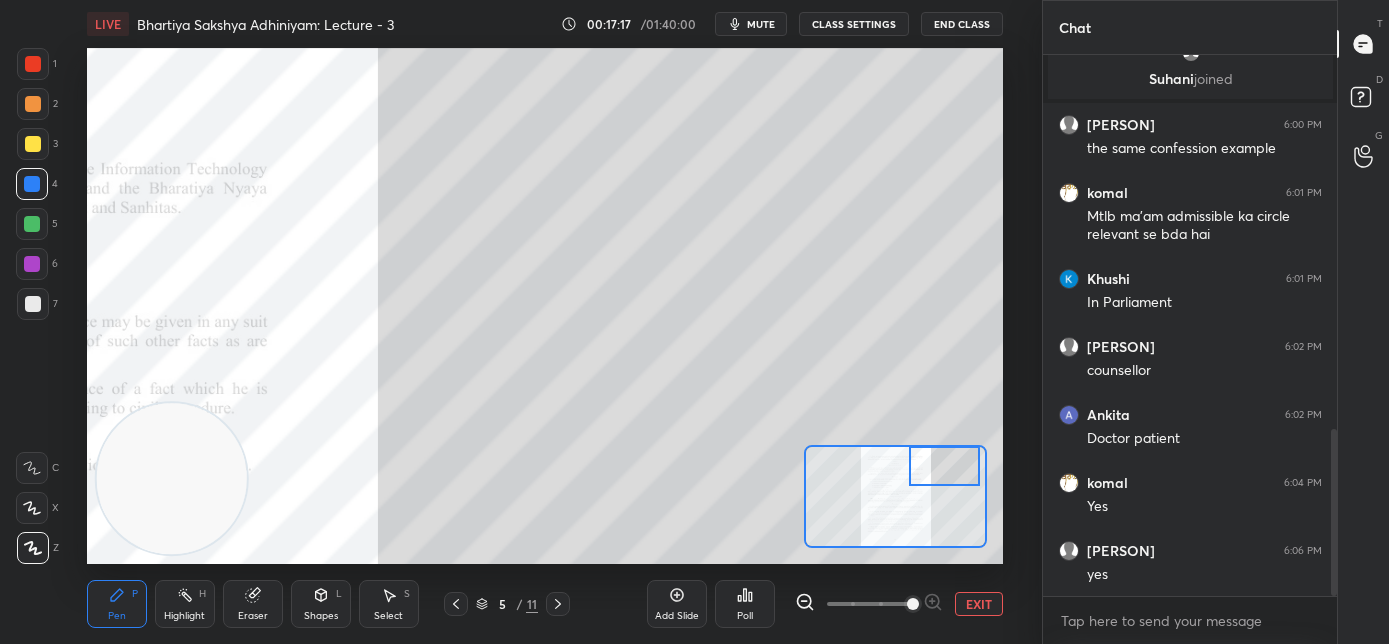 scroll, scrollTop: 6, scrollLeft: 7, axis: both 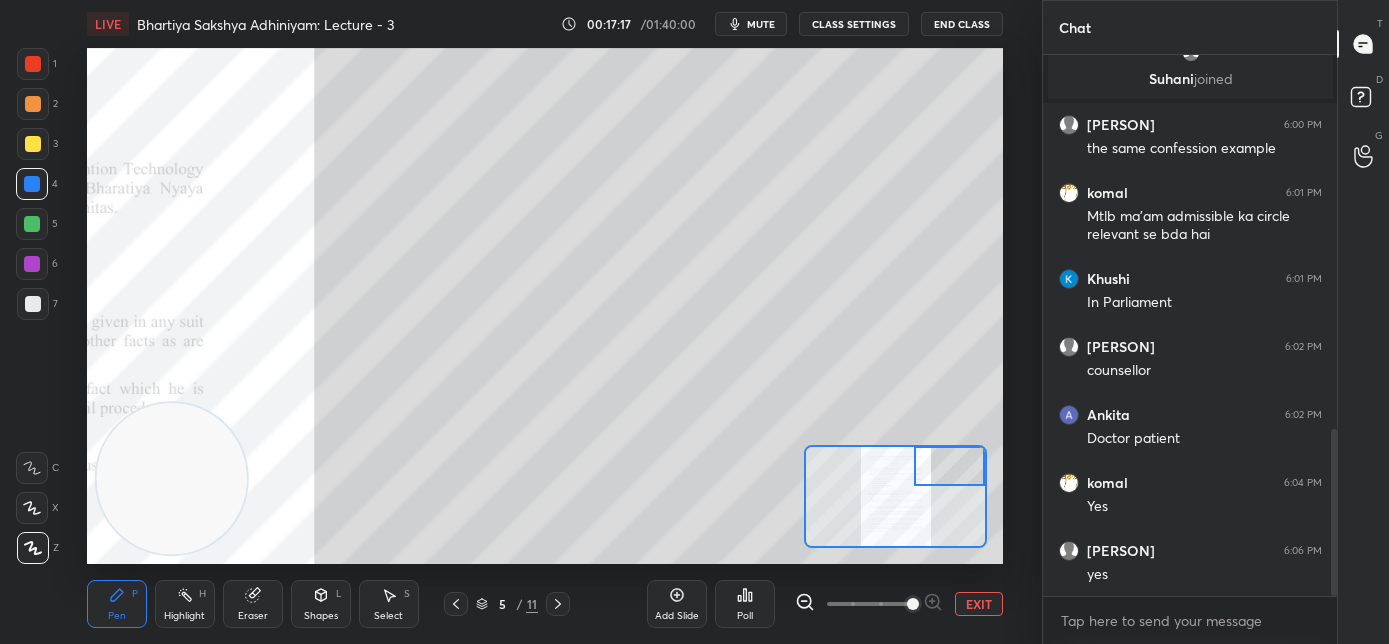 drag, startPoint x: 893, startPoint y: 480, endPoint x: 953, endPoint y: 457, distance: 64.25729 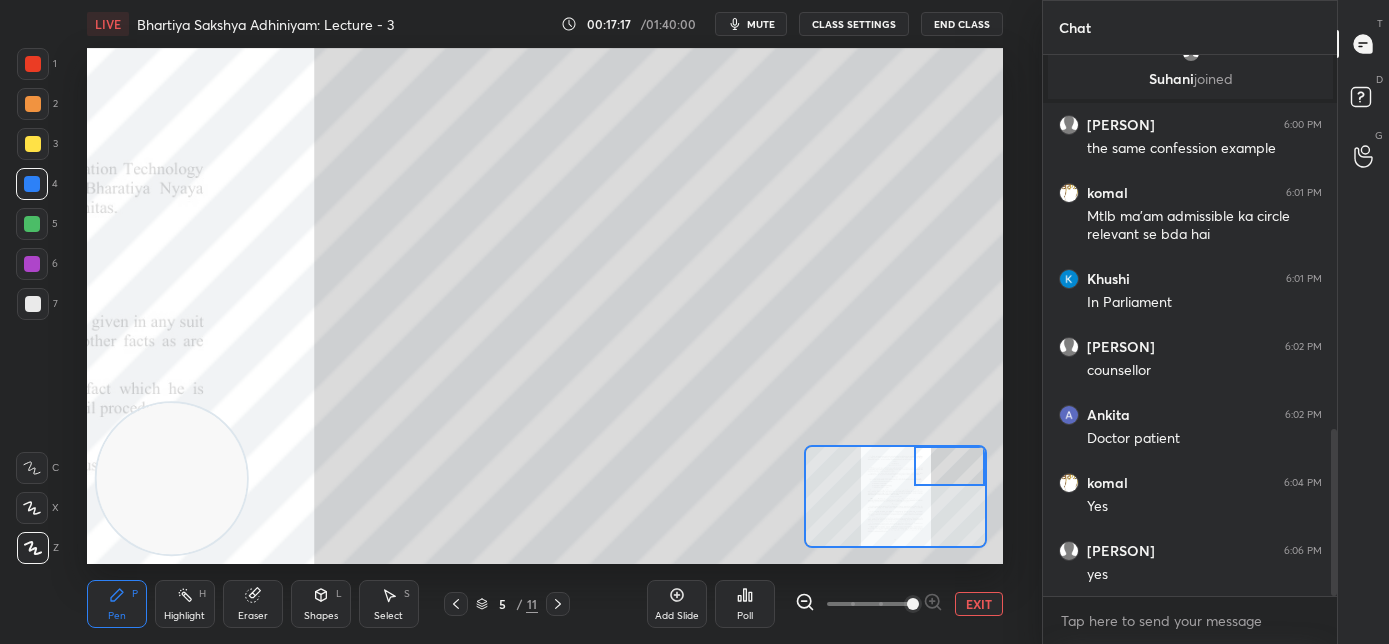 click at bounding box center (950, 466) 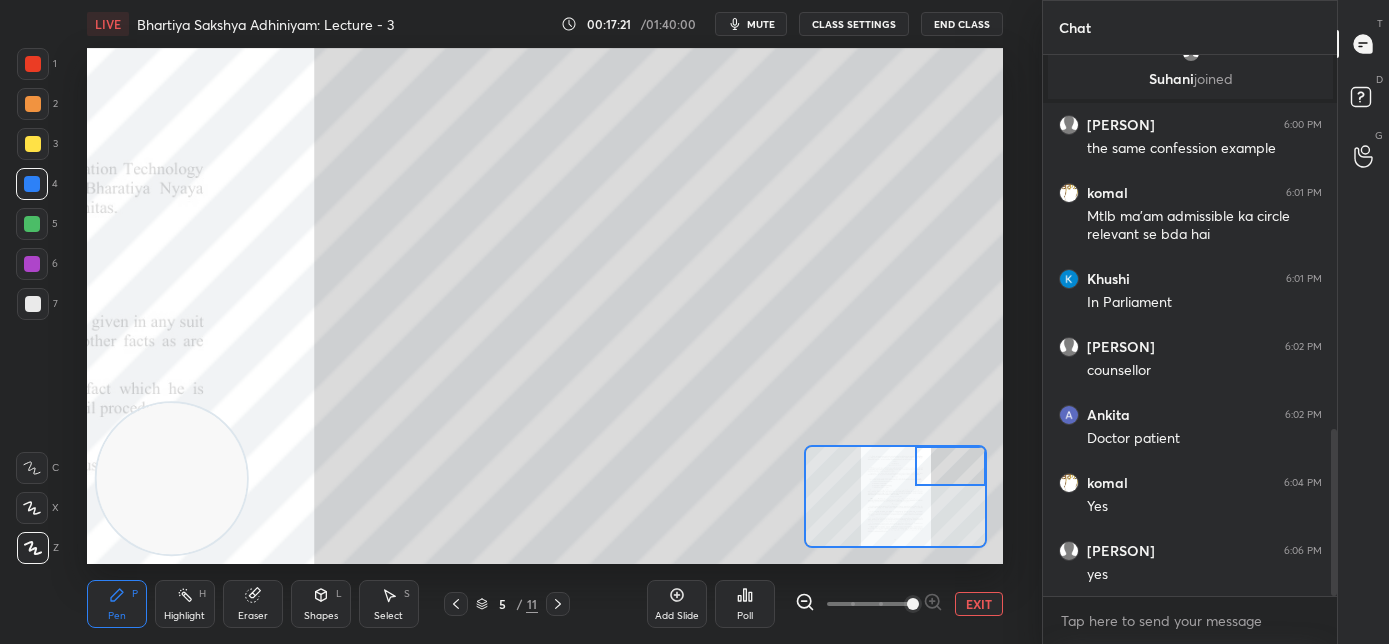 click 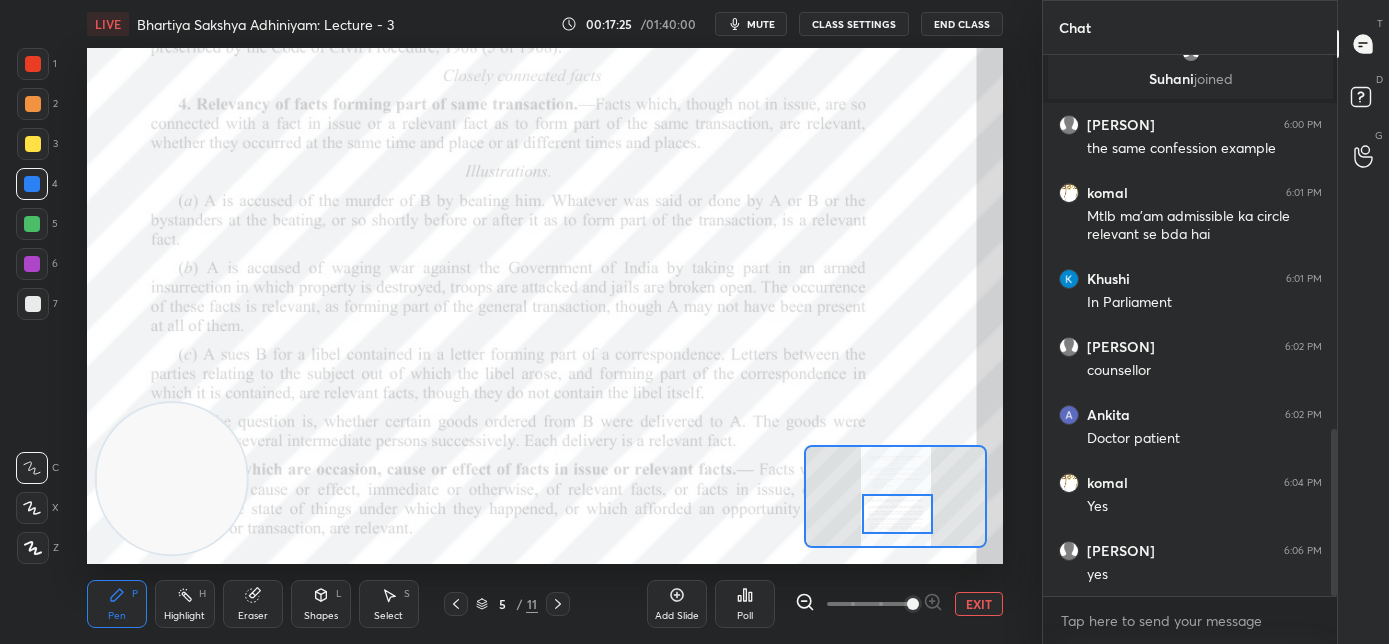 drag, startPoint x: 923, startPoint y: 473, endPoint x: 883, endPoint y: 512, distance: 55.86591 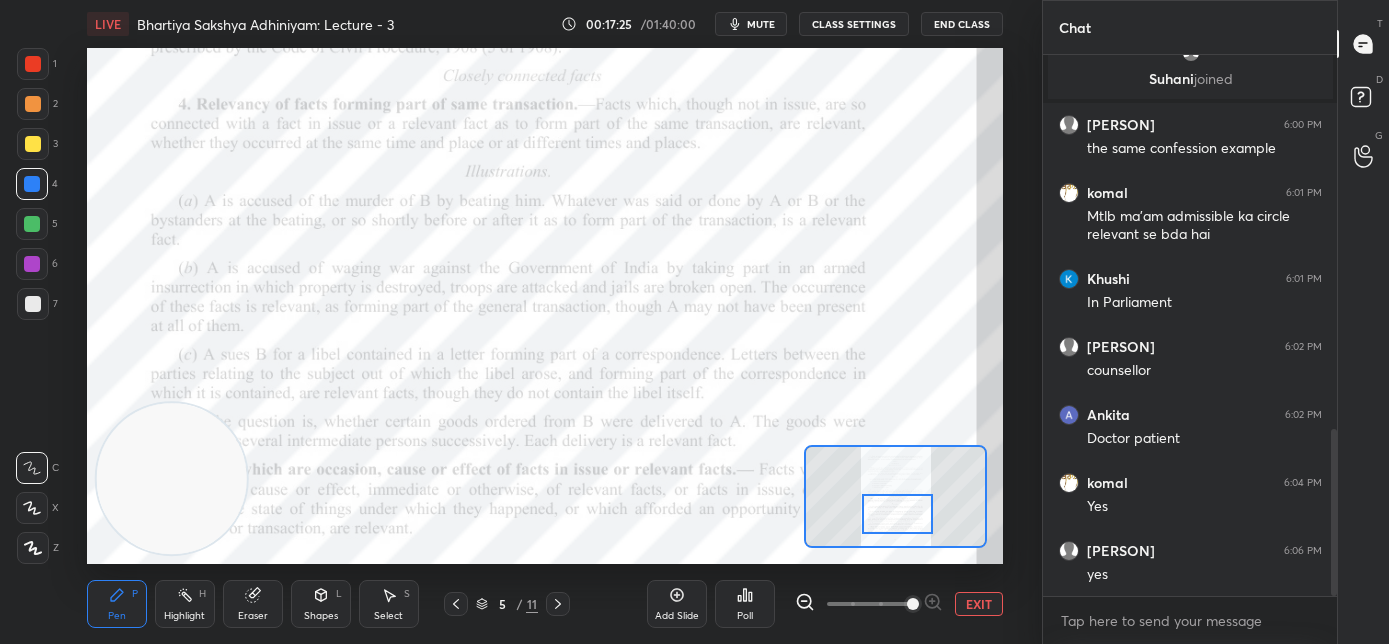 click at bounding box center (898, 514) 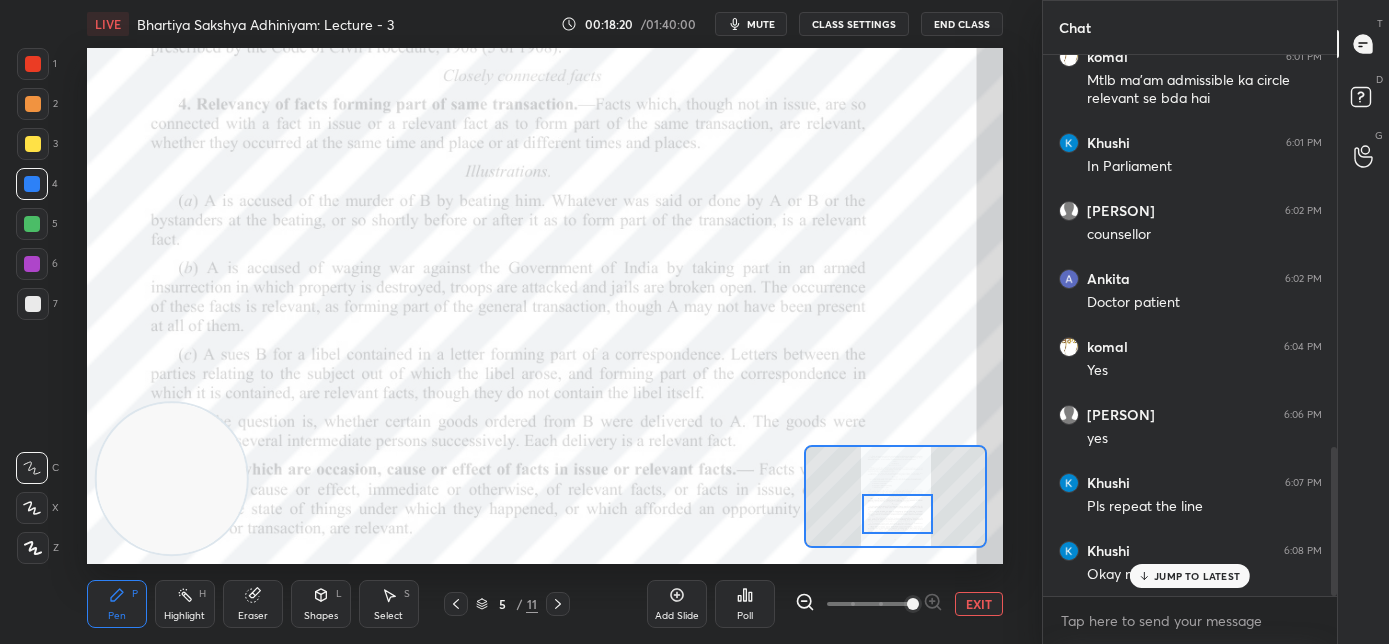 scroll, scrollTop: 1424, scrollLeft: 0, axis: vertical 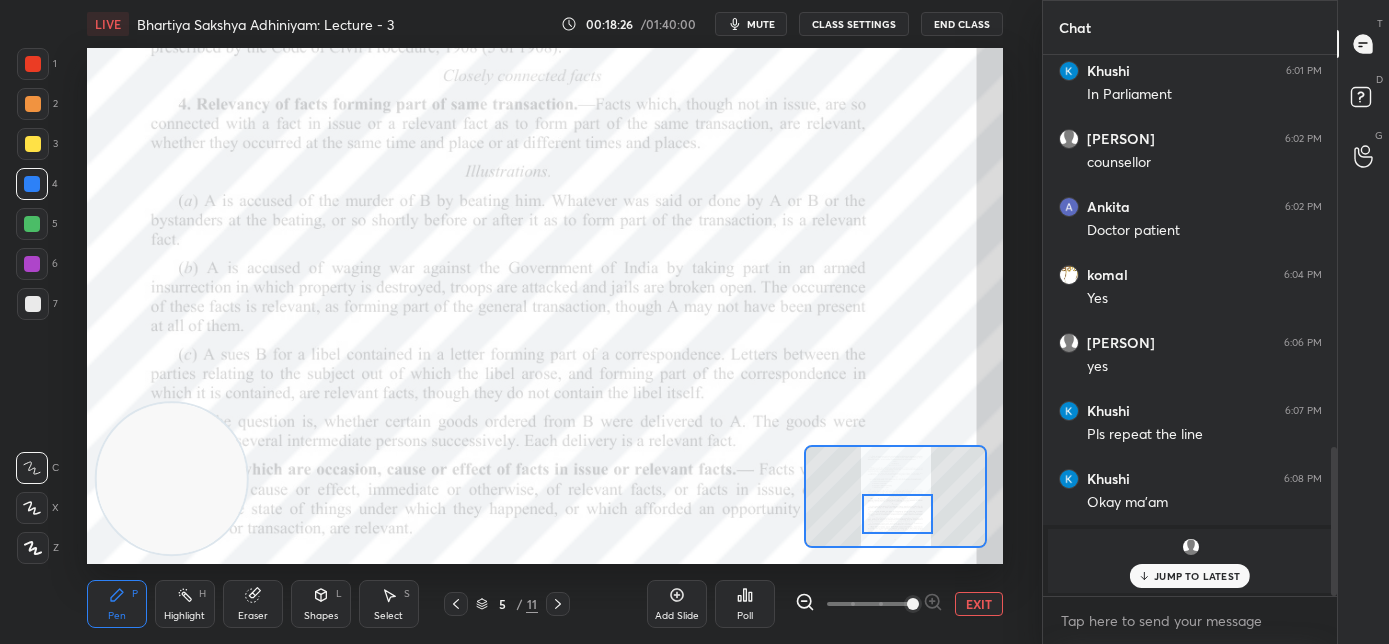 click on "JUMP TO LATEST" at bounding box center [1197, 576] 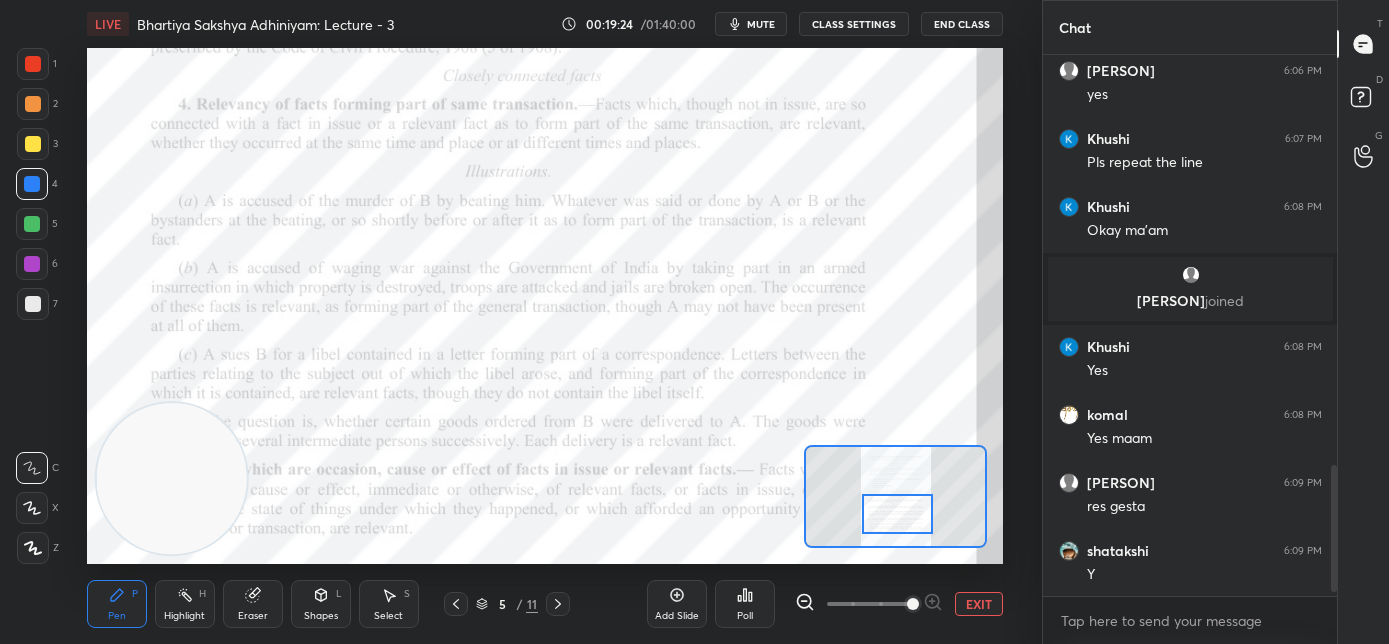 scroll, scrollTop: 1765, scrollLeft: 0, axis: vertical 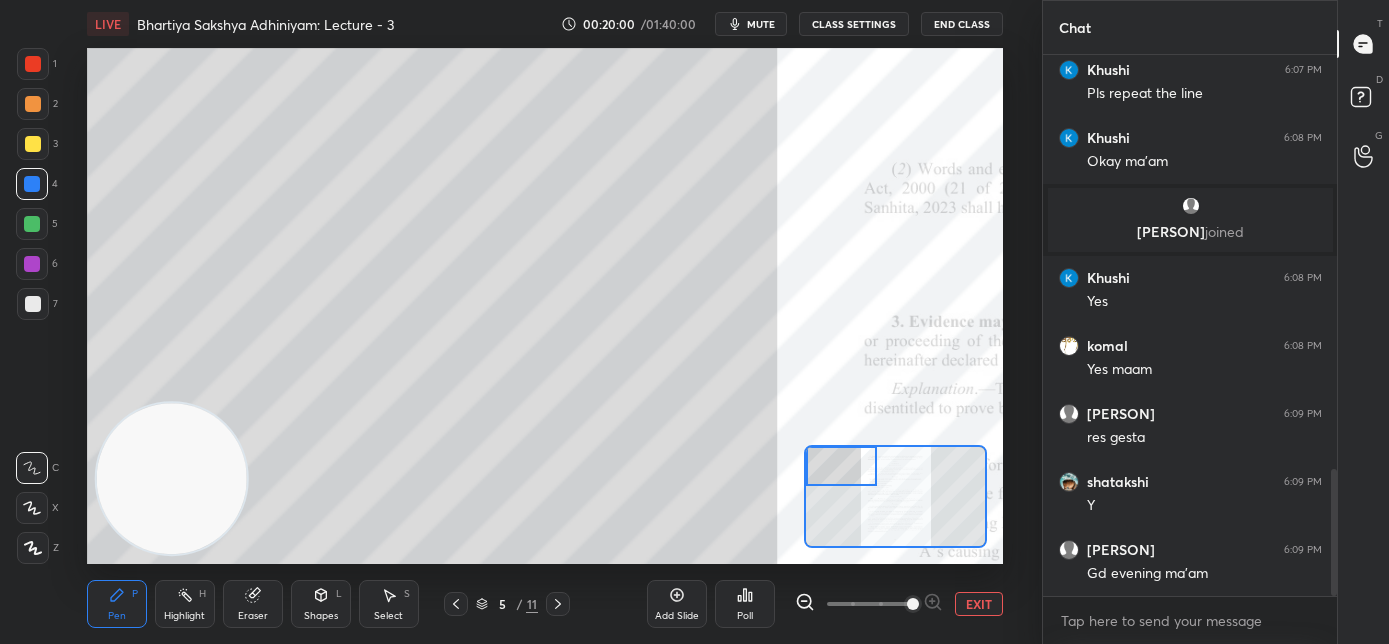 drag, startPoint x: 908, startPoint y: 515, endPoint x: 848, endPoint y: 457, distance: 83.450584 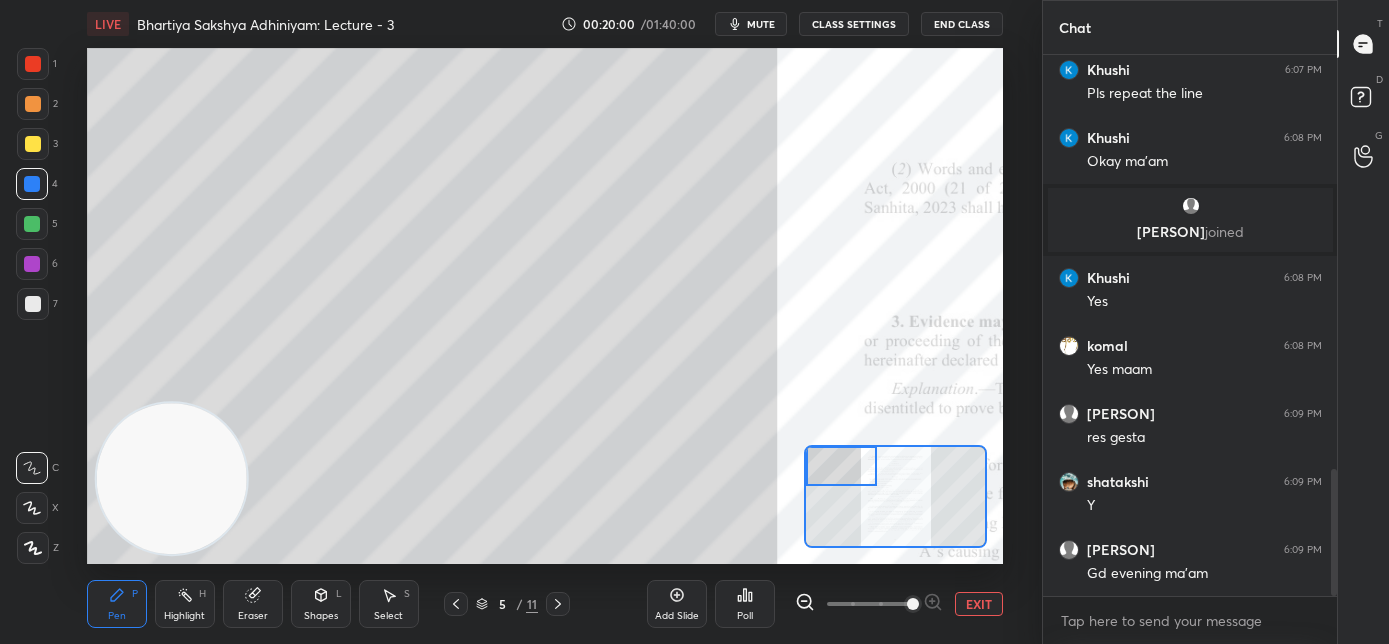 click at bounding box center [842, 466] 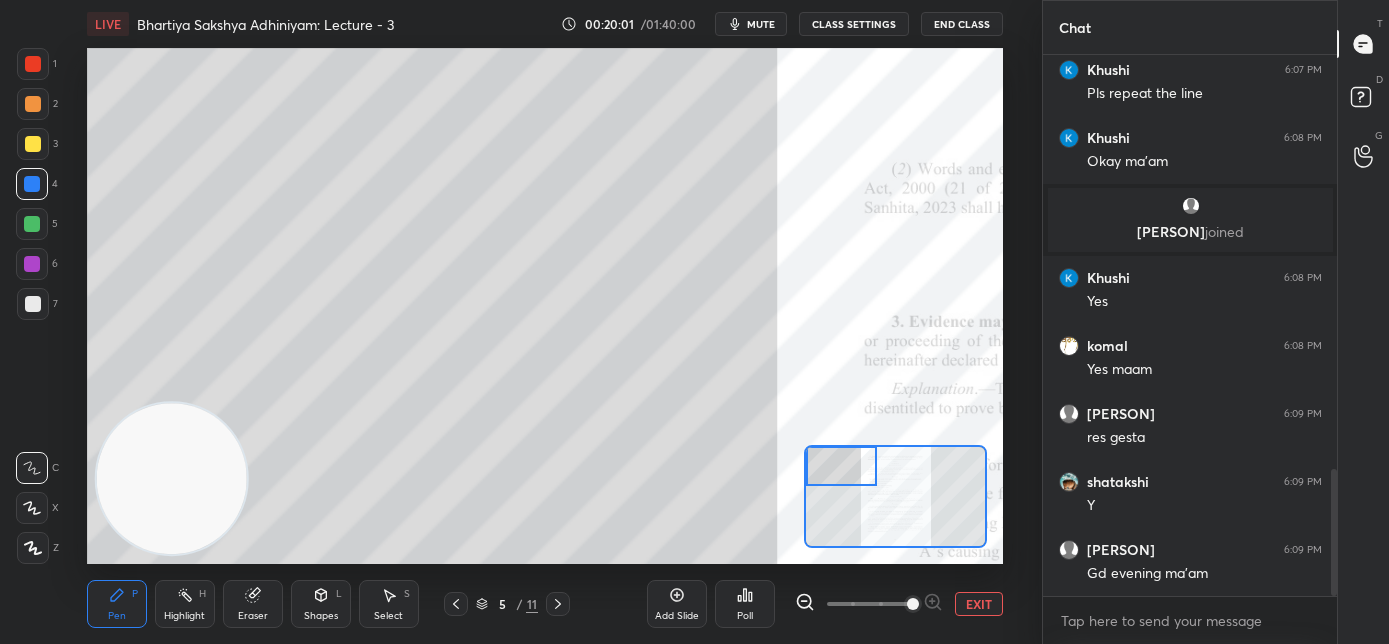 drag, startPoint x: 29, startPoint y: 306, endPoint x: 43, endPoint y: 312, distance: 15.231546 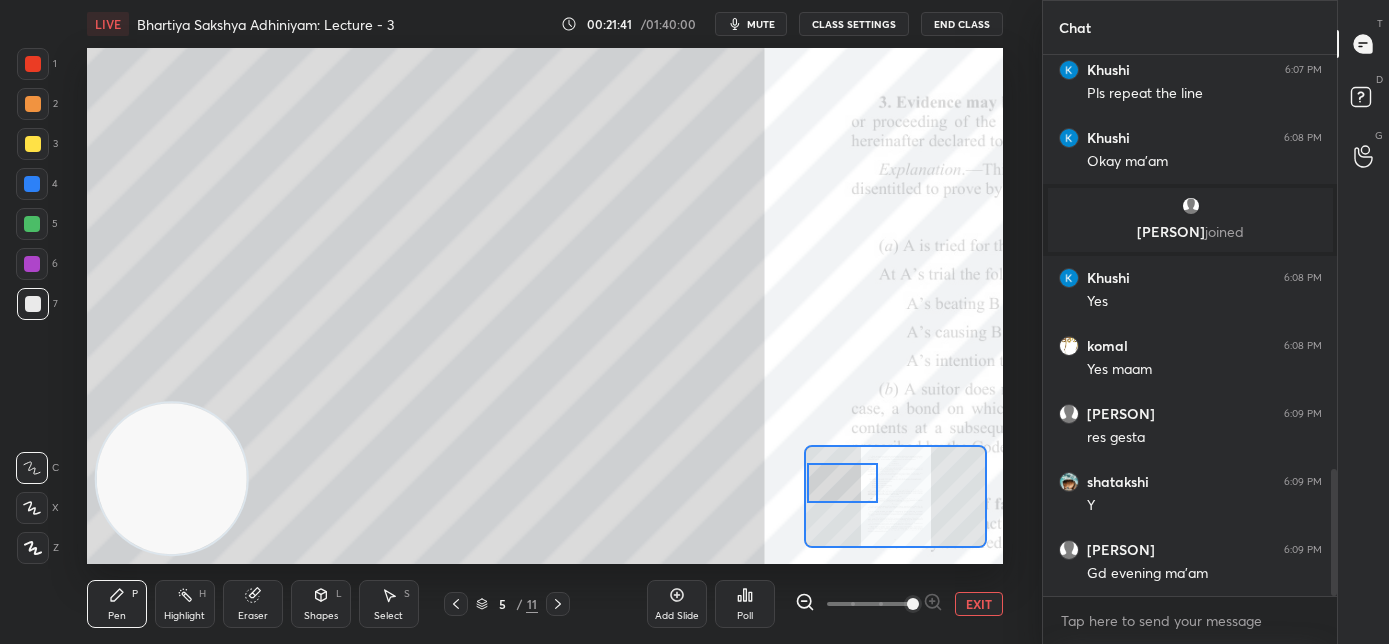 drag, startPoint x: 857, startPoint y: 470, endPoint x: 861, endPoint y: 487, distance: 17.464249 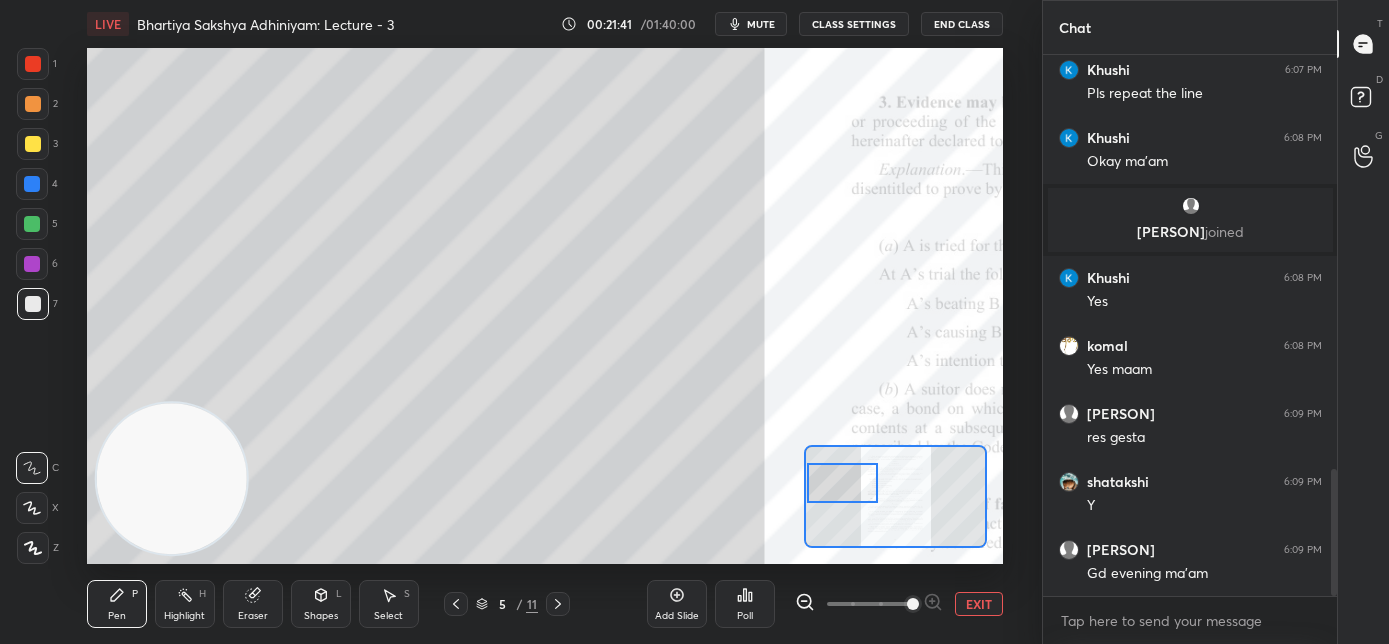 click at bounding box center [843, 483] 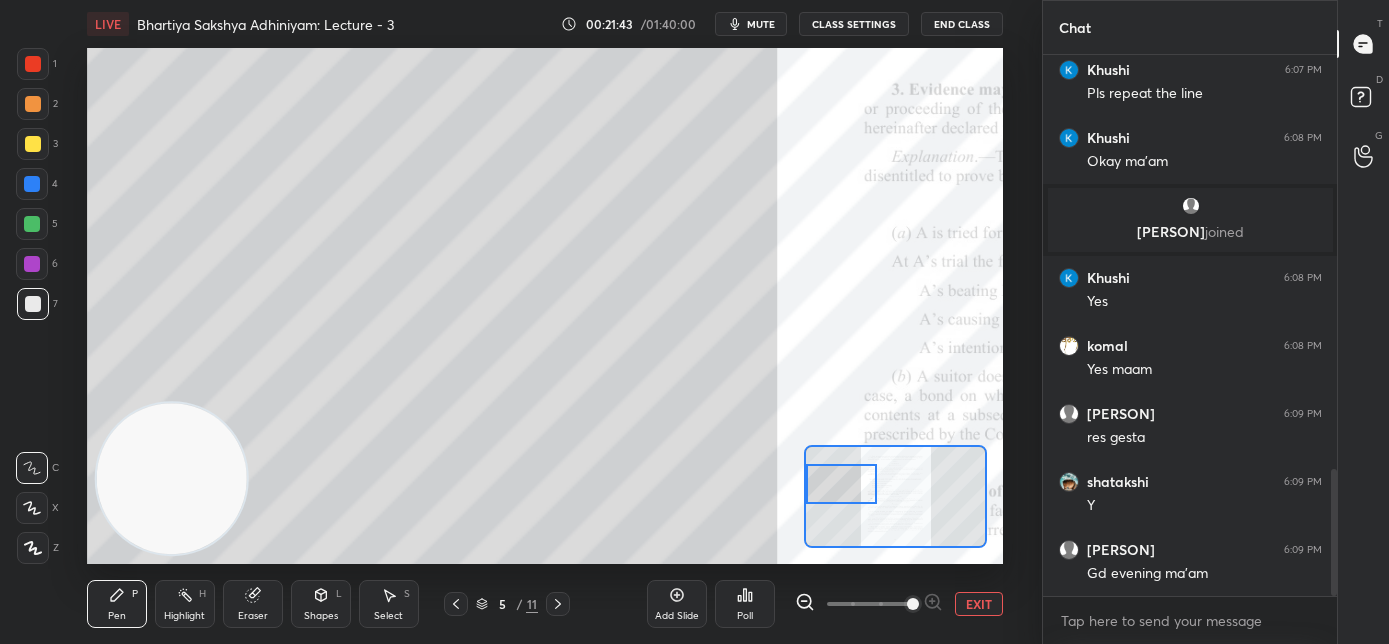 click at bounding box center (842, 484) 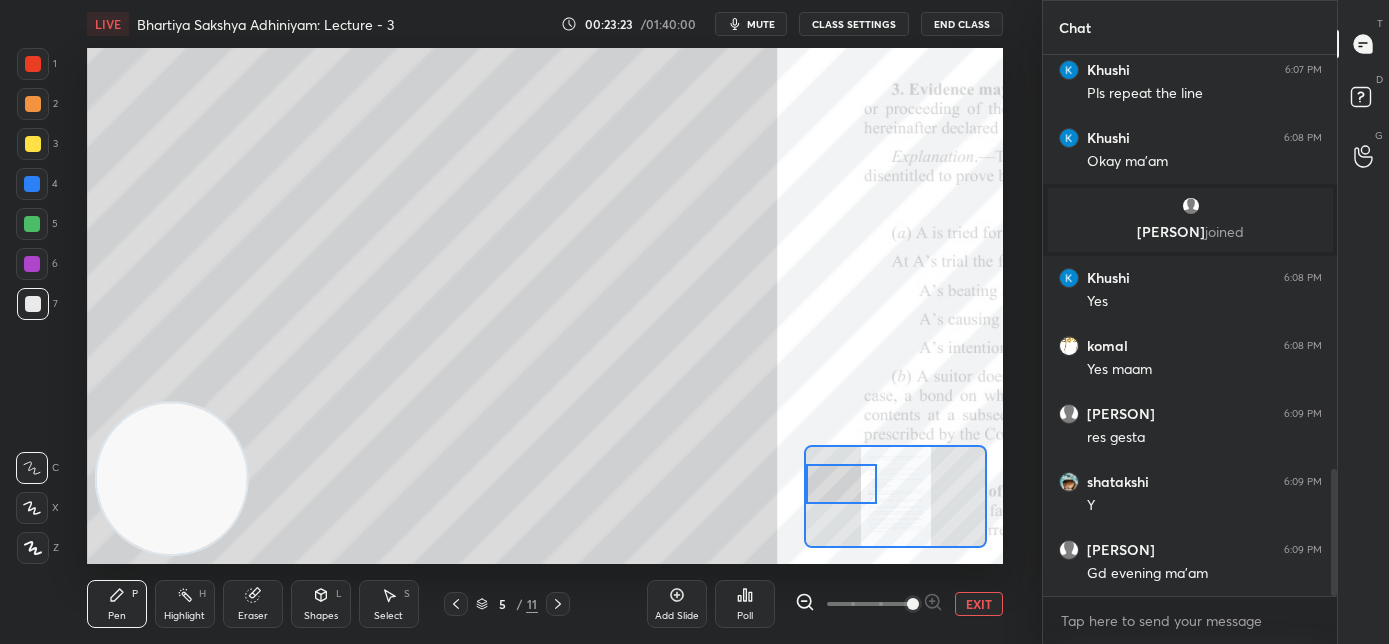drag, startPoint x: 28, startPoint y: 265, endPoint x: 69, endPoint y: 275, distance: 42.201897 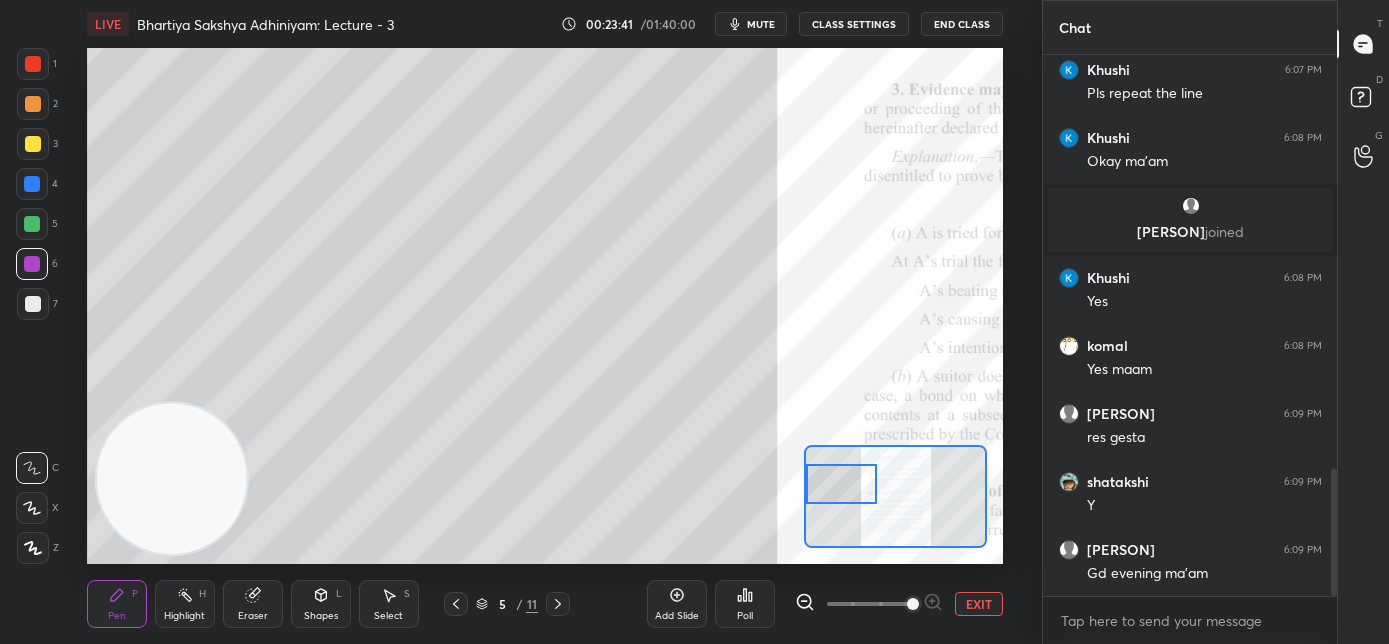 click 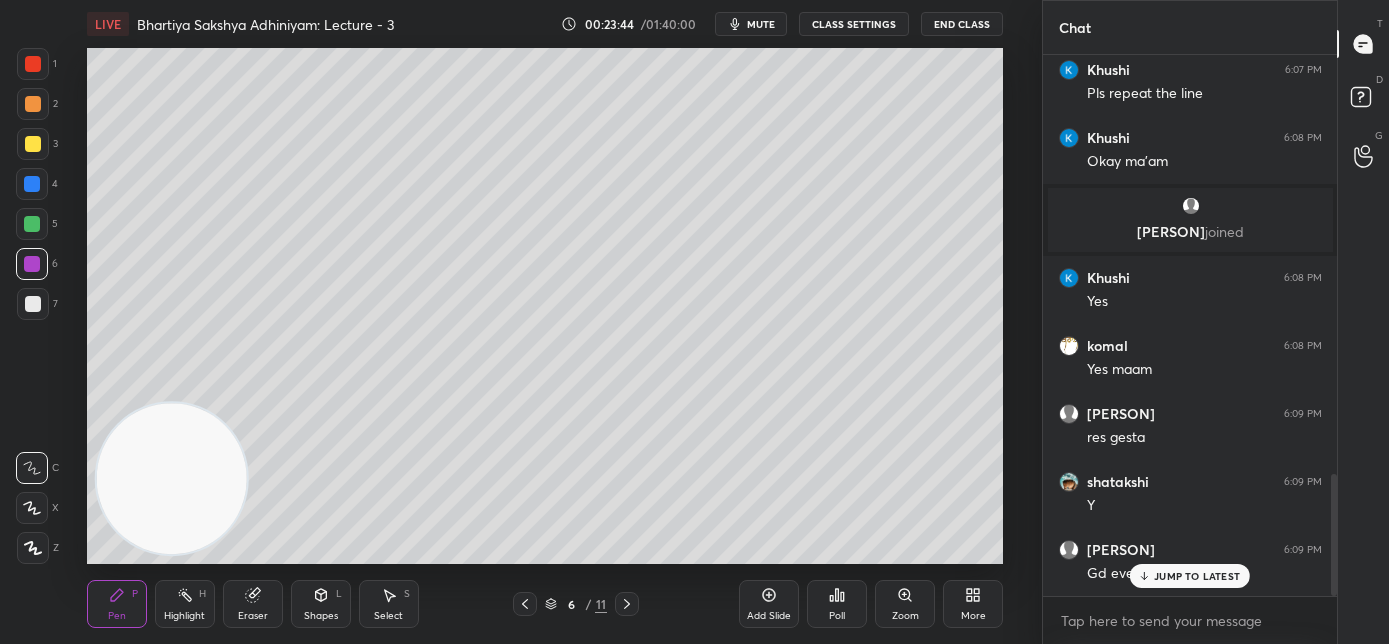 scroll, scrollTop: 1850, scrollLeft: 0, axis: vertical 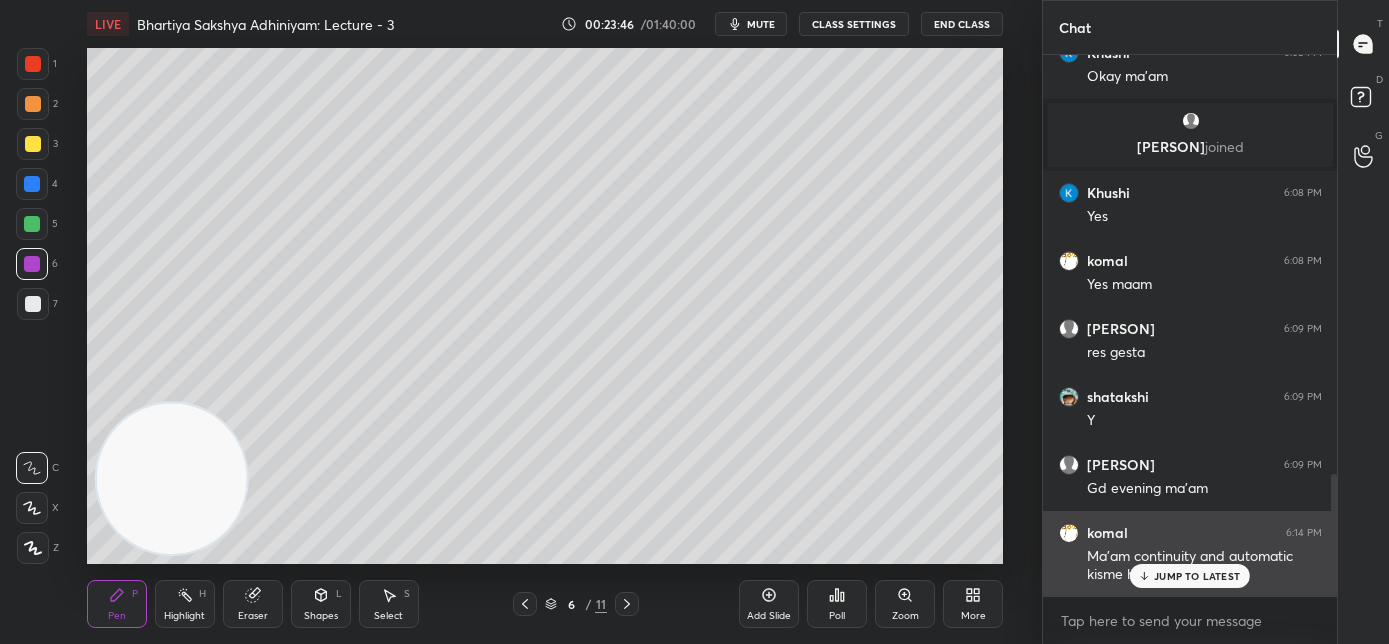 click on "JUMP TO LATEST" at bounding box center [1197, 576] 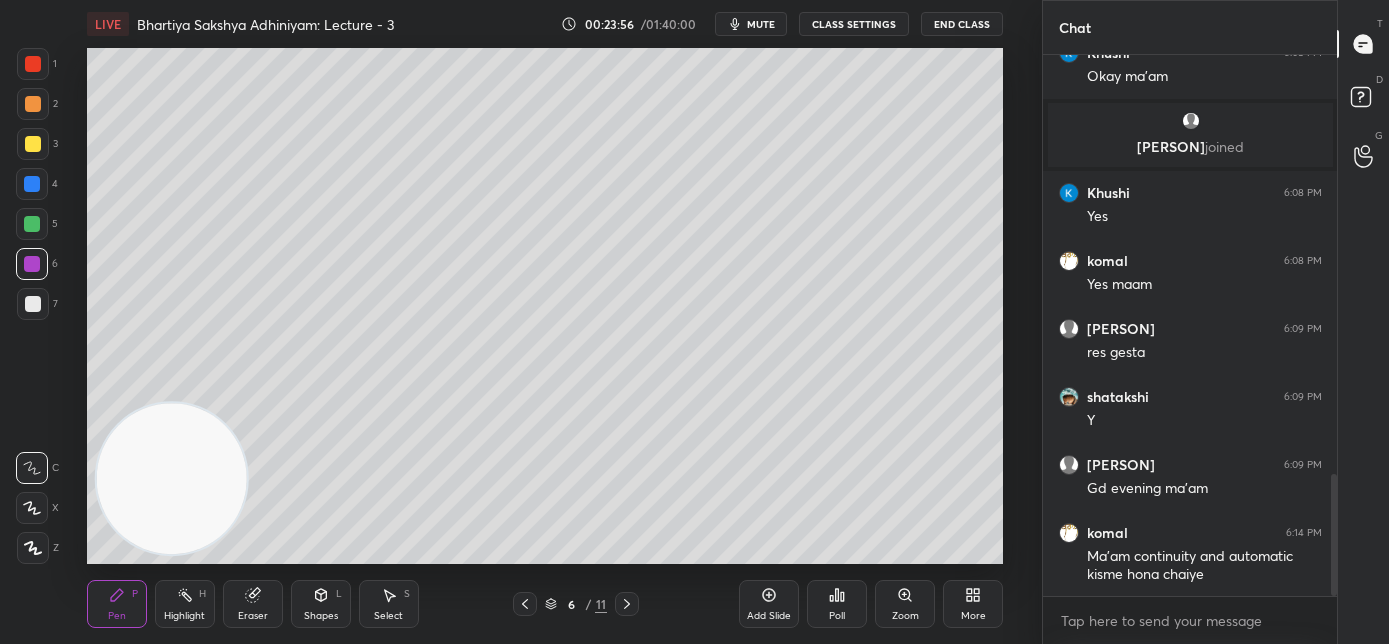 click on "Add Slide" at bounding box center (769, 604) 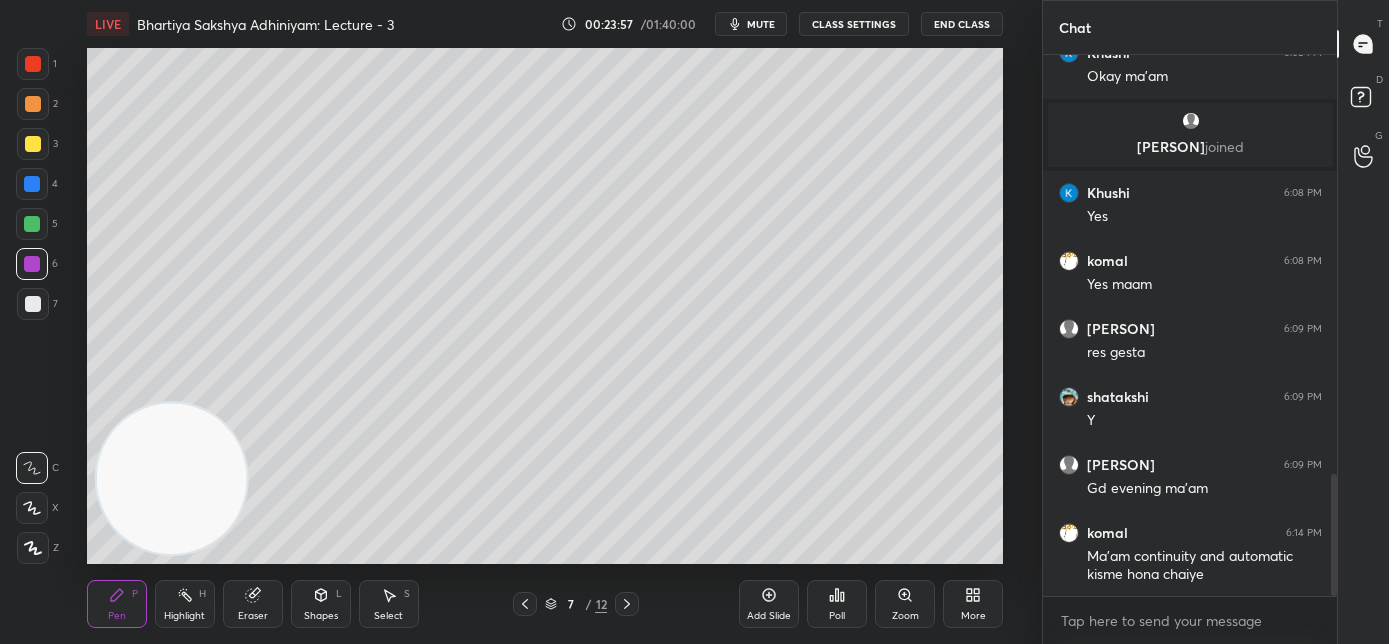 click at bounding box center [33, 304] 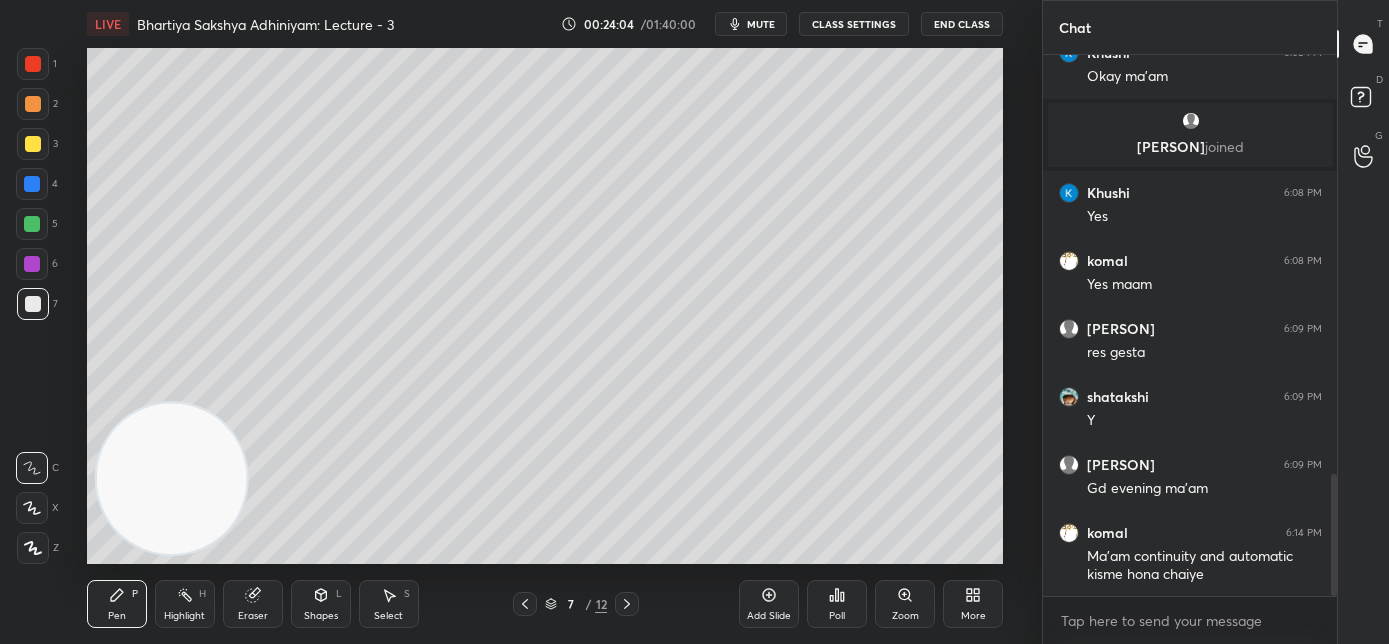 click at bounding box center [33, 548] 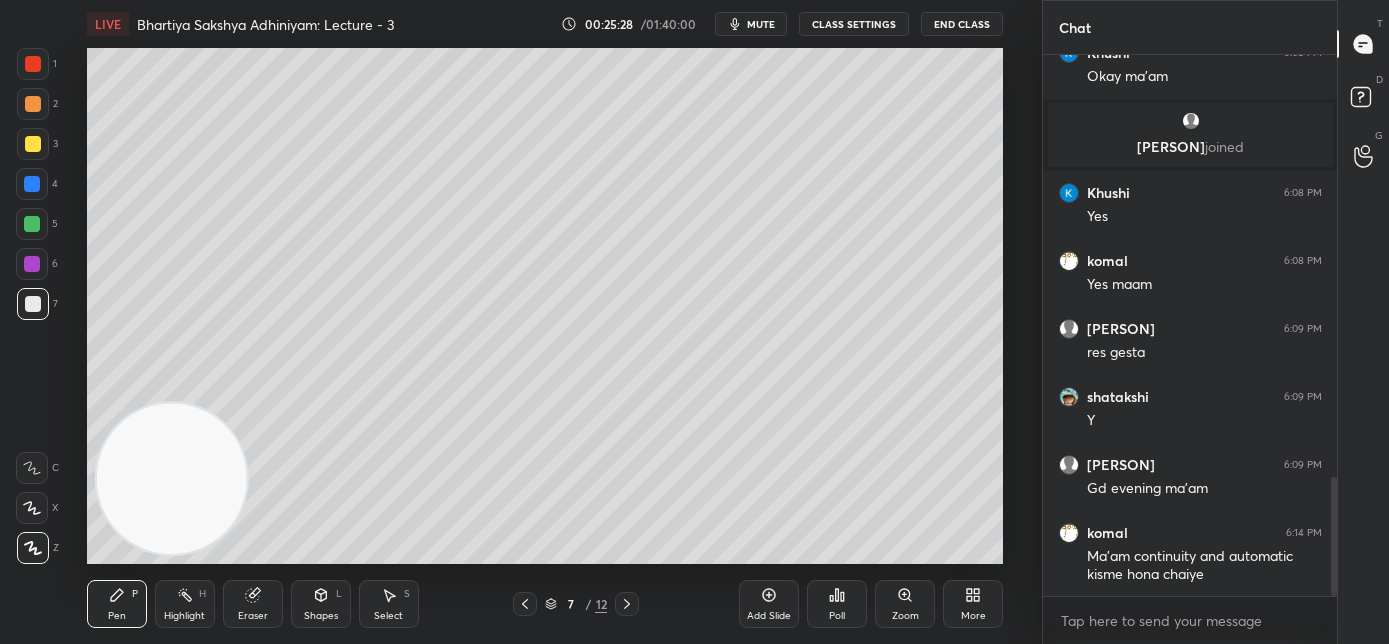 scroll, scrollTop: 1919, scrollLeft: 0, axis: vertical 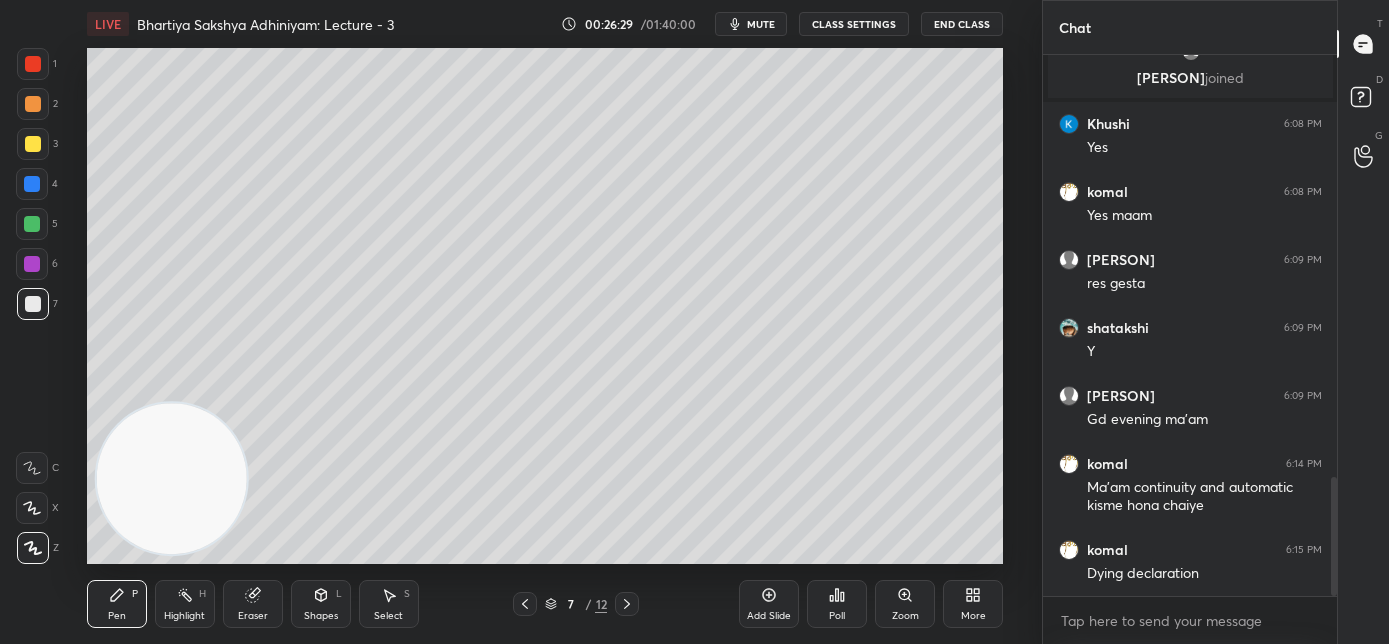 click on "Add Slide" at bounding box center (769, 604) 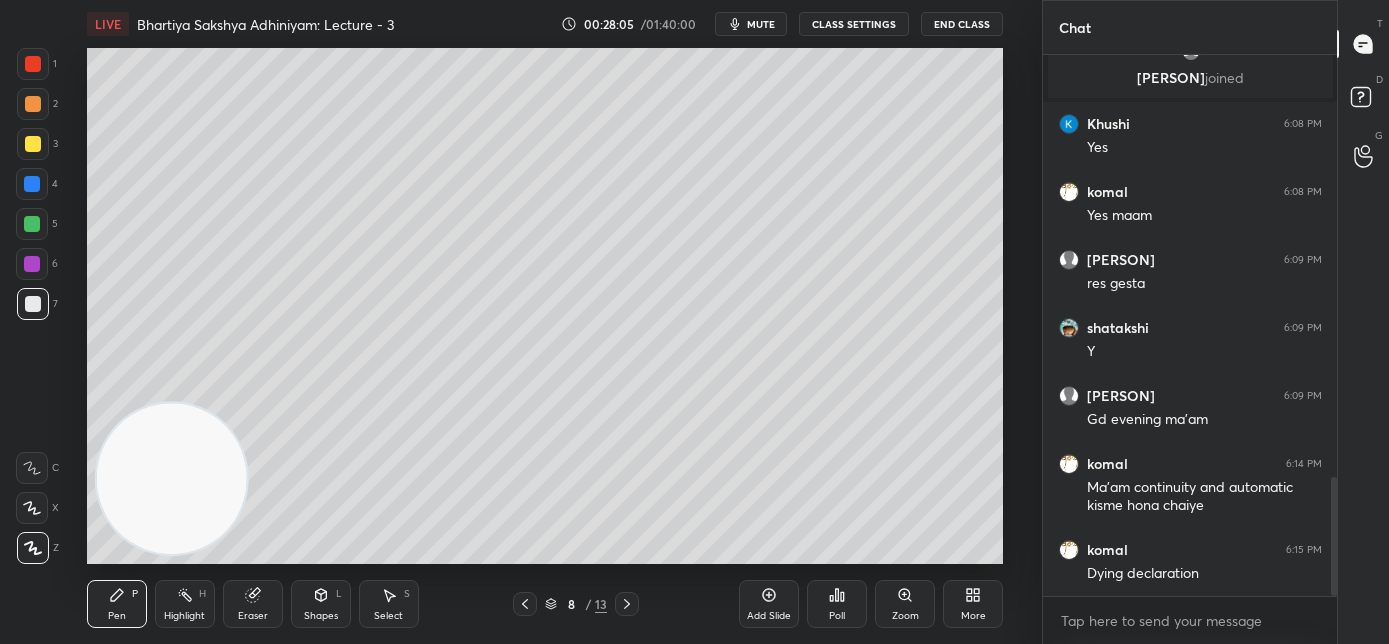 click on "LIVE Bhartiya Sakshya Adhiniyam: Lecture - 3 00:28:05 /  01:40:00 mute CLASS SETTINGS End Class Setting up your live class Poll for   secs No correct answer Start poll Back Bhartiya Sakshya Adhiniyam: Lecture - 3 • L3 of CLAT PG/AILET PG Course on Bhartiya Sakshya Adhiniyam (BSA) [PERSON] P Highlight H Eraser Shapes L Select S 8 / 13 Add Slide Poll Zoom More" at bounding box center (545, 322) 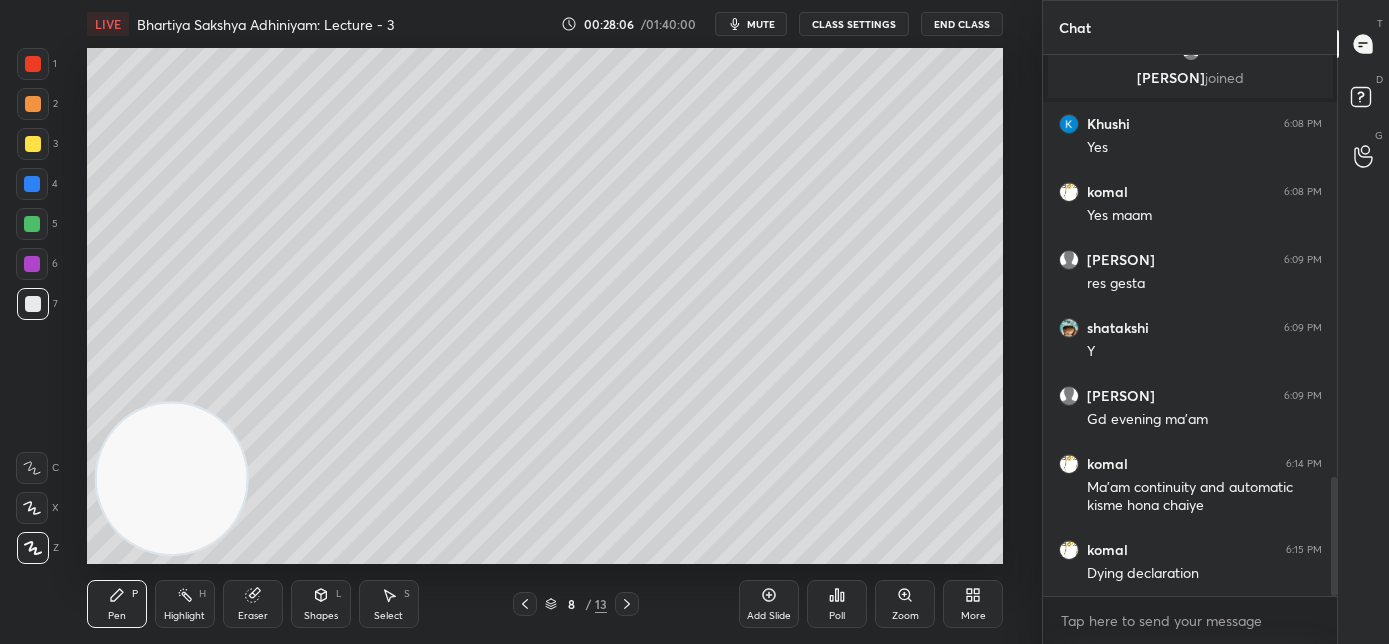 click on "LIVE Bhartiya Sakshya Adhiniyam: Lecture - 3 00:28:06 /  01:40:00 mute CLASS SETTINGS End Class Setting up your live class Poll for   secs No correct answer Start poll Back Bhartiya Sakshya Adhiniyam: Lecture - 3 • L3 of CLAT PG/AILET PG Course on Bhartiya Sakshya Adhiniyam (BSA) Manjari Singh Pen P Highlight H Eraser Shapes L Select S 8 / 13 Add Slide Poll Zoom More" at bounding box center [545, 322] 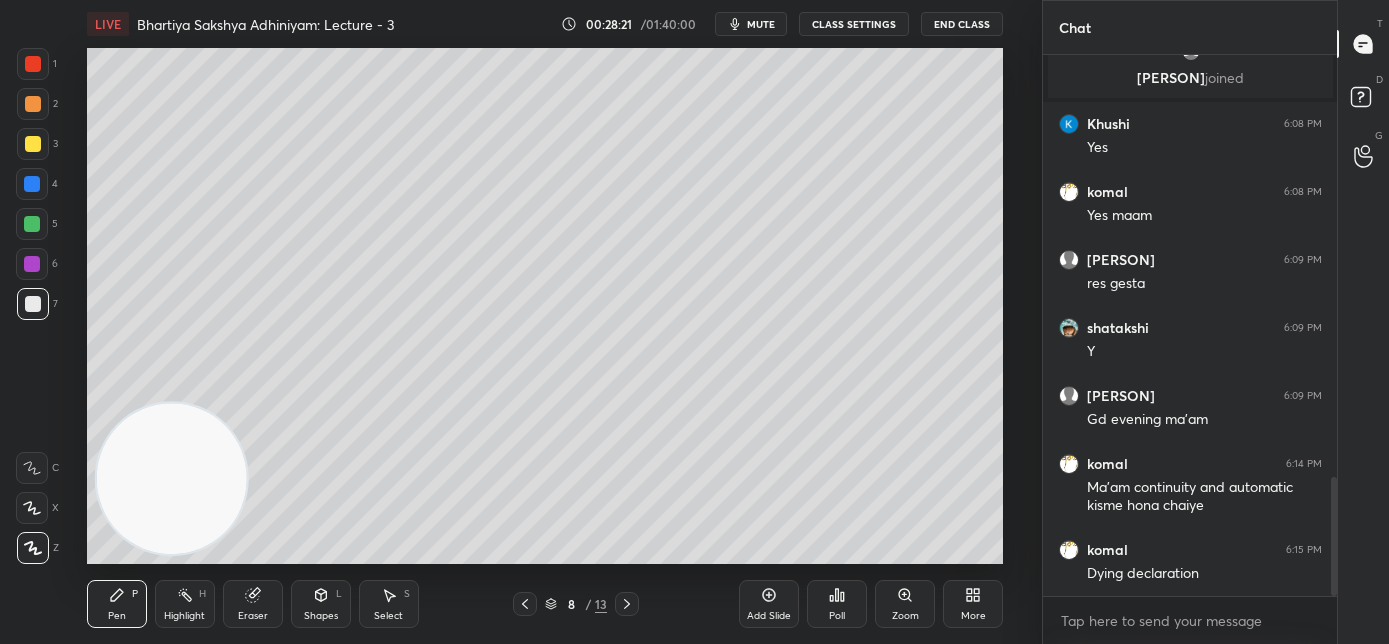 click on "Eraser" at bounding box center (253, 616) 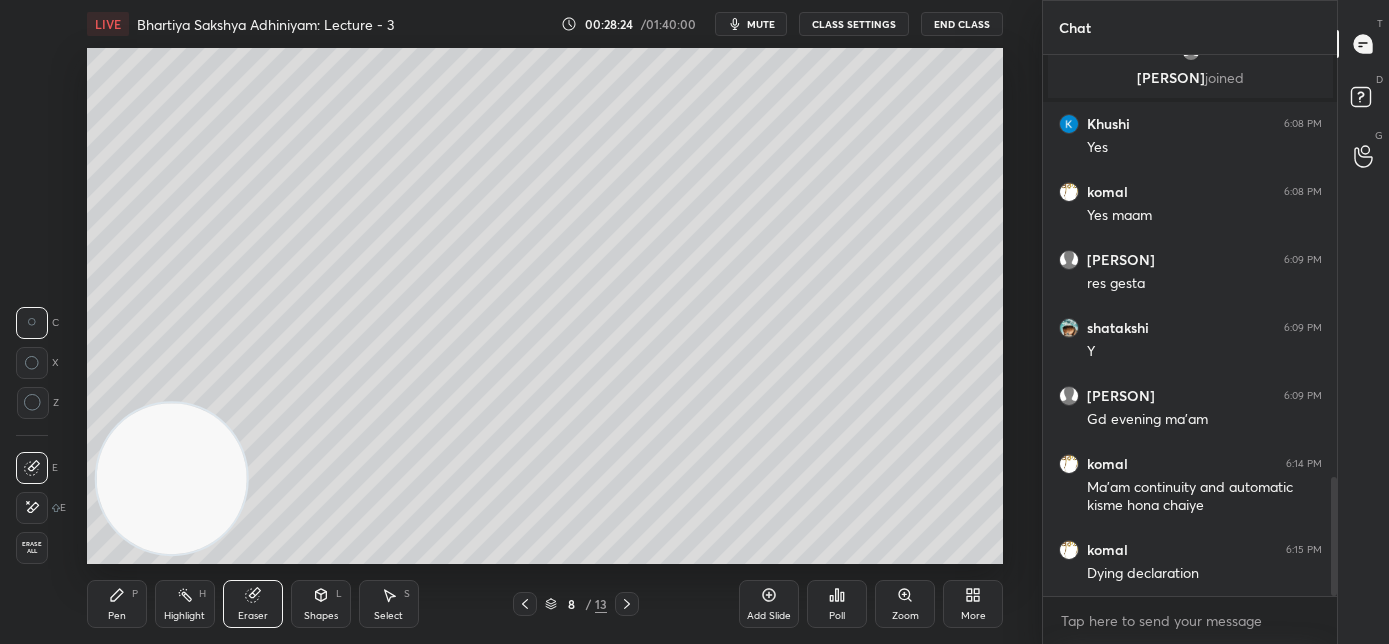 click on "Pen P" at bounding box center (117, 604) 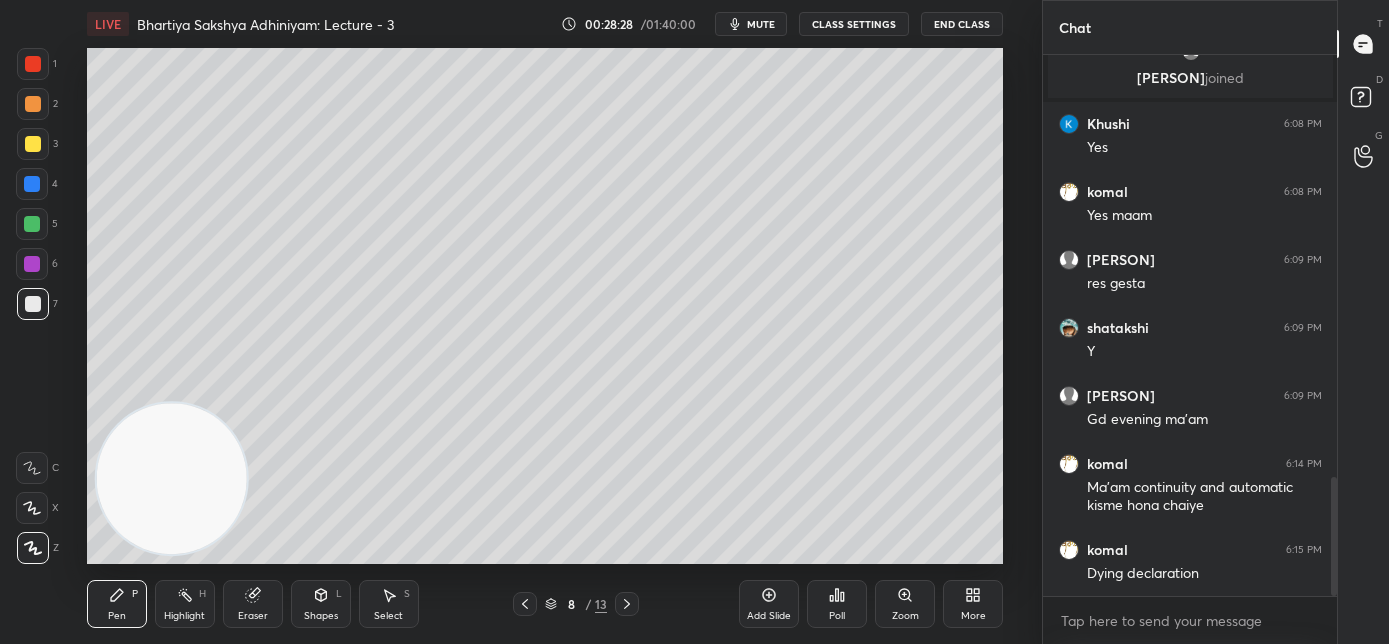 drag, startPoint x: 250, startPoint y: 597, endPoint x: 250, endPoint y: 570, distance: 27 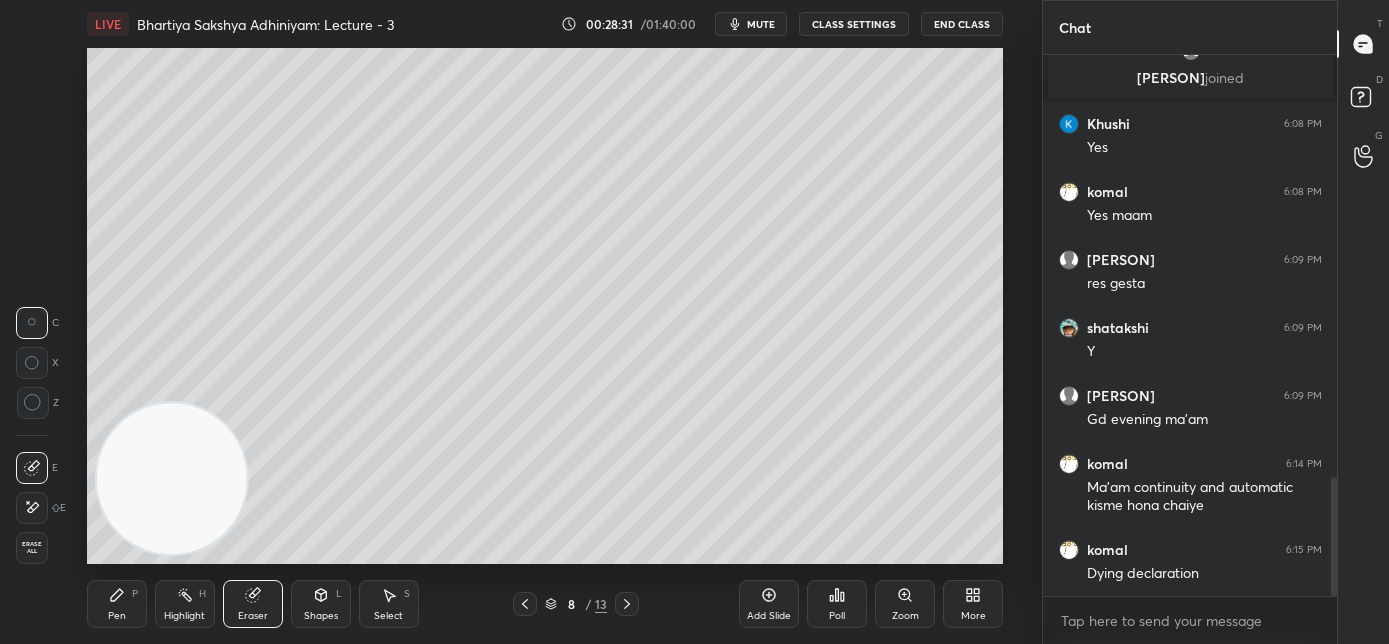 click on "Pen" at bounding box center (117, 616) 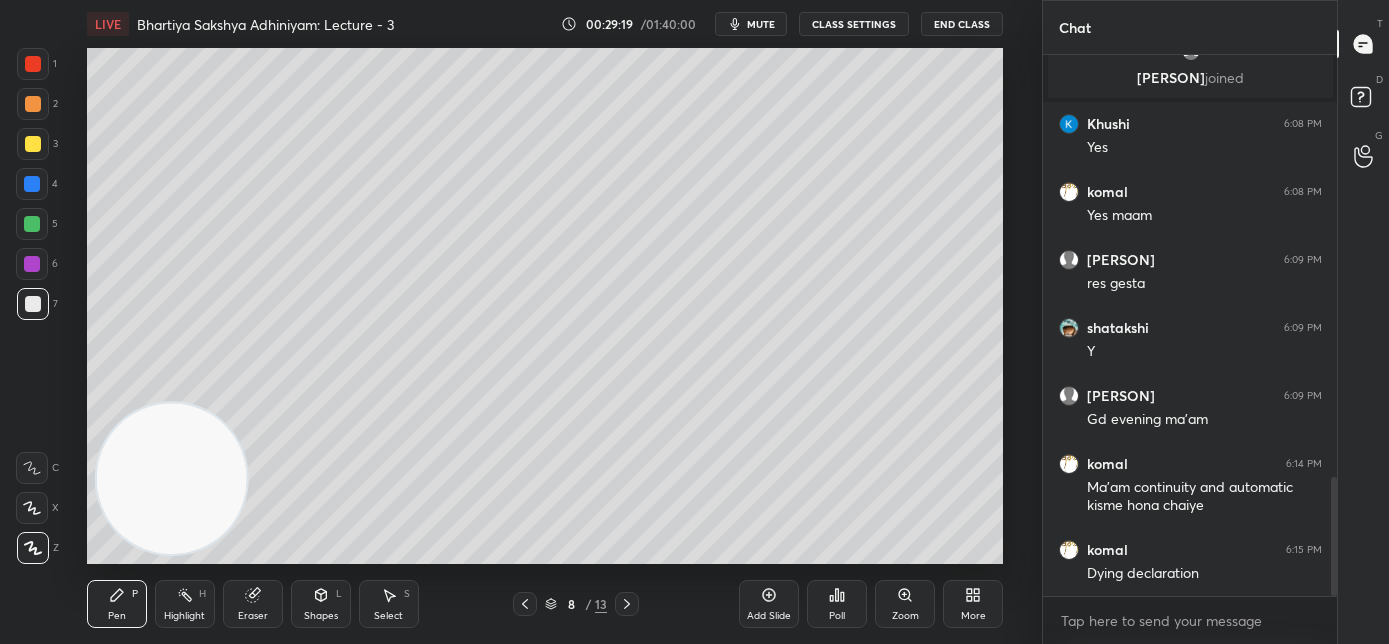 drag, startPoint x: 775, startPoint y: 617, endPoint x: 785, endPoint y: 614, distance: 10.440307 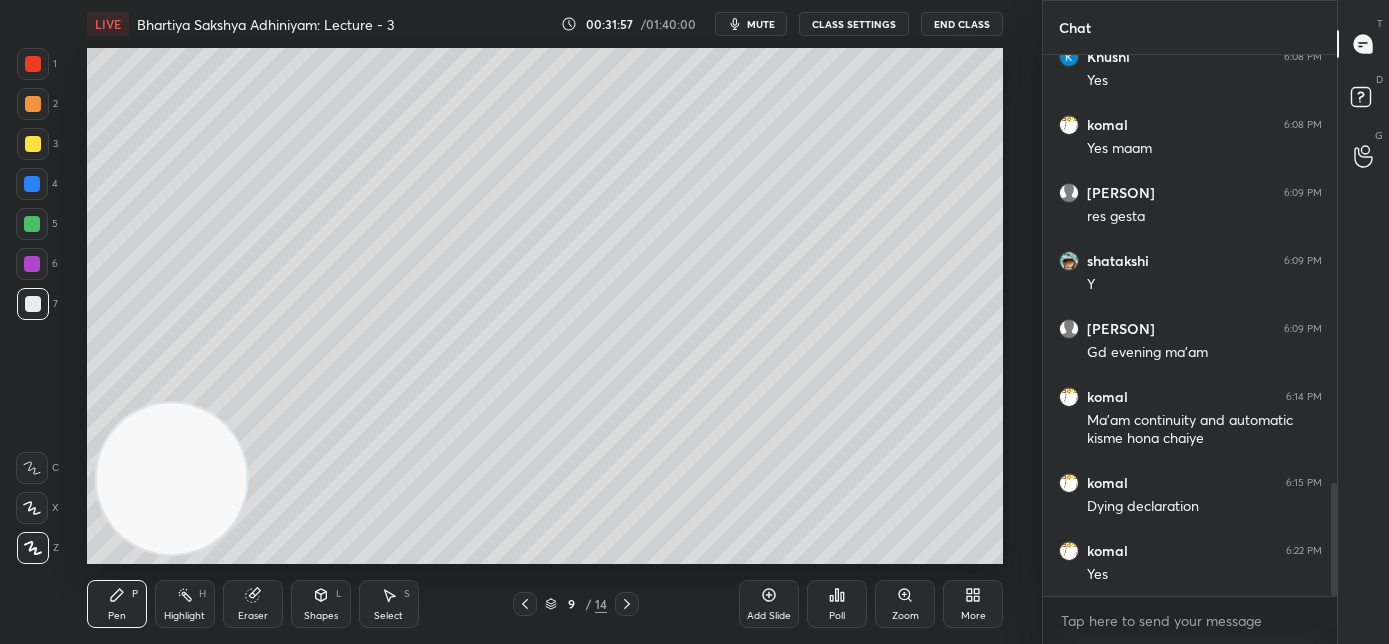 scroll, scrollTop: 2055, scrollLeft: 0, axis: vertical 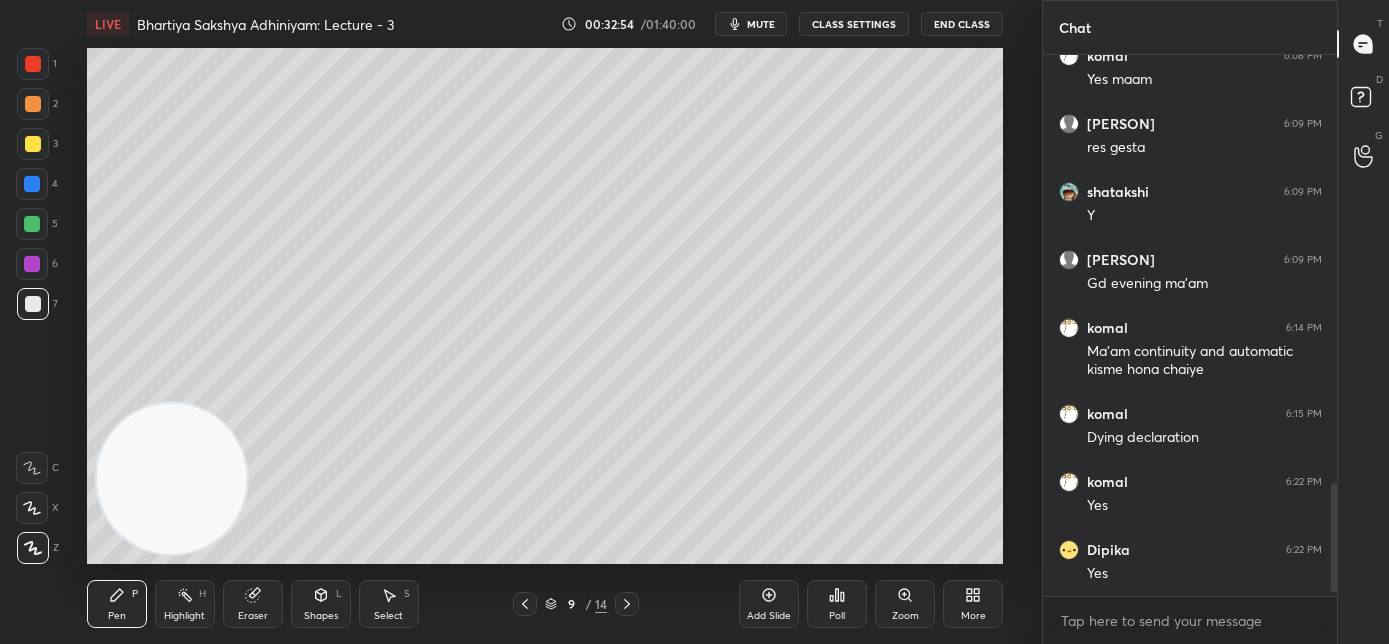click on "Add Slide" at bounding box center [769, 616] 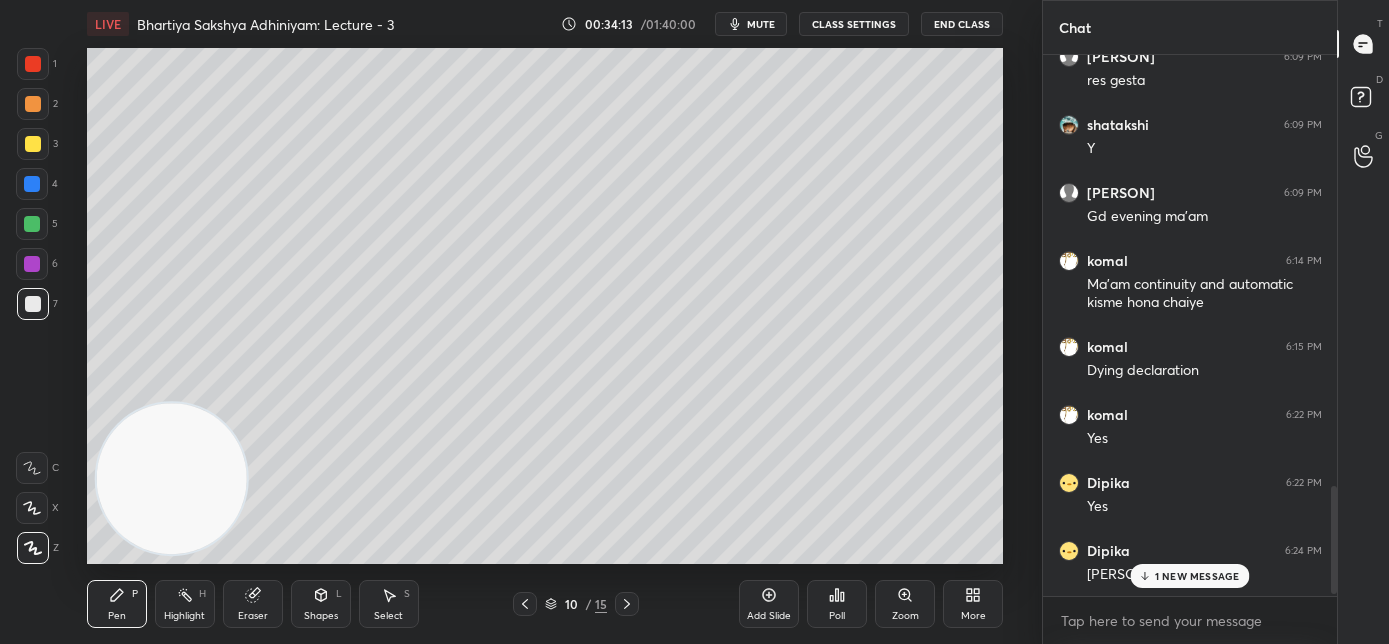 scroll, scrollTop: 2191, scrollLeft: 0, axis: vertical 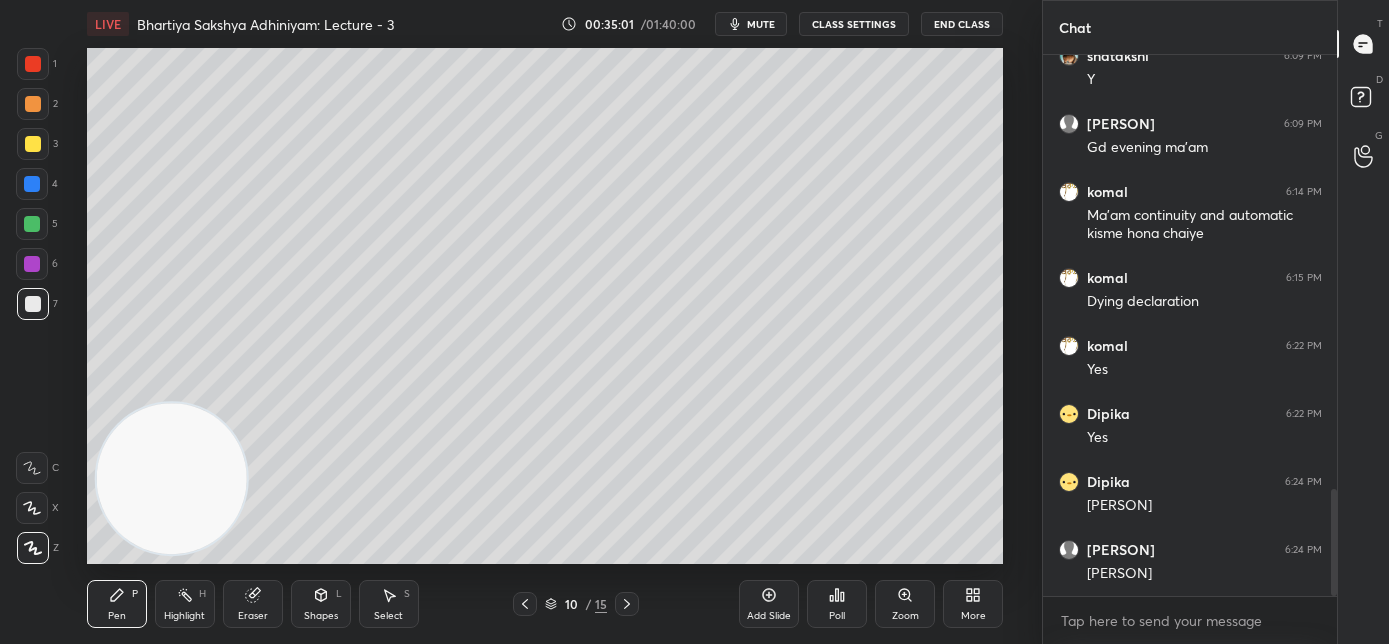 drag, startPoint x: 736, startPoint y: 31, endPoint x: 738, endPoint y: 45, distance: 14.142136 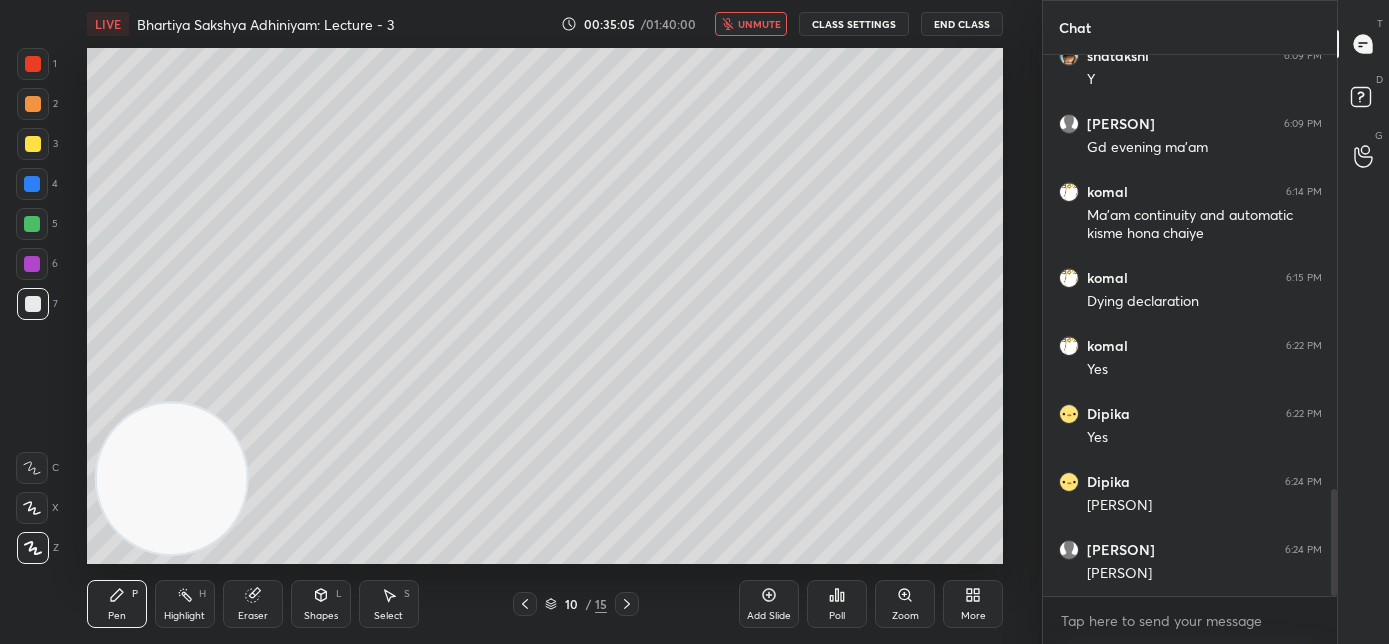 click on "unmute" at bounding box center (759, 24) 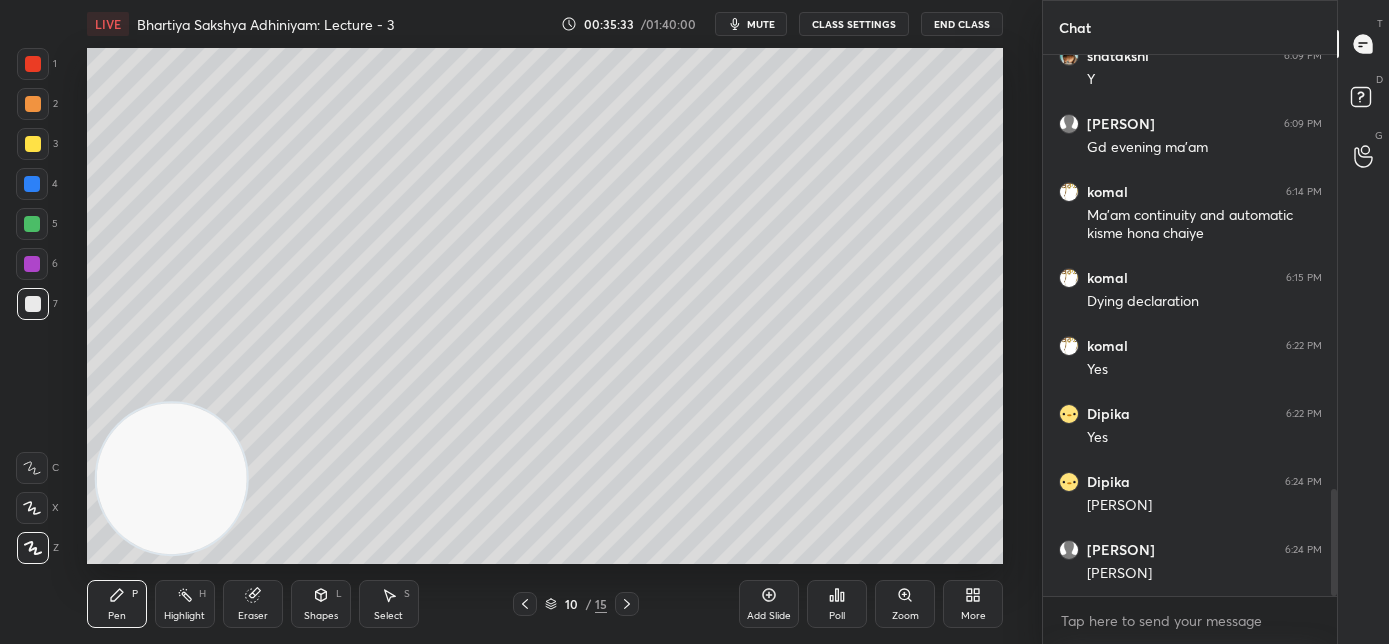 scroll, scrollTop: 493, scrollLeft: 288, axis: both 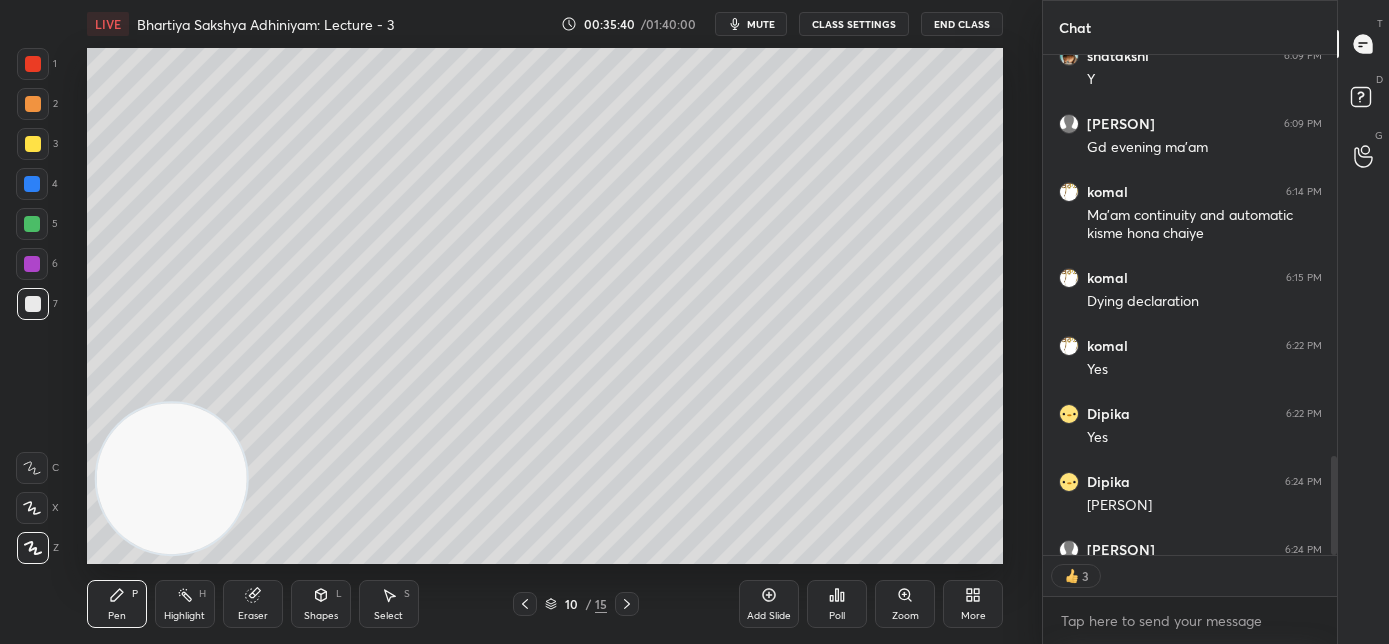 click on "mute" at bounding box center (751, 24) 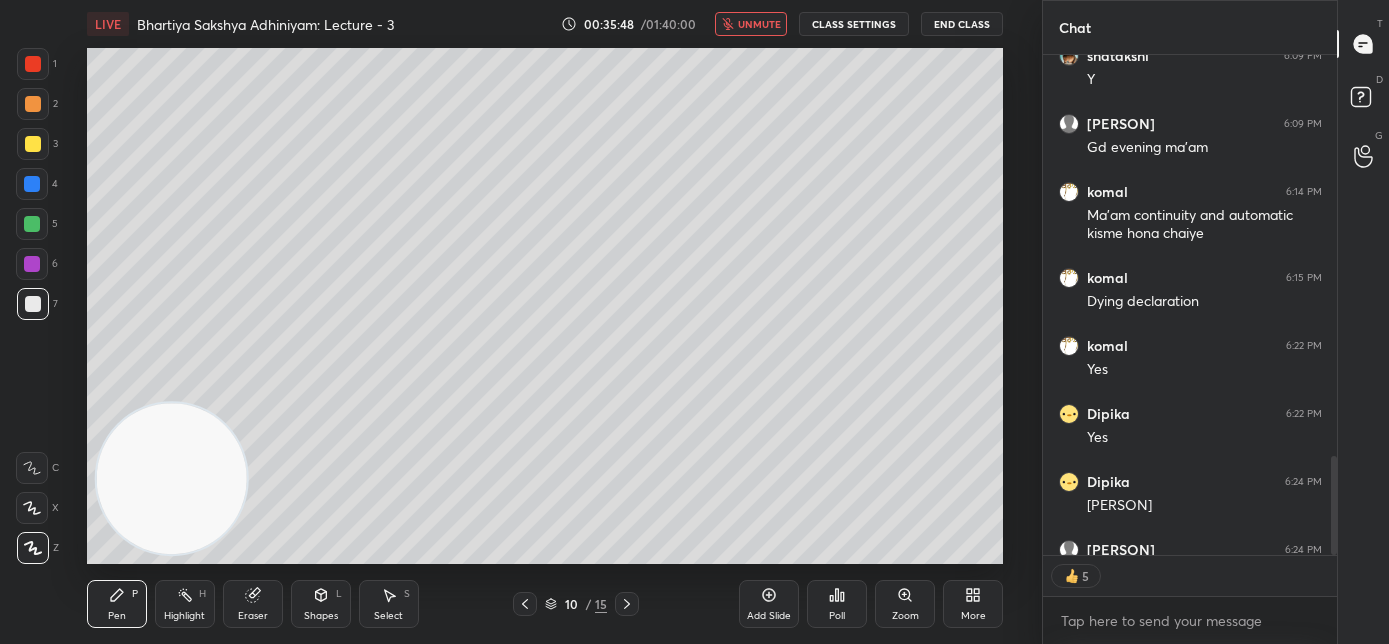 click on "unmute" at bounding box center (759, 24) 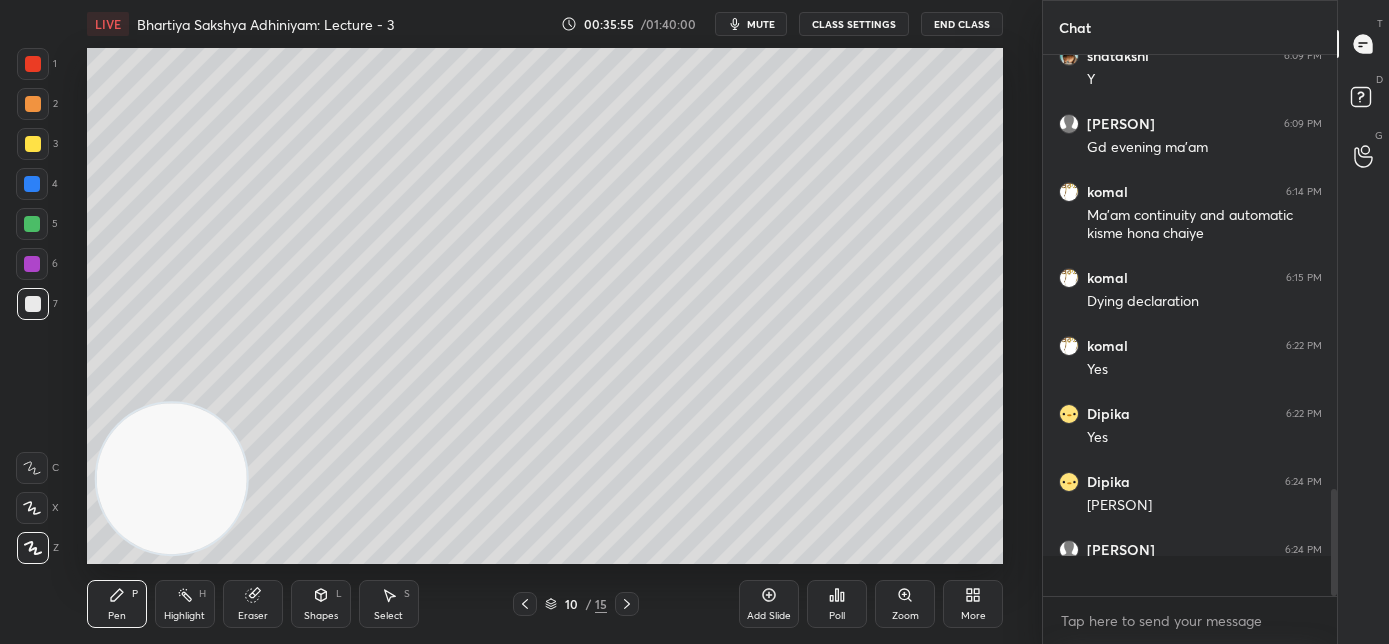 scroll, scrollTop: 6, scrollLeft: 7, axis: both 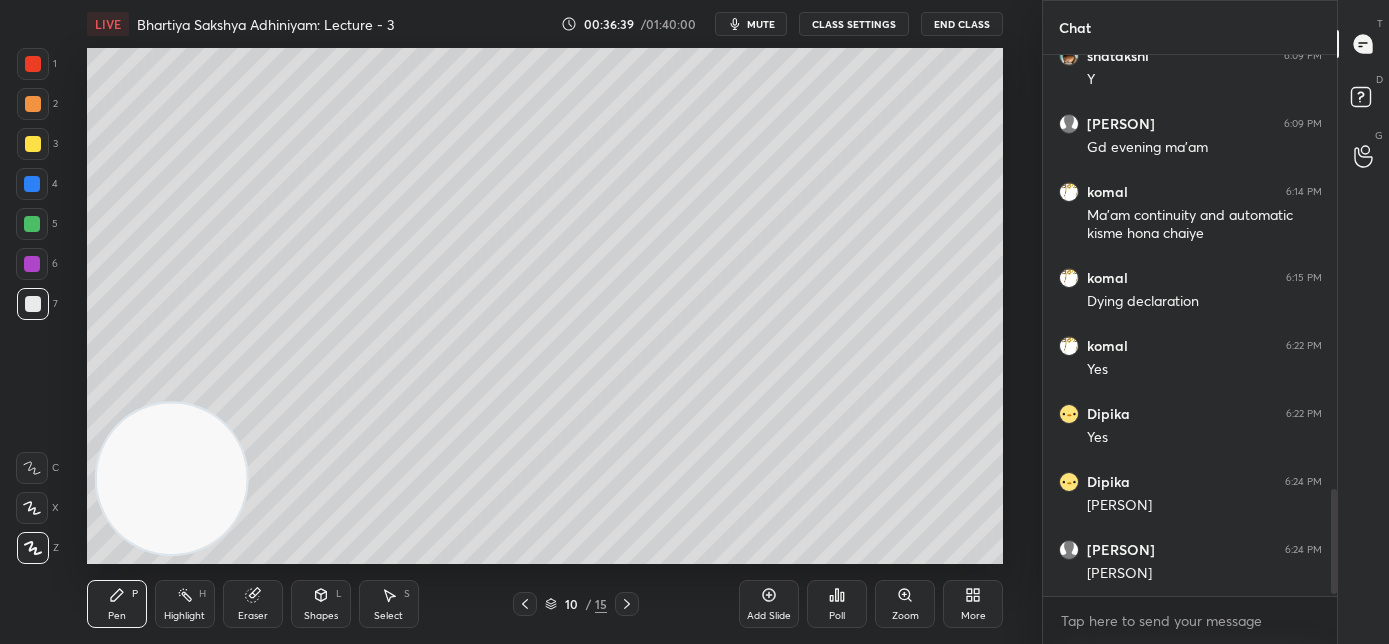 click on "Add Slide" at bounding box center (769, 604) 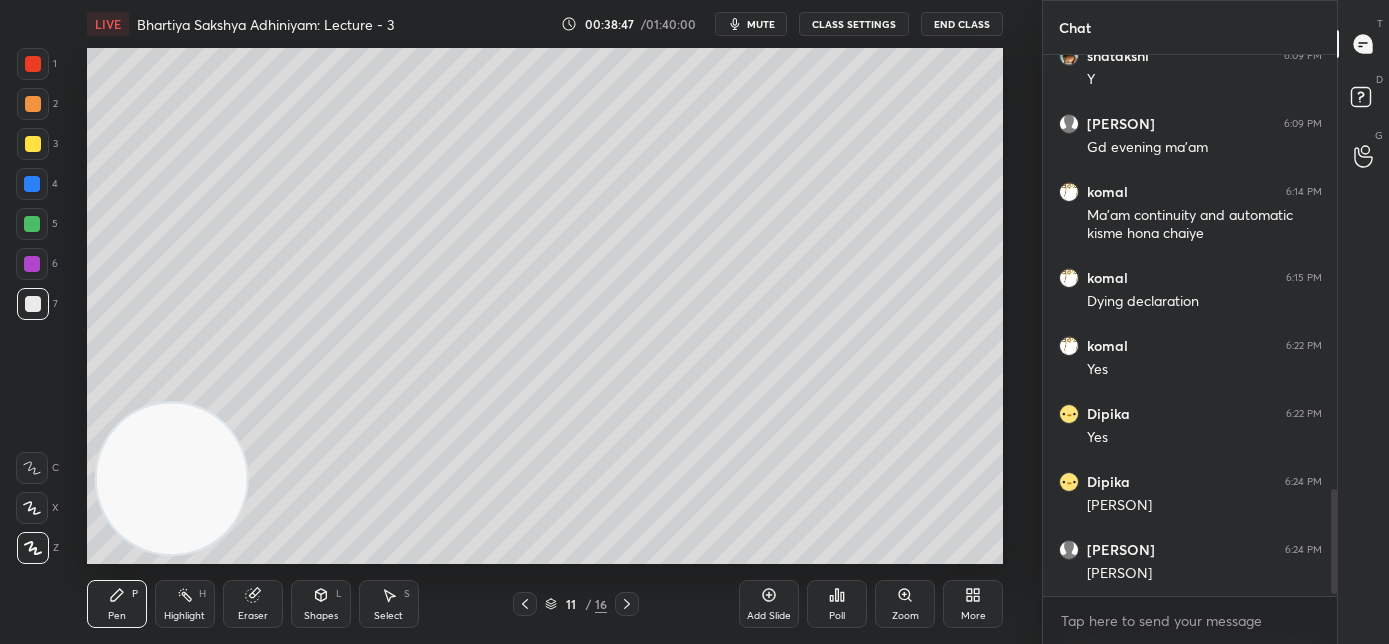 click 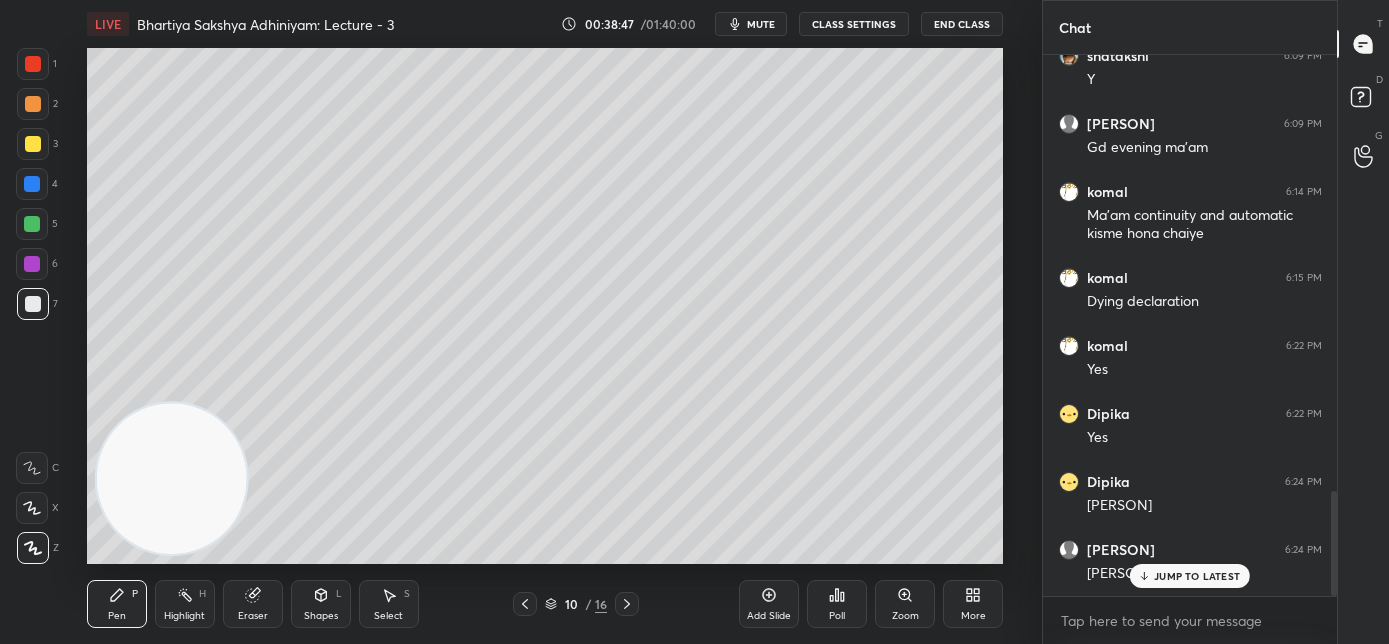 scroll, scrollTop: 2258, scrollLeft: 0, axis: vertical 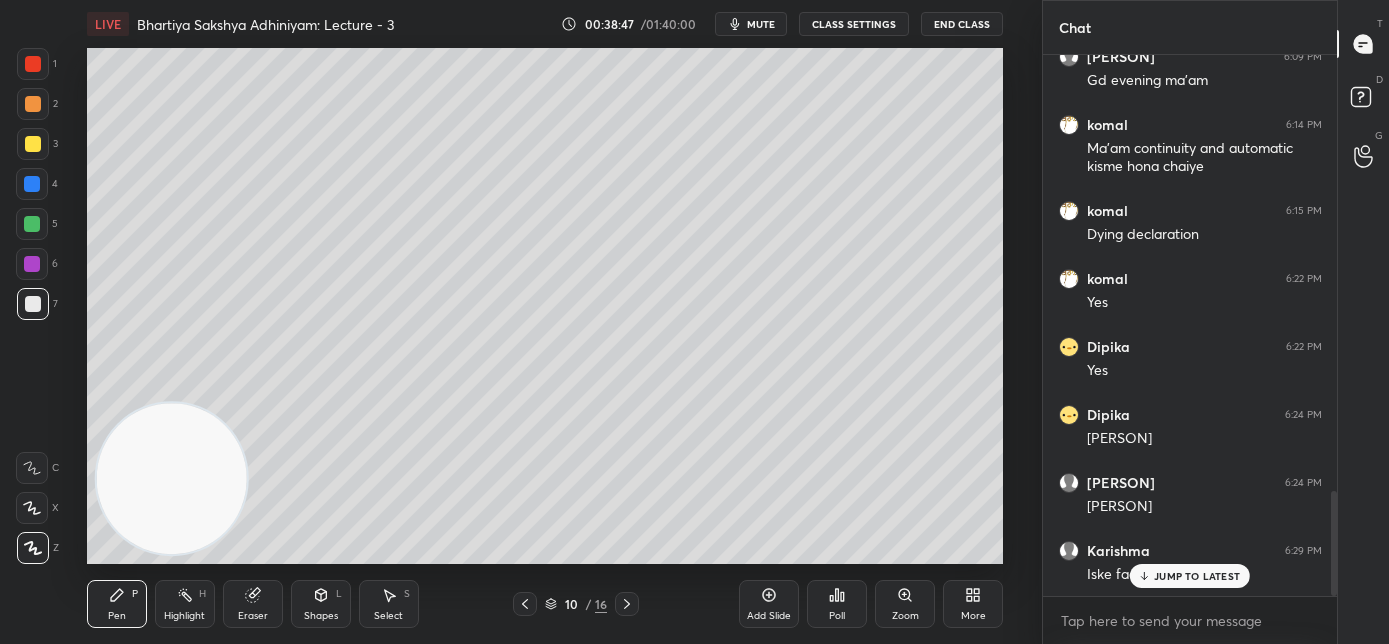 click 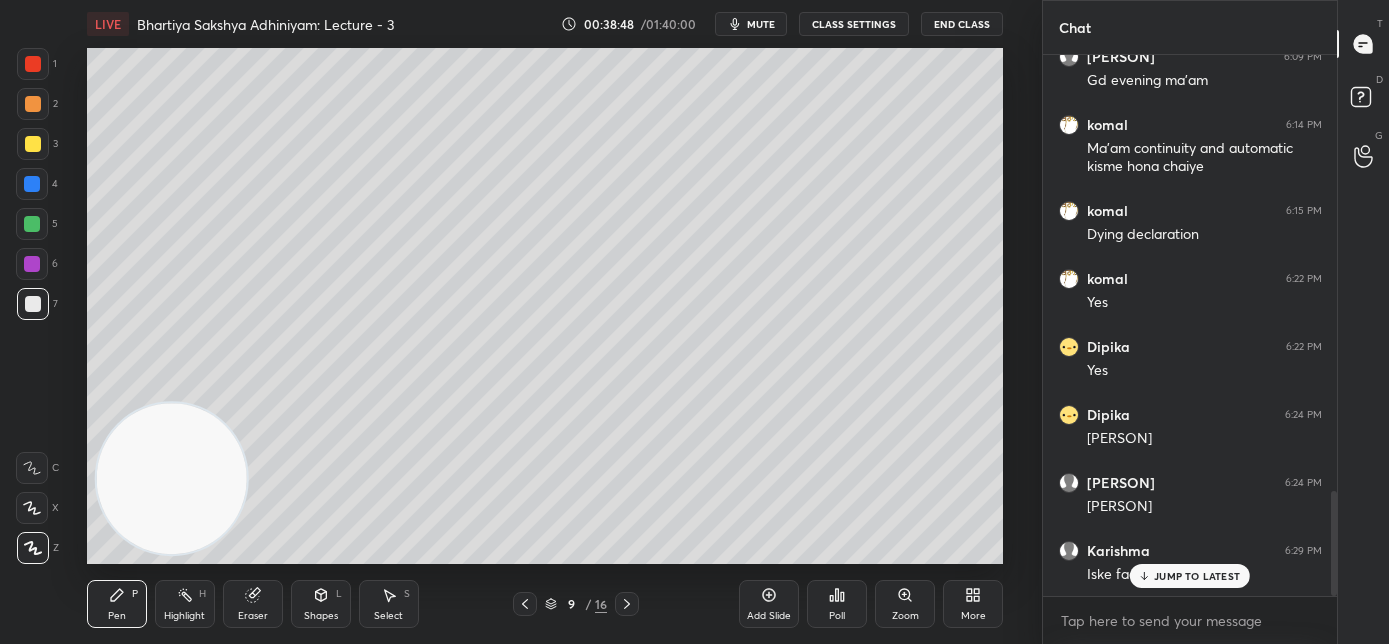 scroll, scrollTop: 494, scrollLeft: 288, axis: both 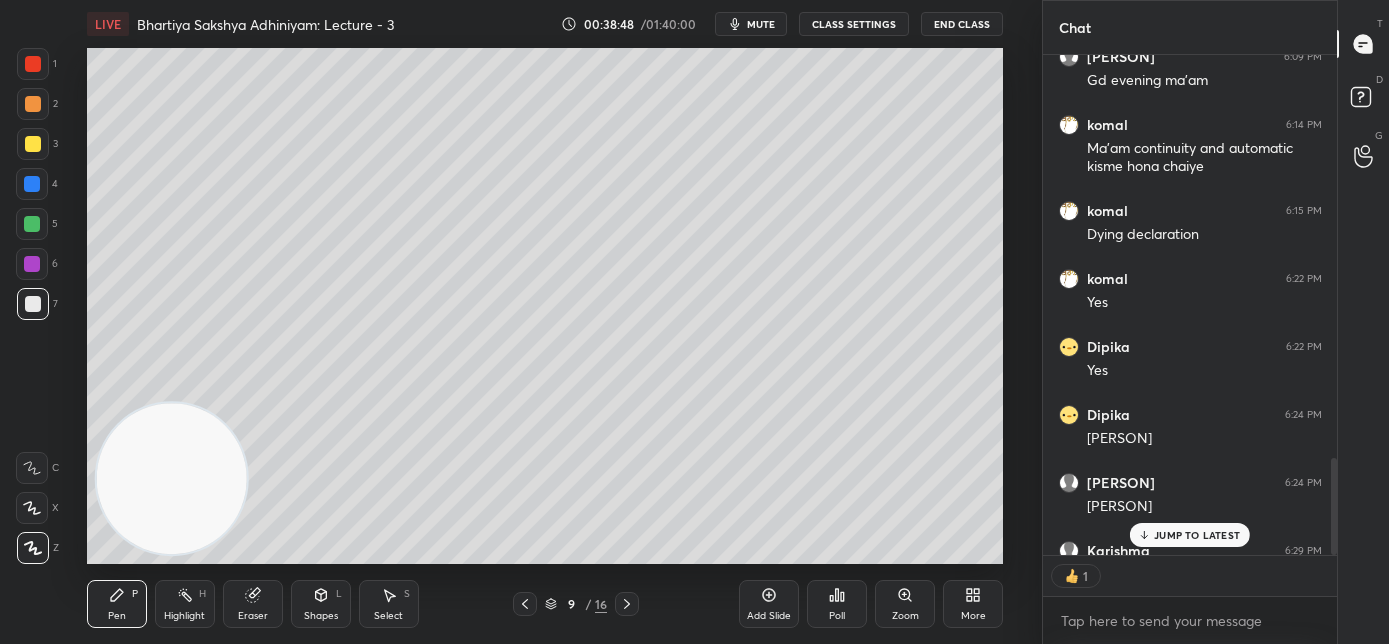click 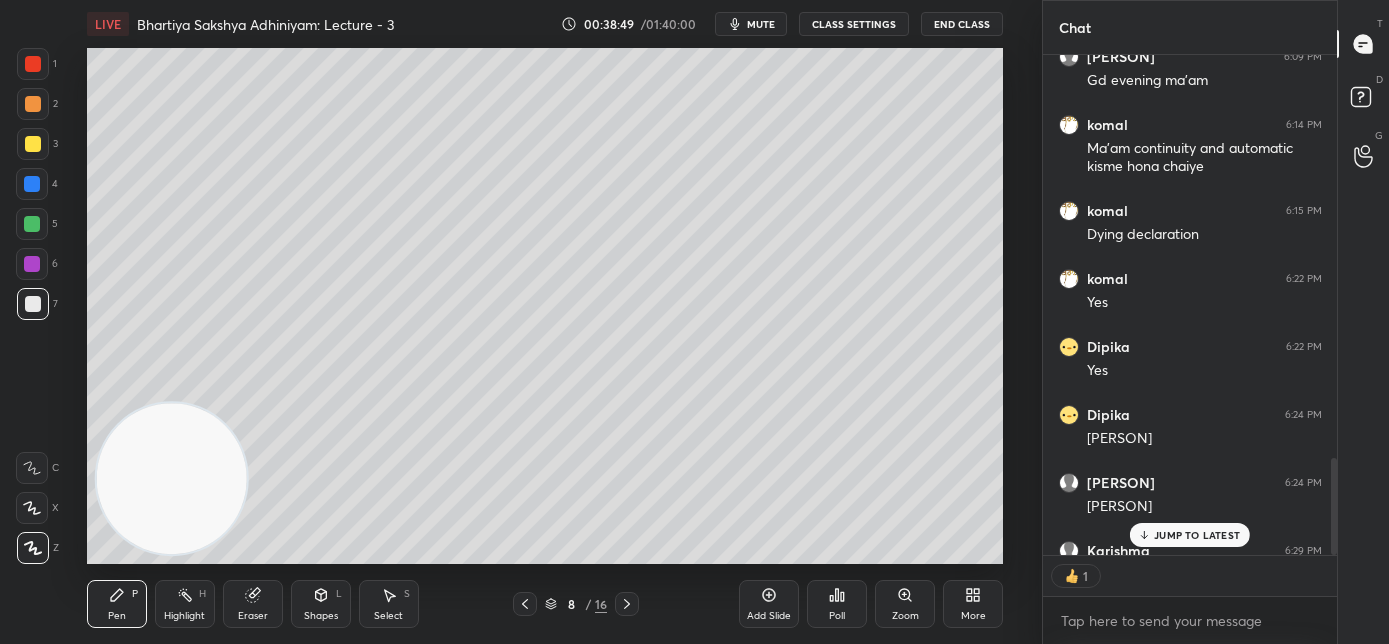 click 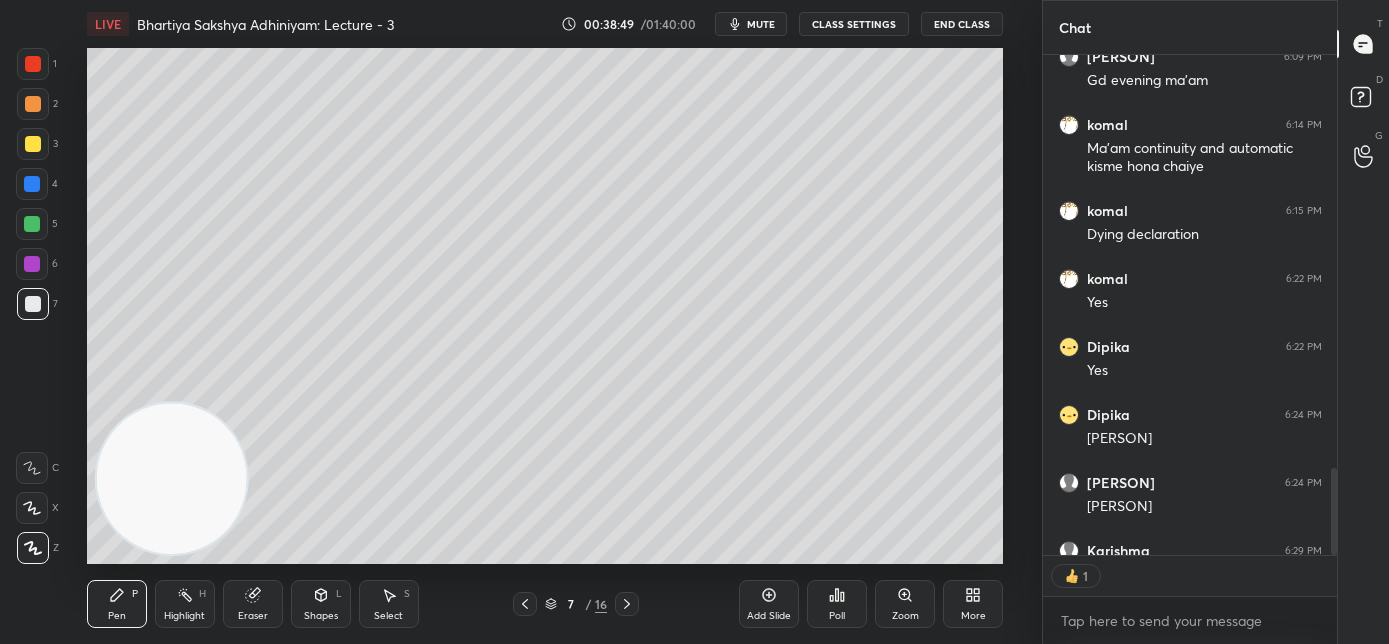 scroll, scrollTop: 2368, scrollLeft: 0, axis: vertical 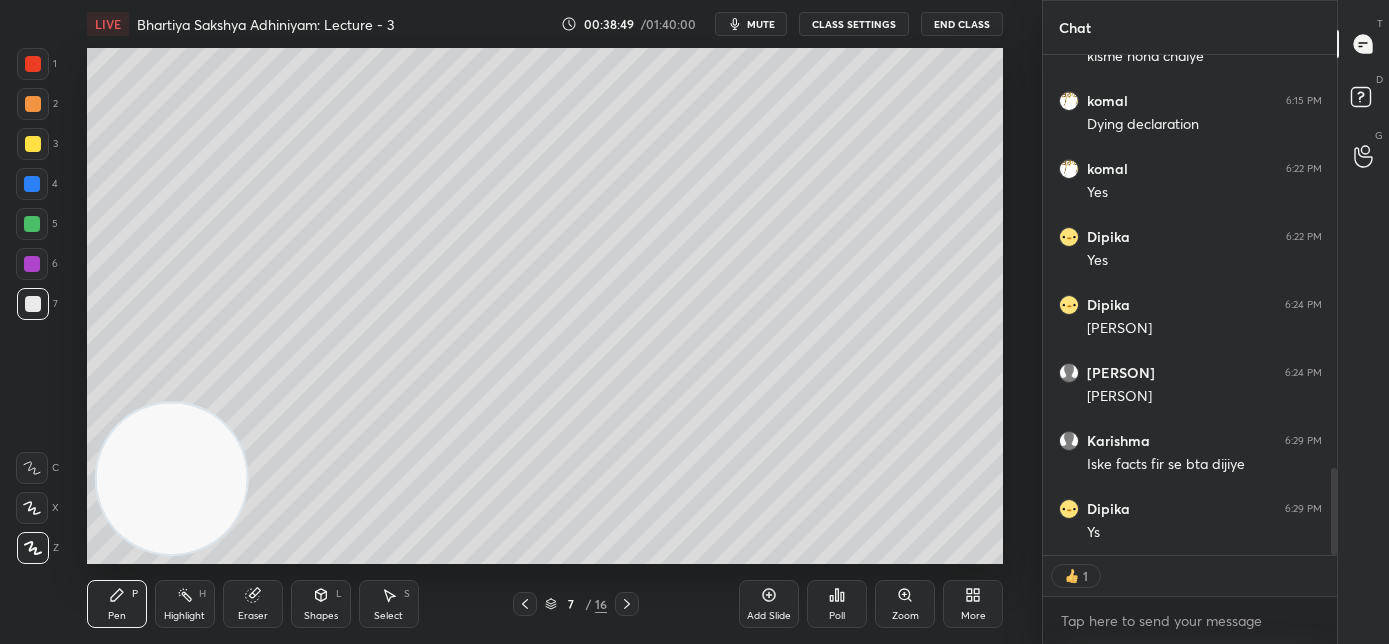 click 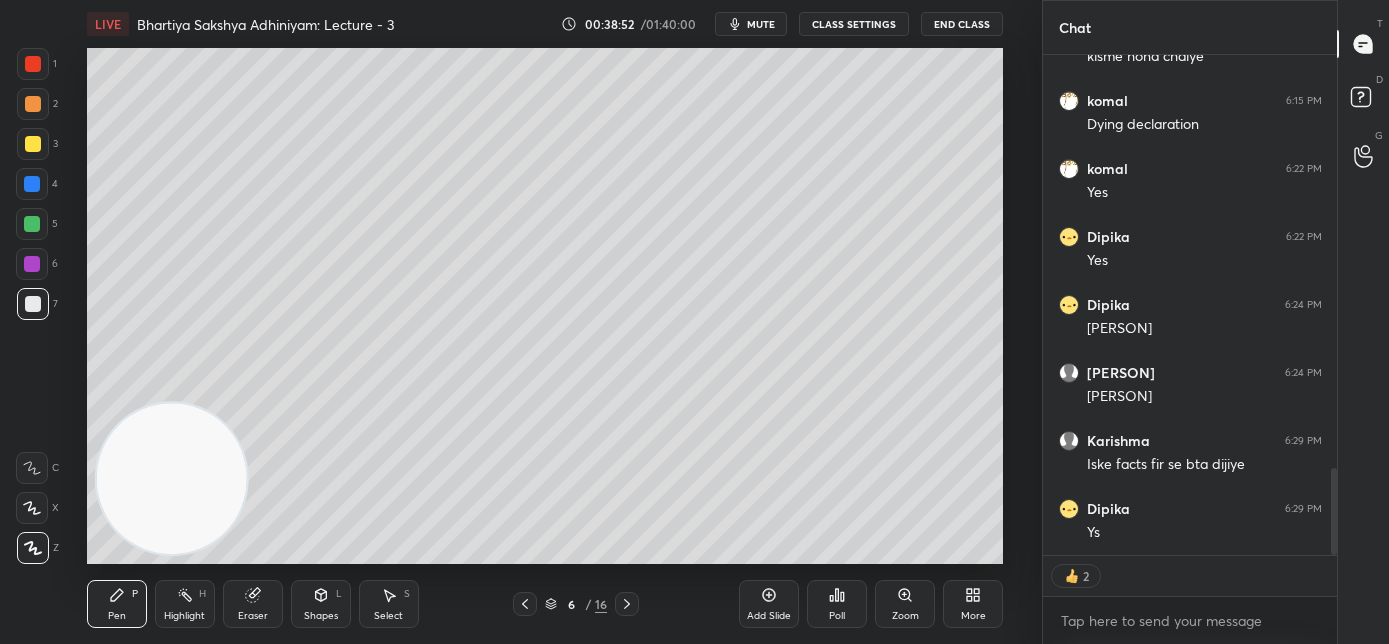 click 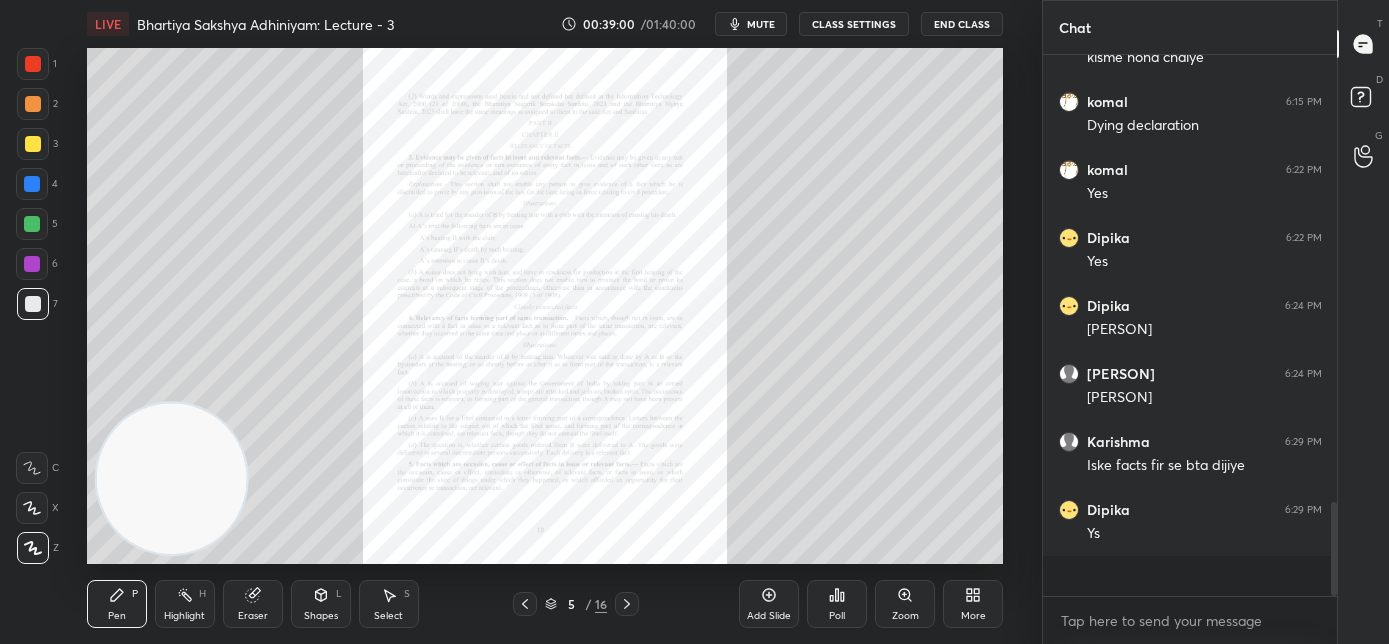 scroll, scrollTop: 6, scrollLeft: 7, axis: both 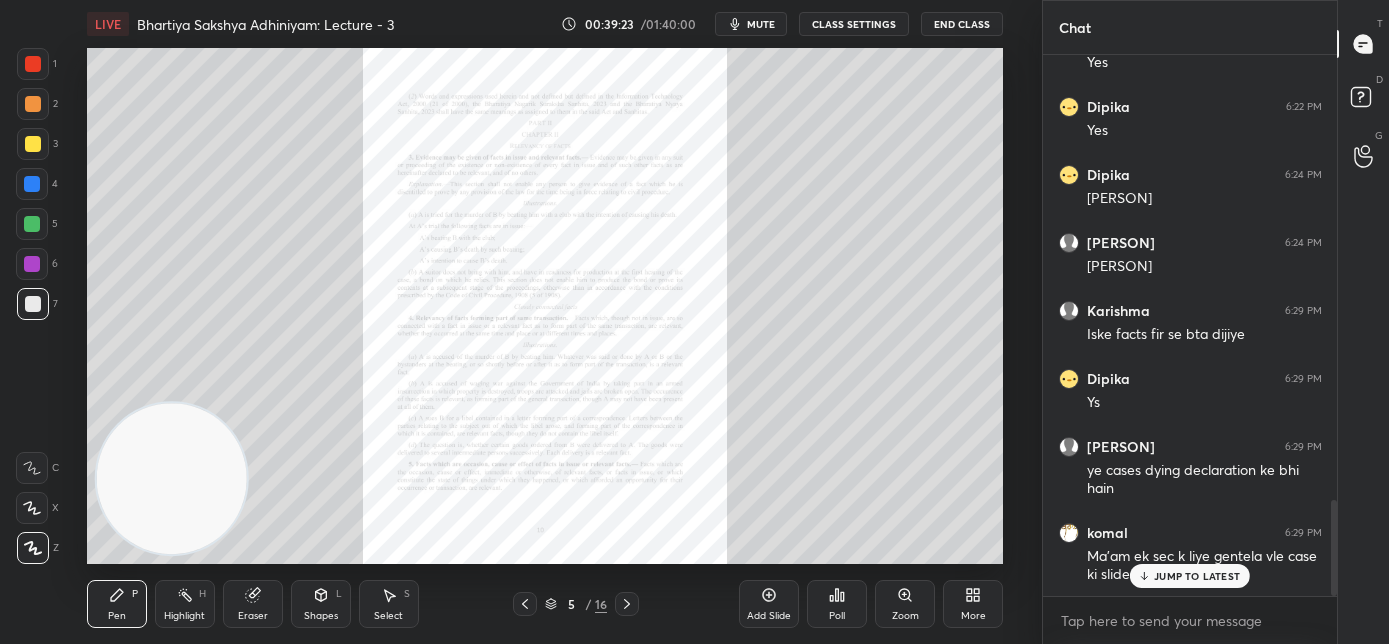 click on "JUMP TO LATEST" at bounding box center (1197, 576) 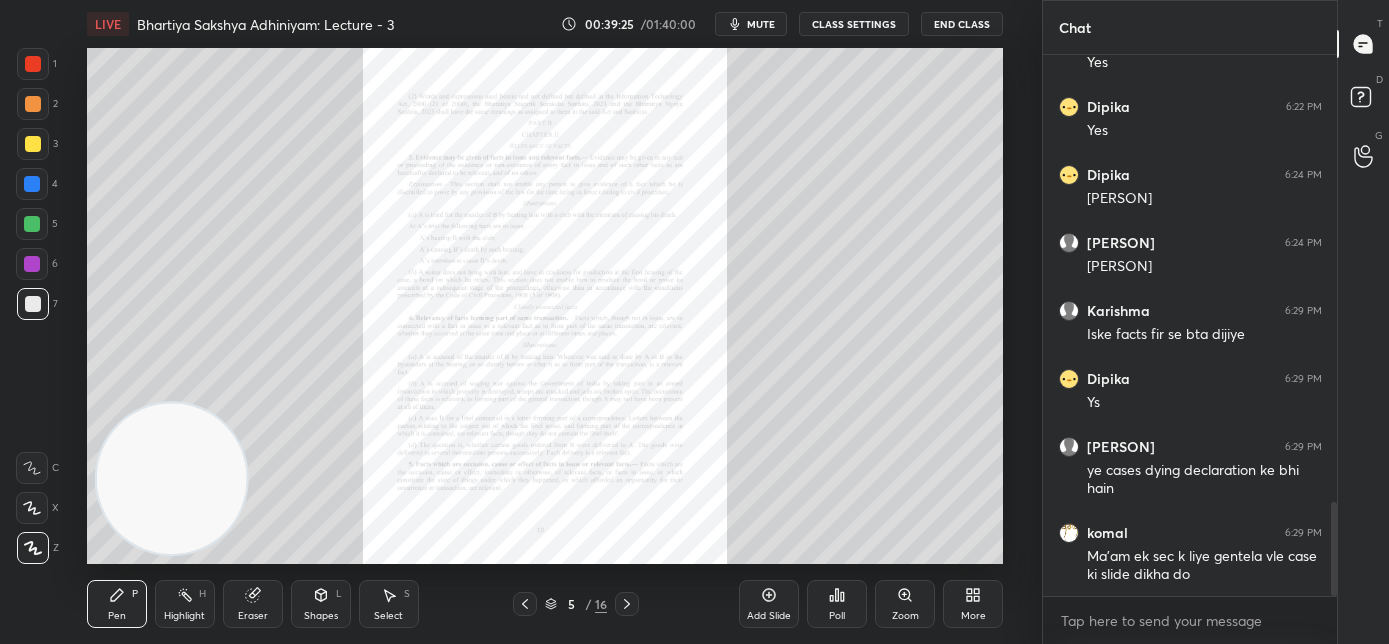 scroll, scrollTop: 2567, scrollLeft: 0, axis: vertical 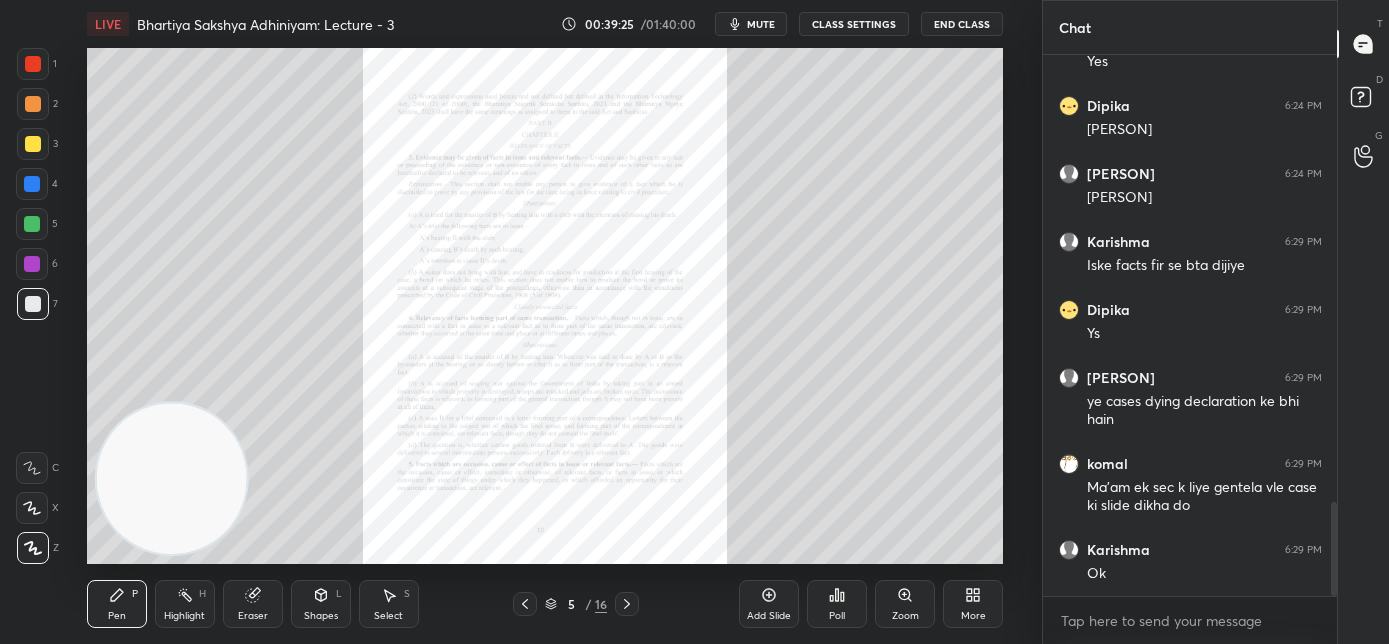 click 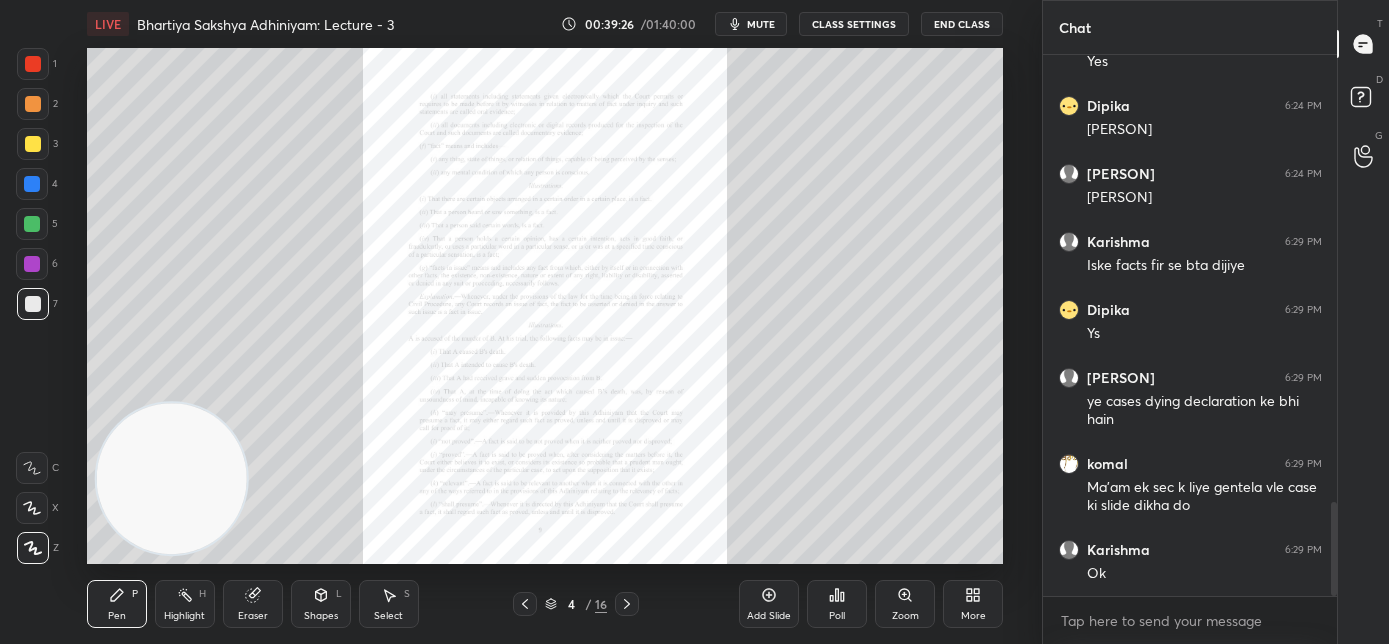 click 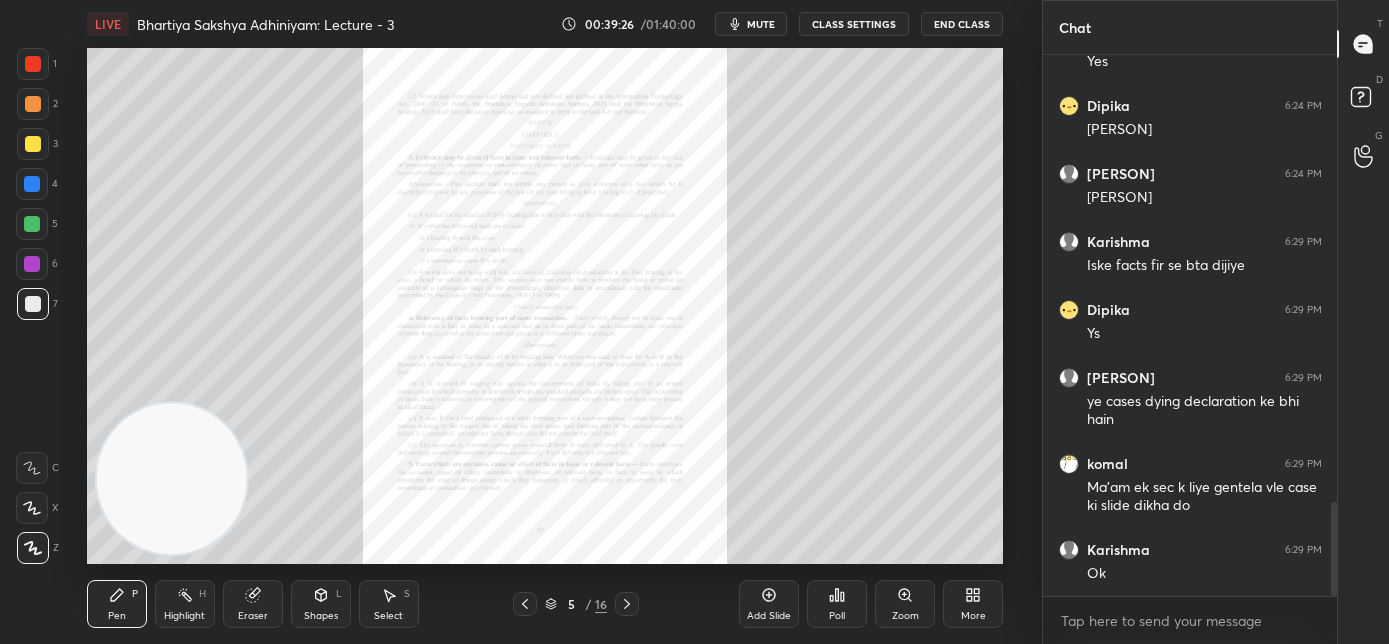 click at bounding box center [627, 604] 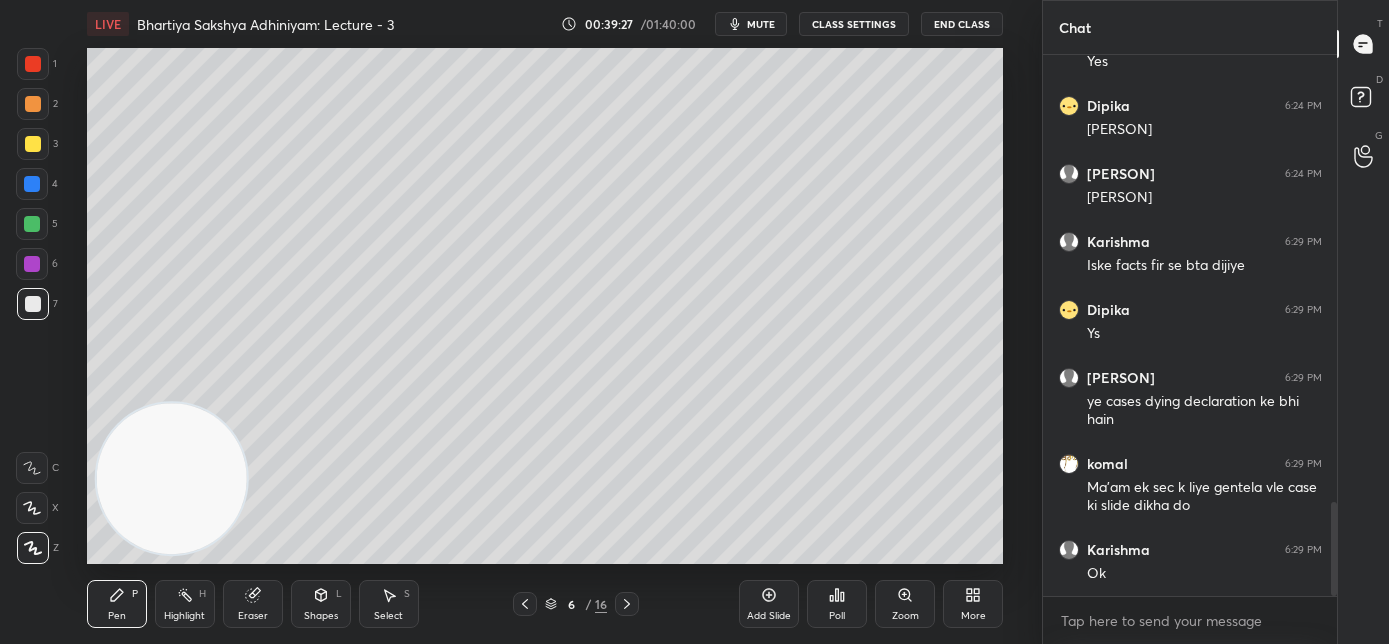 click at bounding box center (627, 604) 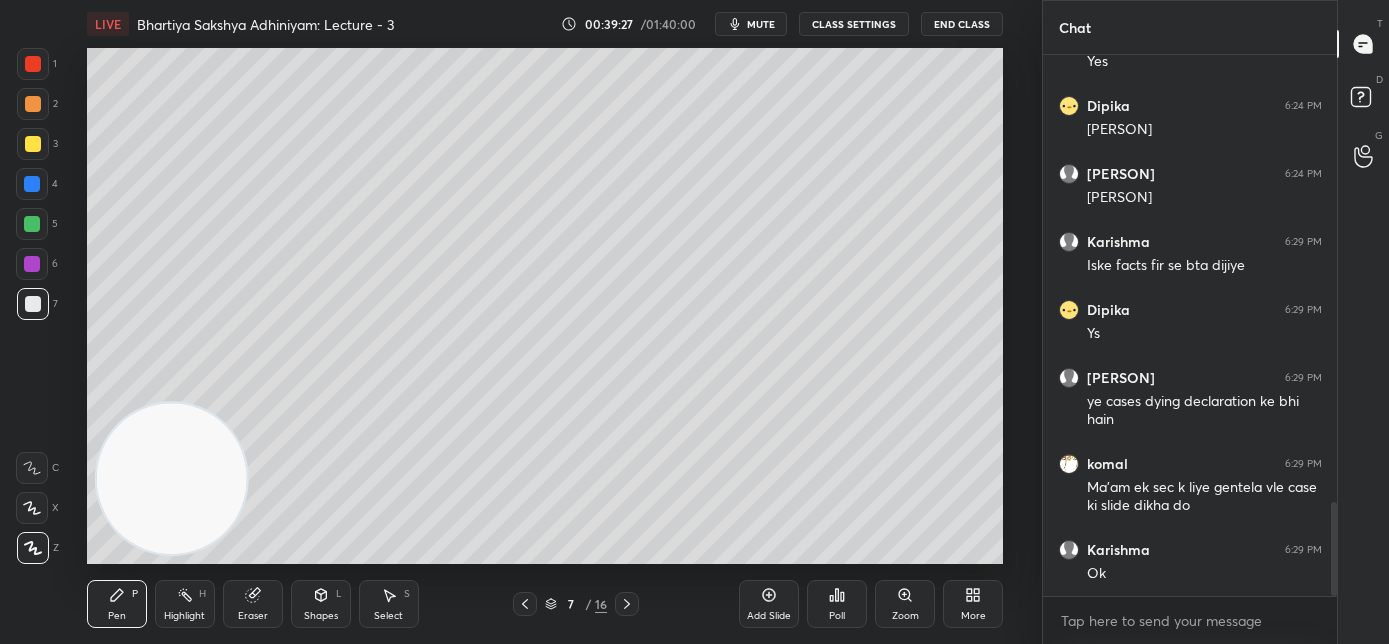 click 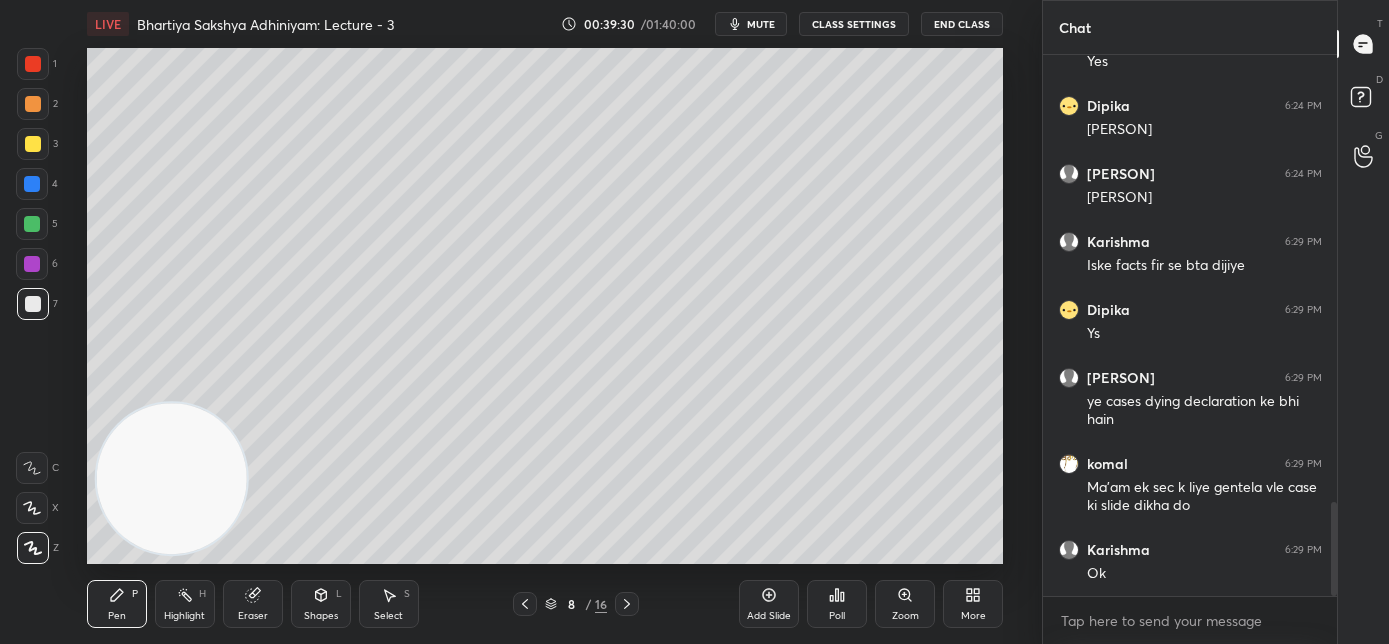 click 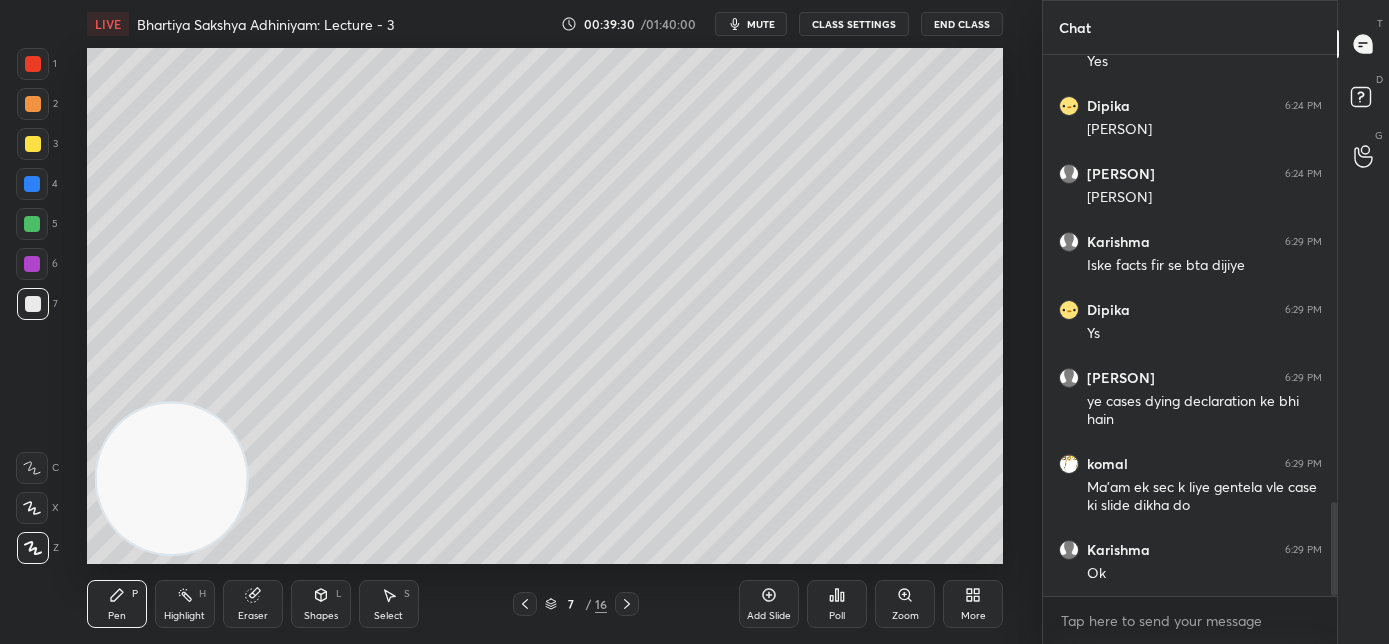 click at bounding box center (525, 604) 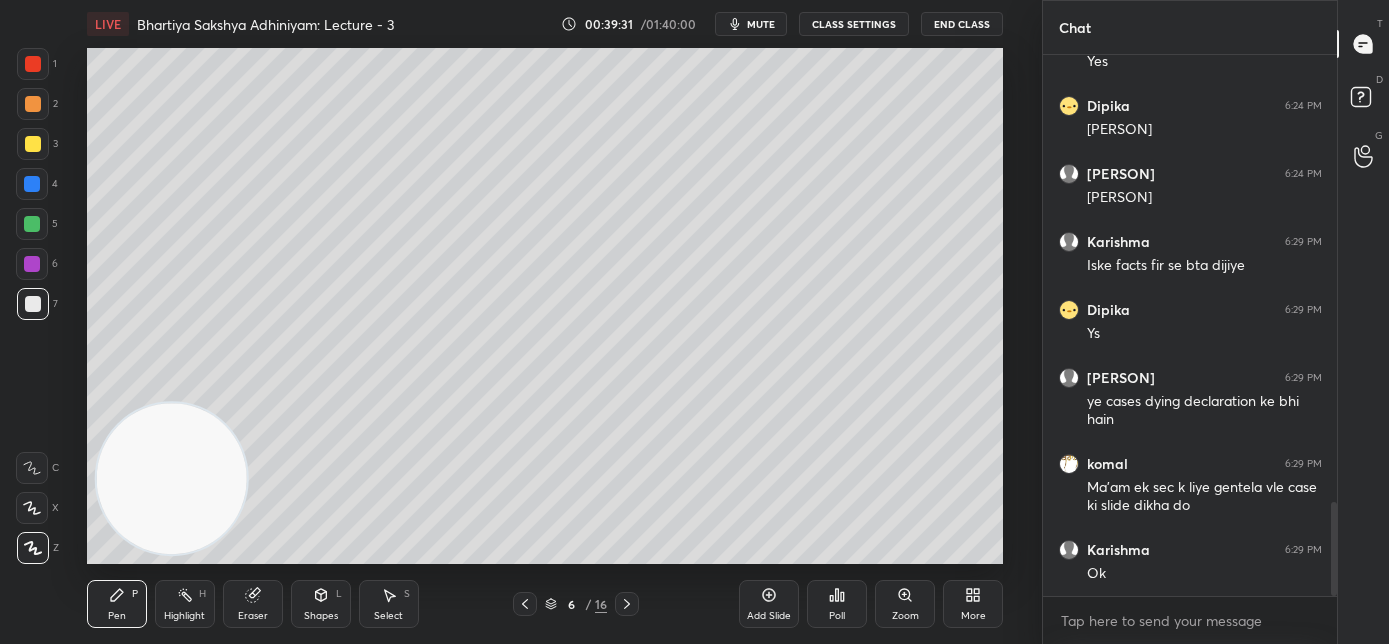 click 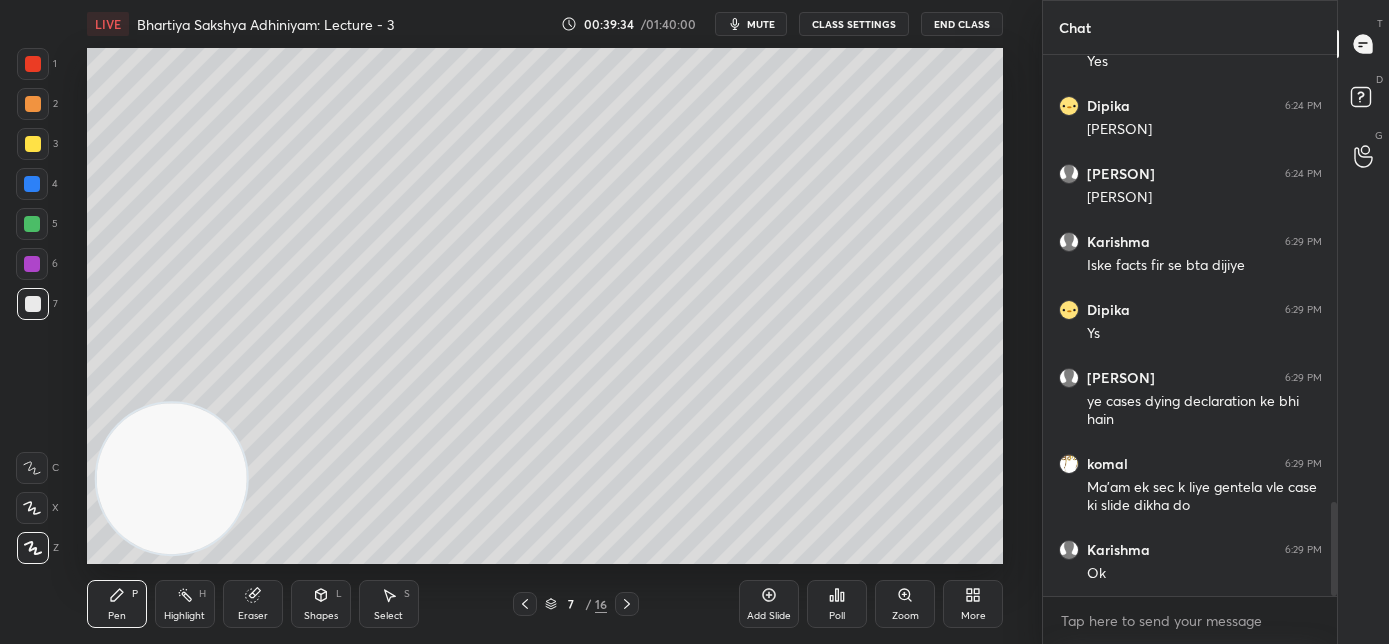 click 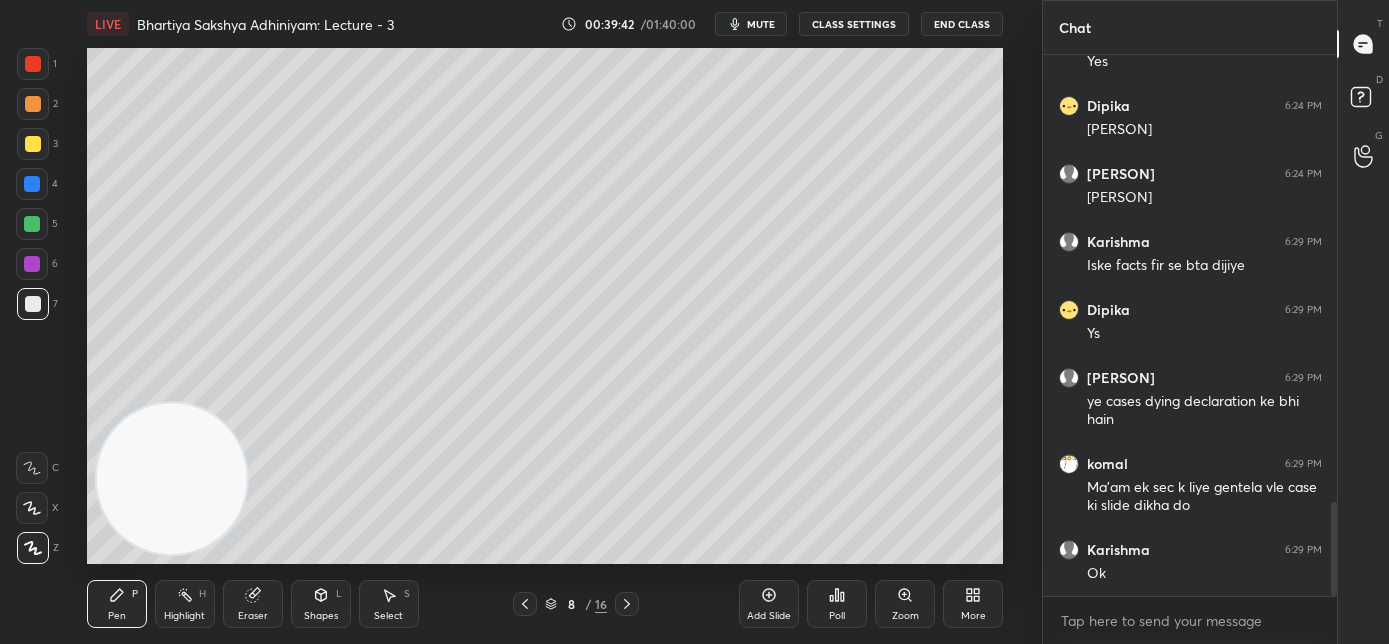click on "LIVE Bhartiya Sakshya Adhiniyam: Lecture - 3 00:39:42 /  01:40:00 mute CLASS SETTINGS End Class" at bounding box center (545, 24) 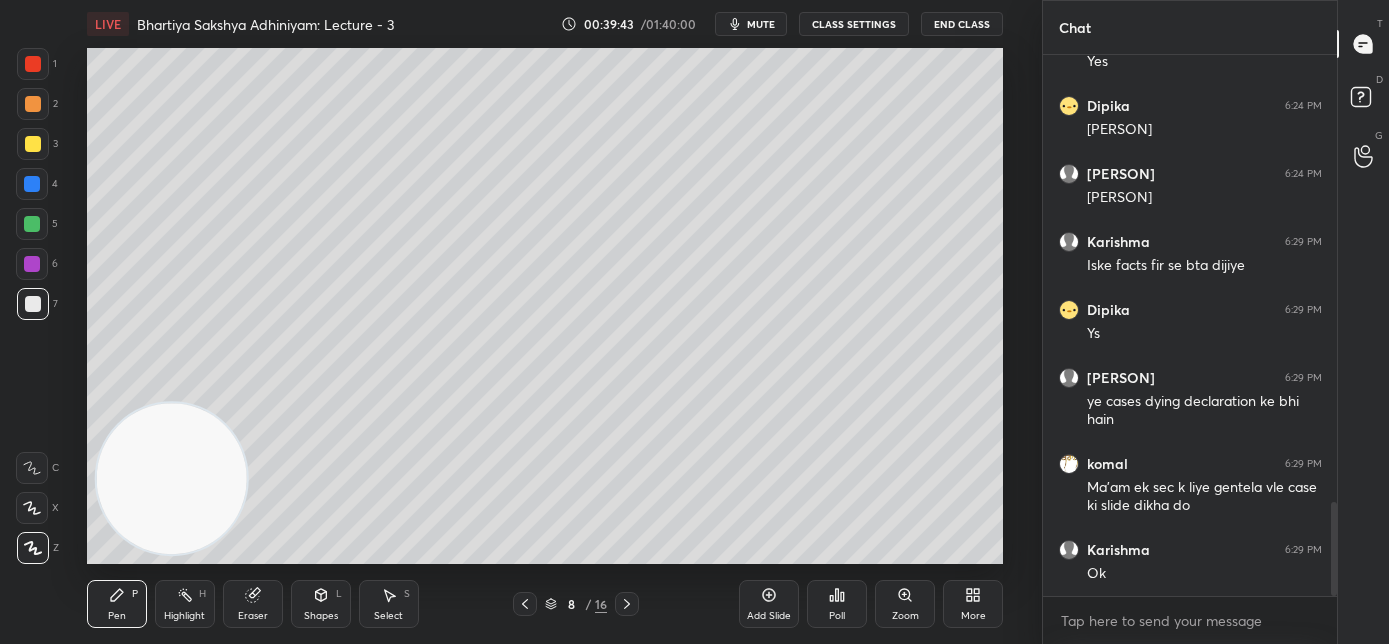 click on "mute" at bounding box center [751, 24] 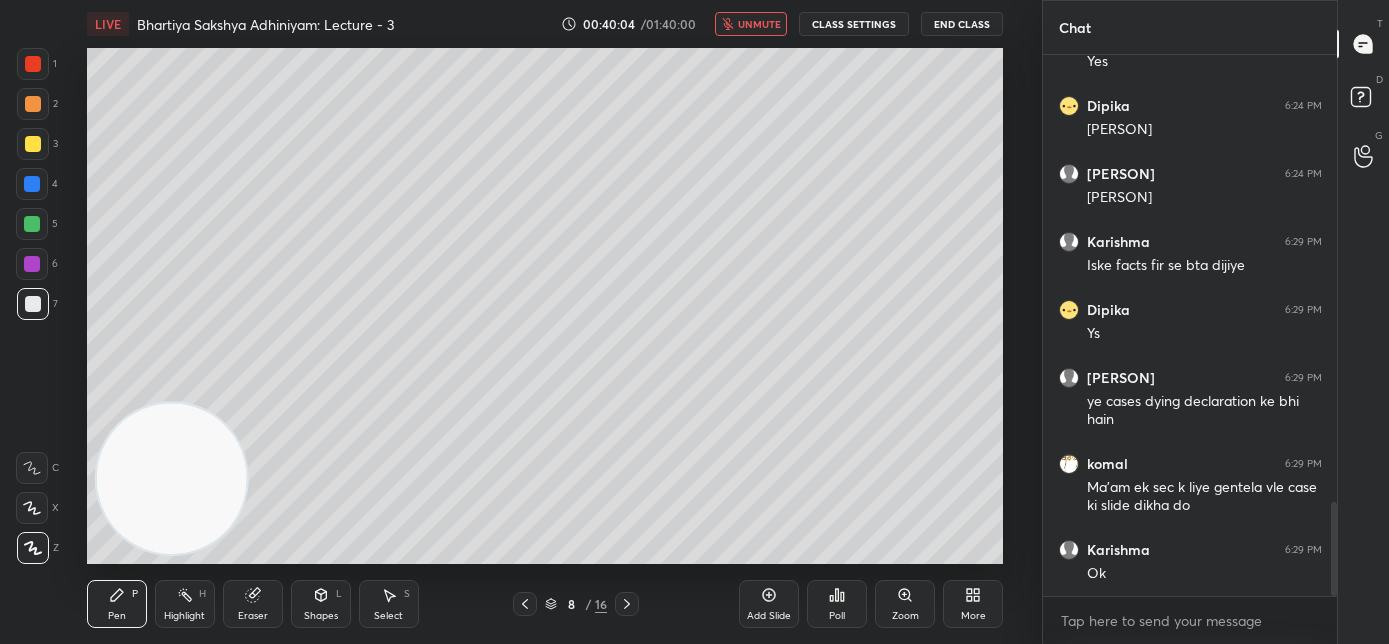 click on "unmute" at bounding box center (759, 24) 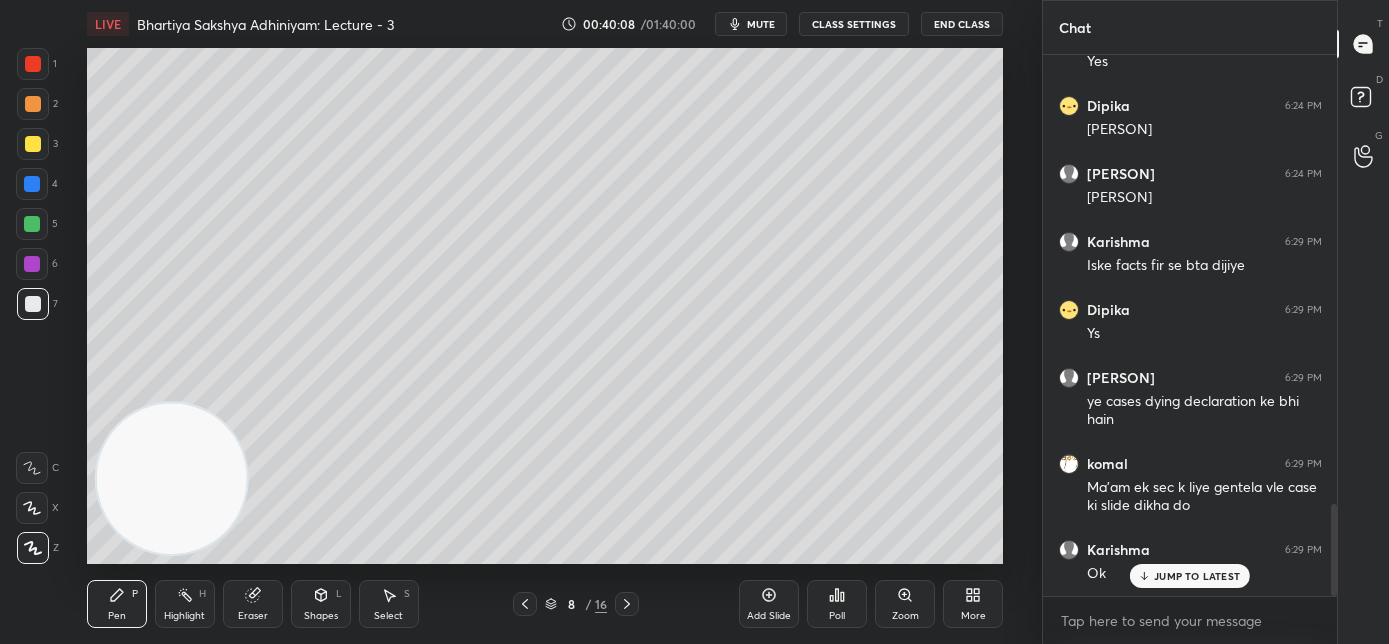 scroll, scrollTop: 2634, scrollLeft: 0, axis: vertical 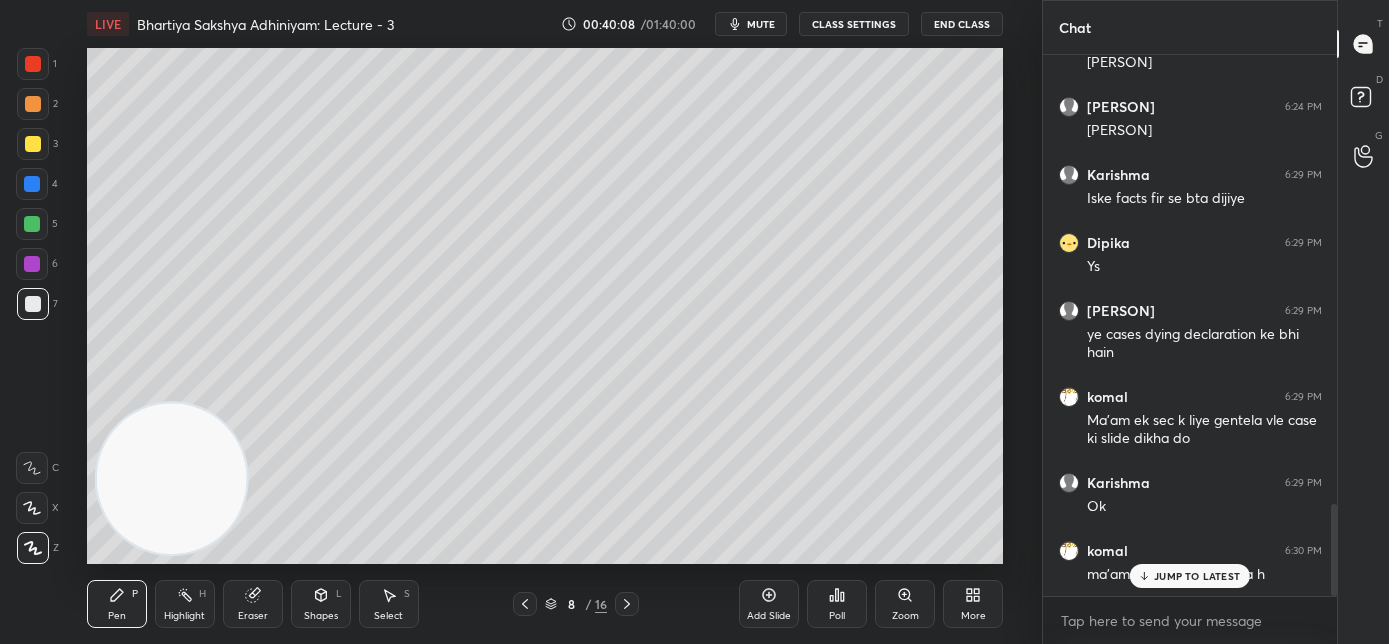 click 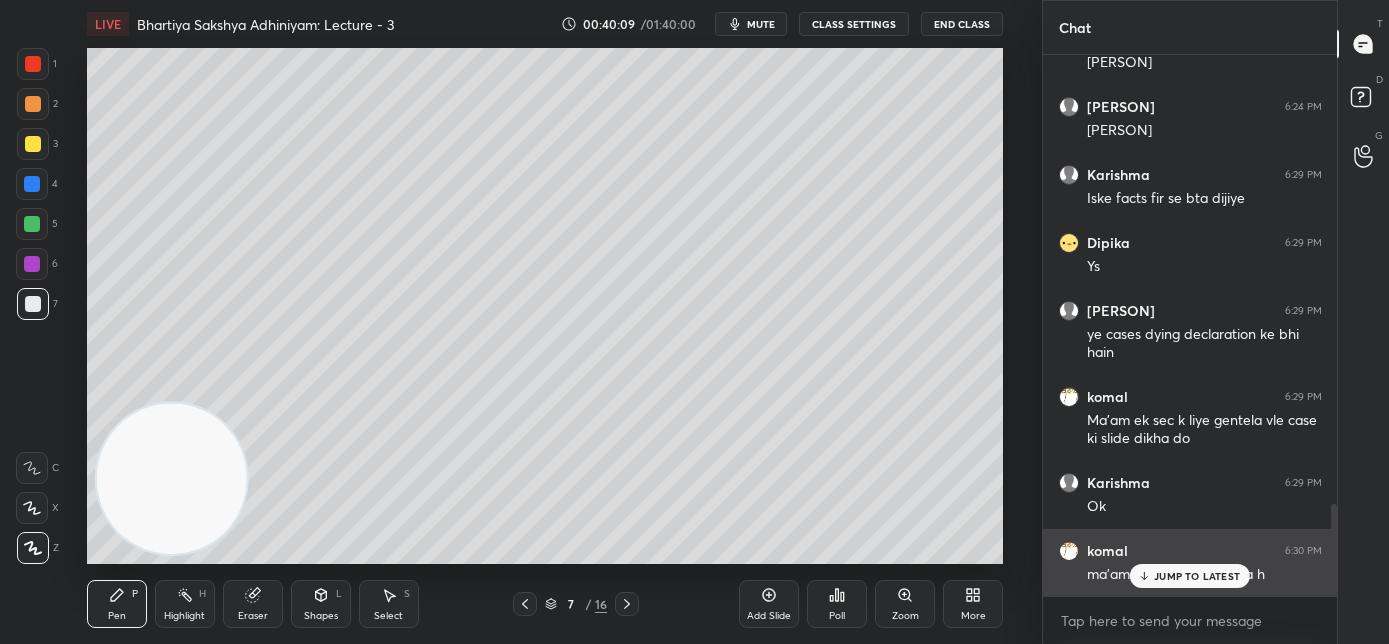 click 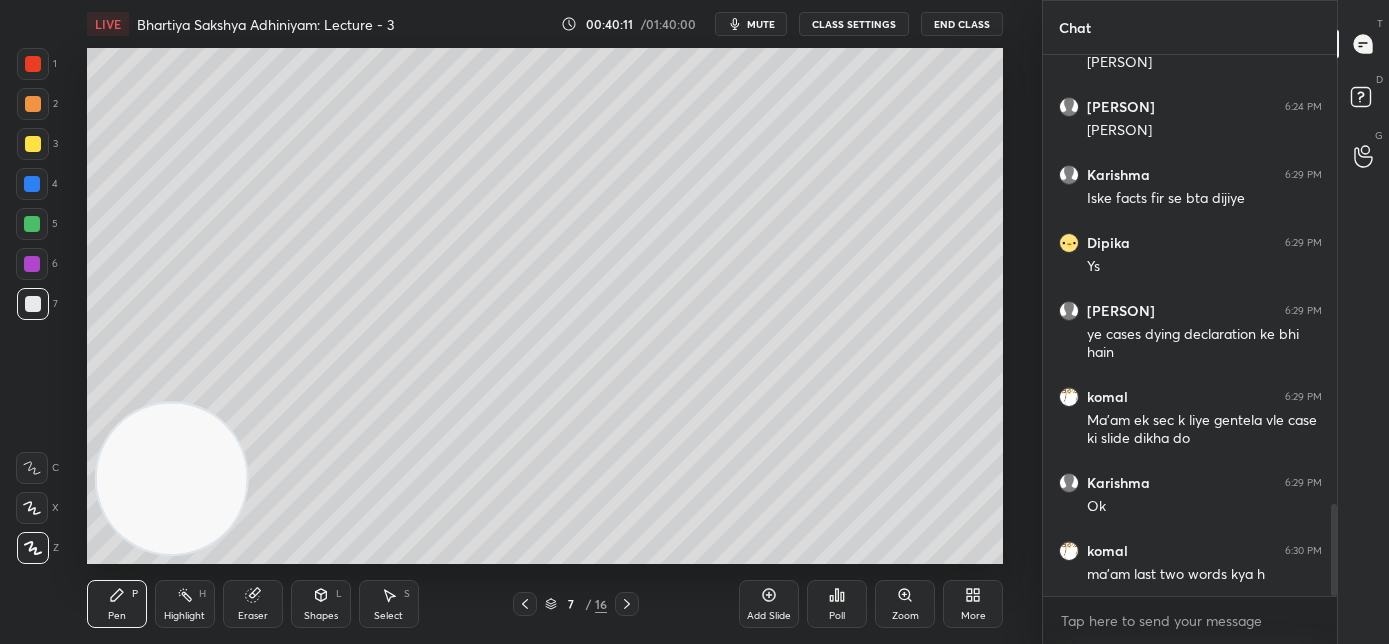 click 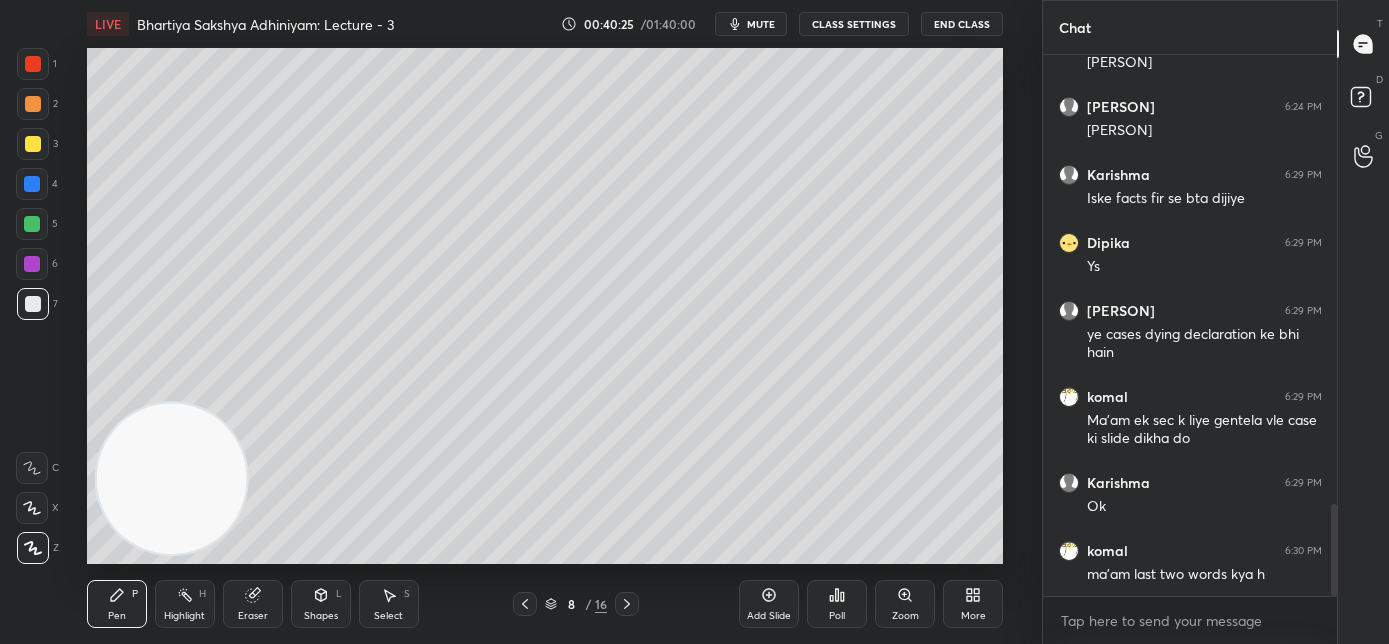 click 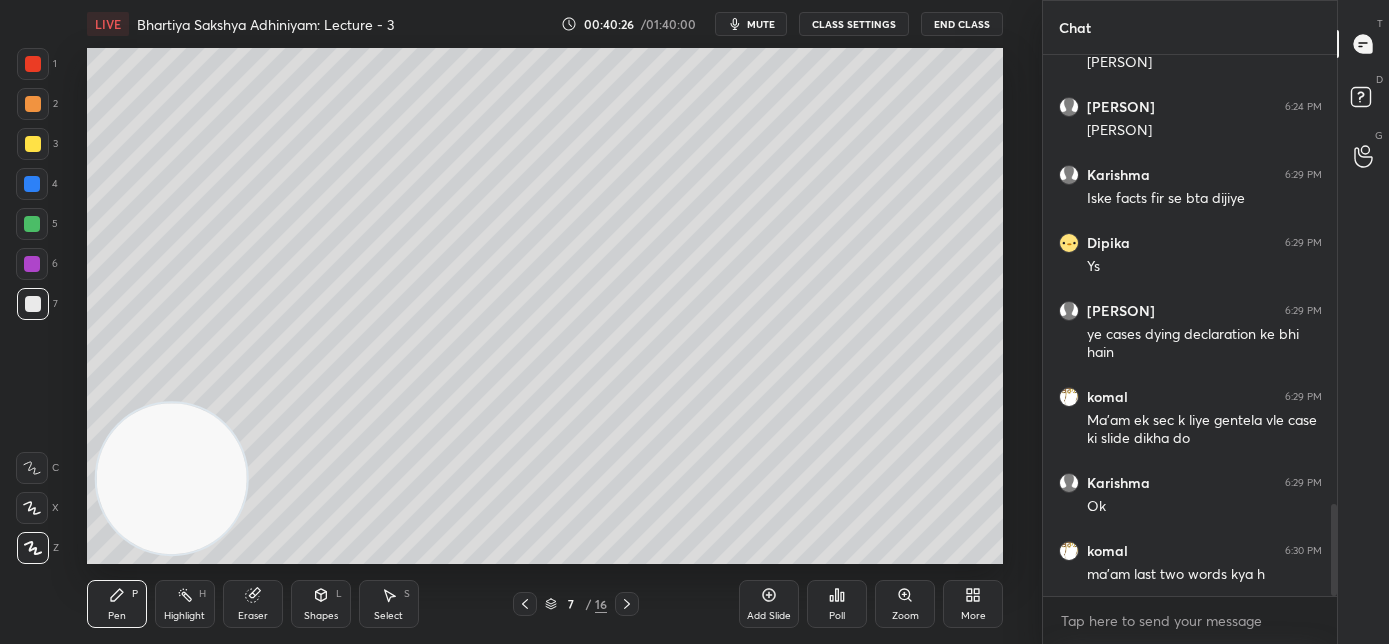 click 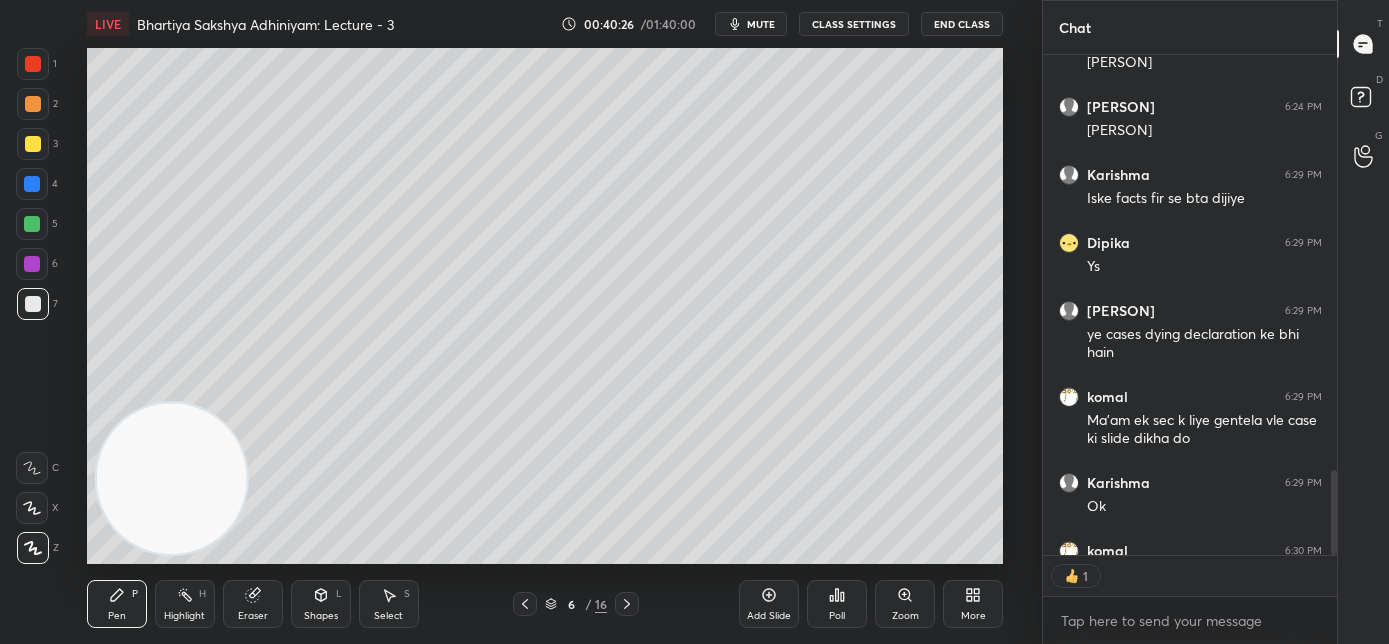 scroll, scrollTop: 494, scrollLeft: 288, axis: both 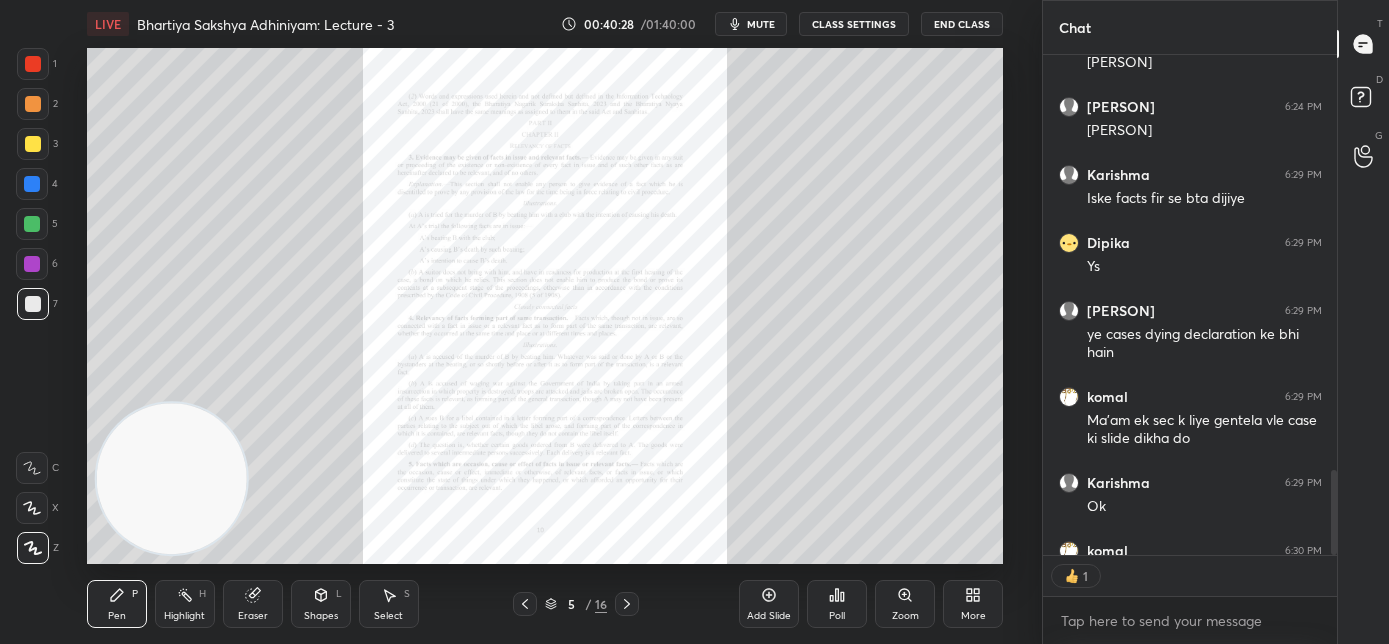 click on "Zoom" at bounding box center (905, 616) 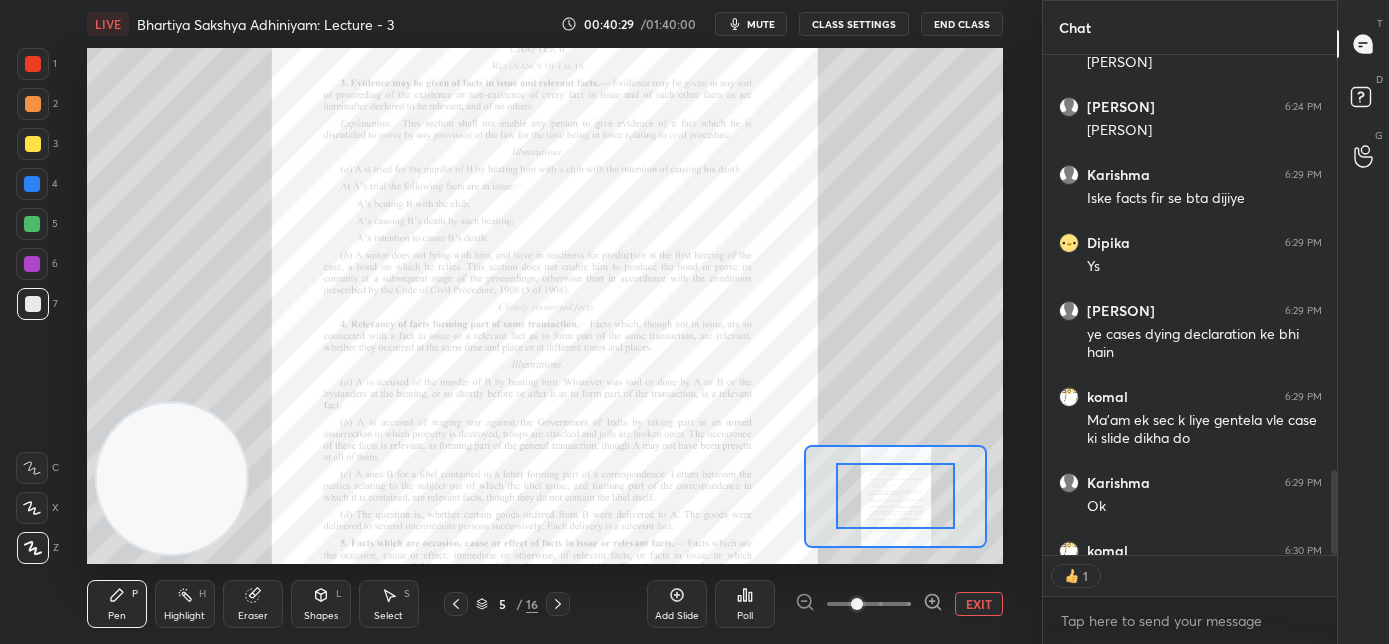 click at bounding box center [869, 604] 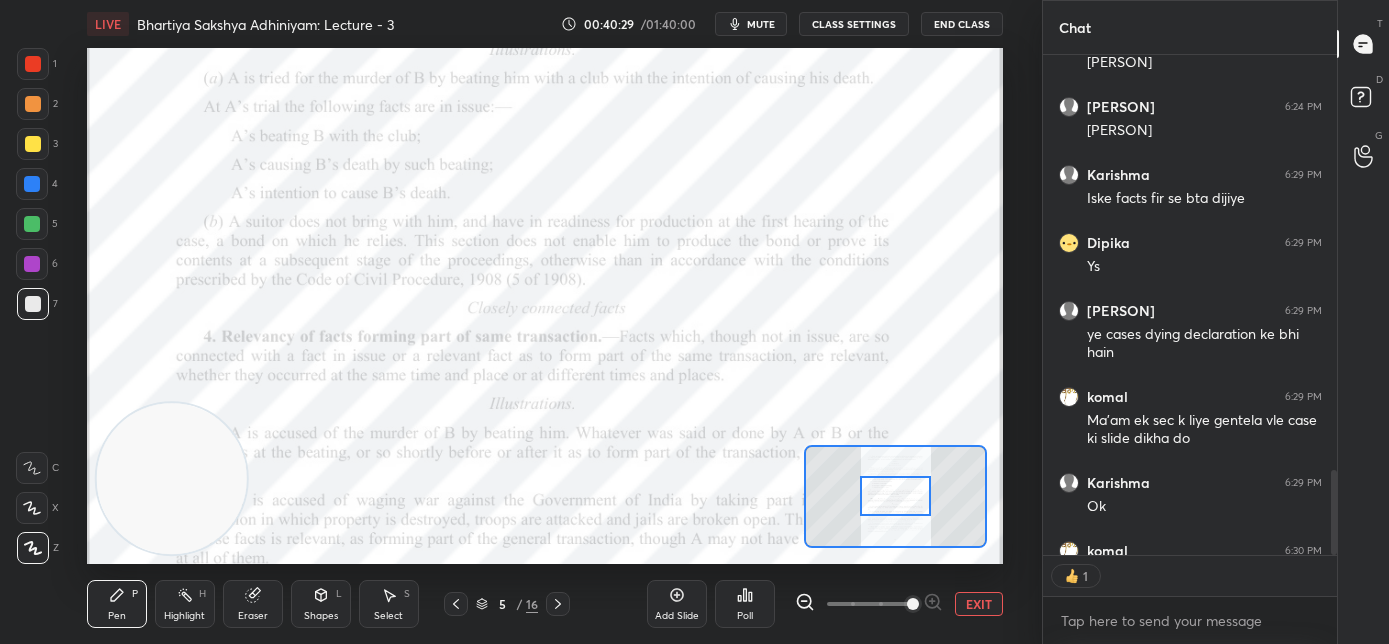 drag, startPoint x: 912, startPoint y: 606, endPoint x: 917, endPoint y: 584, distance: 22.561028 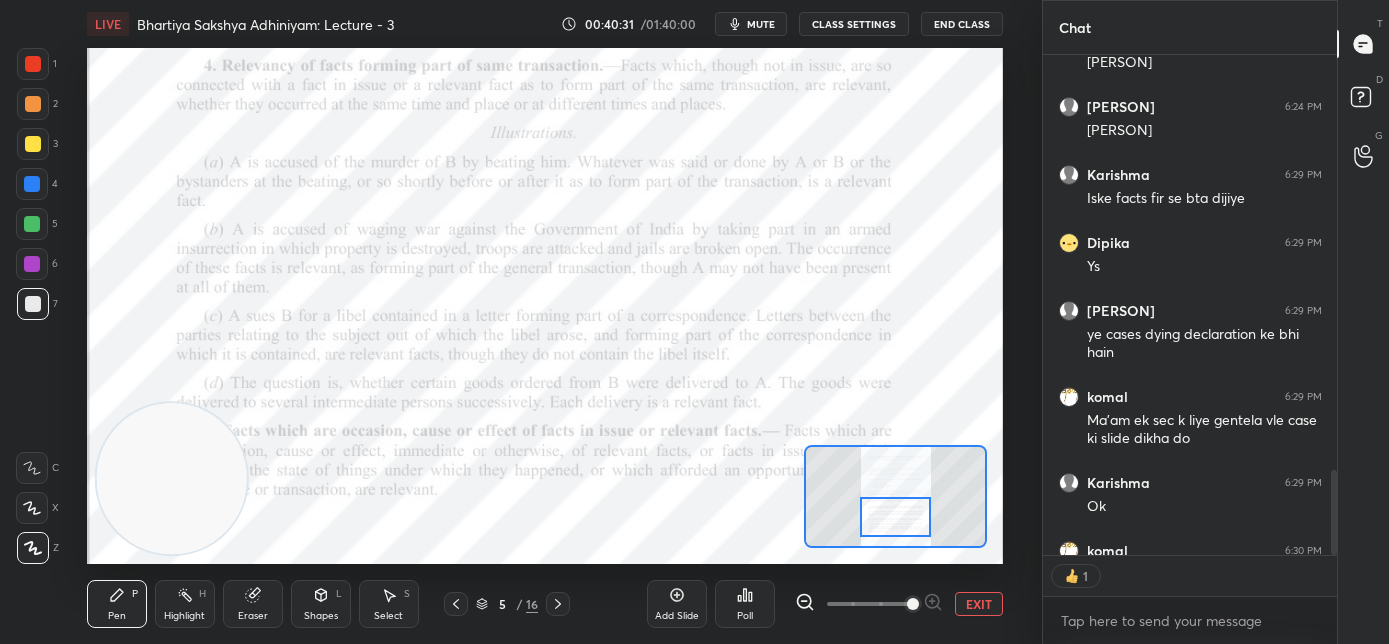 click at bounding box center [896, 517] 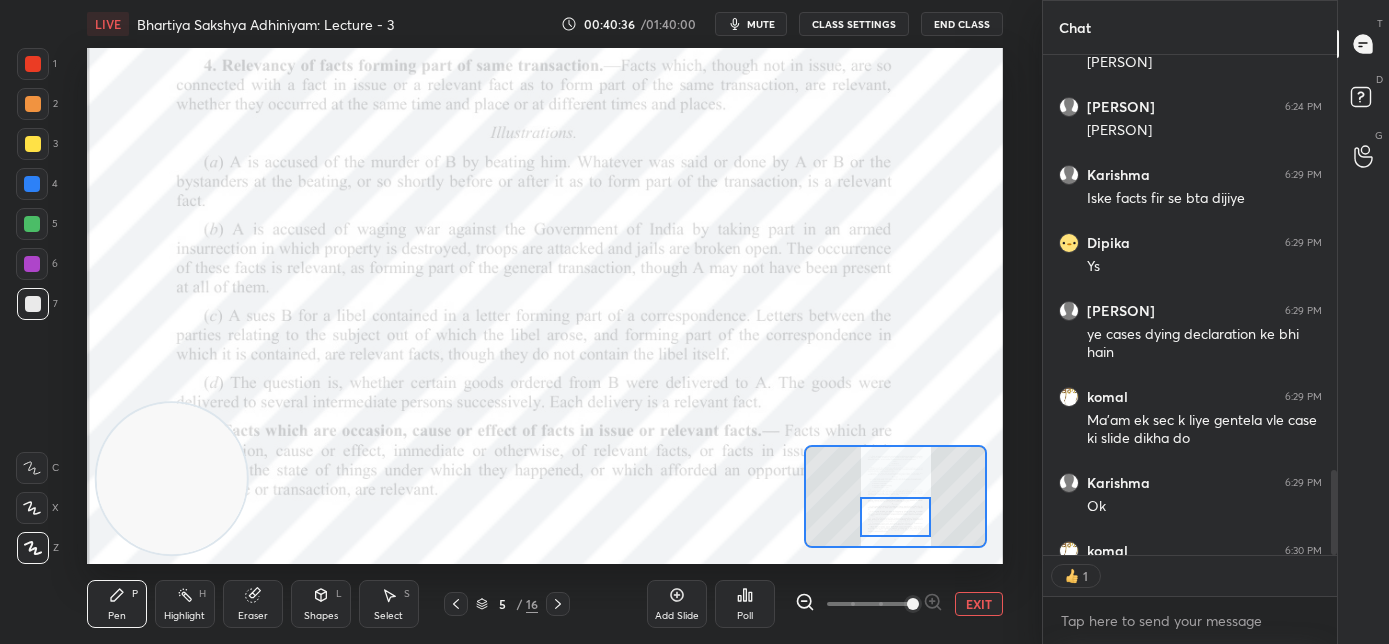 scroll, scrollTop: 7, scrollLeft: 7, axis: both 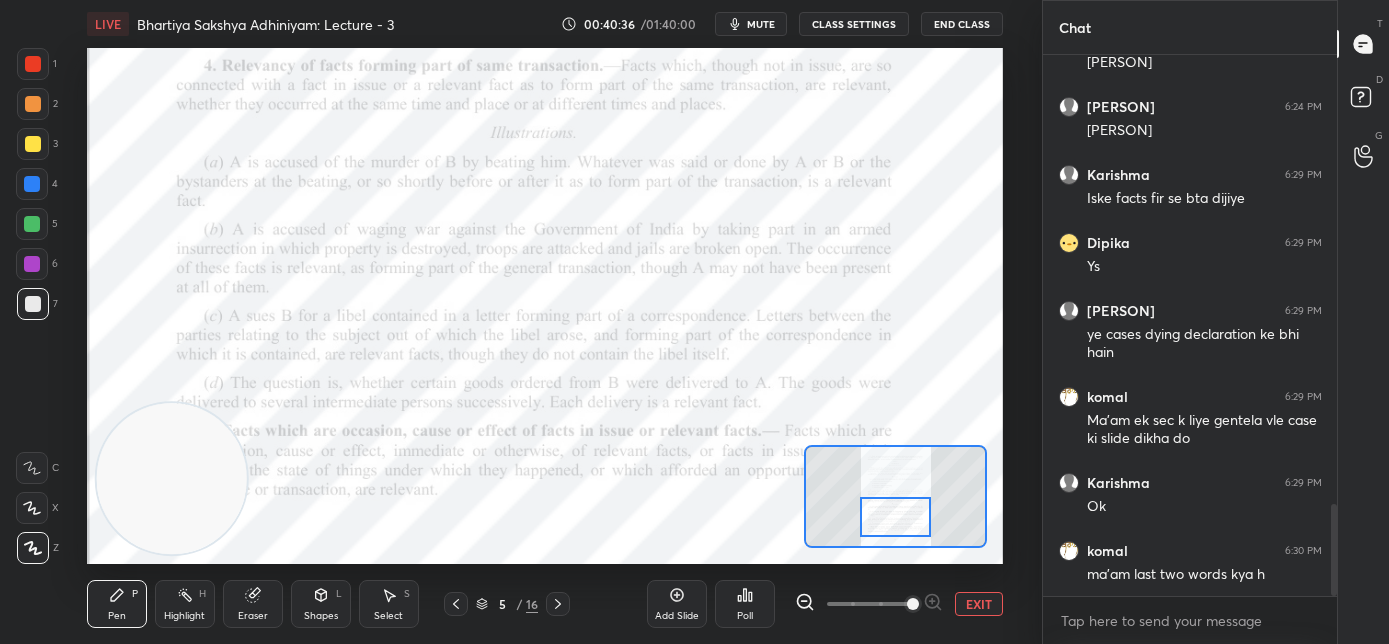 click at bounding box center [33, 64] 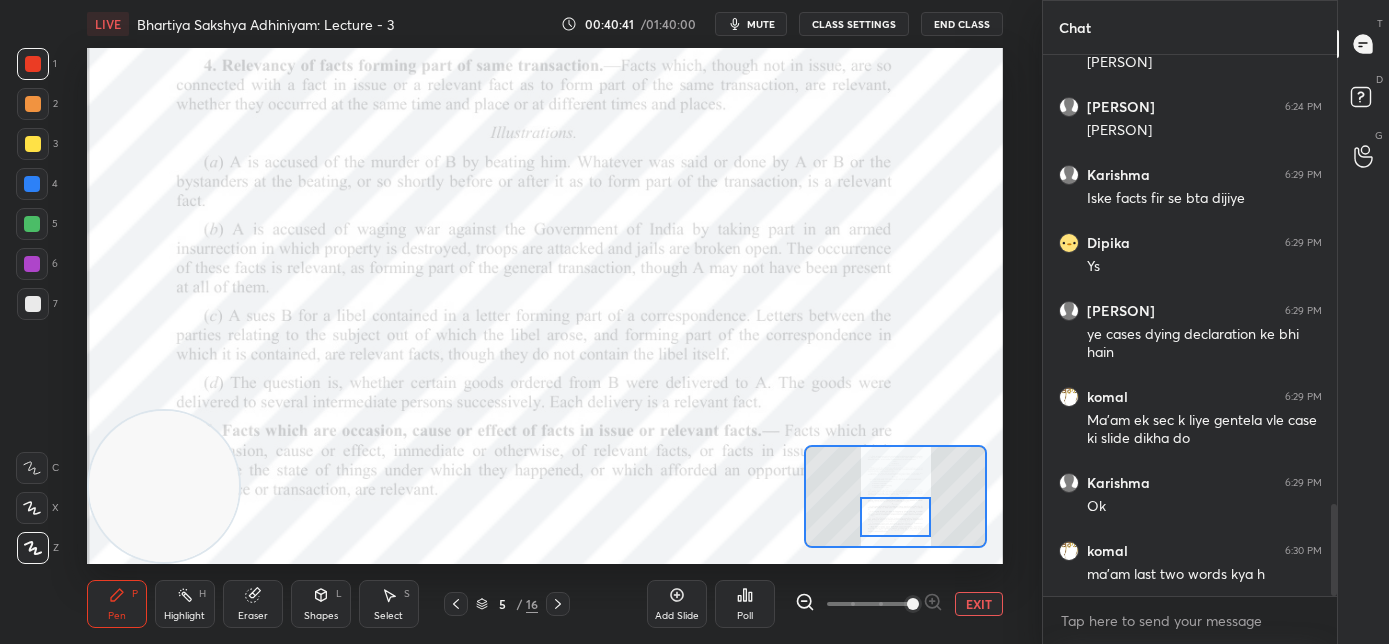 click at bounding box center [164, 486] 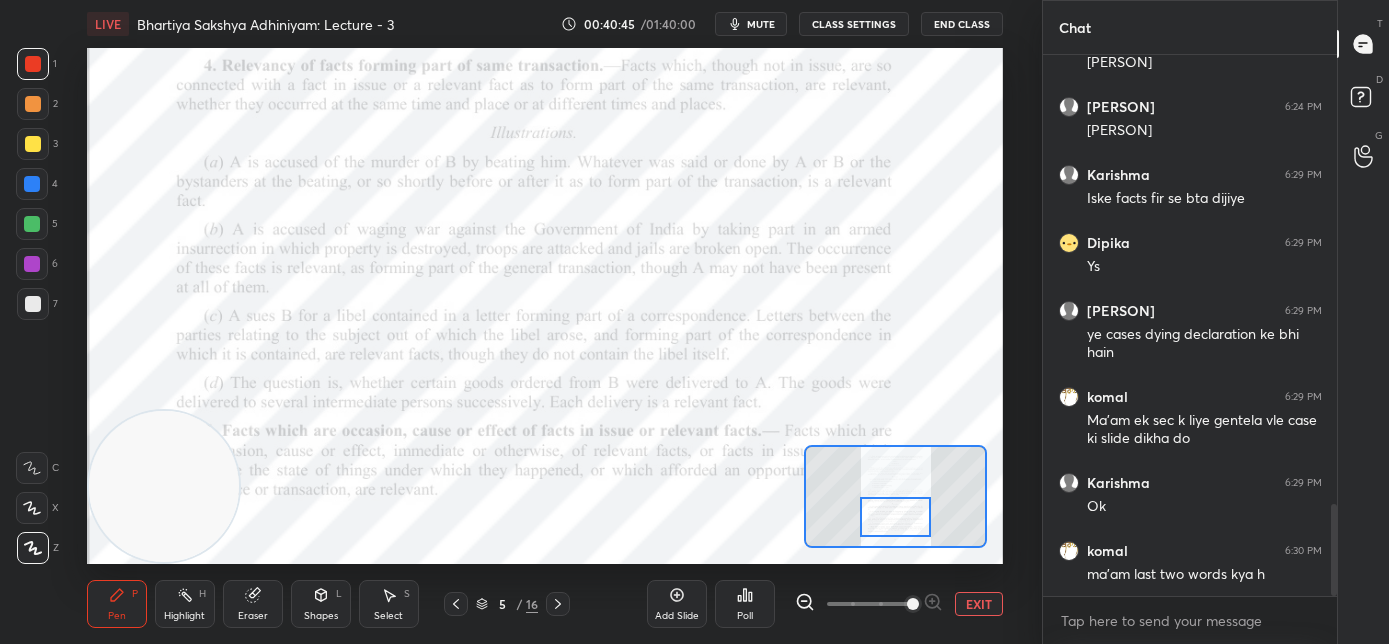 click at bounding box center [32, 468] 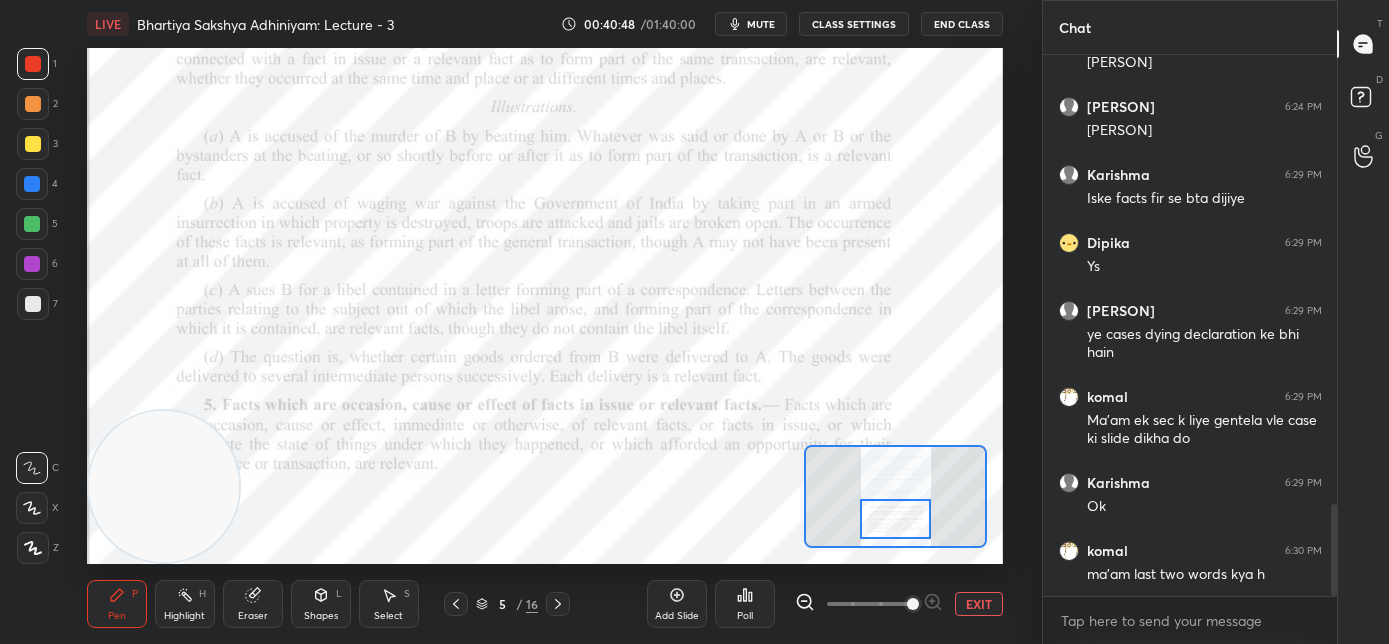 click at bounding box center (896, 519) 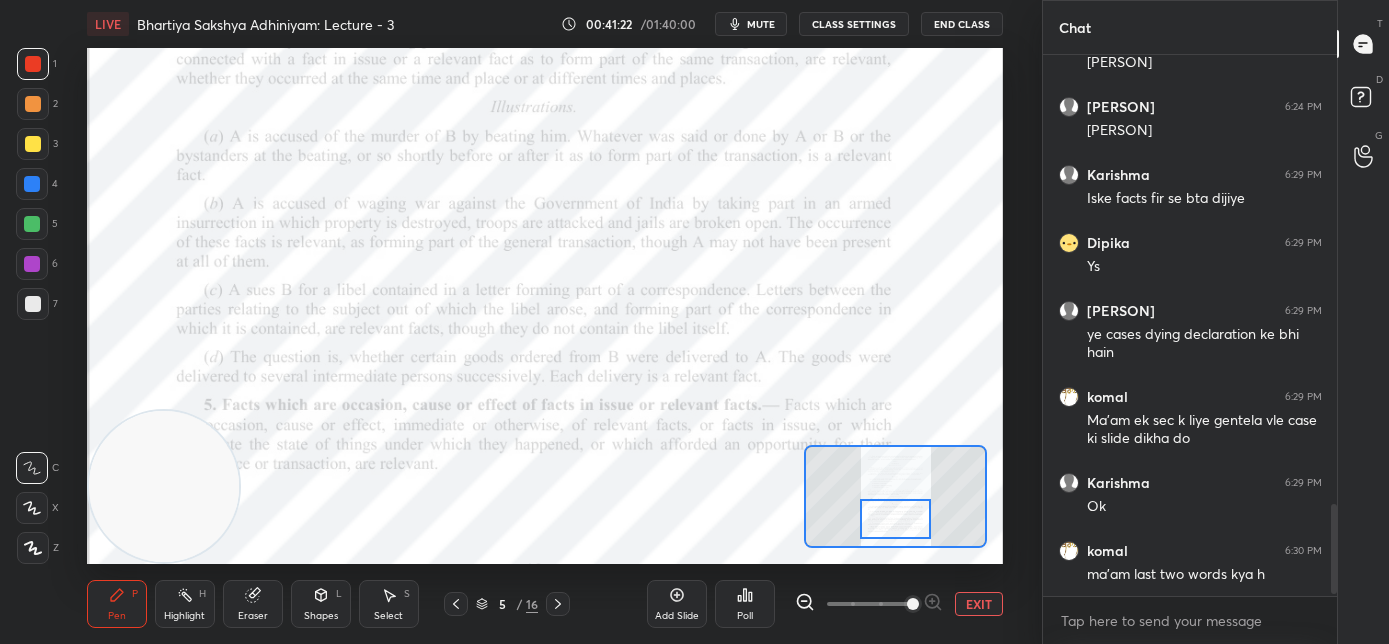 scroll, scrollTop: 2703, scrollLeft: 0, axis: vertical 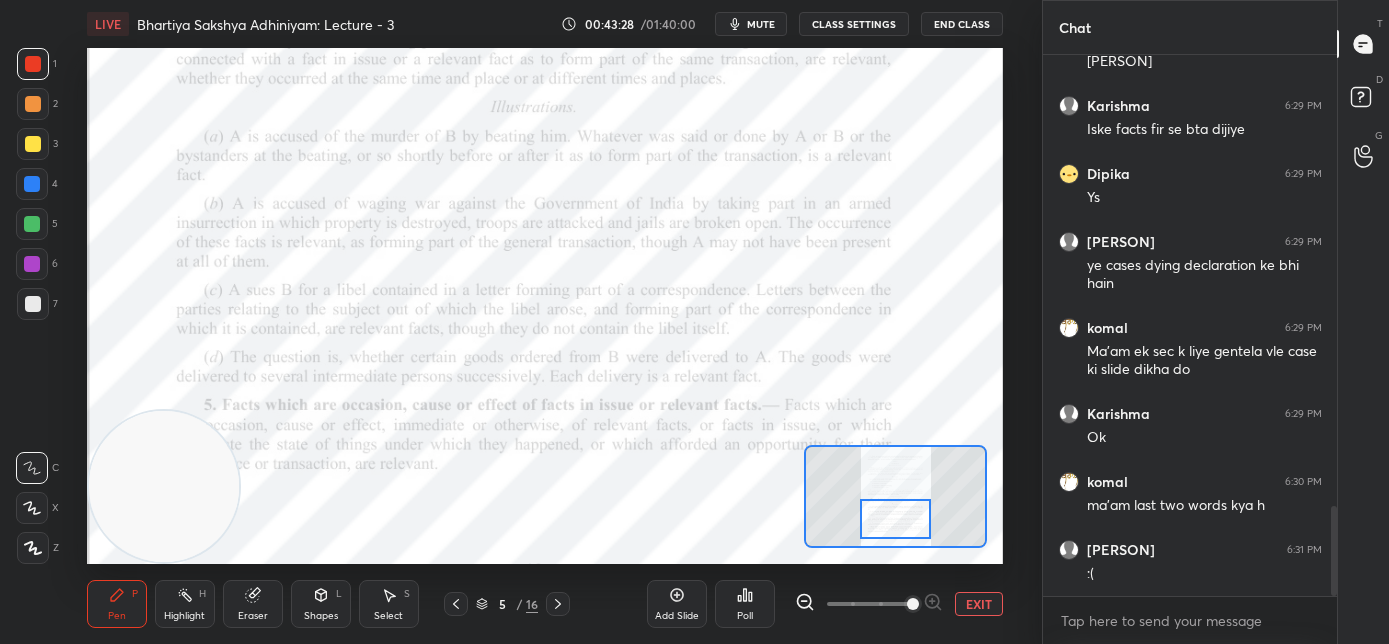 click on "mute" at bounding box center (761, 24) 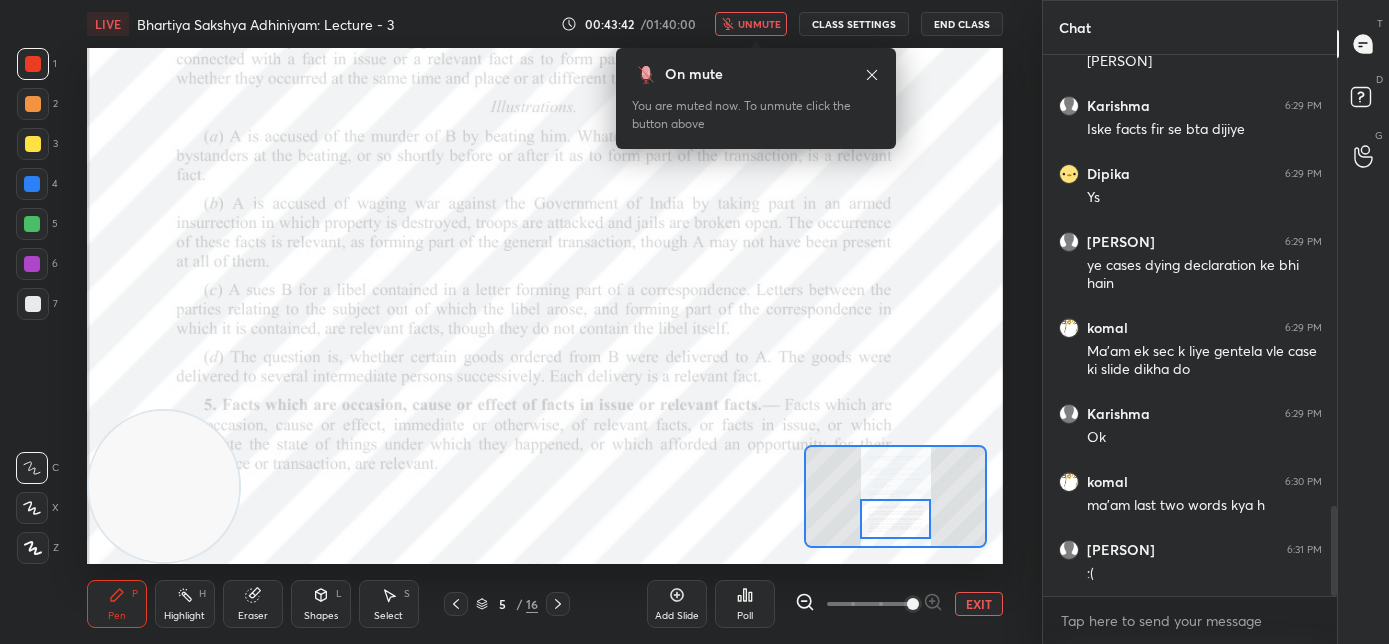 click on "unmute" at bounding box center [759, 24] 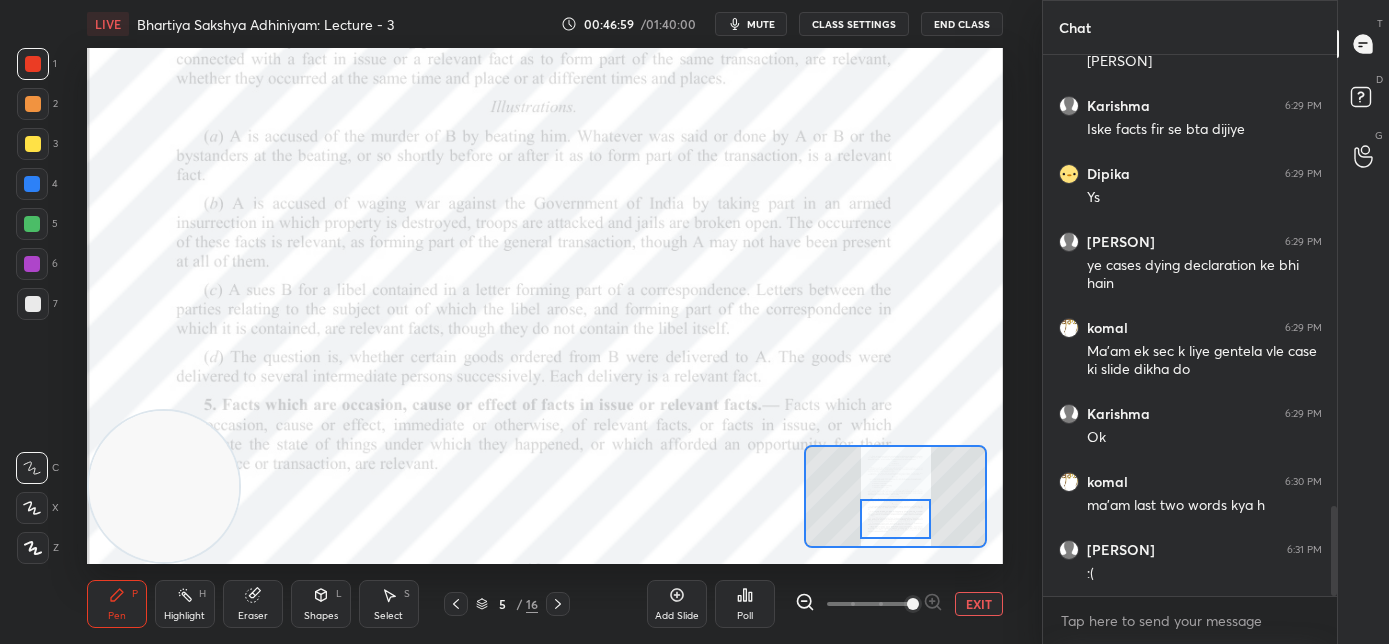 scroll, scrollTop: 494, scrollLeft: 288, axis: both 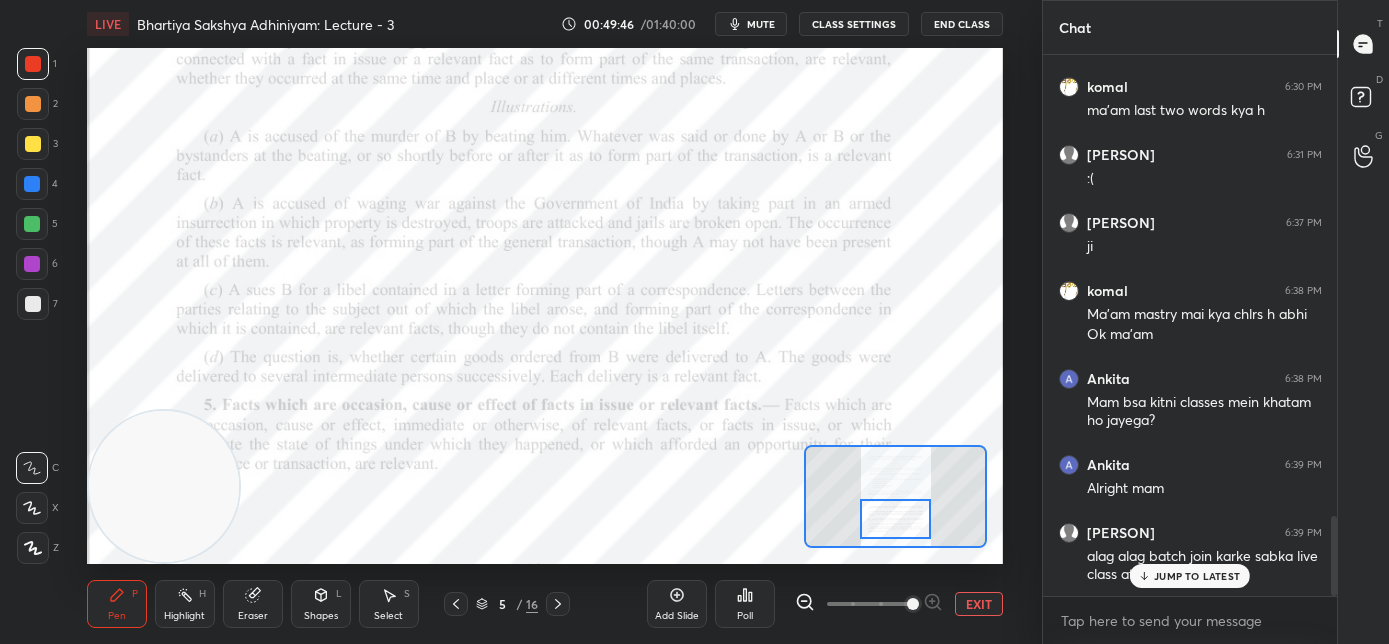 click on "JUMP TO LATEST" at bounding box center (1197, 576) 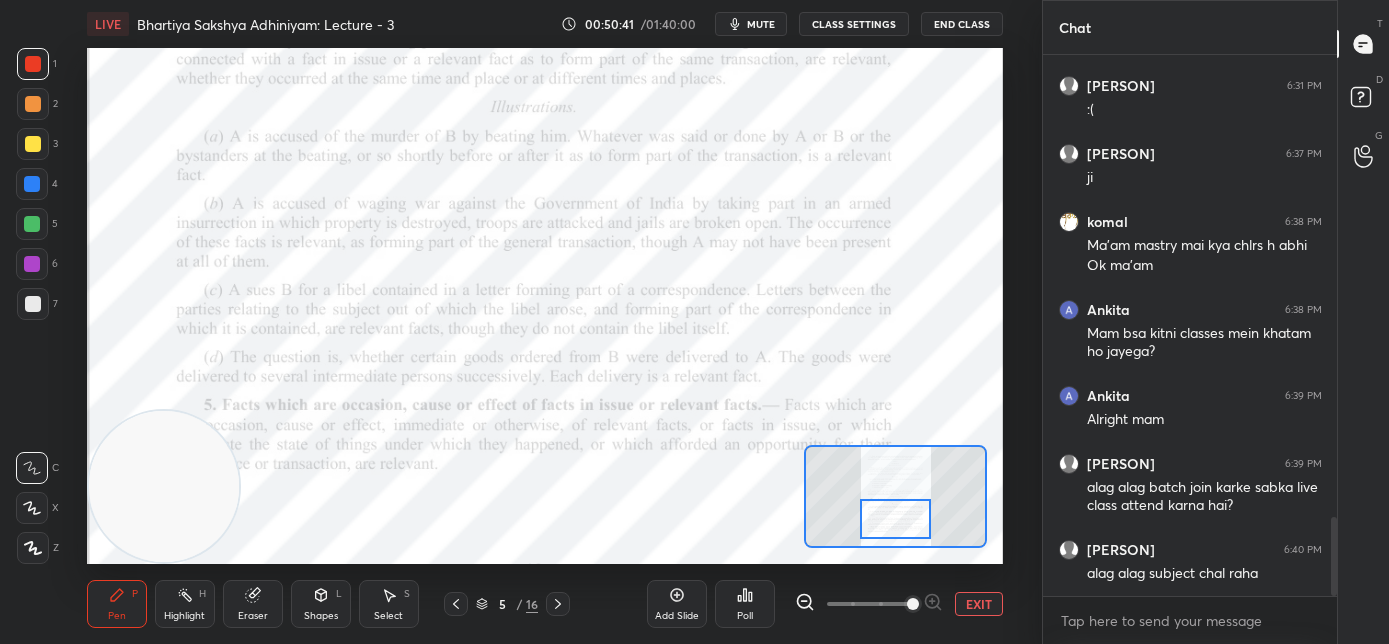 scroll, scrollTop: 3186, scrollLeft: 0, axis: vertical 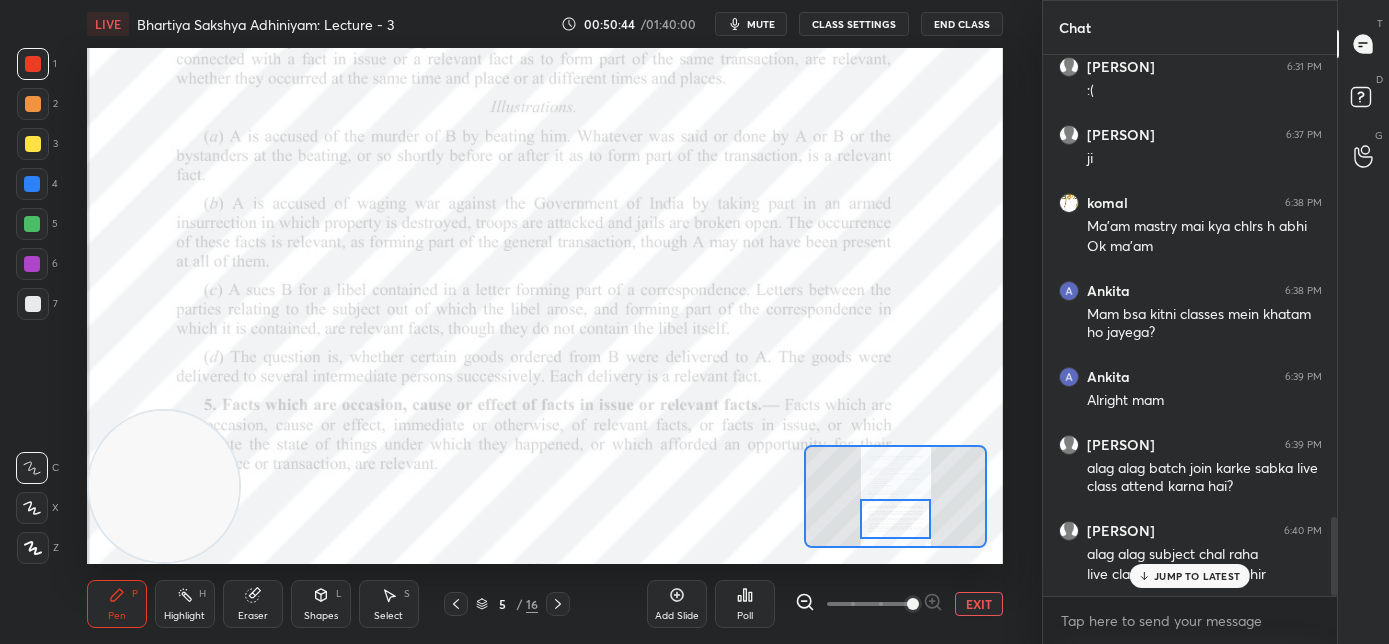 click on "JUMP TO LATEST" at bounding box center (1197, 576) 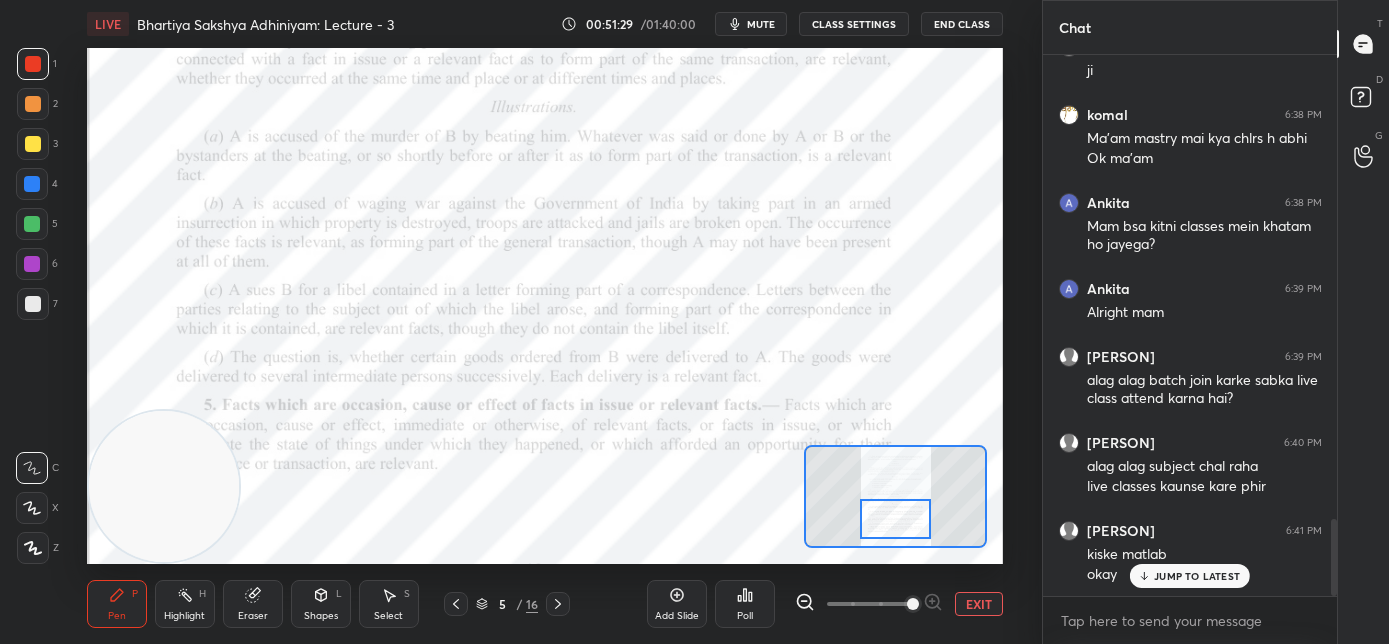scroll, scrollTop: 3312, scrollLeft: 0, axis: vertical 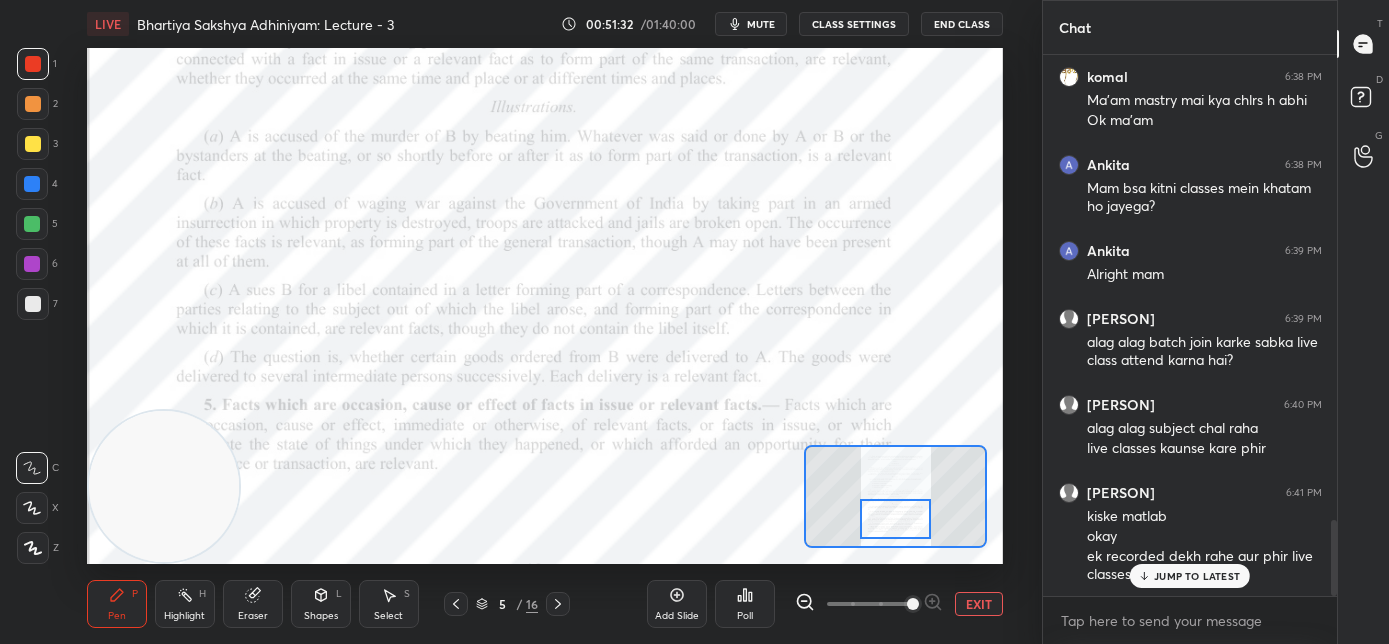 click on "JUMP TO LATEST" at bounding box center (1197, 576) 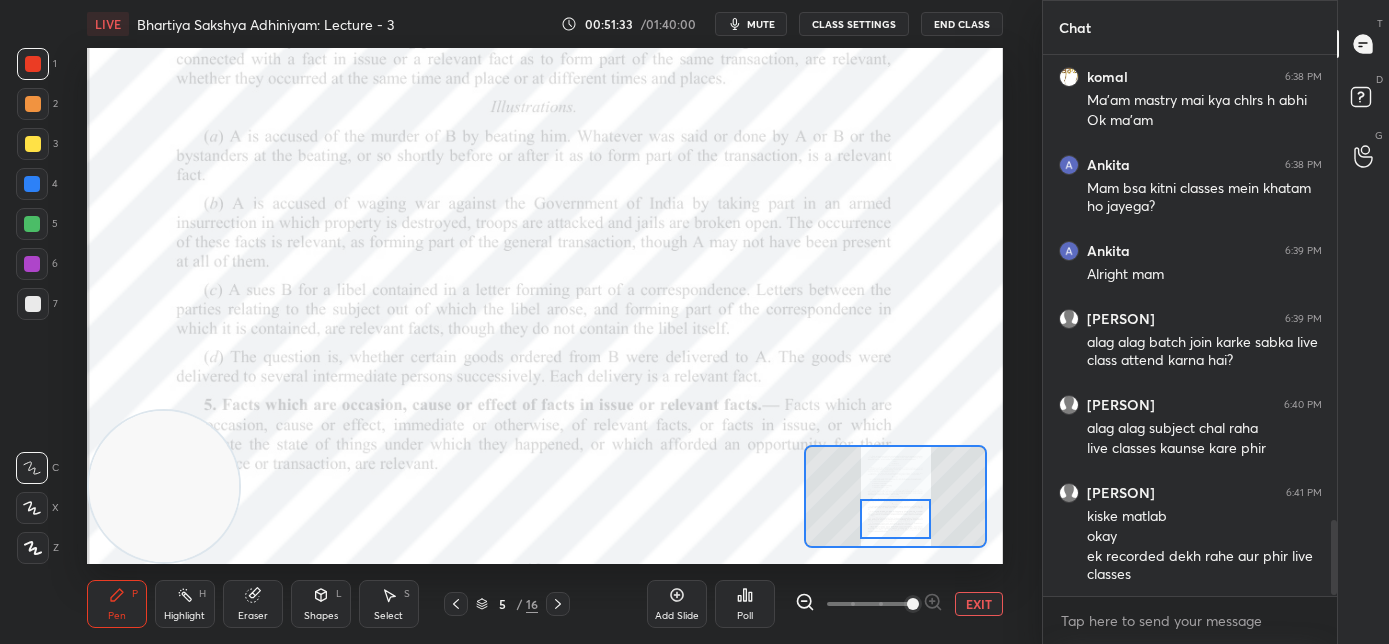scroll, scrollTop: 3416, scrollLeft: 0, axis: vertical 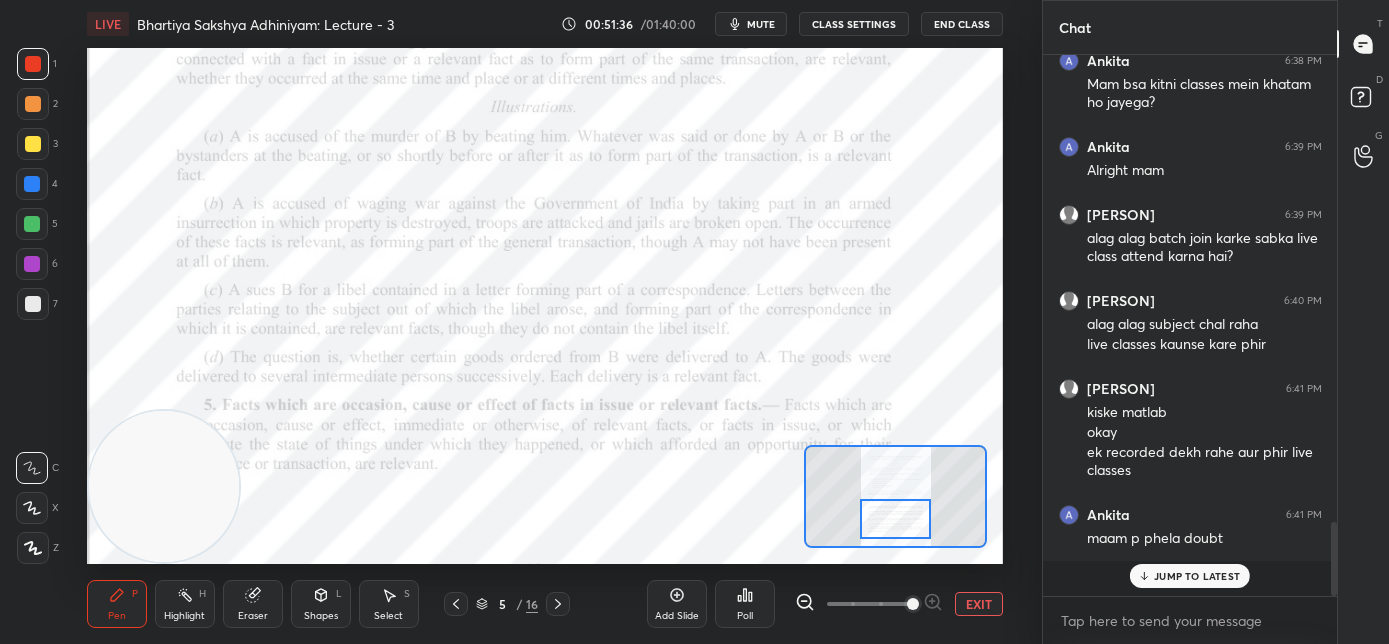 click on "JUMP TO LATEST" at bounding box center (1197, 576) 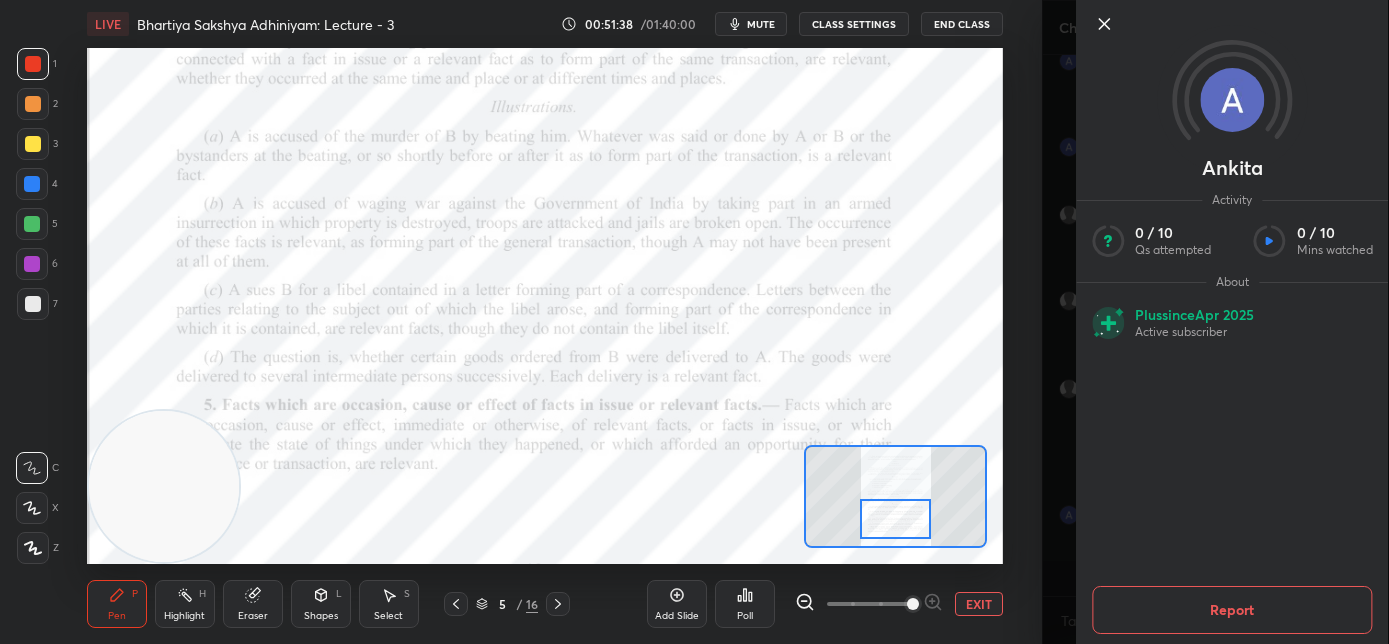 drag, startPoint x: 1101, startPoint y: 22, endPoint x: 1104, endPoint y: 33, distance: 11.401754 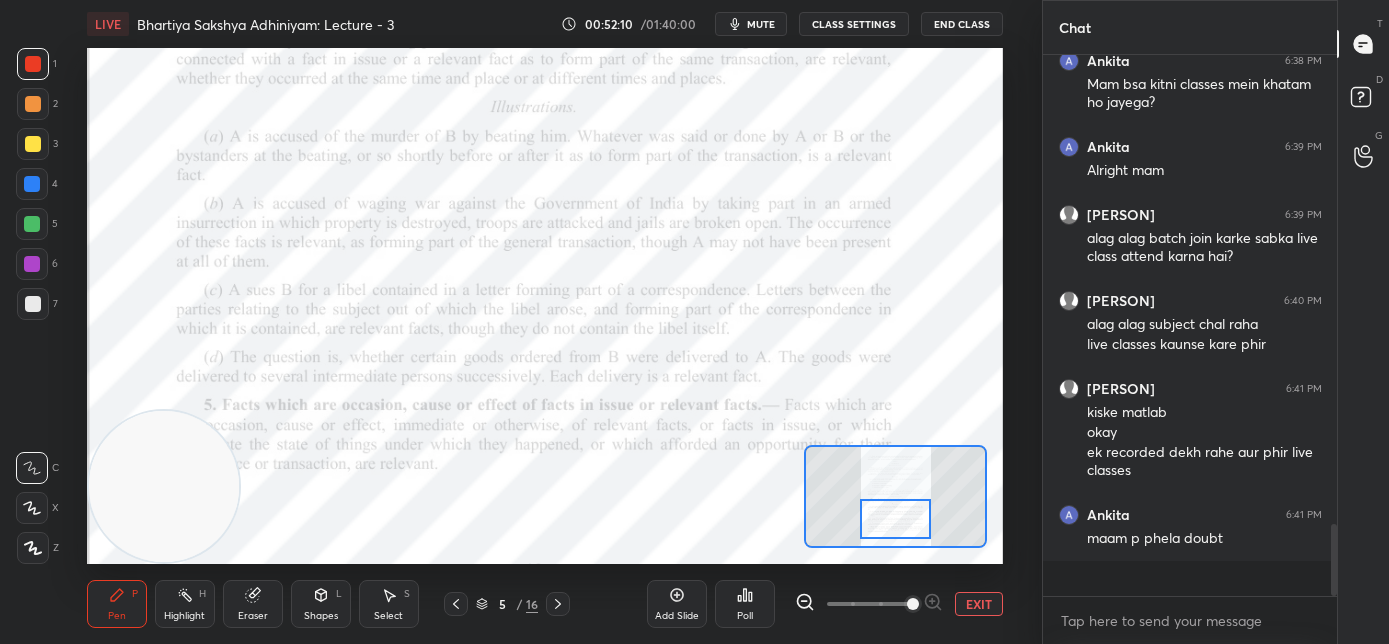 scroll, scrollTop: 3503, scrollLeft: 0, axis: vertical 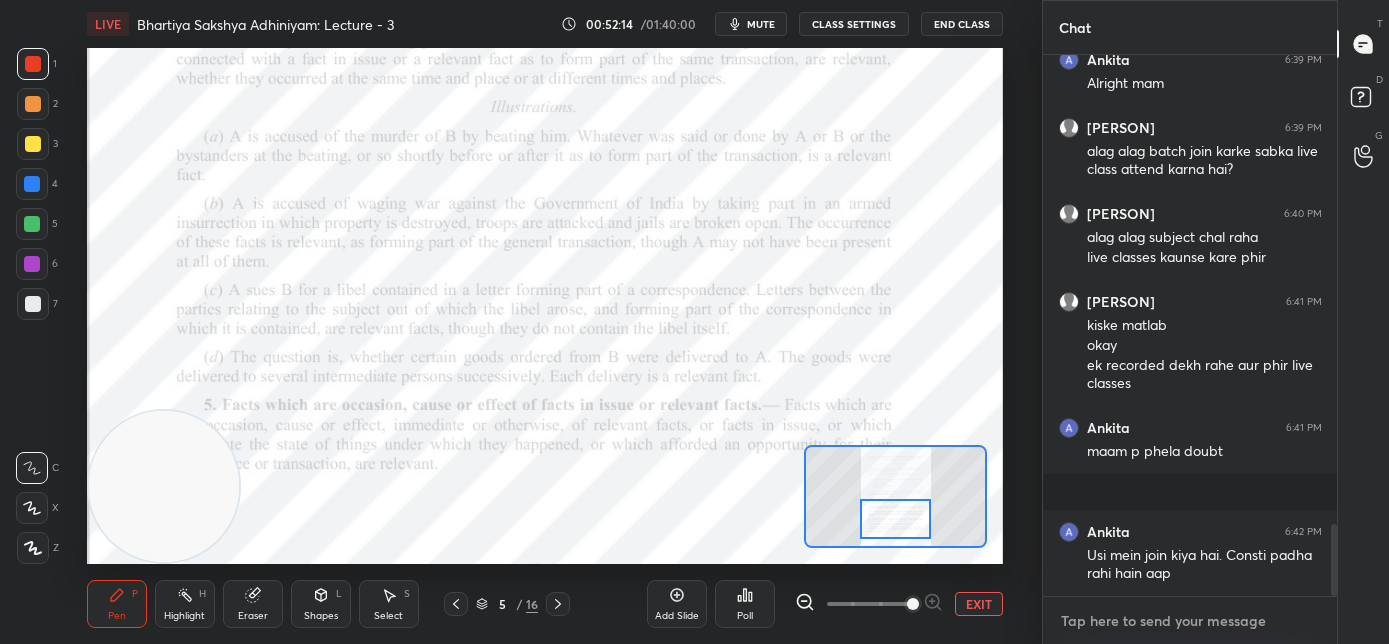 click at bounding box center (1190, 621) 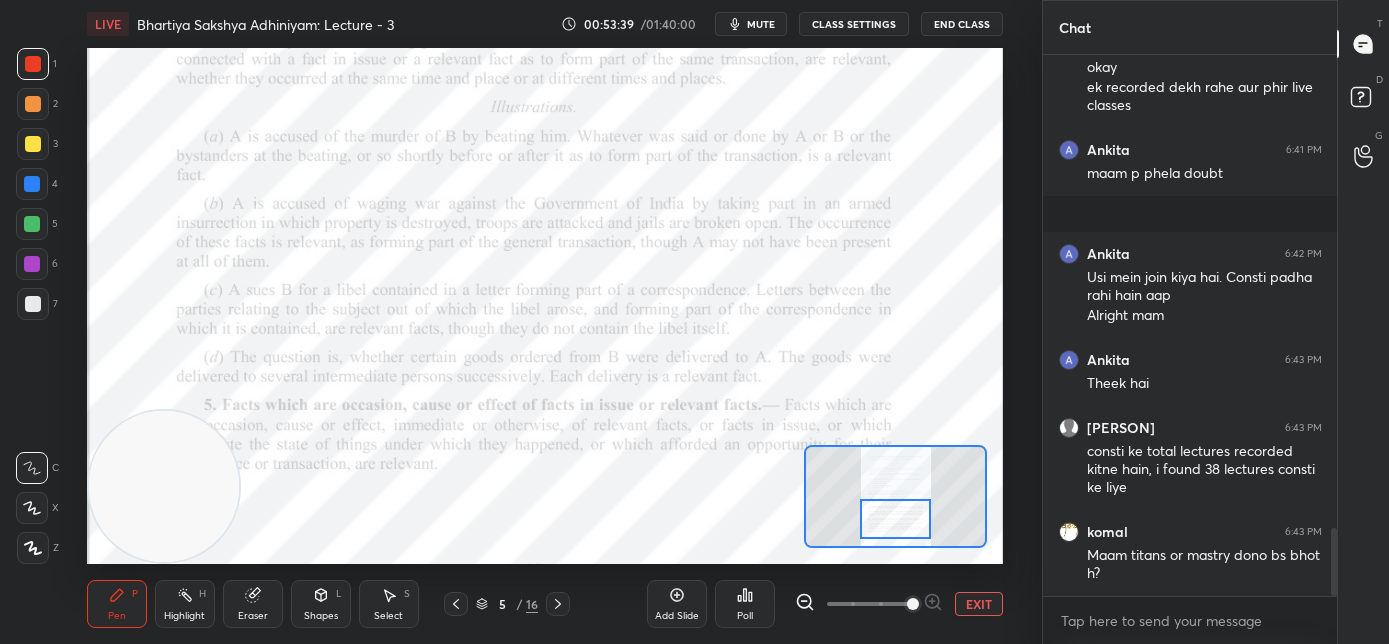 scroll, scrollTop: 3848, scrollLeft: 0, axis: vertical 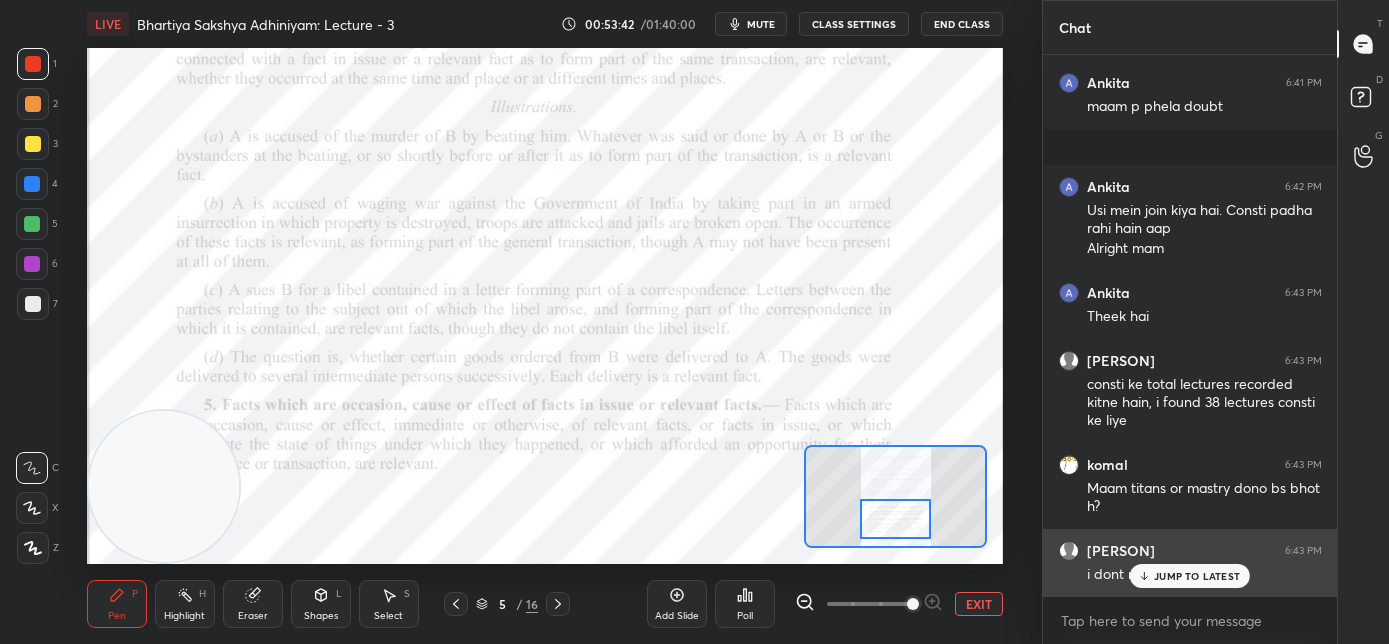 click on "JUMP TO LATEST" at bounding box center [1190, 576] 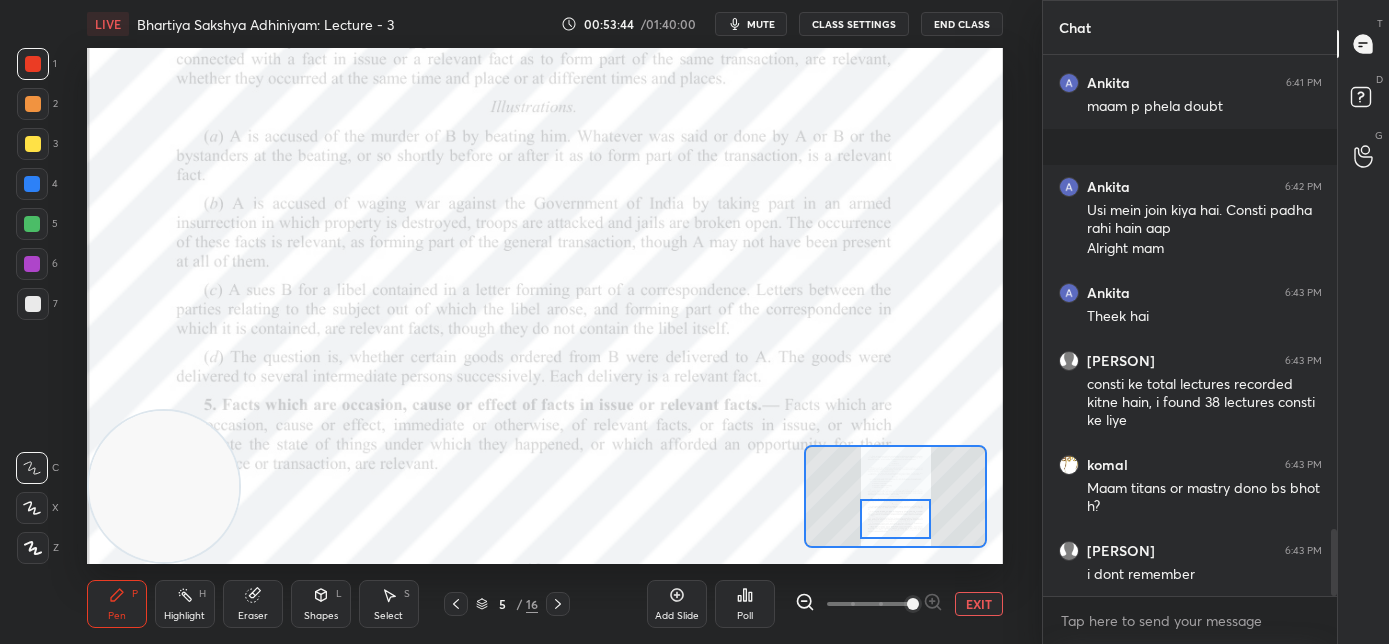 scroll, scrollTop: 3917, scrollLeft: 0, axis: vertical 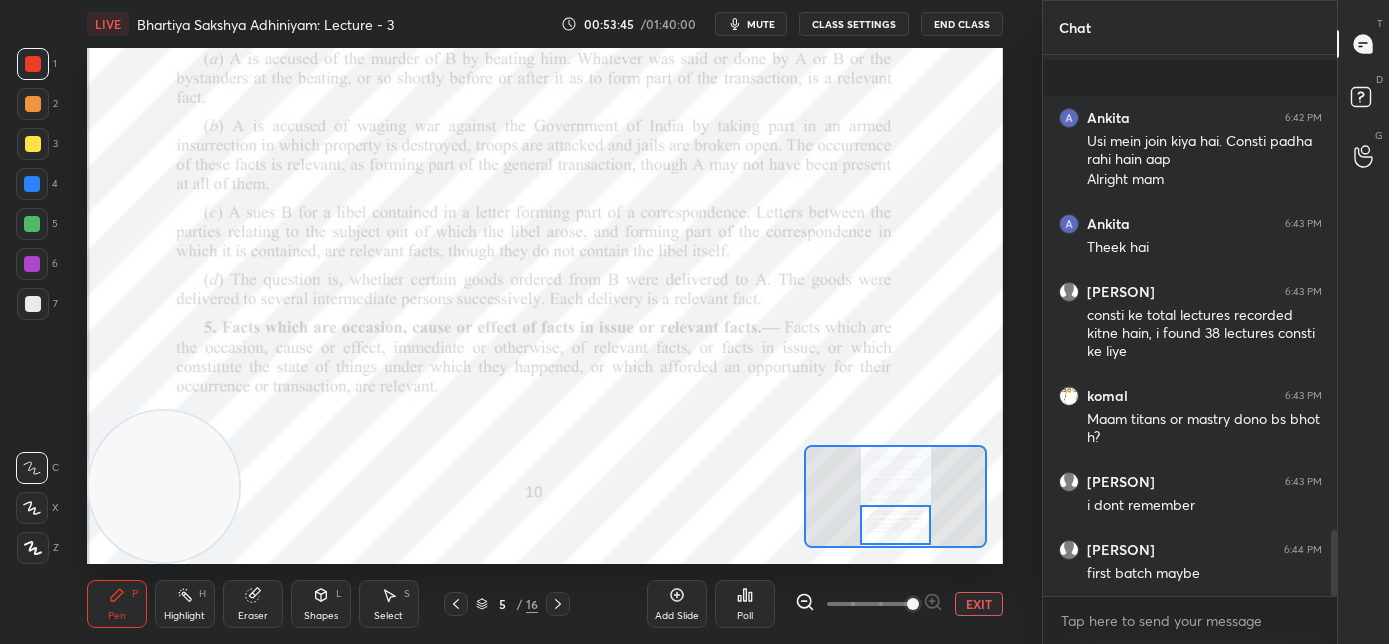 click at bounding box center (896, 525) 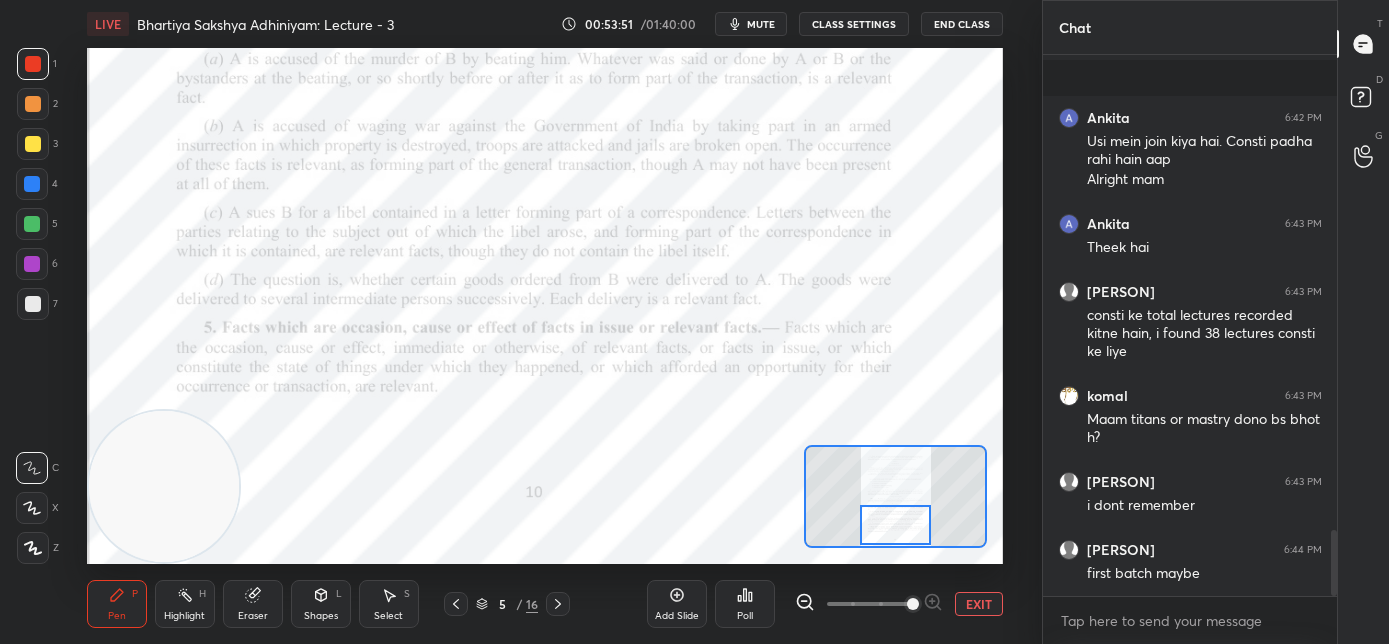 scroll, scrollTop: 3936, scrollLeft: 0, axis: vertical 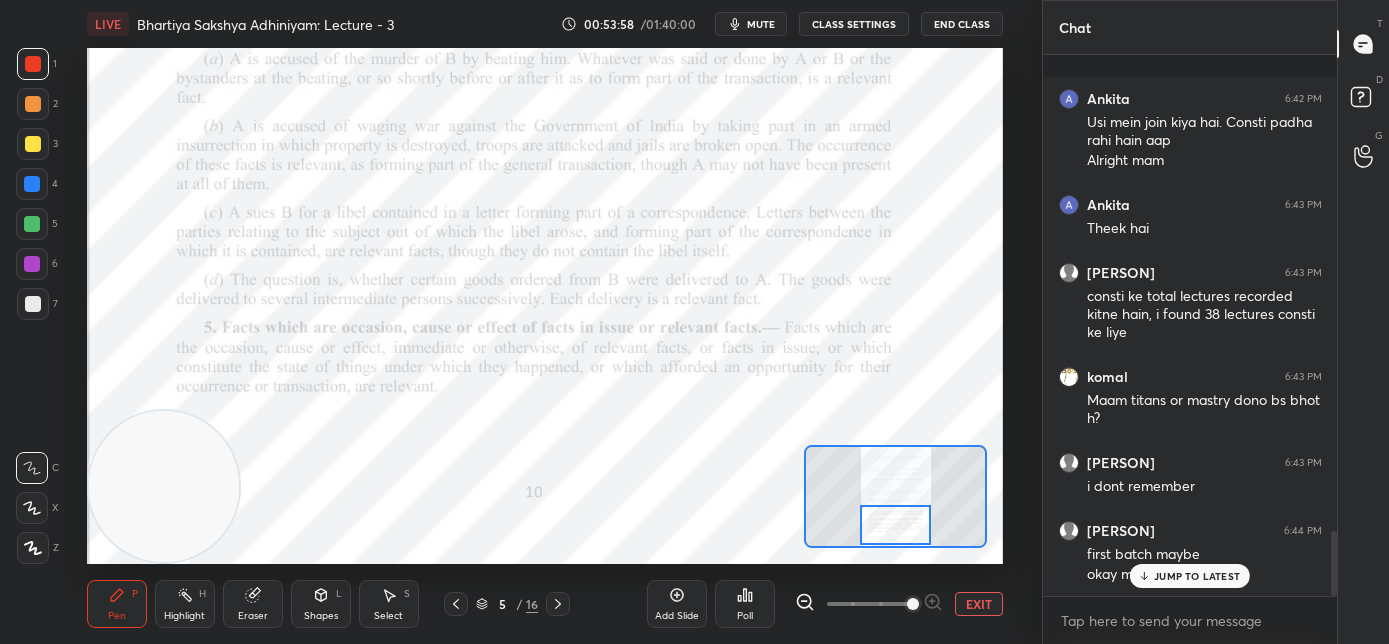 click on "JUMP TO LATEST" at bounding box center [1197, 576] 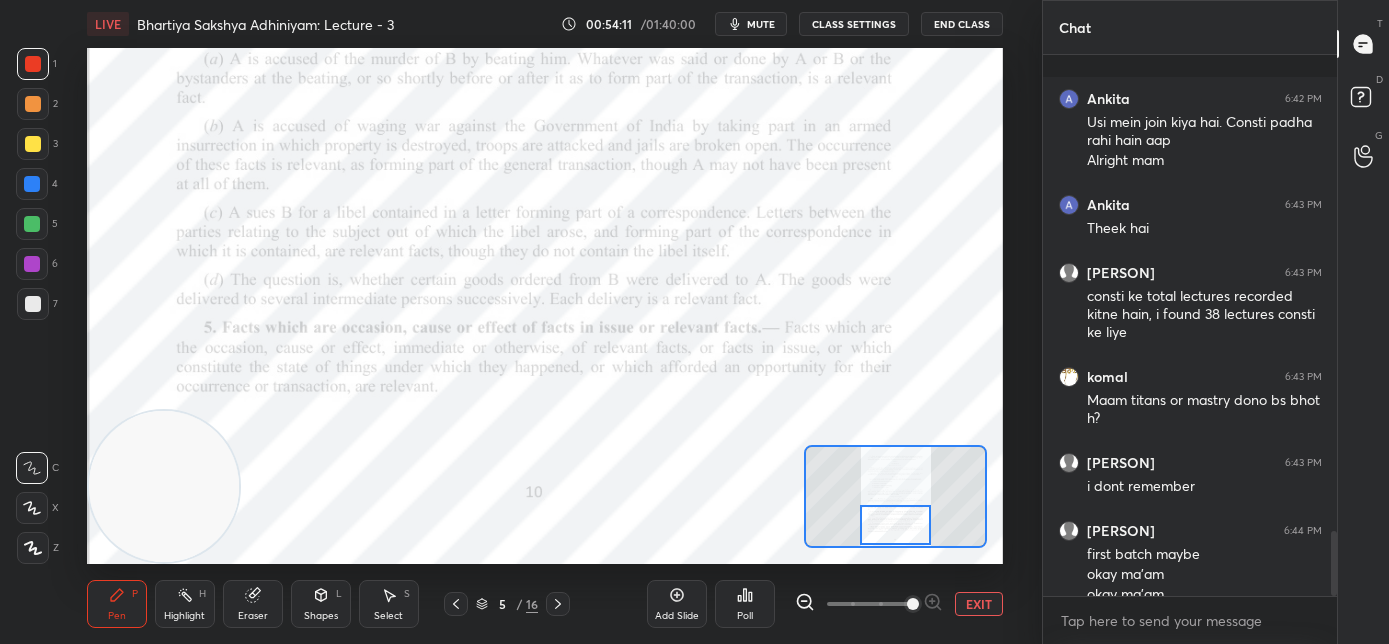 scroll, scrollTop: 3957, scrollLeft: 0, axis: vertical 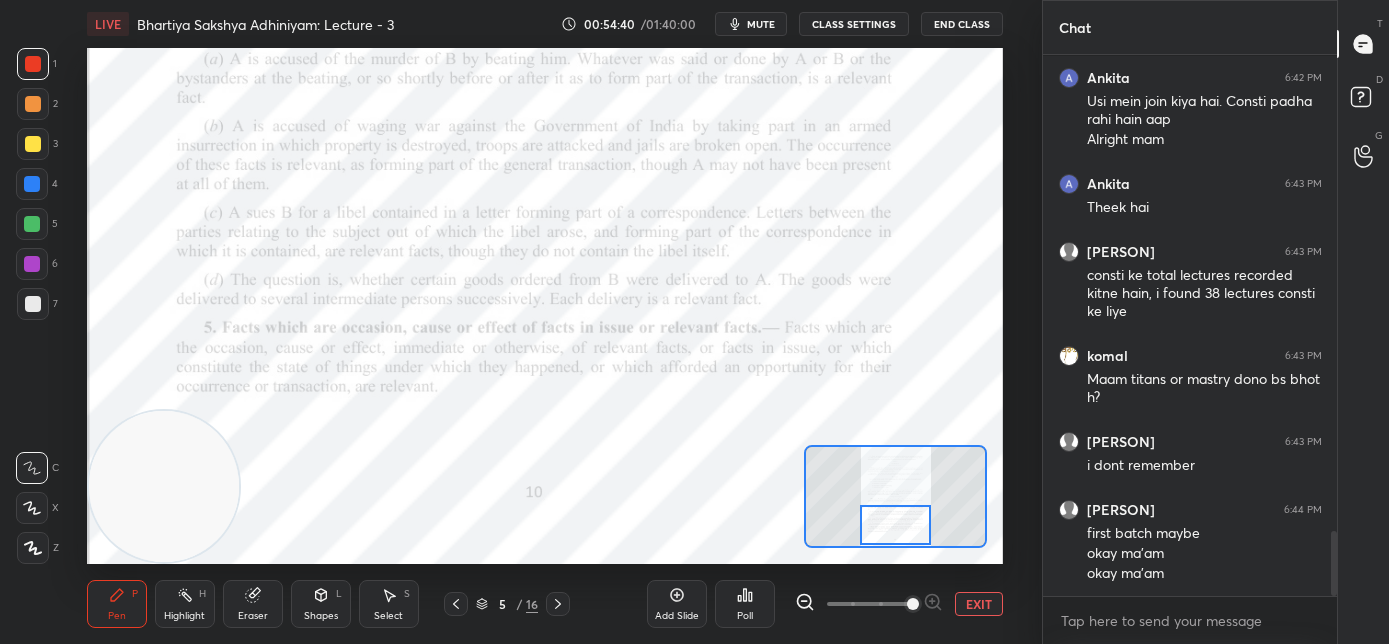 drag, startPoint x: 33, startPoint y: 269, endPoint x: 50, endPoint y: 285, distance: 23.345236 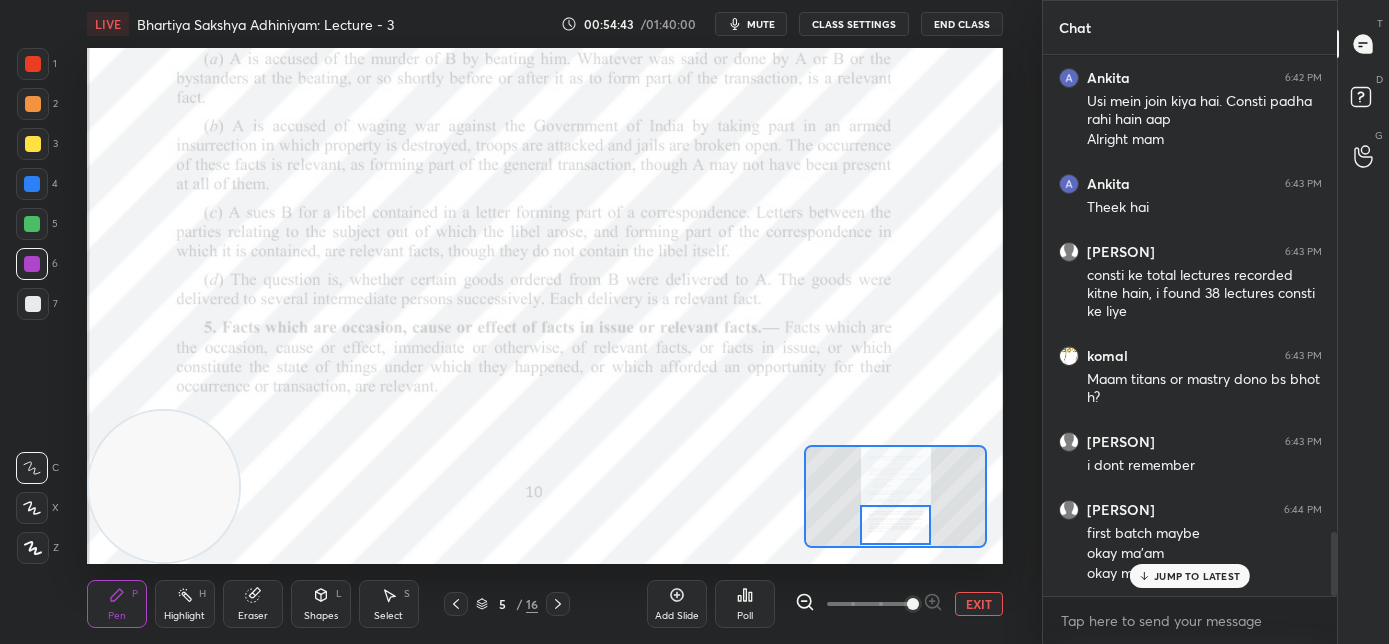 scroll, scrollTop: 4024, scrollLeft: 0, axis: vertical 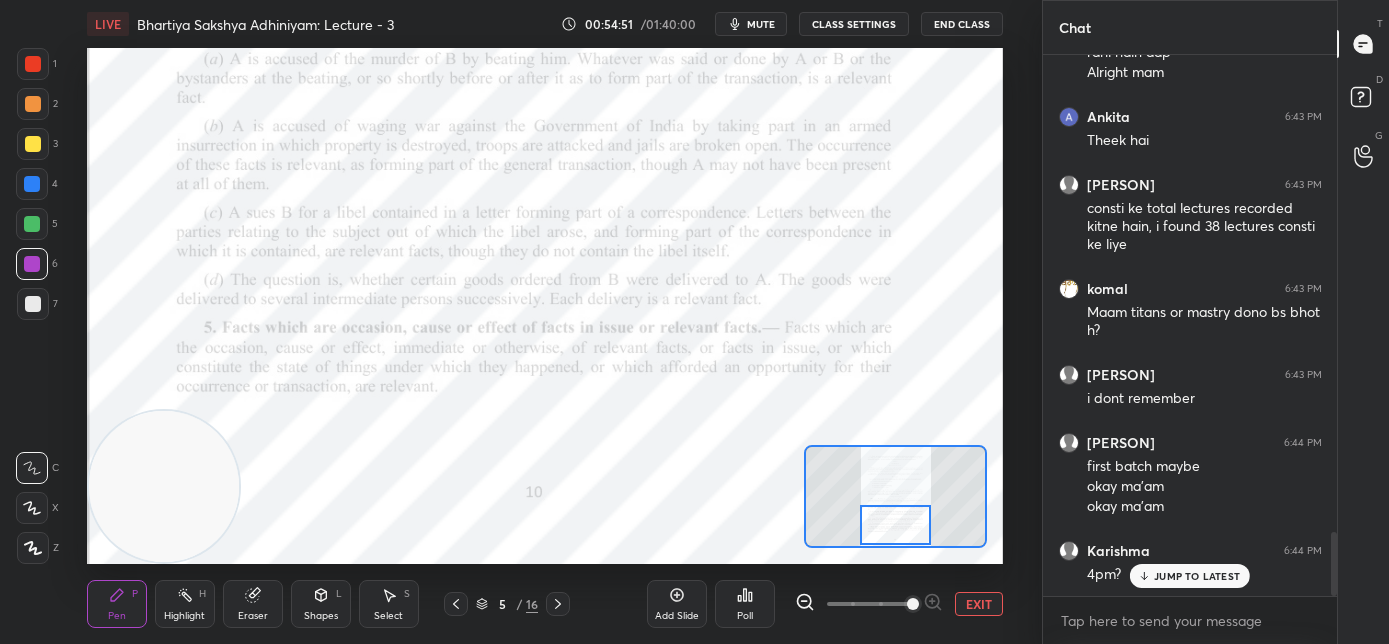 click on "JUMP TO LATEST" at bounding box center (1190, 576) 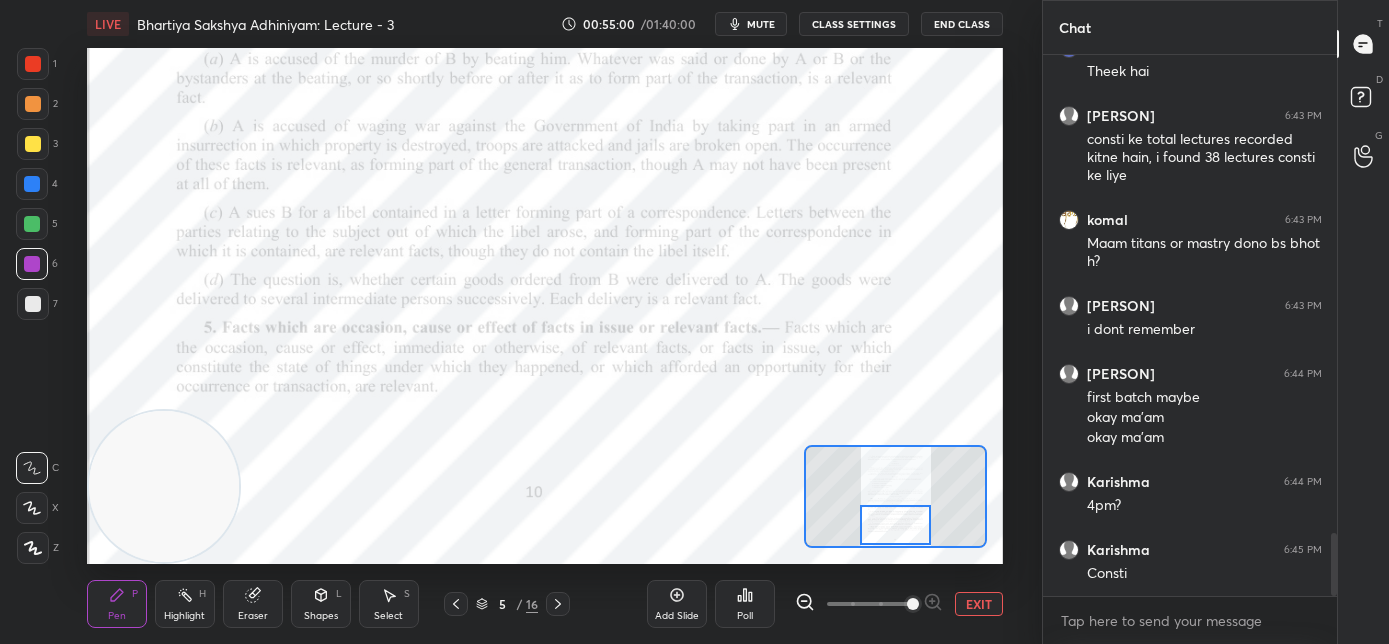 scroll, scrollTop: 4112, scrollLeft: 0, axis: vertical 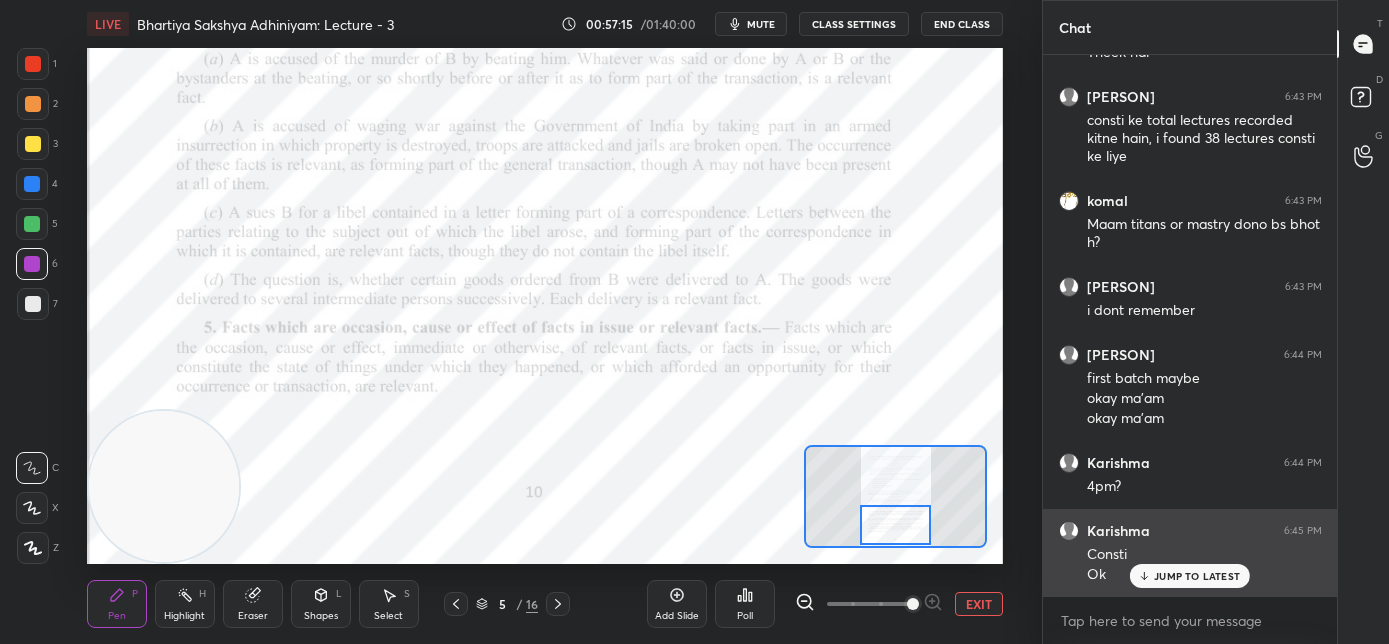 click on "JUMP TO LATEST" at bounding box center [1197, 576] 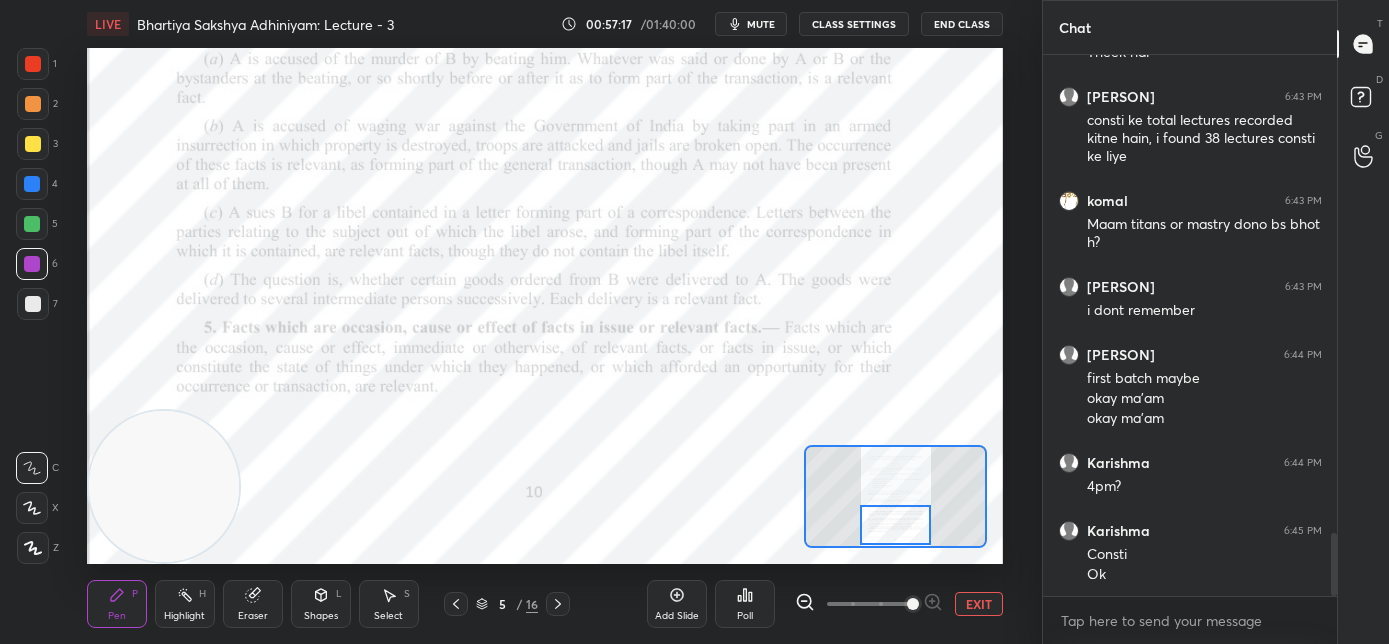 click 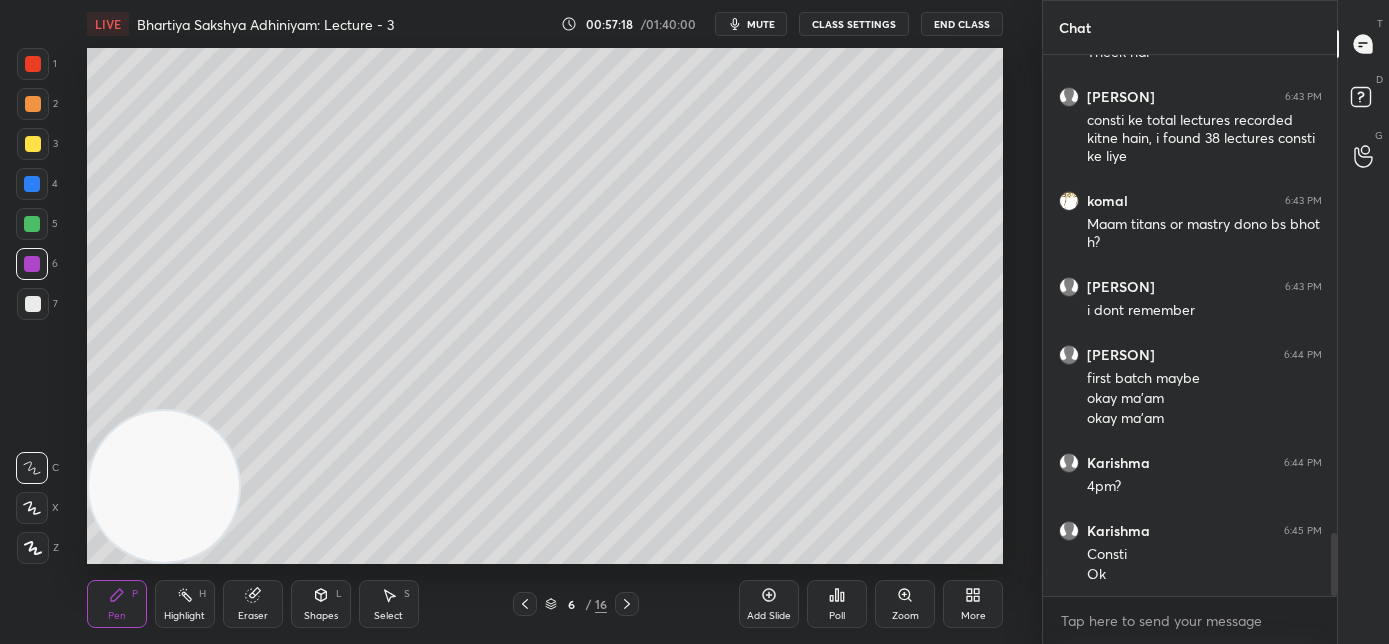 click 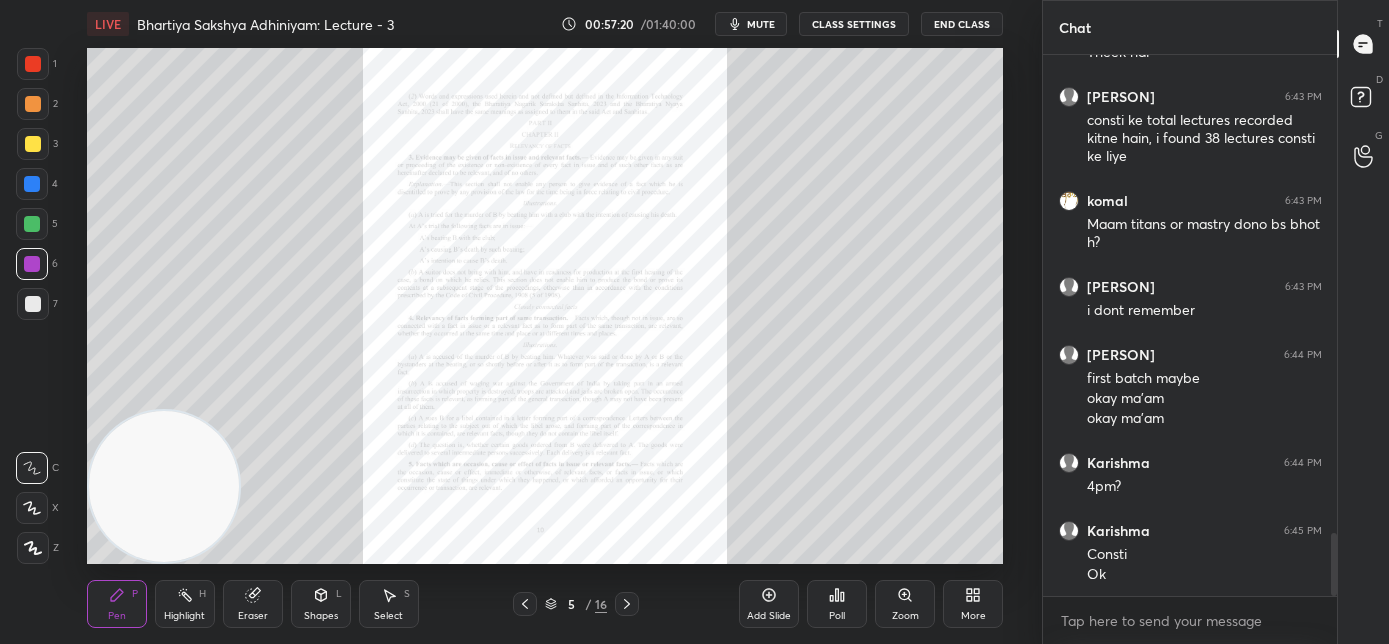 click 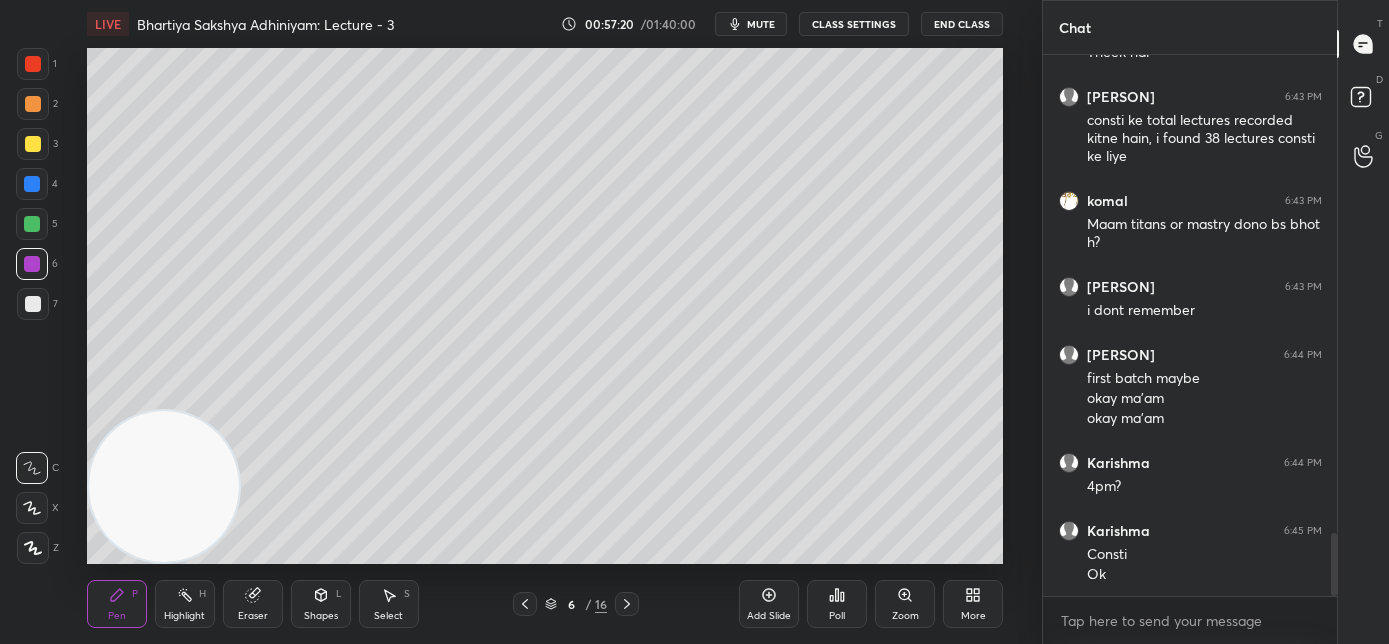 click 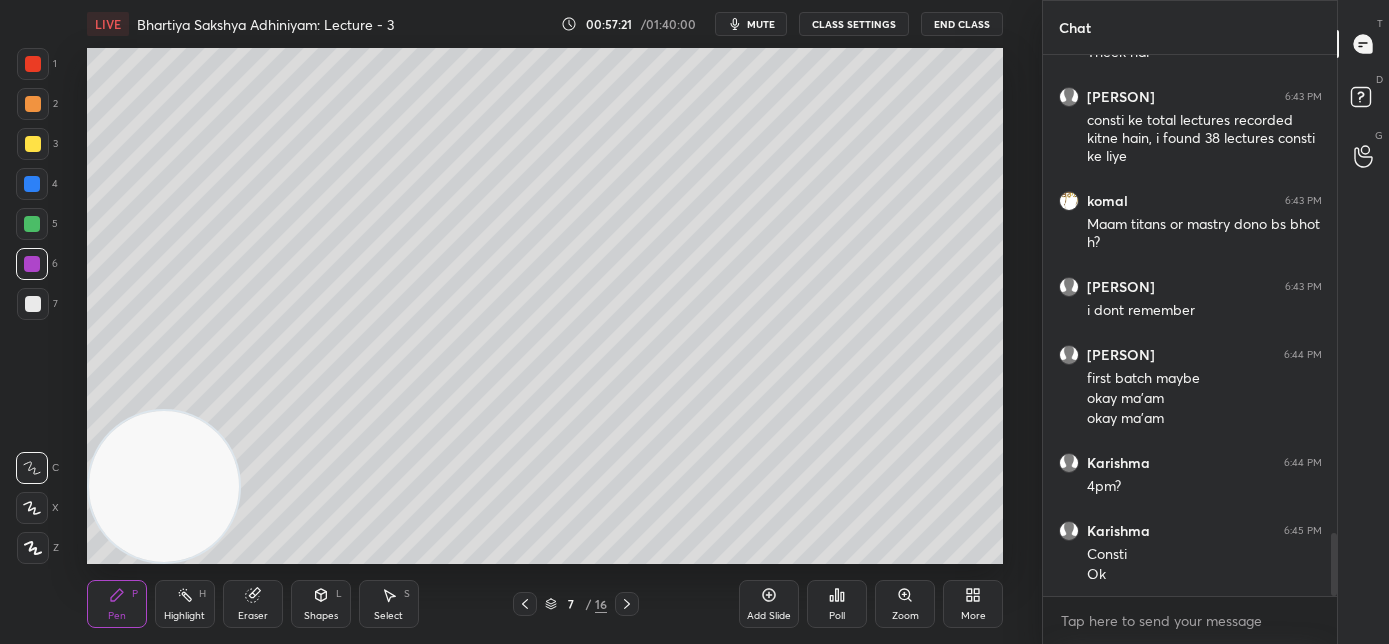 click 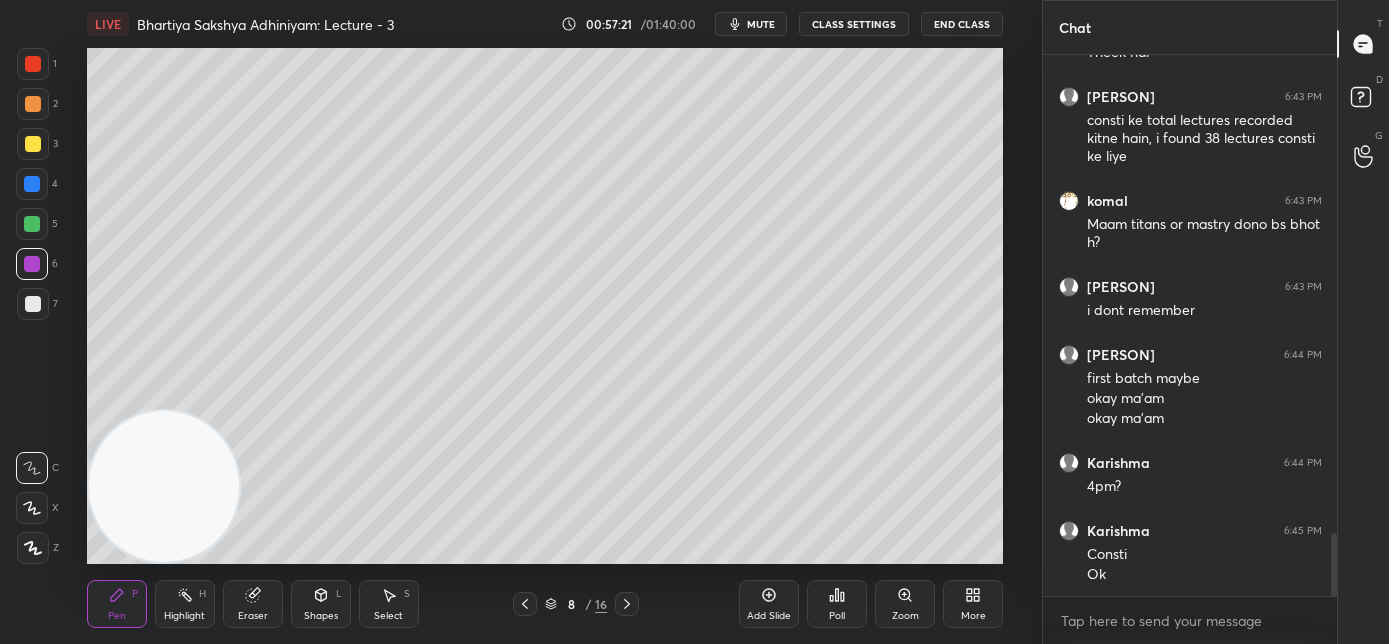 click 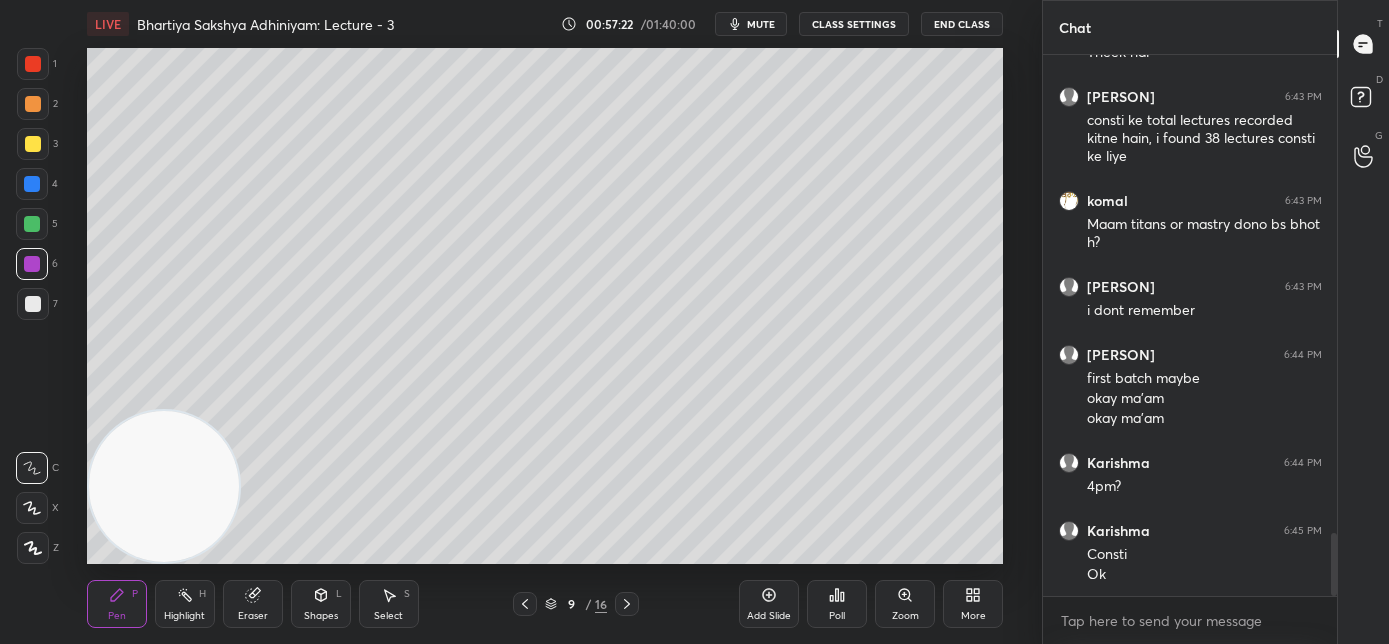 click 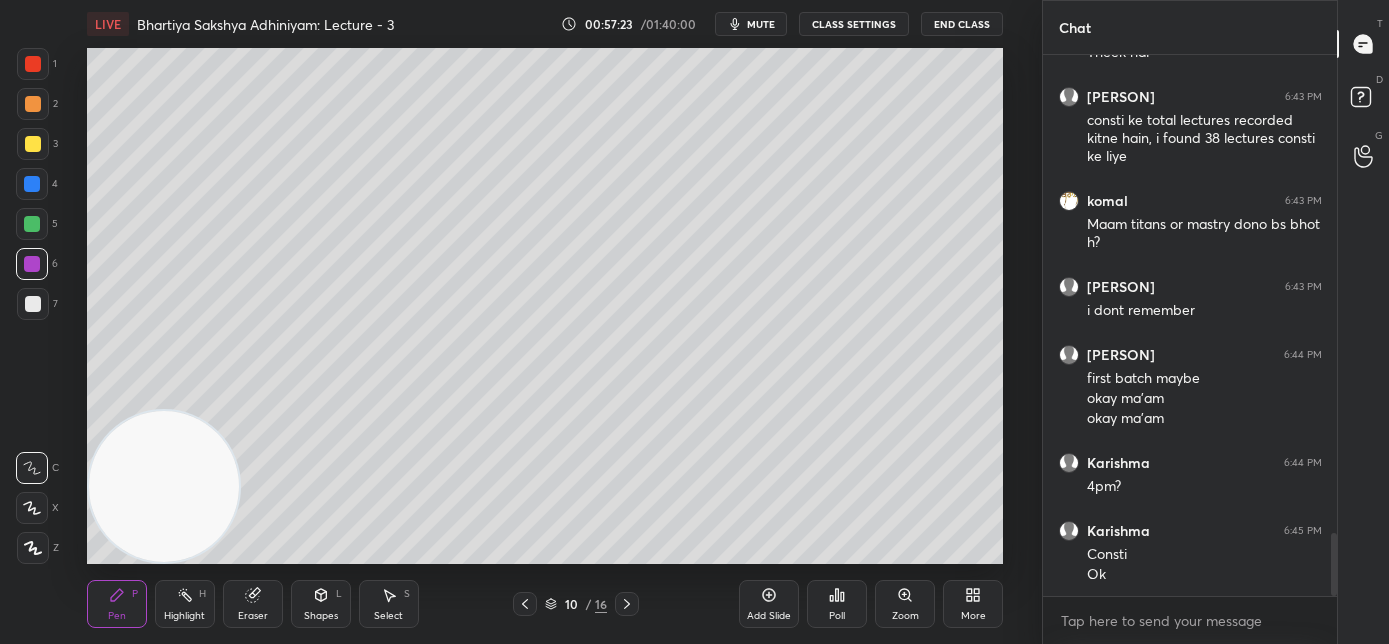 click 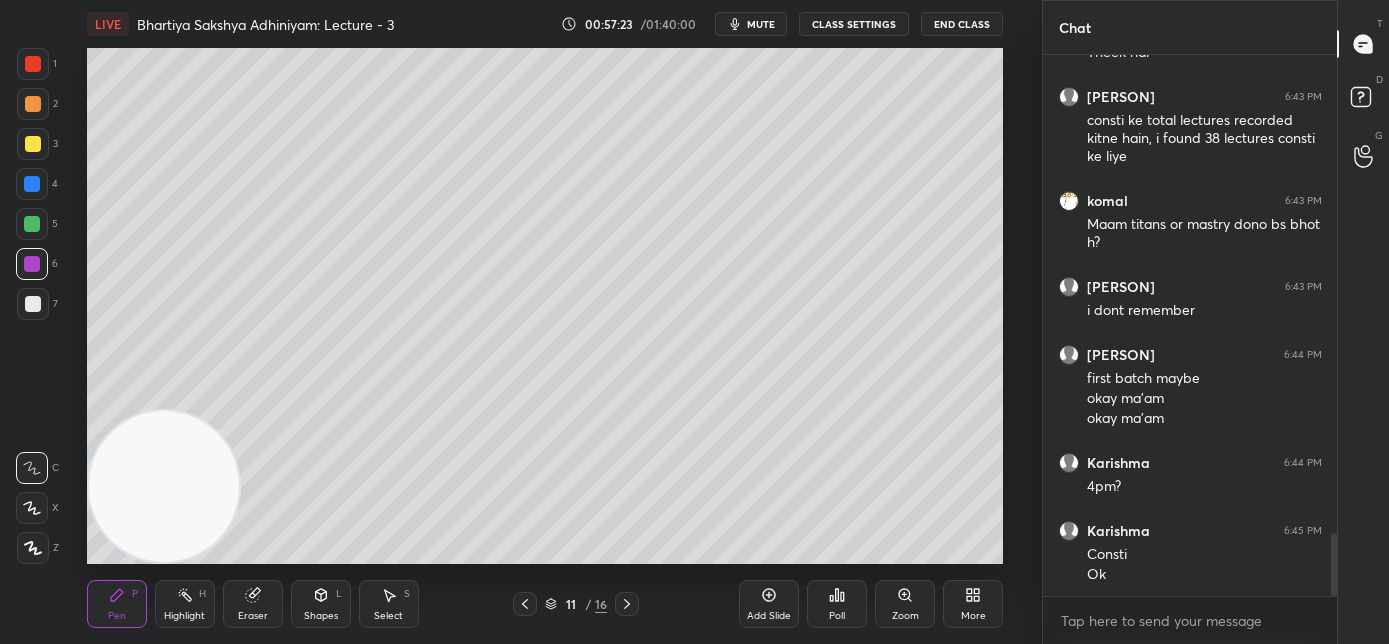 click 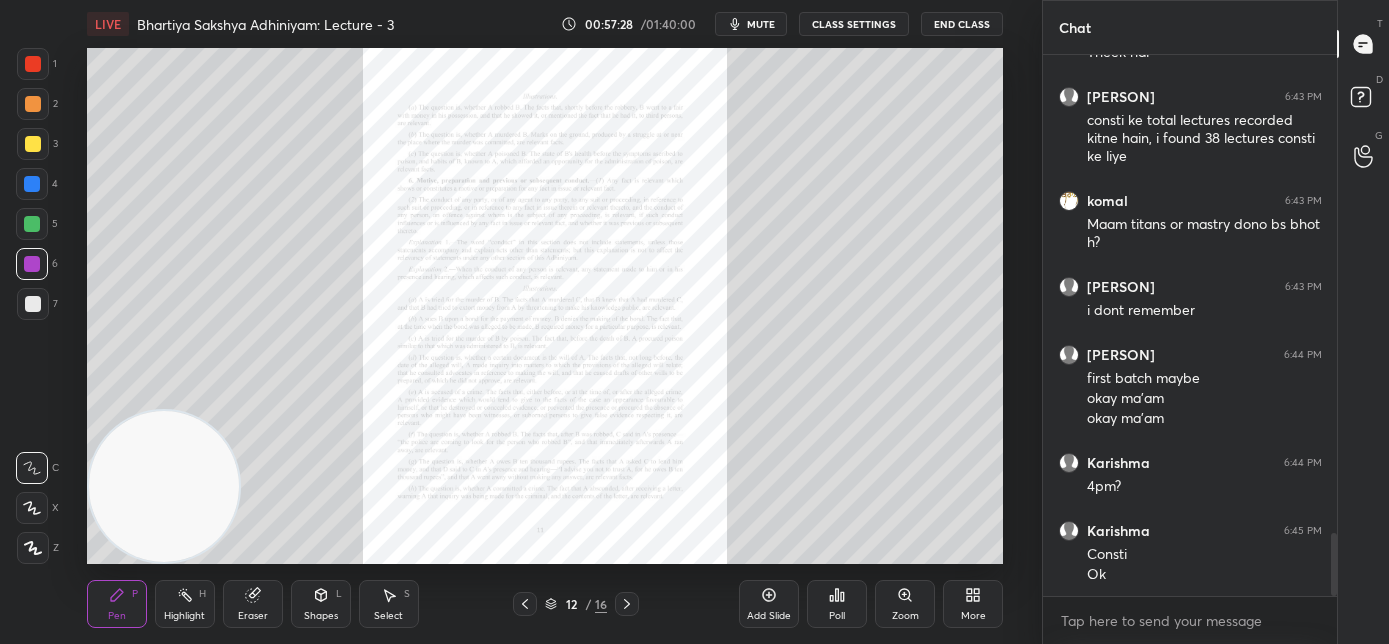 click 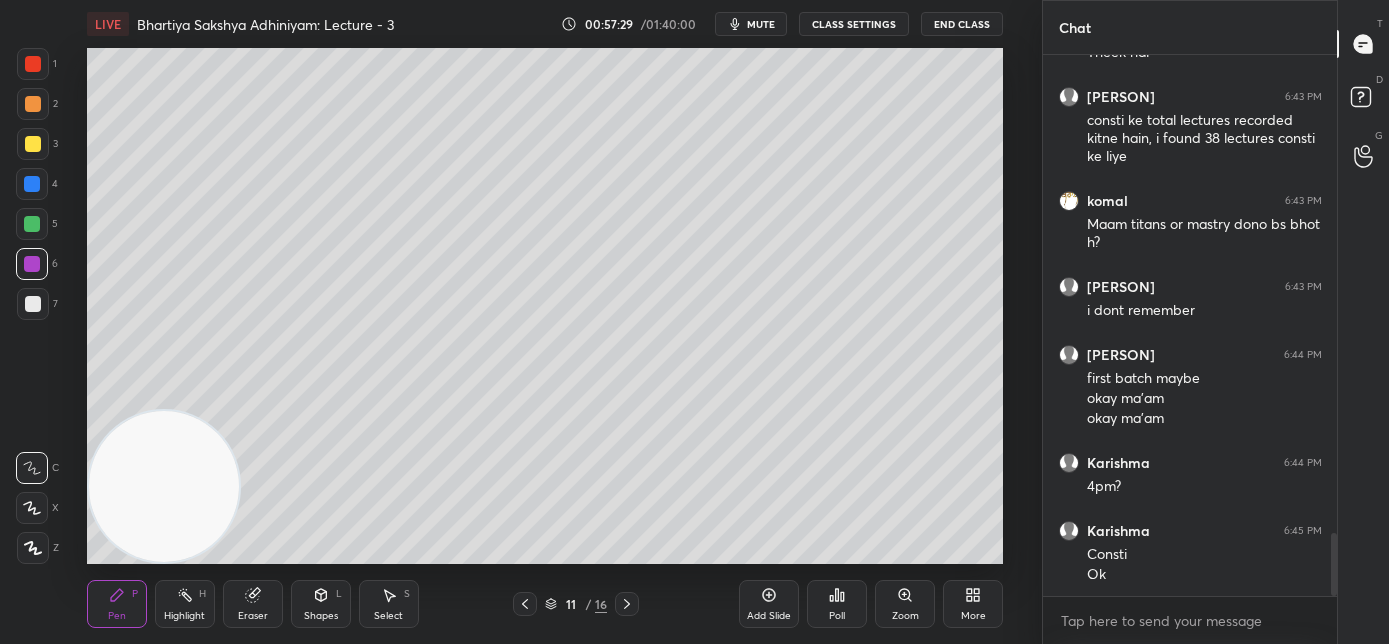 click on "Add Slide" at bounding box center [769, 604] 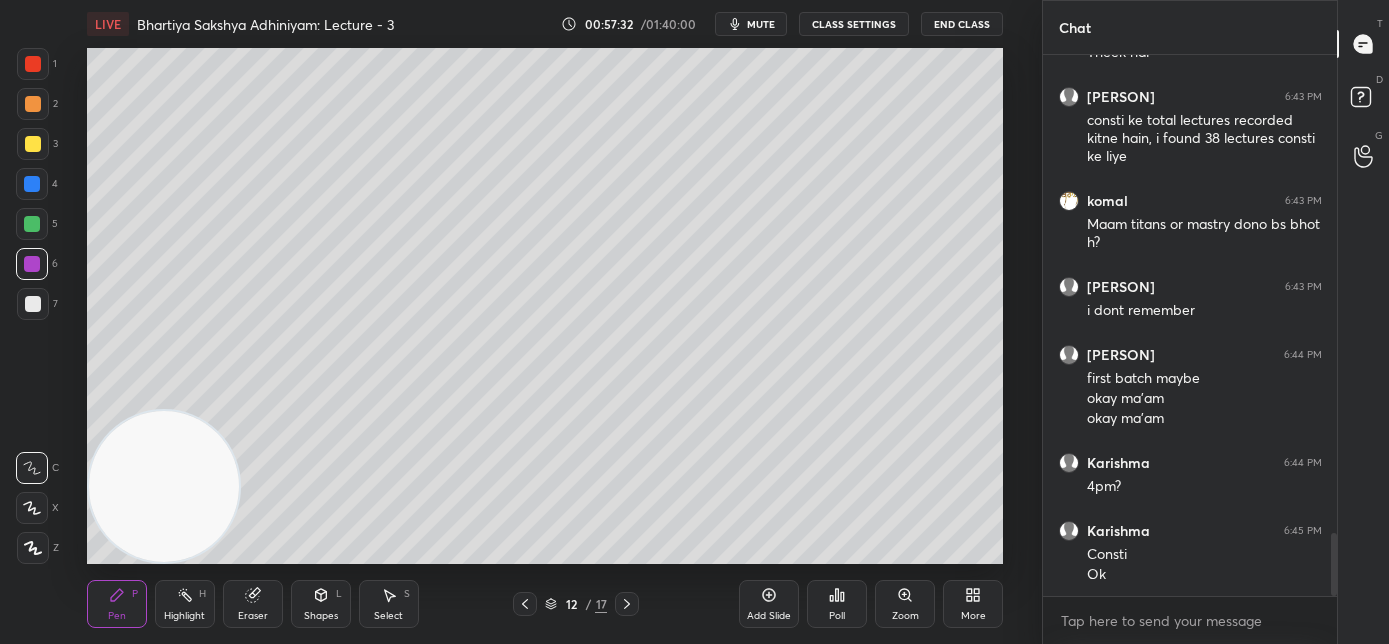 click at bounding box center [33, 304] 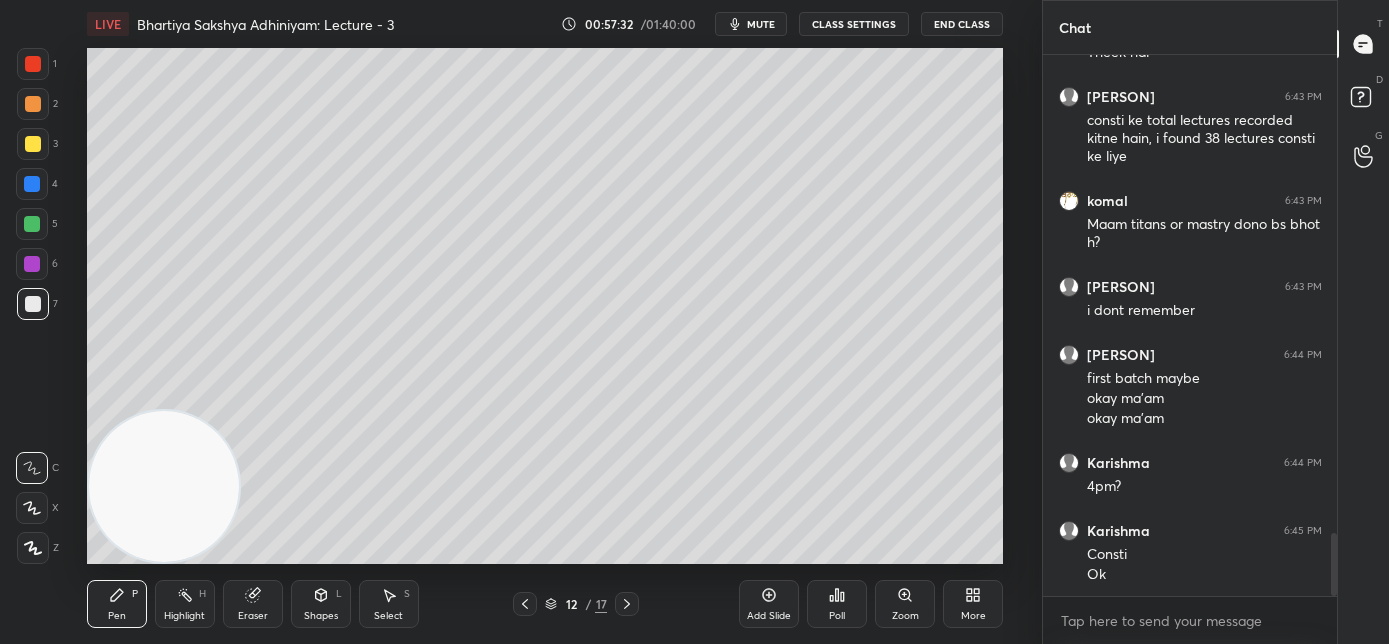 click at bounding box center [33, 548] 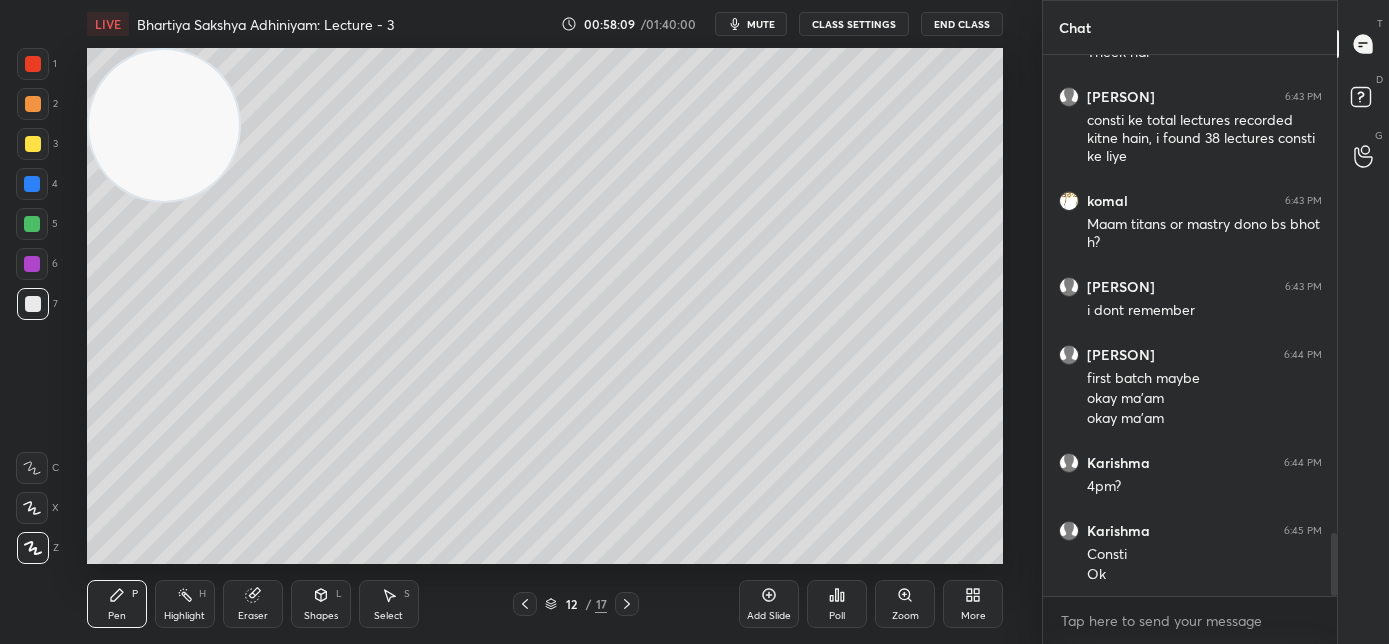 drag, startPoint x: 175, startPoint y: 490, endPoint x: 150, endPoint y: 151, distance: 339.9206 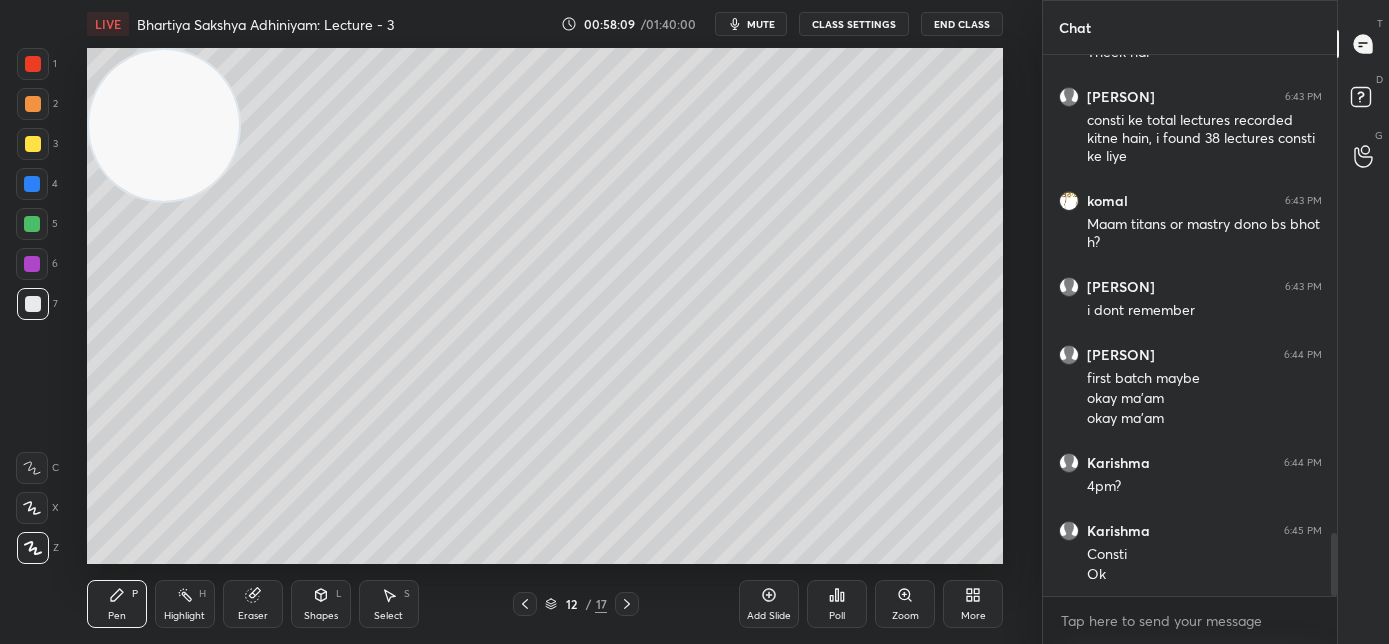 click at bounding box center [164, 125] 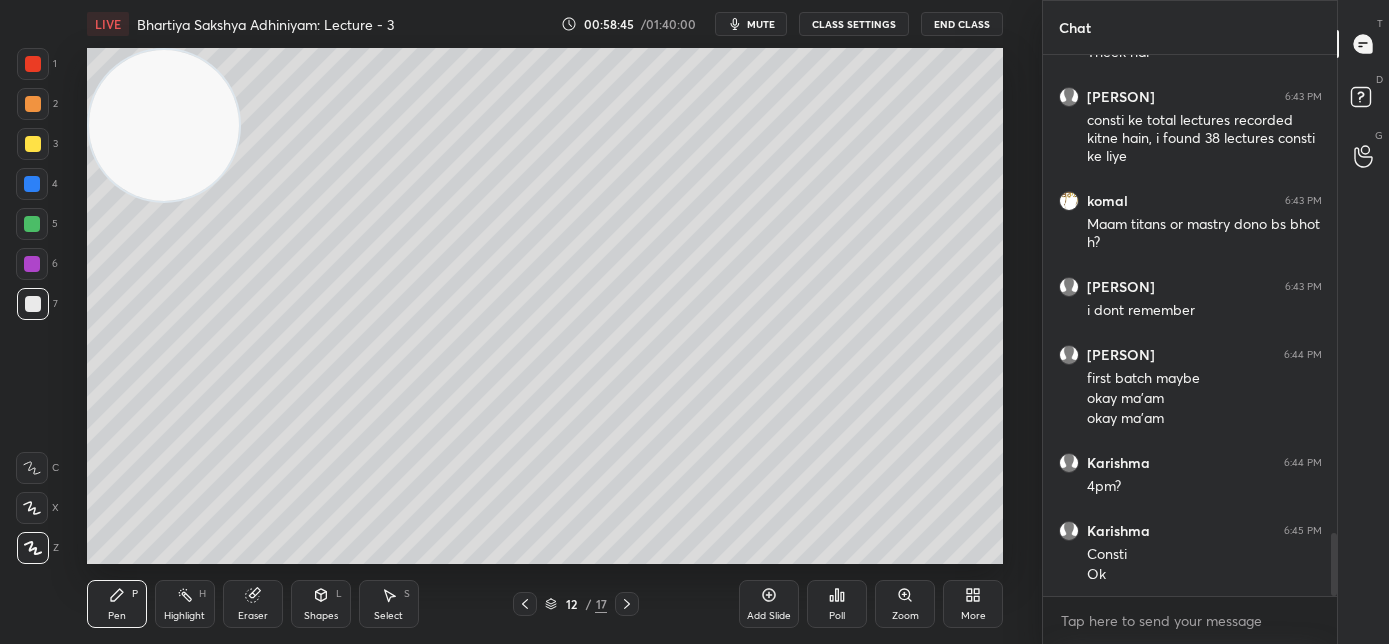 click on "Add Slide" at bounding box center (769, 616) 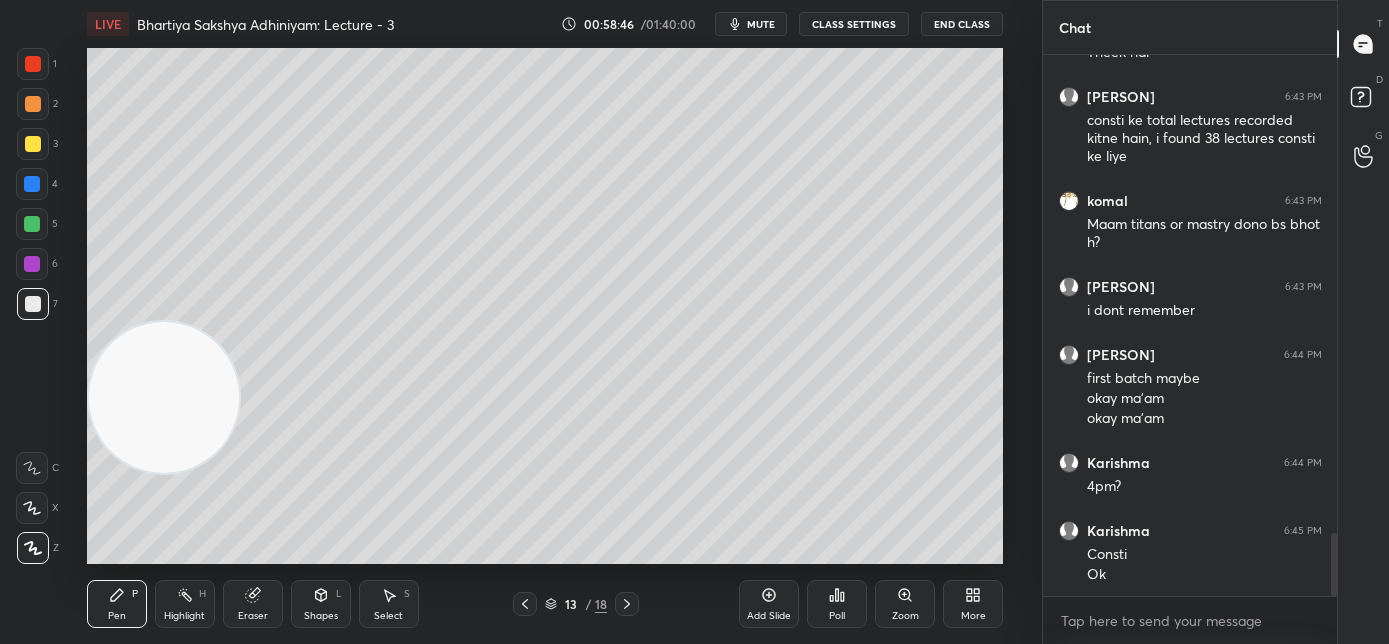 drag, startPoint x: 181, startPoint y: 117, endPoint x: 141, endPoint y: 585, distance: 469.7063 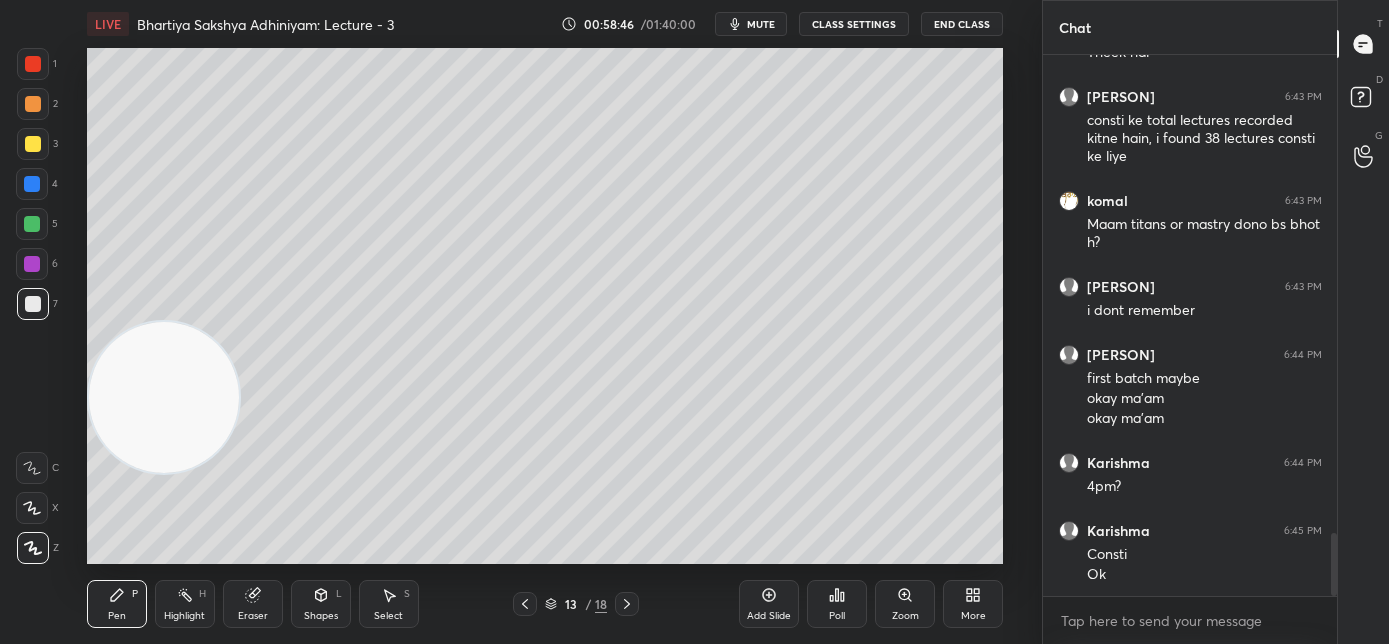 click on "LIVE Bhartiya Sakshya Adhiniyam: Lecture - 3 00:58:46 /  01:40:00 mute CLASS SETTINGS End Class Setting up your live class Poll for   secs No correct answer Start poll Back Bhartiya Sakshya Adhiniyam: Lecture - 3 • L3 of CLAT PG/AILET PG Course on Bhartiya Sakshya Adhiniyam (BSA) [FIRST] Singh Pen P Highlight H Eraser Shapes L Select S 13 / 18 Add Slide Poll Zoom More" at bounding box center (545, 322) 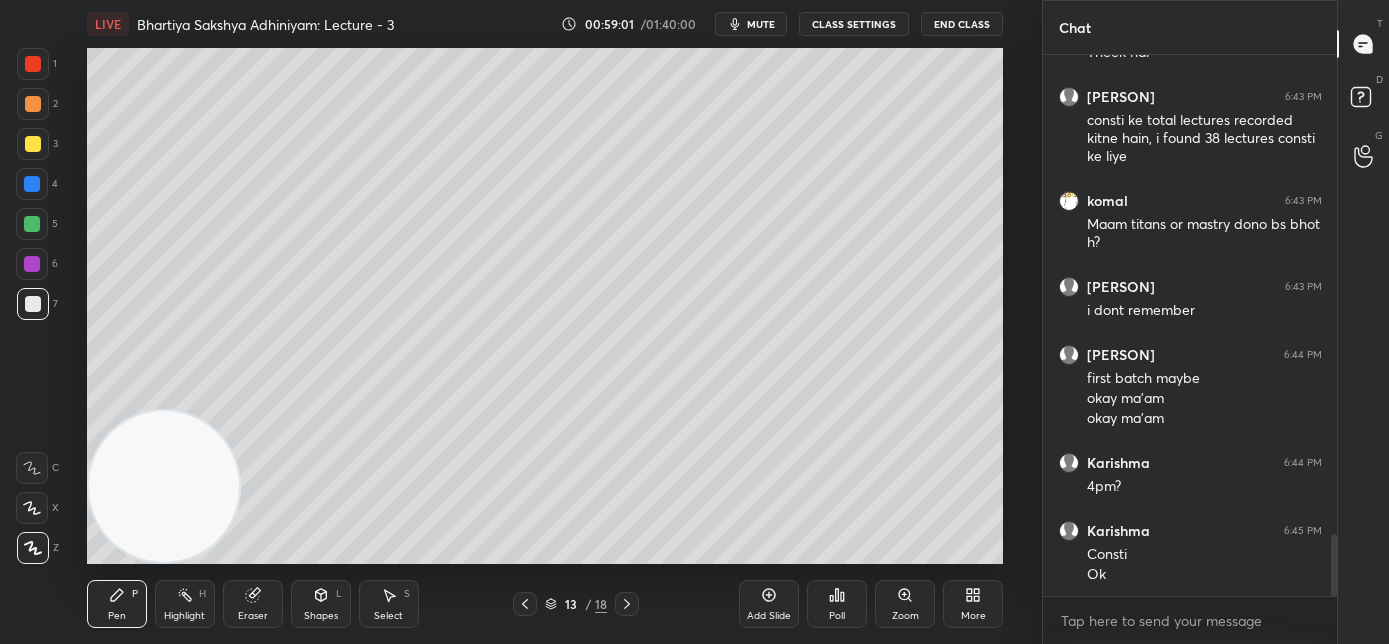 scroll, scrollTop: 4181, scrollLeft: 0, axis: vertical 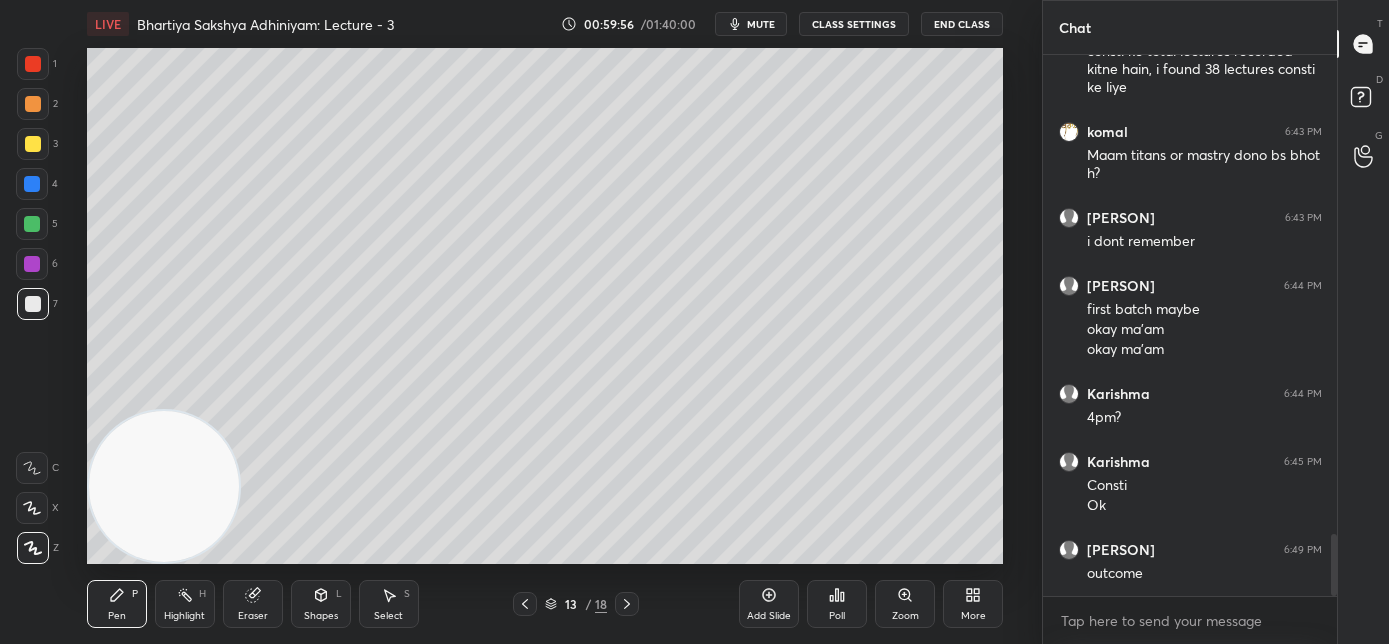 click on "Add Slide" at bounding box center (769, 616) 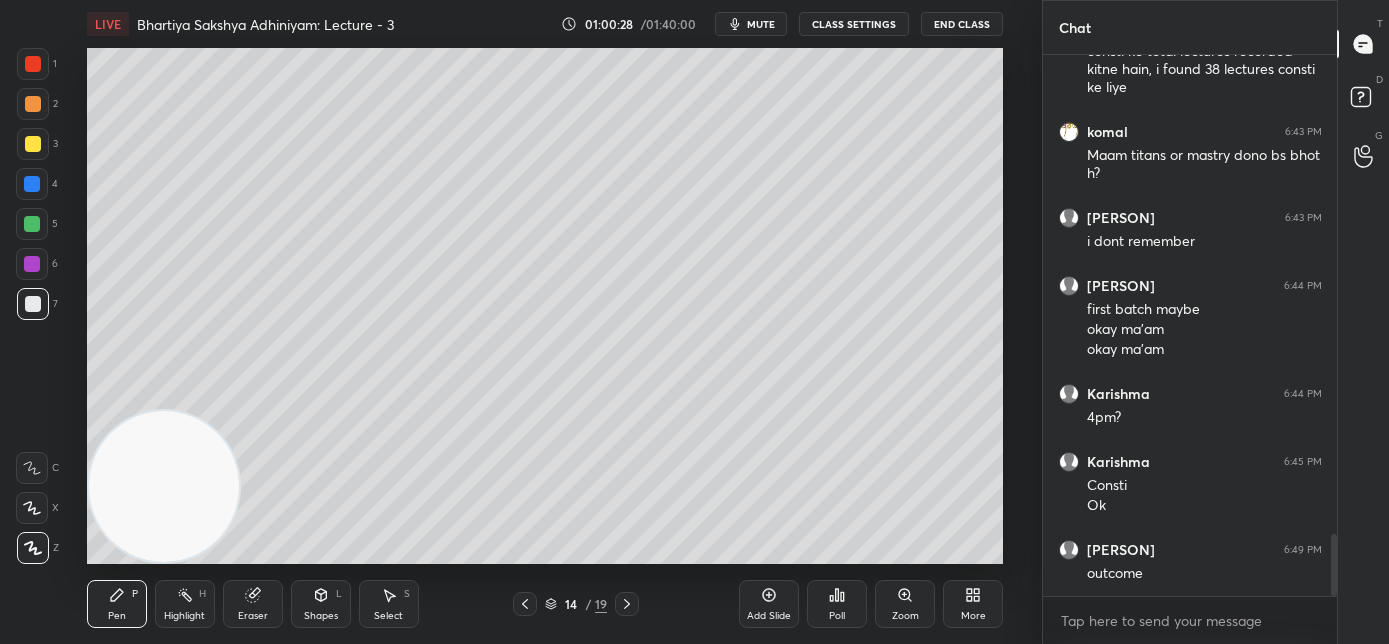 click 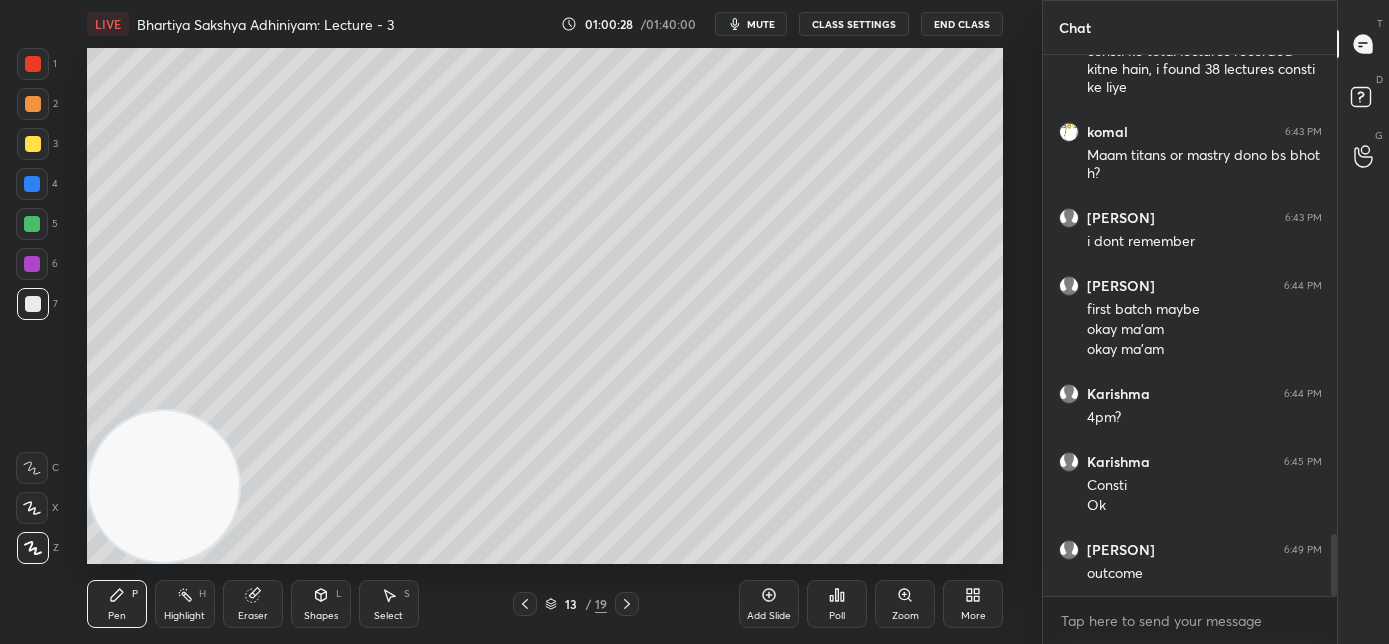 click 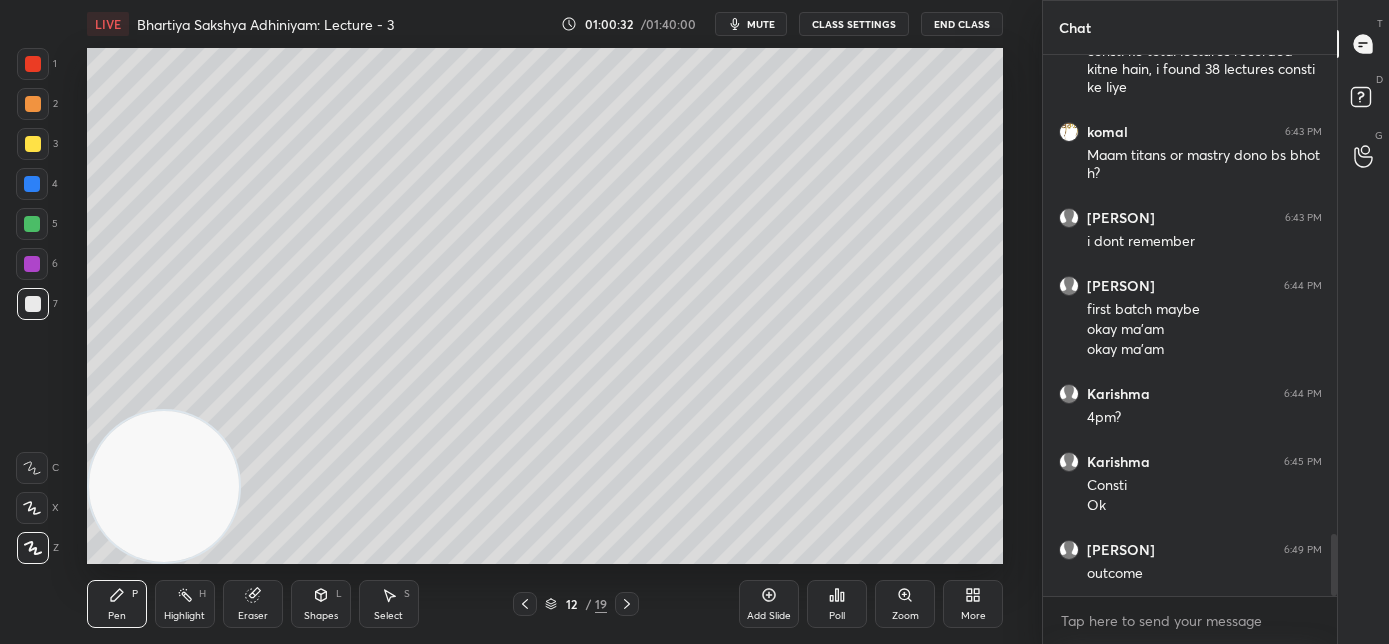 click 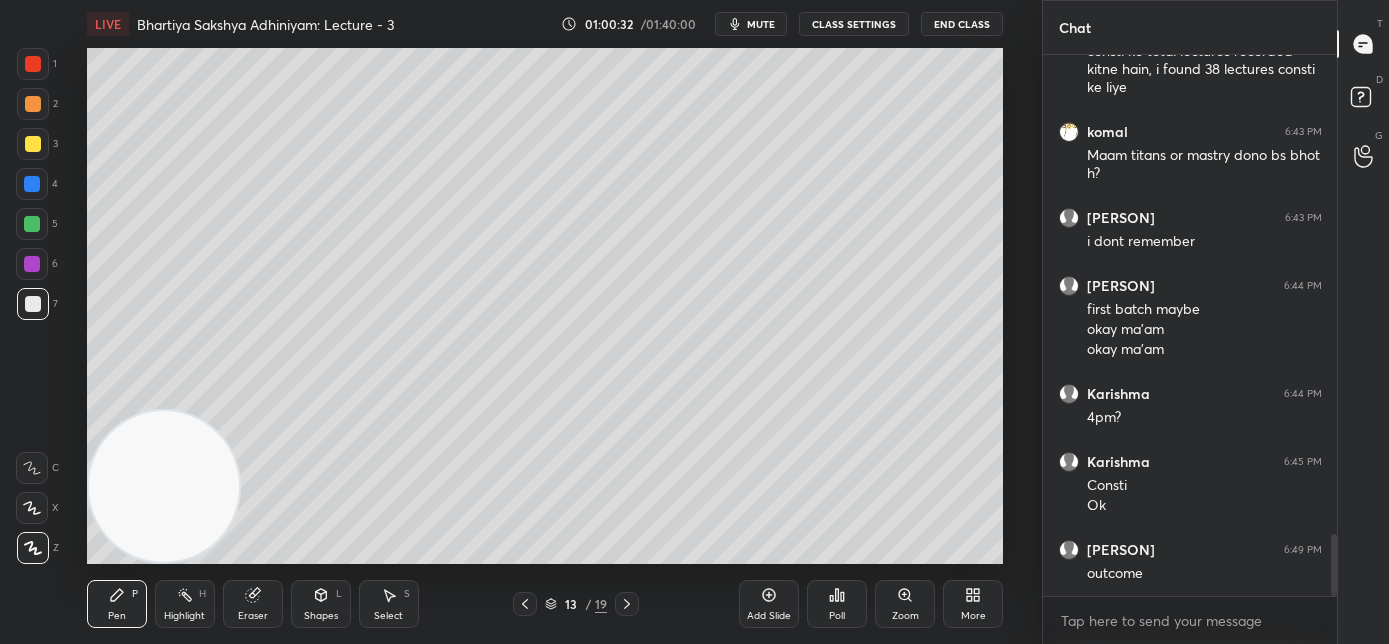 click 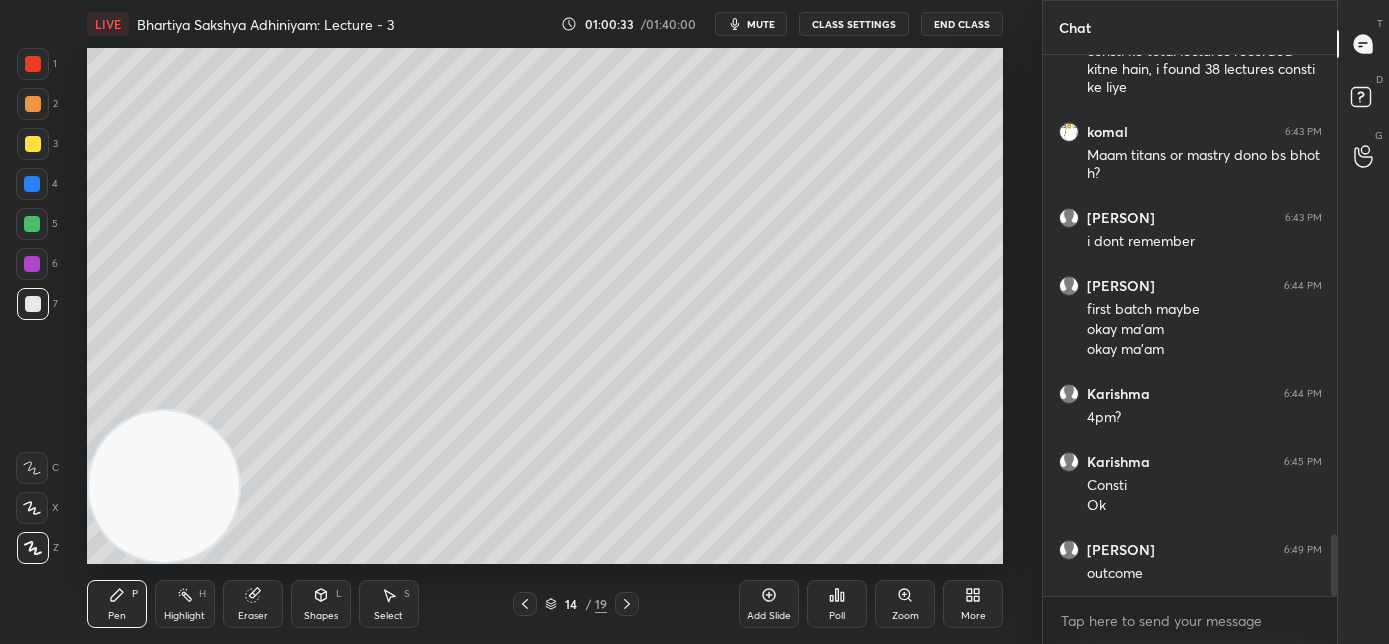 click 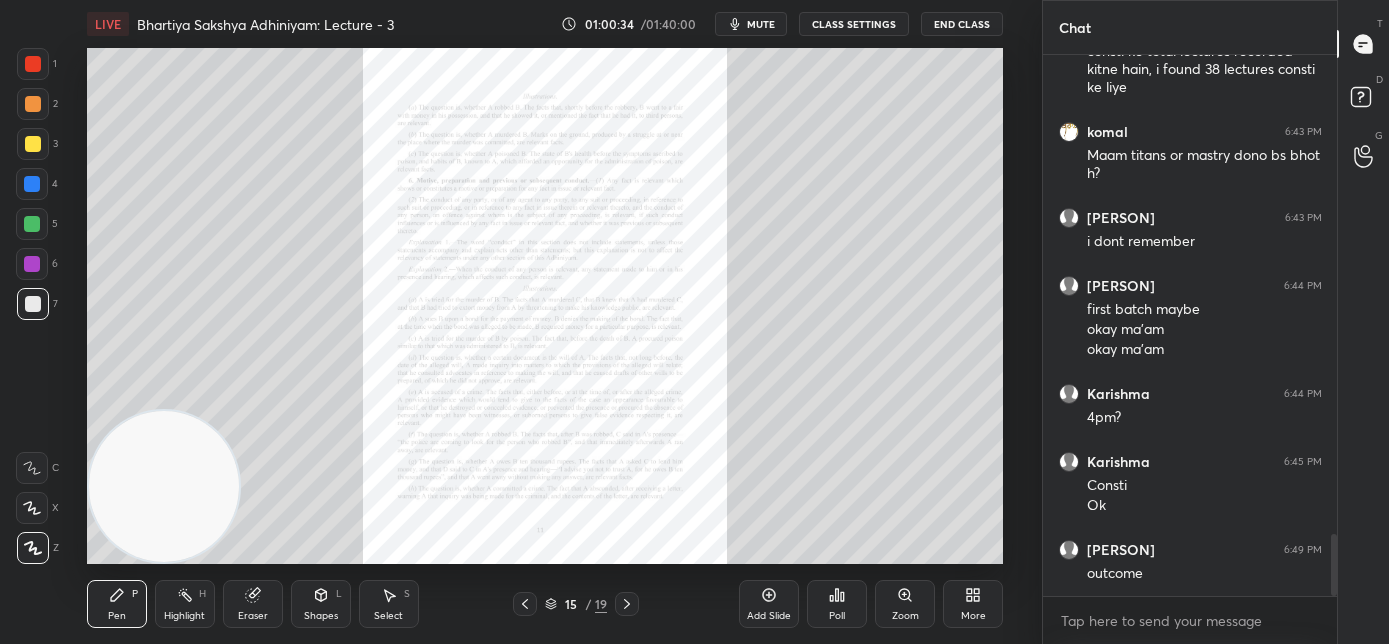 click 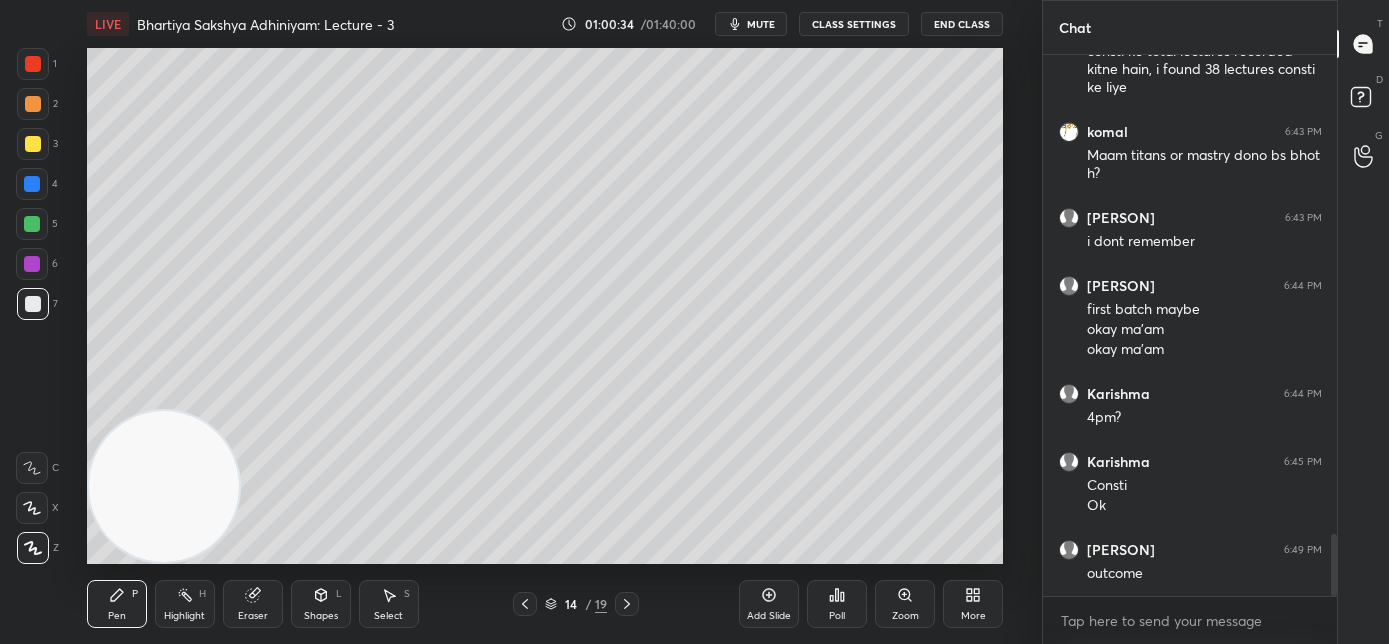 click 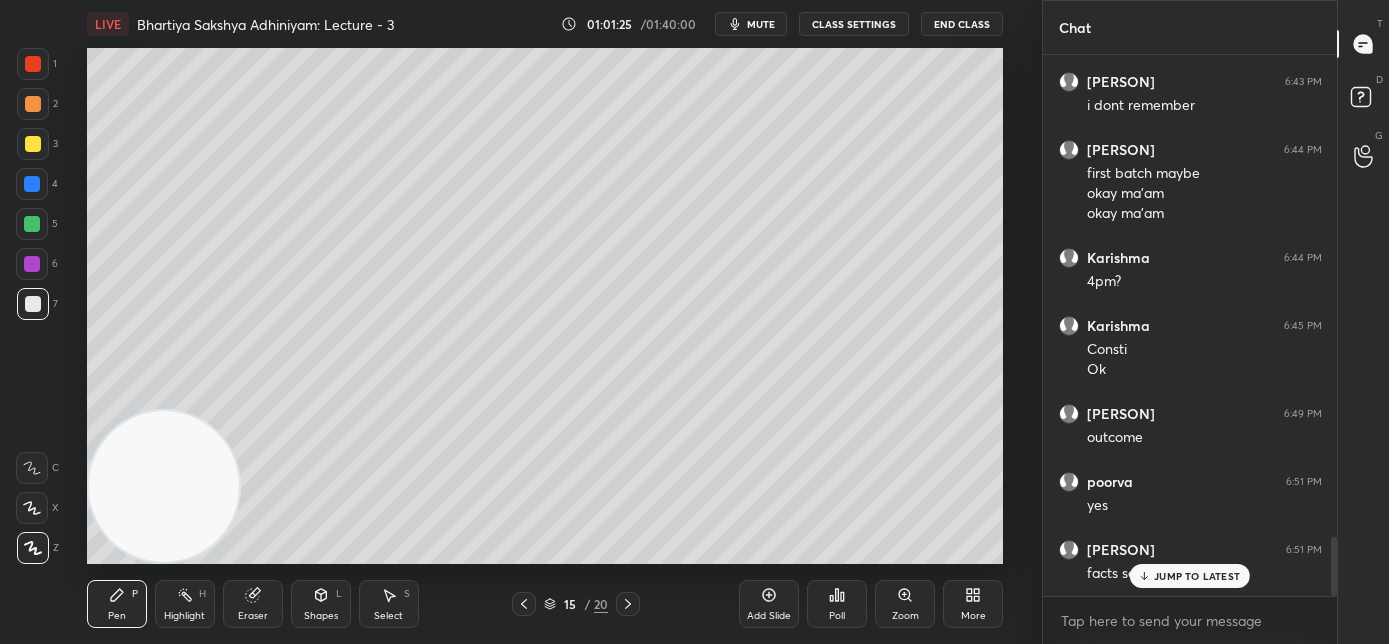 scroll, scrollTop: 4402, scrollLeft: 0, axis: vertical 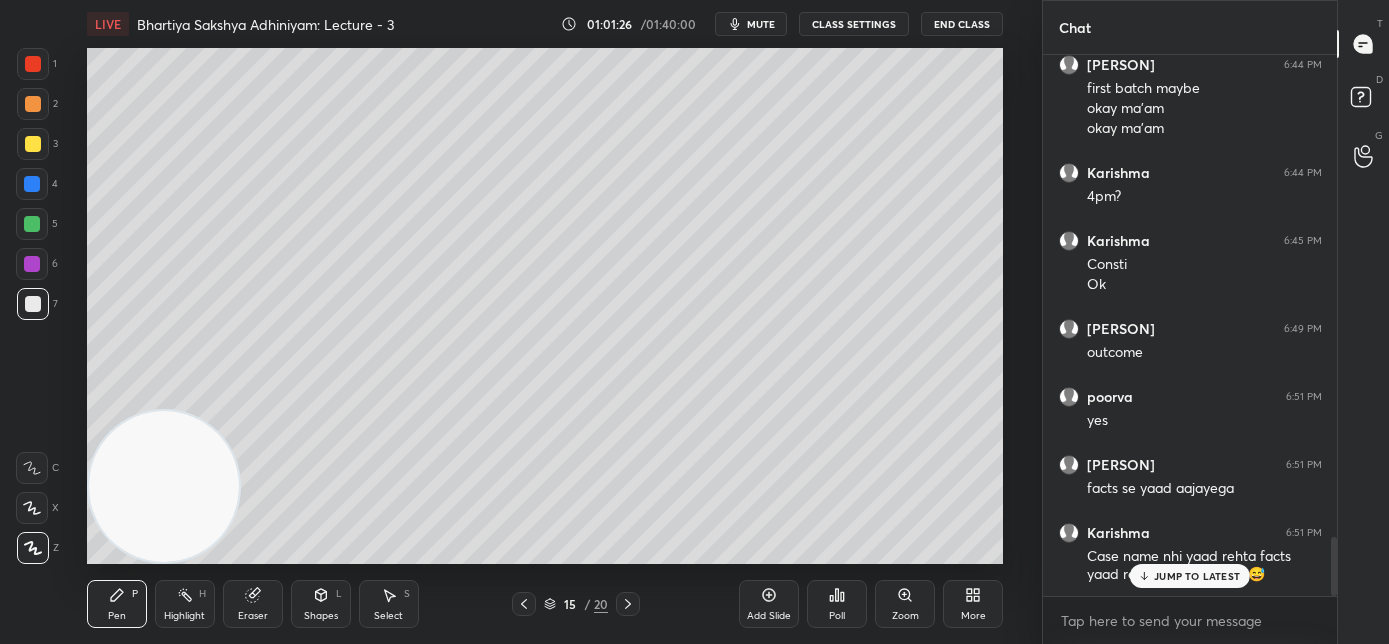 click on "JUMP TO LATEST" at bounding box center [1197, 576] 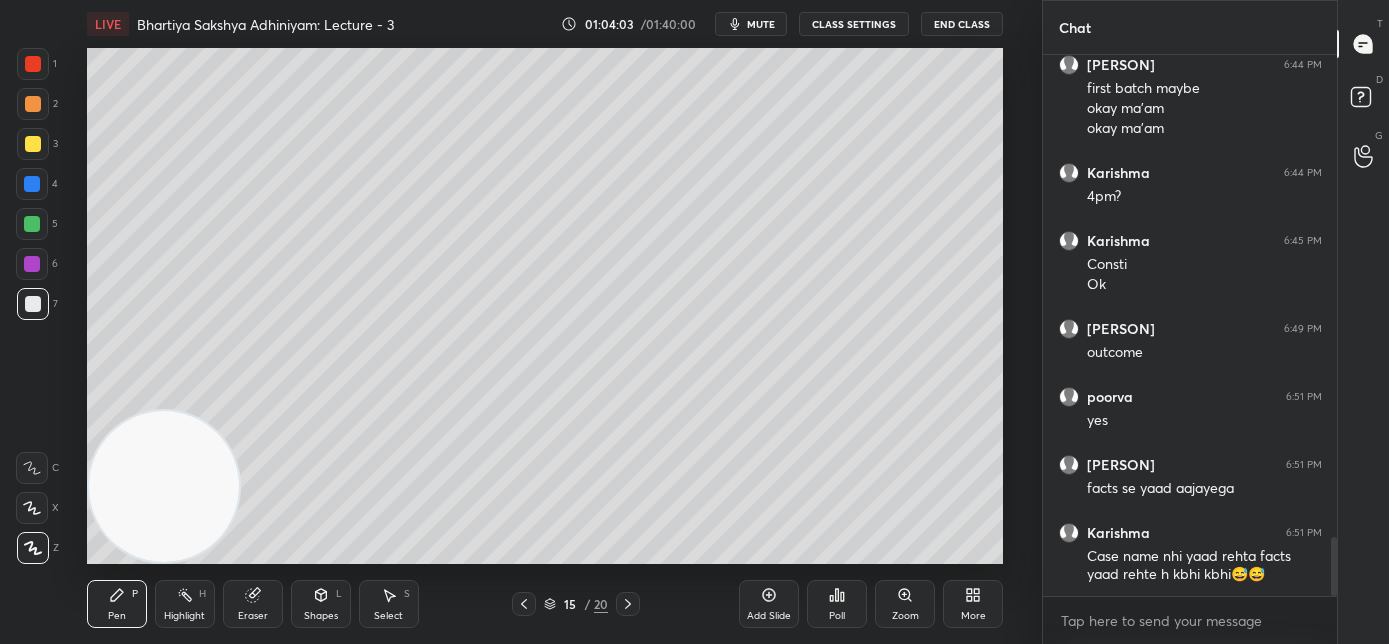 click 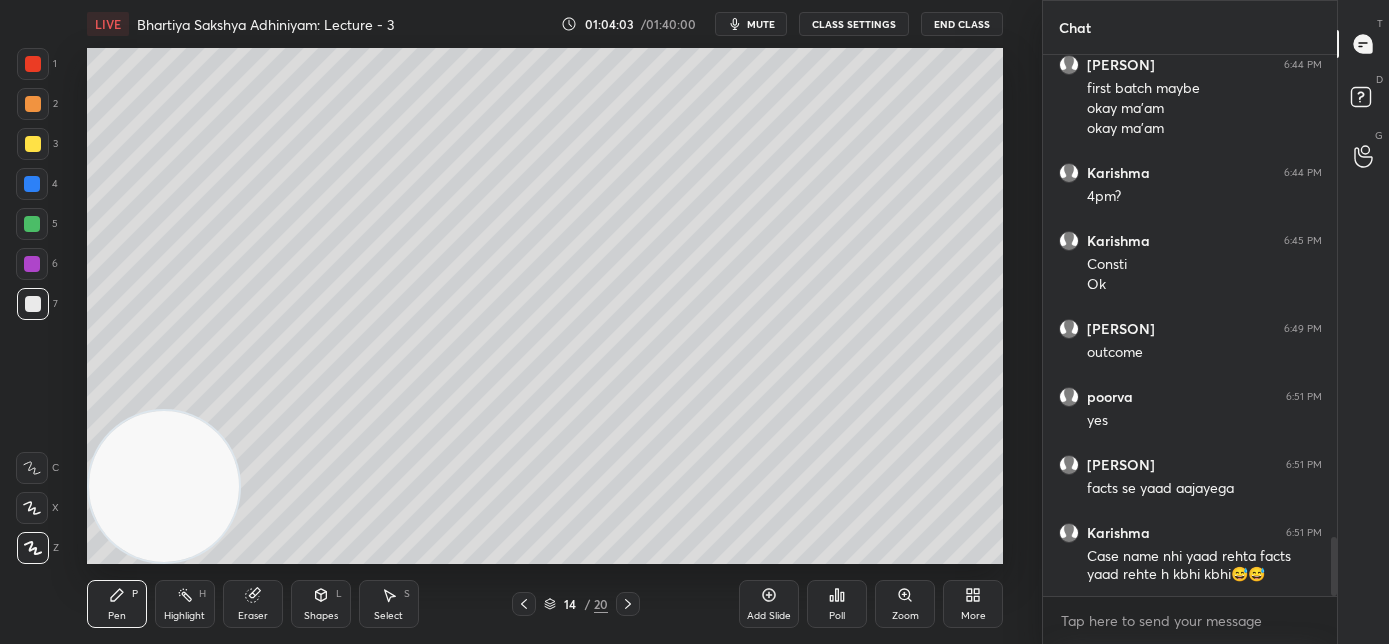 click 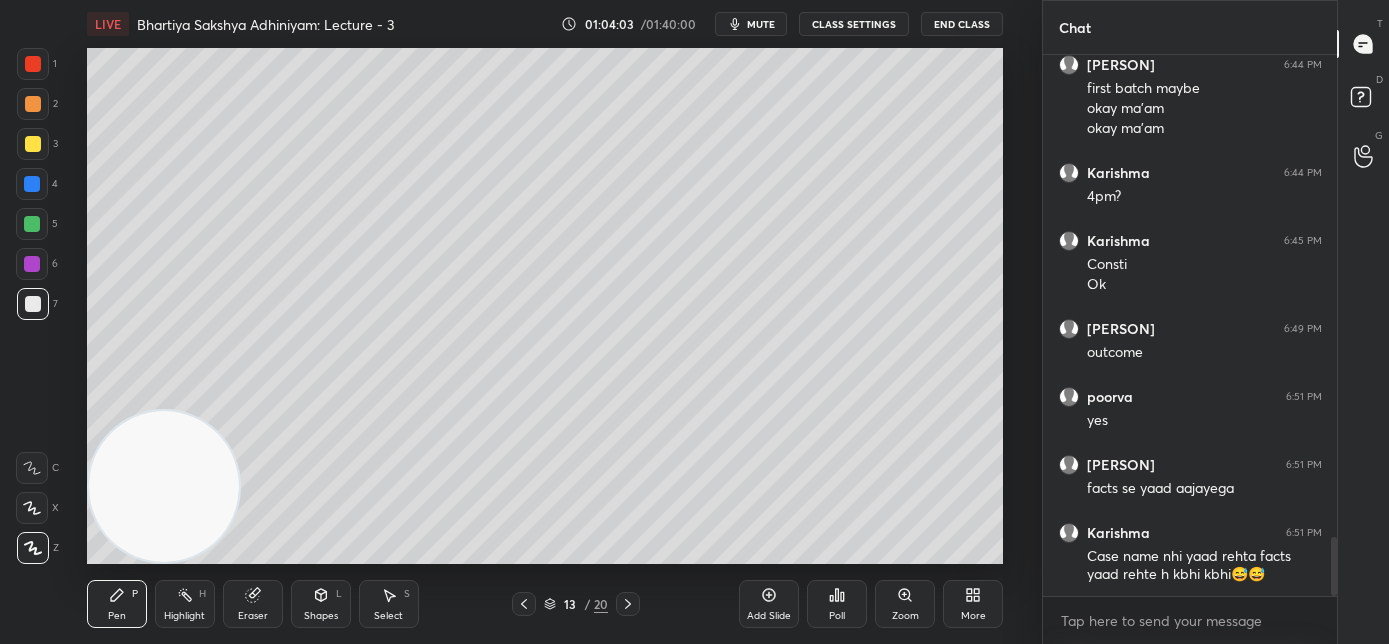 click 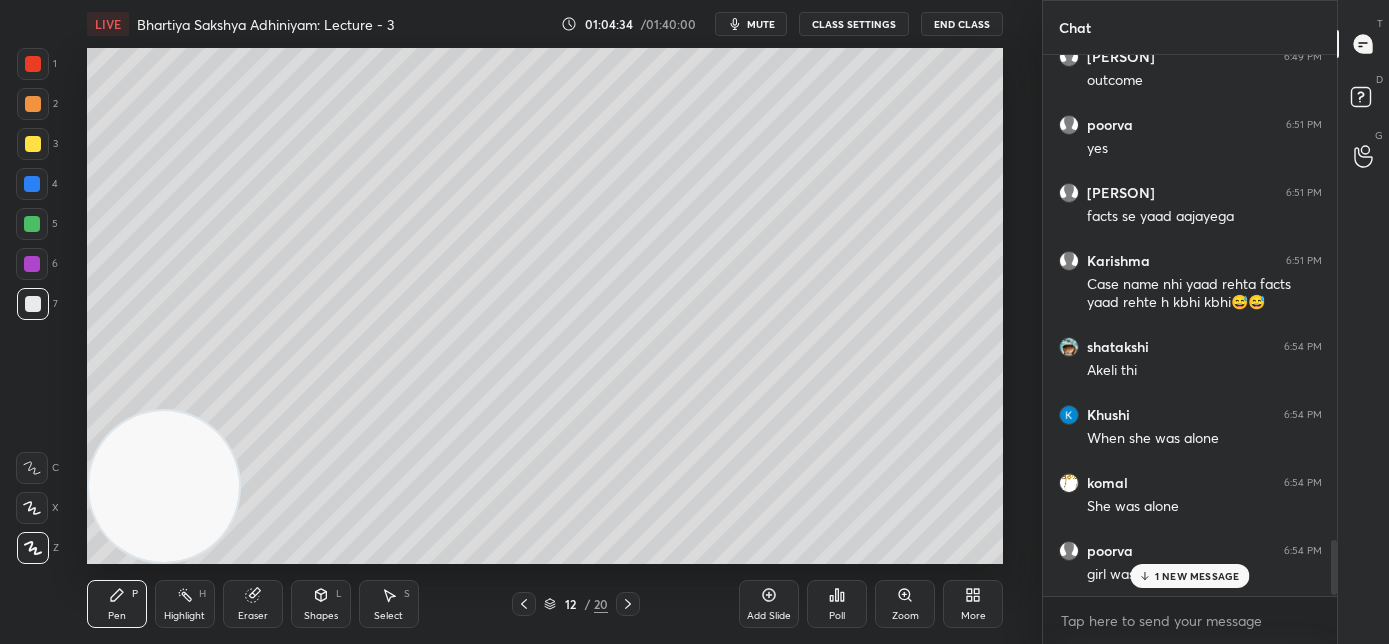scroll, scrollTop: 4743, scrollLeft: 0, axis: vertical 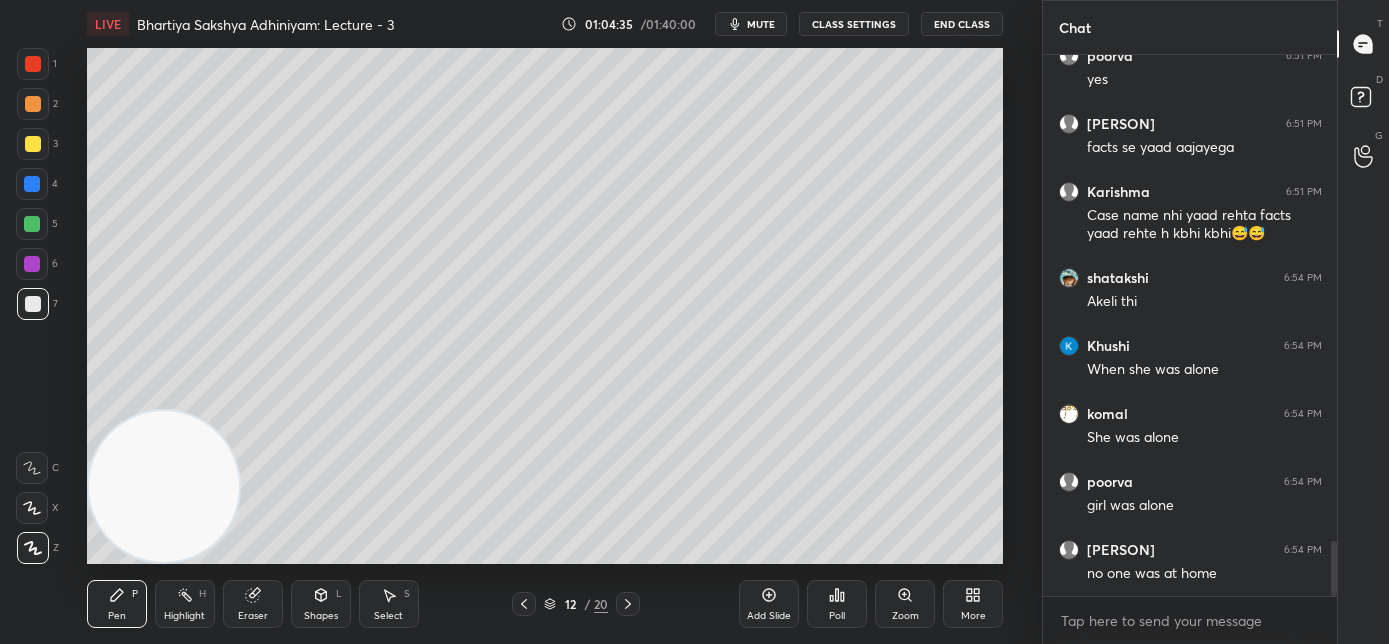 click 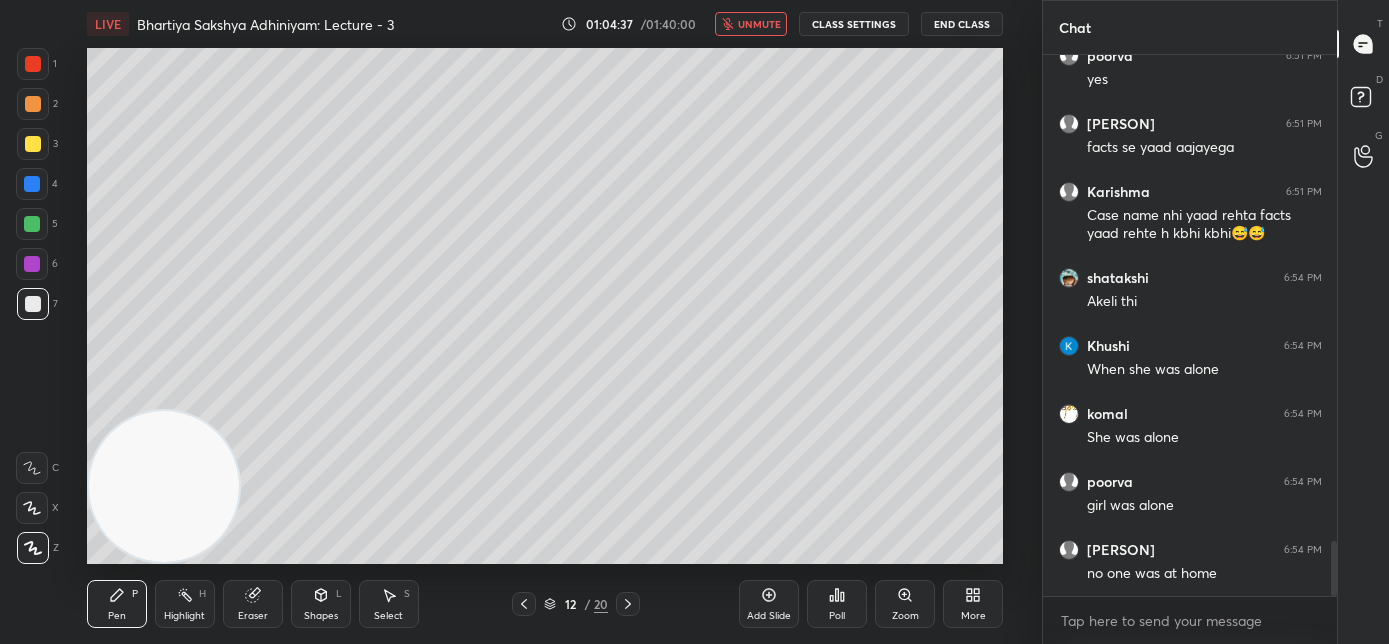 click on "unmute" at bounding box center (759, 24) 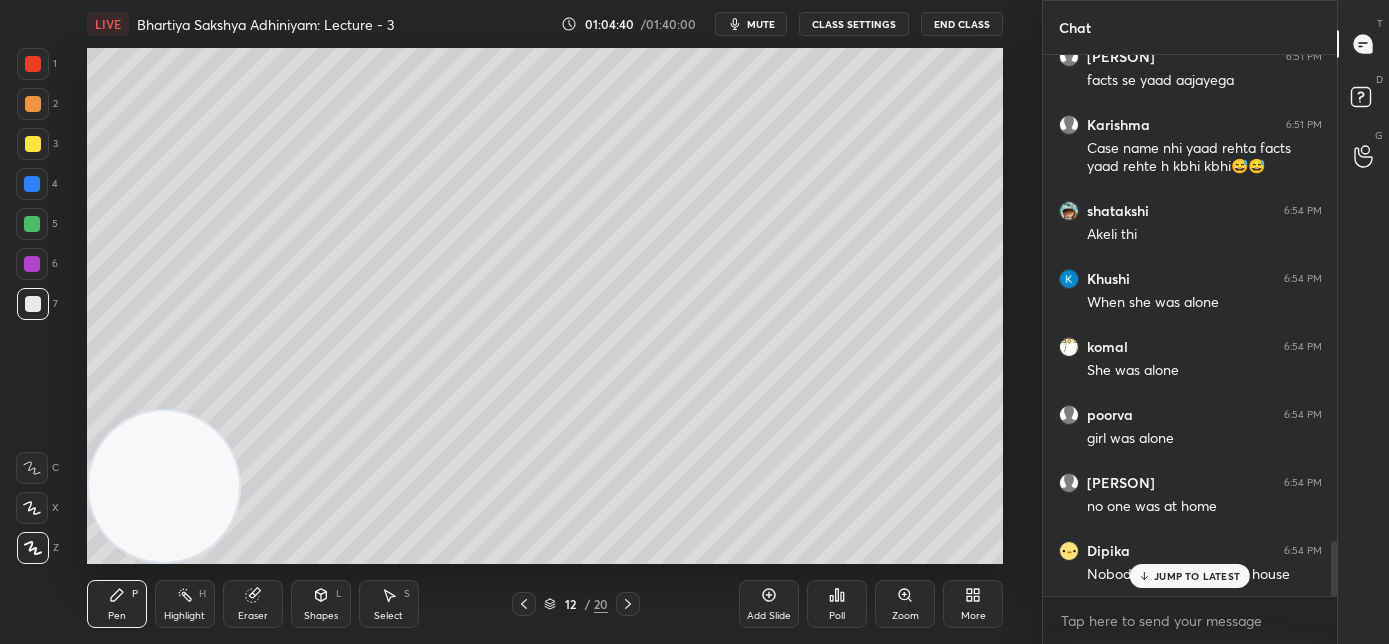 scroll, scrollTop: 4879, scrollLeft: 0, axis: vertical 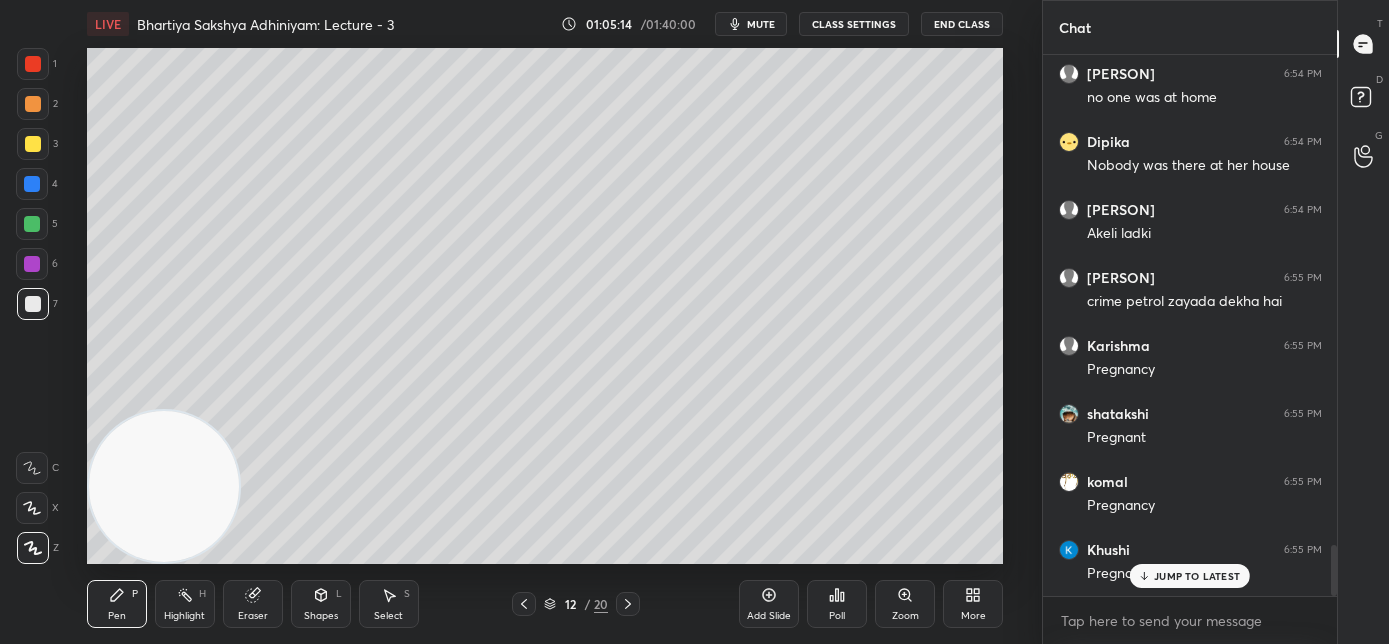 click on "Karishma 6:44 PM 4pm? Karishma 6:45 PM Consti Ok saiyyada 6:49 PM outcome poorva 6:51 PM yes saiyyada 6:51 PM facts se yaad aajayega Karishma 6:51 PM Case name nhi yaad rehta facts yaad rehte h kbhi kbhi😅😅 shatakshi 6:54 PM Akeli thi Khushi 6:54 PM When she was alone komal 6:54 PM She was alone poorva 6:54 PM girl was alone Dhruvil 6:54 PM no one was at home Dipika 6:54 PM Nobody was there at her house Aftab 6:54 PM Akeli ladki Dhruvil 6:55 PM crime petrol zayada dekha hai Karishma 6:55 PM Pregnancy shatakshi 6:55 PM Pregnant komal 6:55 PM Pregnancy Khushi 6:55 PM Pregnancy" at bounding box center [1190, 325] 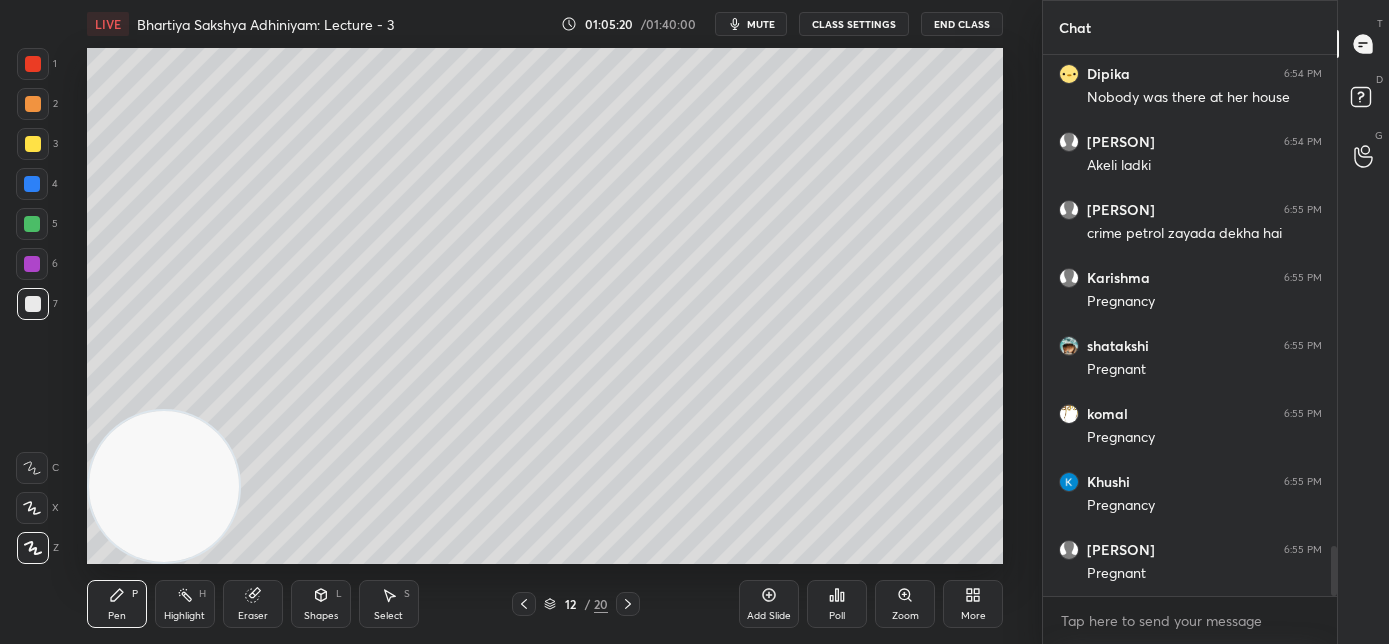 scroll, scrollTop: 5354, scrollLeft: 0, axis: vertical 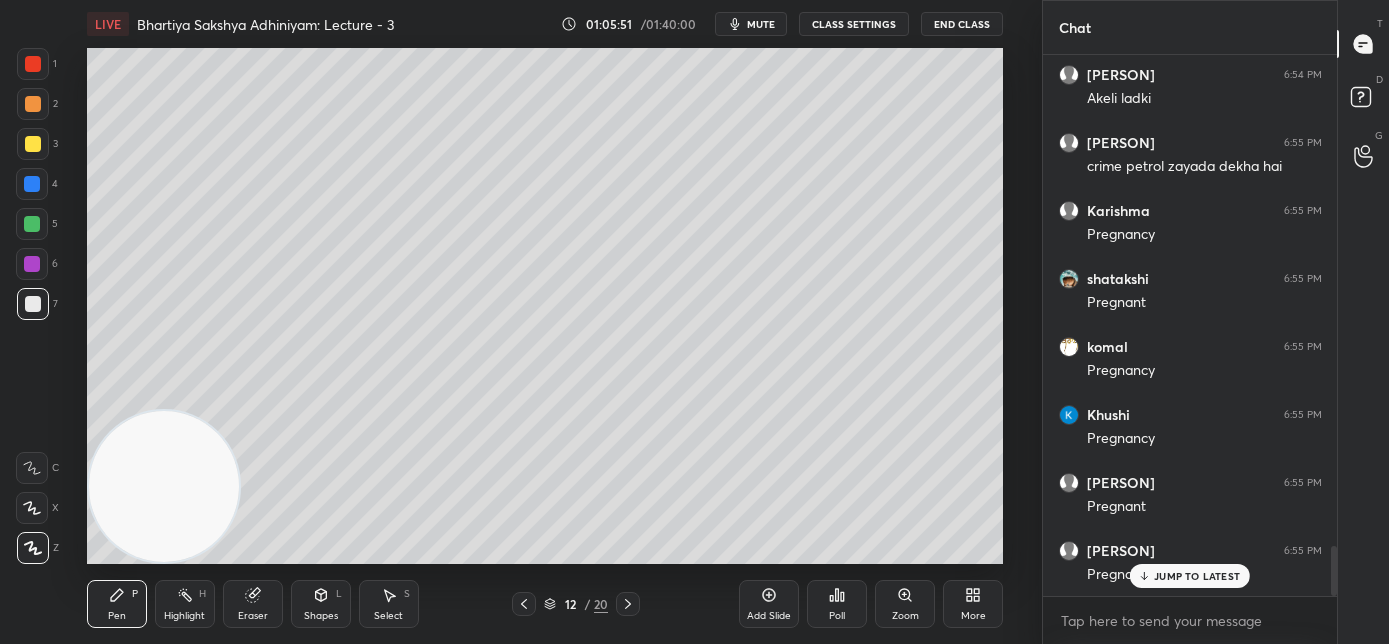 click on "JUMP TO LATEST" at bounding box center [1197, 576] 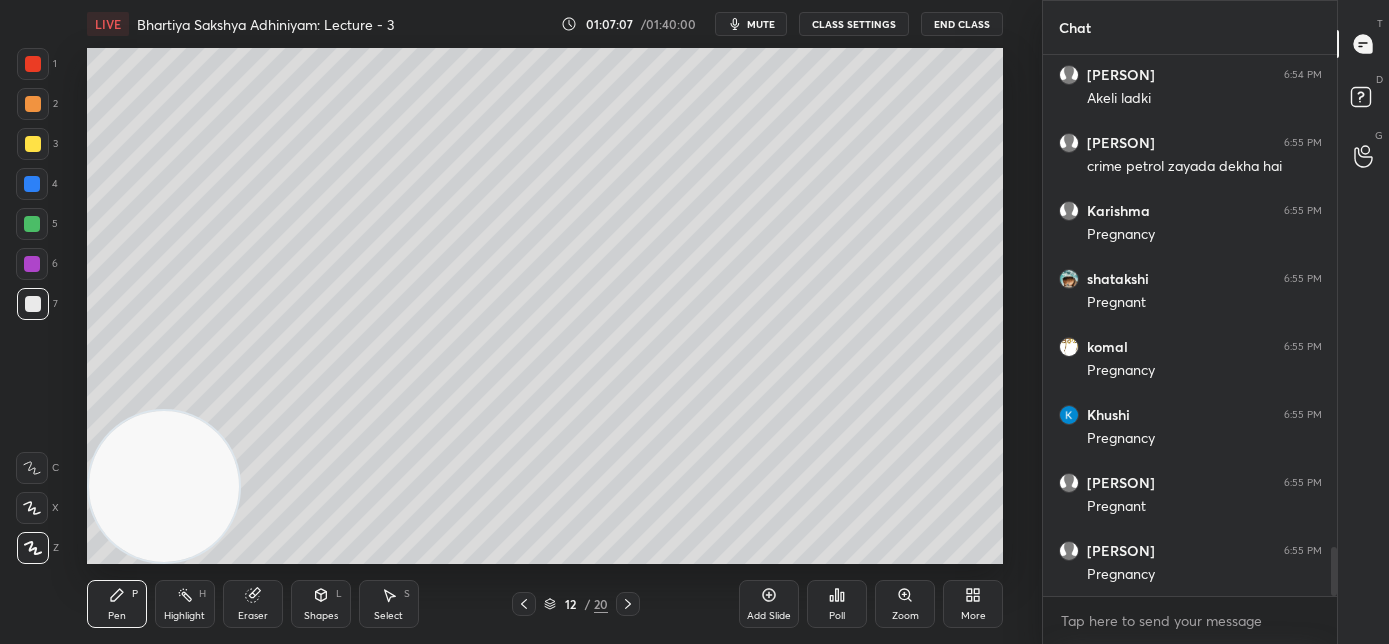 scroll, scrollTop: 5423, scrollLeft: 0, axis: vertical 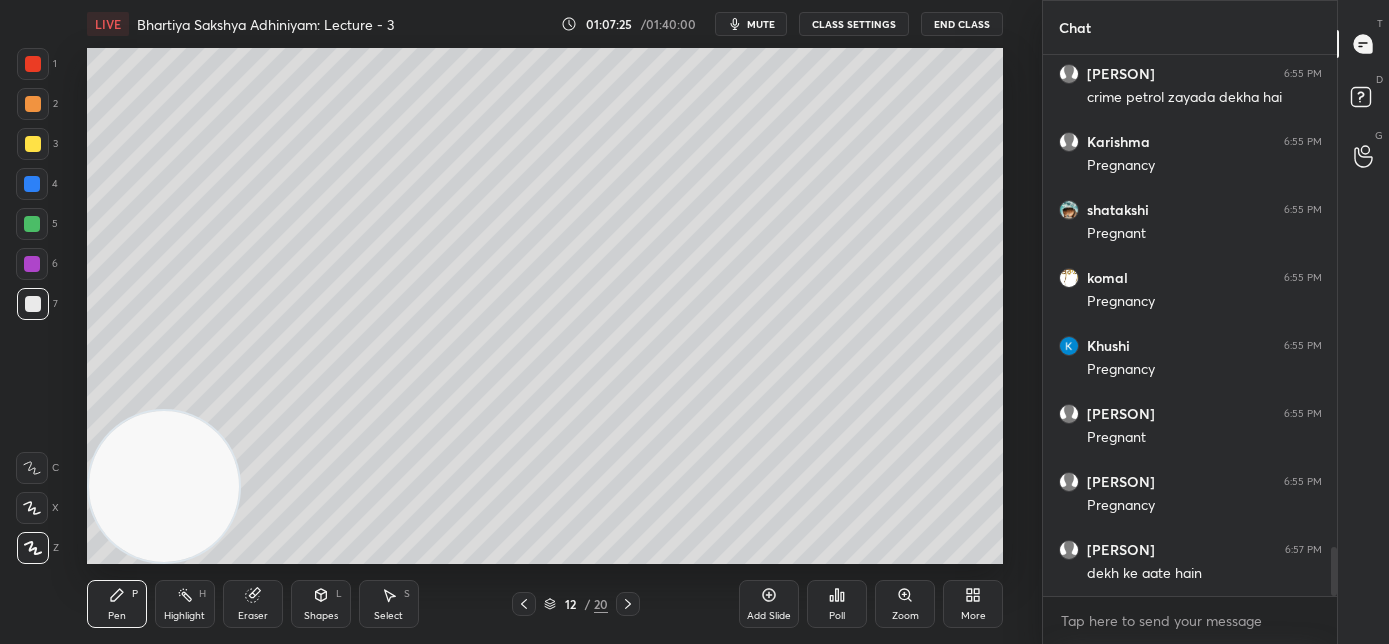 click 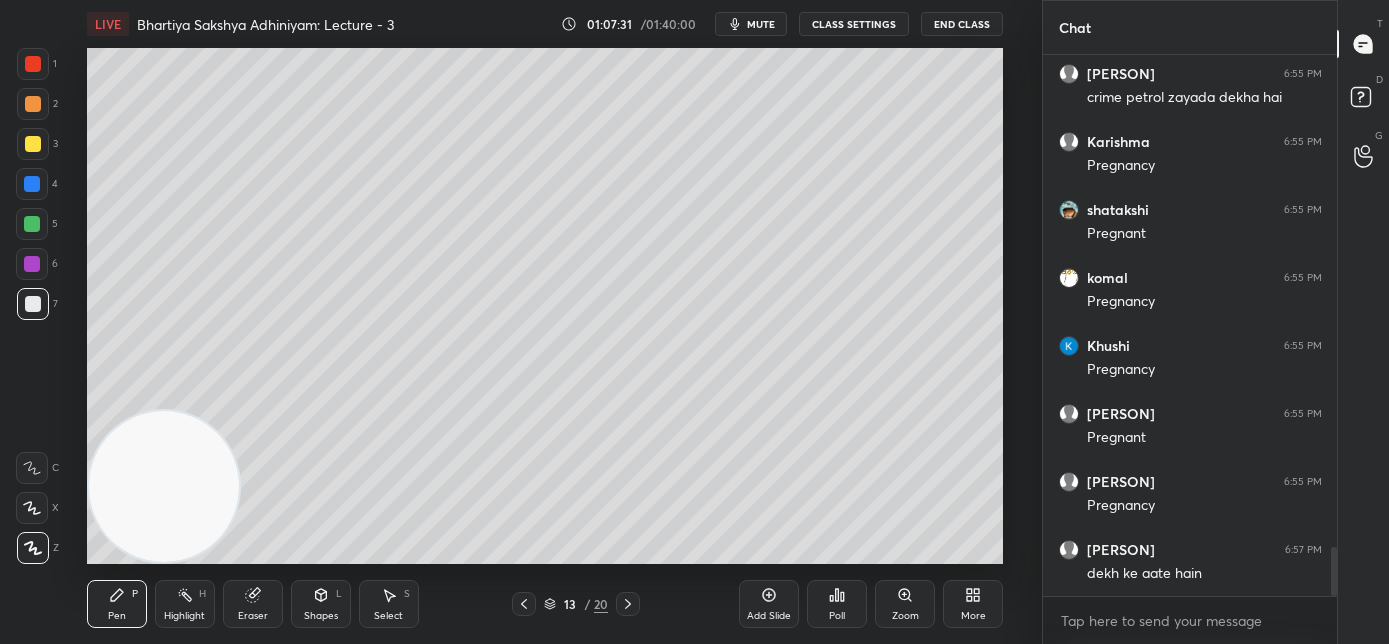 scroll, scrollTop: 5442, scrollLeft: 0, axis: vertical 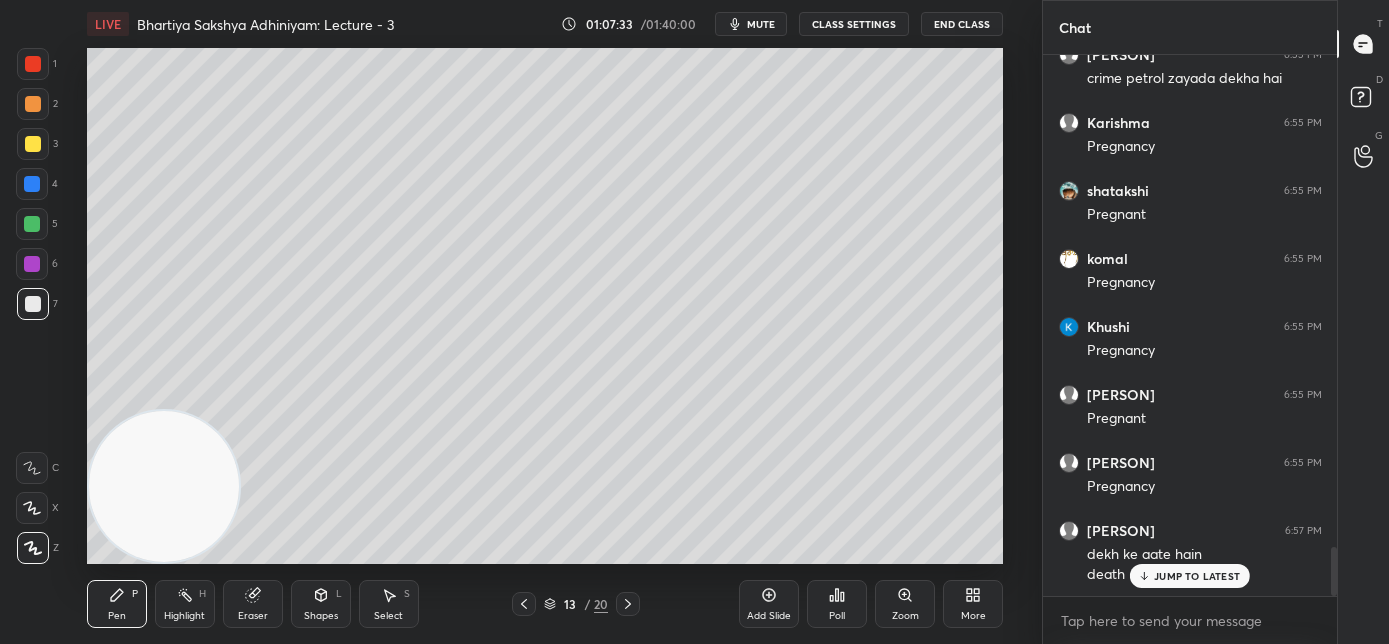 click on "JUMP TO LATEST" at bounding box center (1190, 576) 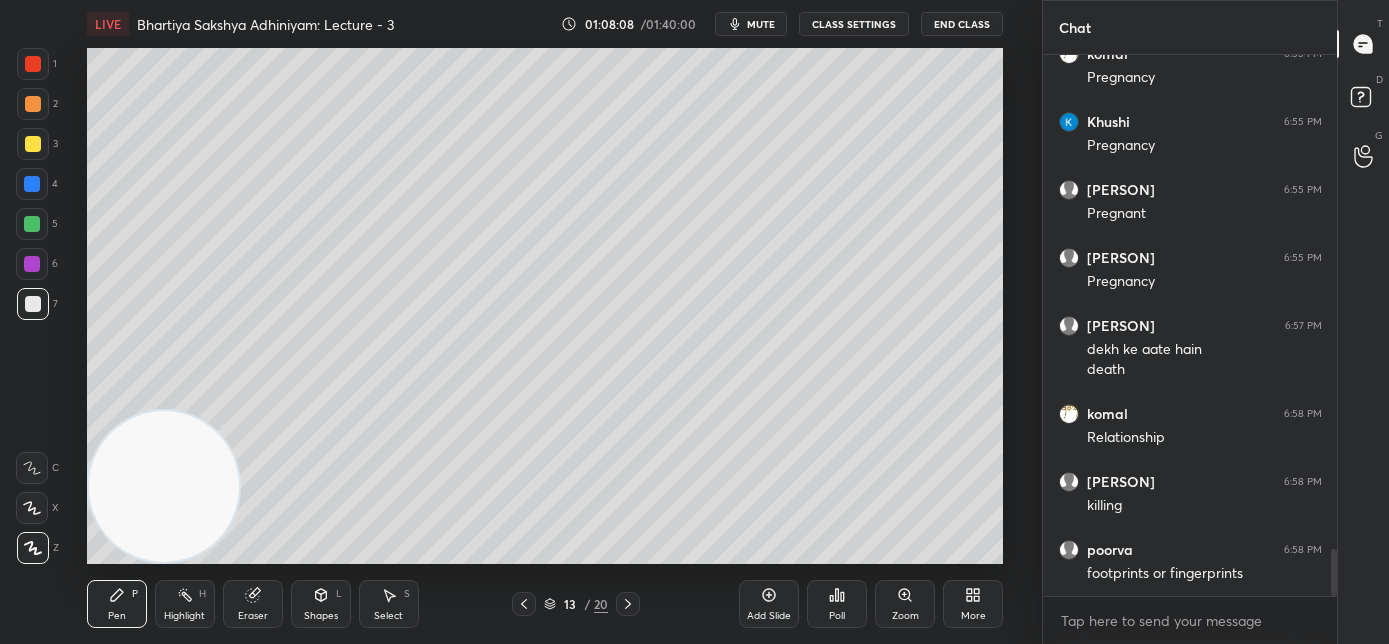 scroll, scrollTop: 5714, scrollLeft: 0, axis: vertical 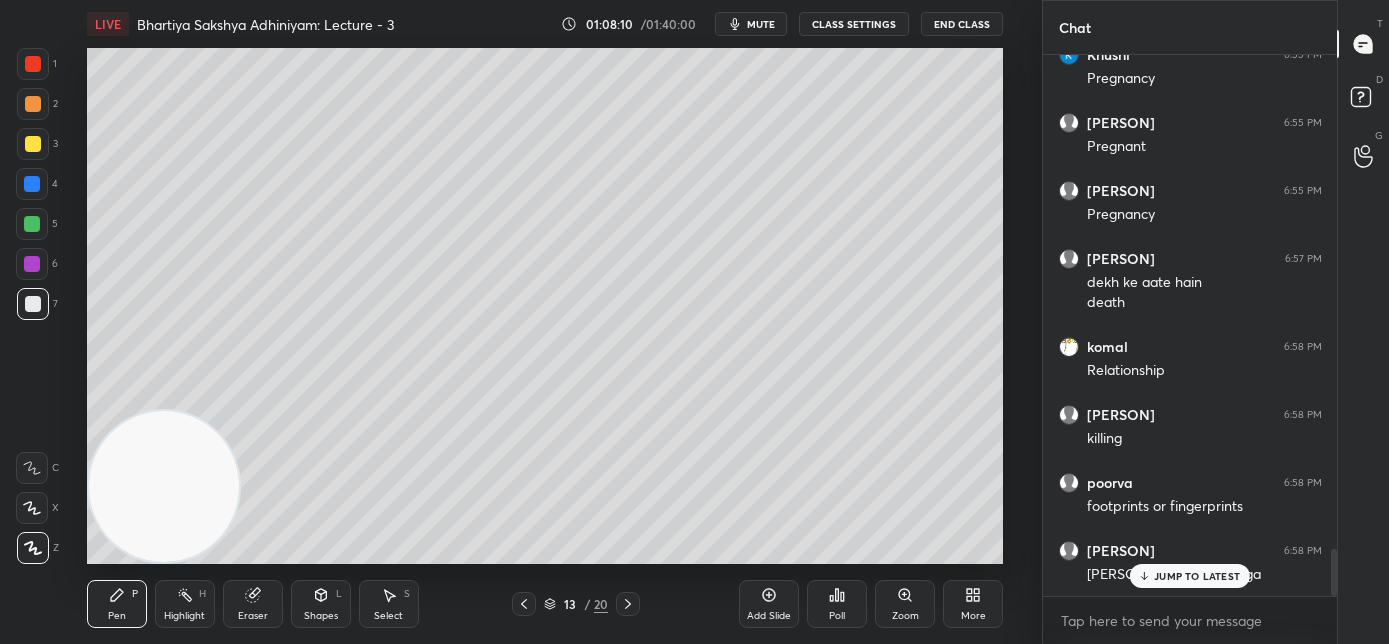 click on "JUMP TO LATEST" at bounding box center [1197, 576] 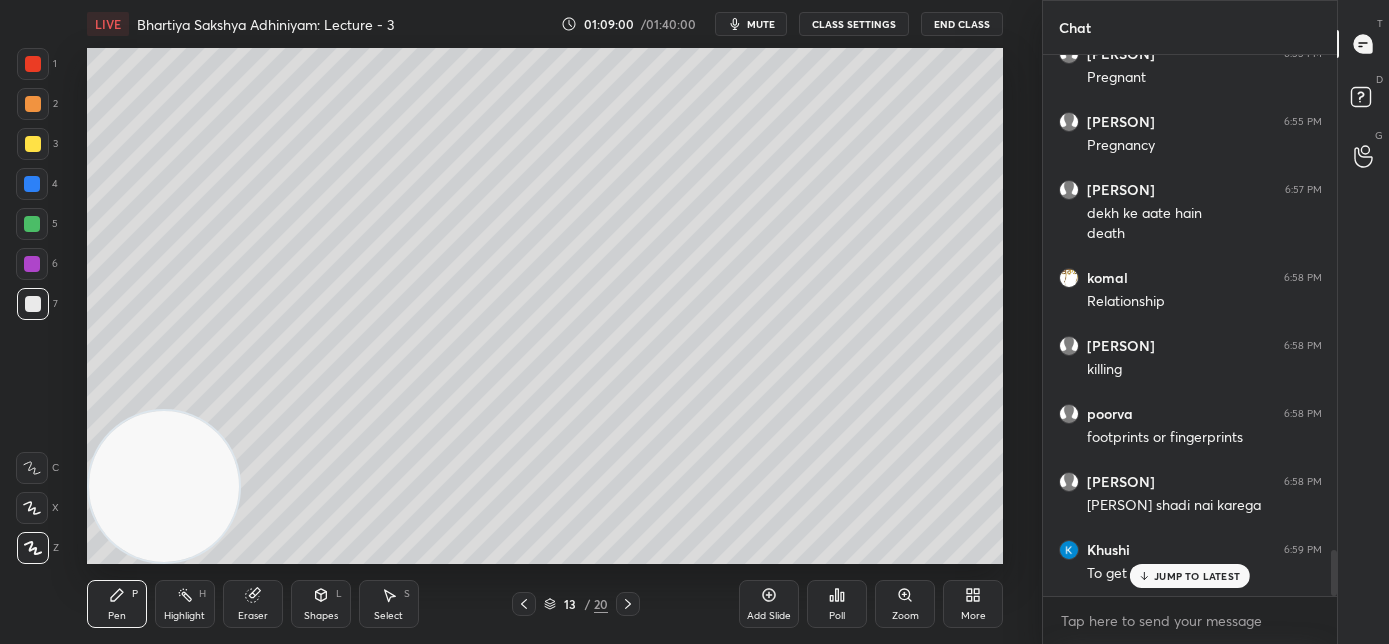 scroll, scrollTop: 5850, scrollLeft: 0, axis: vertical 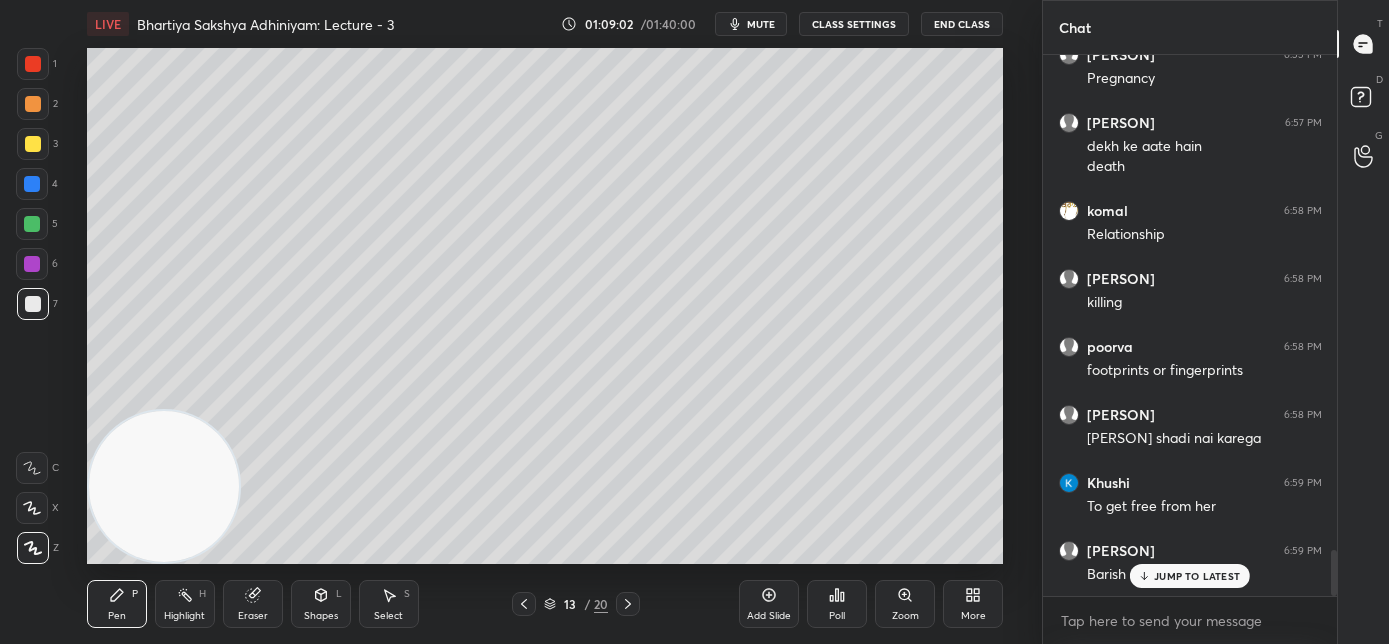 click on "JUMP TO LATEST" at bounding box center (1197, 576) 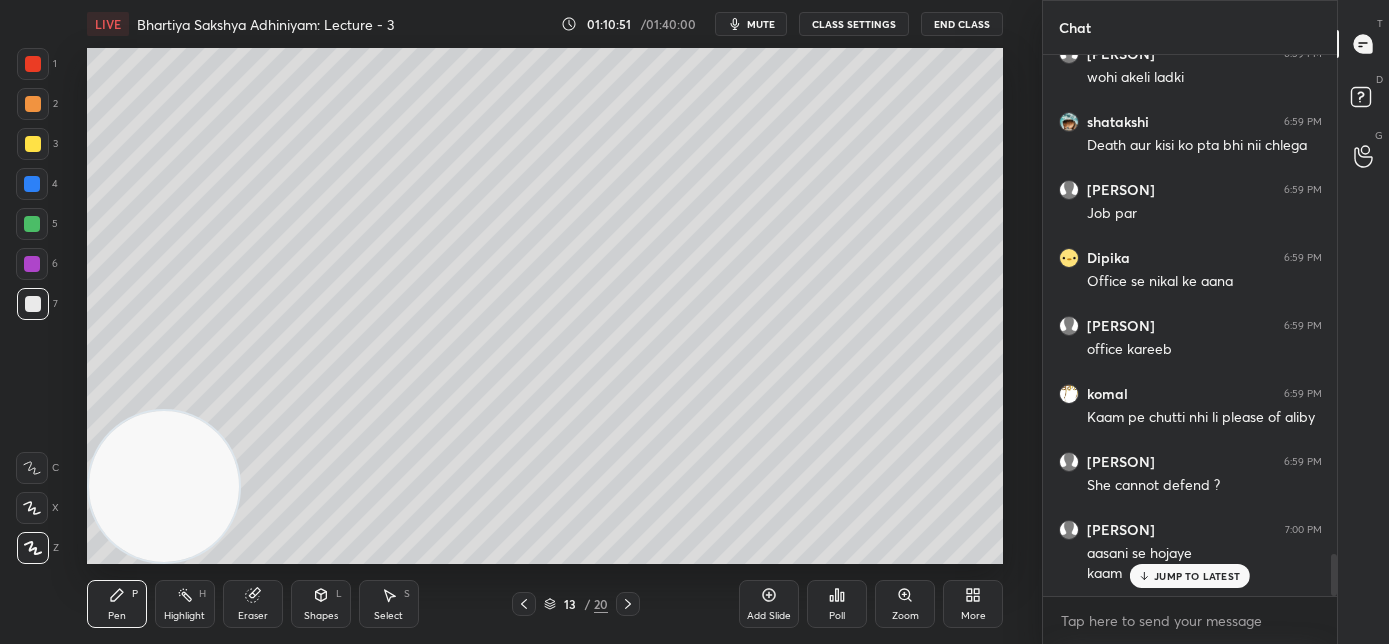 scroll, scrollTop: 6482, scrollLeft: 0, axis: vertical 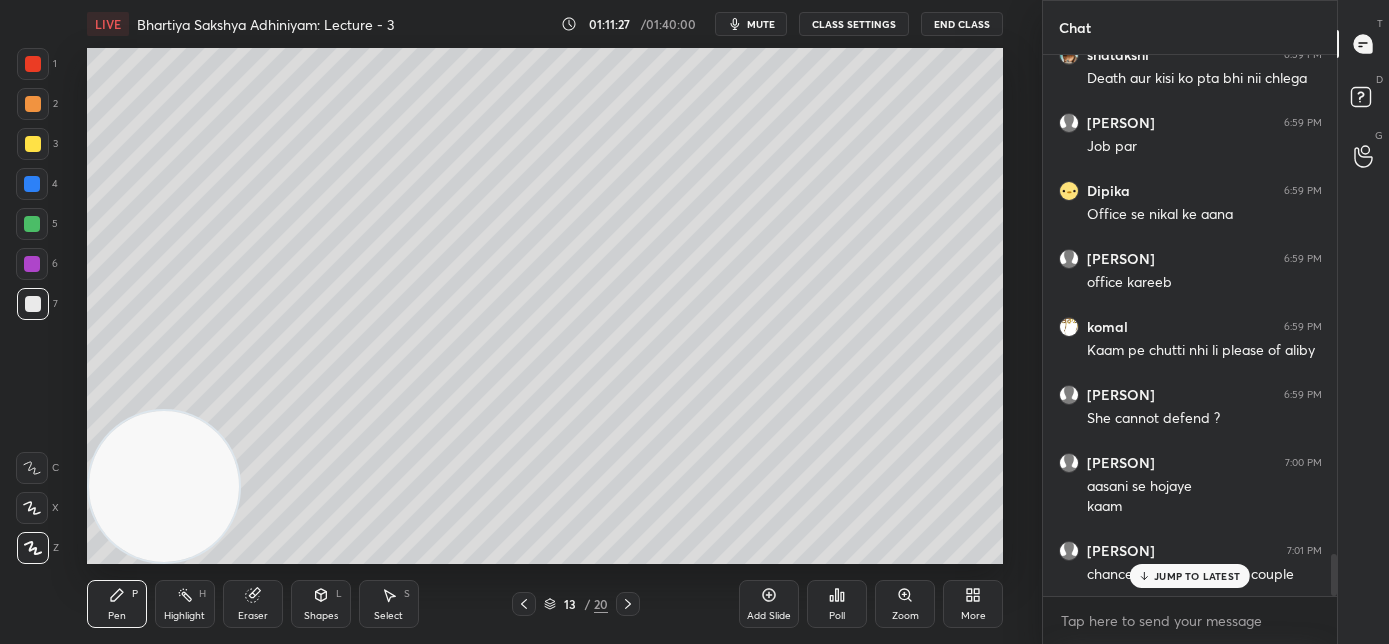 click on "JUMP TO LATEST" at bounding box center [1197, 576] 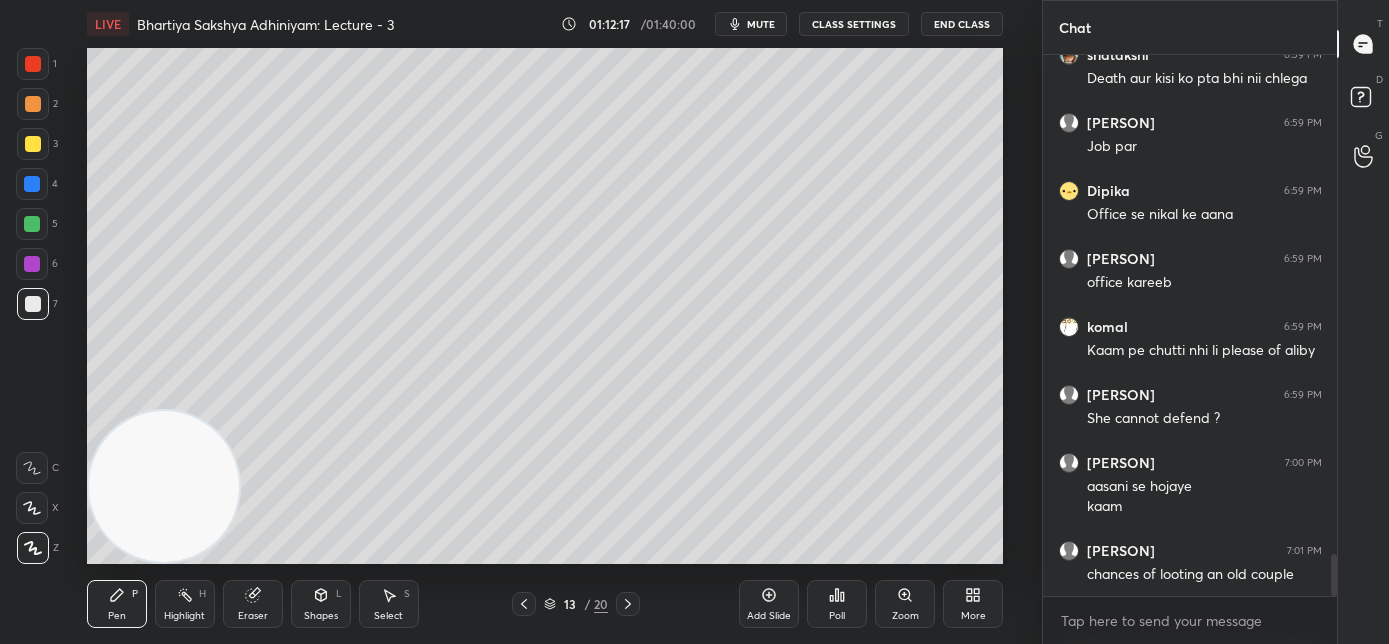 click 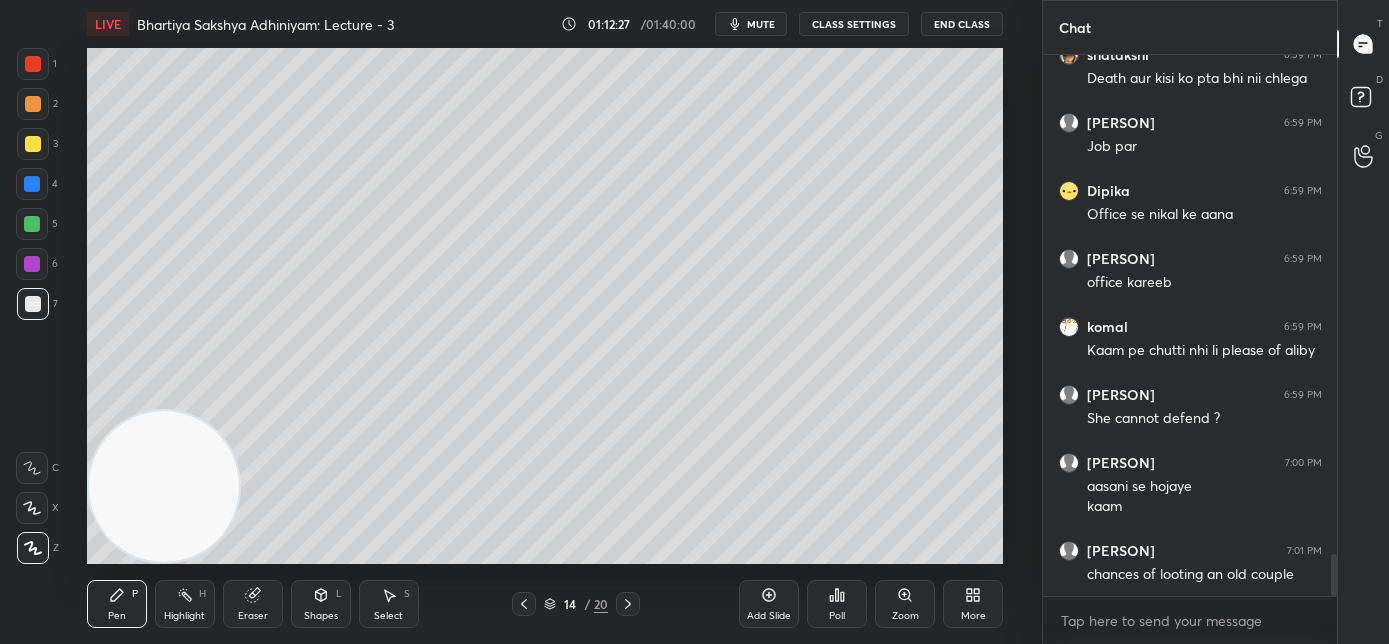 scroll, scrollTop: 6568, scrollLeft: 0, axis: vertical 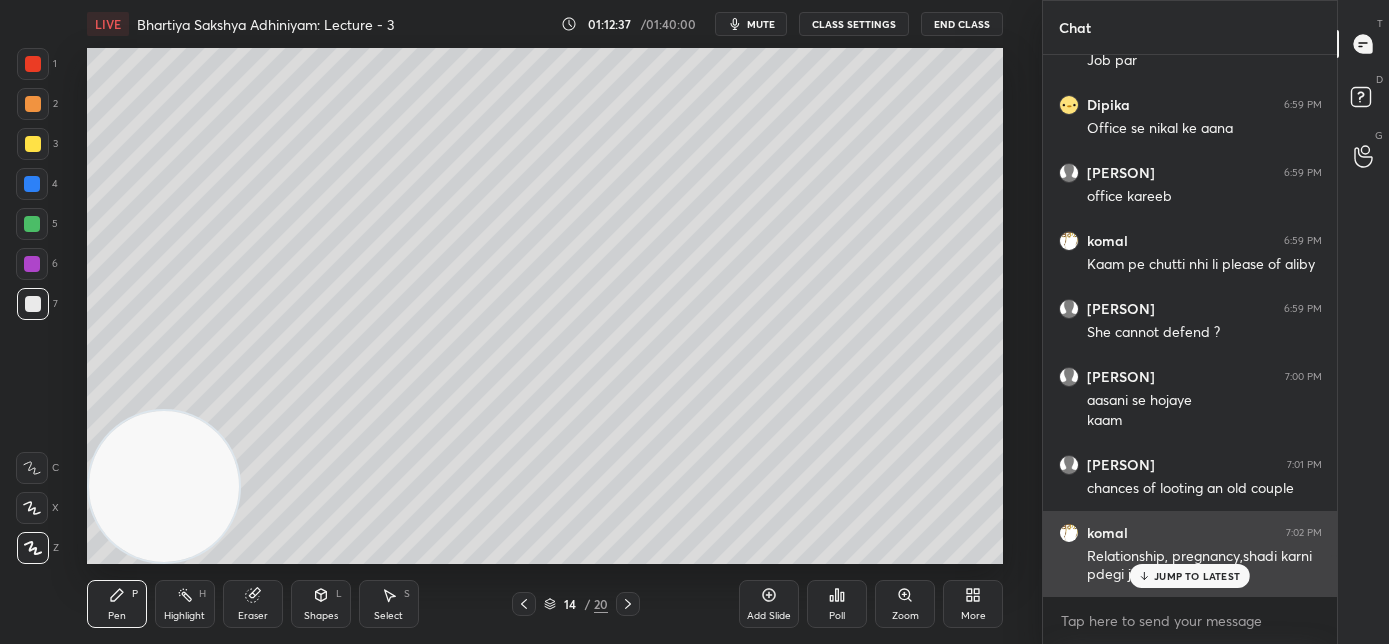 drag, startPoint x: 1152, startPoint y: 572, endPoint x: 1106, endPoint y: 560, distance: 47.539455 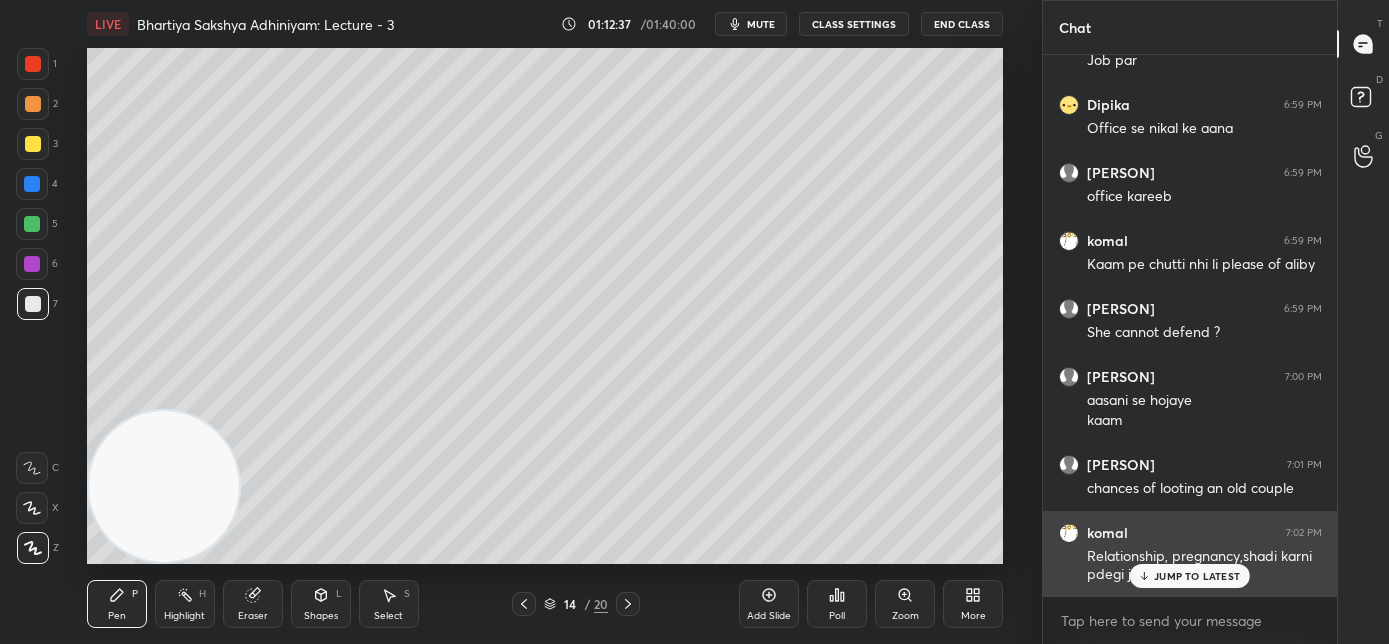 click on "JUMP TO LATEST" at bounding box center [1190, 576] 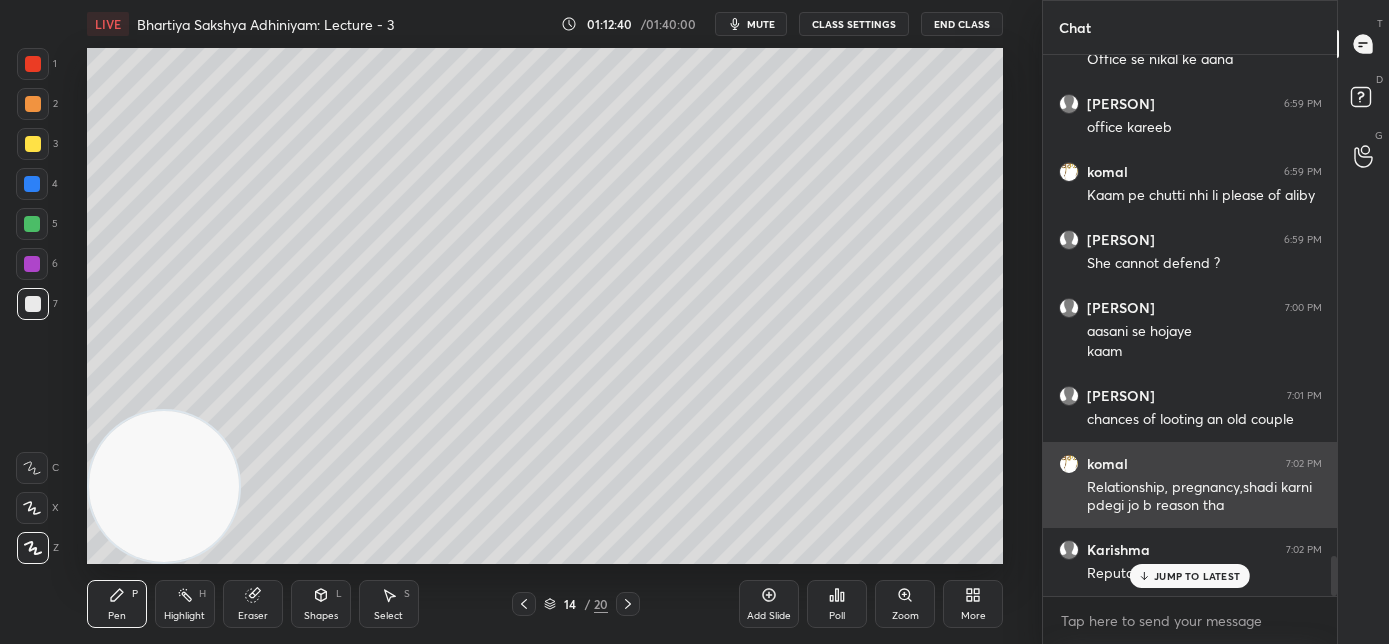 scroll, scrollTop: 6704, scrollLeft: 0, axis: vertical 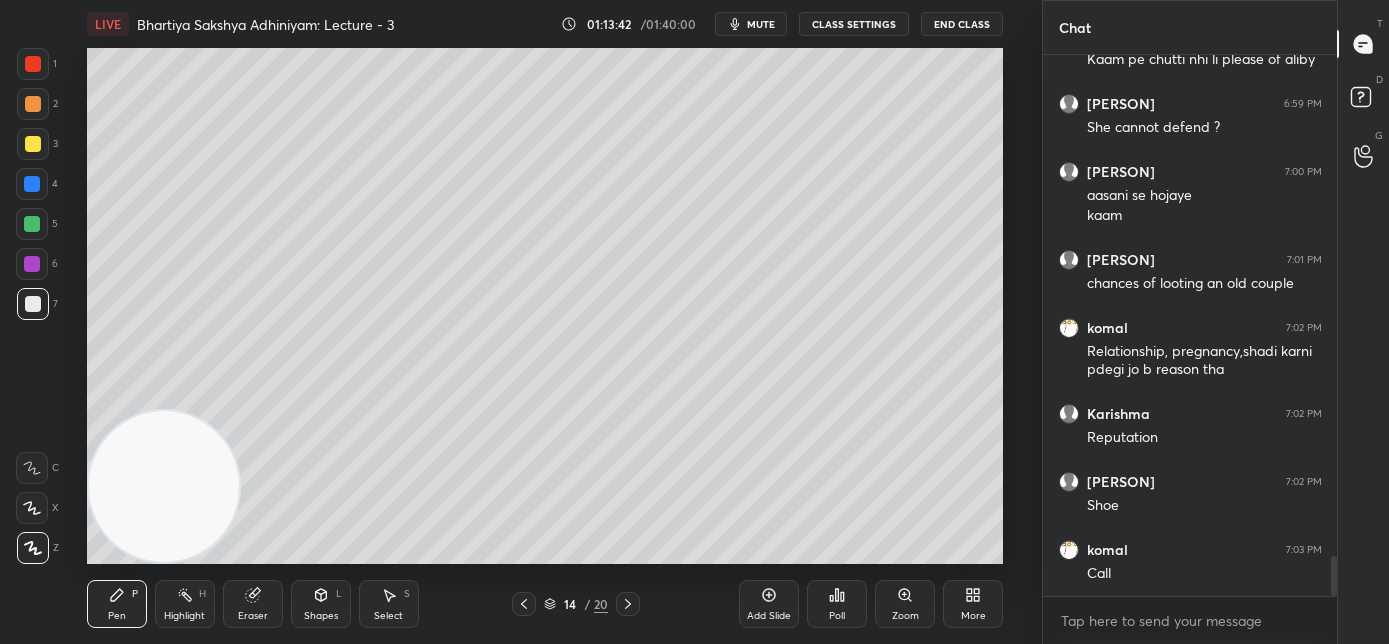 click on "mute" at bounding box center (761, 24) 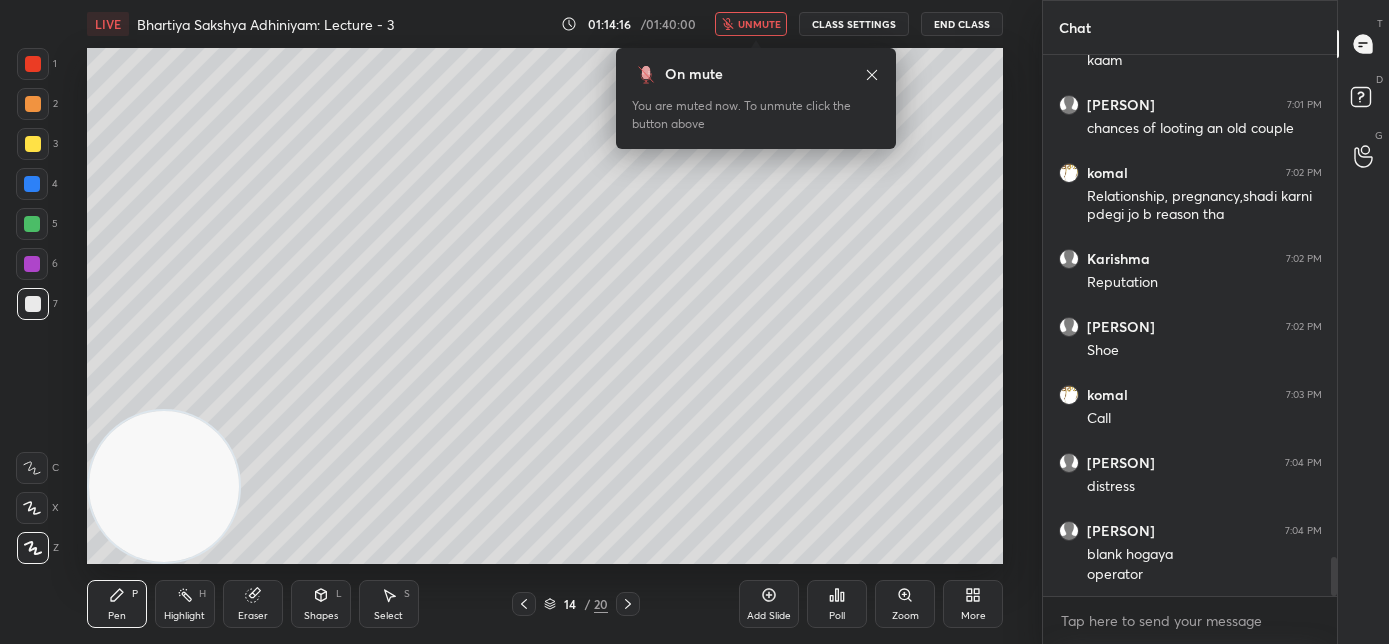 scroll, scrollTop: 6997, scrollLeft: 0, axis: vertical 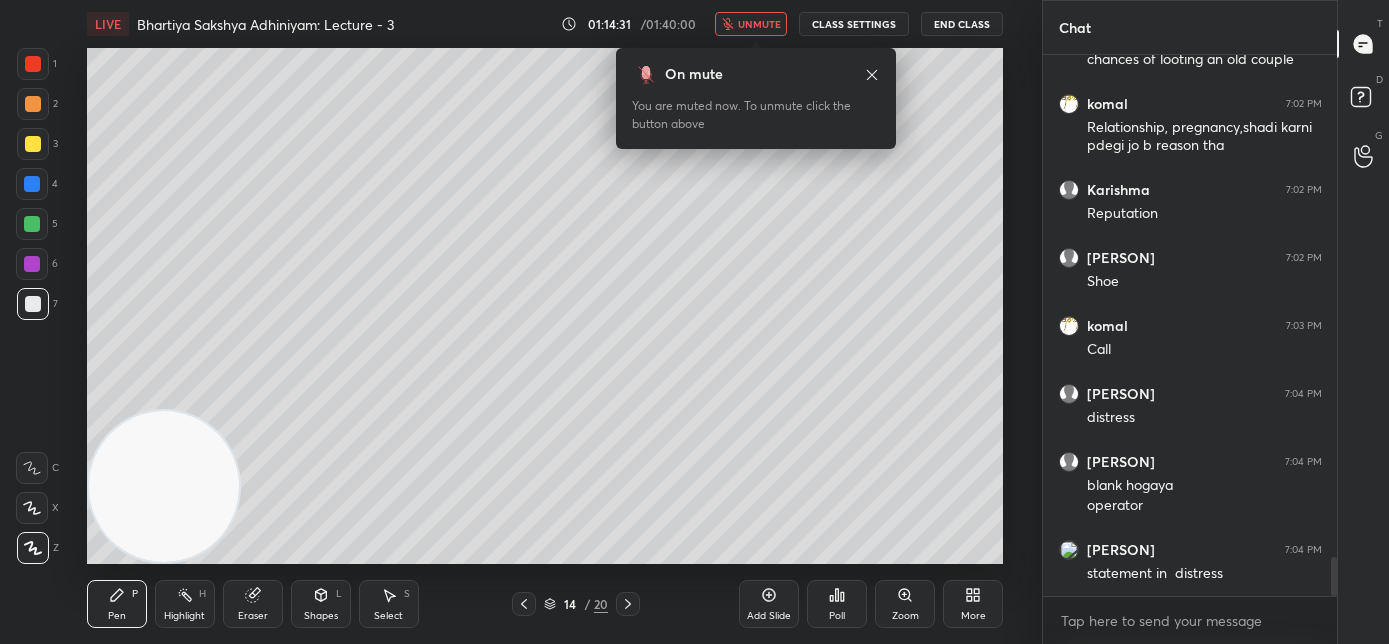 click 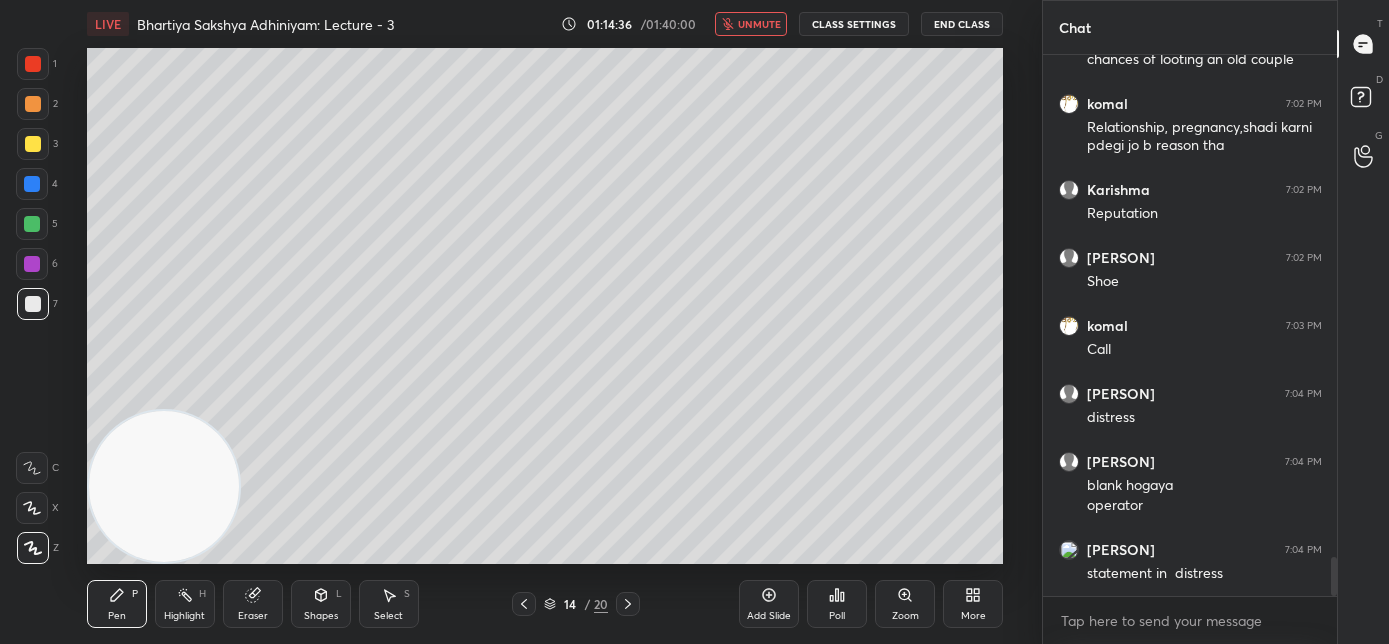click on "unmute" at bounding box center (759, 24) 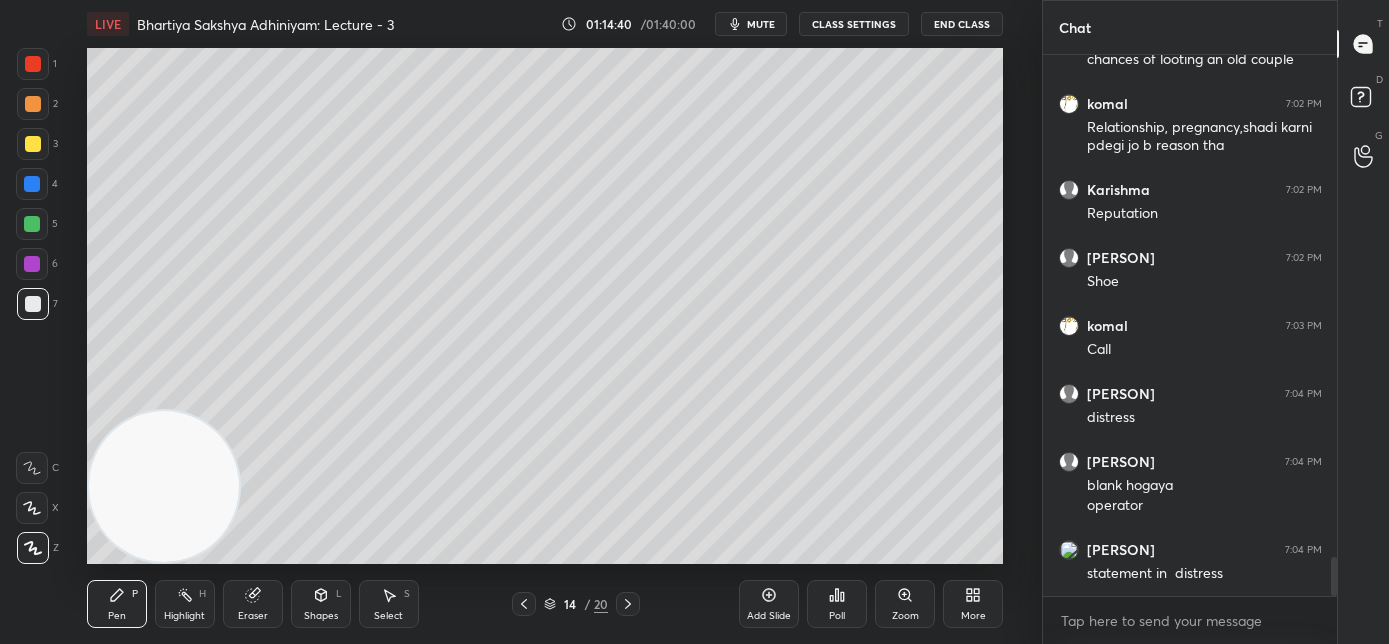 scroll, scrollTop: 7064, scrollLeft: 0, axis: vertical 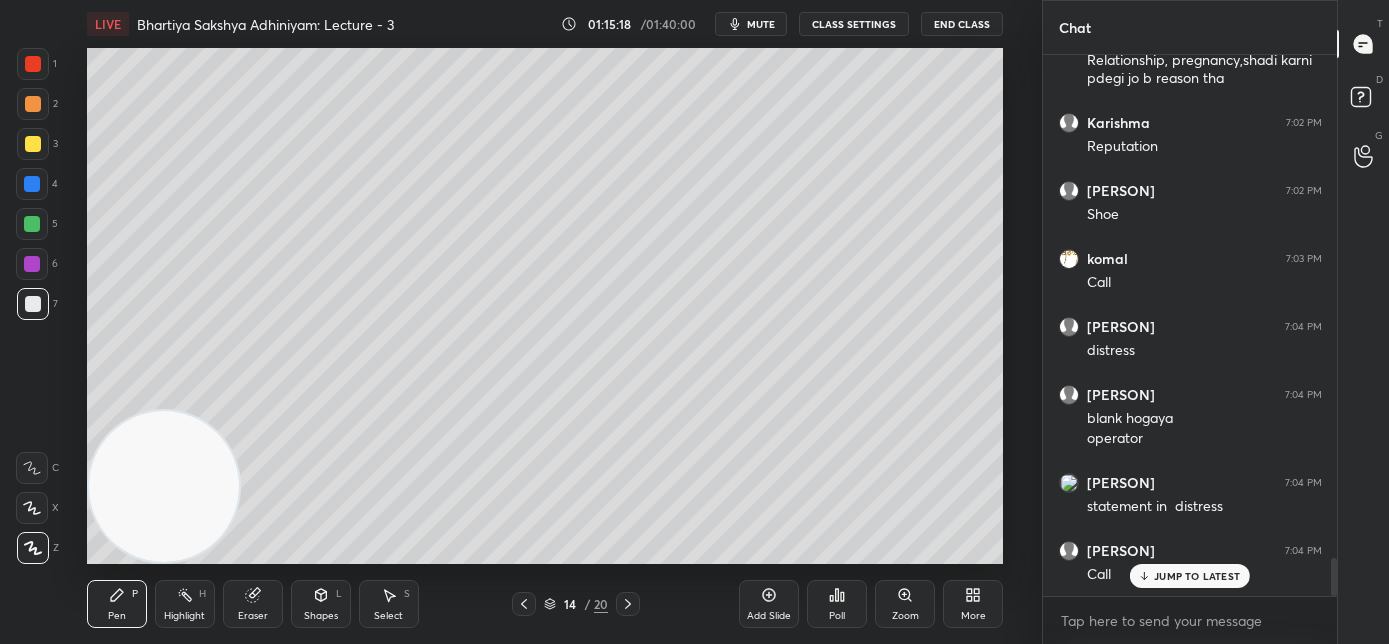 click on "JUMP TO LATEST" at bounding box center (1190, 576) 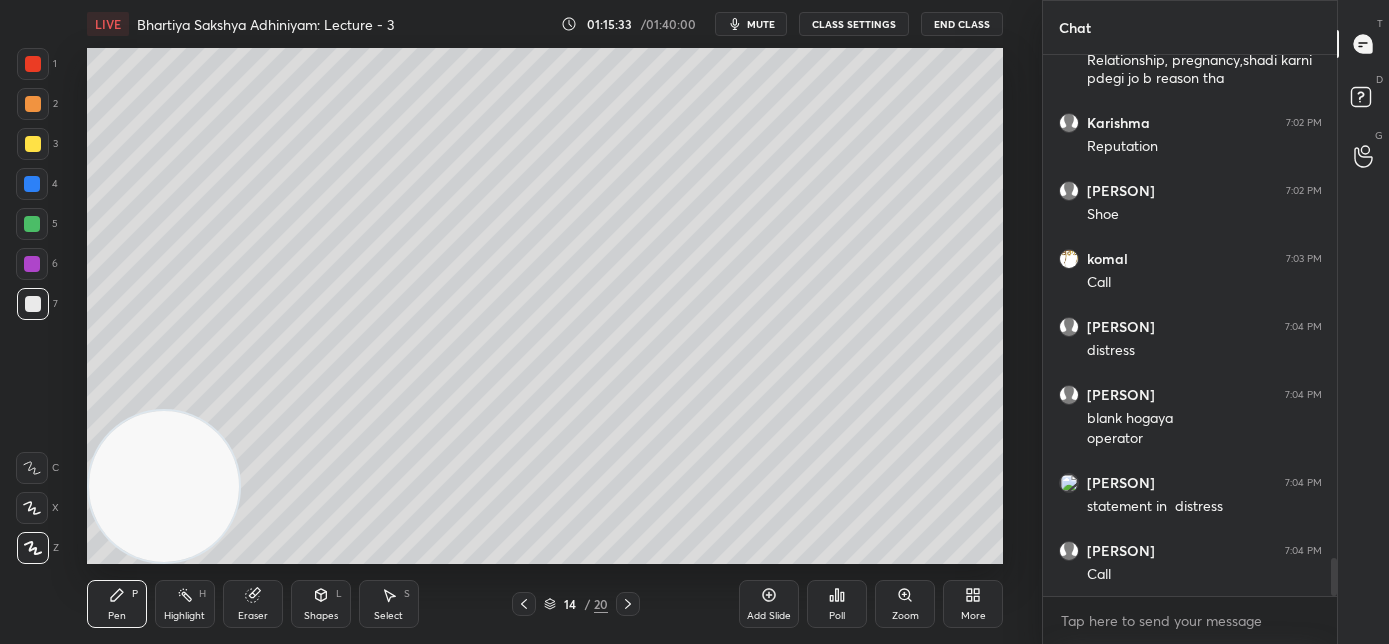 scroll, scrollTop: 494, scrollLeft: 288, axis: both 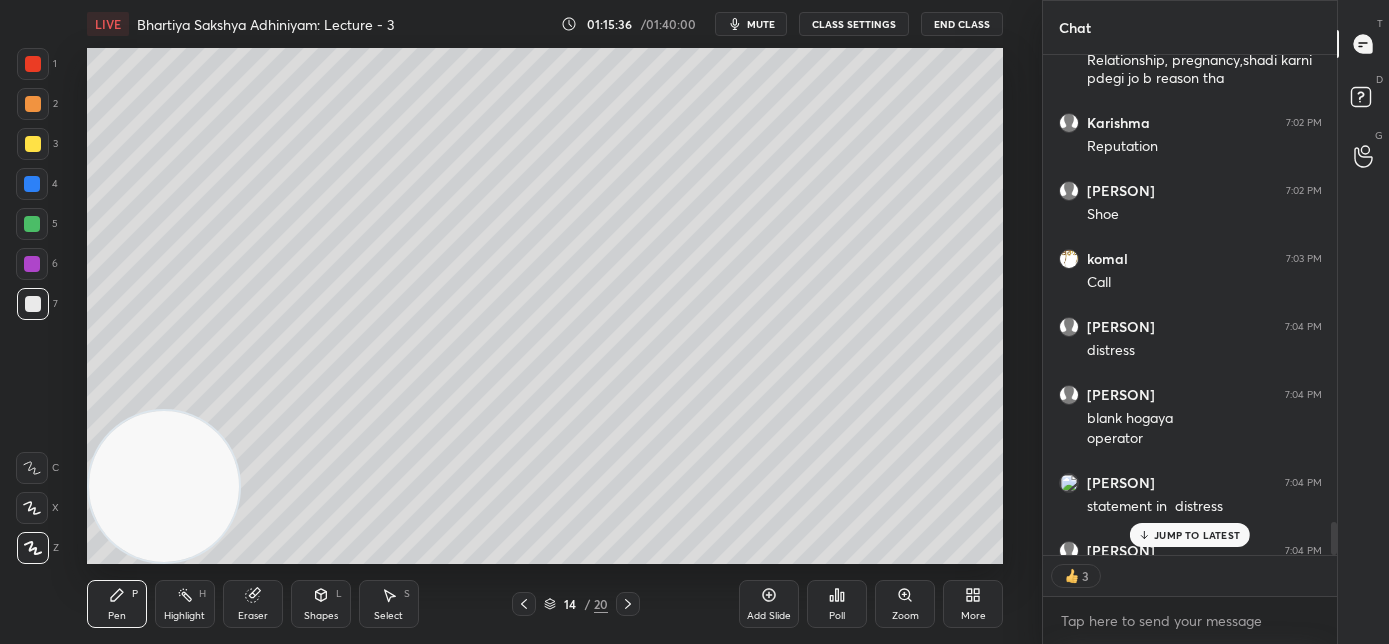 click on "mute" at bounding box center (761, 24) 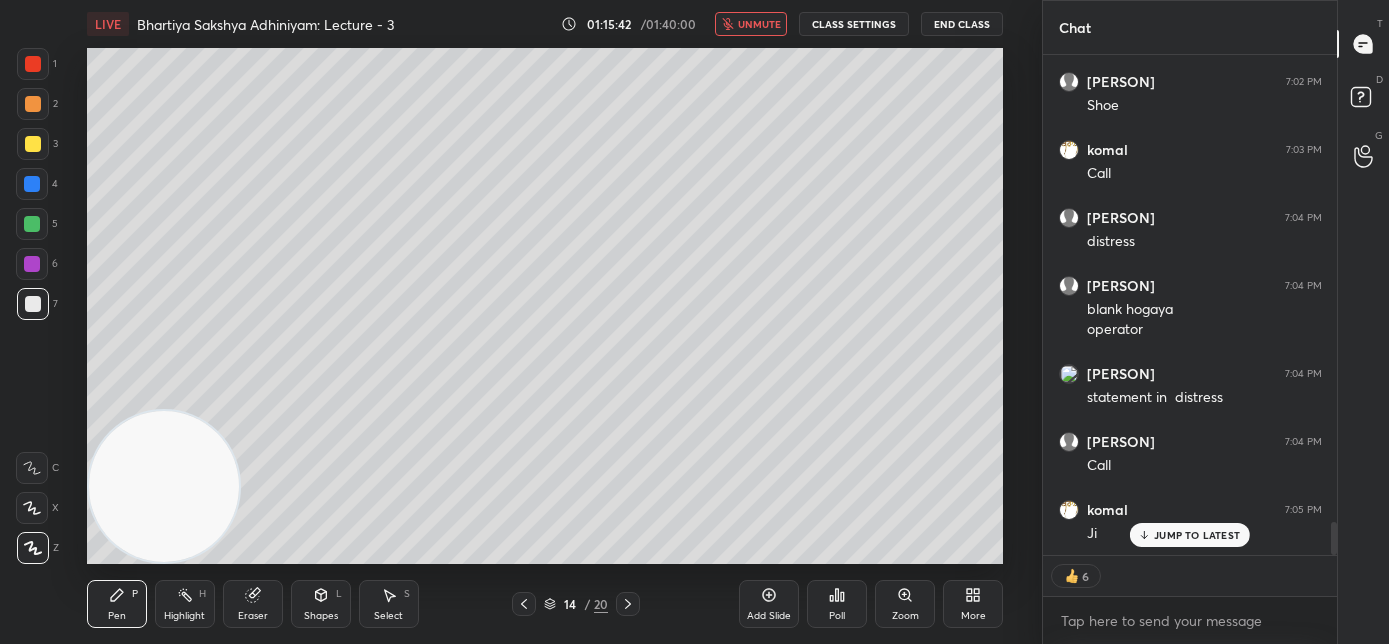 click on "unmute" at bounding box center [759, 24] 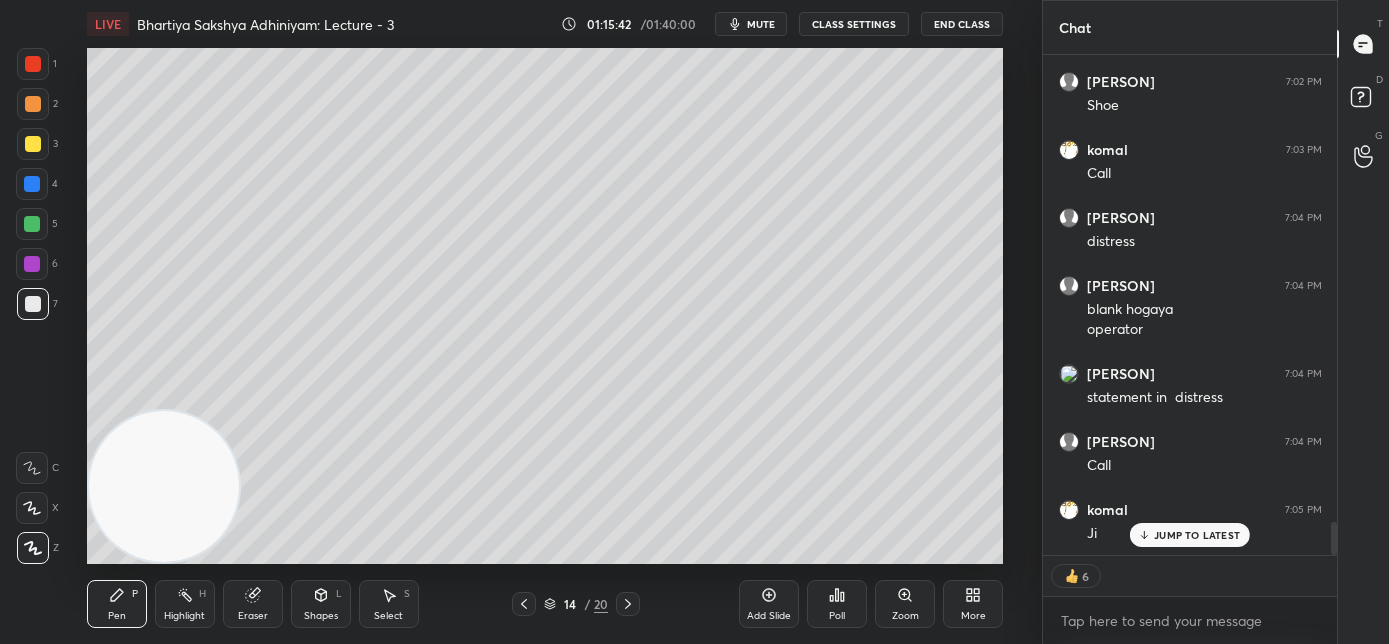 click on "mute" at bounding box center (761, 24) 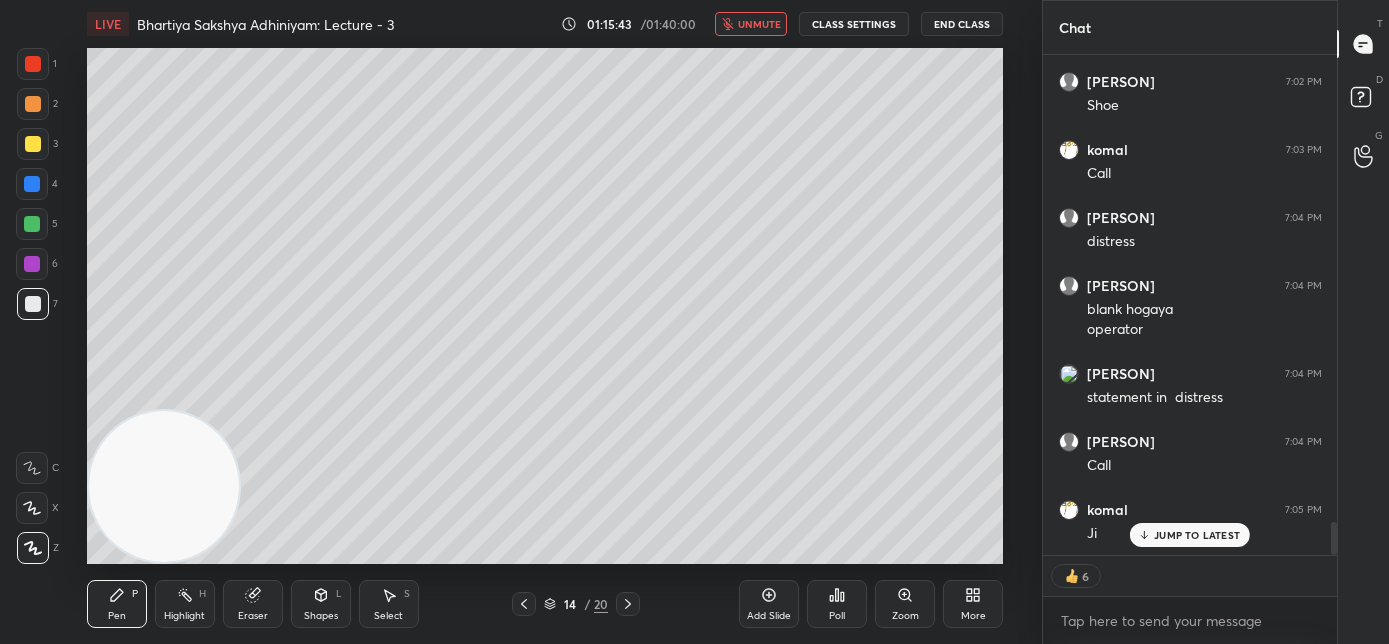 click on "unmute" at bounding box center (759, 24) 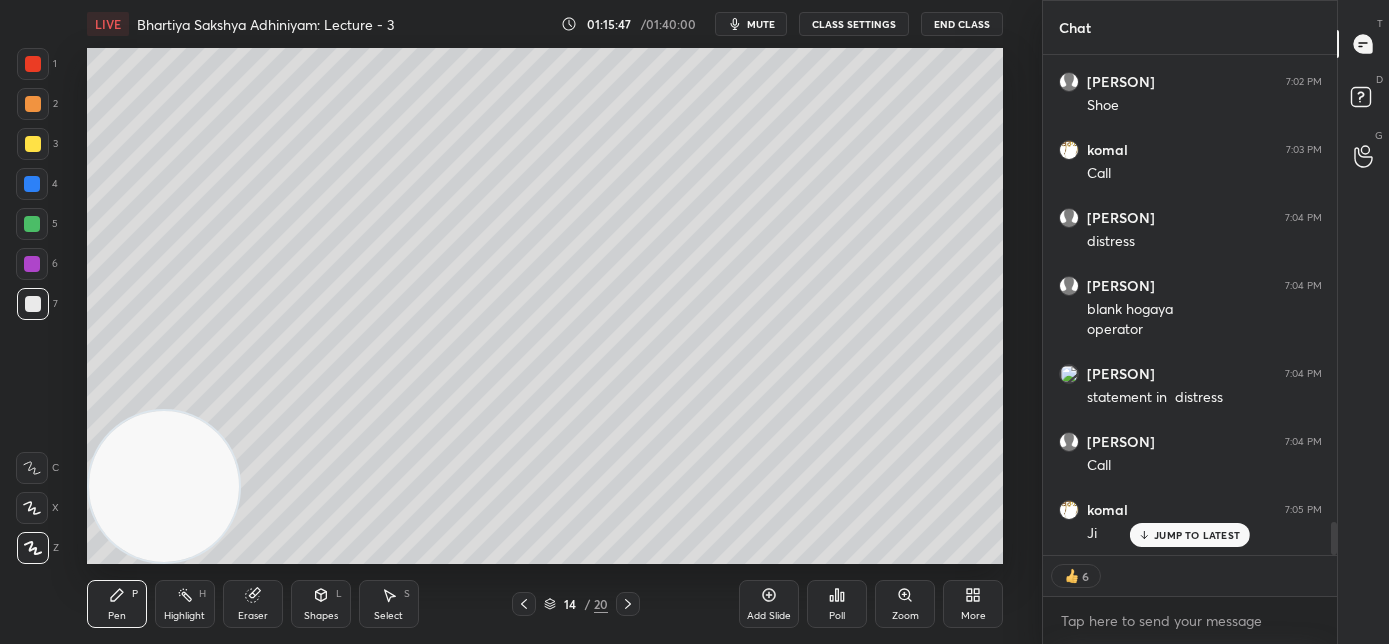 scroll, scrollTop: 6, scrollLeft: 7, axis: both 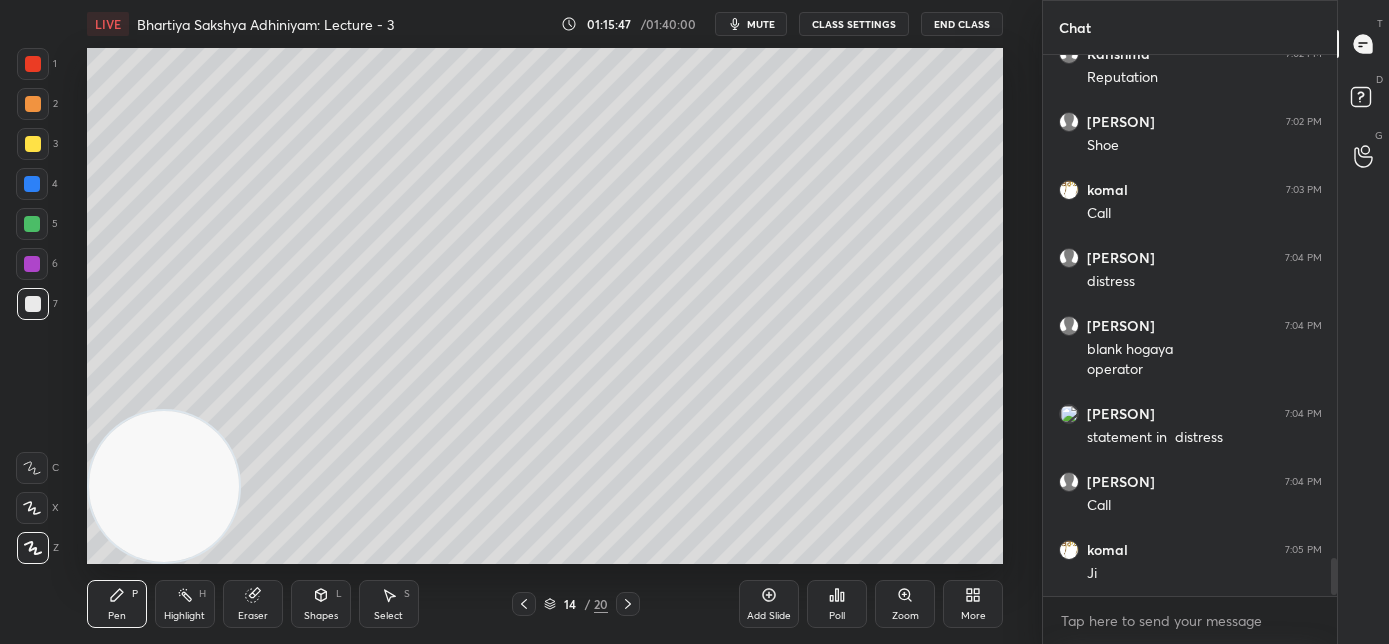 click on "saiyyada 6:59 PM wohi akeli ladki shatakshi 6:59 PM Death aur kisi ko pta bhi nii chlega vritika 6:59 PM Job par Dipika 6:59 PM Office se nikal ke aana saiyyada 6:59 PM office kareeb komal 6:59 PM Kaam pe chutti nhi li please of aliby Dhruvil 6:59 PM She cannot defend ? saiyyada 7:00 PM aasani se hojaye kaam saiyyada 7:01 PM chances of looting an old couple komal 7:02 PM Relationship, pregnancy,shadi karni pdegi jo b reason tha Karishma 7:02 PM Reputation vritika 7:02 PM Shoe komal 7:03 PM Call Dhruvil 7:04 PM distress saiyyada 7:04 PM blank hogaya operator Allwyn 7:04 PM statement in  distress Aftab 7:04 PM Call komal 7:05 PM Ji" at bounding box center [1190, 325] 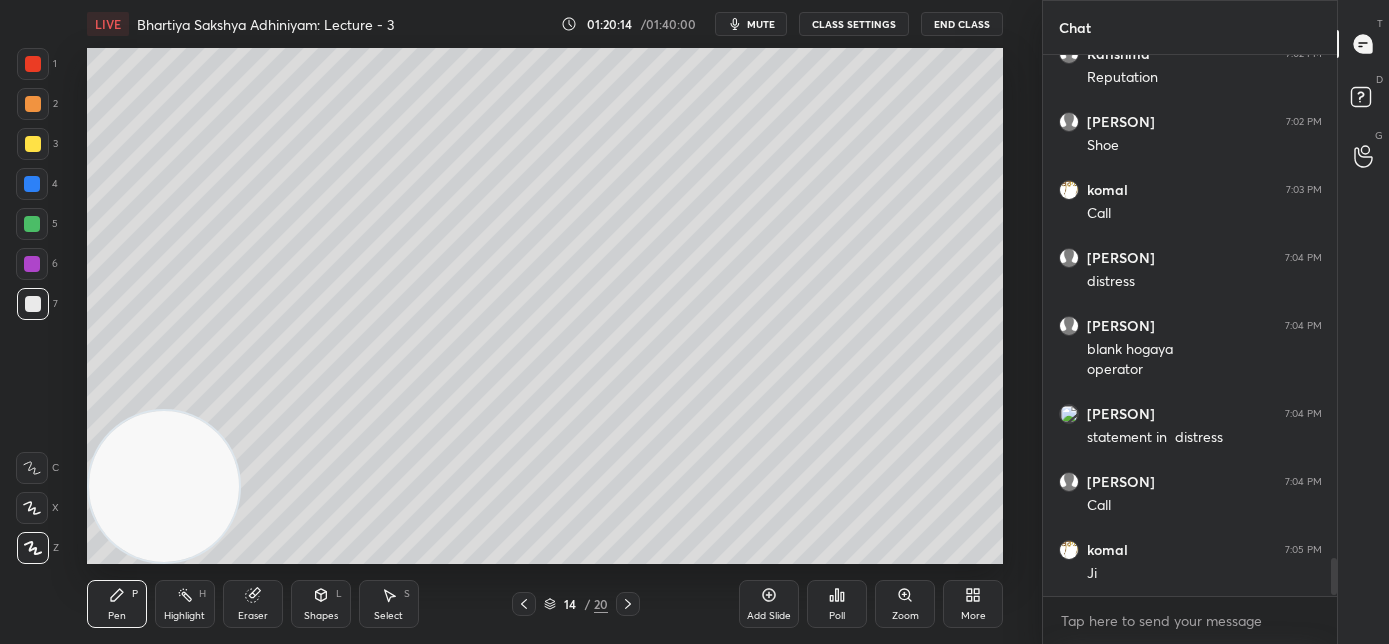 click on "mute" at bounding box center [761, 24] 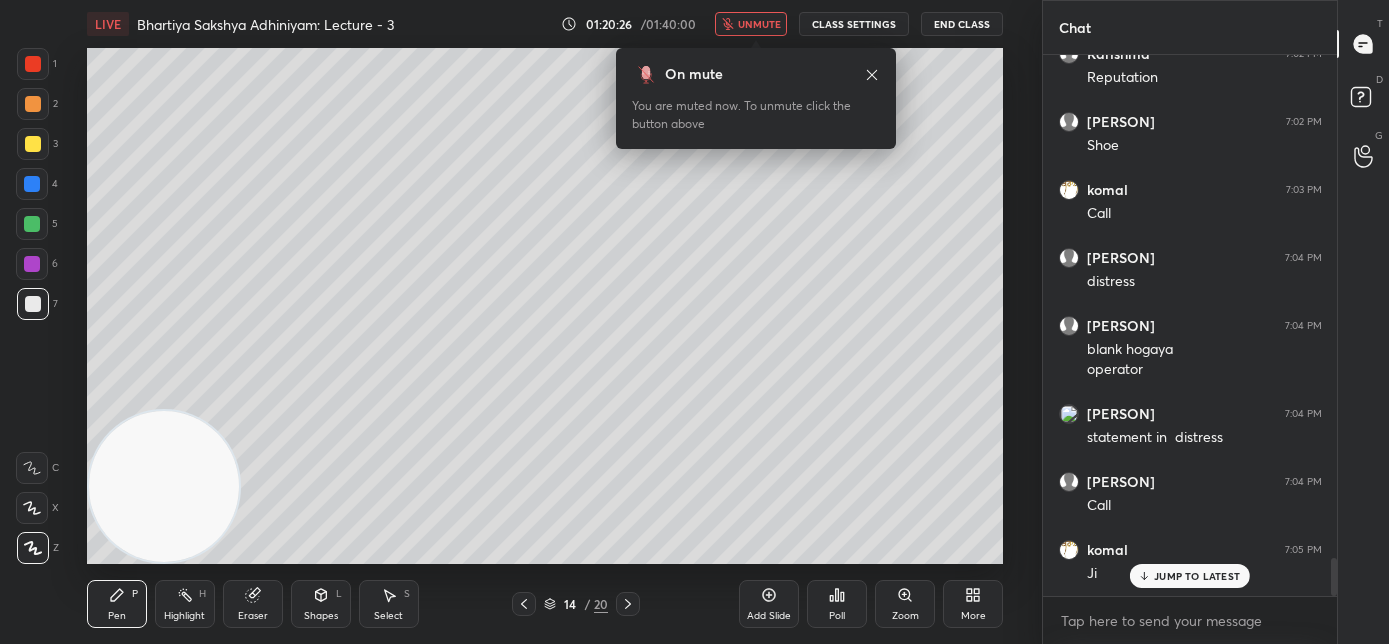 scroll, scrollTop: 7200, scrollLeft: 0, axis: vertical 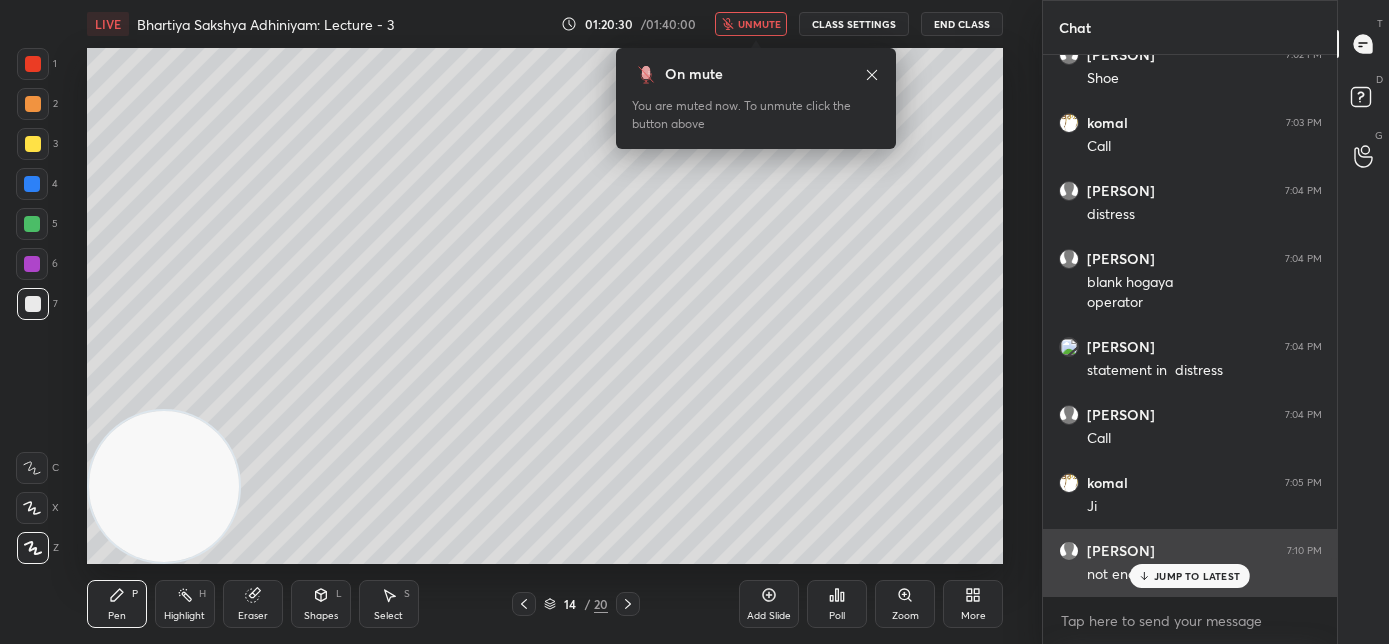 drag, startPoint x: 1209, startPoint y: 576, endPoint x: 1154, endPoint y: 561, distance: 57.00877 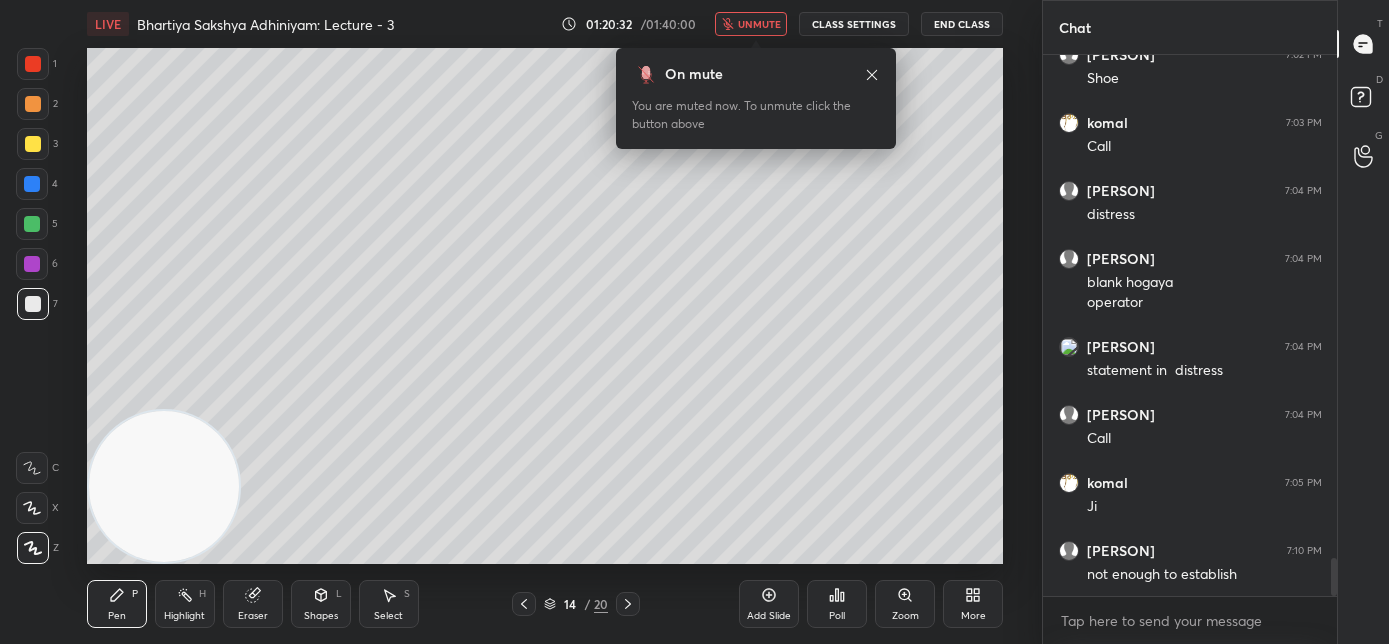 click 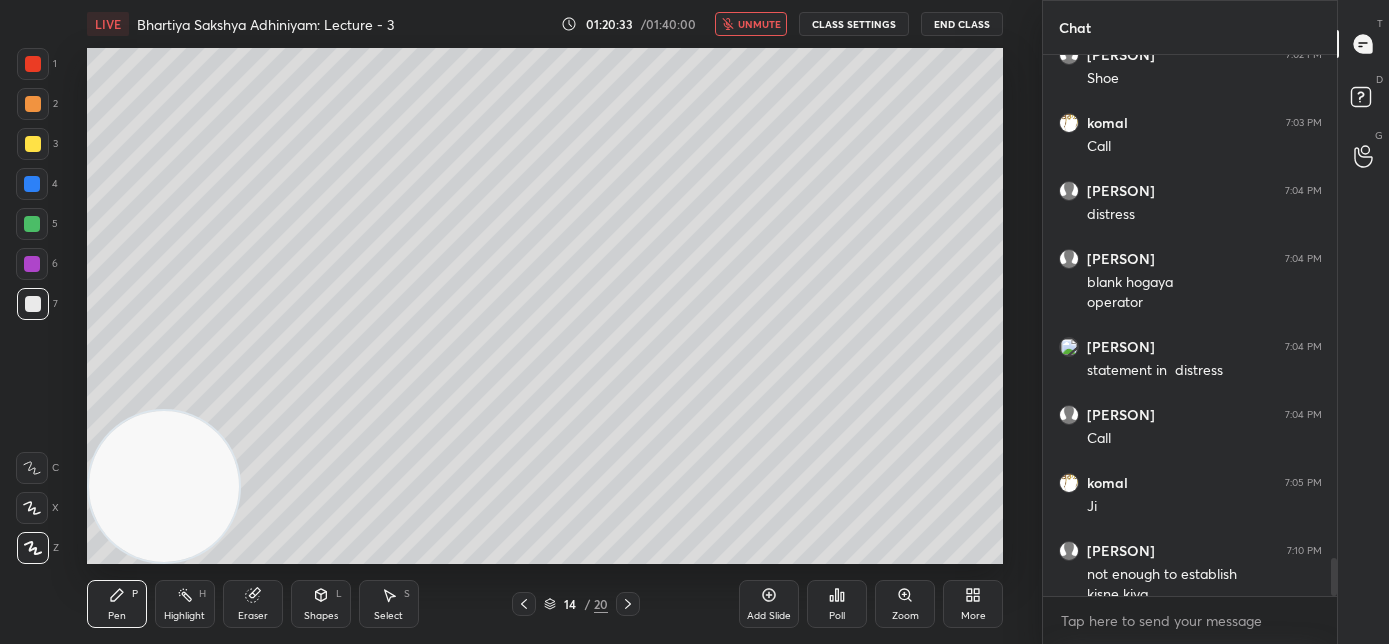 scroll, scrollTop: 7221, scrollLeft: 0, axis: vertical 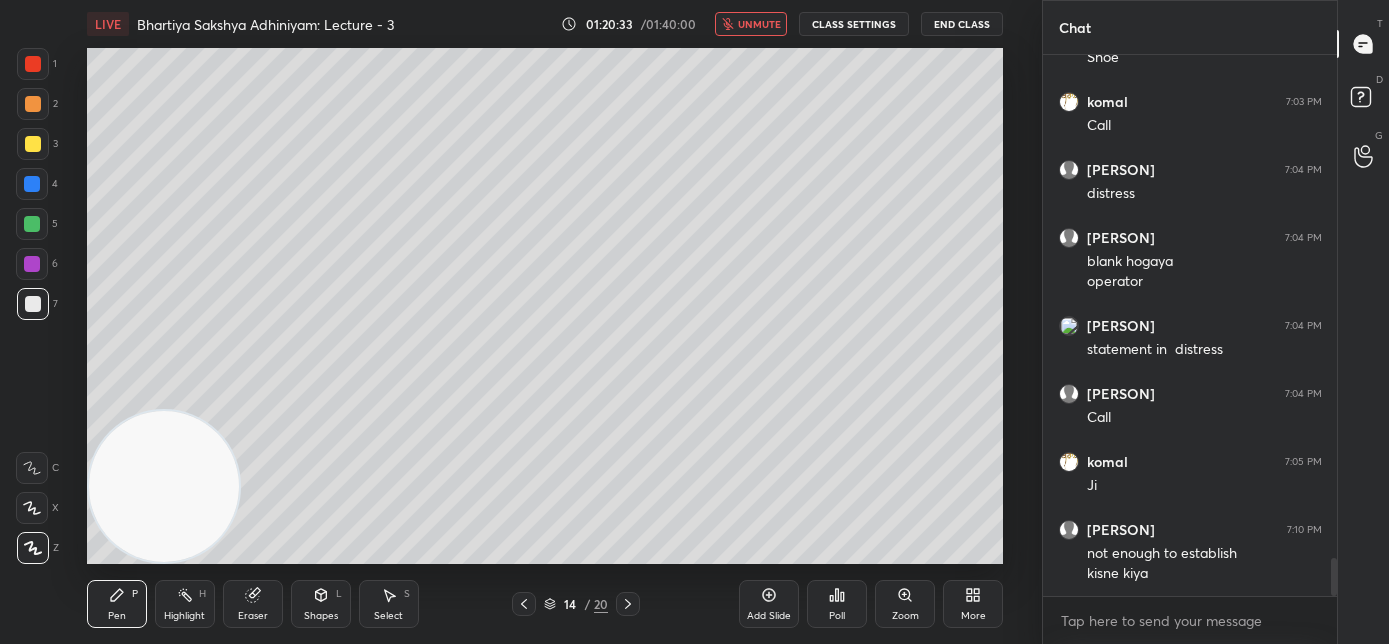 click on "unmute" at bounding box center (751, 24) 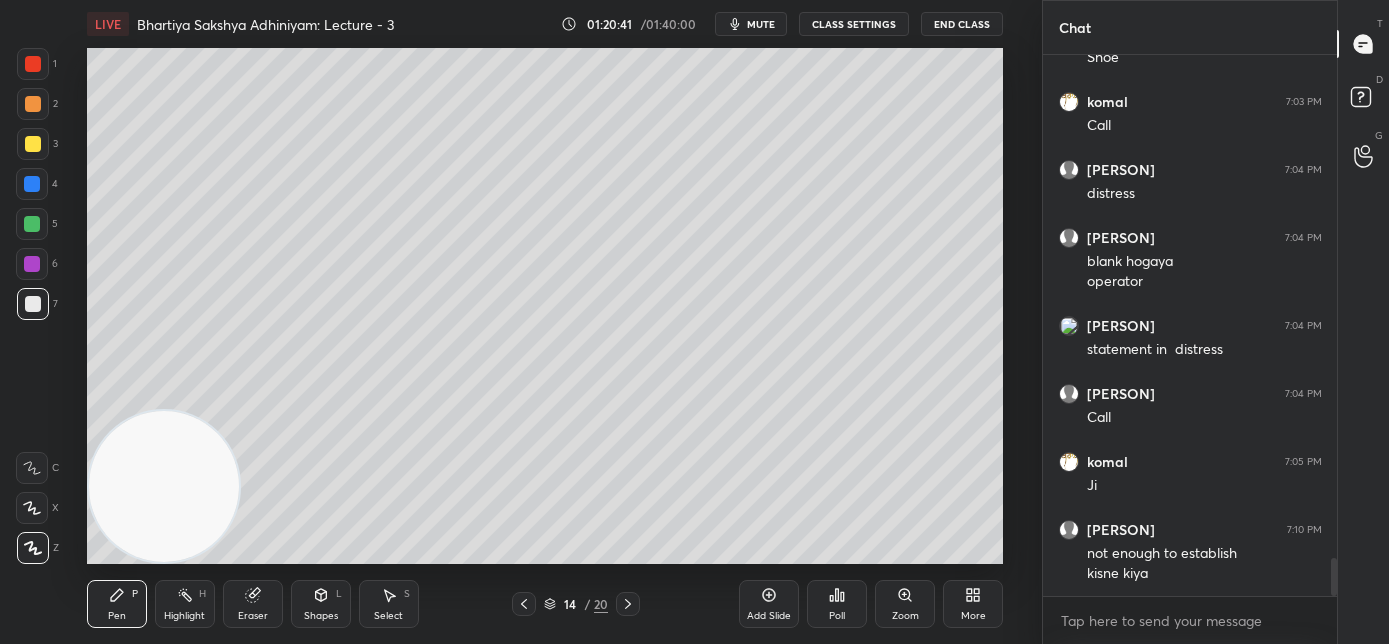 scroll, scrollTop: 7306, scrollLeft: 0, axis: vertical 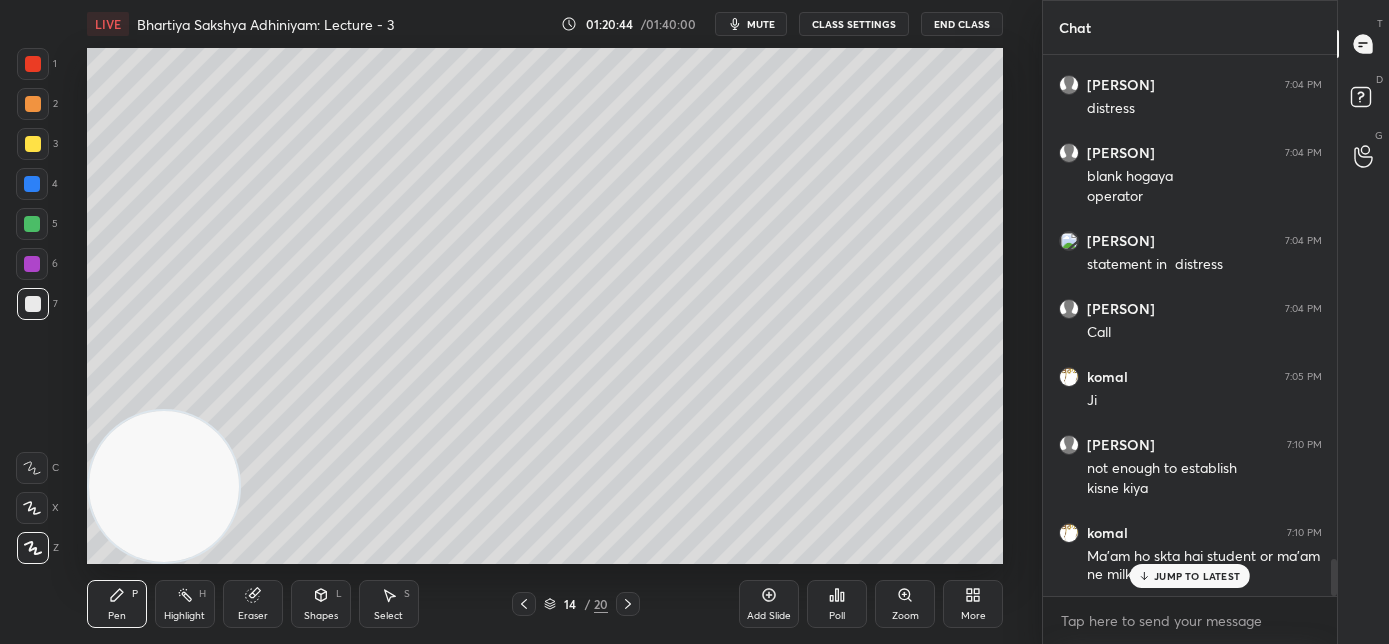 click on "JUMP TO LATEST" at bounding box center [1197, 576] 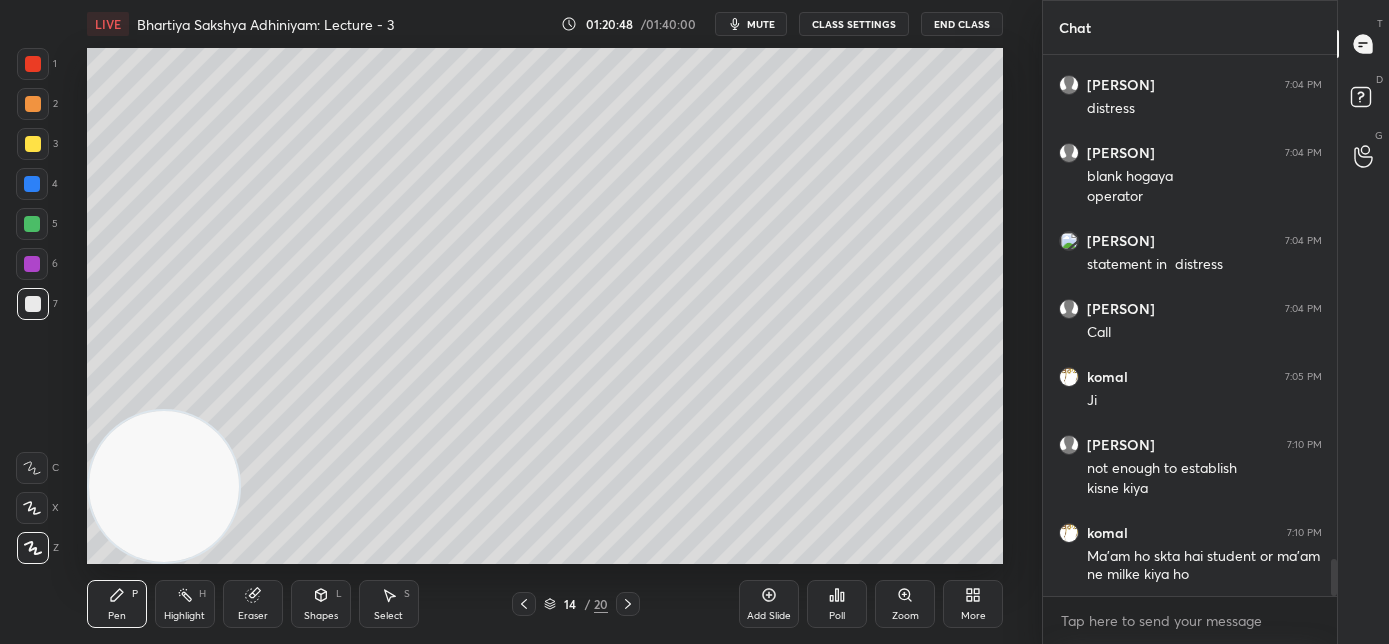 click on "mute" at bounding box center [761, 24] 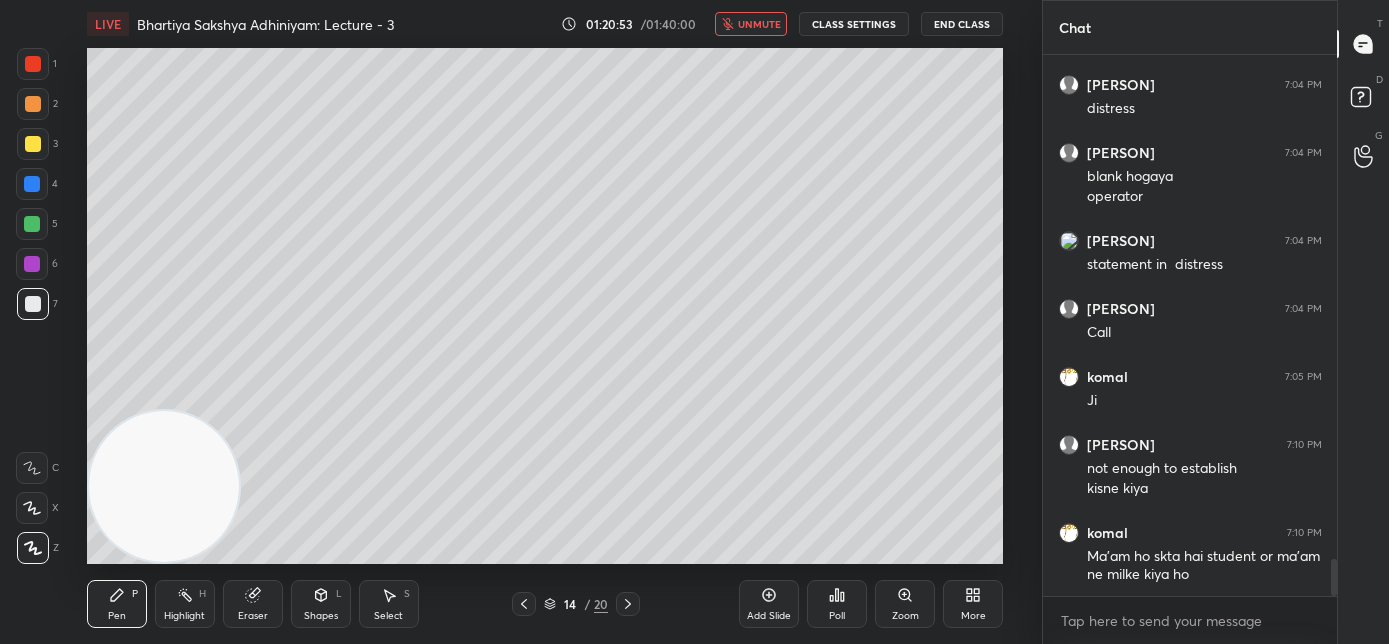 scroll, scrollTop: 7375, scrollLeft: 0, axis: vertical 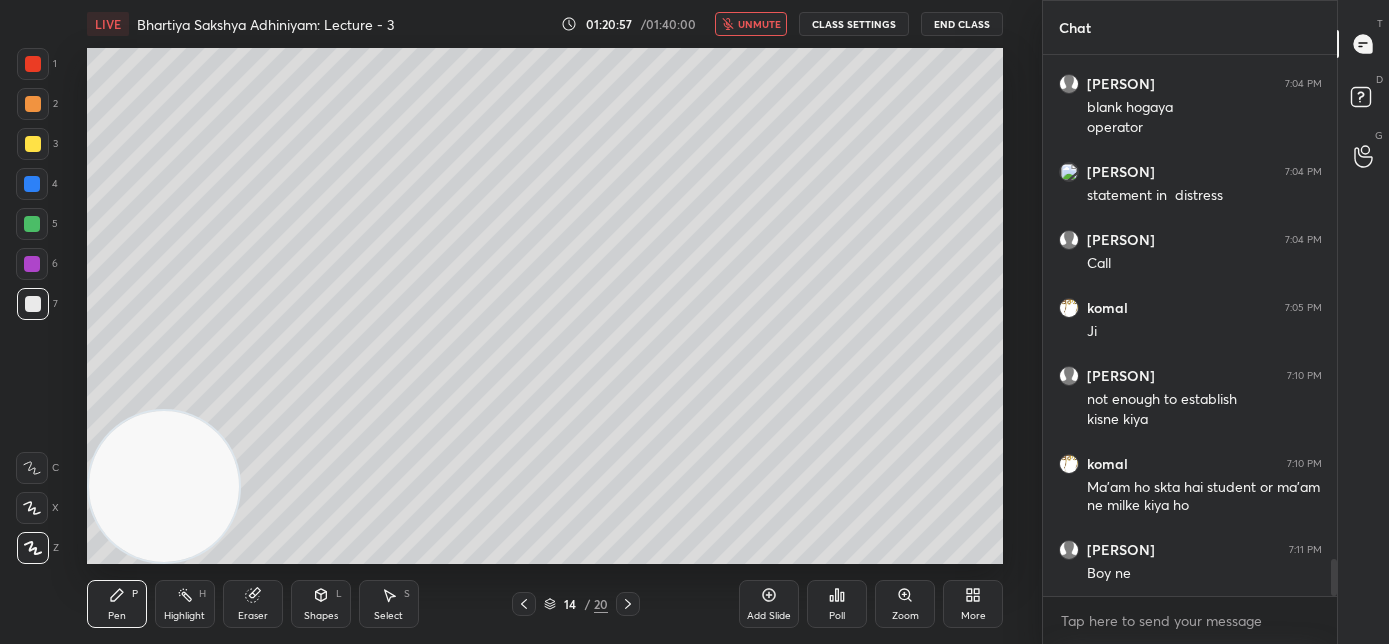 click on "unmute" at bounding box center (751, 24) 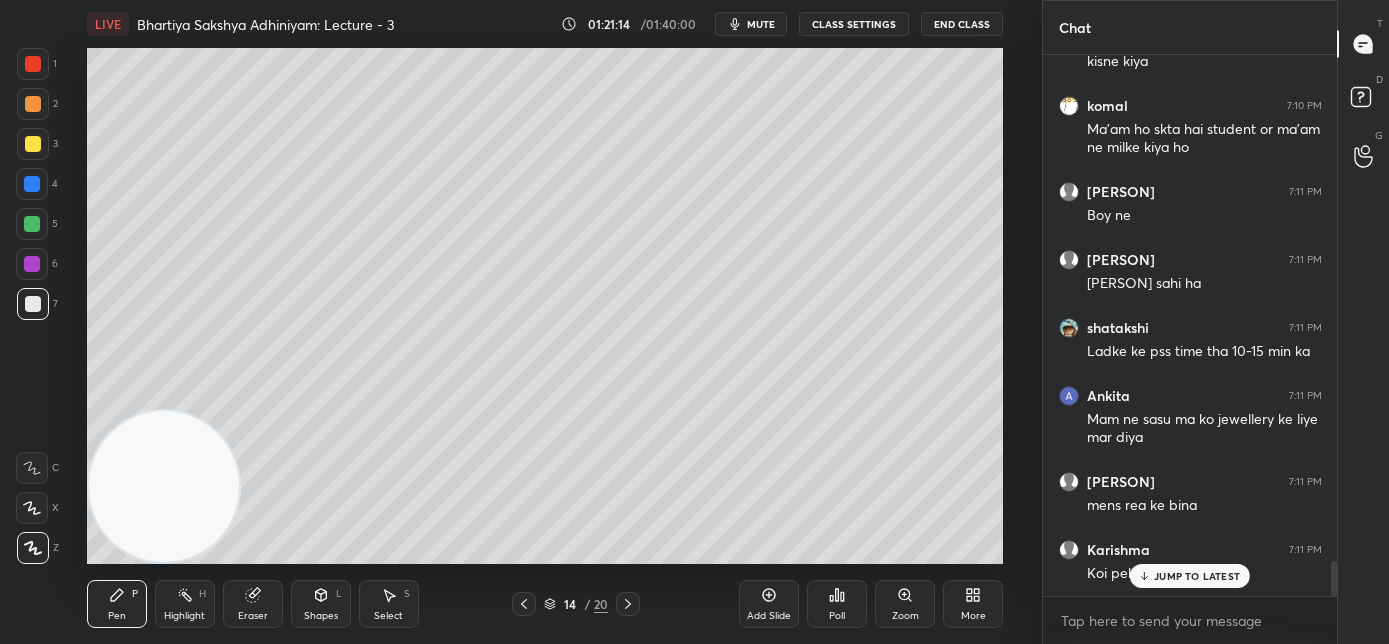scroll, scrollTop: 7800, scrollLeft: 0, axis: vertical 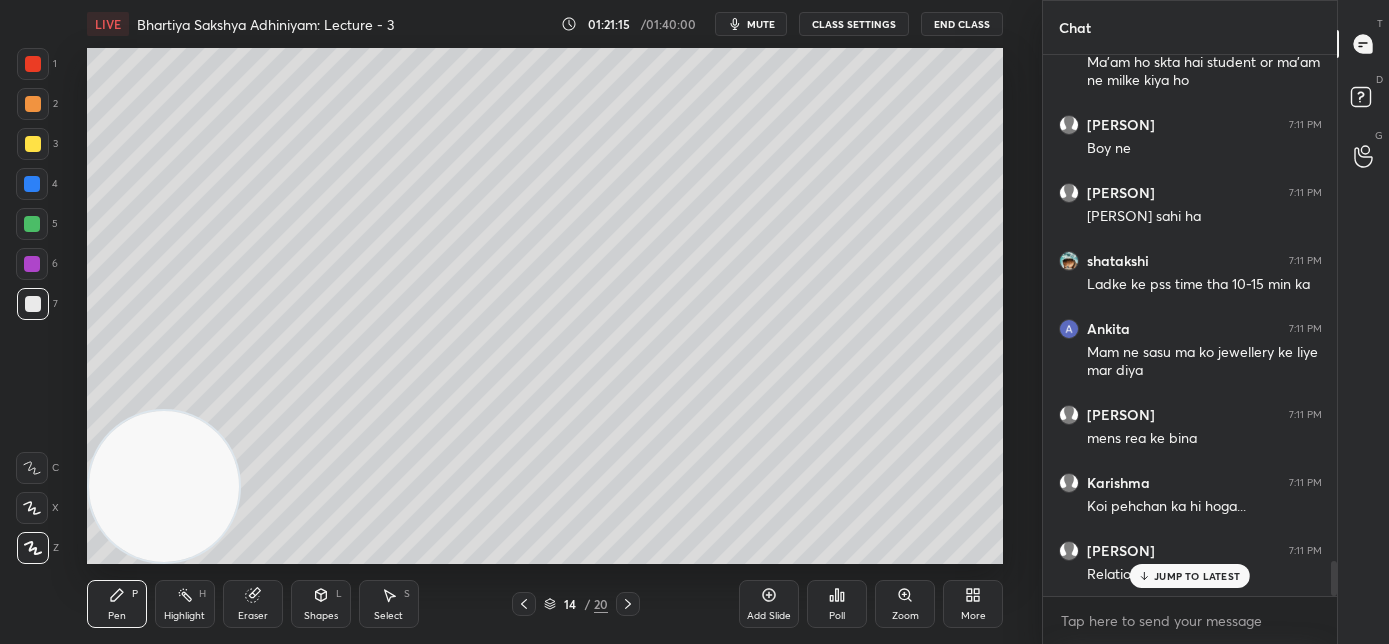 click on "mute" at bounding box center (761, 24) 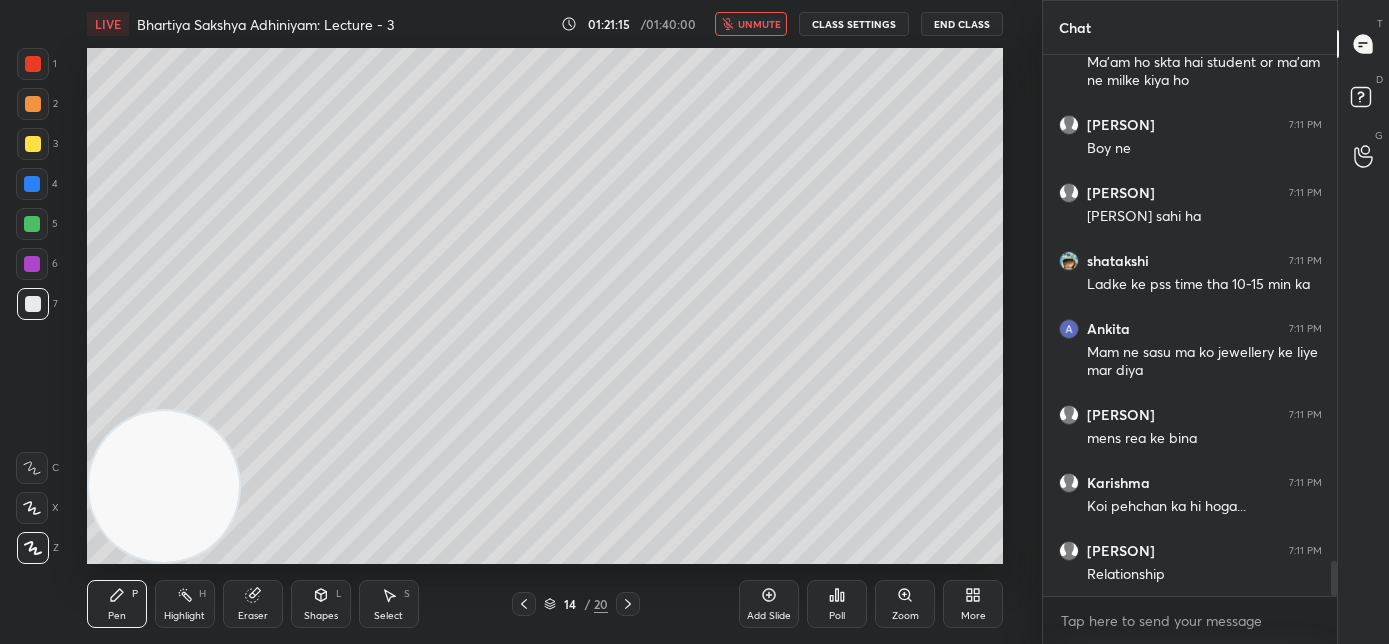 scroll, scrollTop: 7869, scrollLeft: 0, axis: vertical 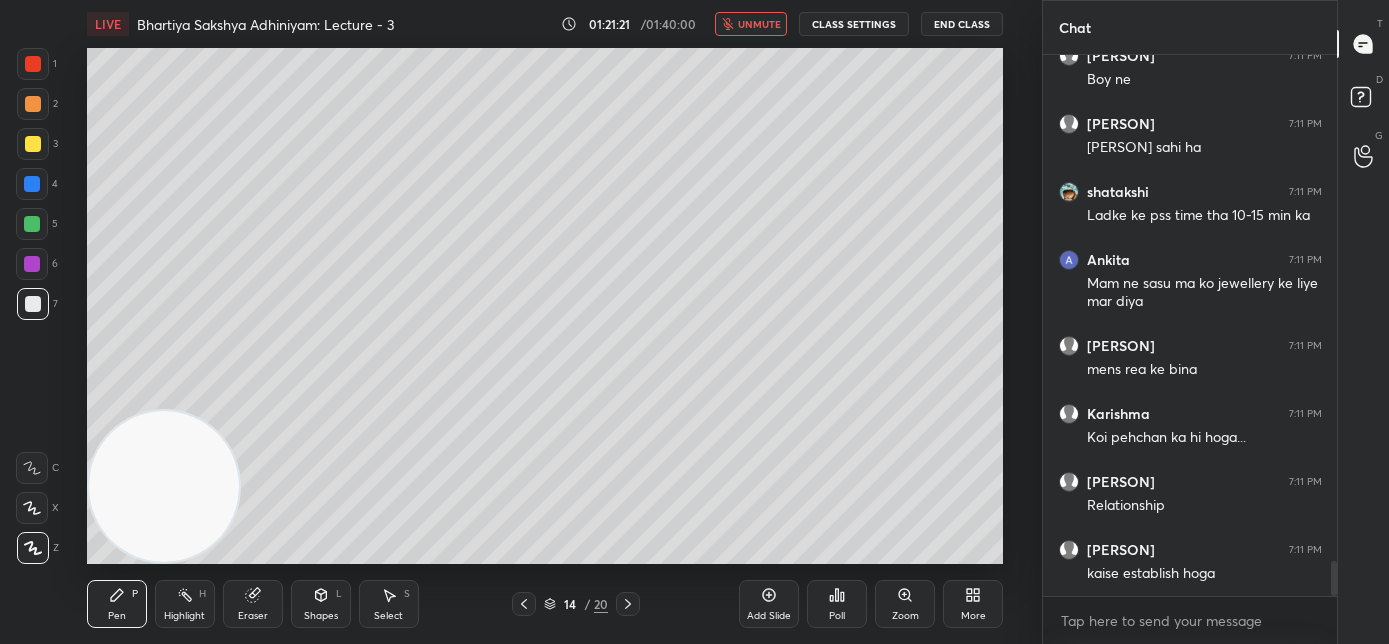 click on "unmute" at bounding box center [759, 24] 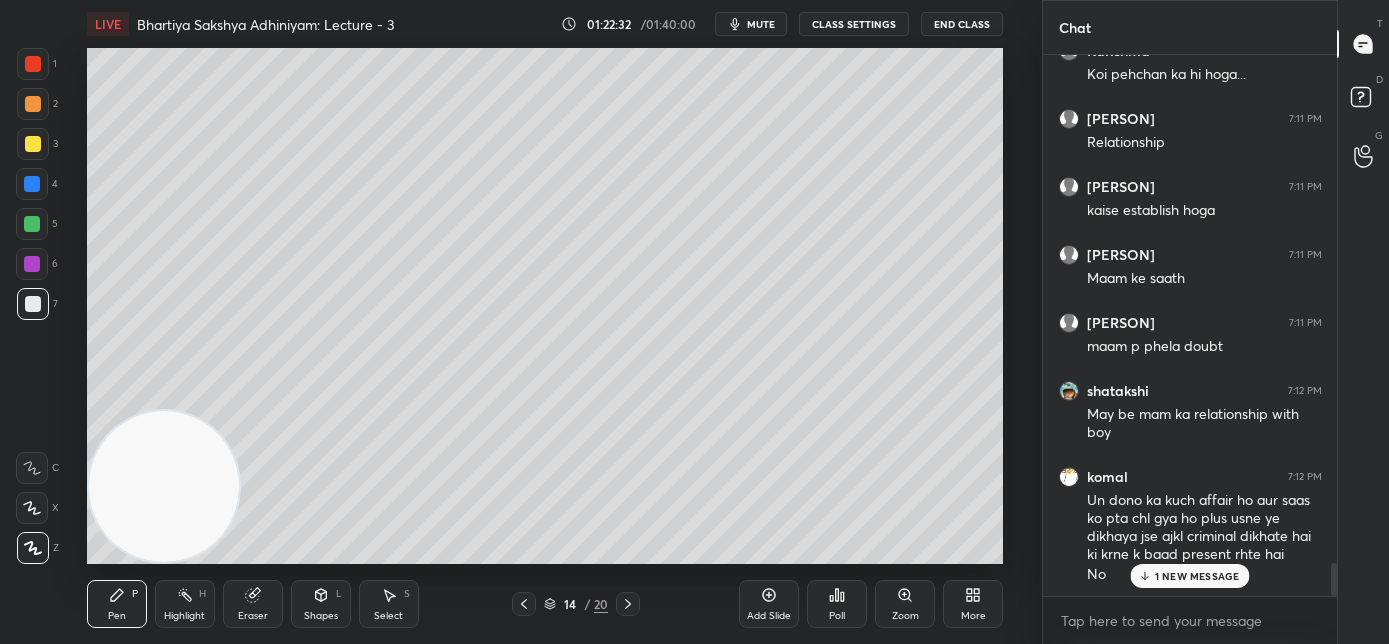 scroll, scrollTop: 8301, scrollLeft: 0, axis: vertical 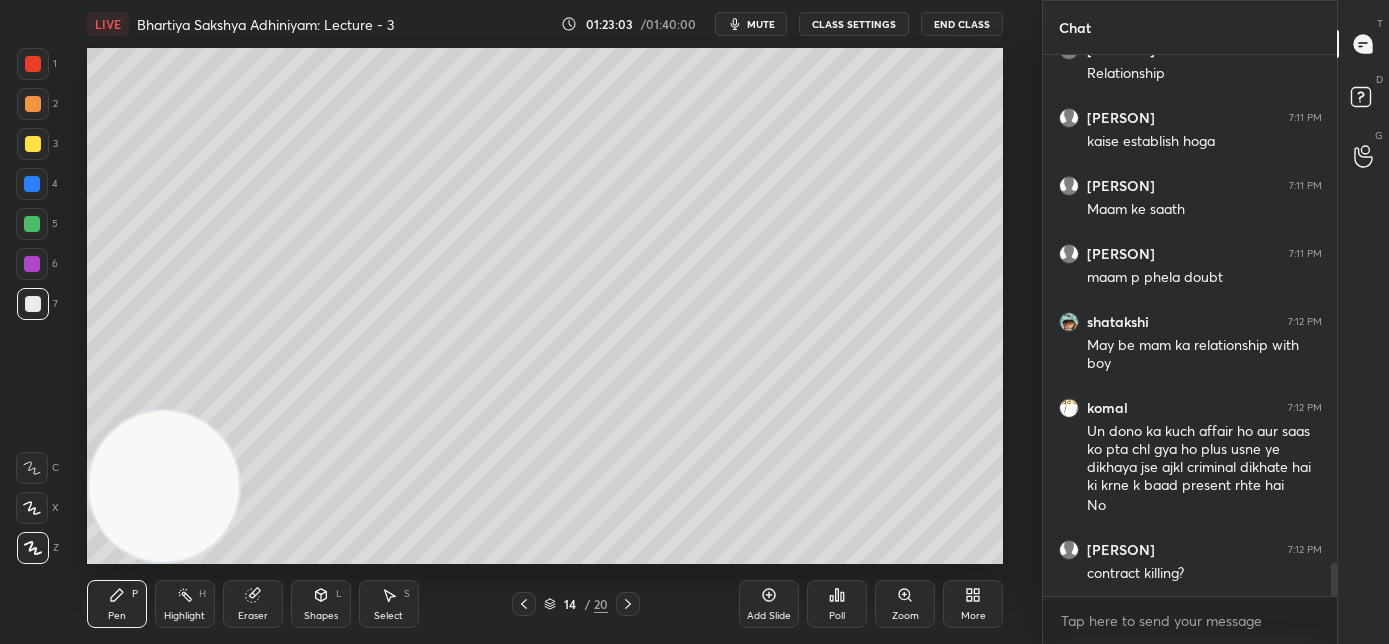 click on "mute" at bounding box center [761, 24] 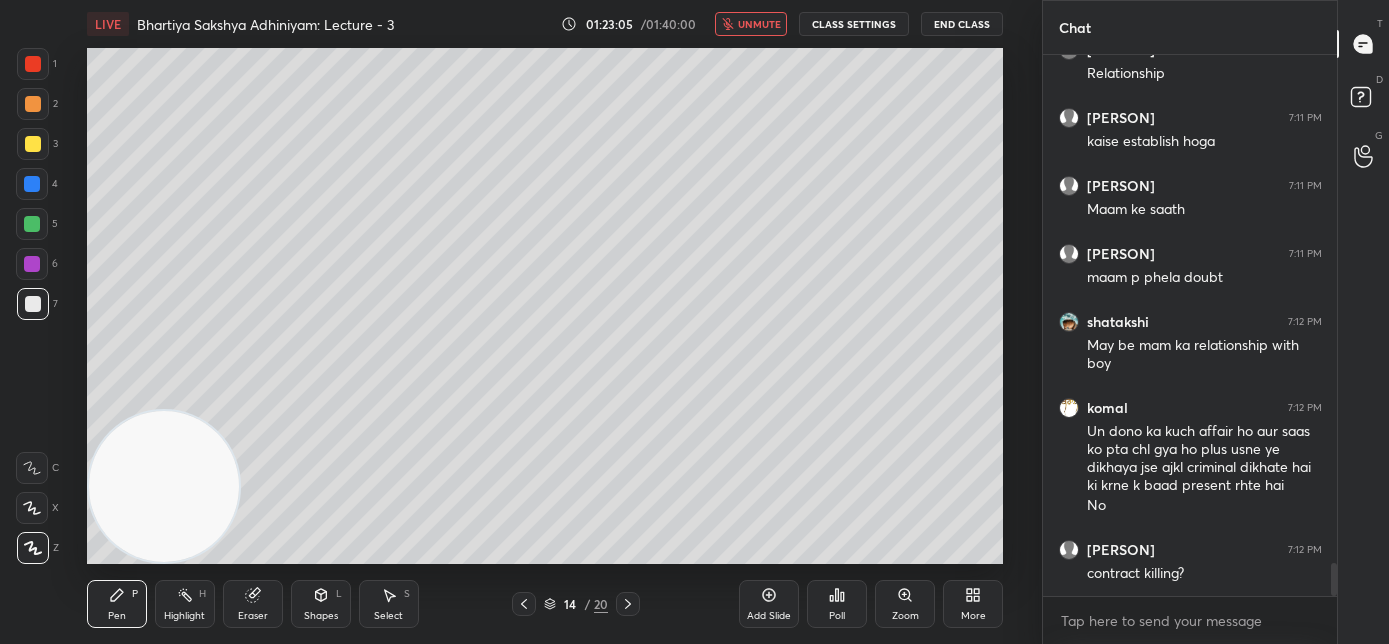 click on "unmute" at bounding box center (759, 24) 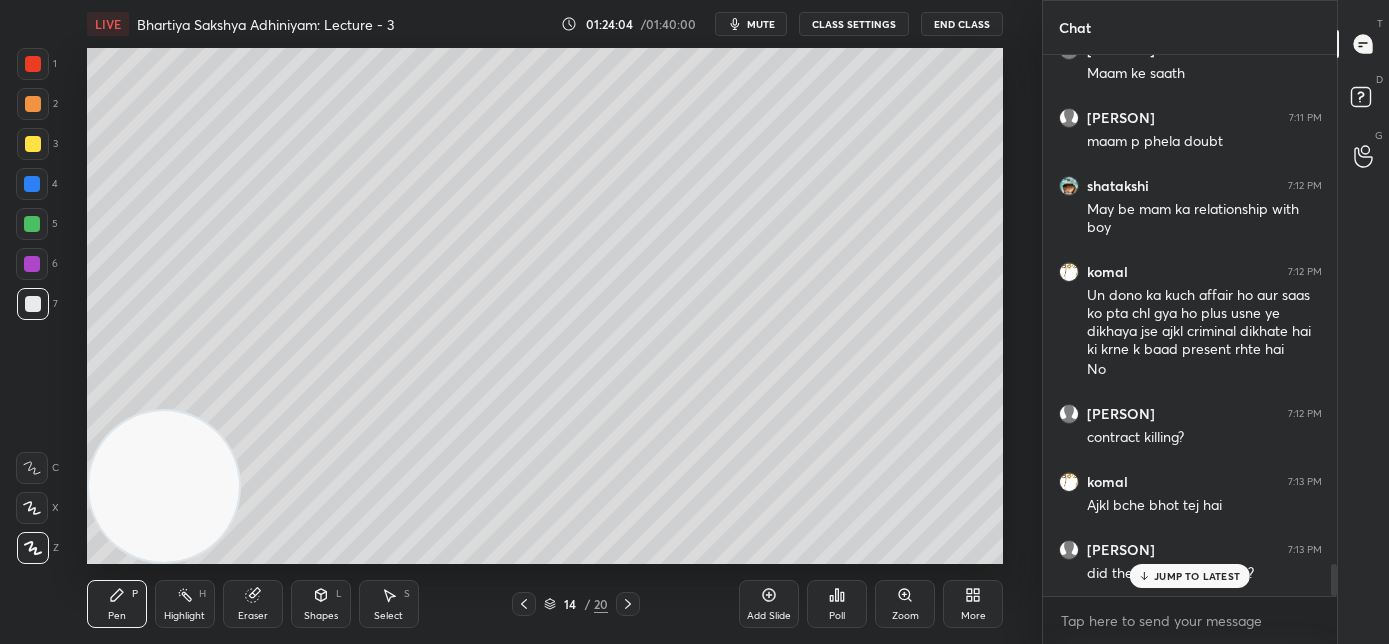 scroll, scrollTop: 8504, scrollLeft: 0, axis: vertical 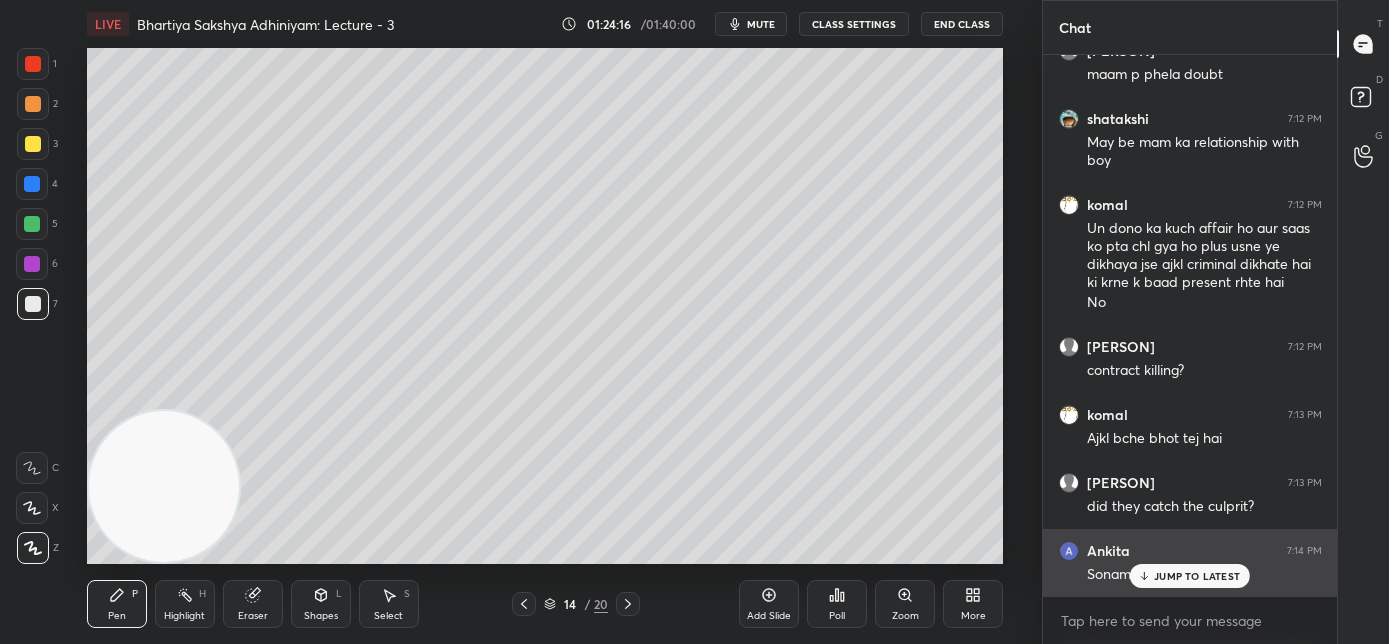 drag, startPoint x: 1151, startPoint y: 574, endPoint x: 1118, endPoint y: 572, distance: 33.06055 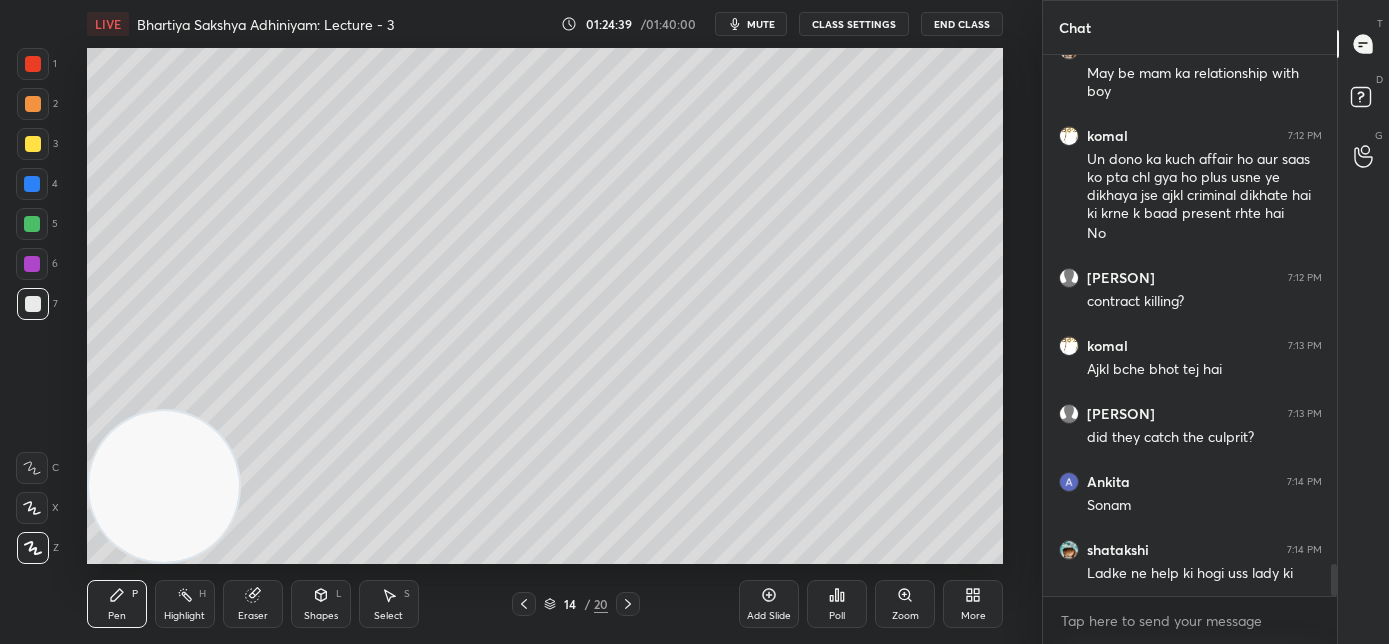 scroll, scrollTop: 8658, scrollLeft: 0, axis: vertical 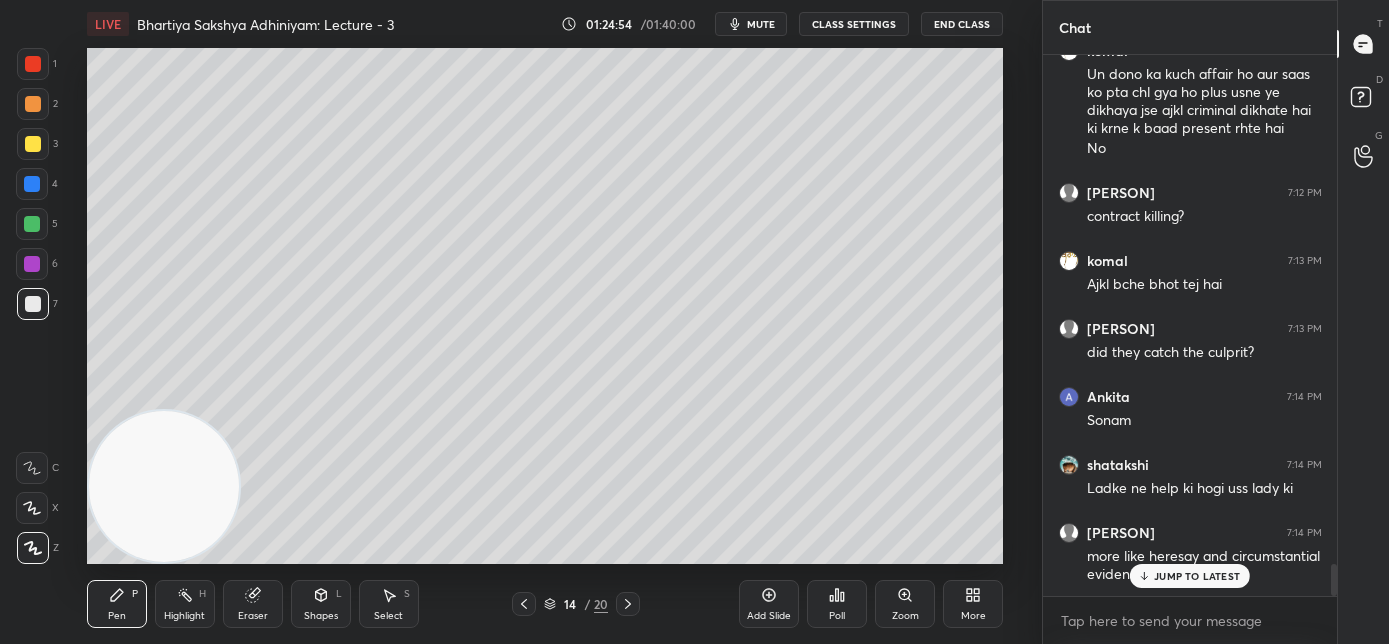 click on "JUMP TO LATEST" at bounding box center [1197, 576] 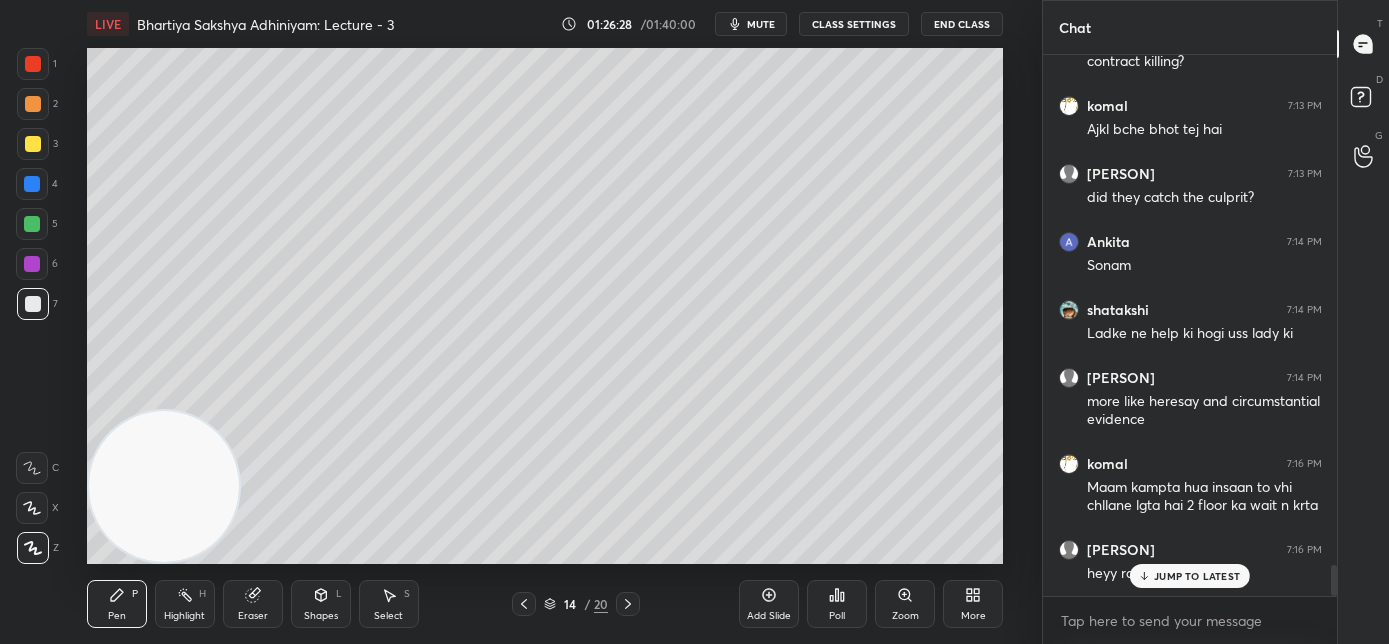 scroll, scrollTop: 8880, scrollLeft: 0, axis: vertical 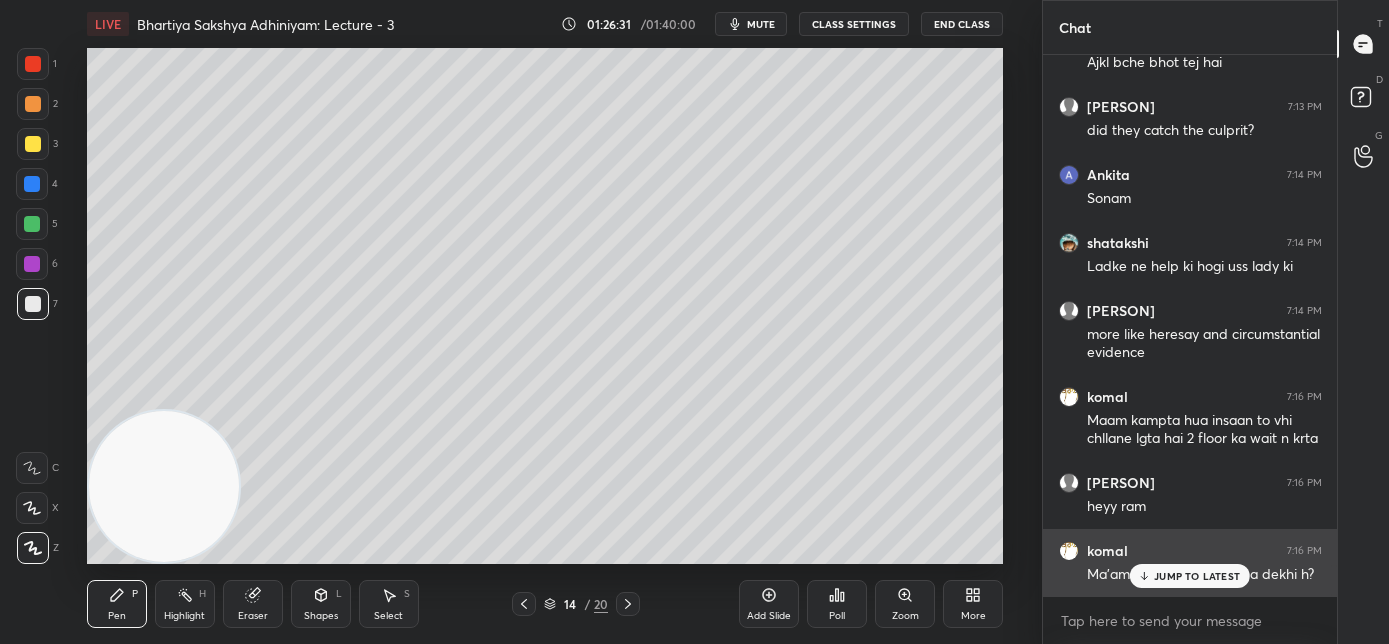 drag, startPoint x: 1223, startPoint y: 578, endPoint x: 1166, endPoint y: 580, distance: 57.035076 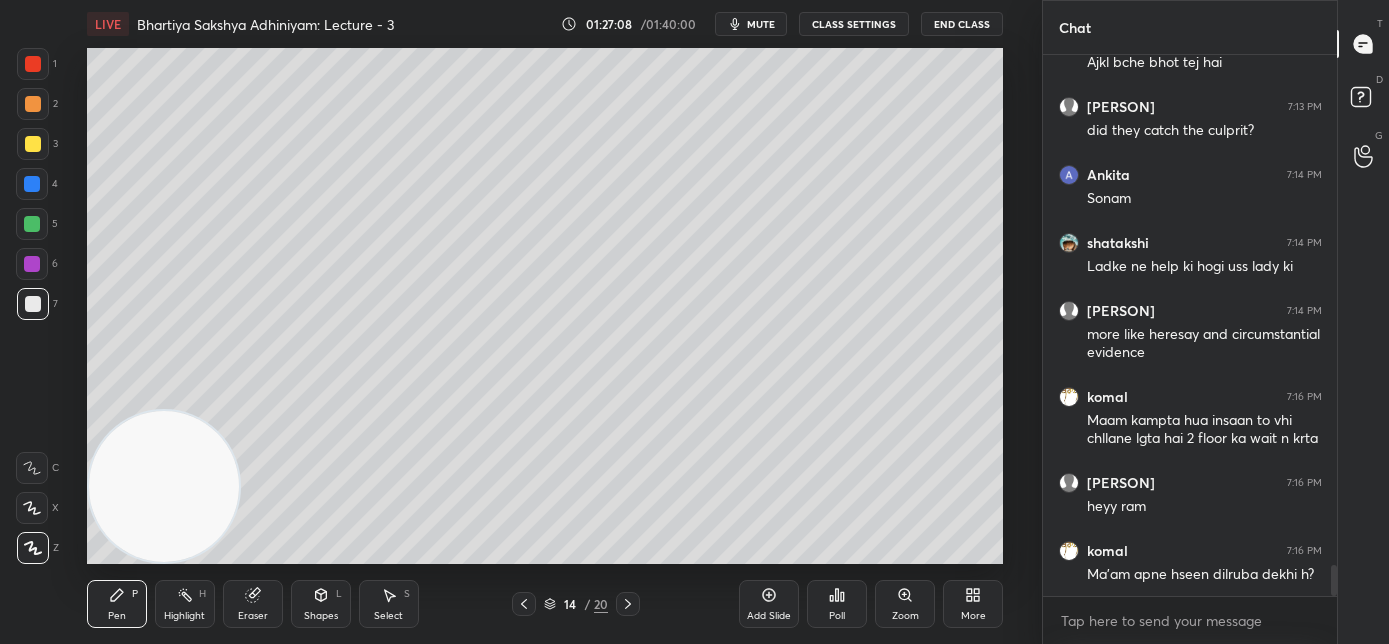 click at bounding box center (524, 604) 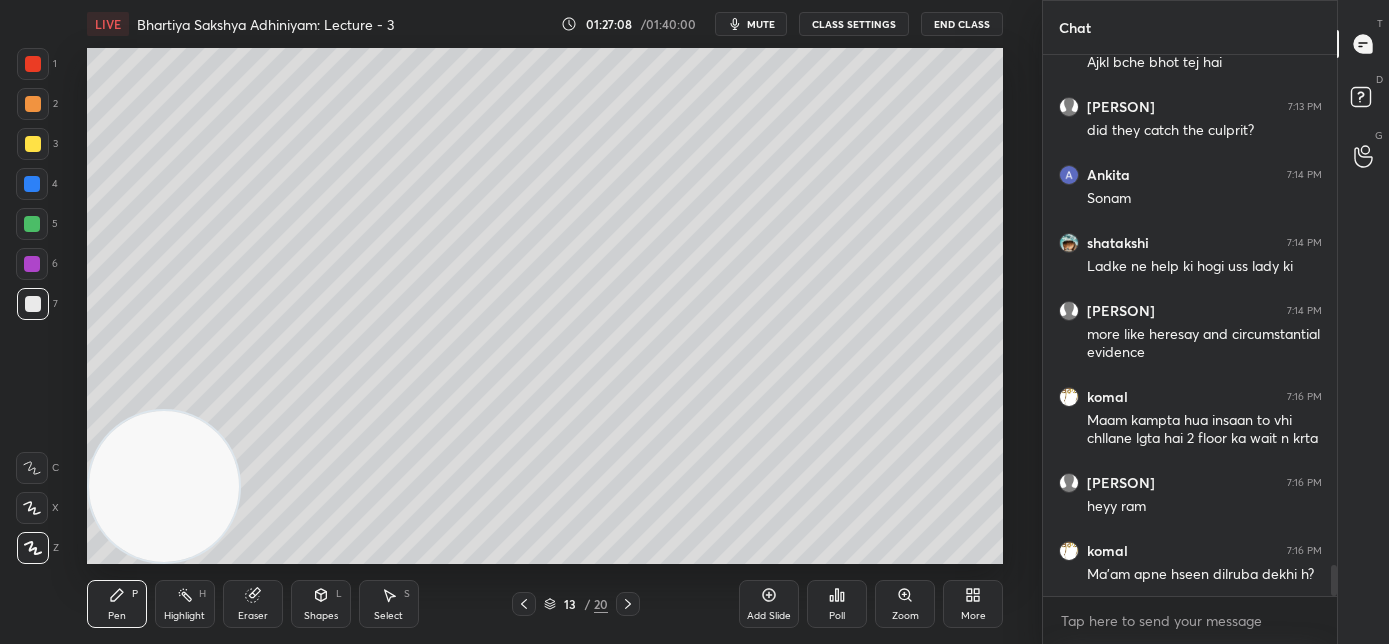 click 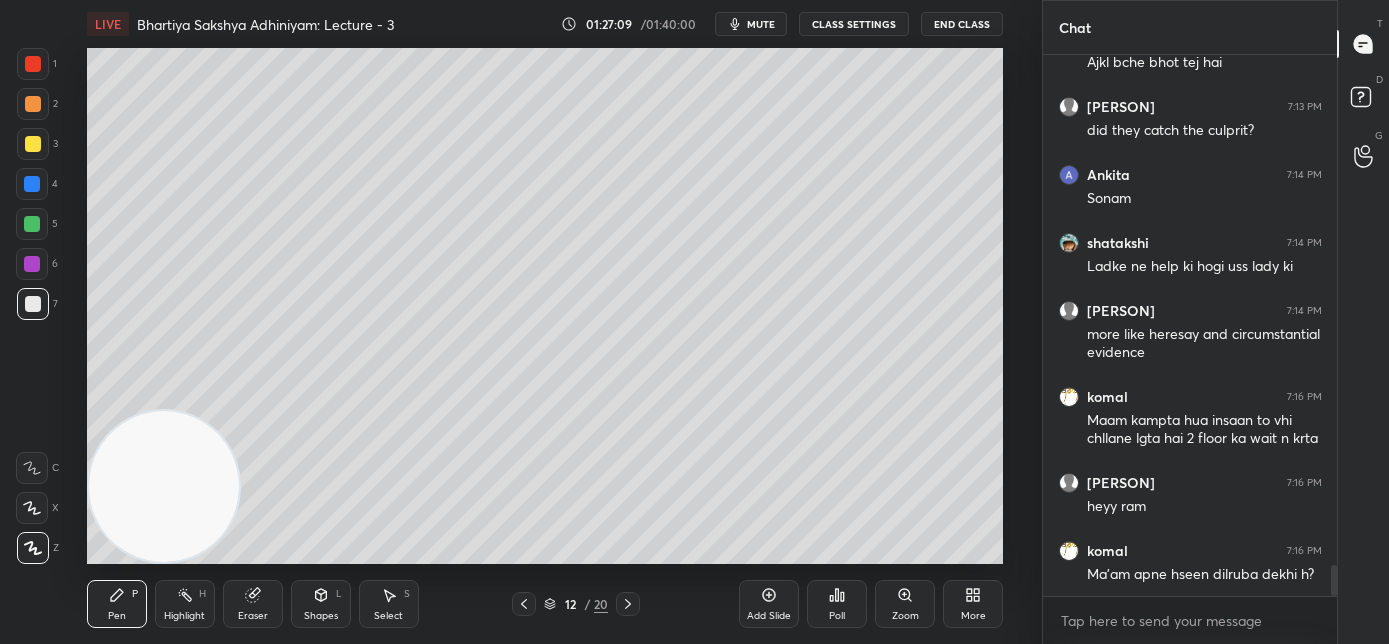 scroll, scrollTop: 9002, scrollLeft: 0, axis: vertical 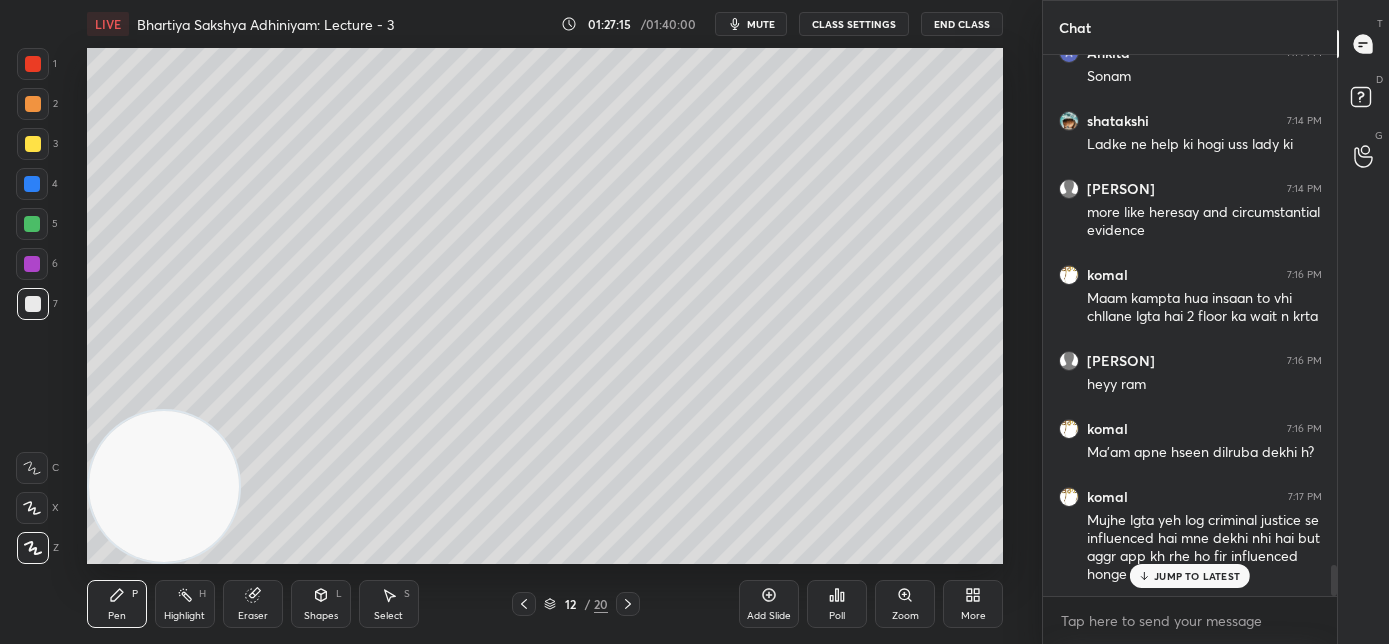 click 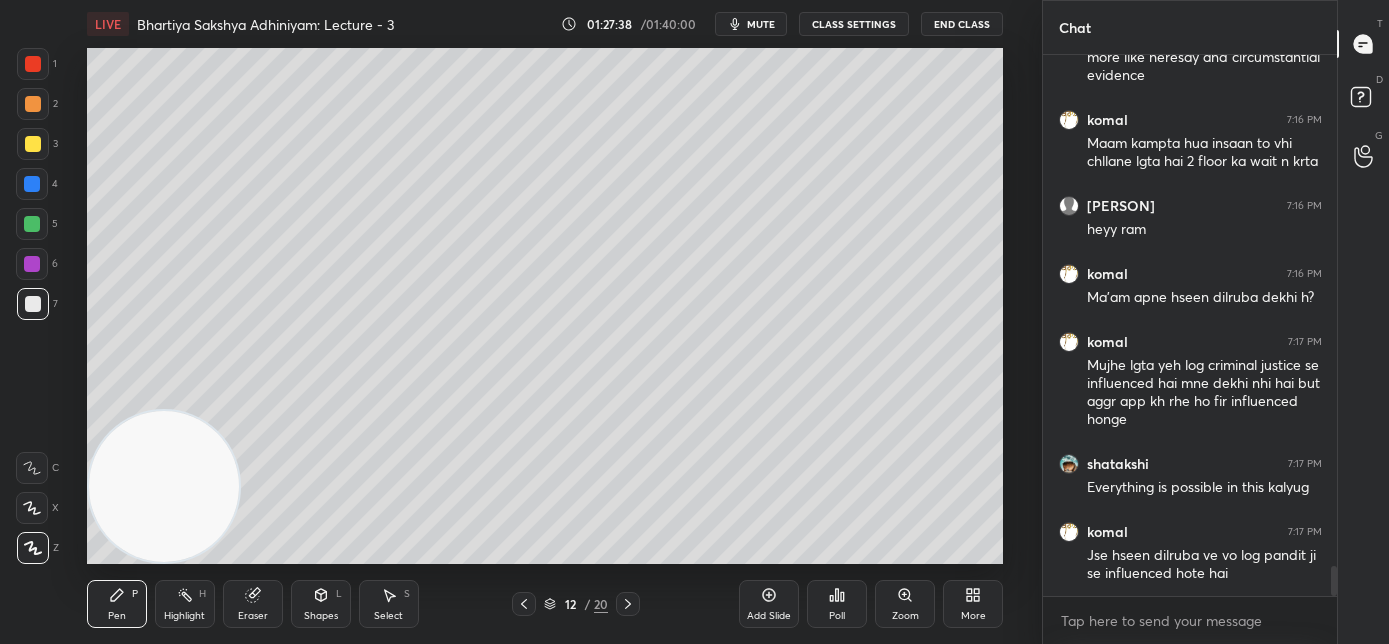 scroll, scrollTop: 9224, scrollLeft: 0, axis: vertical 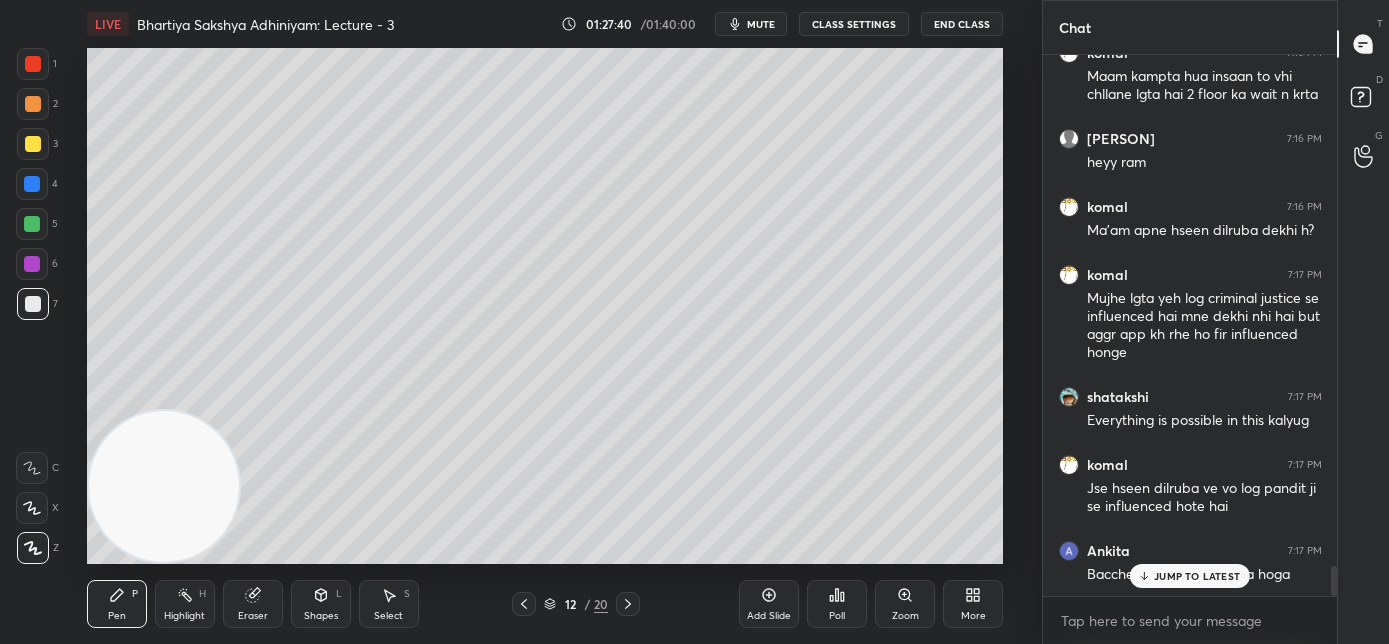 click on "JUMP TO LATEST" at bounding box center (1190, 576) 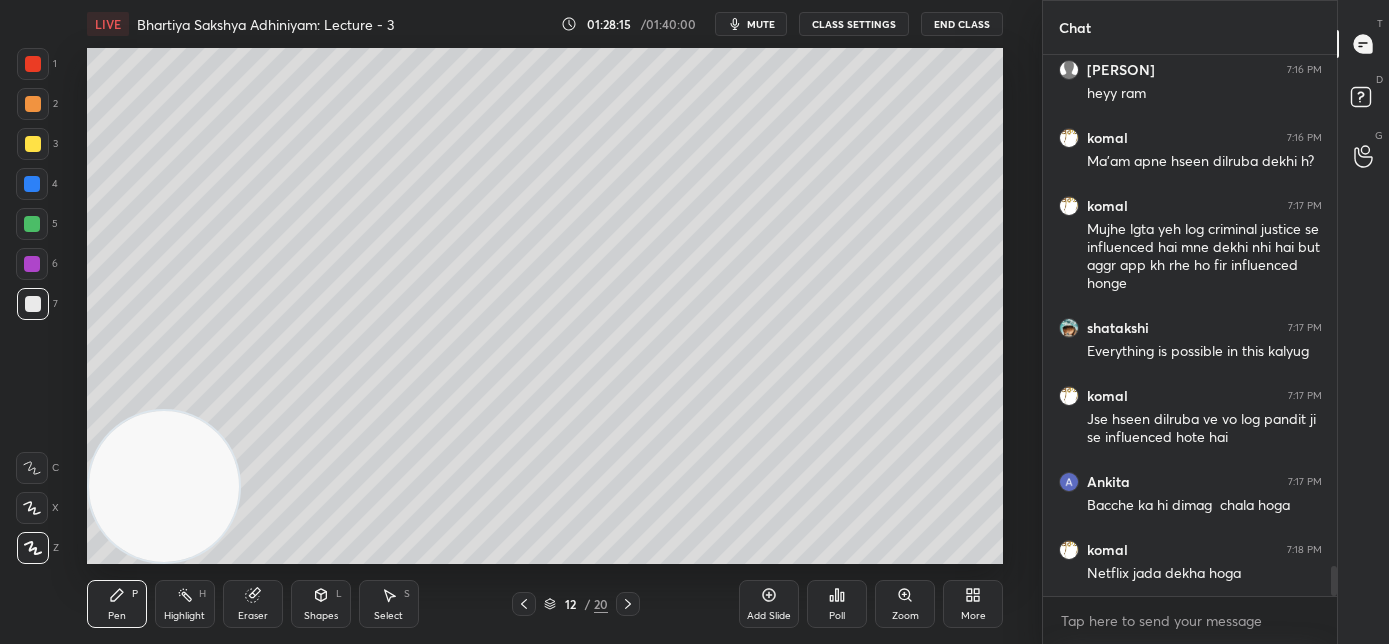 scroll, scrollTop: 9360, scrollLeft: 0, axis: vertical 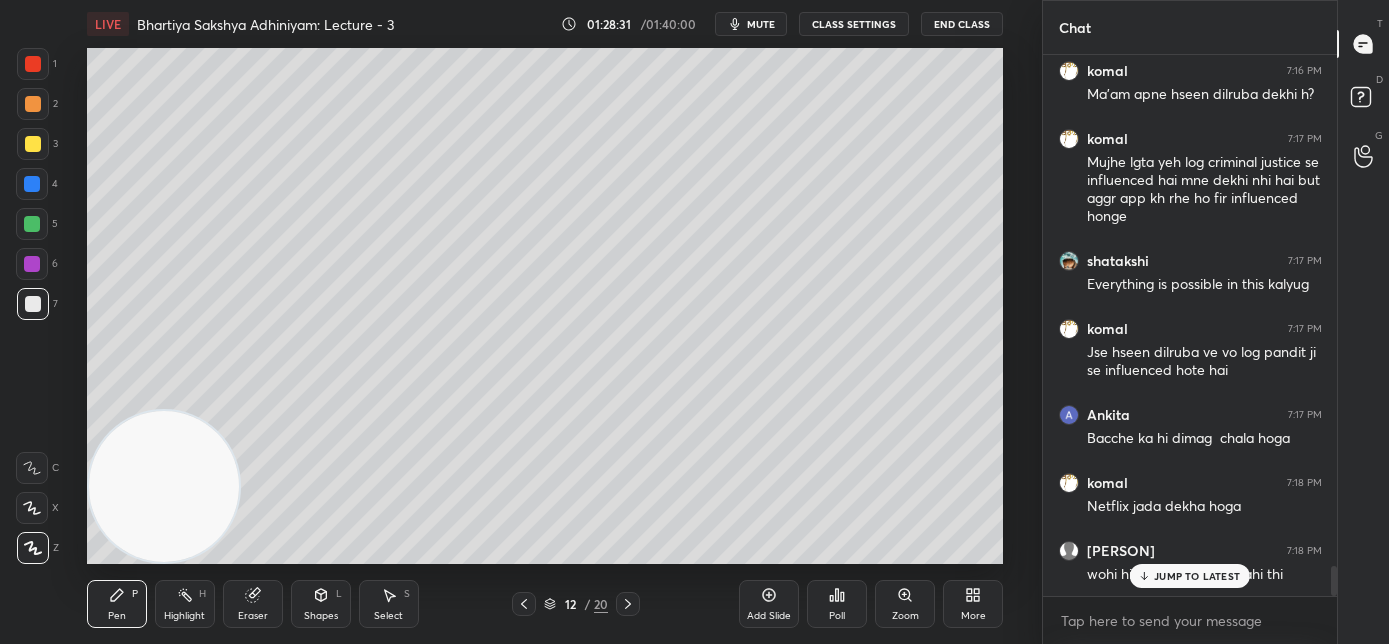 click on "JUMP TO LATEST" at bounding box center (1197, 576) 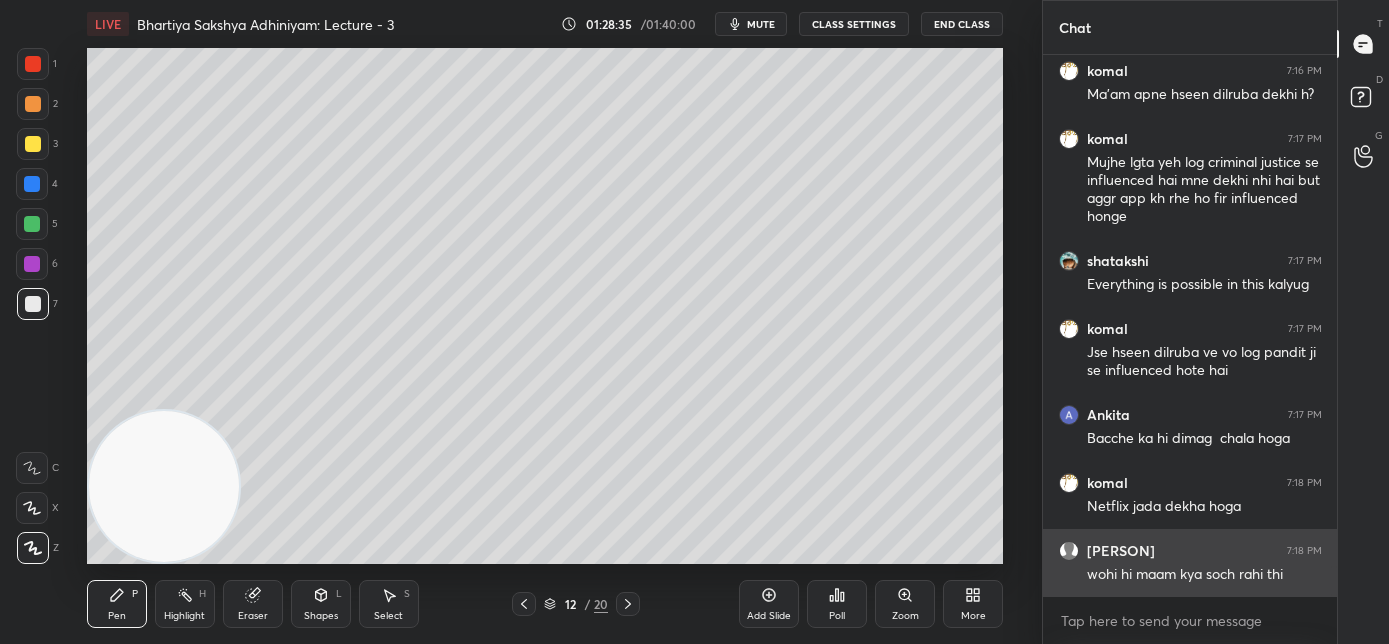 scroll, scrollTop: 9429, scrollLeft: 0, axis: vertical 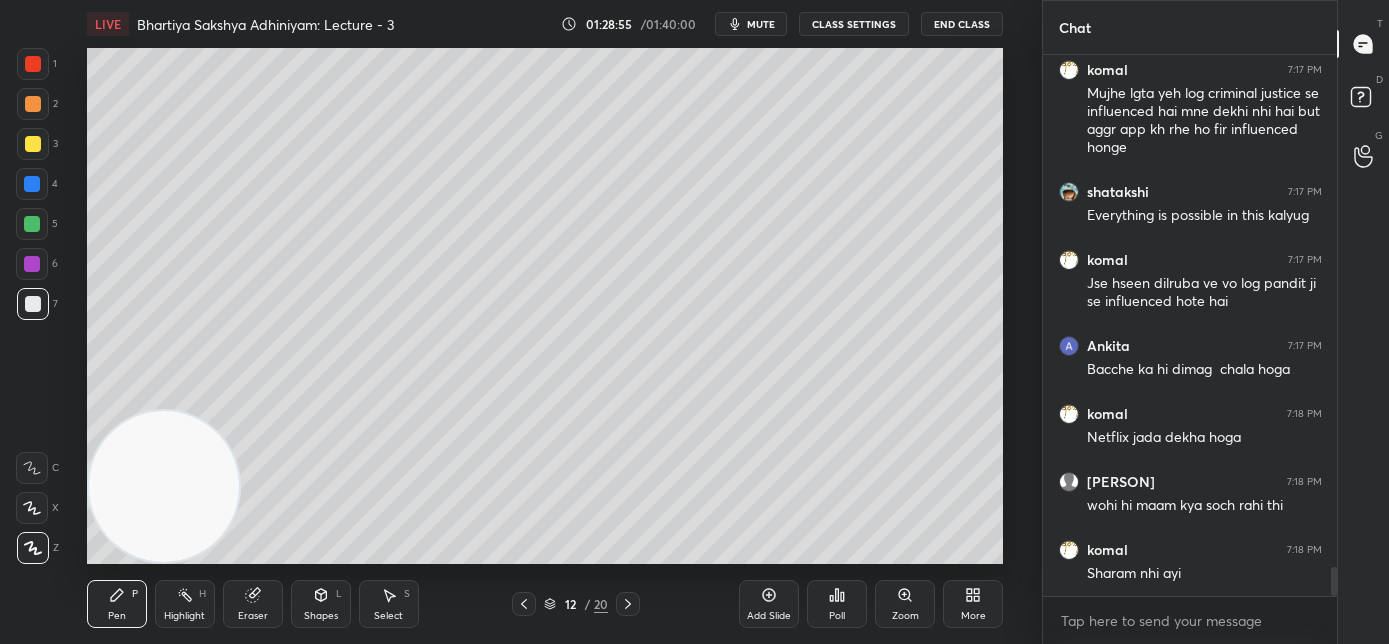 click 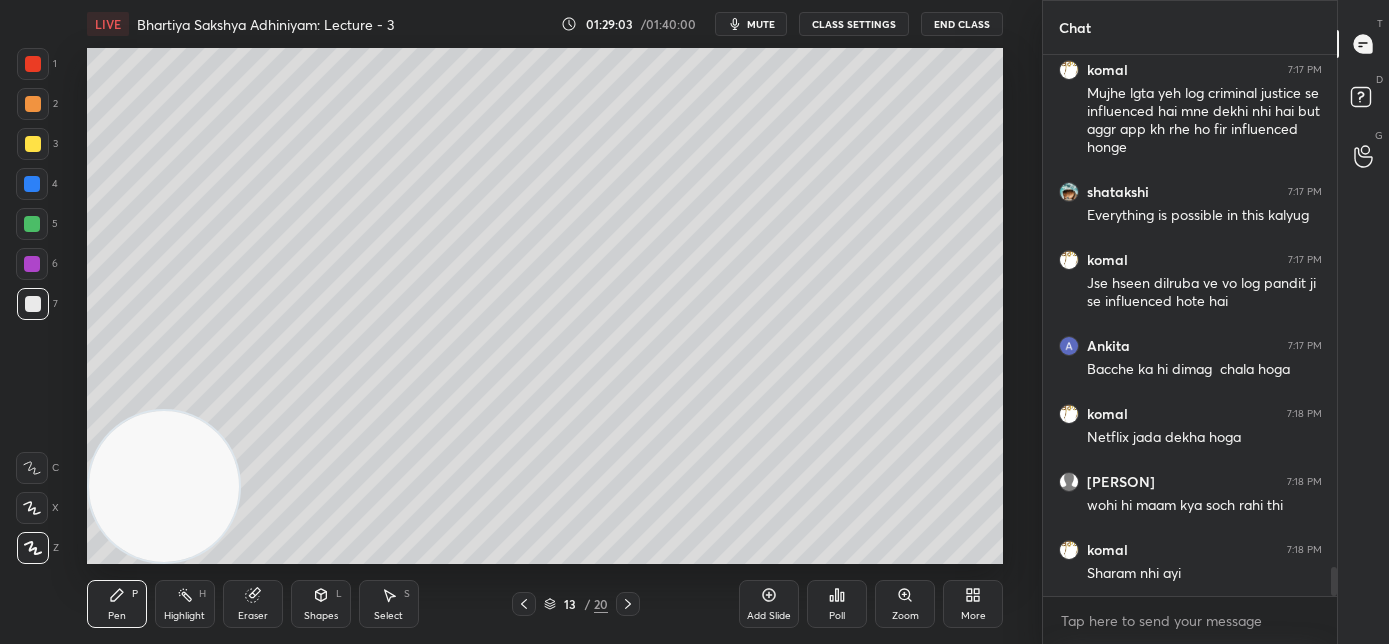 scroll, scrollTop: 9496, scrollLeft: 0, axis: vertical 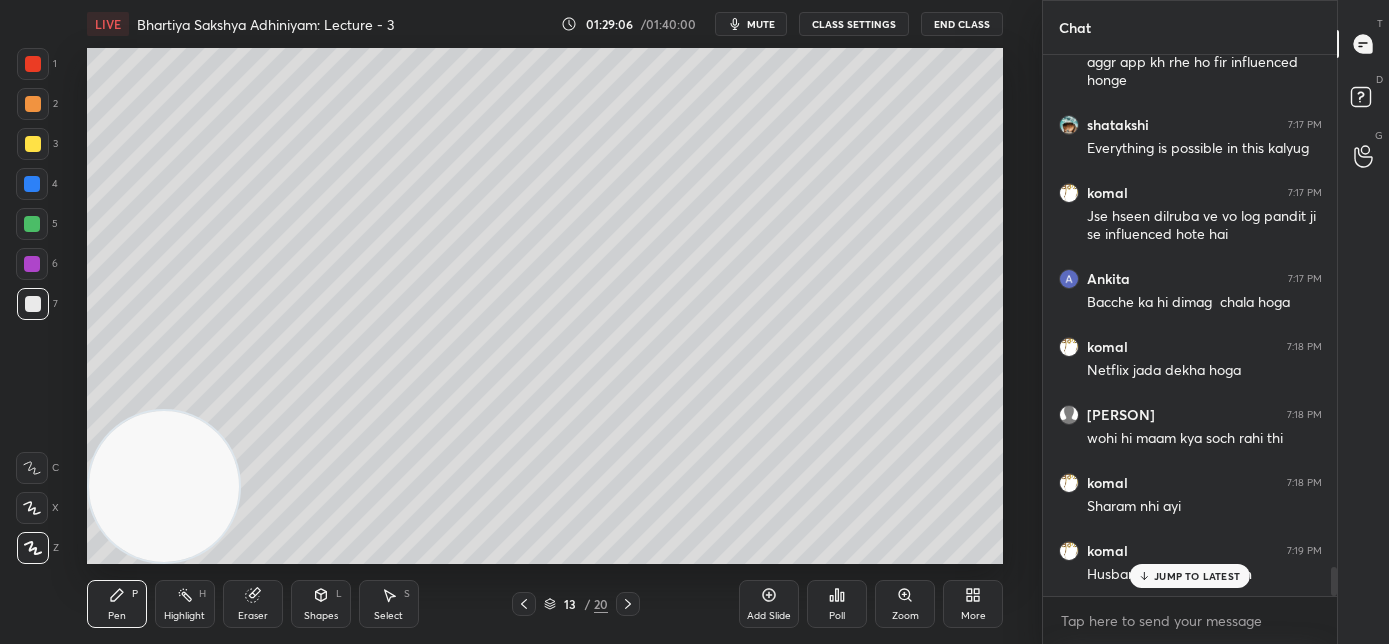 click 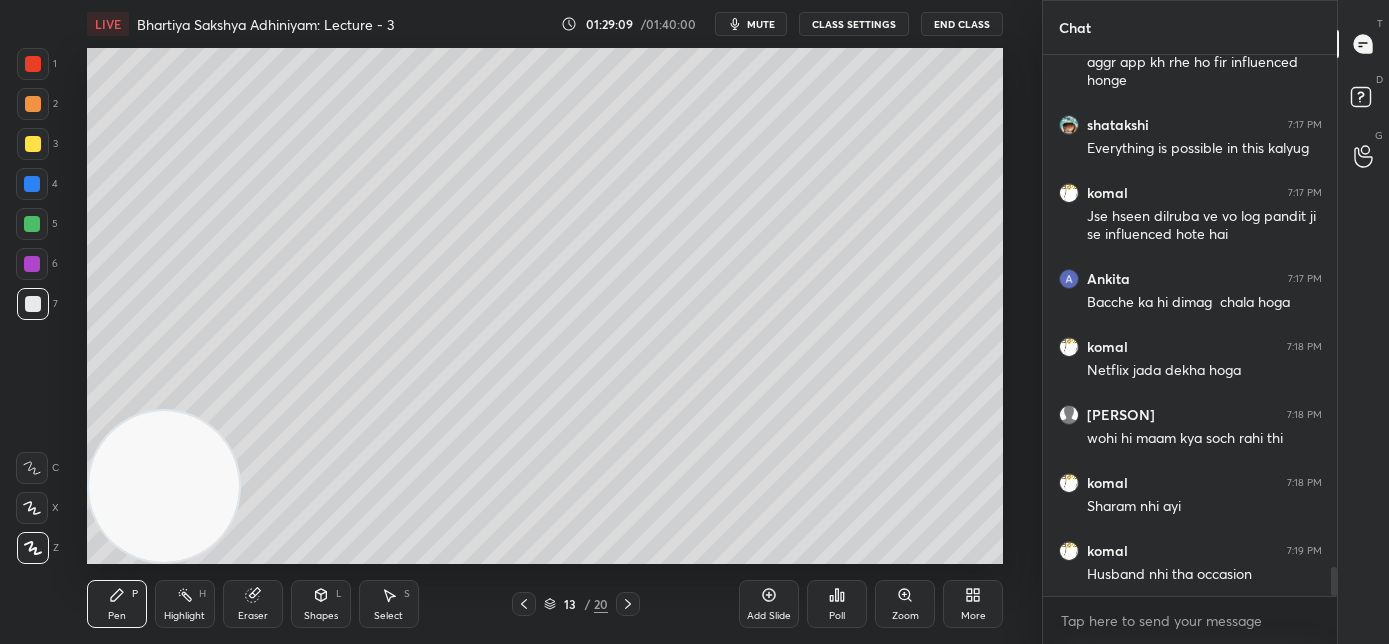 click 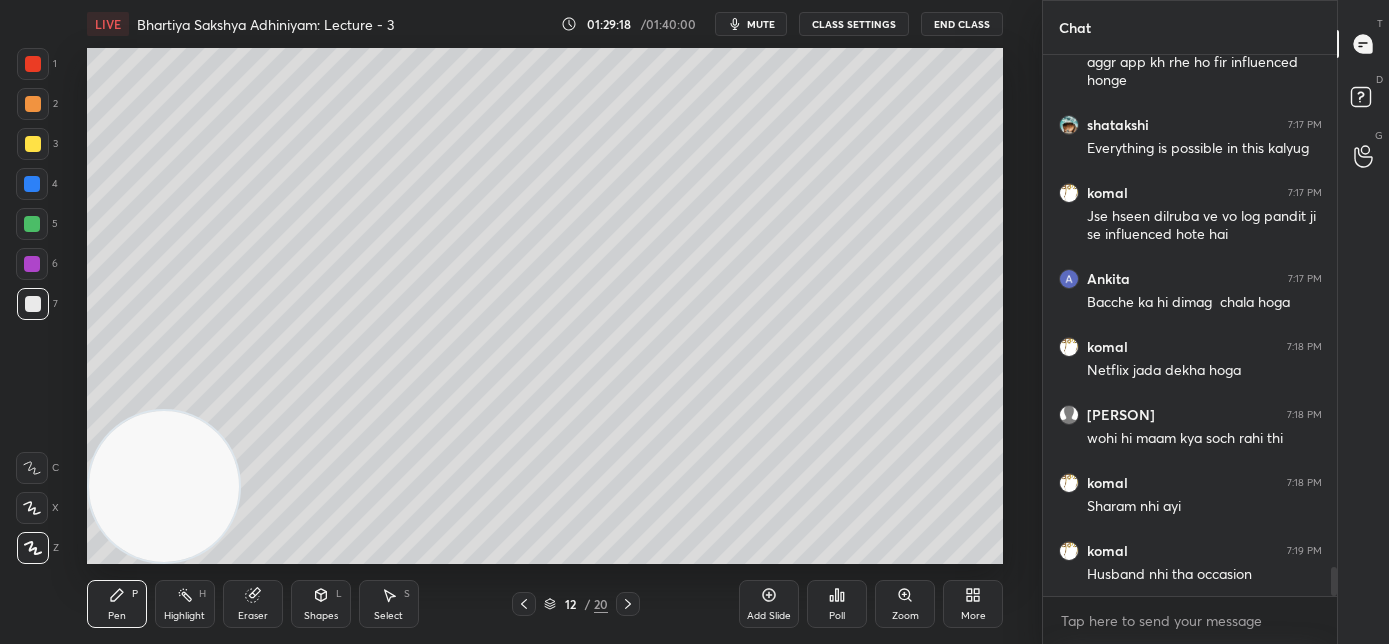 click on "mute" at bounding box center (761, 24) 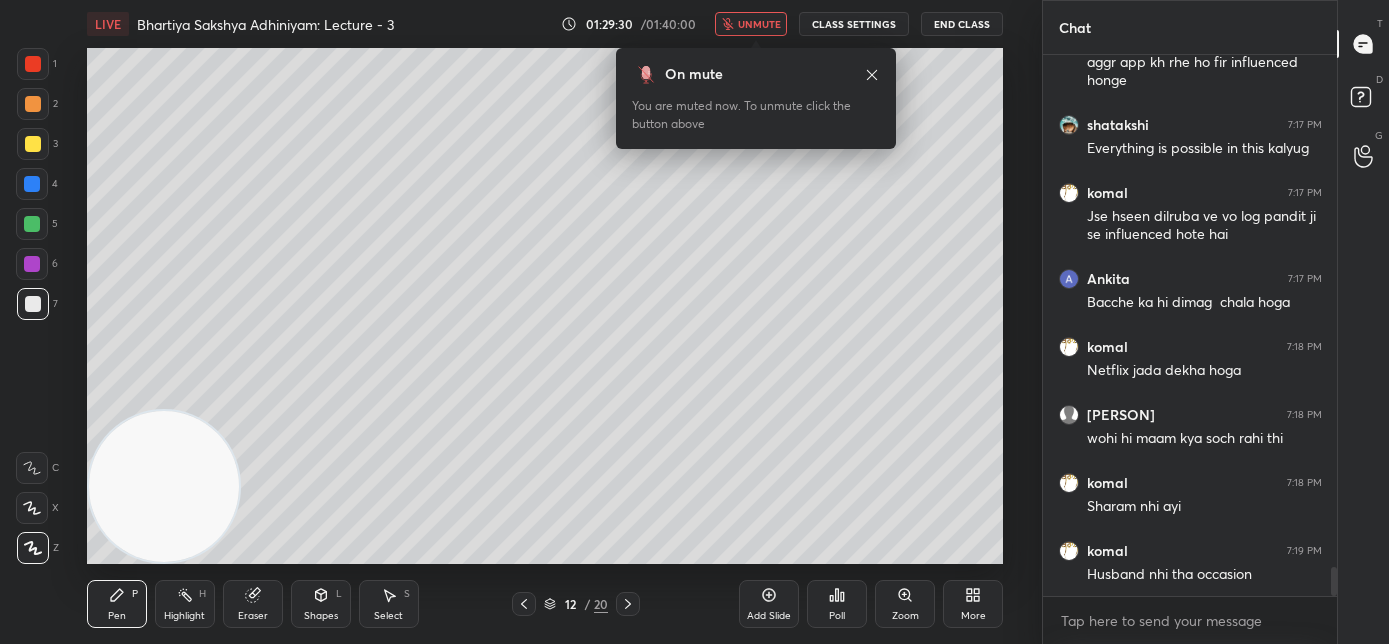 click on "unmute" at bounding box center [759, 24] 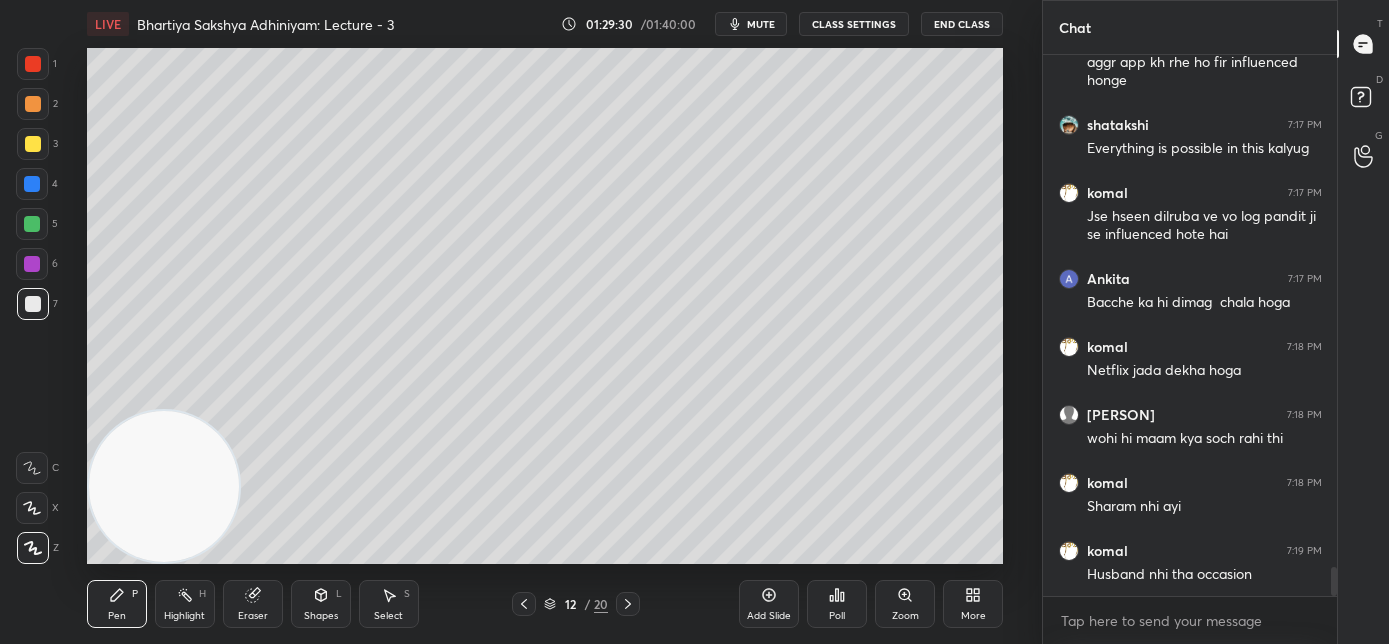 click on "mute" at bounding box center [761, 24] 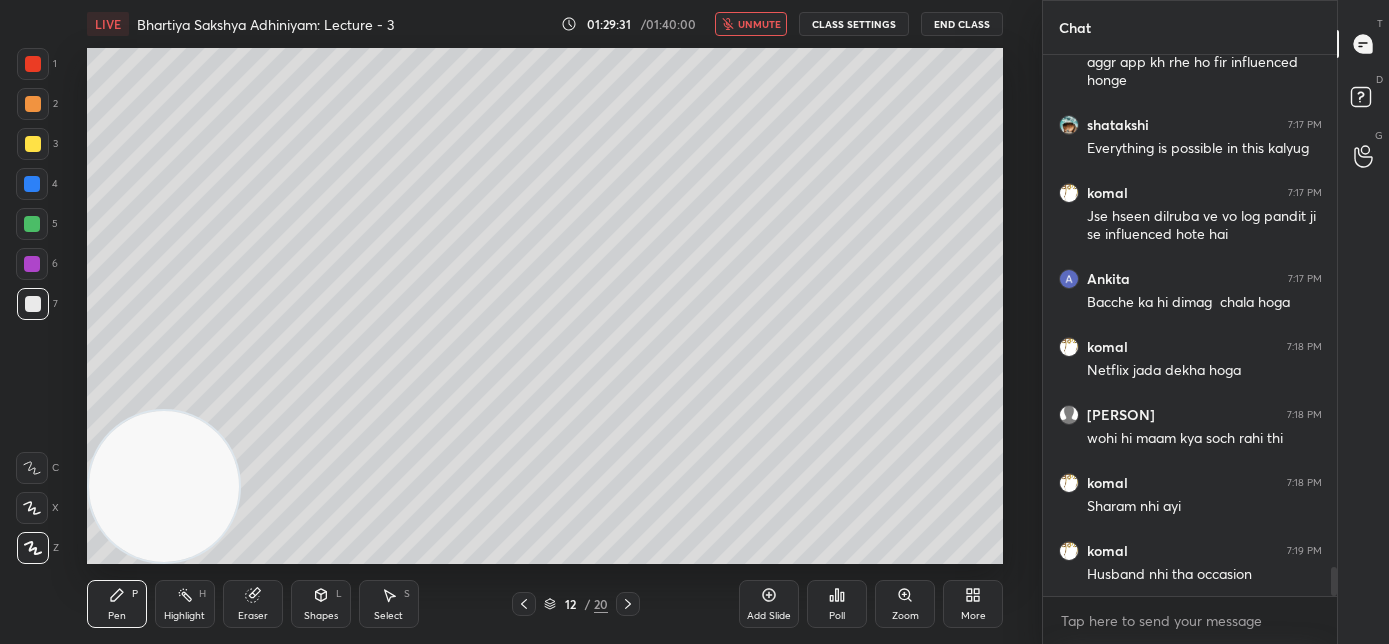 click on "unmute" at bounding box center (759, 24) 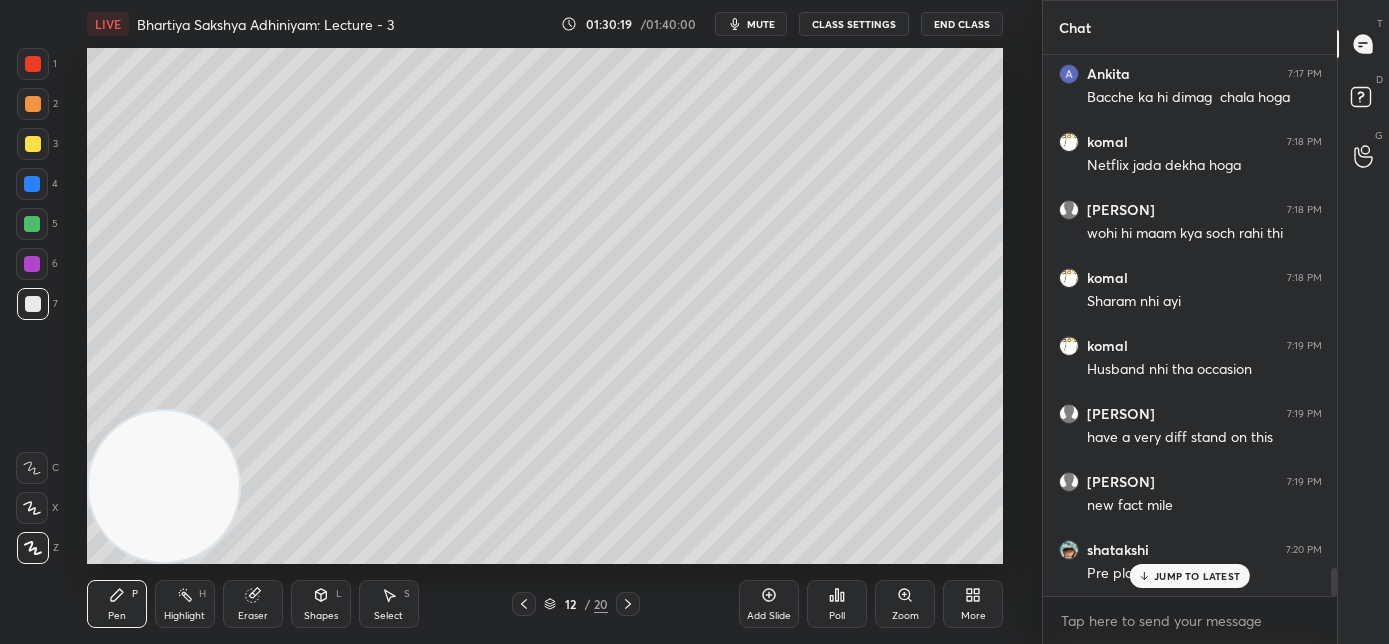 scroll, scrollTop: 9786, scrollLeft: 0, axis: vertical 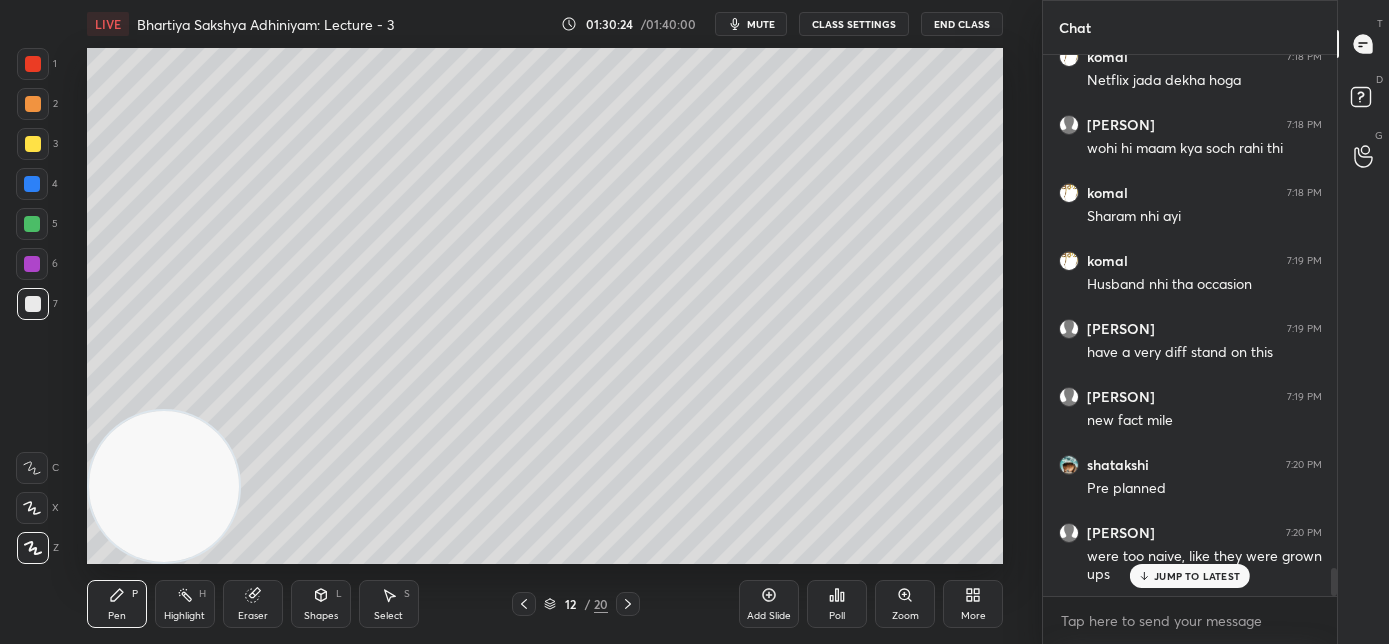 click on "JUMP TO LATEST" at bounding box center [1197, 576] 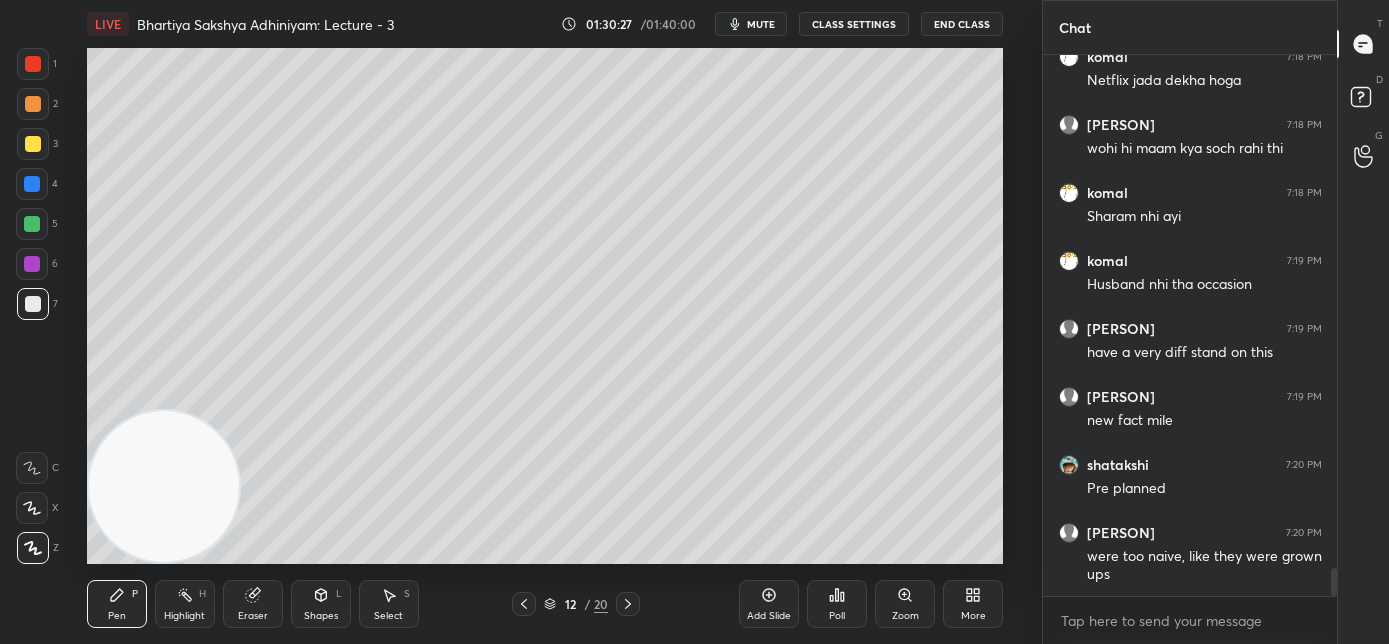 click on "mute" at bounding box center (751, 24) 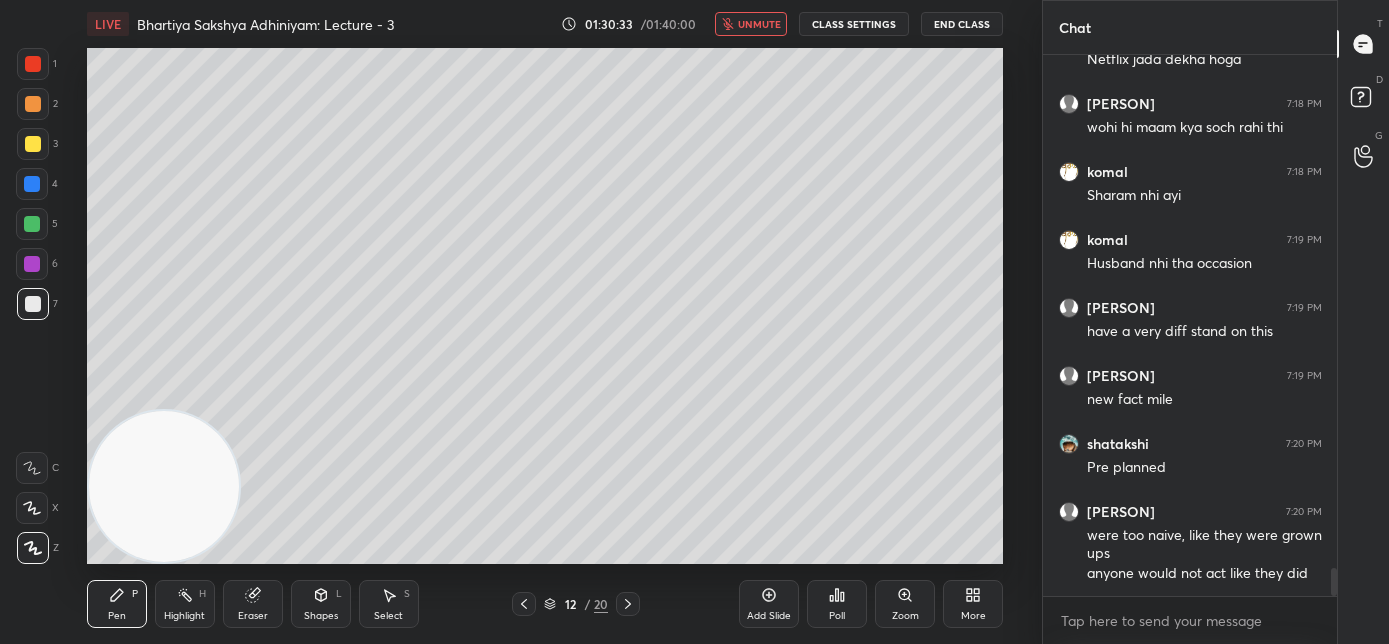 scroll, scrollTop: 9893, scrollLeft: 0, axis: vertical 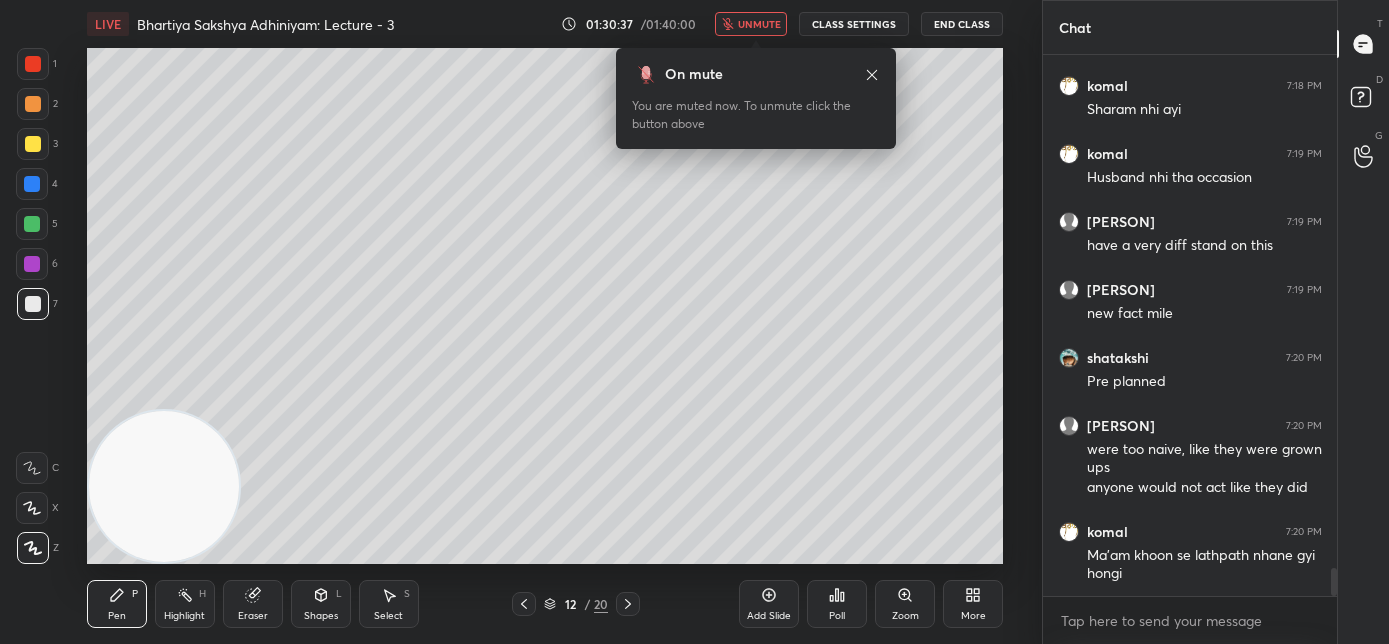 click on "unmute" at bounding box center [759, 24] 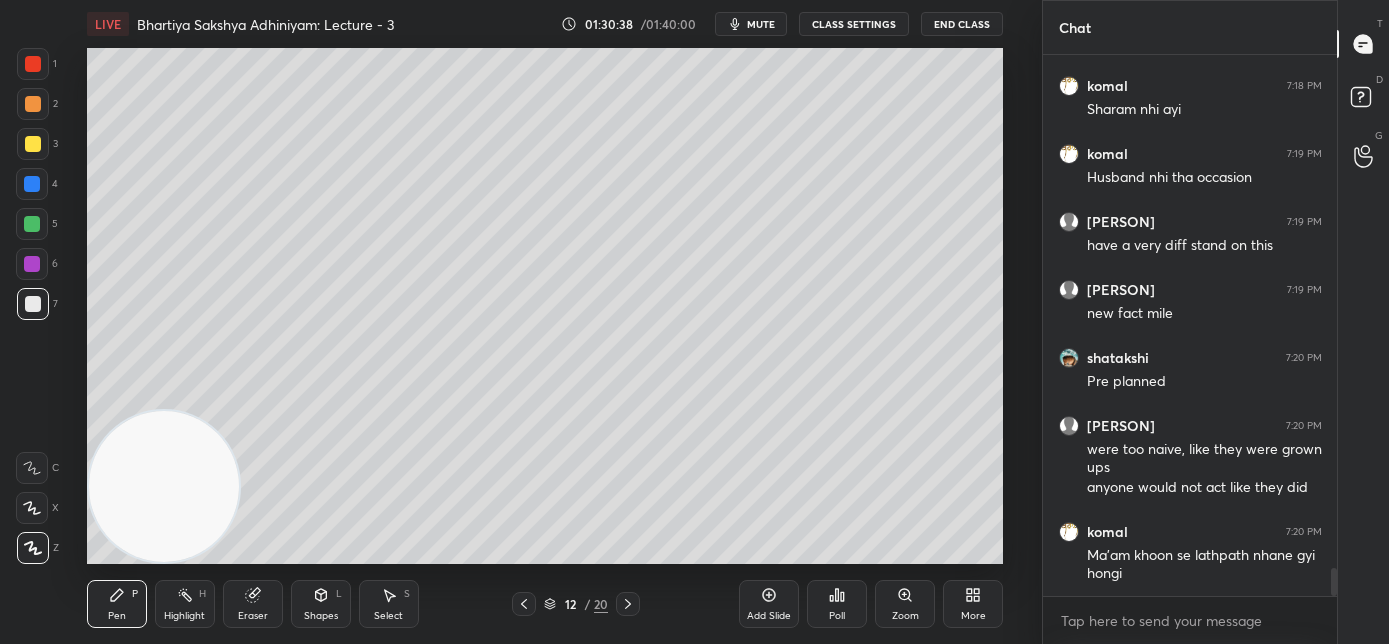 scroll, scrollTop: 9978, scrollLeft: 0, axis: vertical 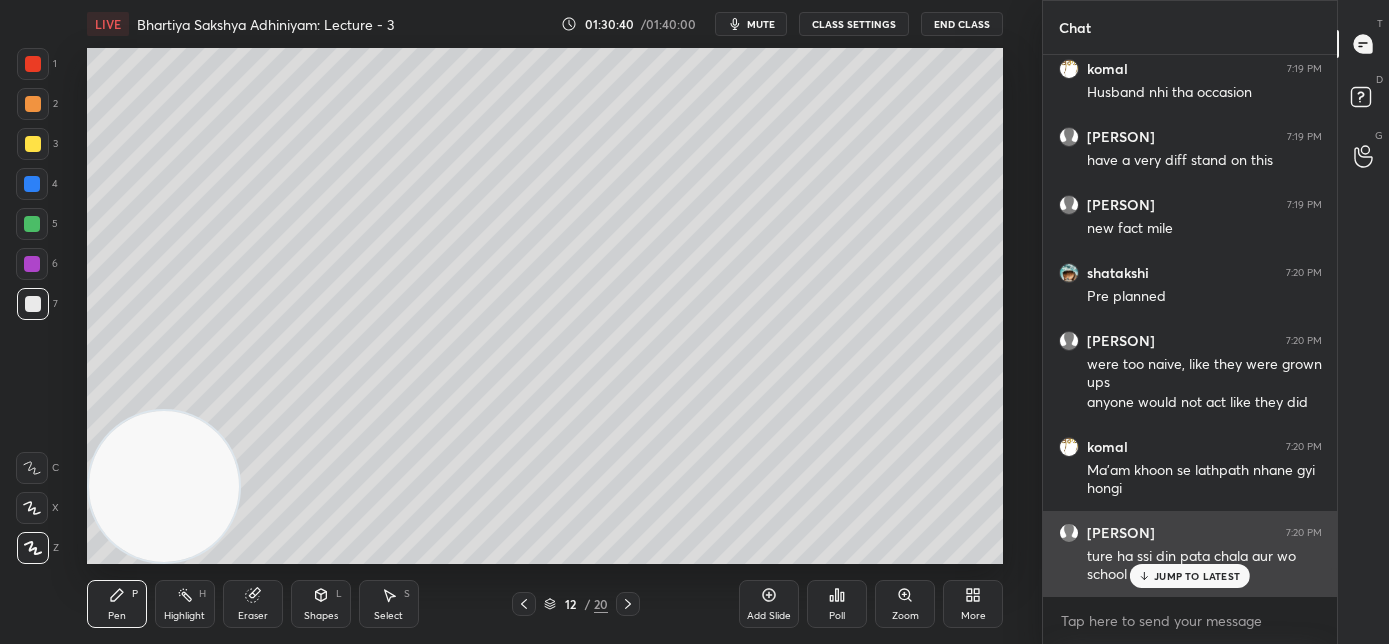 click on "JUMP TO LATEST" at bounding box center (1197, 576) 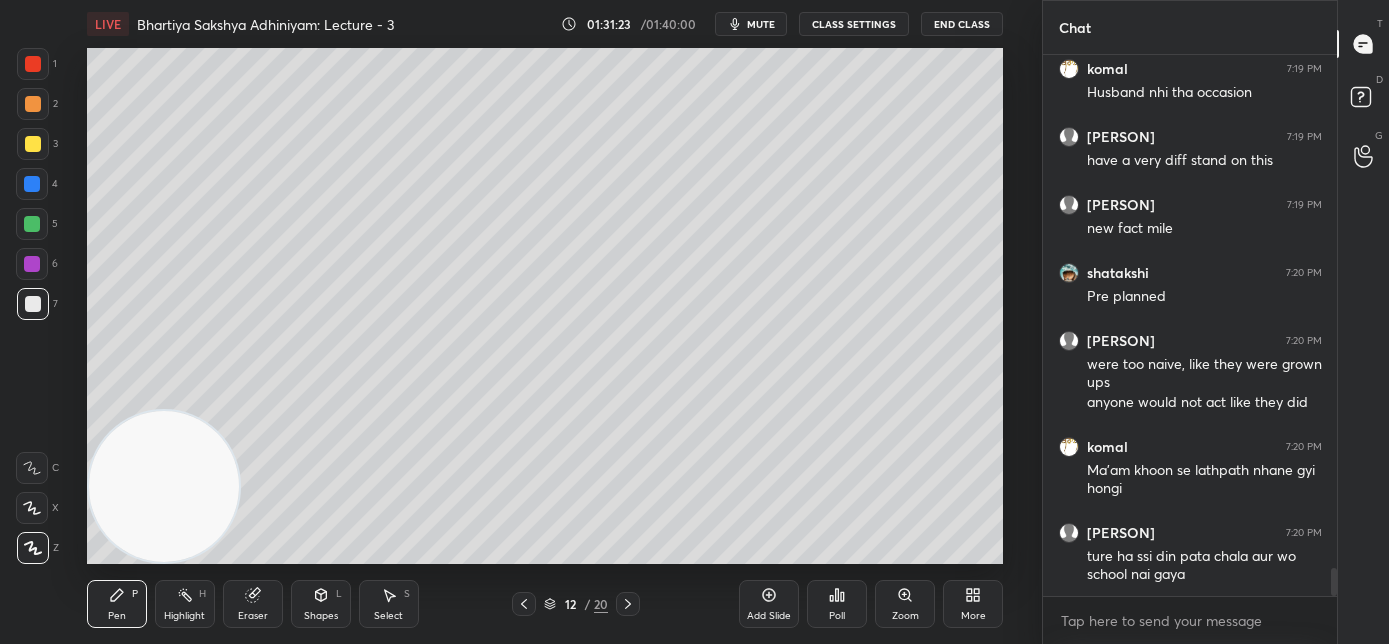 click on "mute" at bounding box center [761, 24] 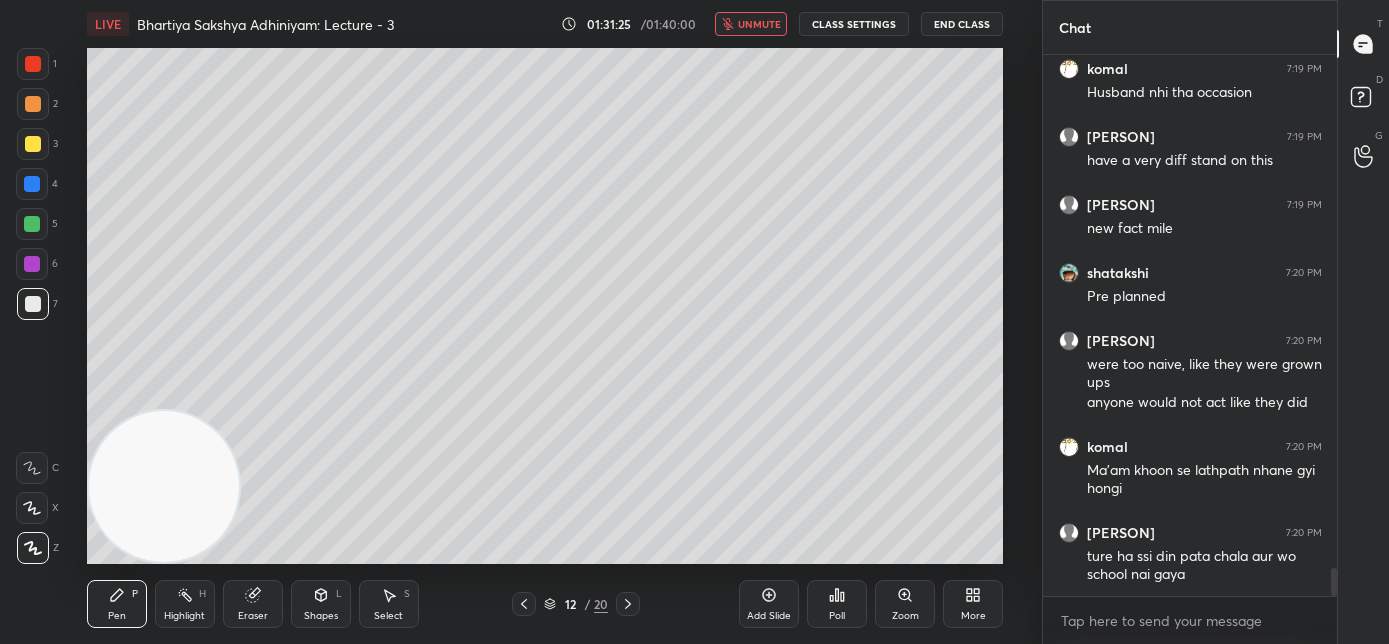 click on "unmute" at bounding box center (759, 24) 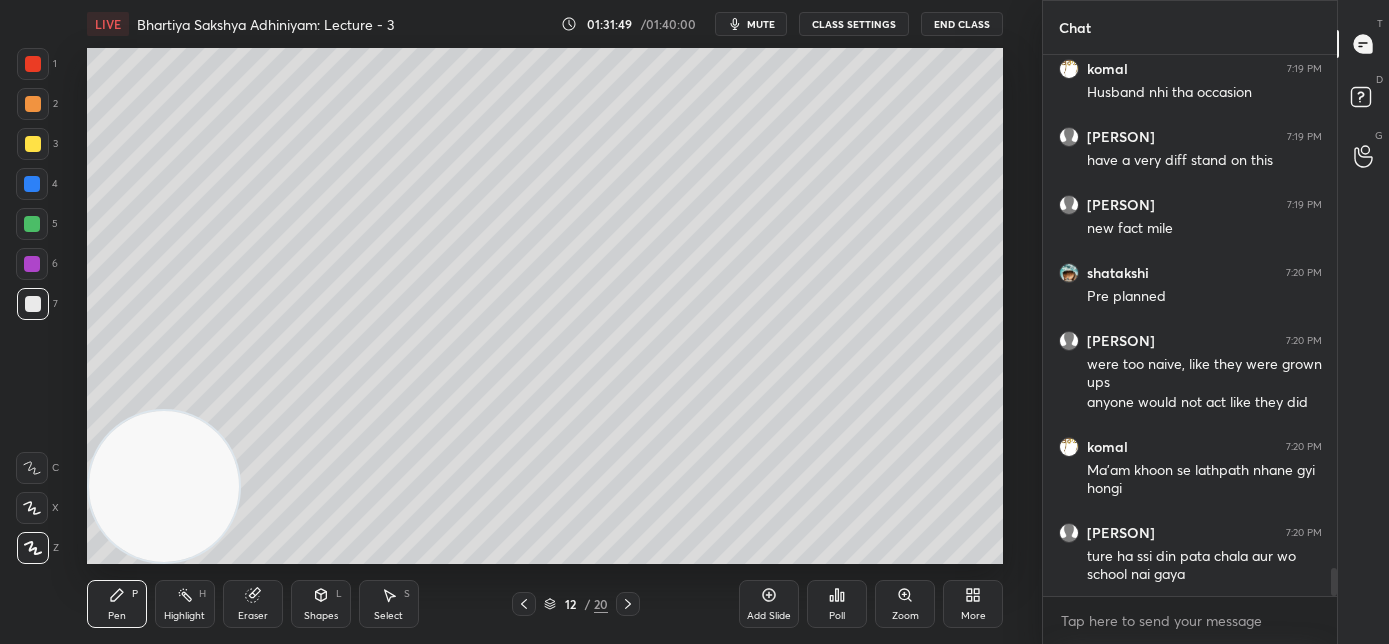 scroll, scrollTop: 10064, scrollLeft: 0, axis: vertical 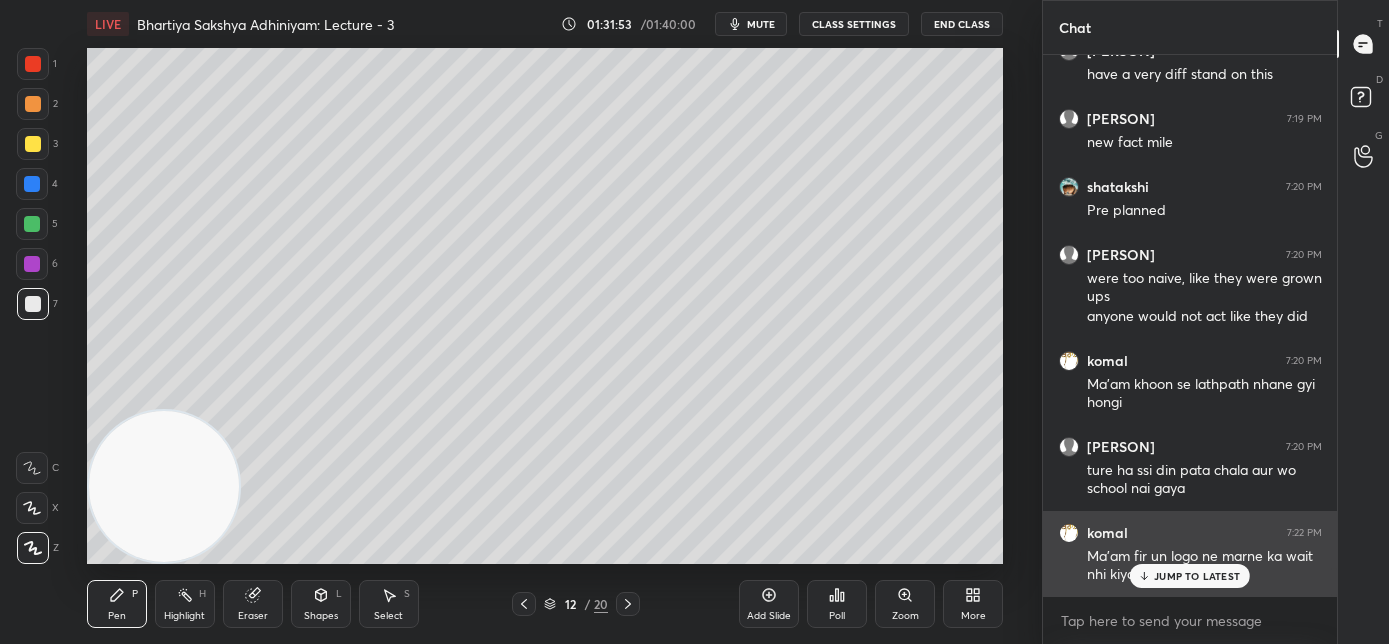 click on "JUMP TO LATEST" at bounding box center (1197, 576) 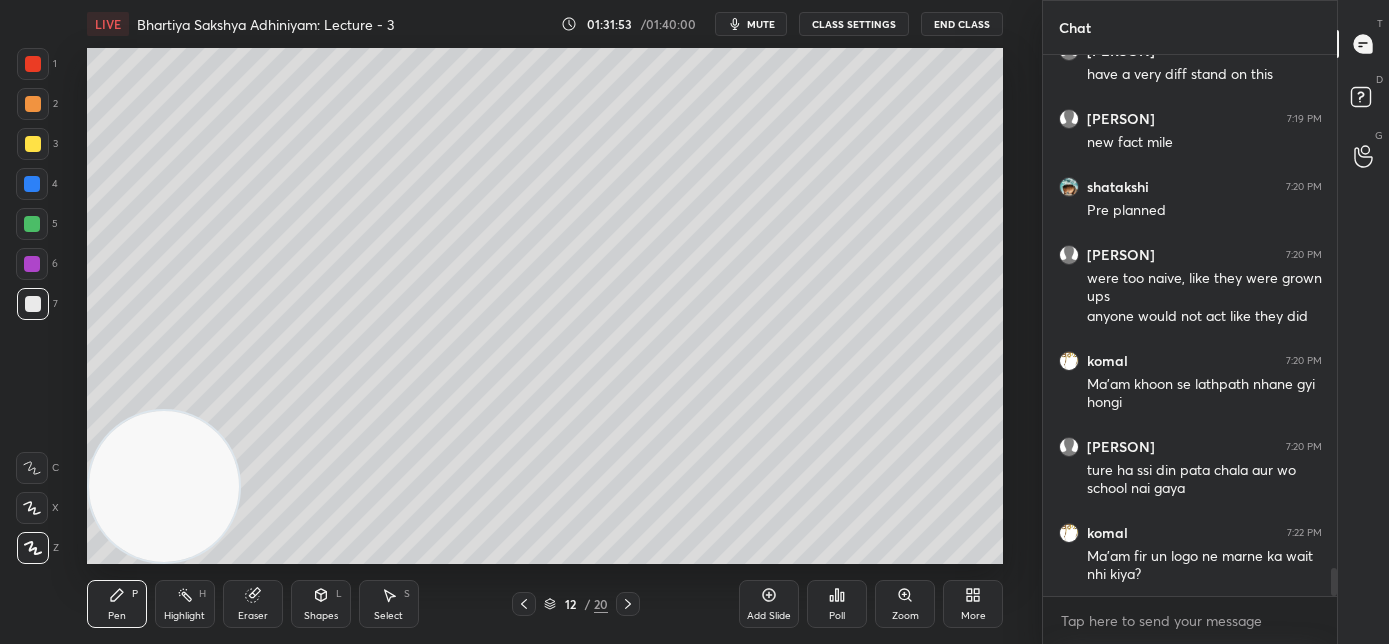 scroll, scrollTop: 10133, scrollLeft: 0, axis: vertical 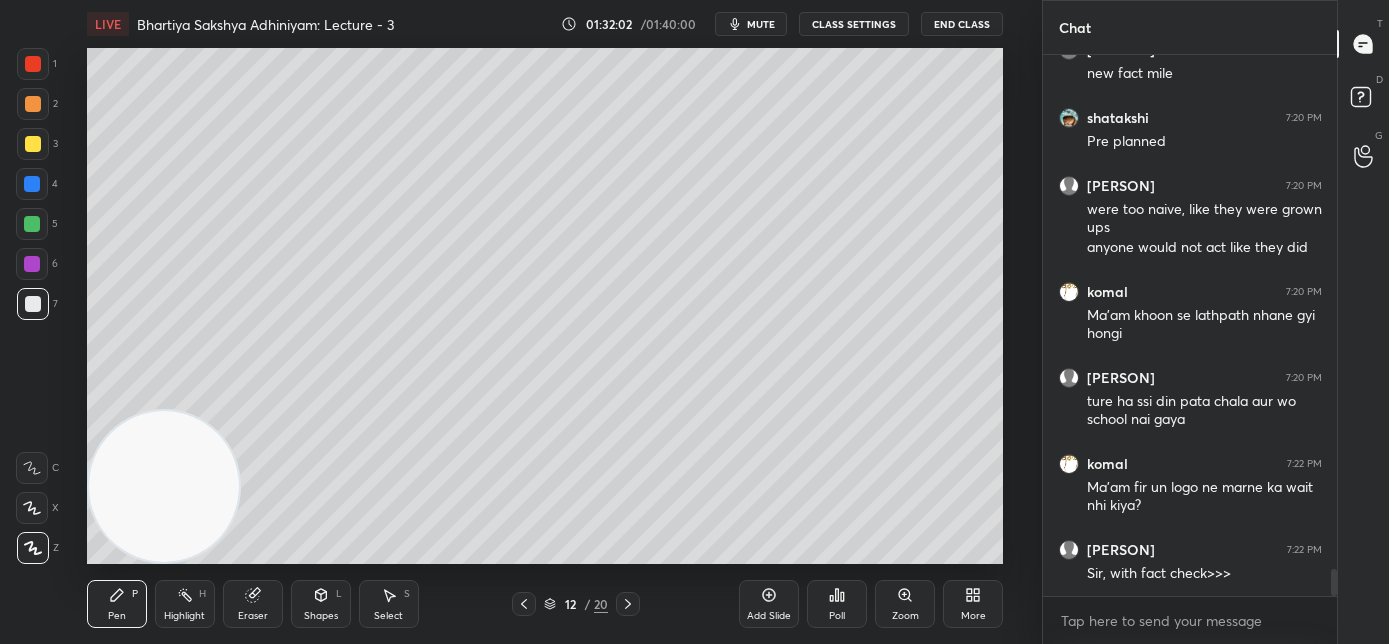 click 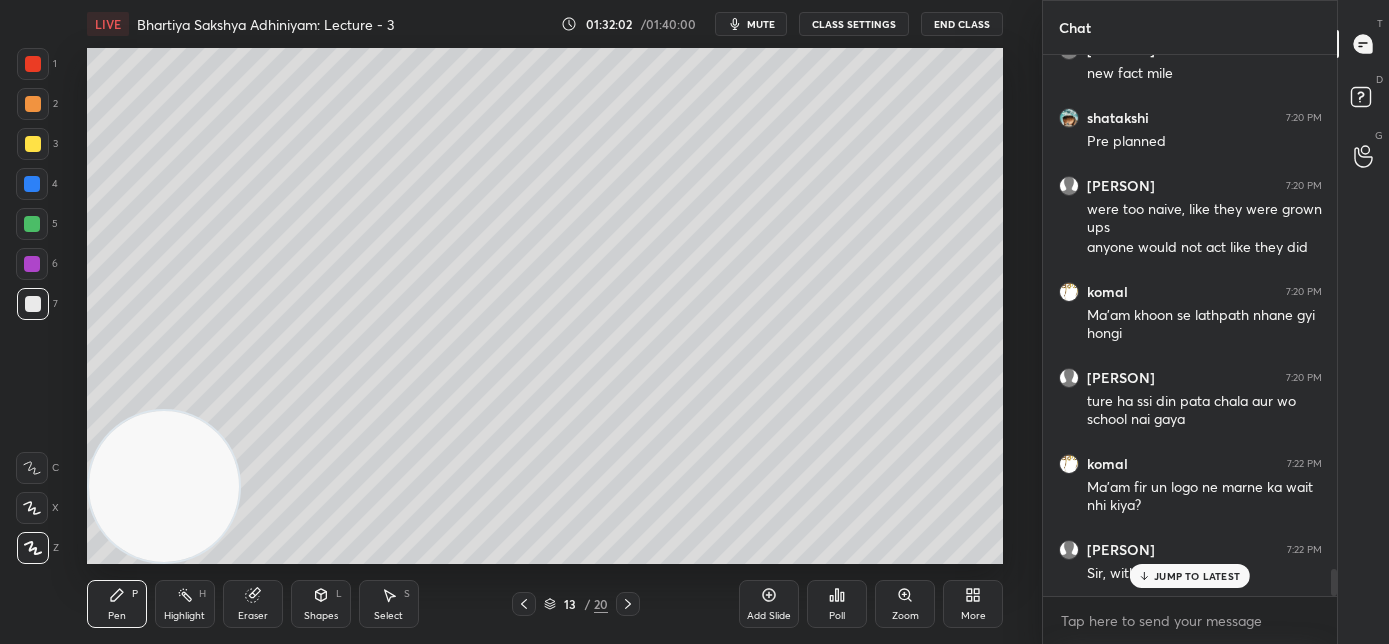 scroll, scrollTop: 10218, scrollLeft: 0, axis: vertical 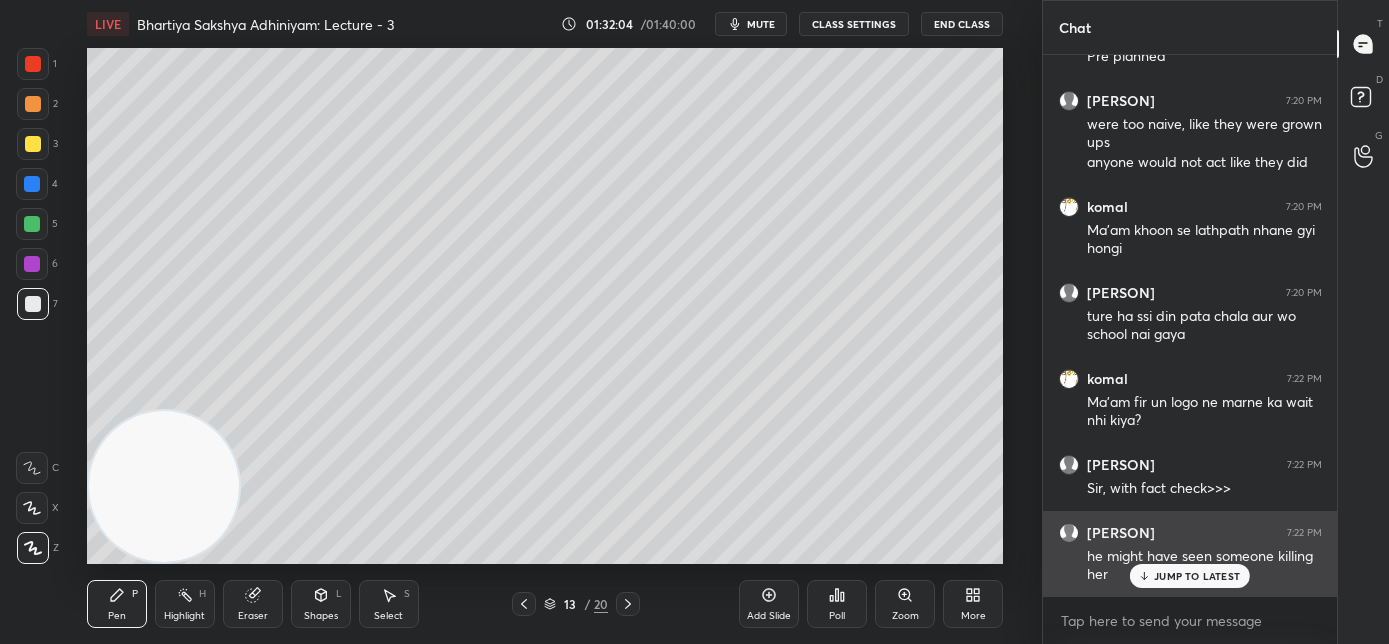 drag, startPoint x: 1199, startPoint y: 573, endPoint x: 1182, endPoint y: 576, distance: 17.262676 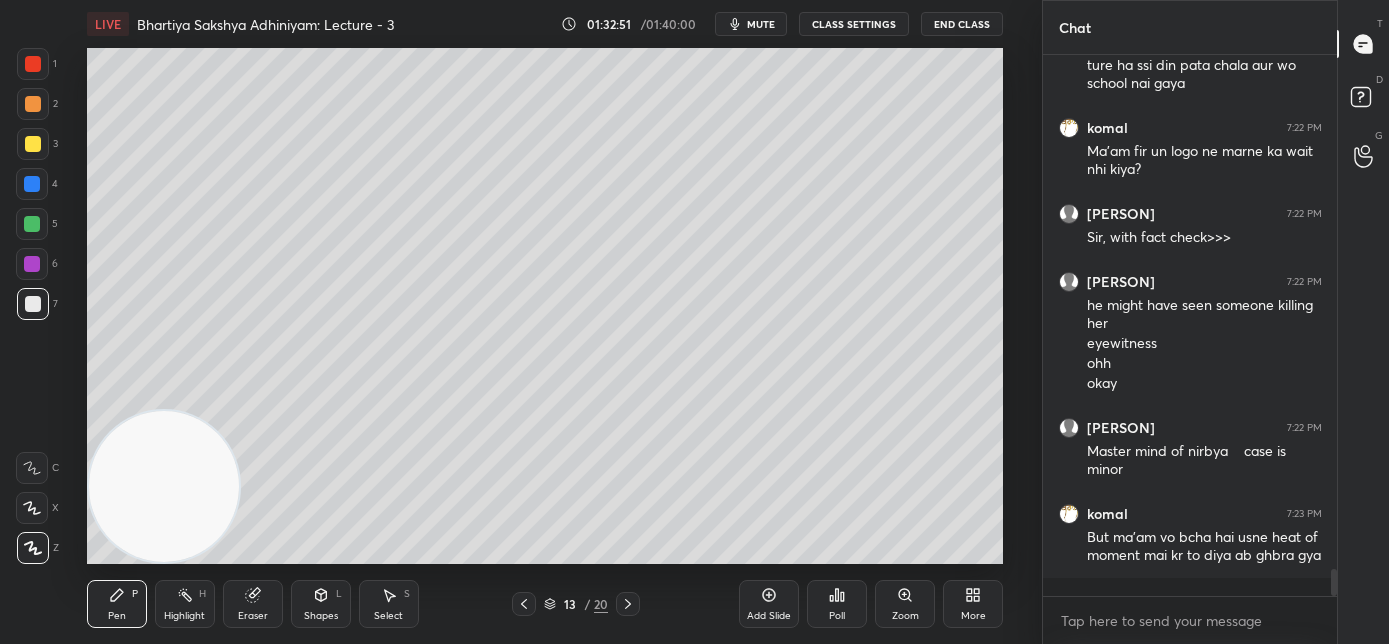 scroll, scrollTop: 10554, scrollLeft: 0, axis: vertical 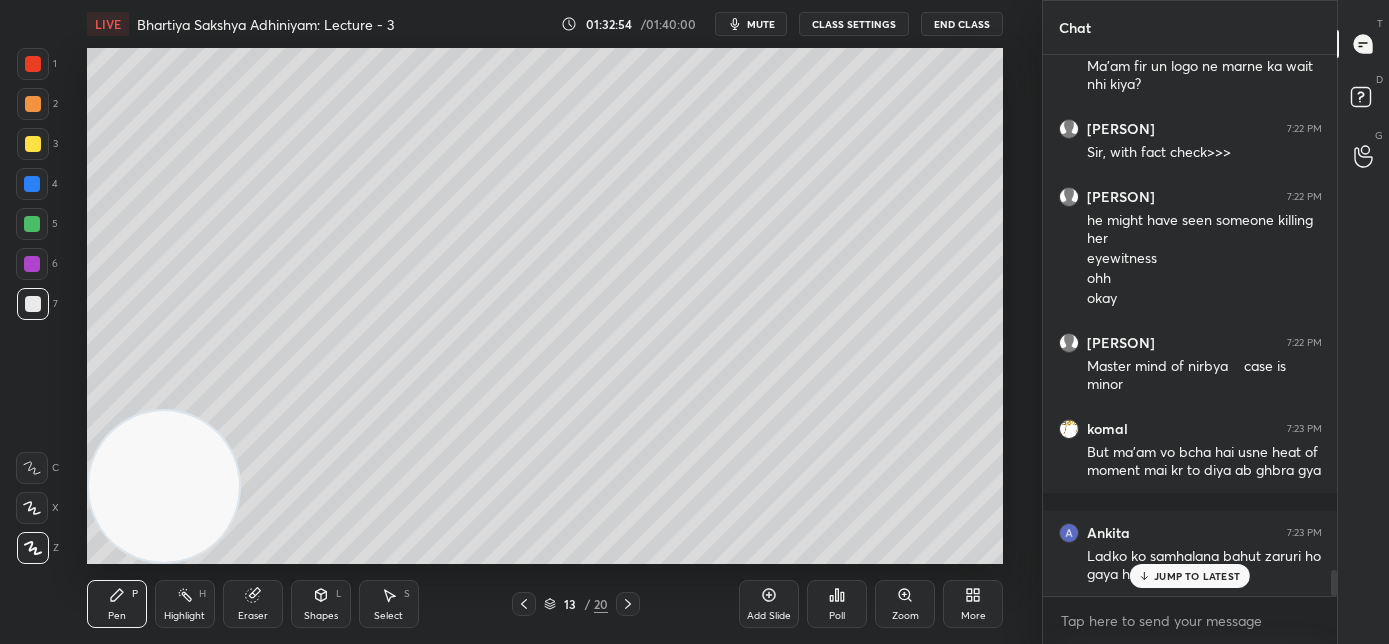 click on "JUMP TO LATEST" at bounding box center (1197, 576) 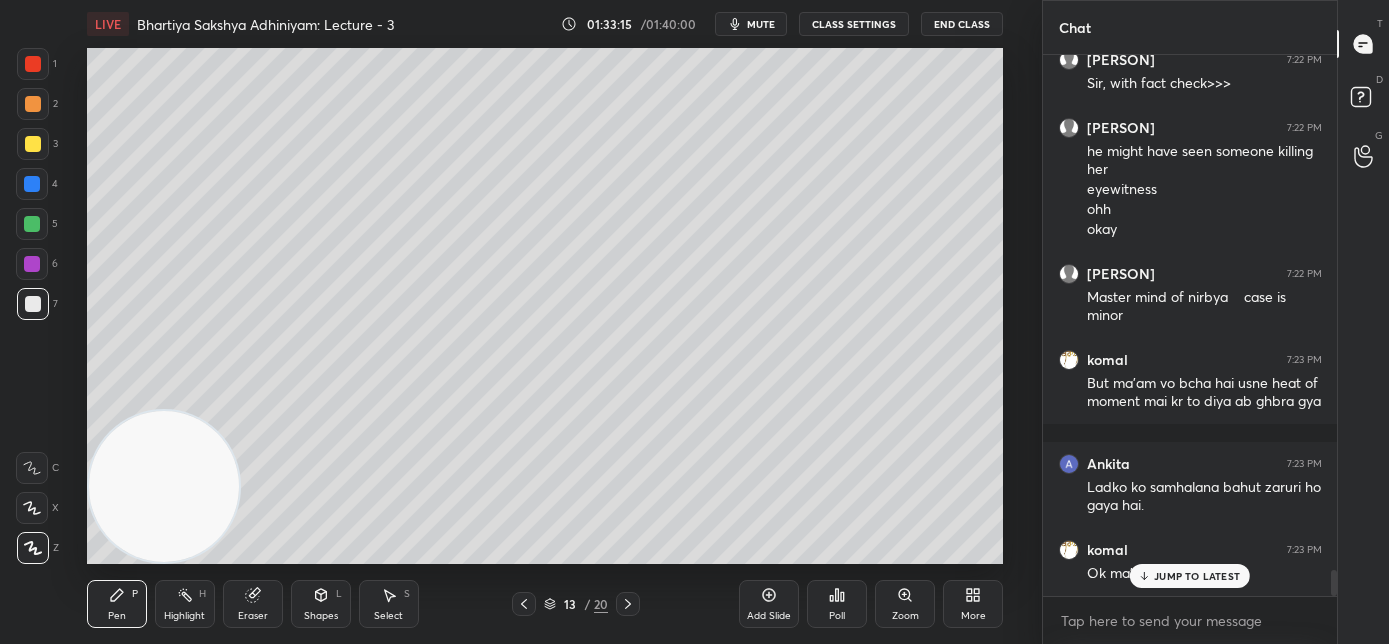 scroll, scrollTop: 10690, scrollLeft: 0, axis: vertical 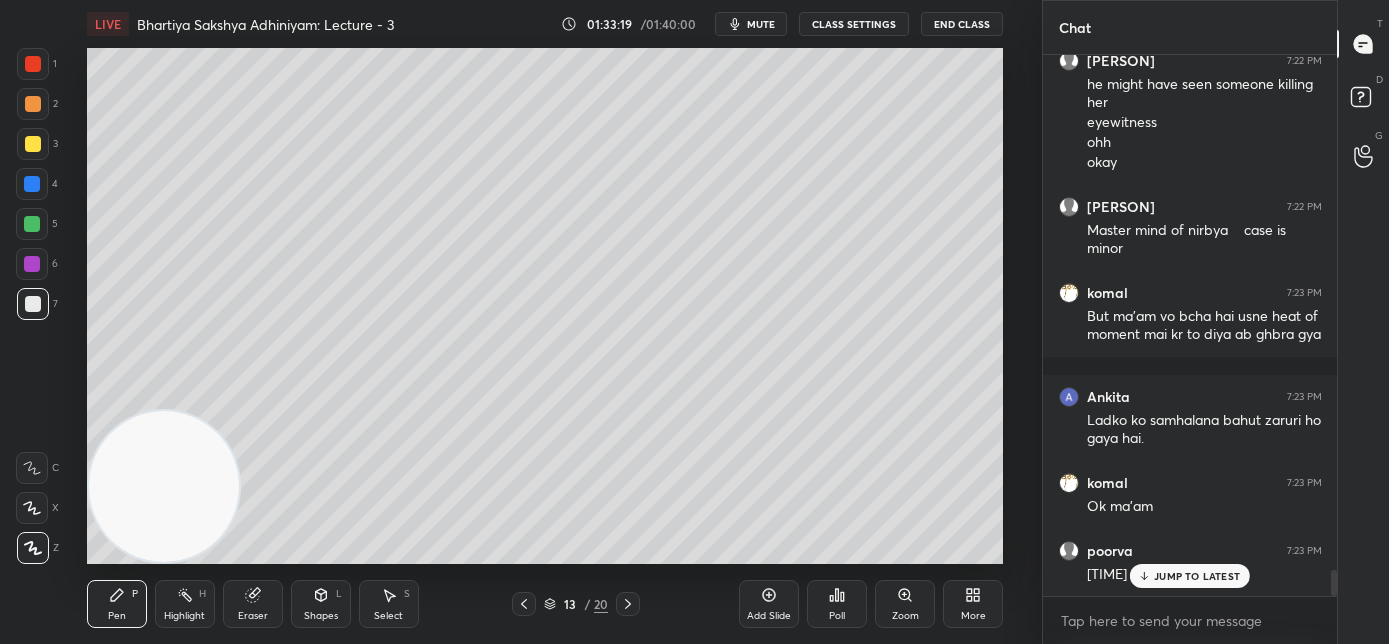 click on "JUMP TO LATEST" at bounding box center [1197, 576] 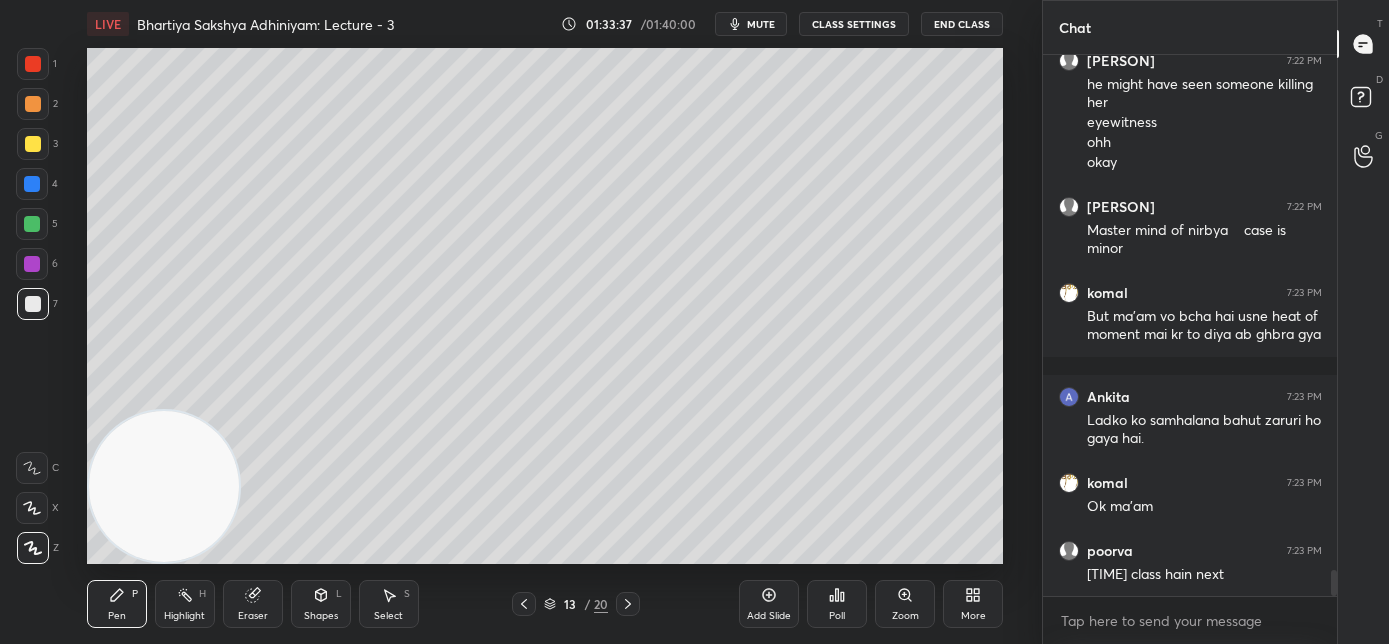 click 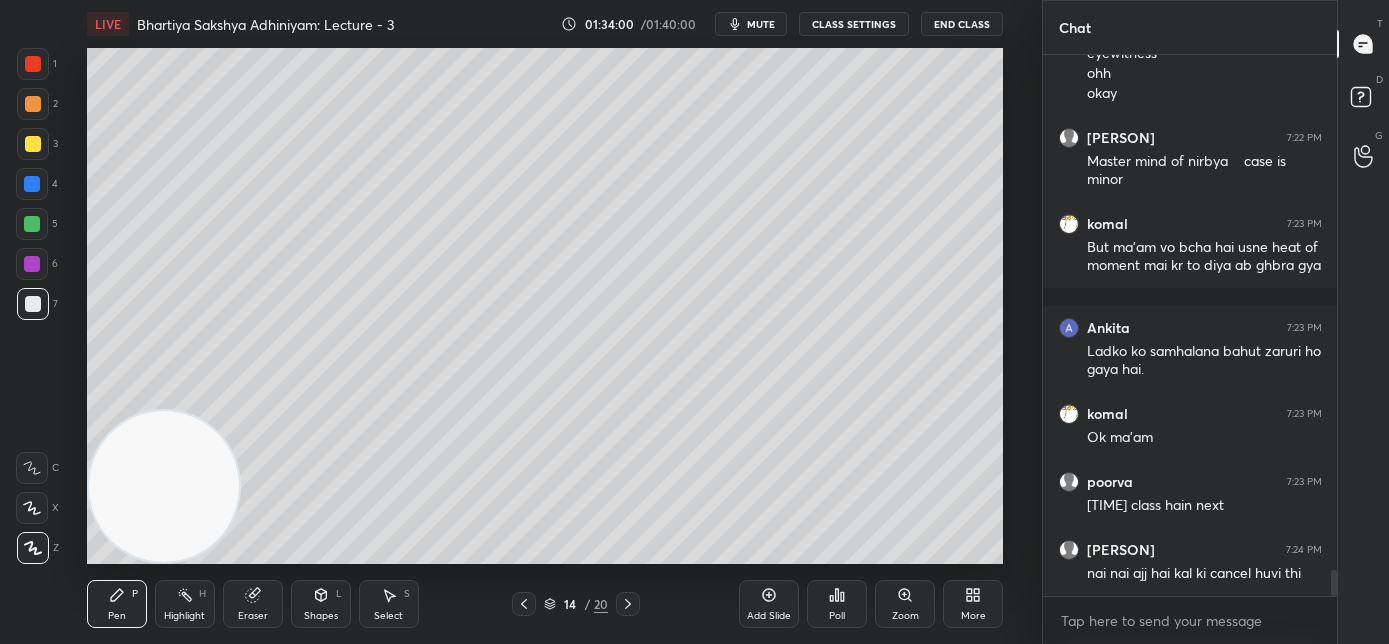 scroll, scrollTop: 10826, scrollLeft: 0, axis: vertical 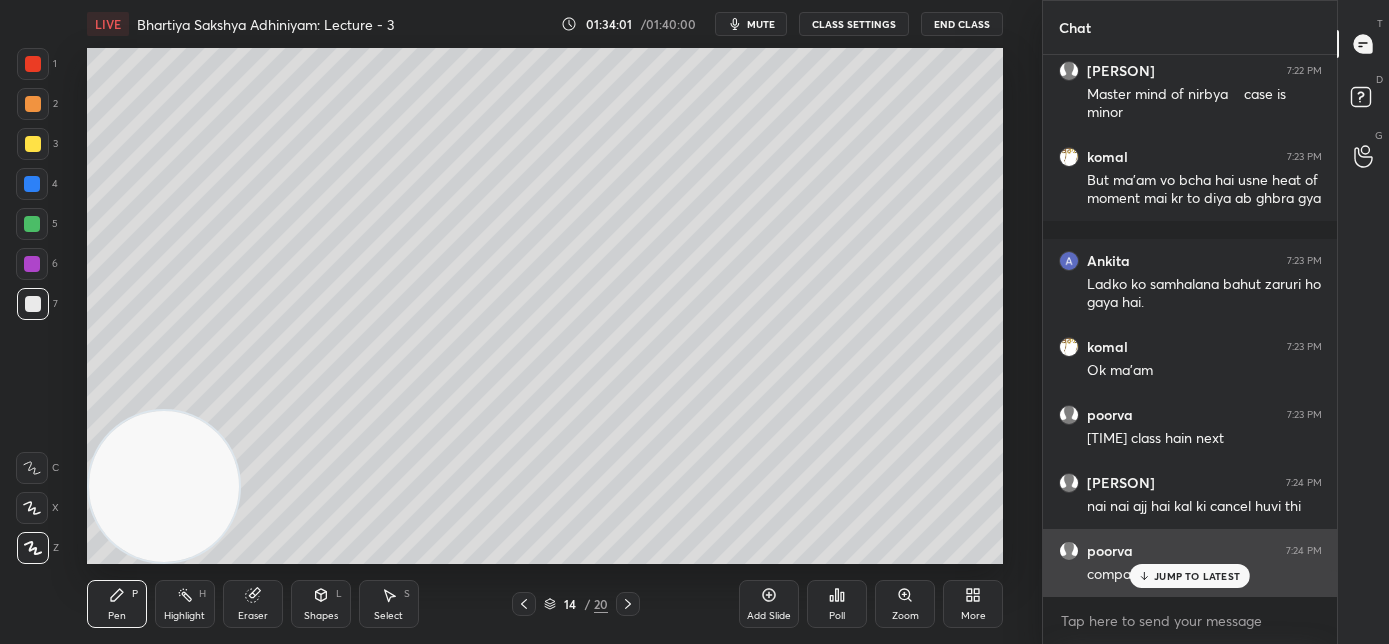 click on "JUMP TO LATEST" at bounding box center (1197, 576) 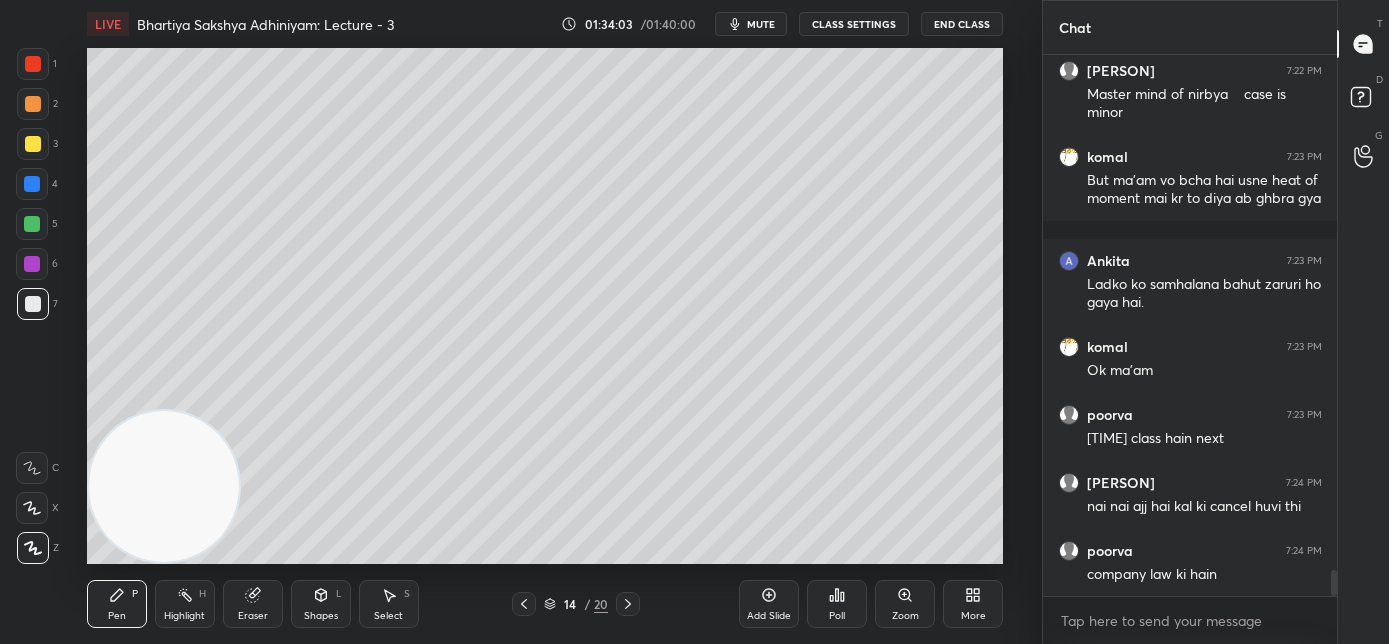 scroll, scrollTop: 10895, scrollLeft: 0, axis: vertical 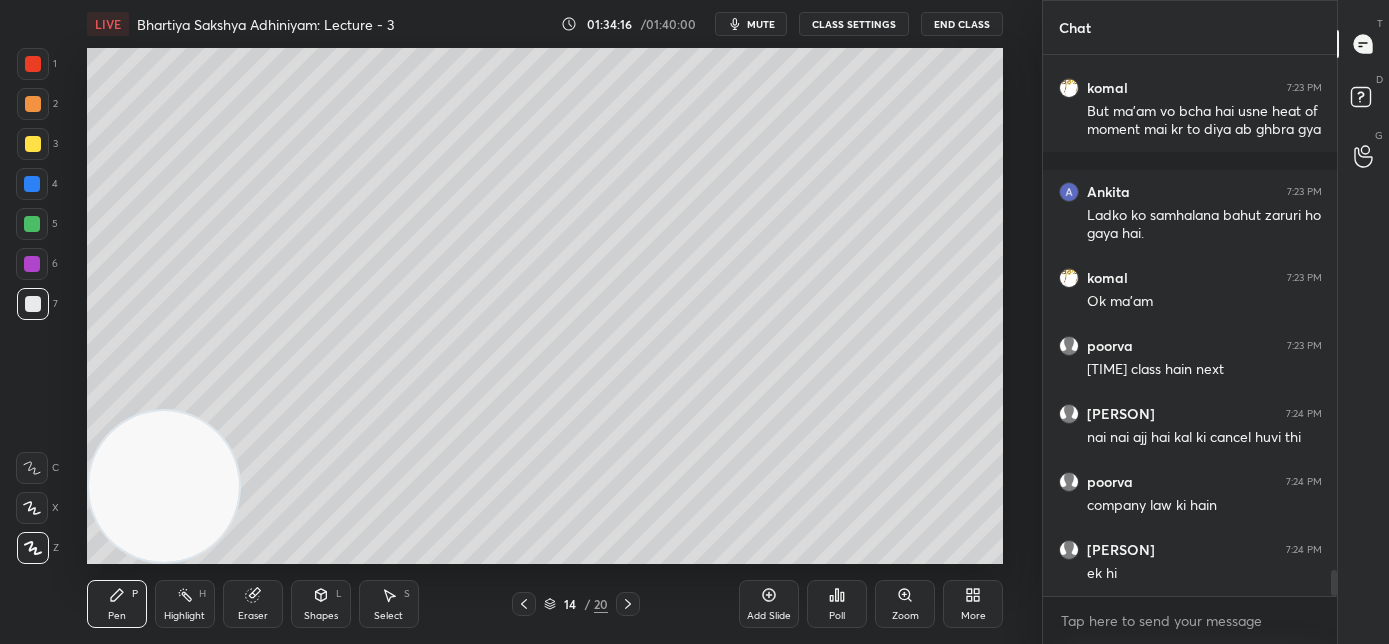 click 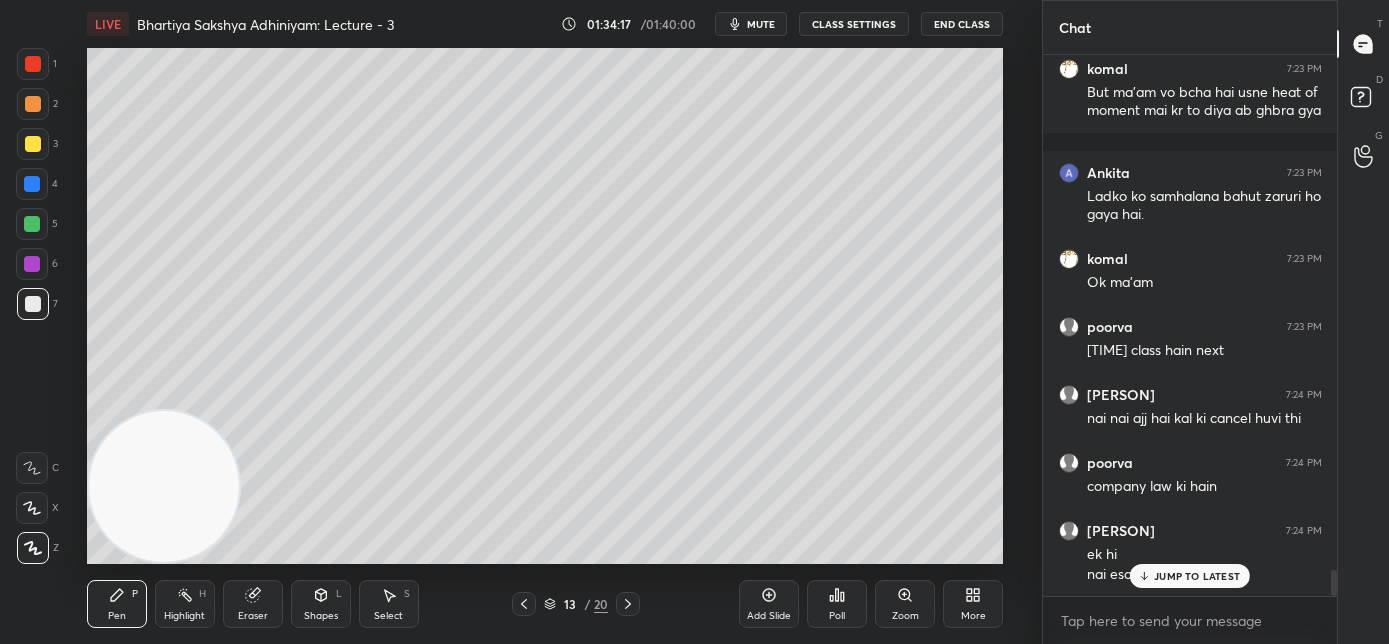 scroll, scrollTop: 11069, scrollLeft: 0, axis: vertical 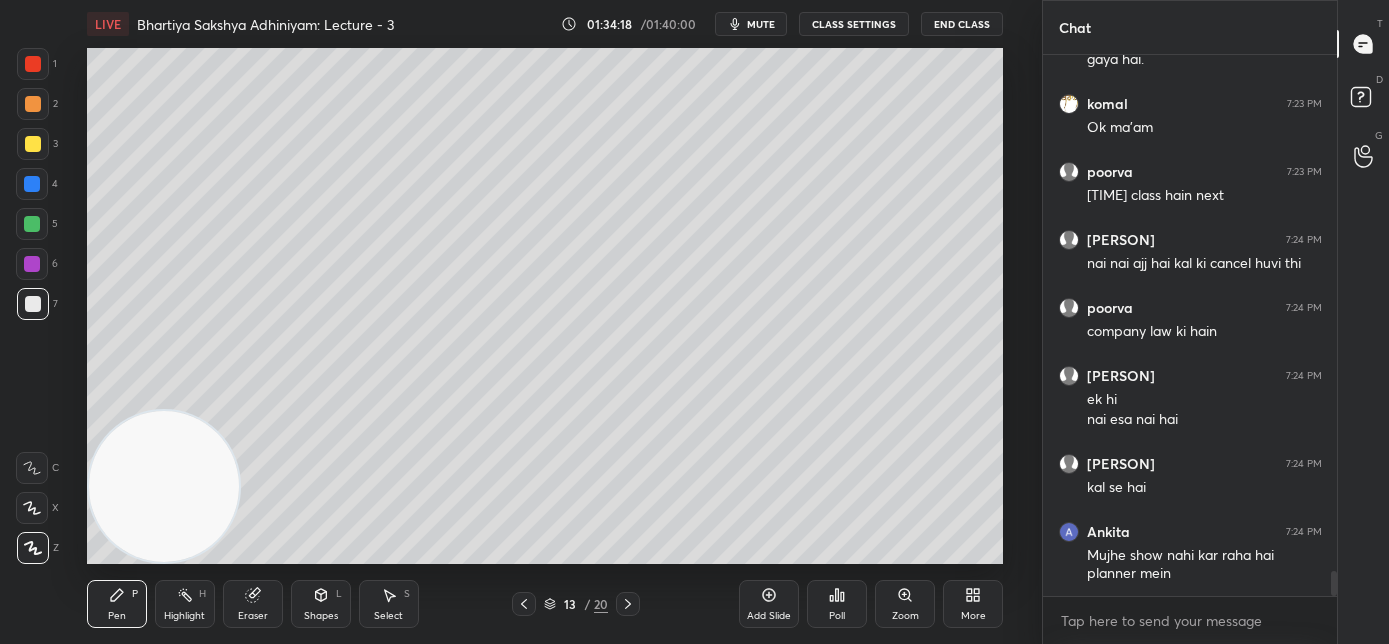 click 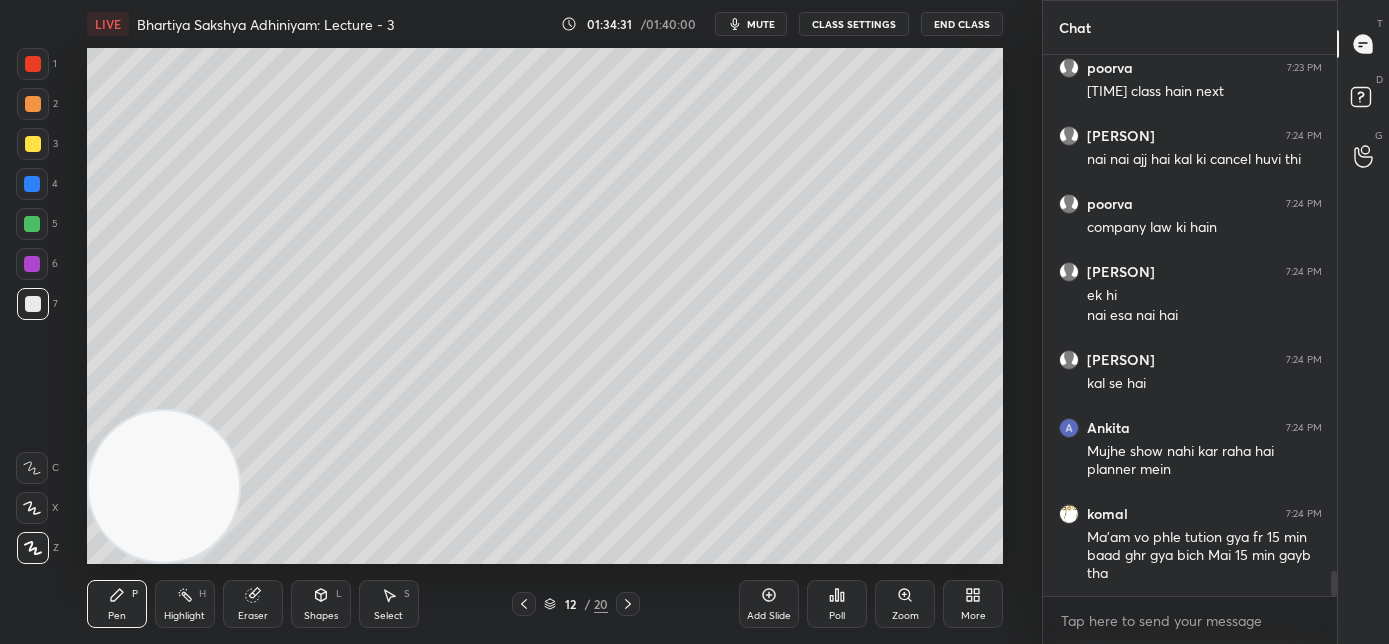 scroll, scrollTop: 11240, scrollLeft: 0, axis: vertical 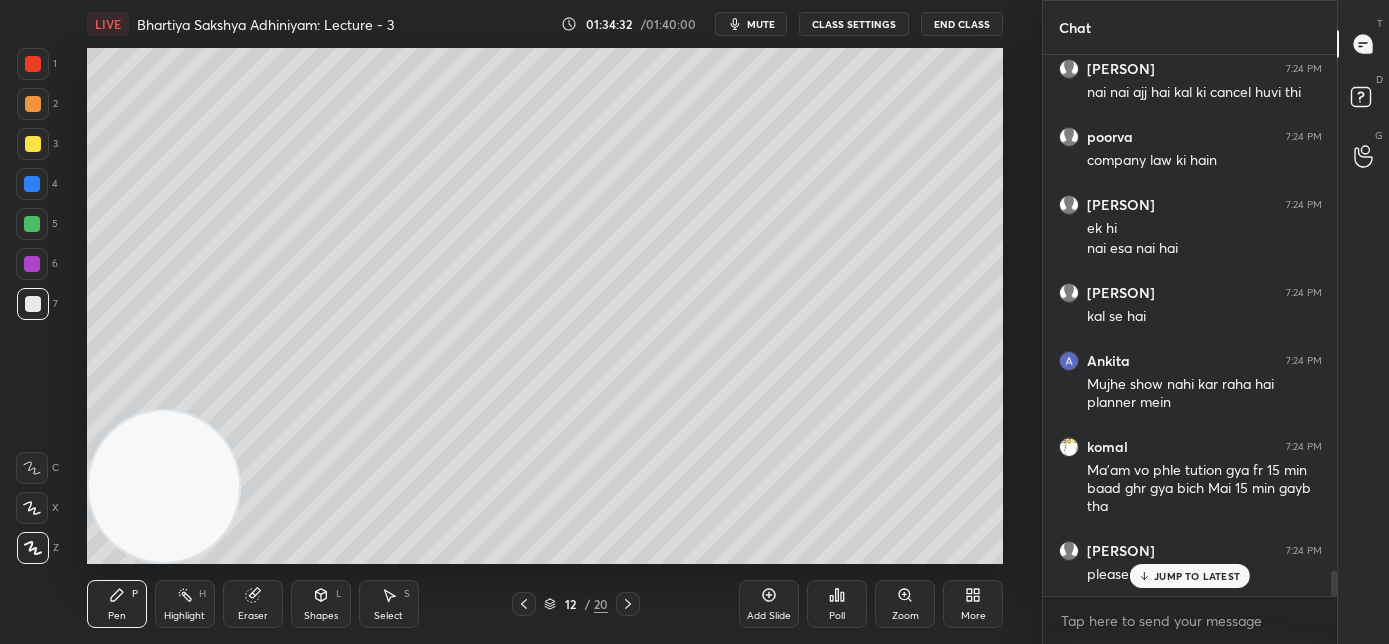 click on "JUMP TO LATEST" at bounding box center (1197, 576) 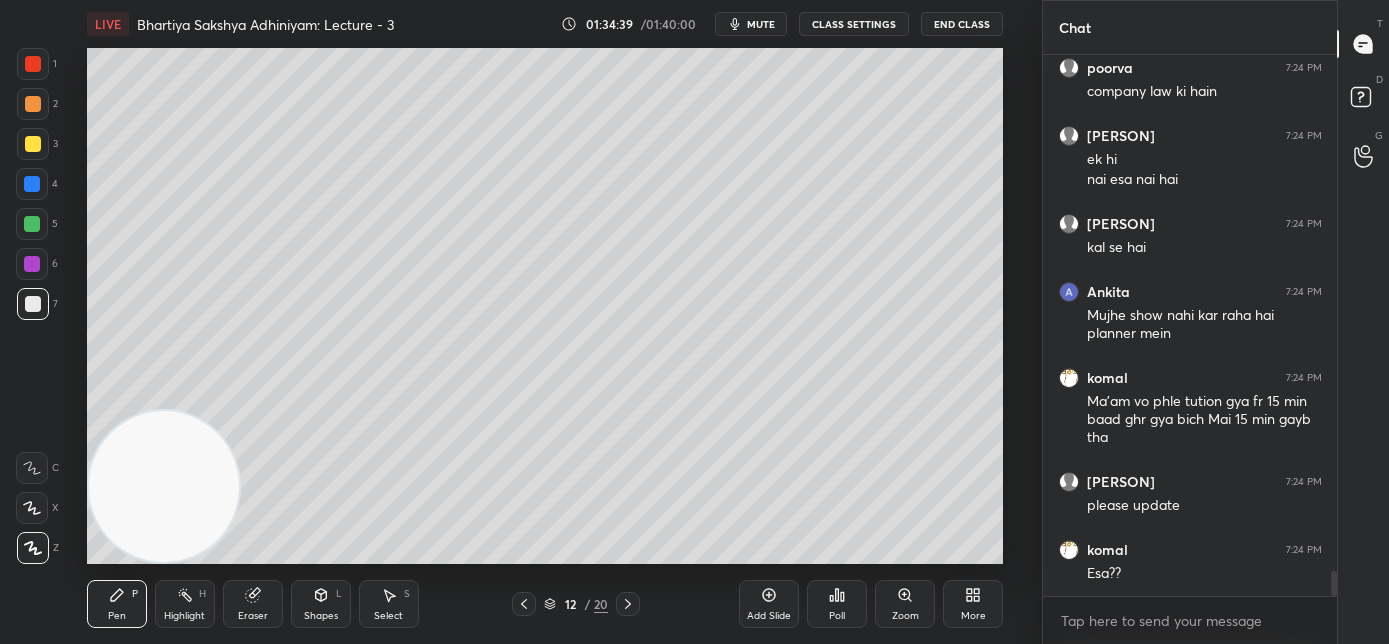 scroll, scrollTop: 11376, scrollLeft: 0, axis: vertical 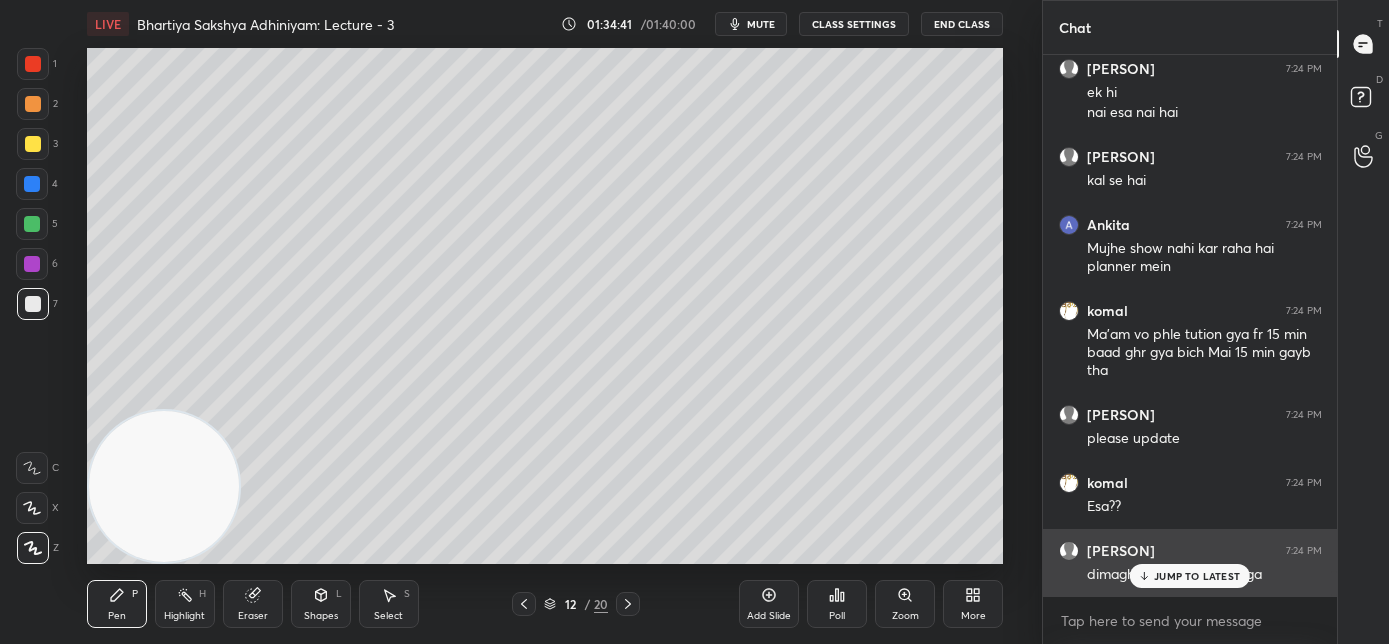 click on "JUMP TO LATEST" at bounding box center (1190, 576) 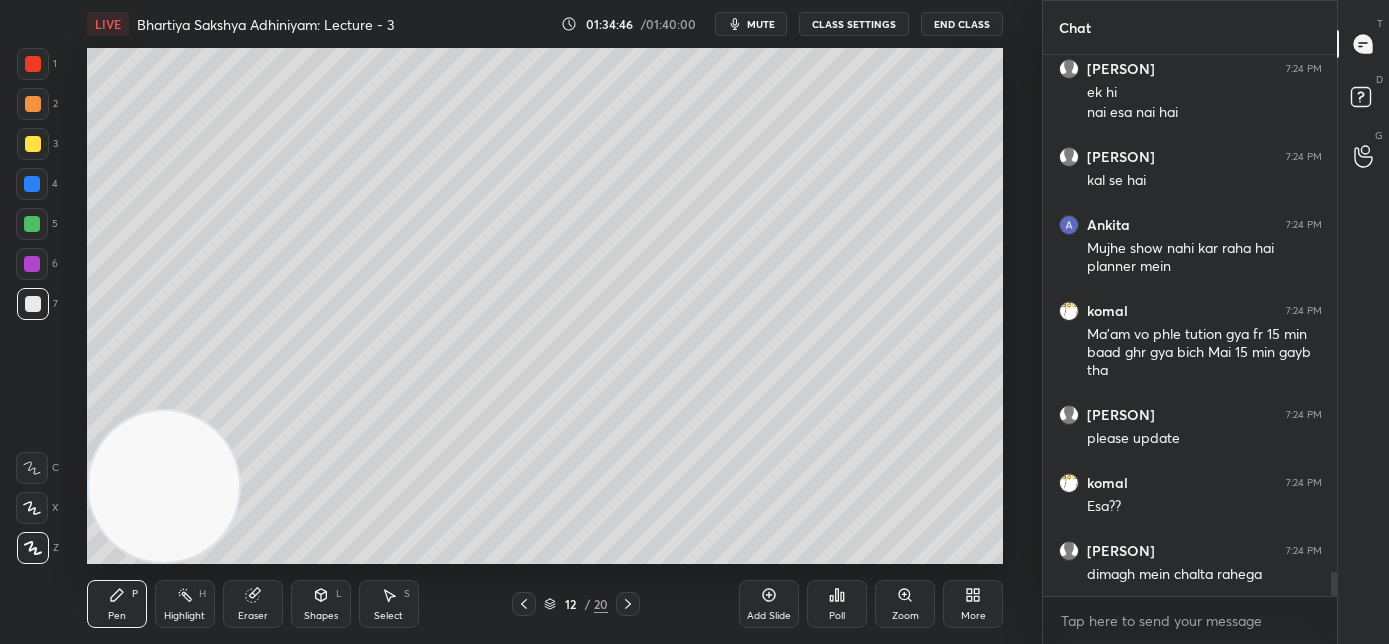 scroll, scrollTop: 11445, scrollLeft: 0, axis: vertical 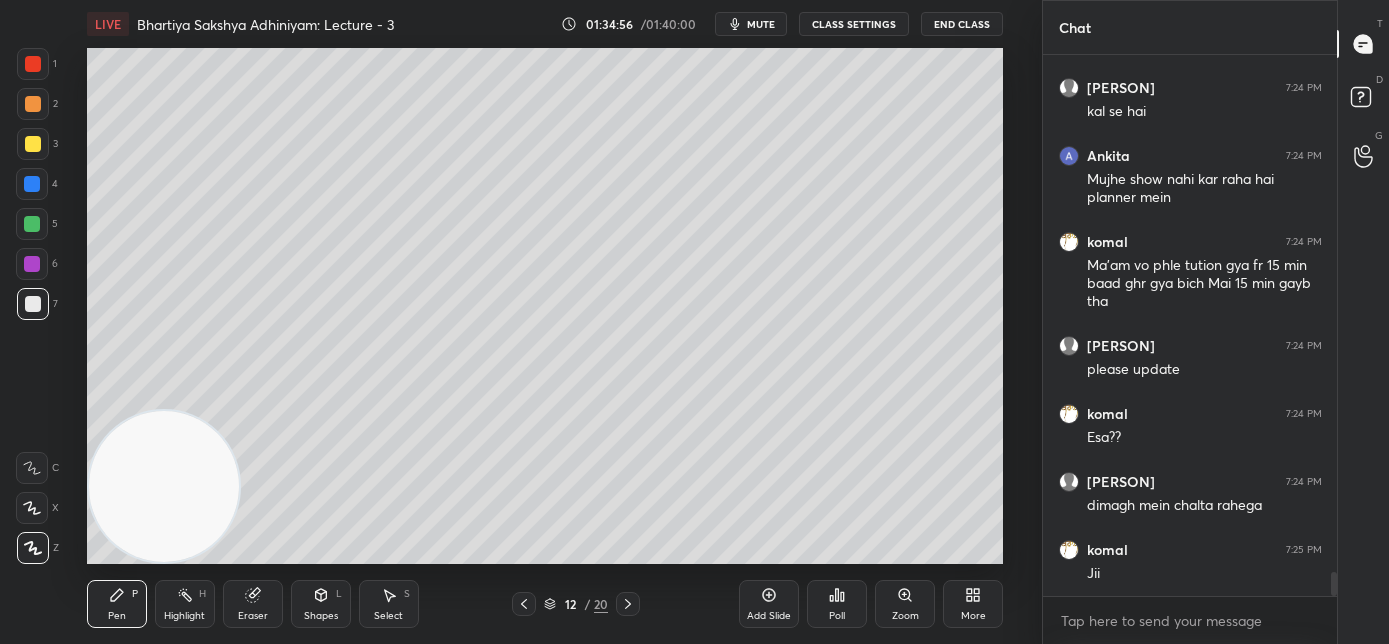 click 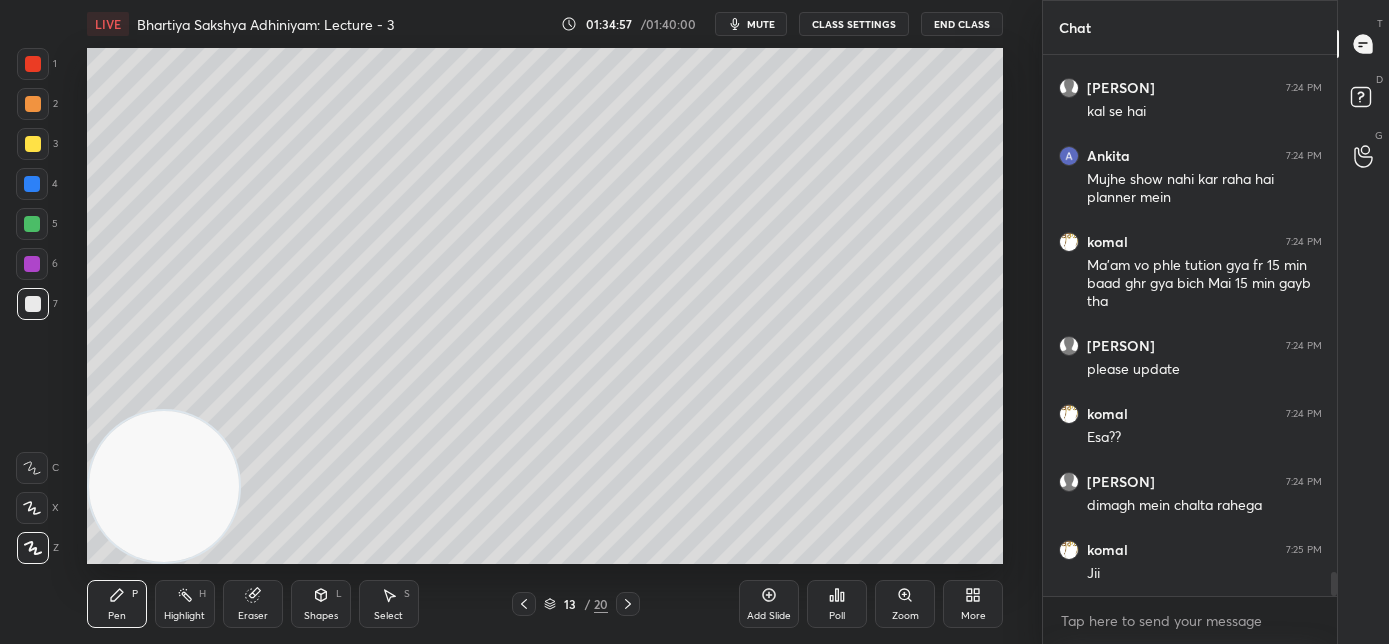 click 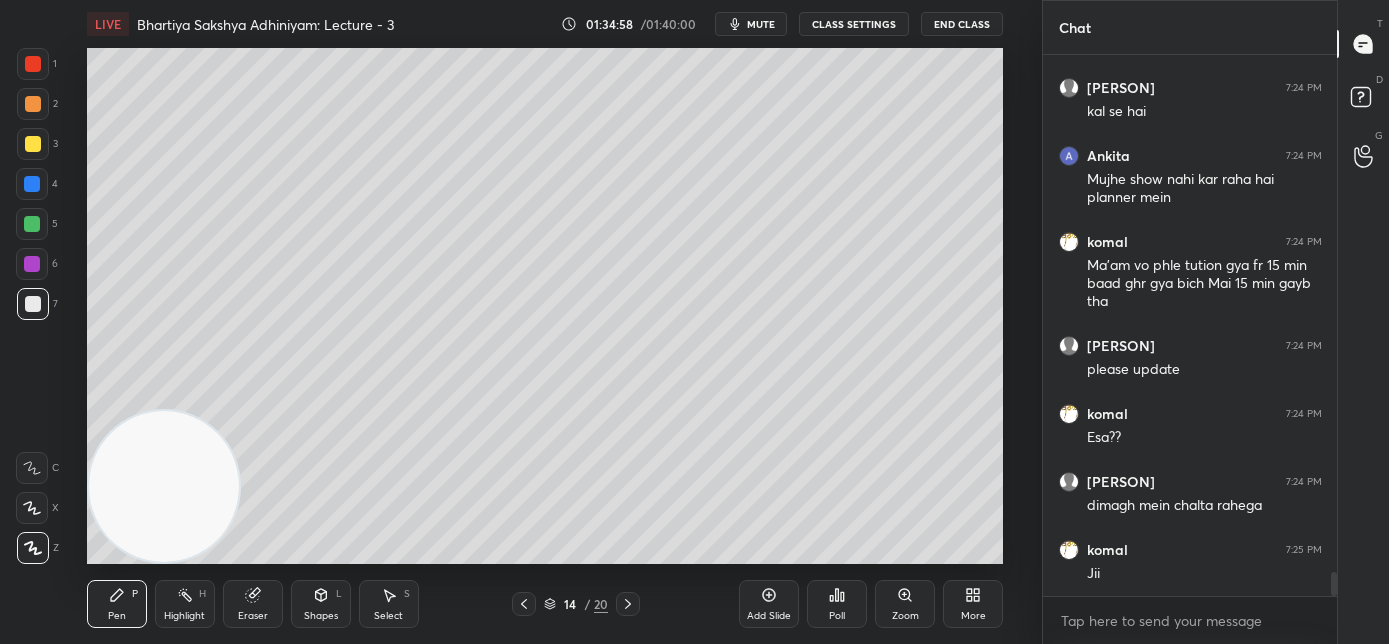 click 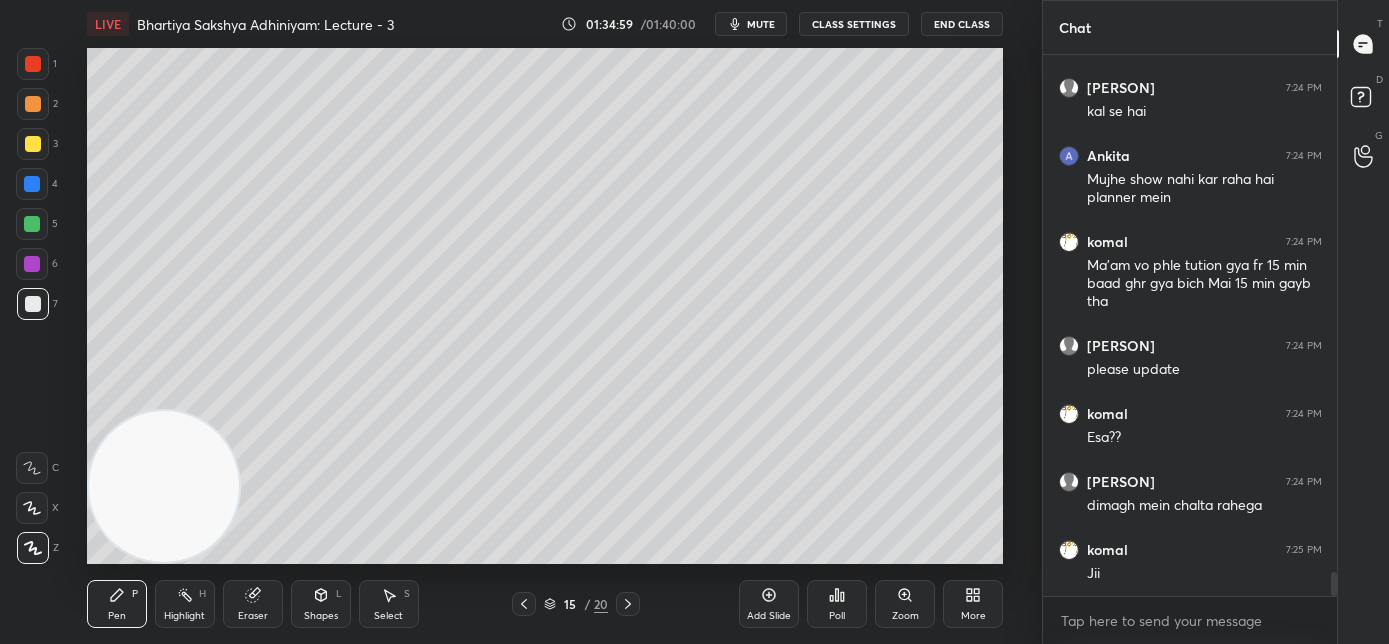 click 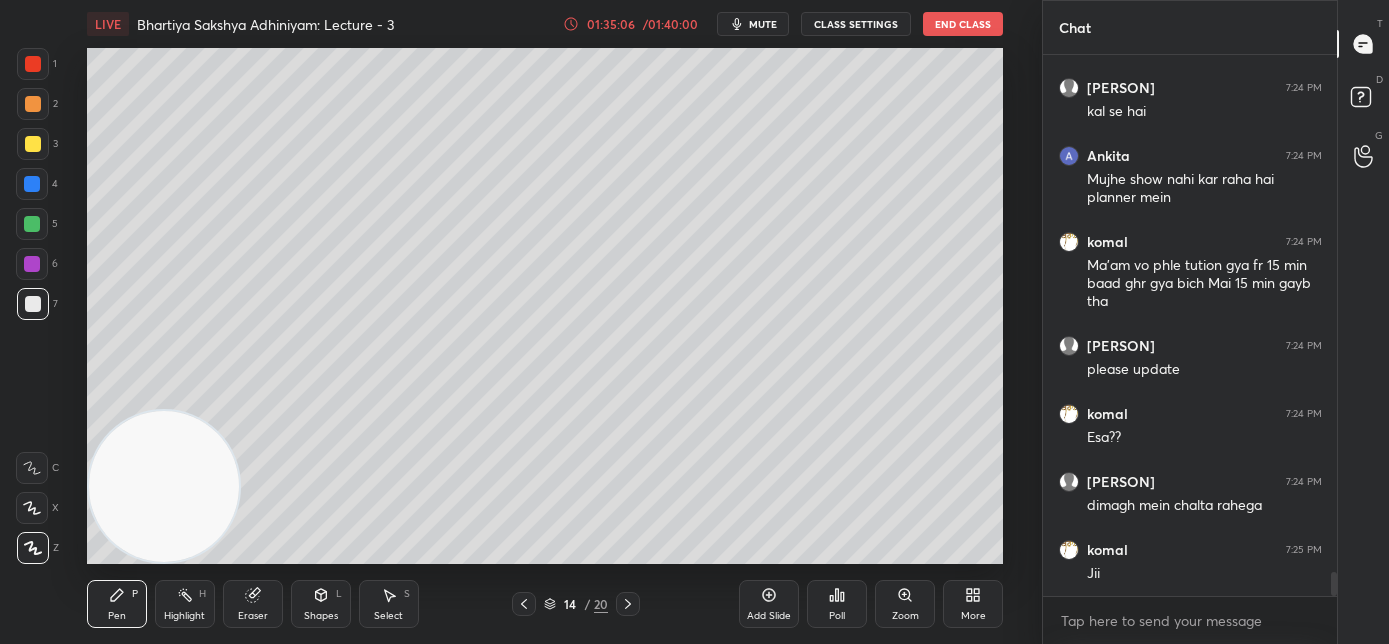 drag, startPoint x: 756, startPoint y: 31, endPoint x: 770, endPoint y: 30, distance: 14.035668 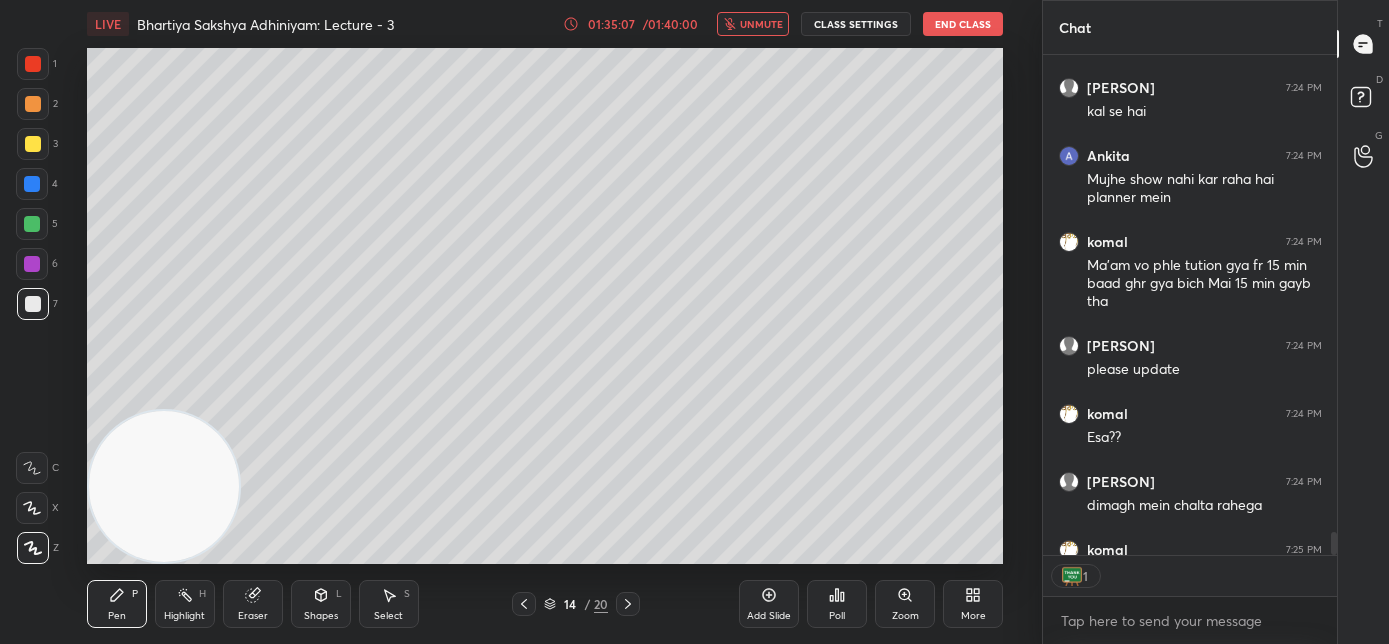 scroll, scrollTop: 494, scrollLeft: 288, axis: both 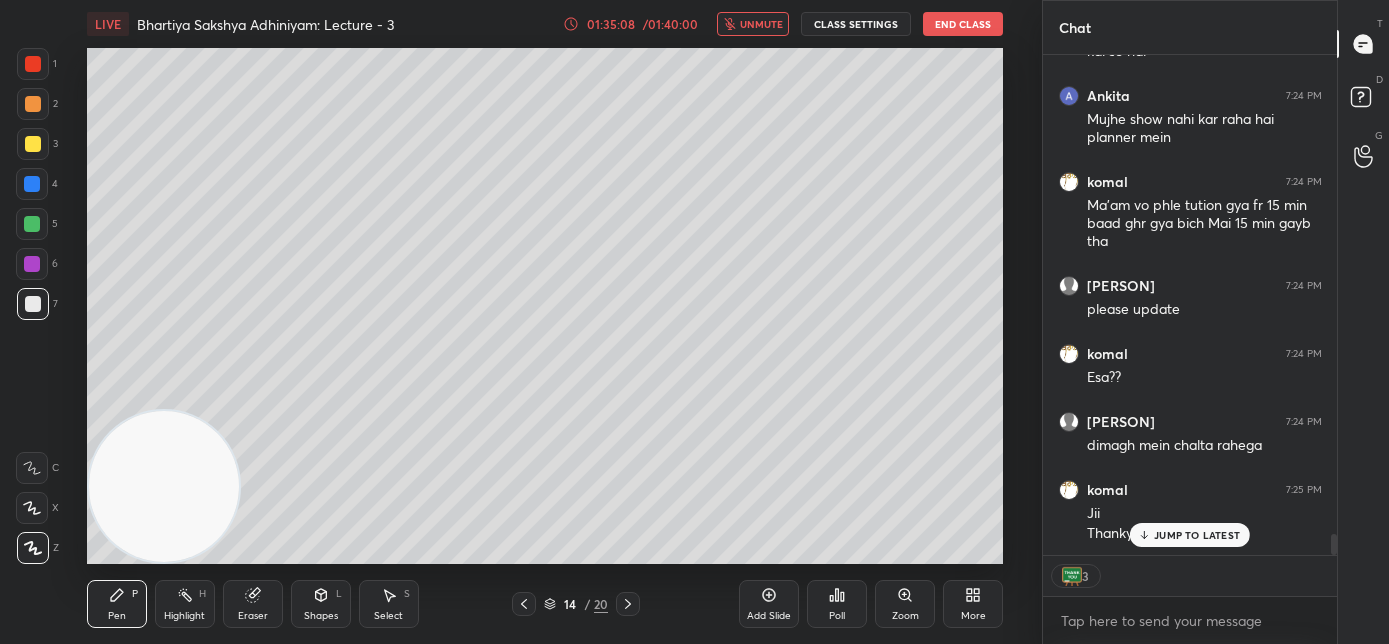 click on "End Class" at bounding box center (963, 24) 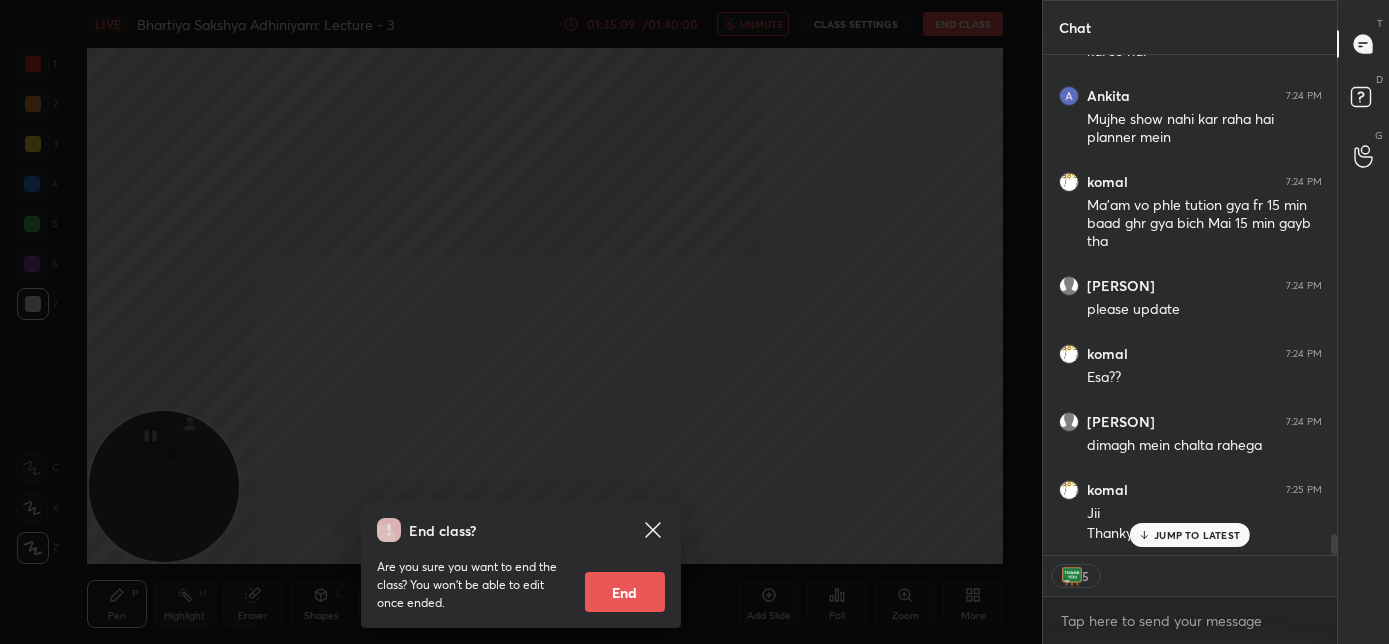 click on "End" at bounding box center (625, 592) 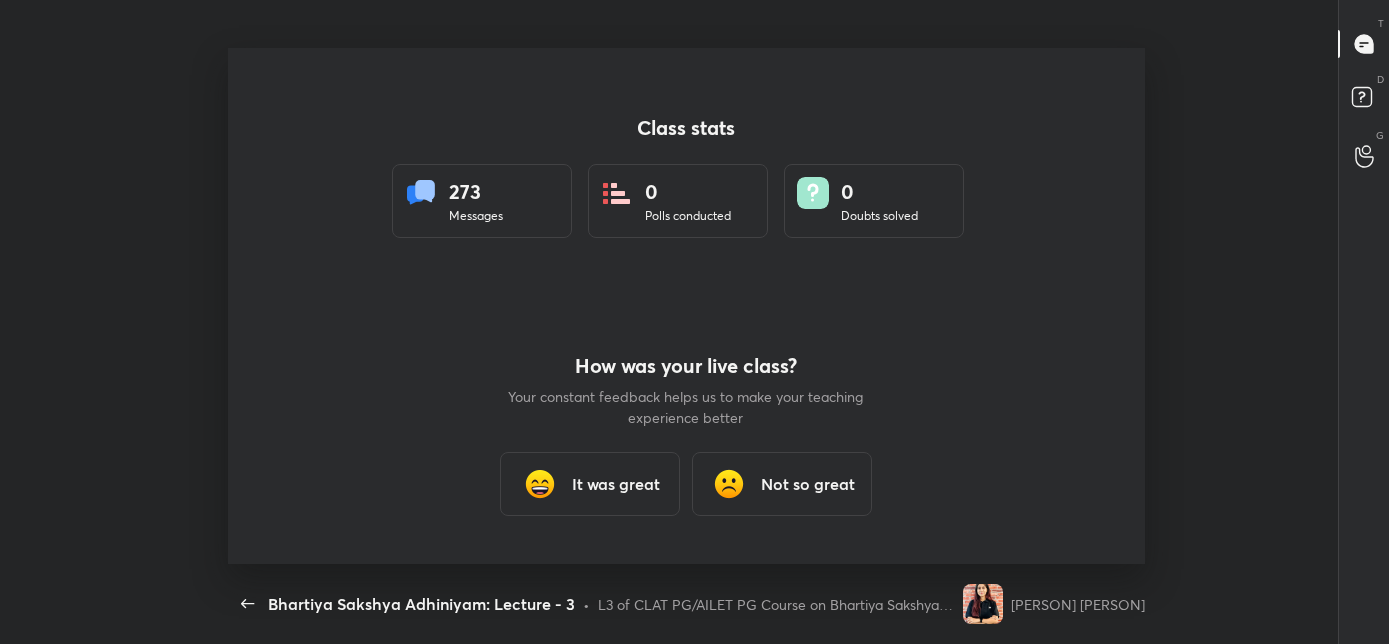 scroll, scrollTop: 99484, scrollLeft: 98666, axis: both 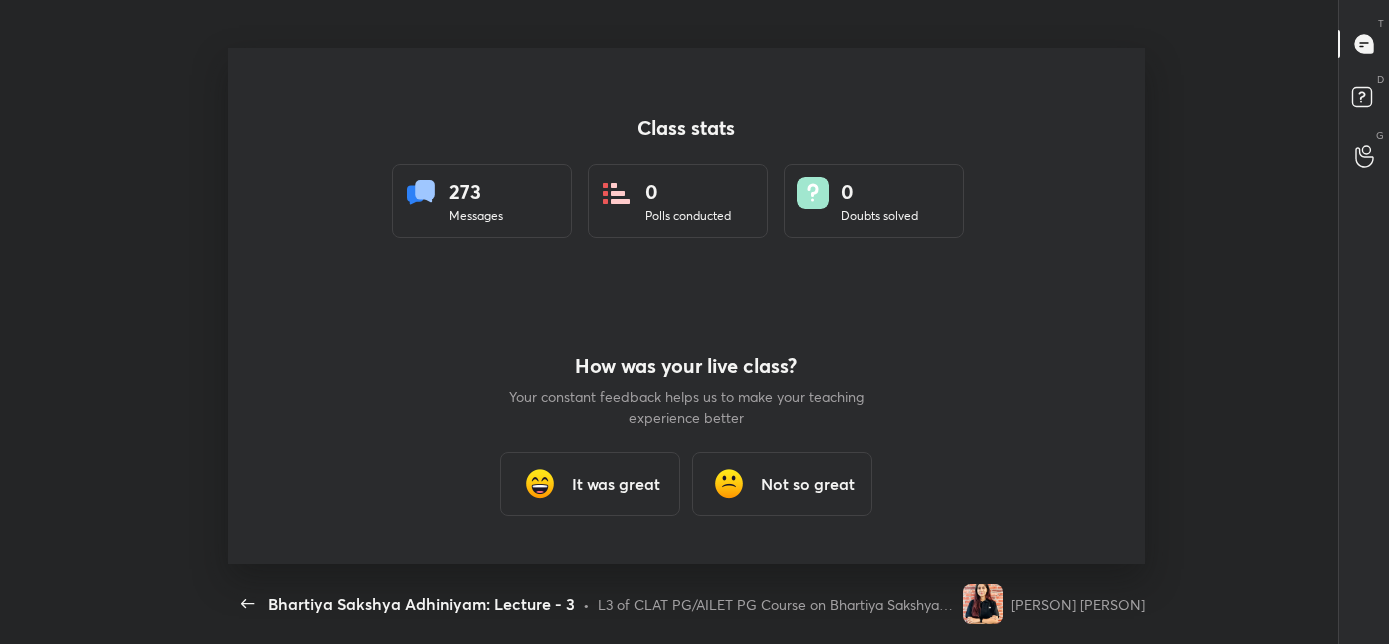 click on "It was great" at bounding box center [590, 484] 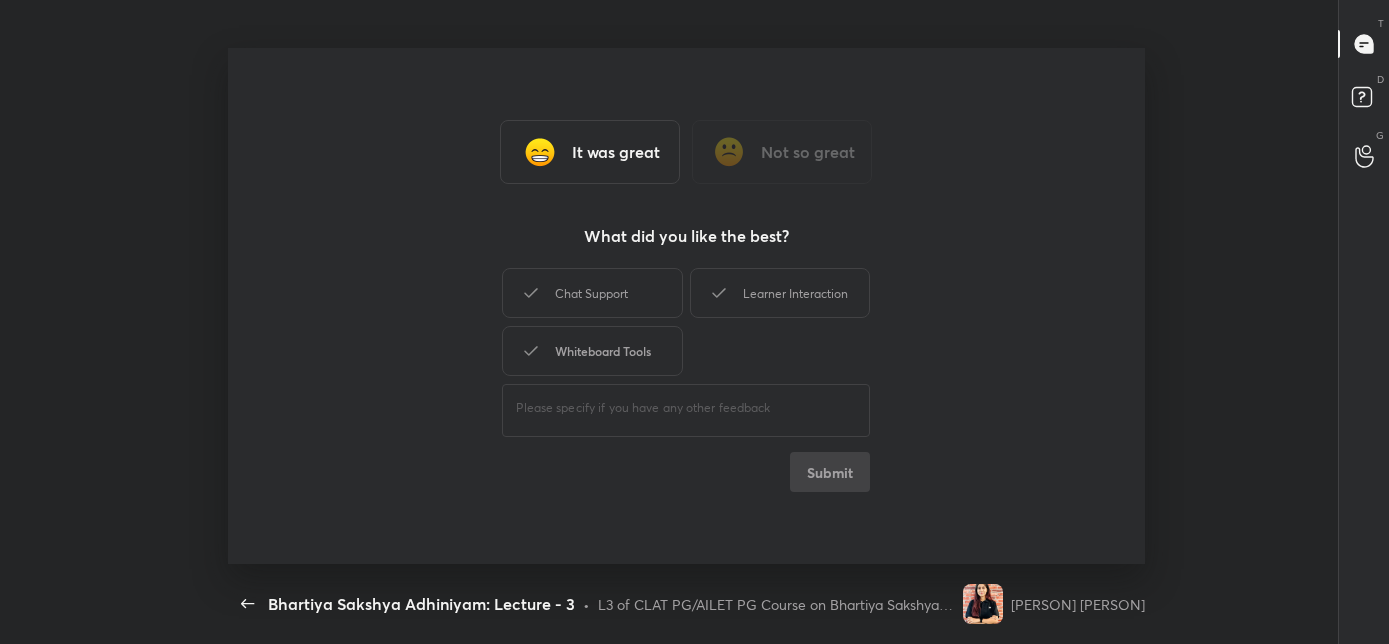 click on "Whiteboard Tools" at bounding box center (592, 351) 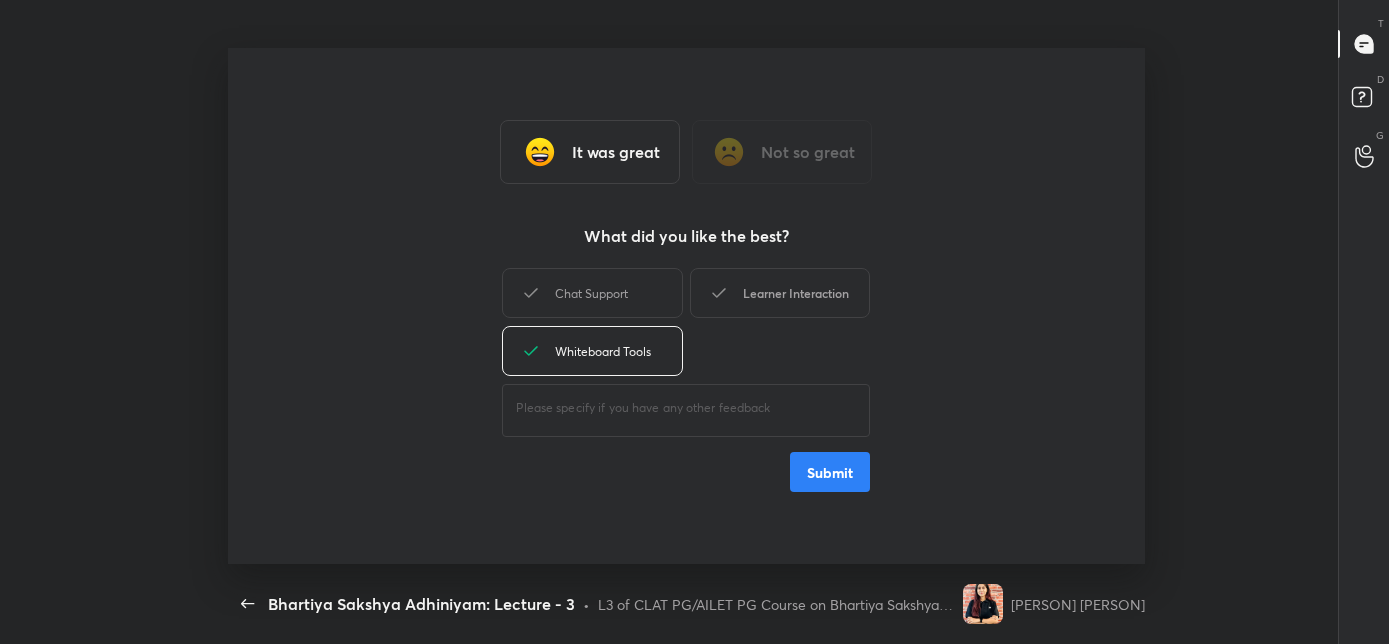 click on "Chat Support" at bounding box center (592, 293) 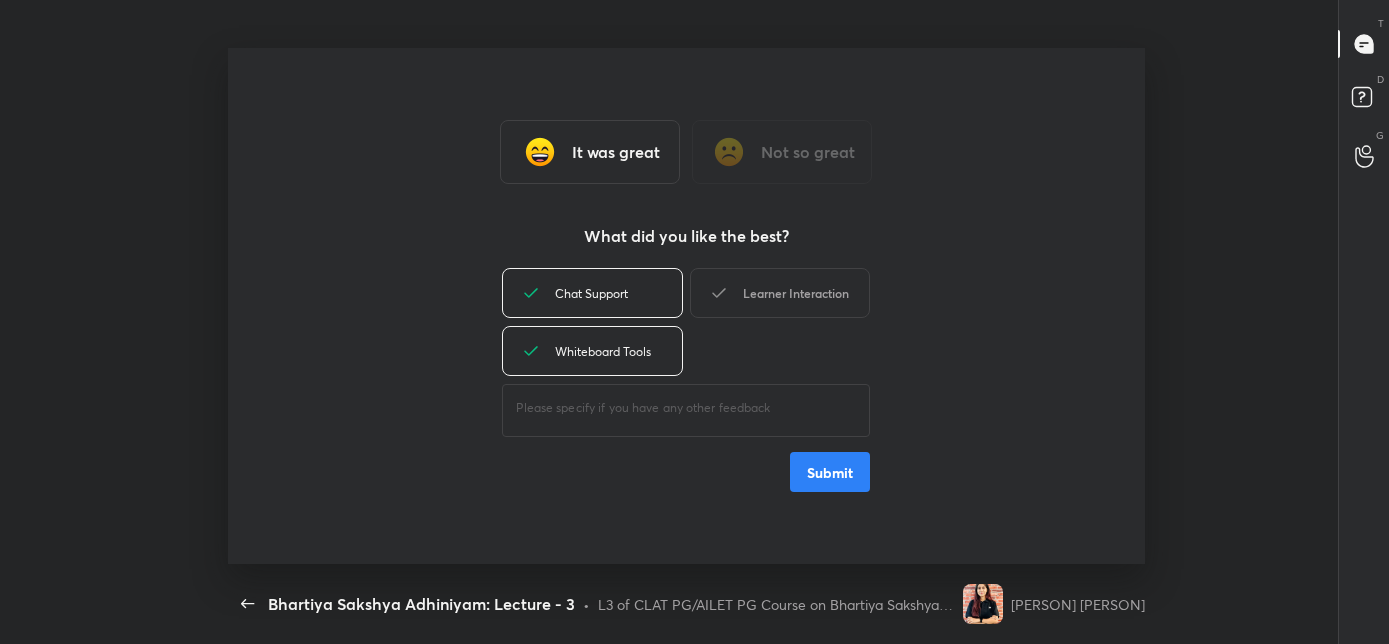 click on "Learner Interaction" at bounding box center [780, 293] 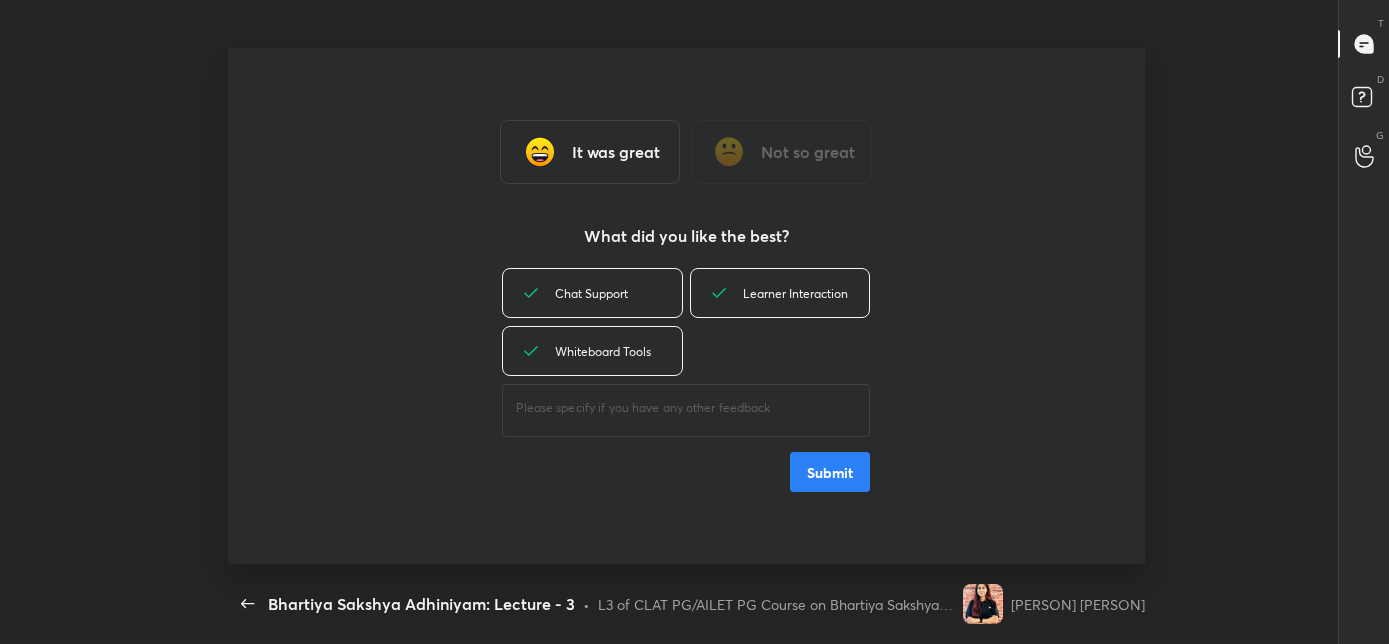 click on "Submit" at bounding box center [830, 472] 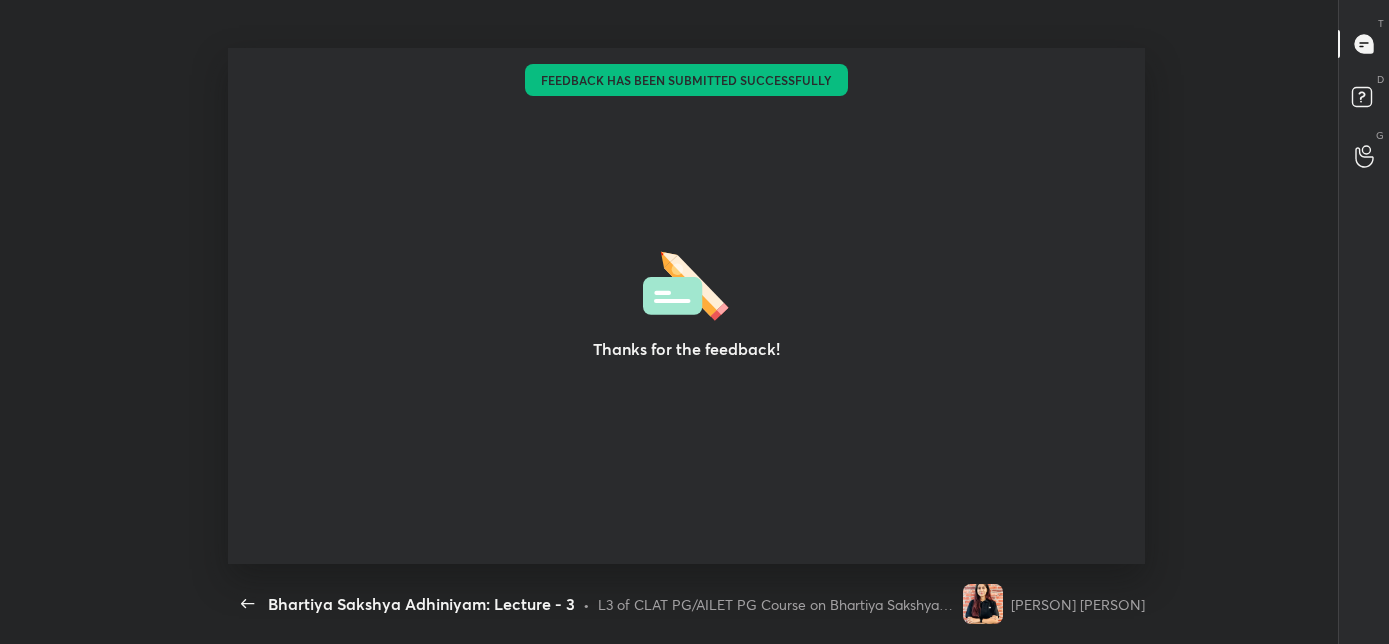 type on "x" 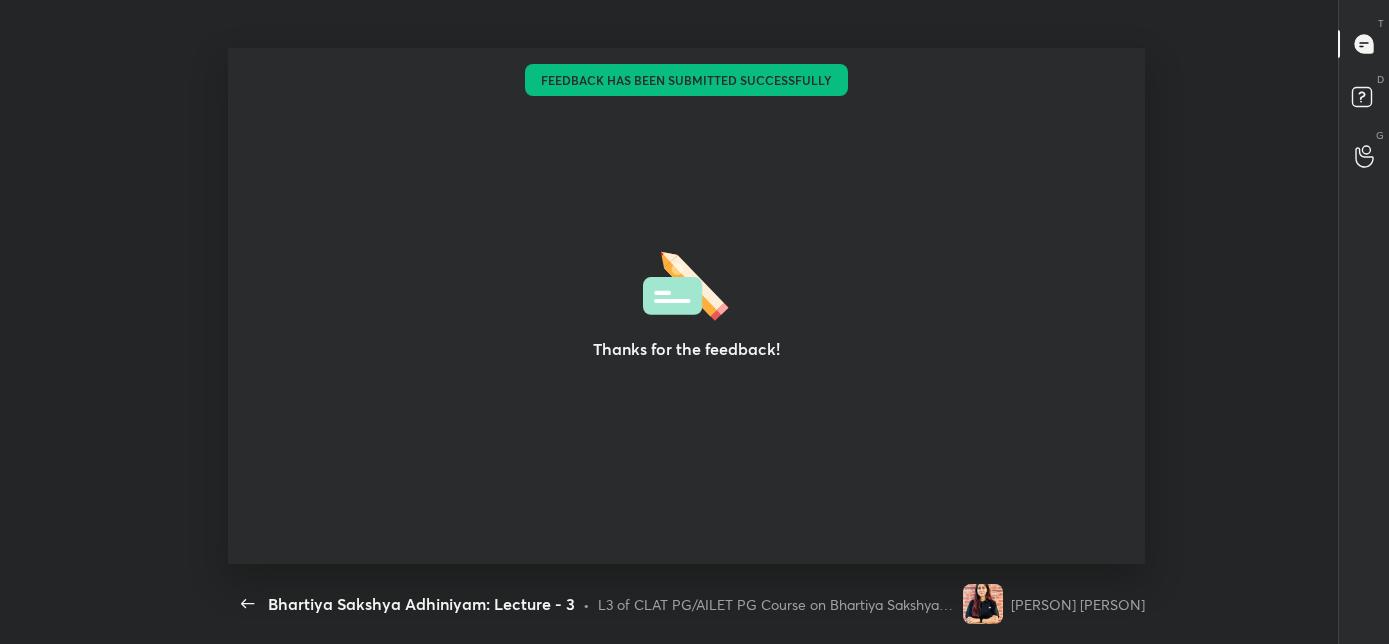 scroll, scrollTop: 6, scrollLeft: 0, axis: vertical 